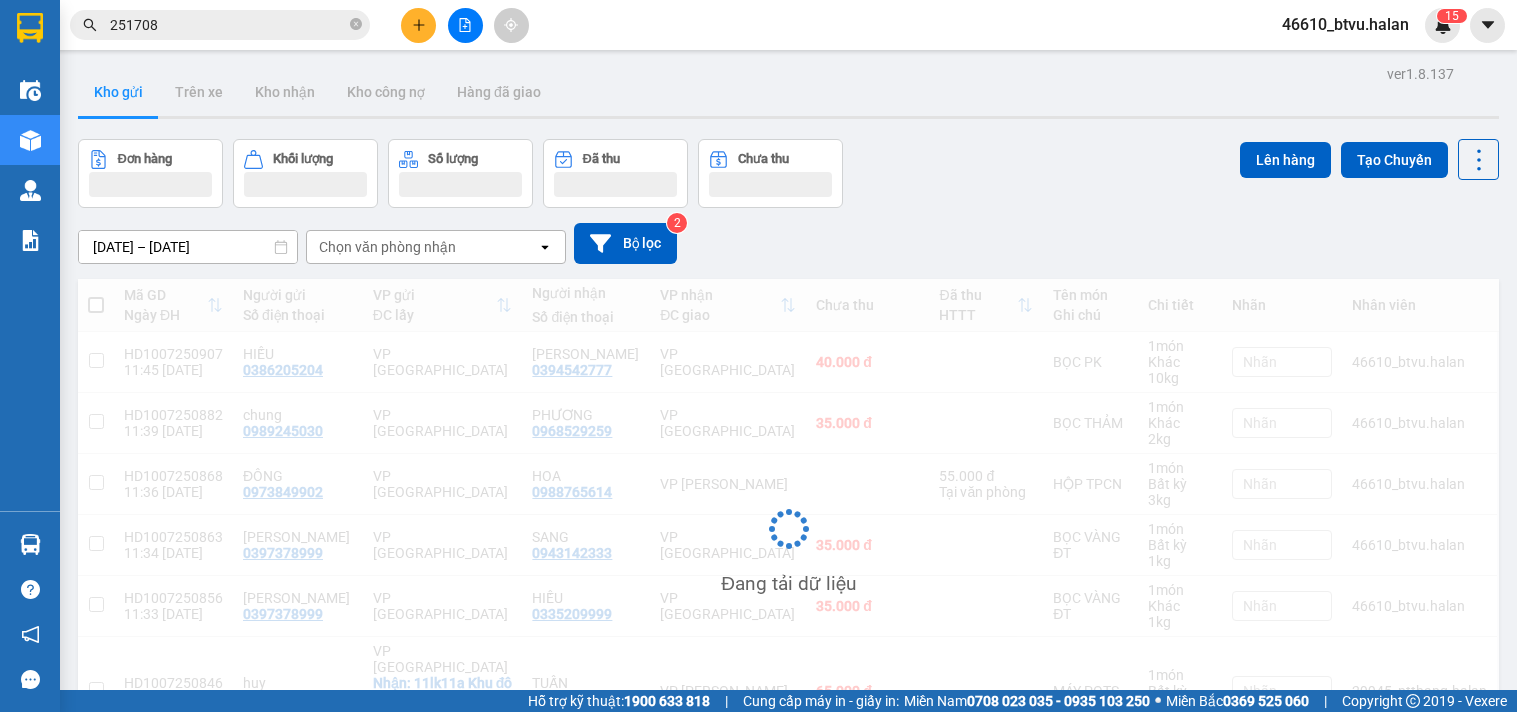 scroll, scrollTop: 0, scrollLeft: 0, axis: both 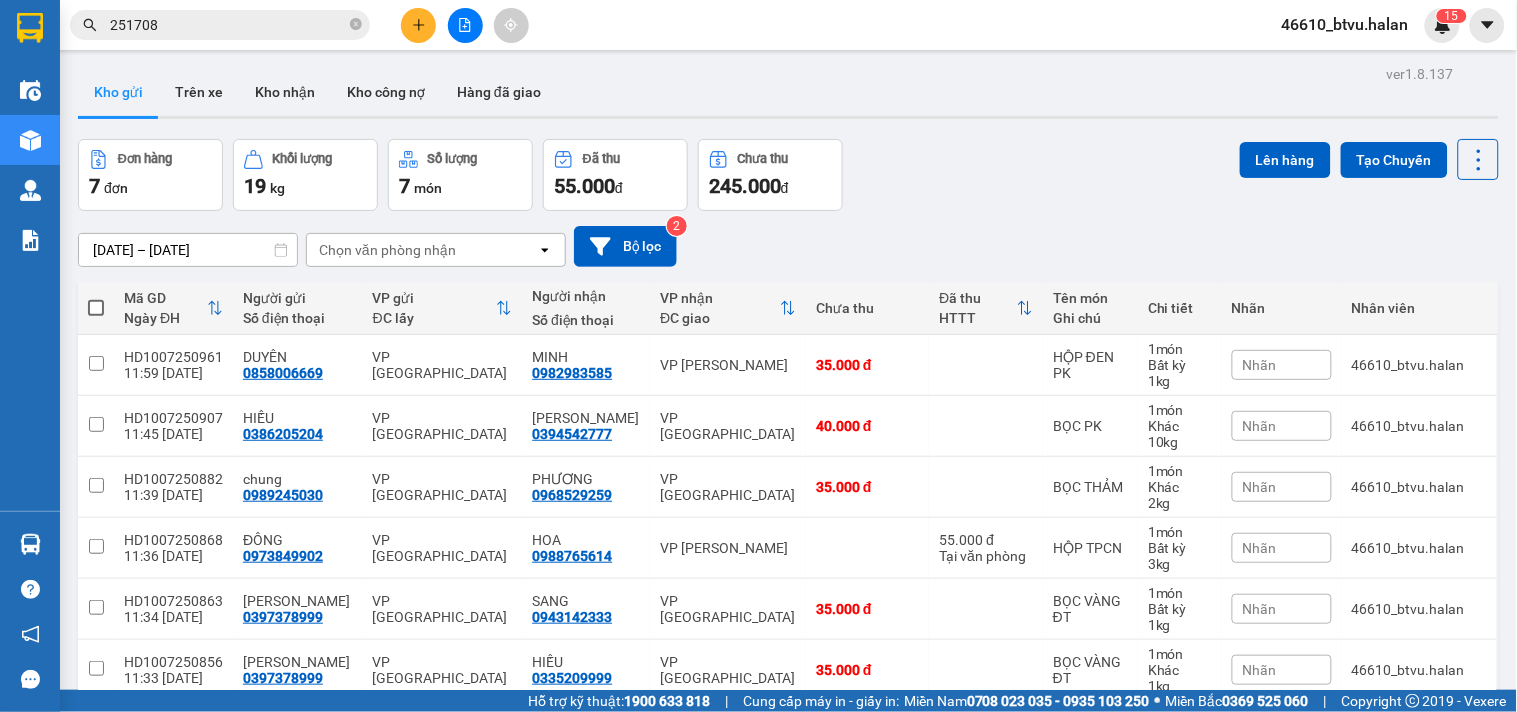 click at bounding box center [96, 308] 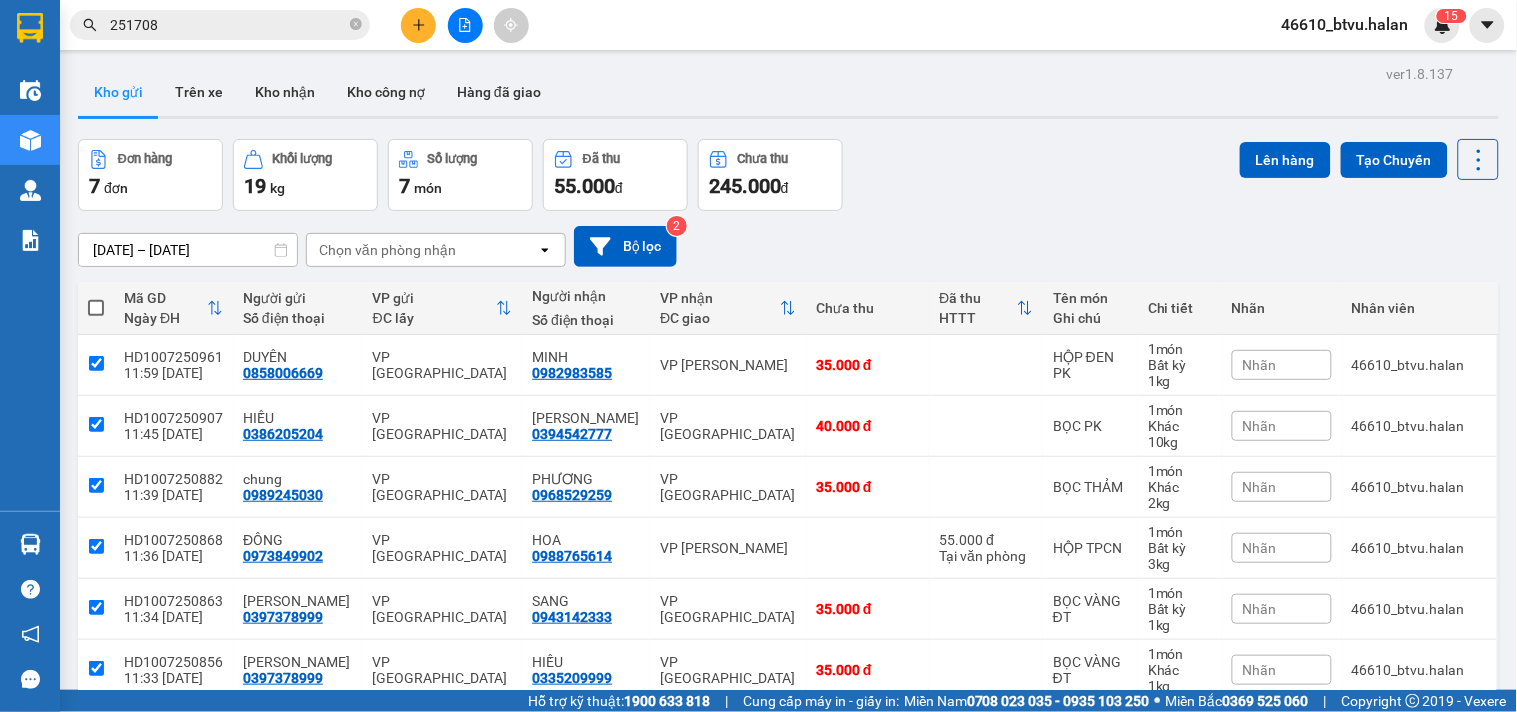 checkbox on "true" 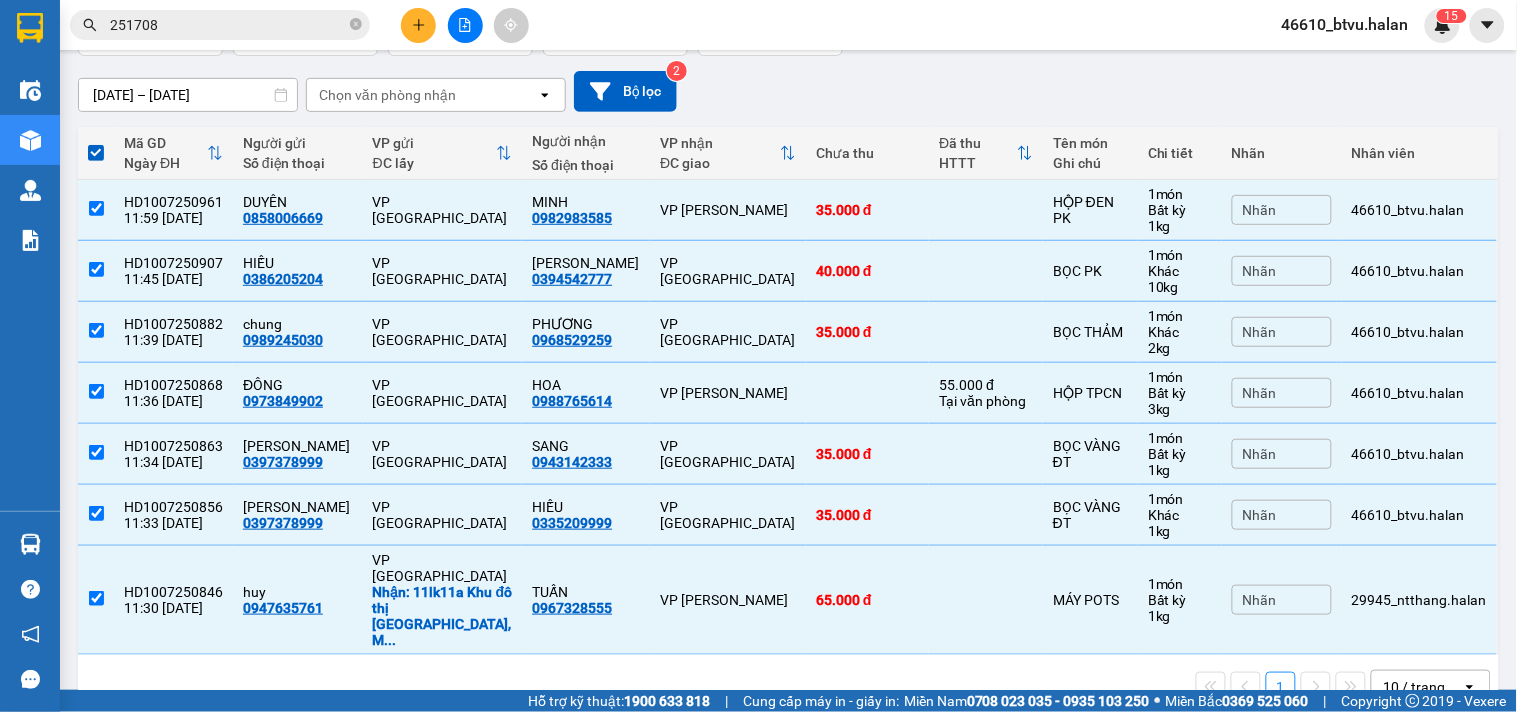 scroll, scrollTop: 0, scrollLeft: 0, axis: both 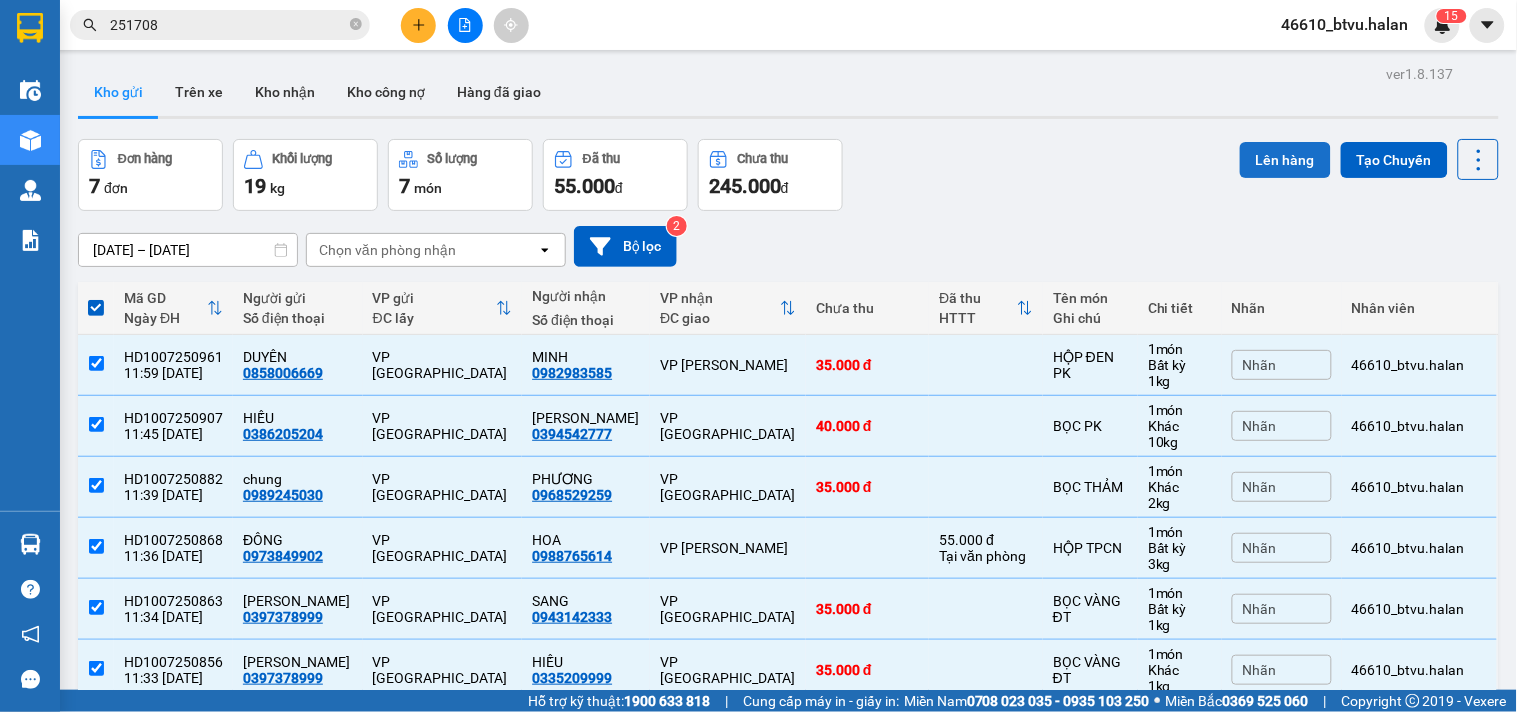 click on "Lên hàng" at bounding box center (1285, 160) 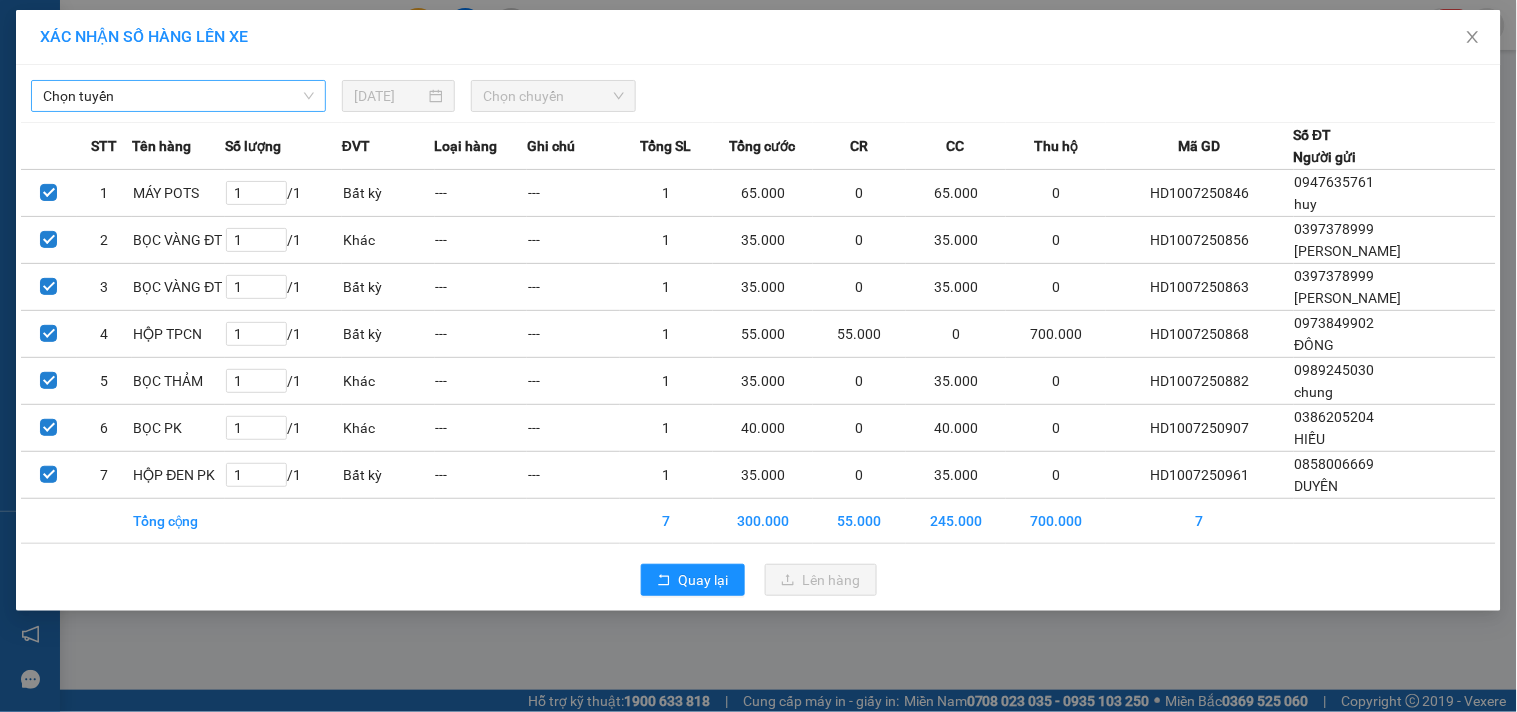 drag, startPoint x: 213, startPoint y: 118, endPoint x: 211, endPoint y: 108, distance: 10.198039 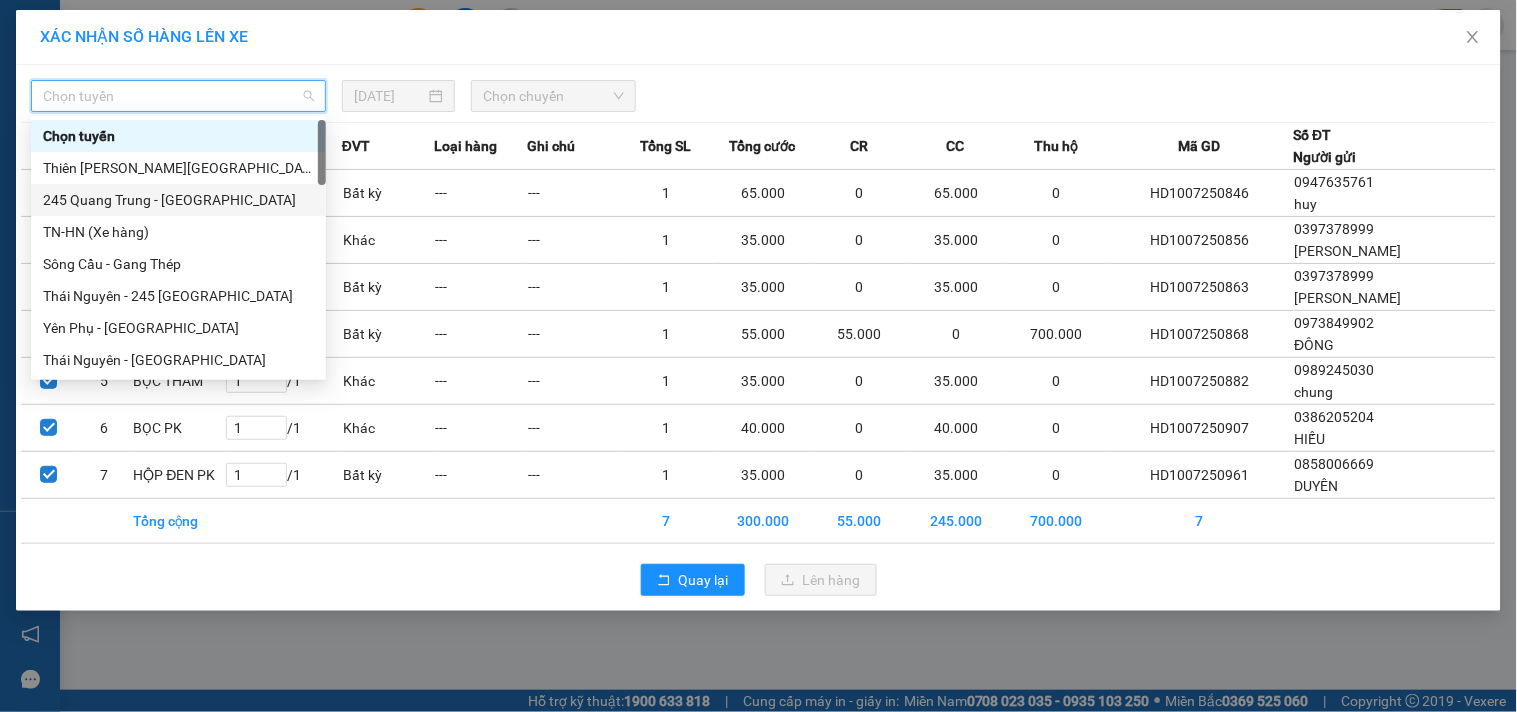 click on "245 Quang Trung - [GEOGRAPHIC_DATA]" at bounding box center [178, 200] 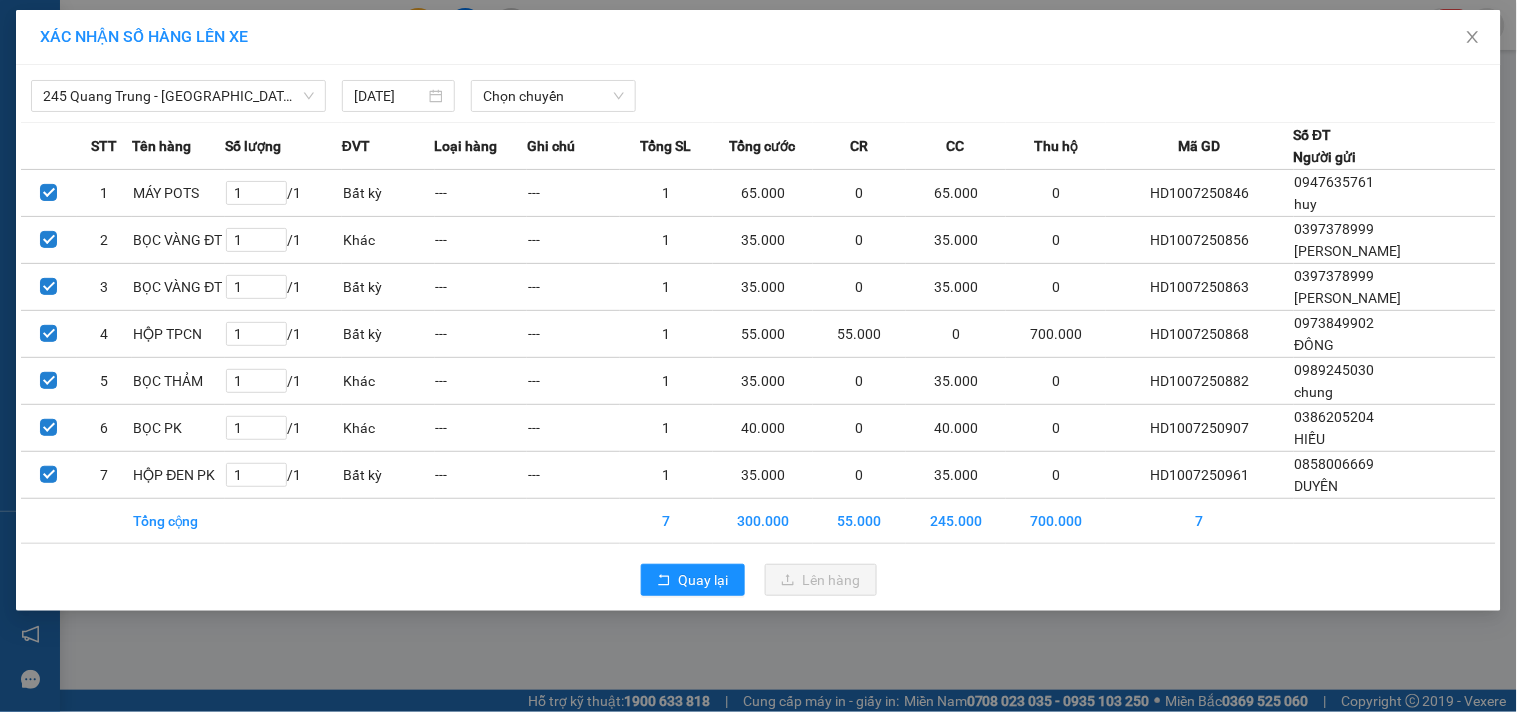 click on "XÁC NHẬN SỐ HÀNG LÊN XE" at bounding box center (758, 37) 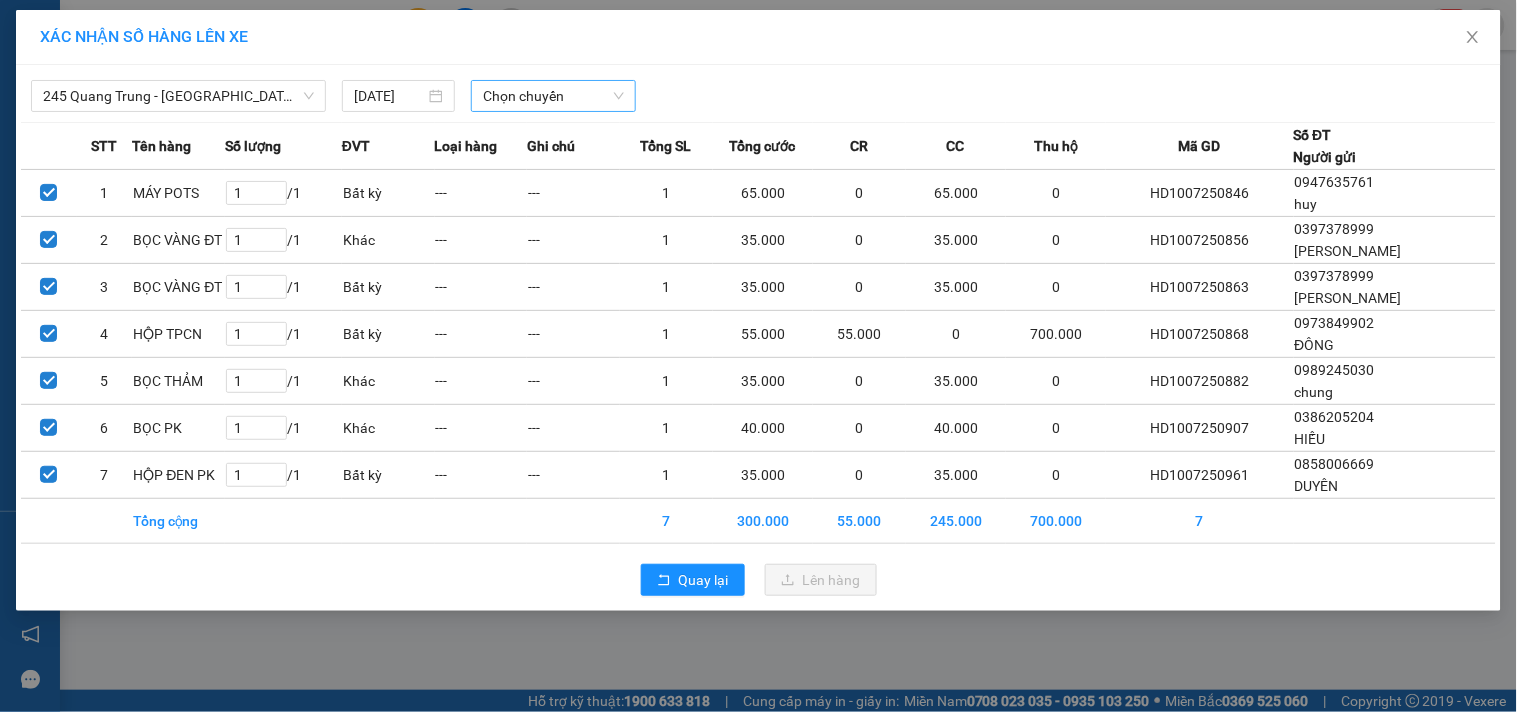 click on "Chọn chuyến" at bounding box center (553, 96) 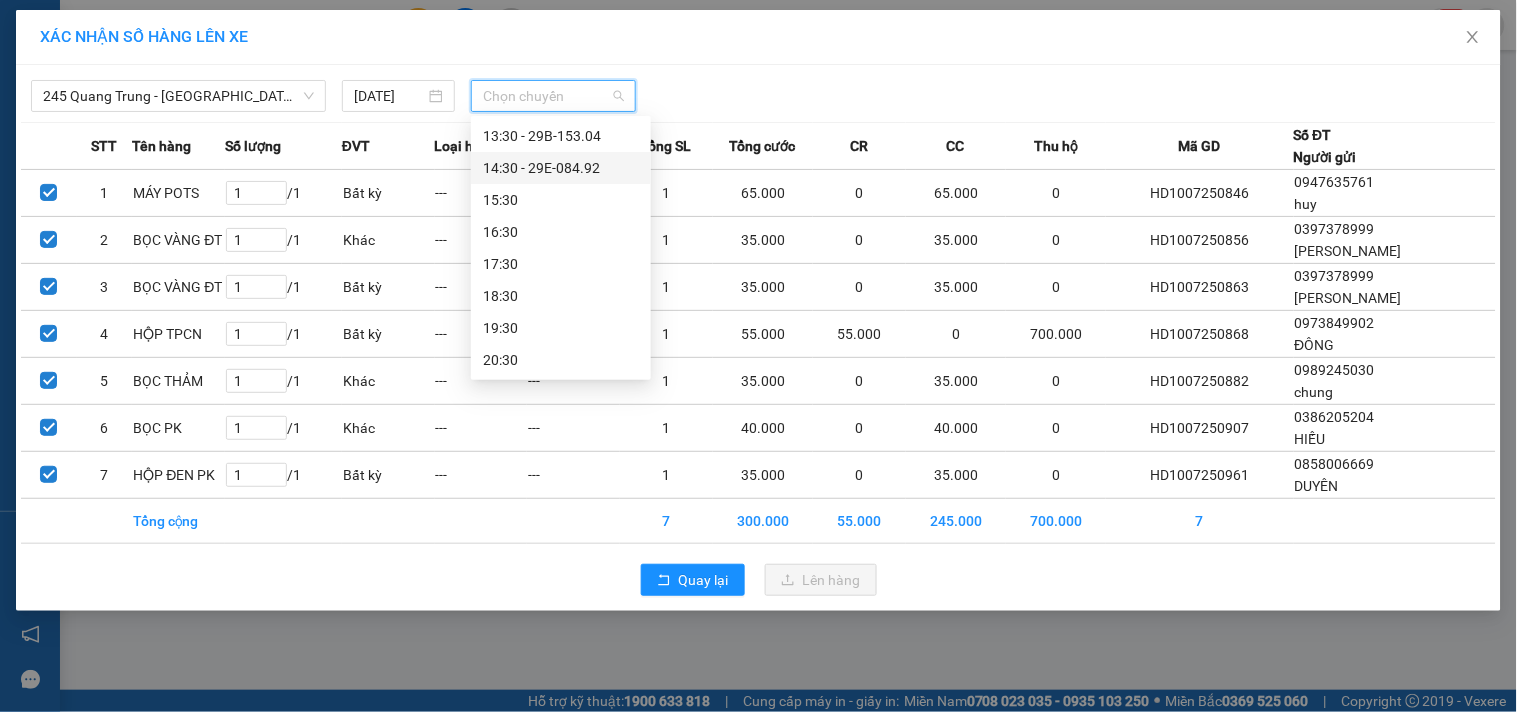 scroll, scrollTop: 273, scrollLeft: 0, axis: vertical 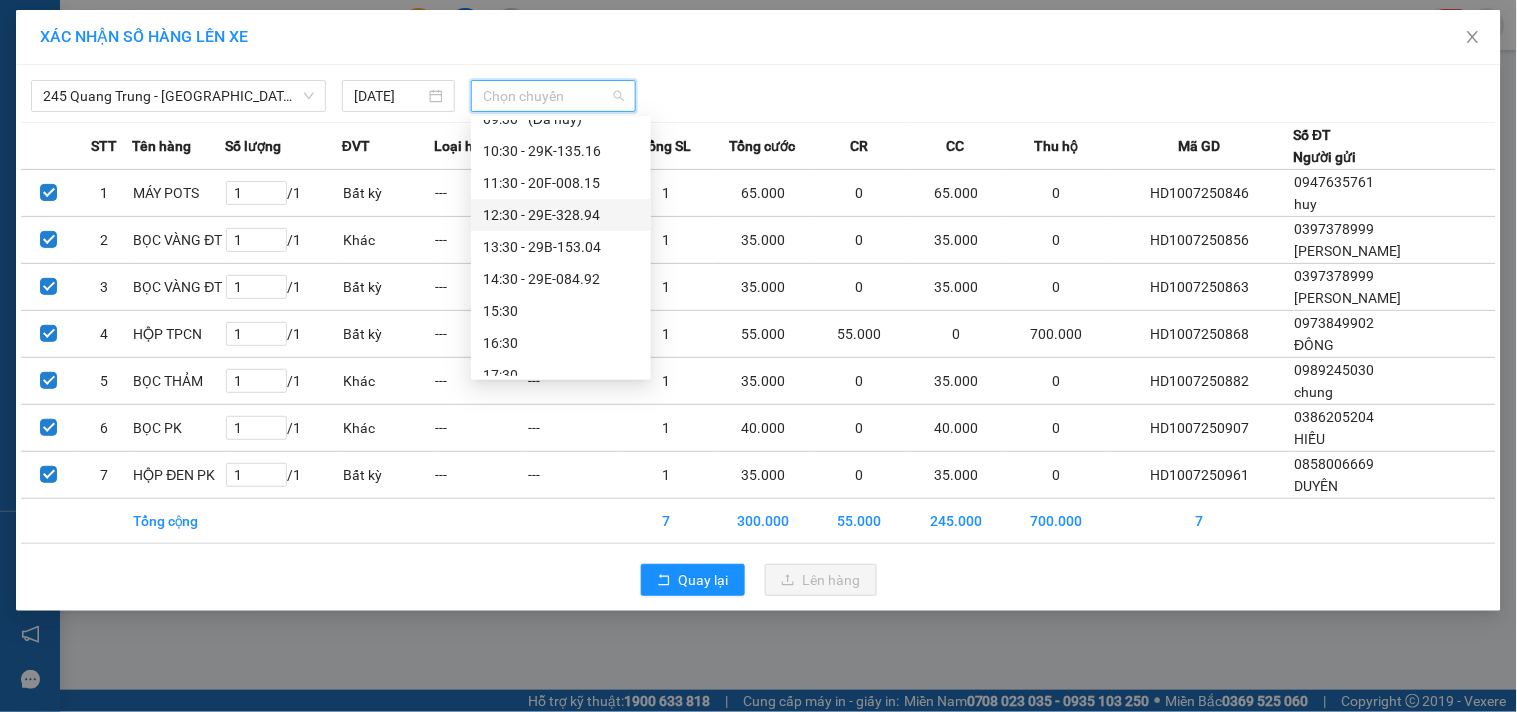 click on "12:30     - 29E-328.94" at bounding box center (561, 215) 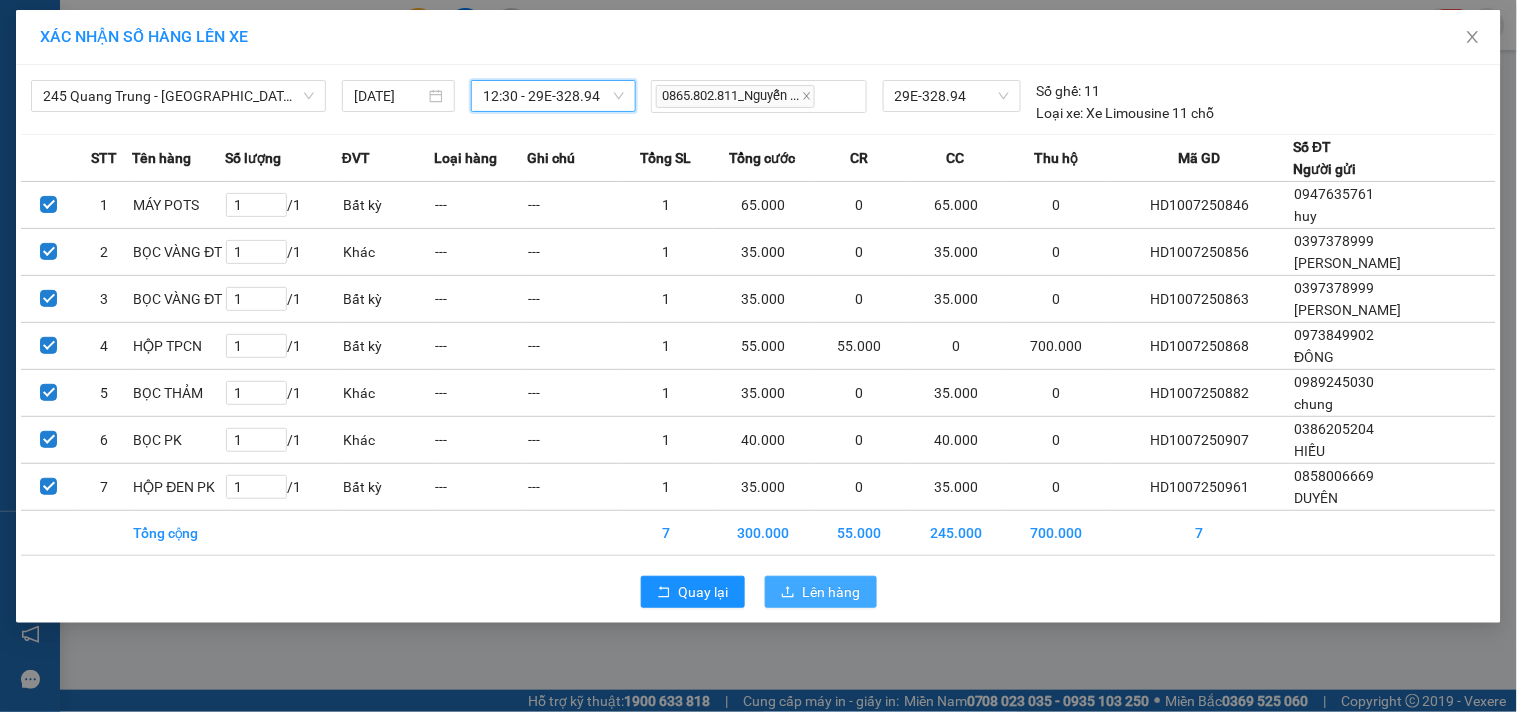 click on "Lên hàng" at bounding box center [832, 592] 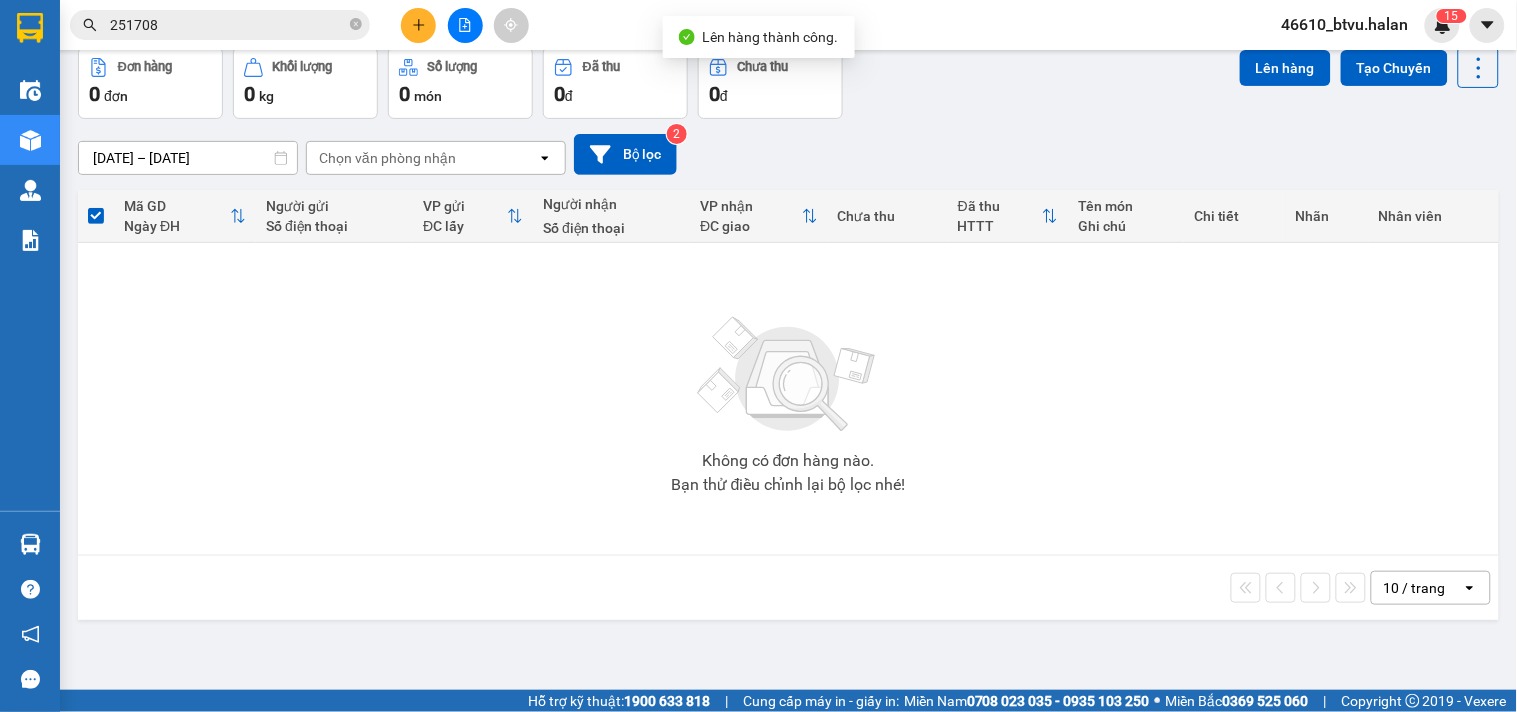 scroll, scrollTop: 0, scrollLeft: 0, axis: both 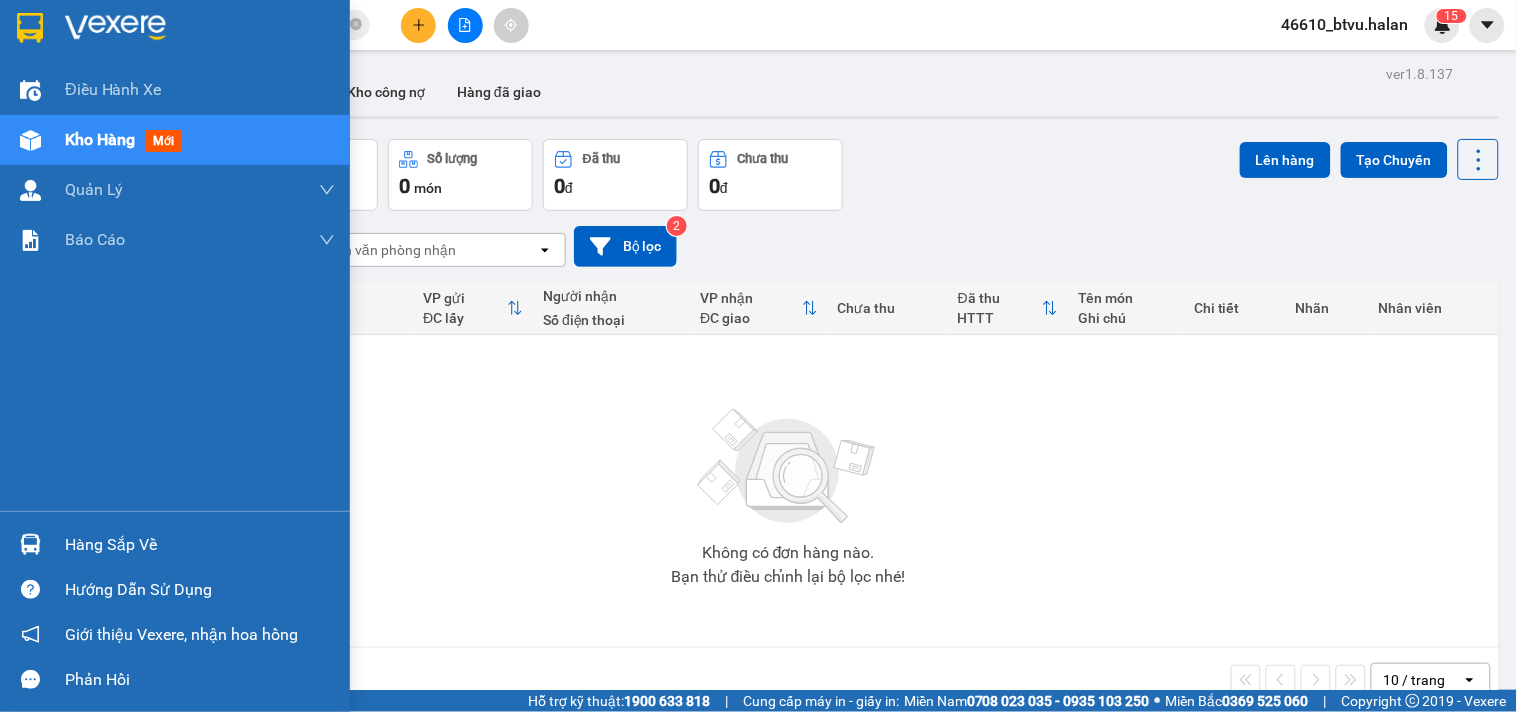 click on "Hàng sắp về" at bounding box center (175, 544) 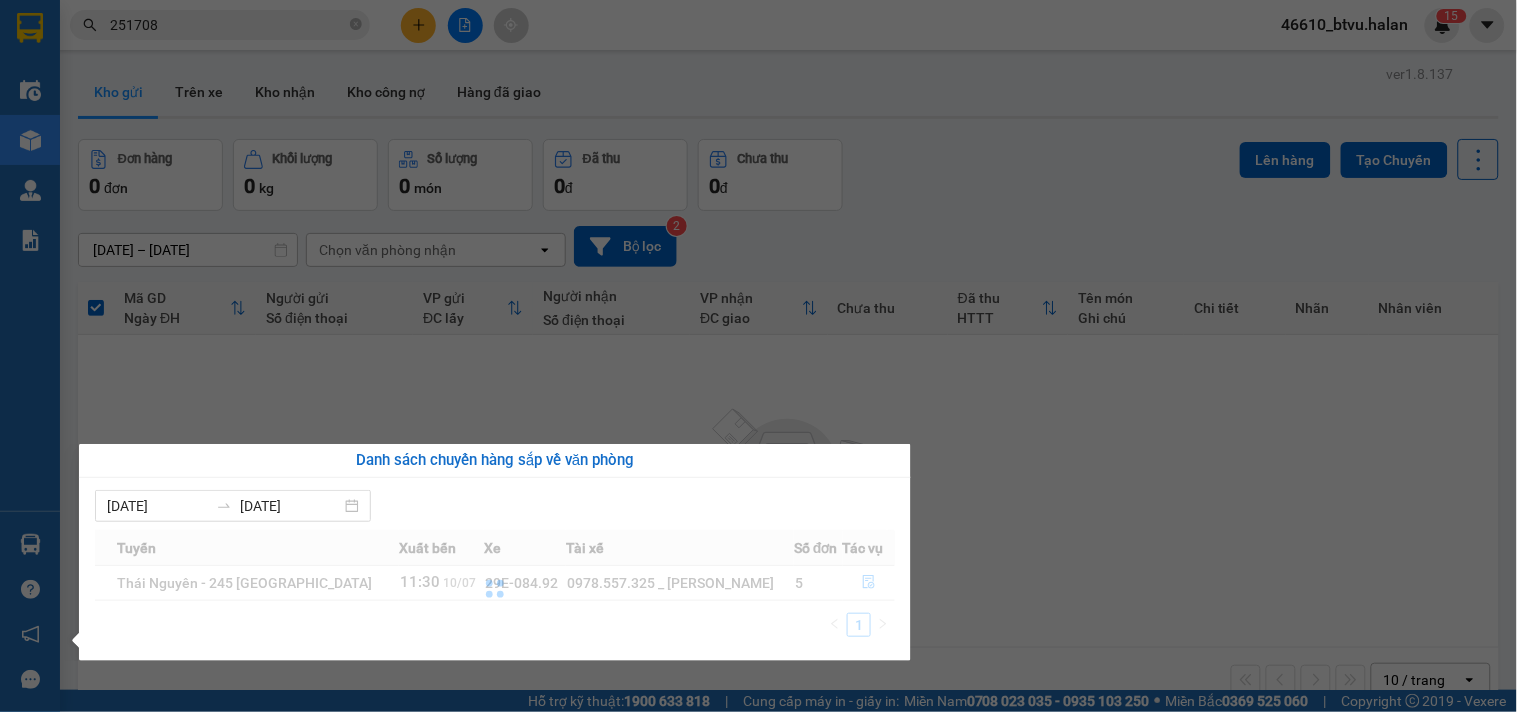 click on "Kết quả tìm kiếm ( 6 )  Bộ lọc  Thuộc VP này Mã ĐH Trạng thái Món hàng Thu hộ Tổng cước Chưa cước Nhãn Người gửi VP Gửi Người nhận VP Nhận HD0807 251708 16:07 [DATE] Đã giao   07:04 [DATE] HỘP GỖ VÒNG BI SL:  2 160.000 0983031846 XUYÊN VP [GEOGRAPHIC_DATA] 0913888525 QUANG NGÀ VP CTY HÀ LAN HD3006 251708 15:59 [DATE] Đã giao   10:30 [DATE] THÙNG HS SL:  1 90.000 0367456194 LƯU THU NGÀ VP [GEOGRAPHIC_DATA] 0836101681 A THÀNH VP Bắc Kạn HD3005 251708 16:36 [DATE] Đã giao   09:15 [DATE] HỘP THUỐC SL:  1 65.000 0353530985 LOAN VP [GEOGRAPHIC_DATA] 0329045094 dương VP [GEOGRAPHIC_DATA] 251708 16:12 [DATE] Đã giao   07:42 [DATE] THÙNG CÂN ĐT SL:  1 50.000 0904743638 [GEOGRAPHIC_DATA] 0945488858 DUY VP Gang Thép BK1001 251708 15:05 [DATE] Đã giao   14:47 [DATE] HỌP LKDT SL:  1 80.000 0848848222  THUỲ LINH VP Bắc Kạn 0911827872 [GEOGRAPHIC_DATA] [GEOGRAPHIC_DATA]: XPPW+VQH CL23-2 Khu Đất Dị... HD1101 251708 15:38 [DATE] Đã giao   19:27 [DATE]" at bounding box center (758, 356) 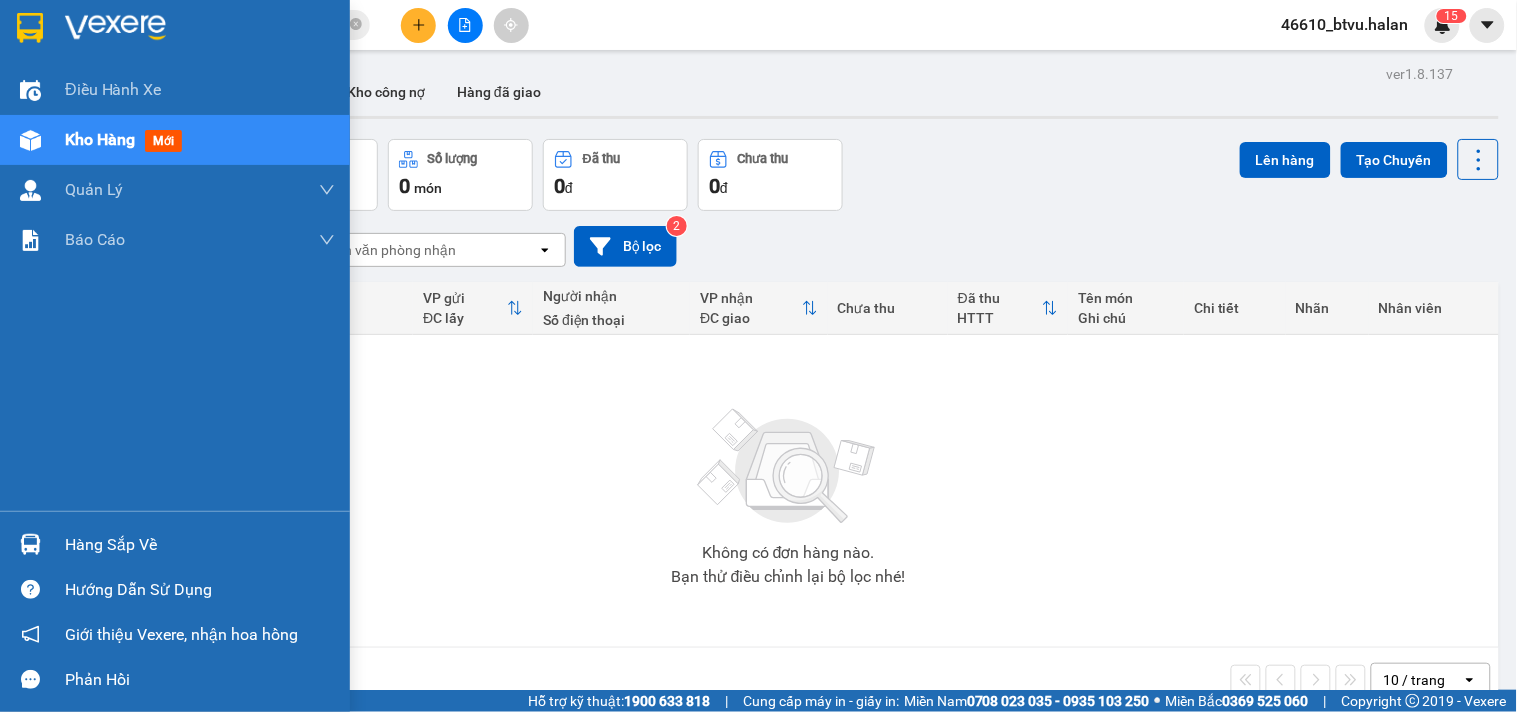 click on "Hàng sắp về Hướng dẫn sử dụng Giới thiệu Vexere, nhận hoa hồng Phản hồi" at bounding box center (175, 606) 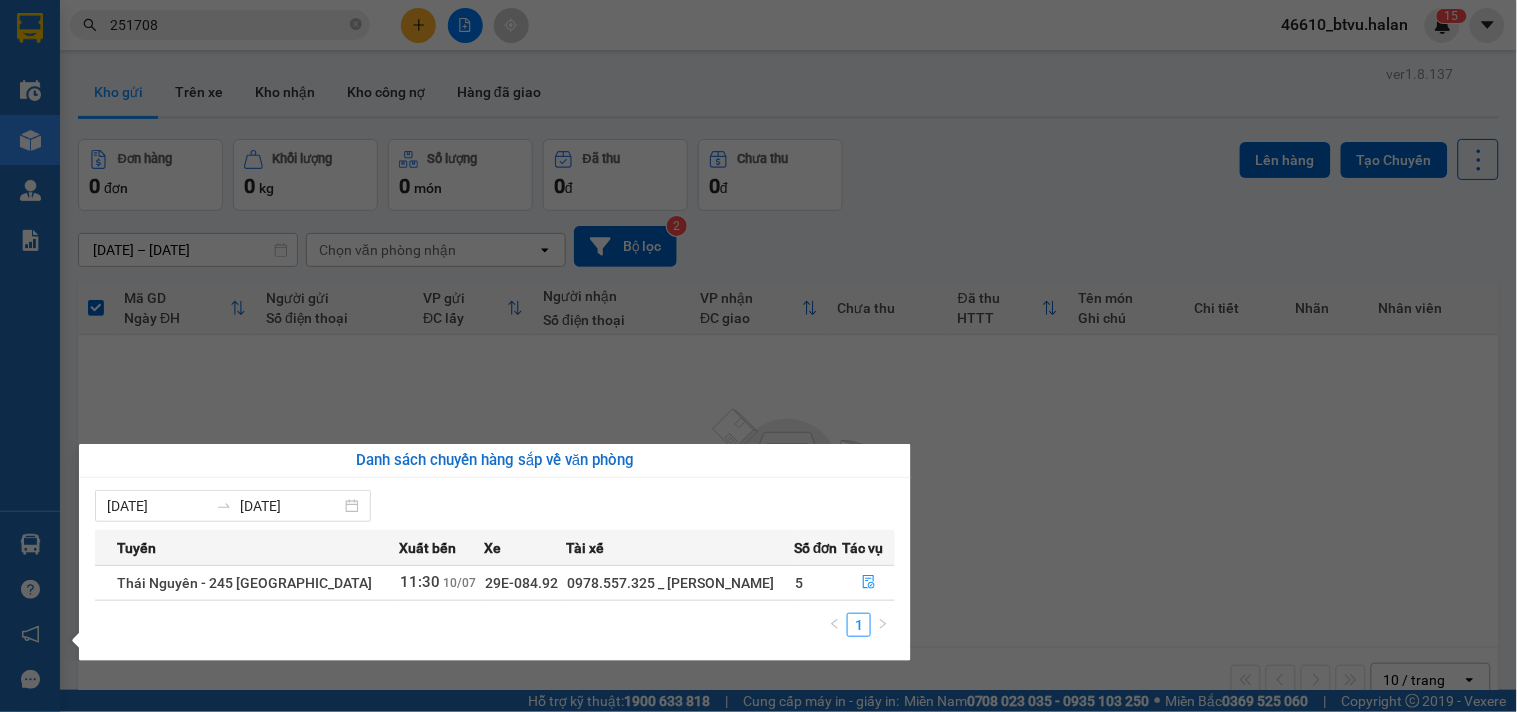 drag, startPoint x: 1086, startPoint y: 508, endPoint x: 824, endPoint y: 613, distance: 282.257 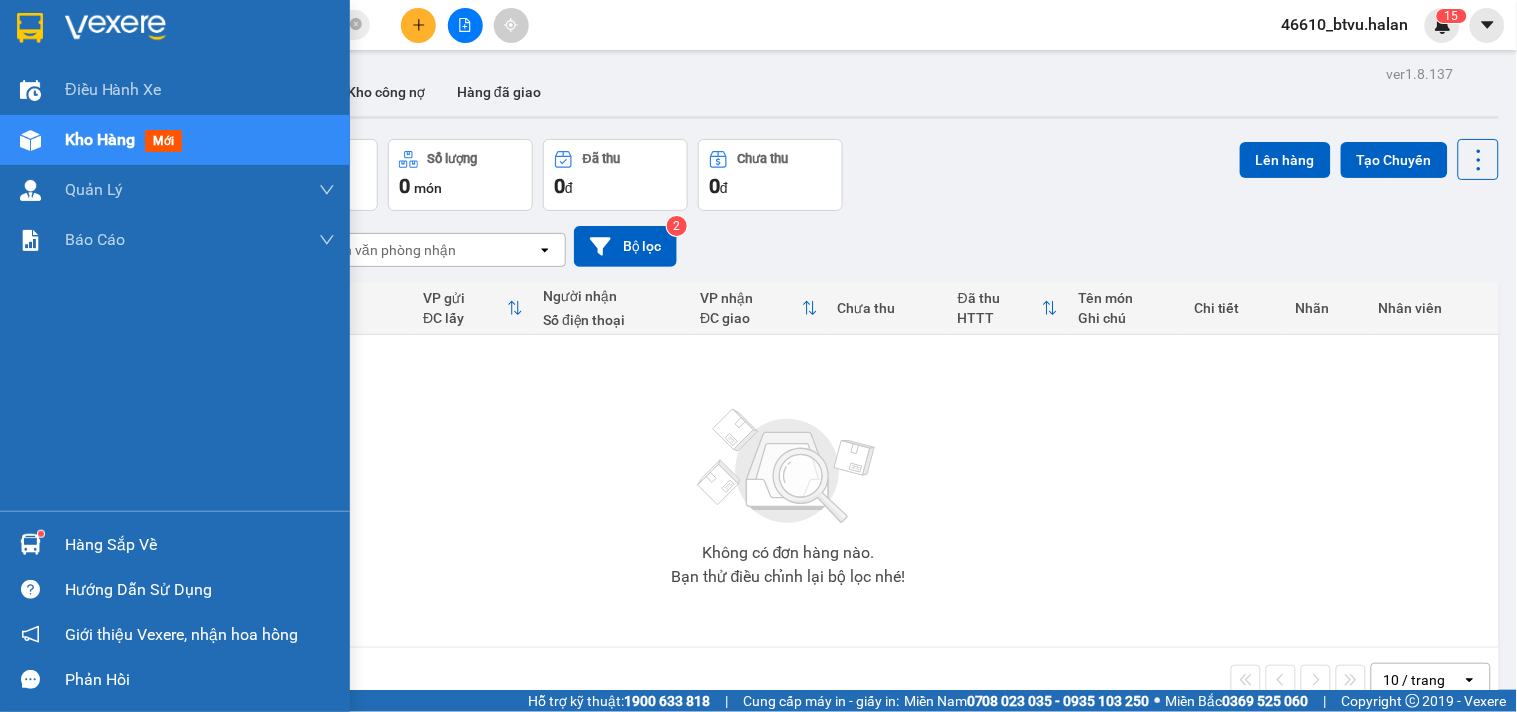 drag, startPoint x: 44, startPoint y: 551, endPoint x: 65, endPoint y: 545, distance: 21.84033 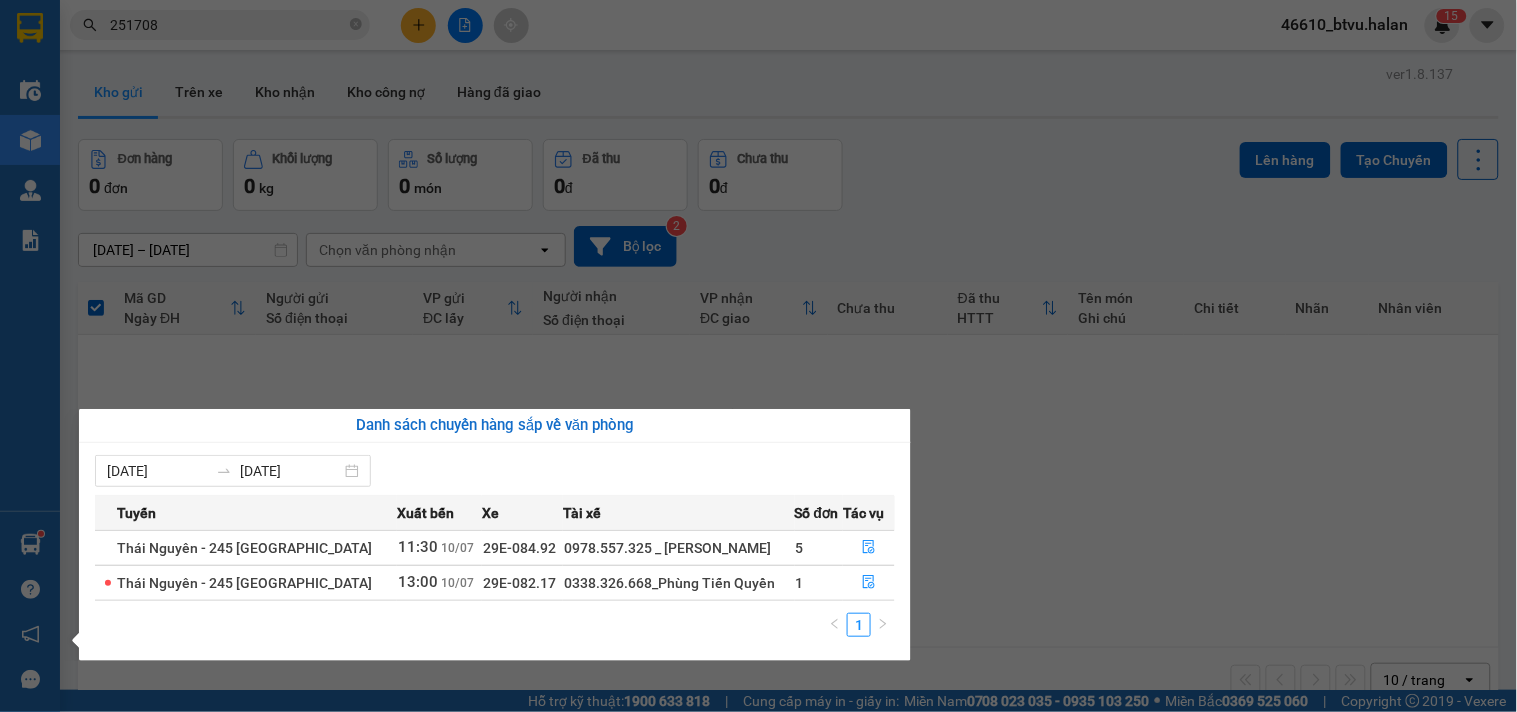click on "Kết quả tìm kiếm ( 6 )  Bộ lọc  Thuộc VP này Mã ĐH Trạng thái Món hàng Thu hộ Tổng cước Chưa cước Nhãn Người gửi VP Gửi Người nhận VP Nhận HD0807 251708 16:07 [DATE] Đã giao   07:04 [DATE] HỘP GỖ VÒNG BI SL:  2 160.000 0983031846 XUYÊN VP [GEOGRAPHIC_DATA] 0913888525 QUANG NGÀ VP CTY HÀ LAN HD3006 251708 15:59 [DATE] Đã giao   10:30 [DATE] THÙNG HS SL:  1 90.000 0367456194 LƯU THU NGÀ VP [GEOGRAPHIC_DATA] 0836101681 A THÀNH VP Bắc Kạn HD3005 251708 16:36 [DATE] Đã giao   09:15 [DATE] HỘP THUỐC SL:  1 65.000 0353530985 LOAN VP [GEOGRAPHIC_DATA] 0329045094 dương VP [GEOGRAPHIC_DATA] 251708 16:12 [DATE] Đã giao   07:42 [DATE] THÙNG CÂN ĐT SL:  1 50.000 0904743638 [GEOGRAPHIC_DATA] 0945488858 DUY VP Gang Thép BK1001 251708 15:05 [DATE] Đã giao   14:47 [DATE] HỌP LKDT SL:  1 80.000 0848848222  THUỲ LINH VP Bắc Kạn 0911827872 [GEOGRAPHIC_DATA] [GEOGRAPHIC_DATA]: XPPW+VQH CL23-2 Khu Đất Dị... HD1101 251708 15:38 [DATE] Đã giao   19:27 [DATE]" at bounding box center [758, 356] 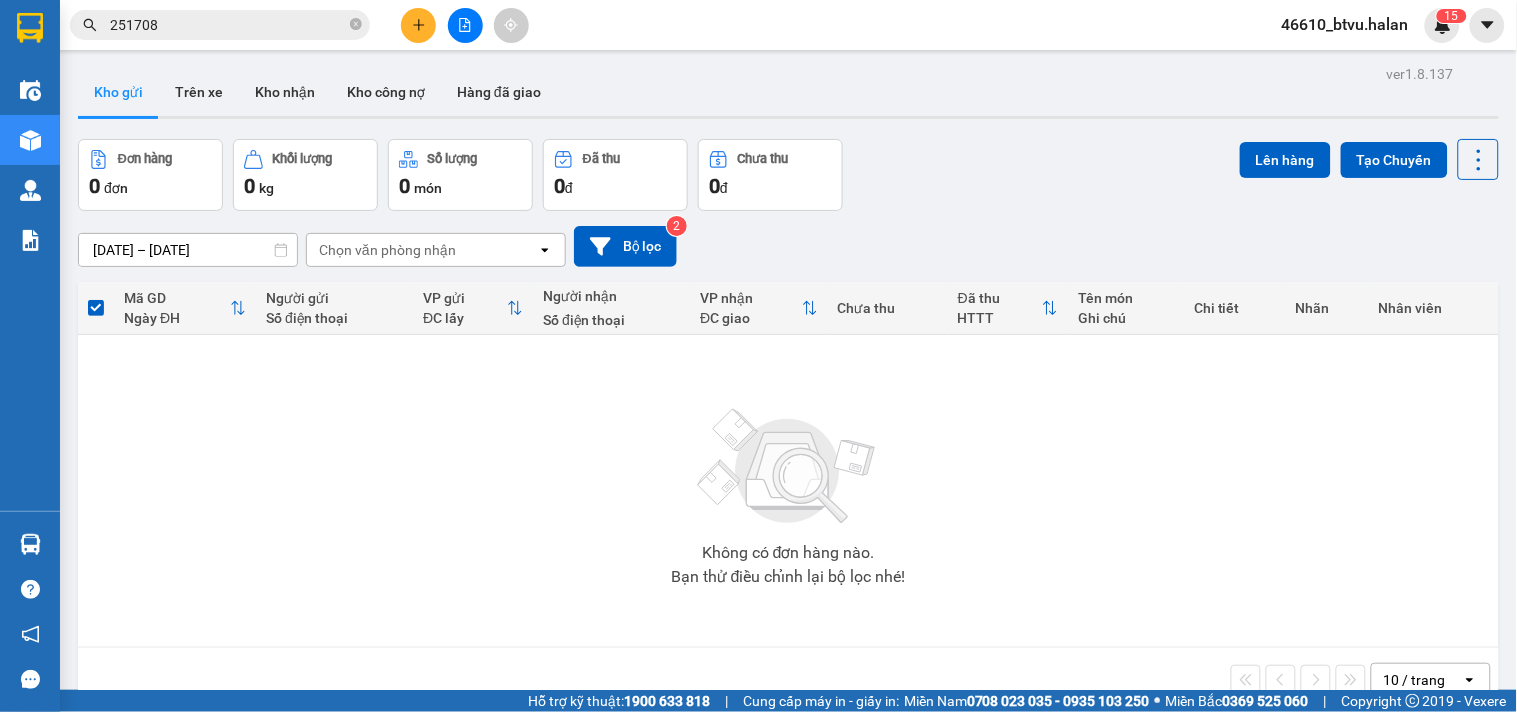 click at bounding box center [418, 25] 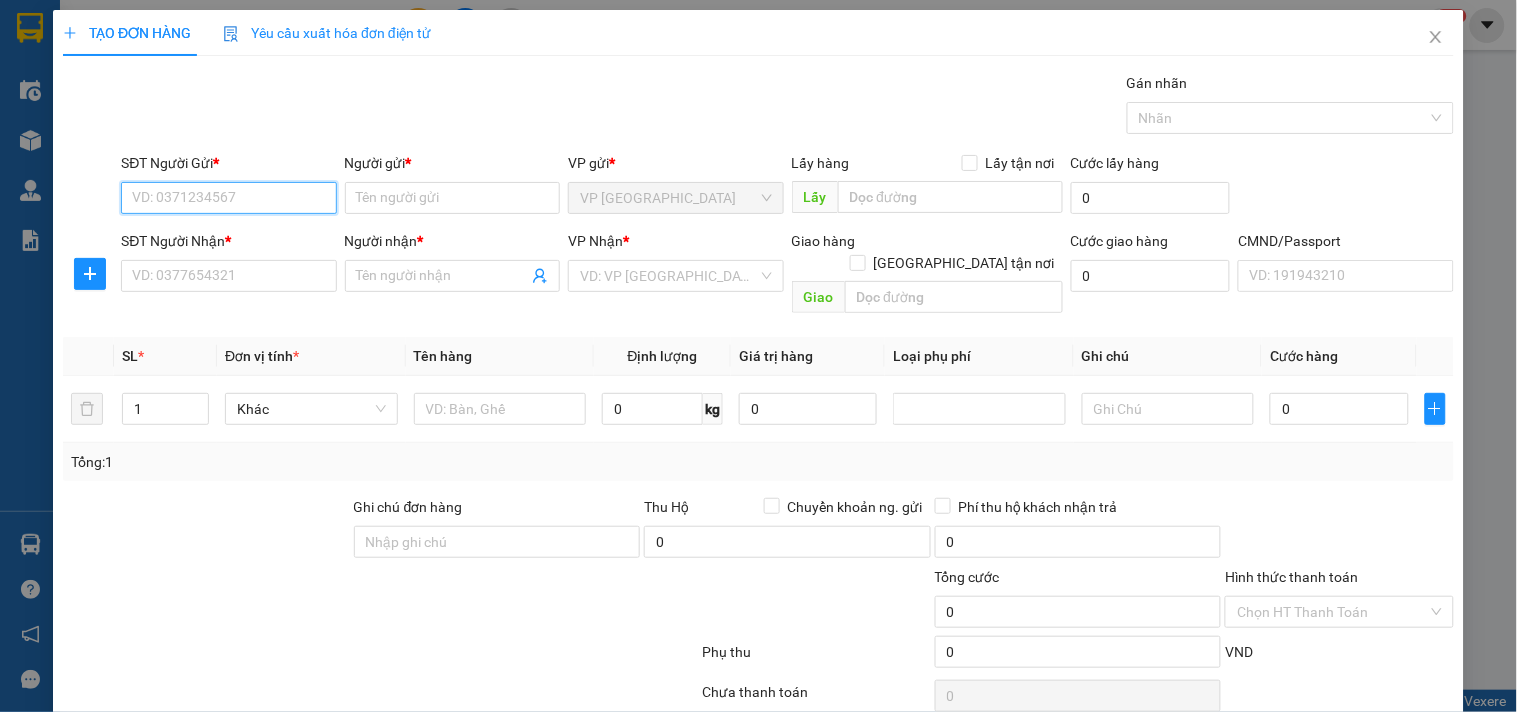 click on "SĐT Người Gửi  *" at bounding box center [228, 198] 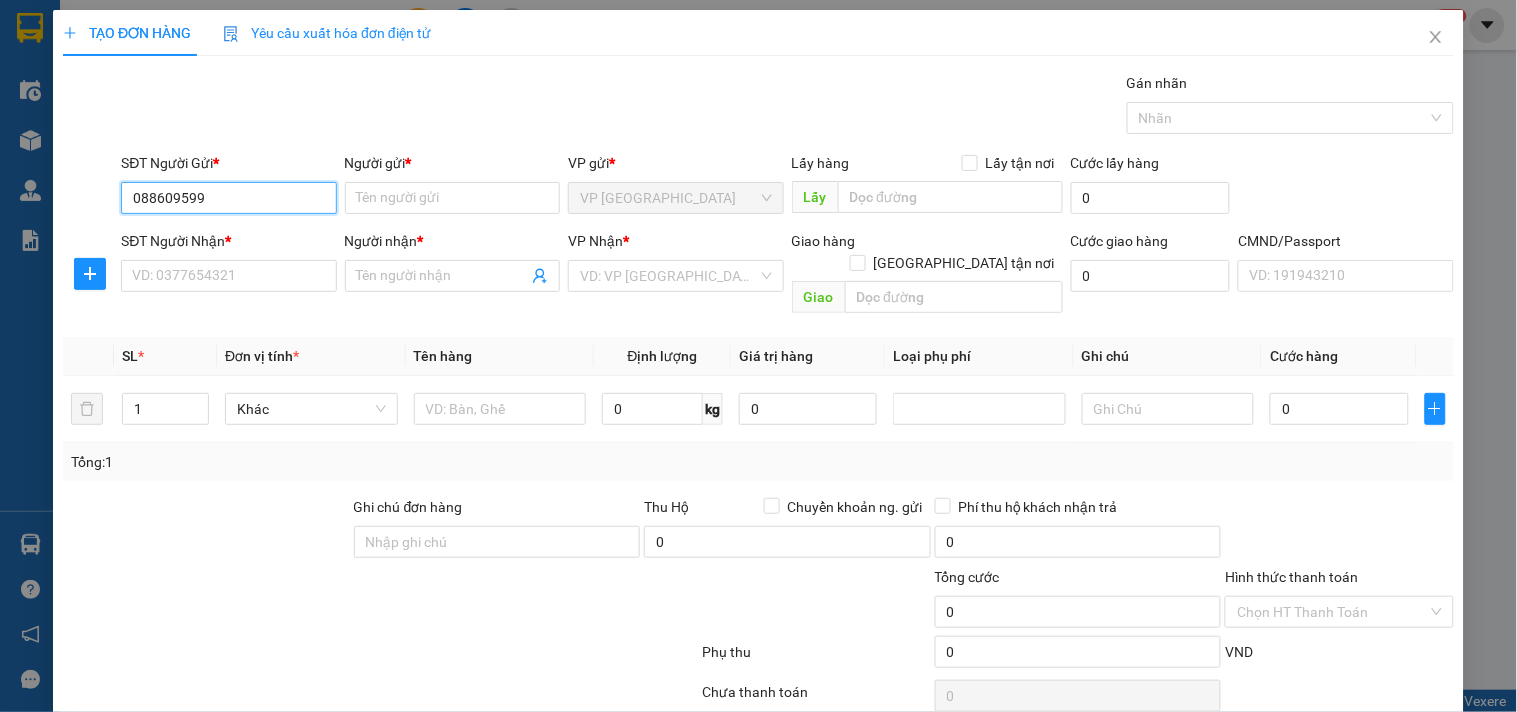 type on "0886095999" 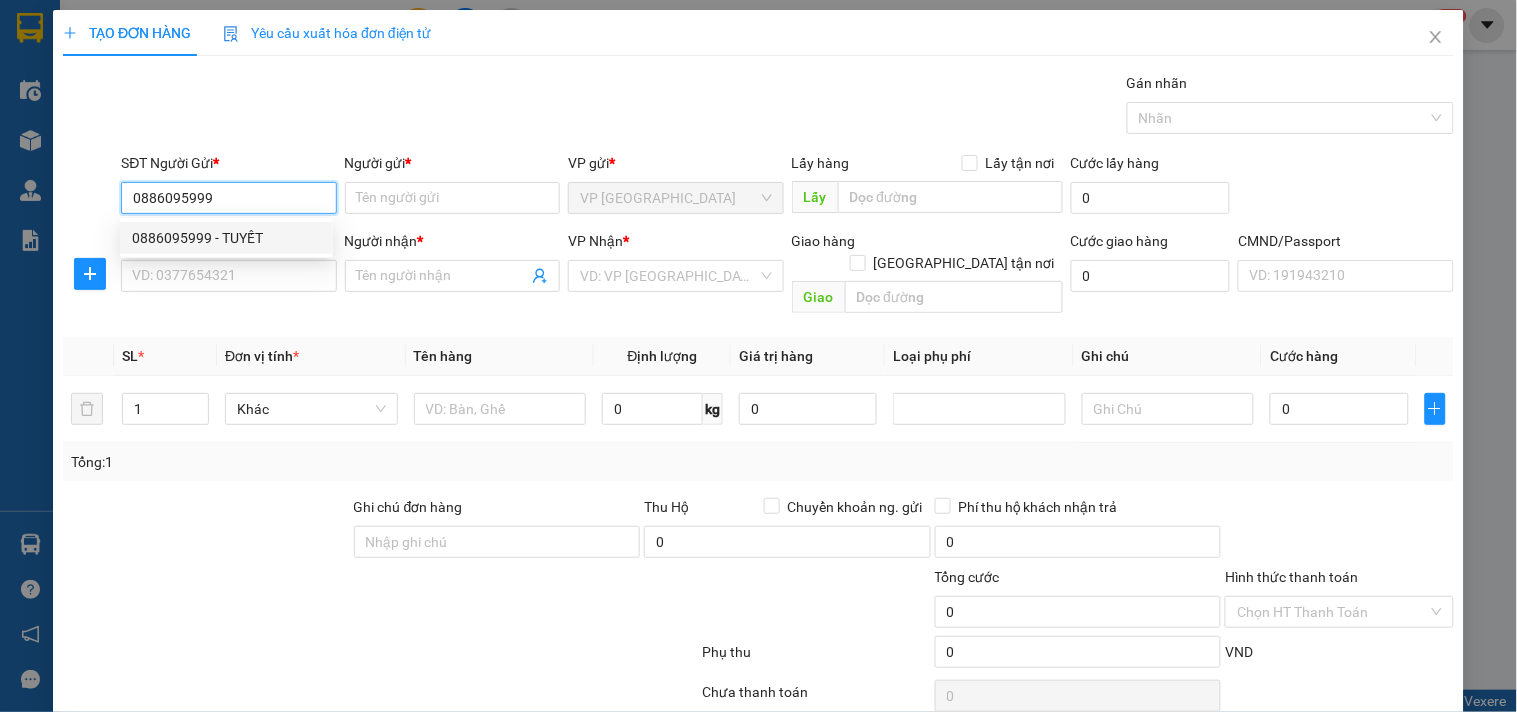 click on "0886095999 - TUYẾT" at bounding box center (226, 238) 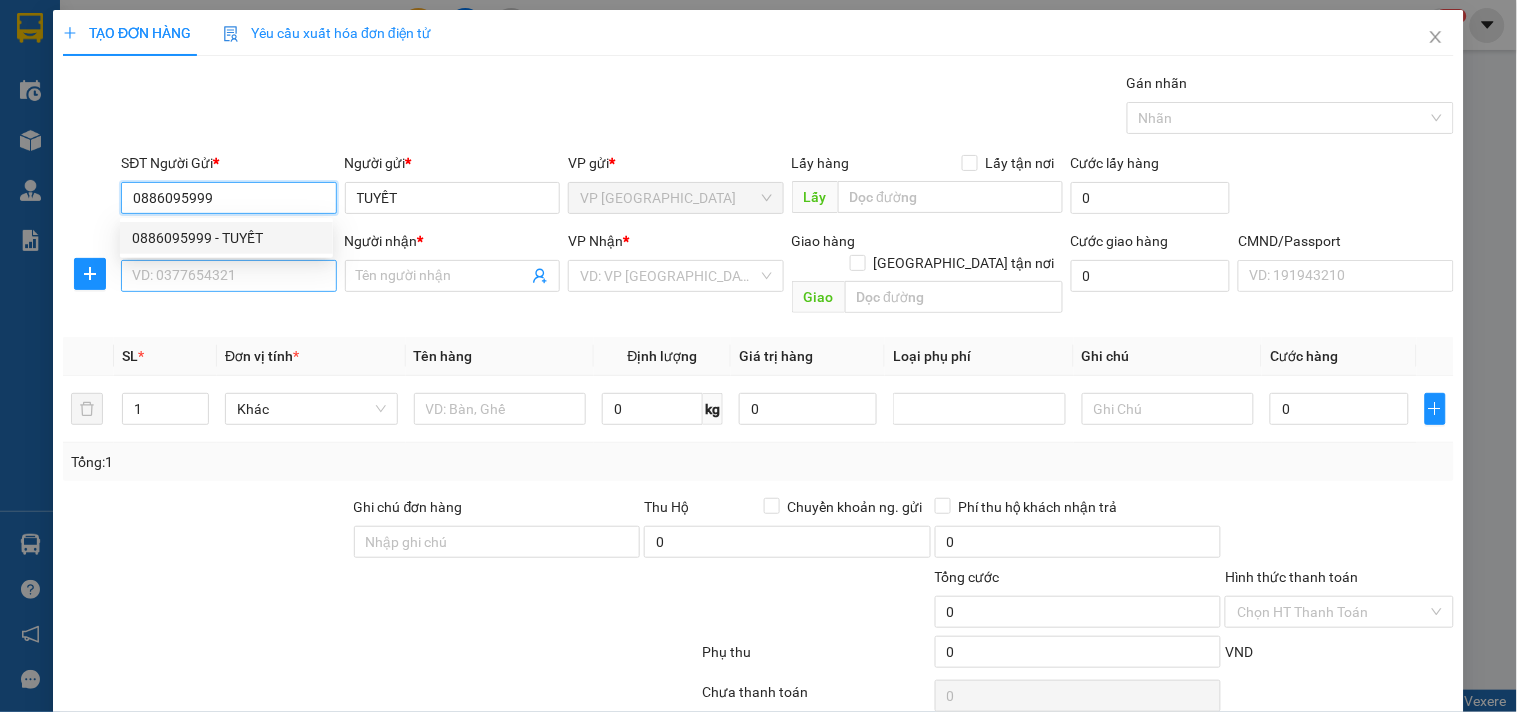type on "0886095999" 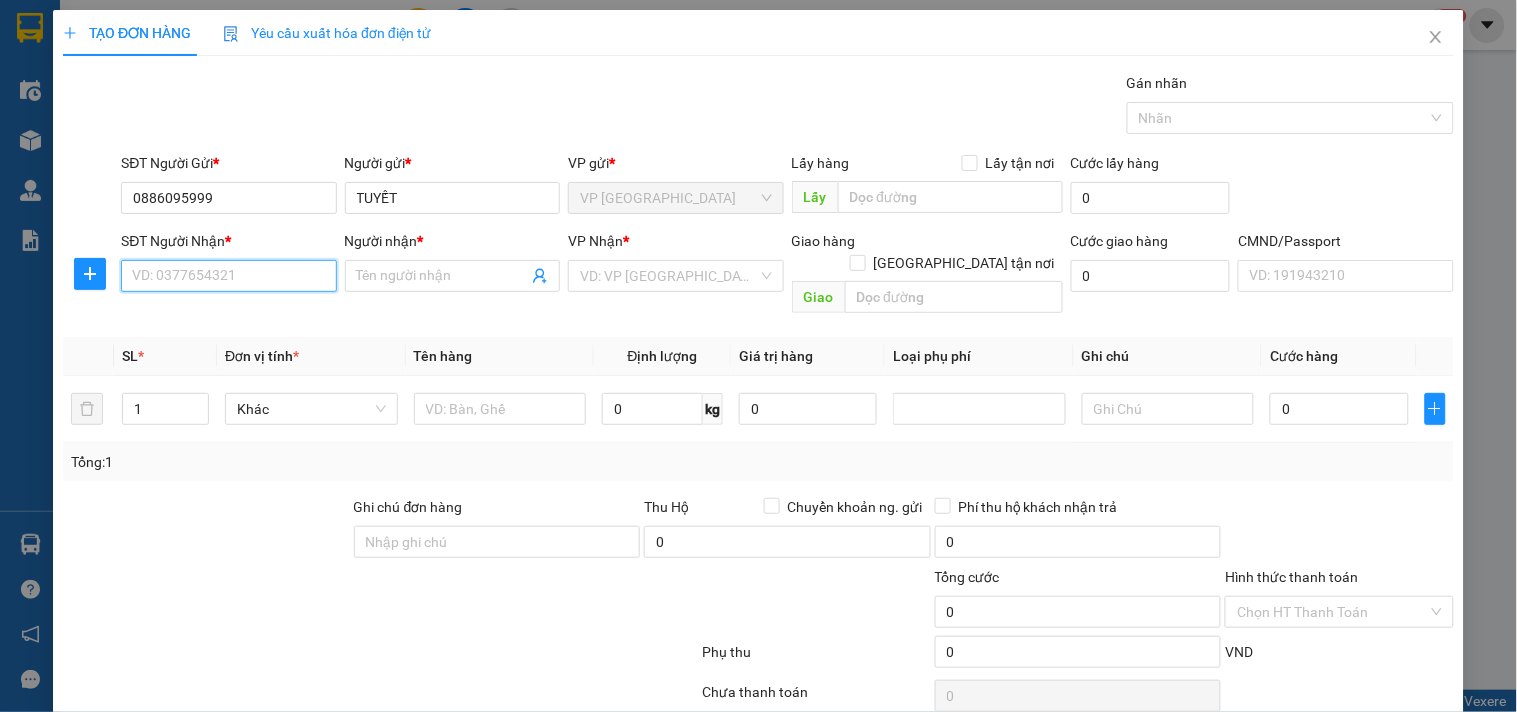 click on "SĐT Người Nhận  *" at bounding box center (228, 276) 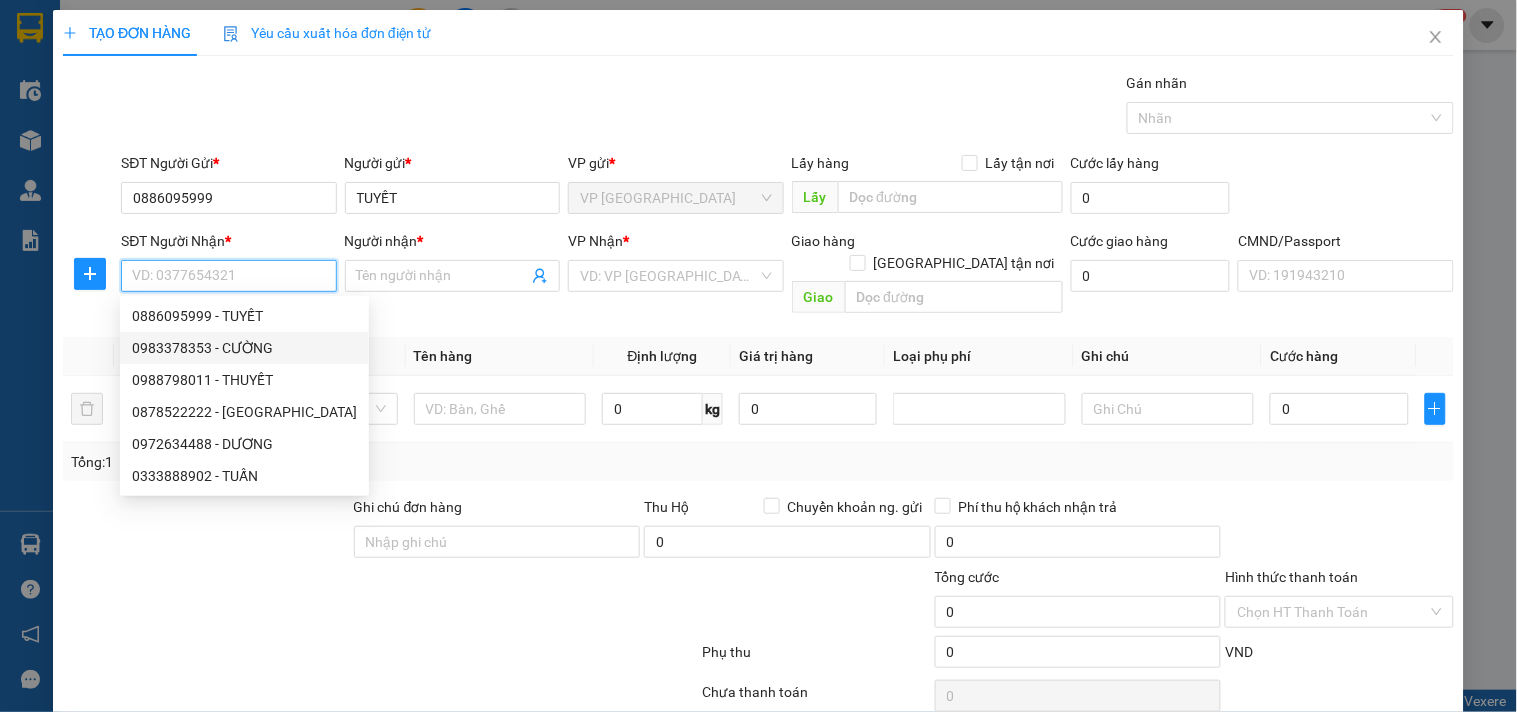 click on "0983378353 - CƯỜNG" at bounding box center (244, 348) 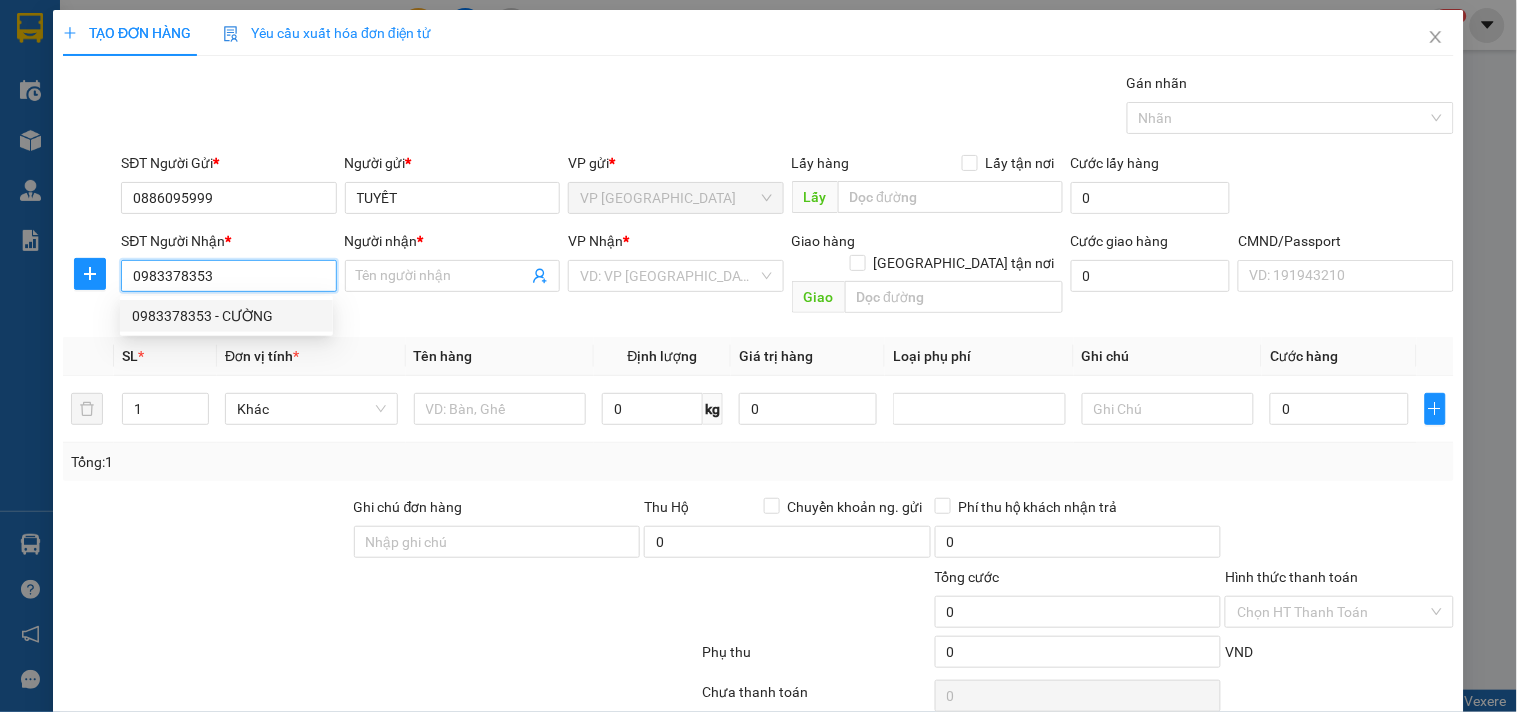 type on "CƯỜNG" 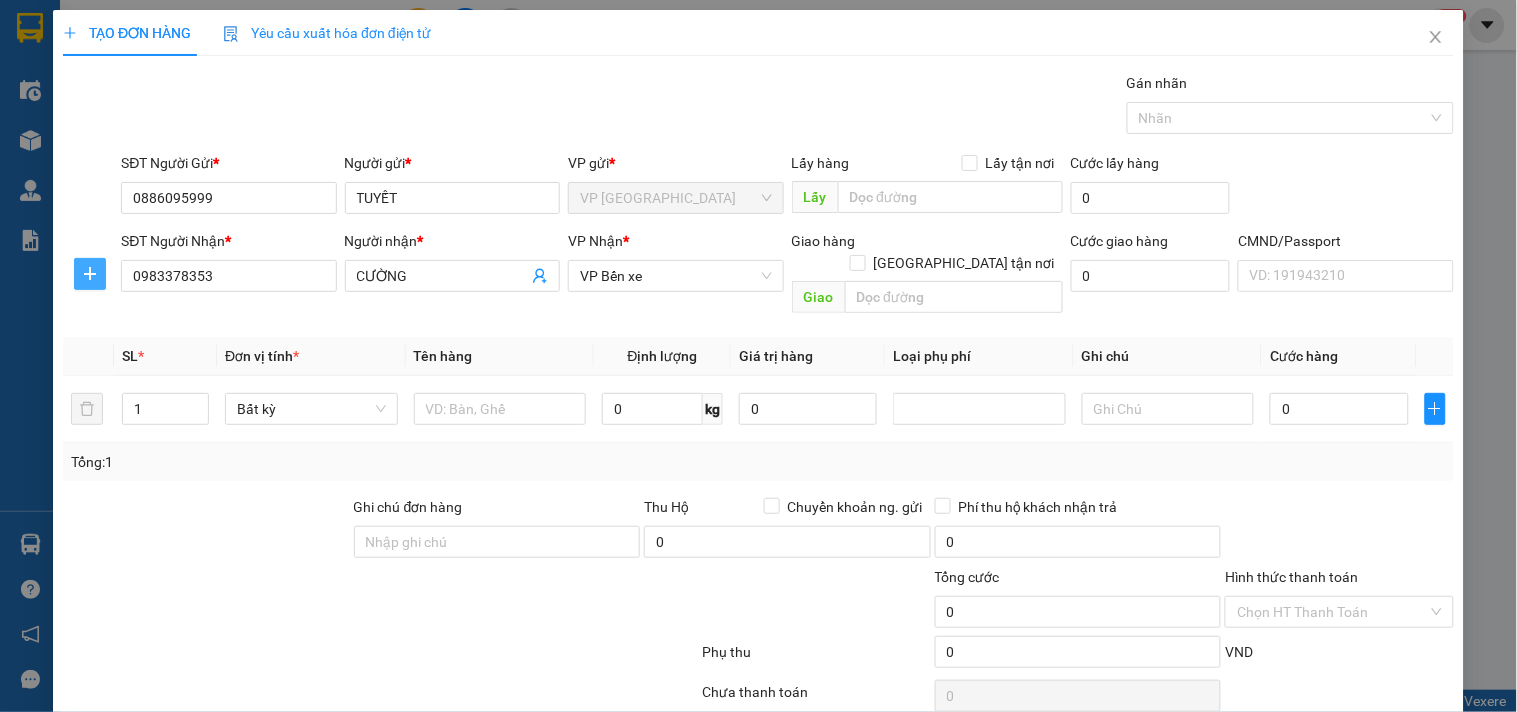 click at bounding box center (90, 274) 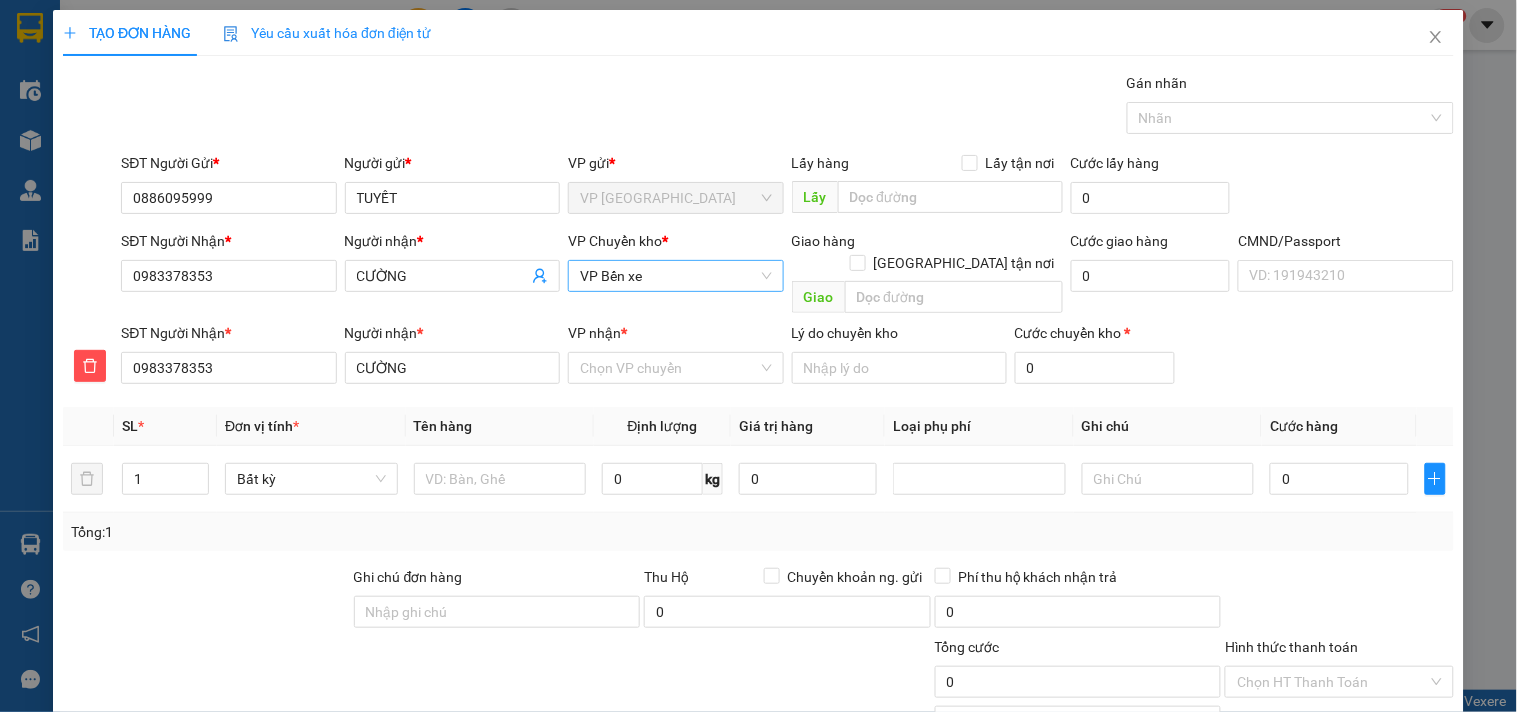 click on "VP Bến xe" at bounding box center (675, 276) 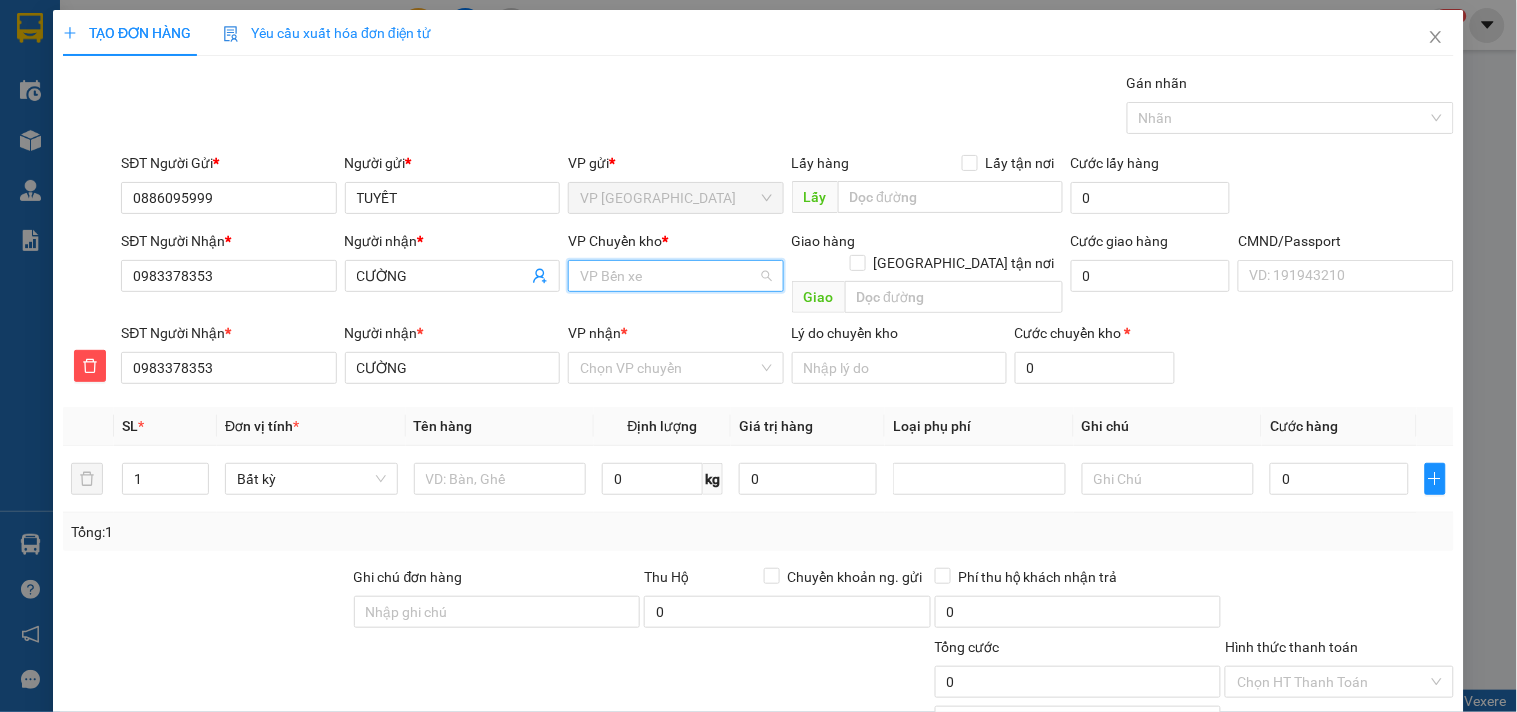 scroll, scrollTop: 64, scrollLeft: 0, axis: vertical 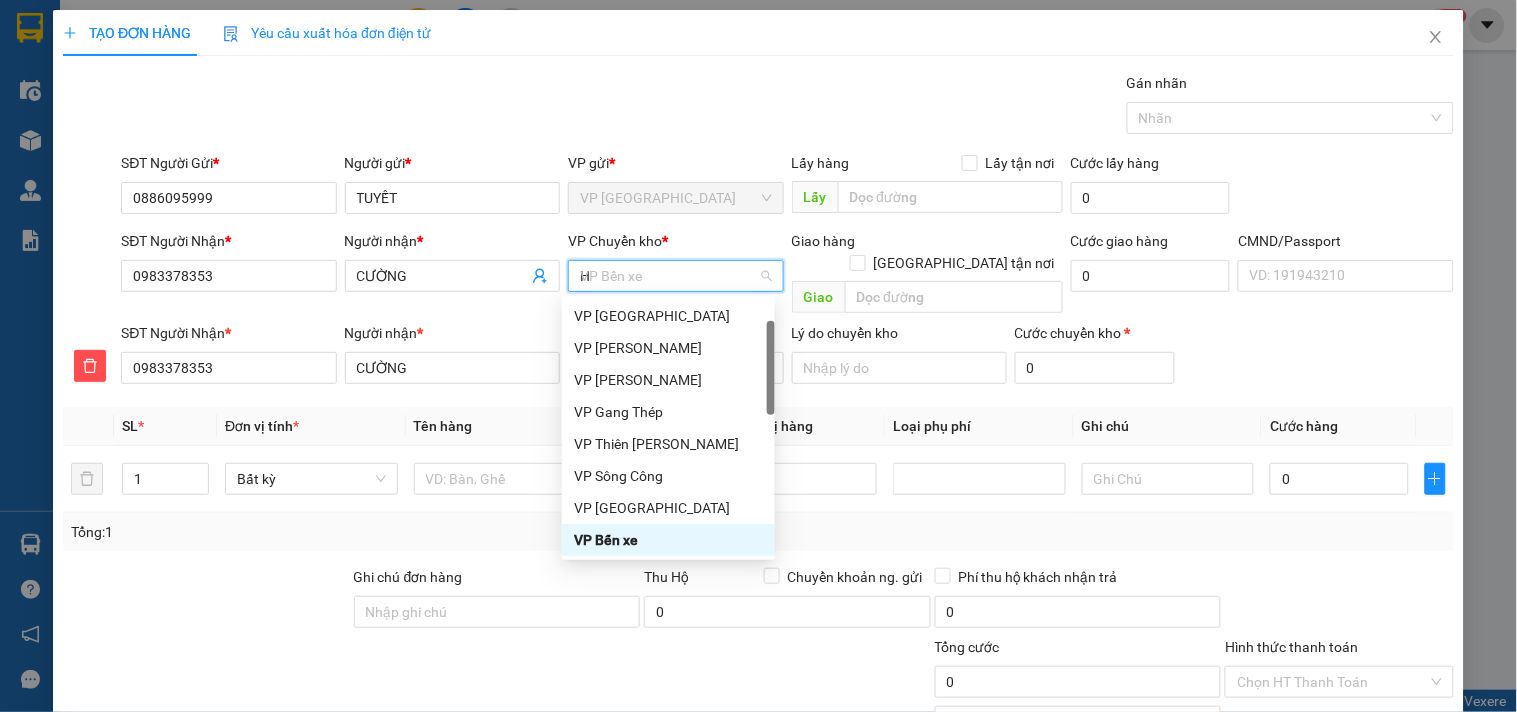 type on "HG" 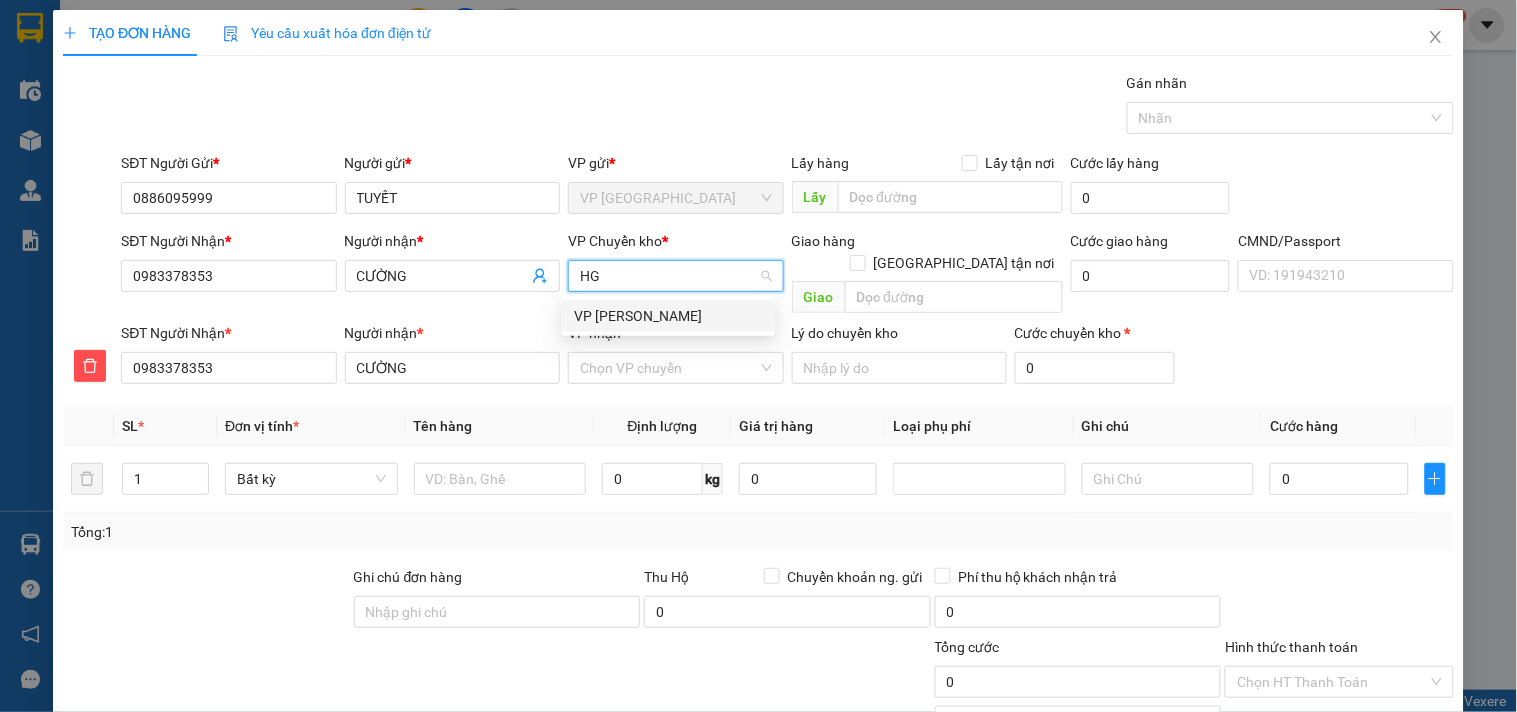 scroll, scrollTop: 0, scrollLeft: 0, axis: both 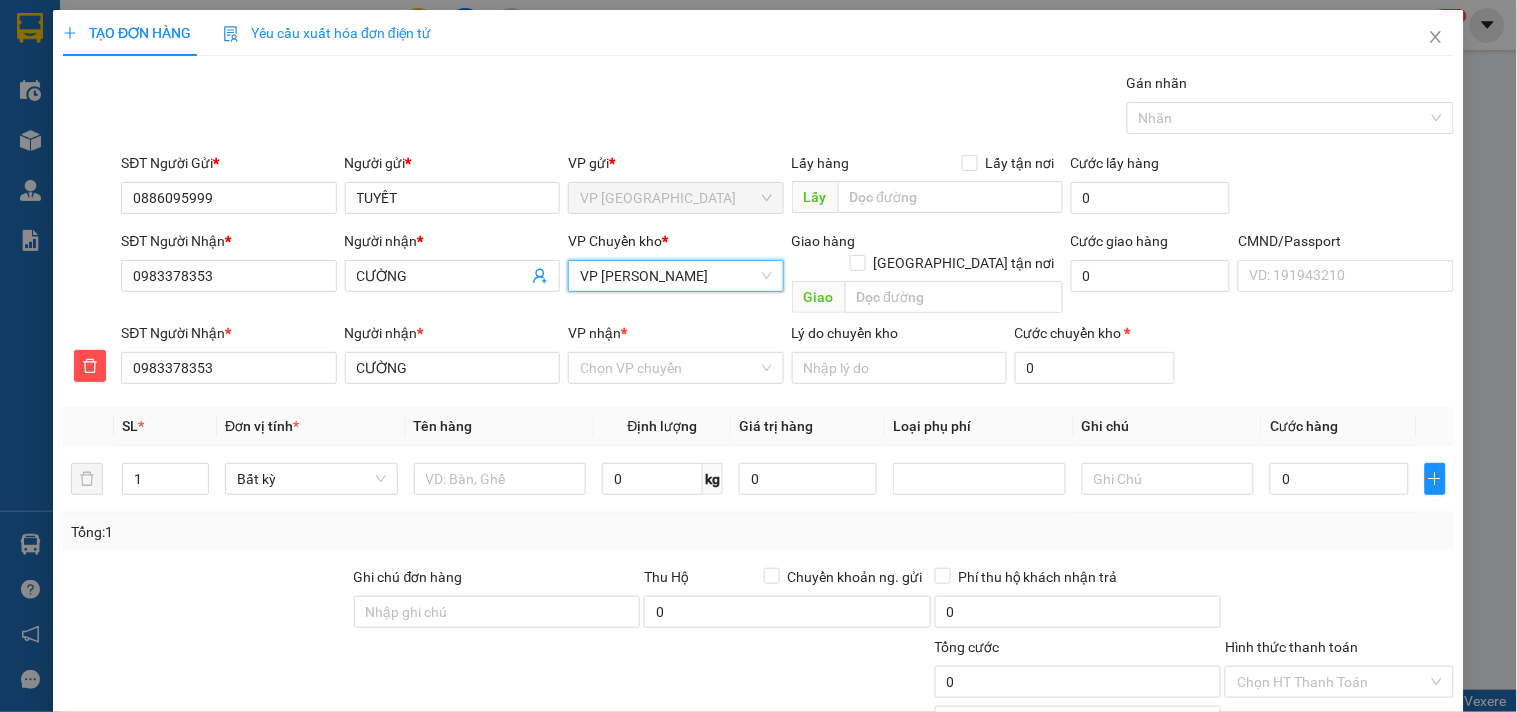 click on "VP nhận  *" at bounding box center [675, 337] 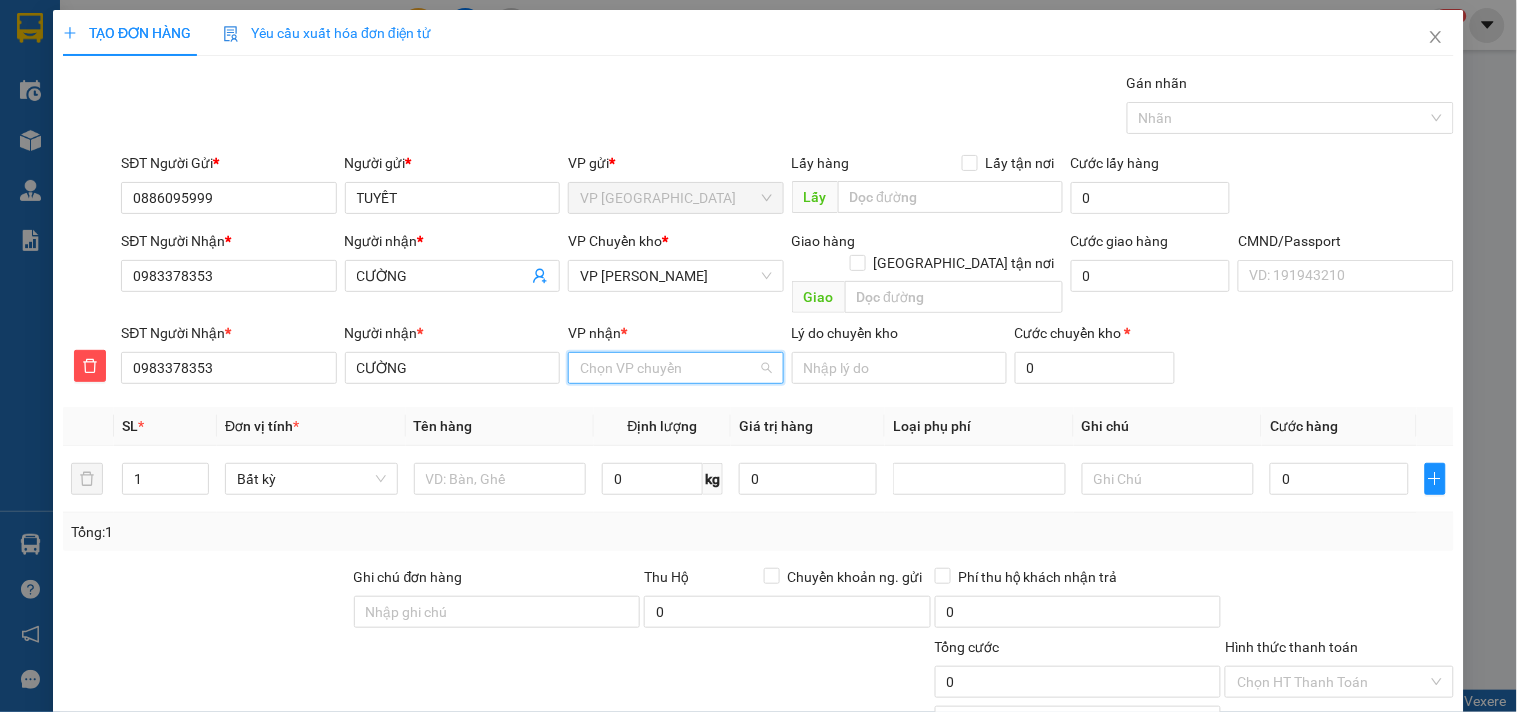 click on "VP nhận  *" at bounding box center [668, 368] 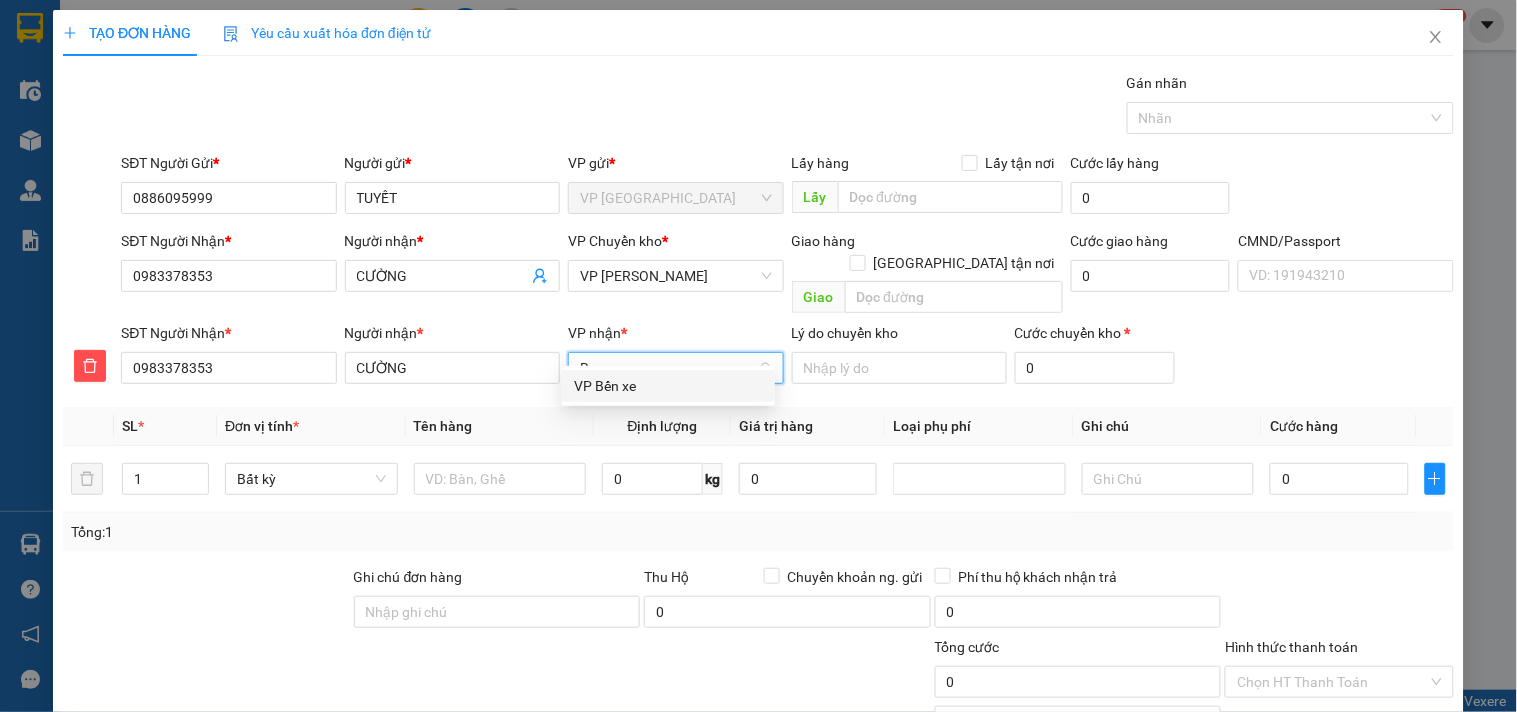 type on "BX" 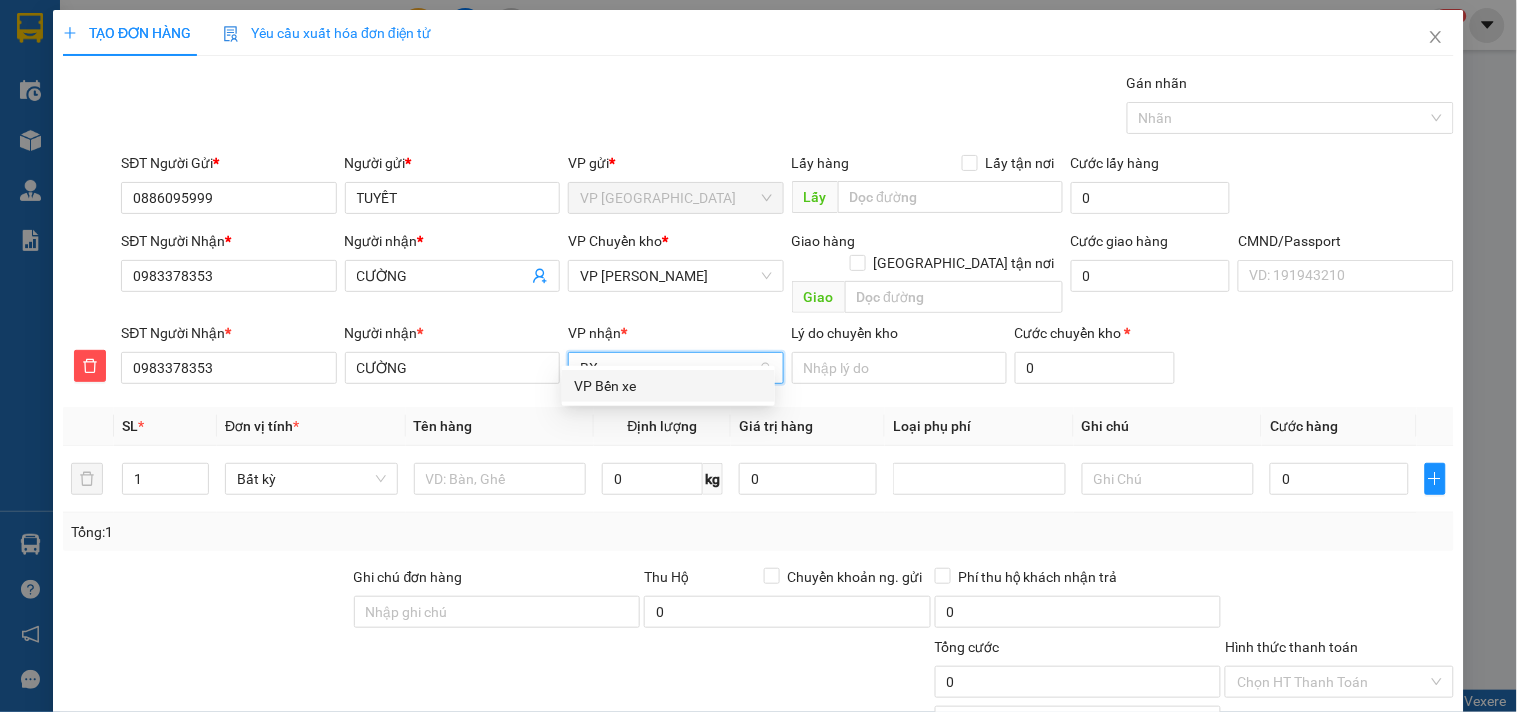drag, startPoint x: 630, startPoint y: 371, endPoint x: 625, endPoint y: 388, distance: 17.720045 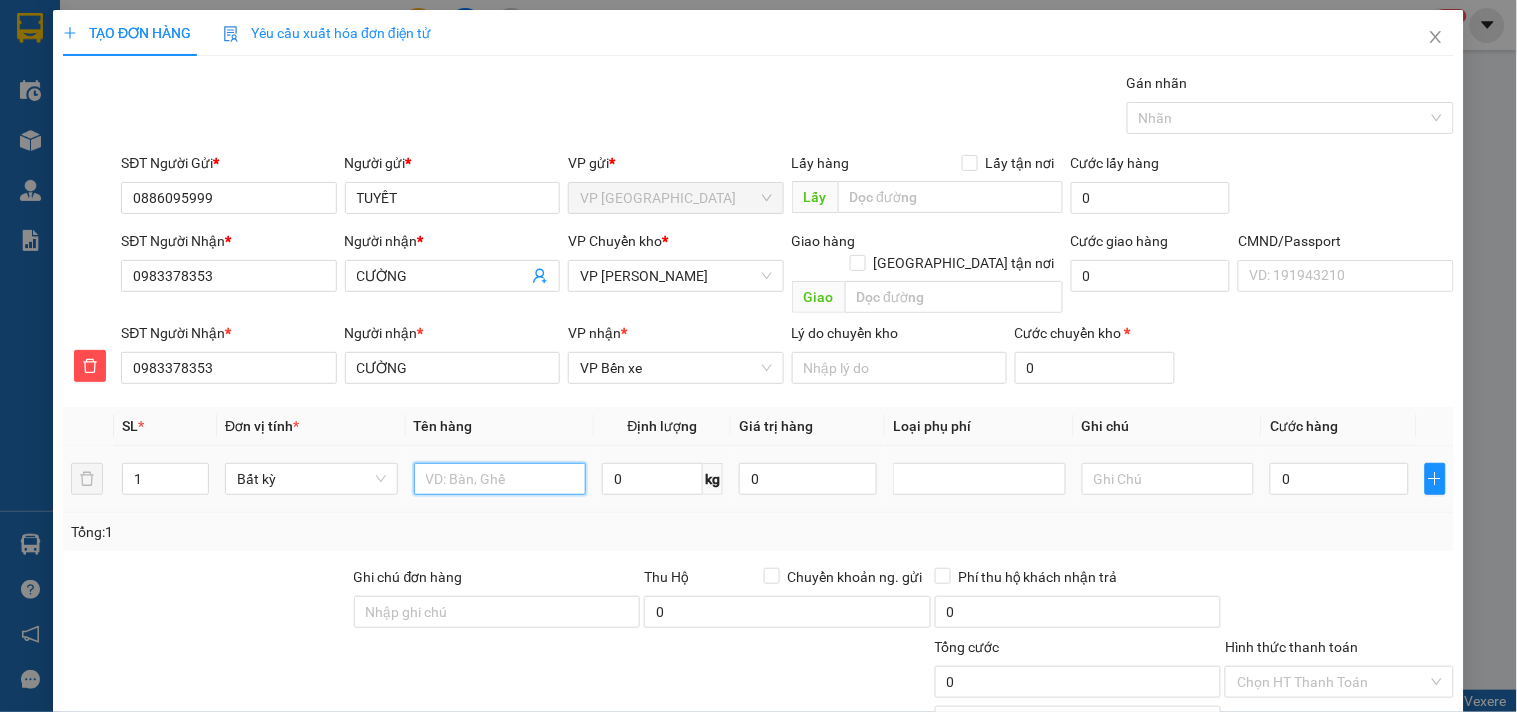 click at bounding box center (500, 479) 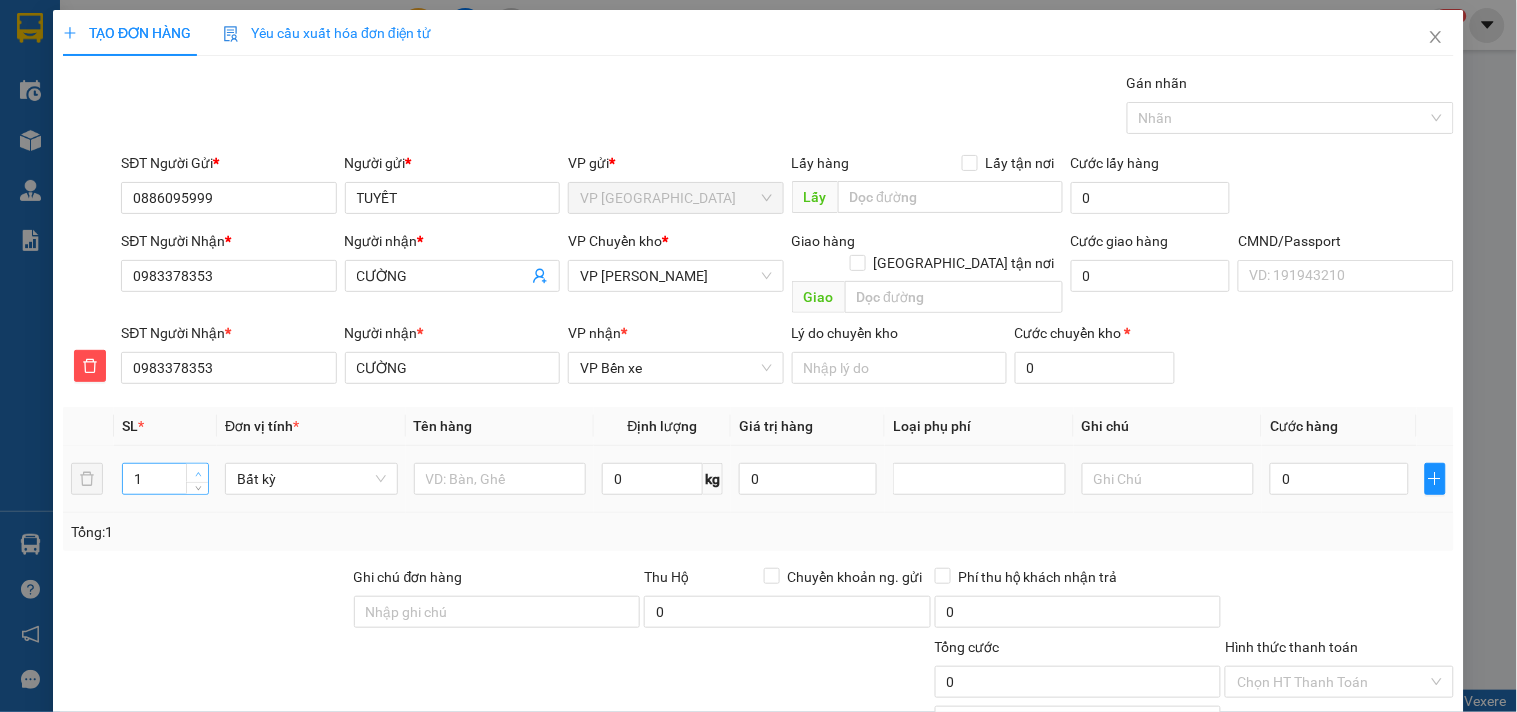 click at bounding box center (197, 473) 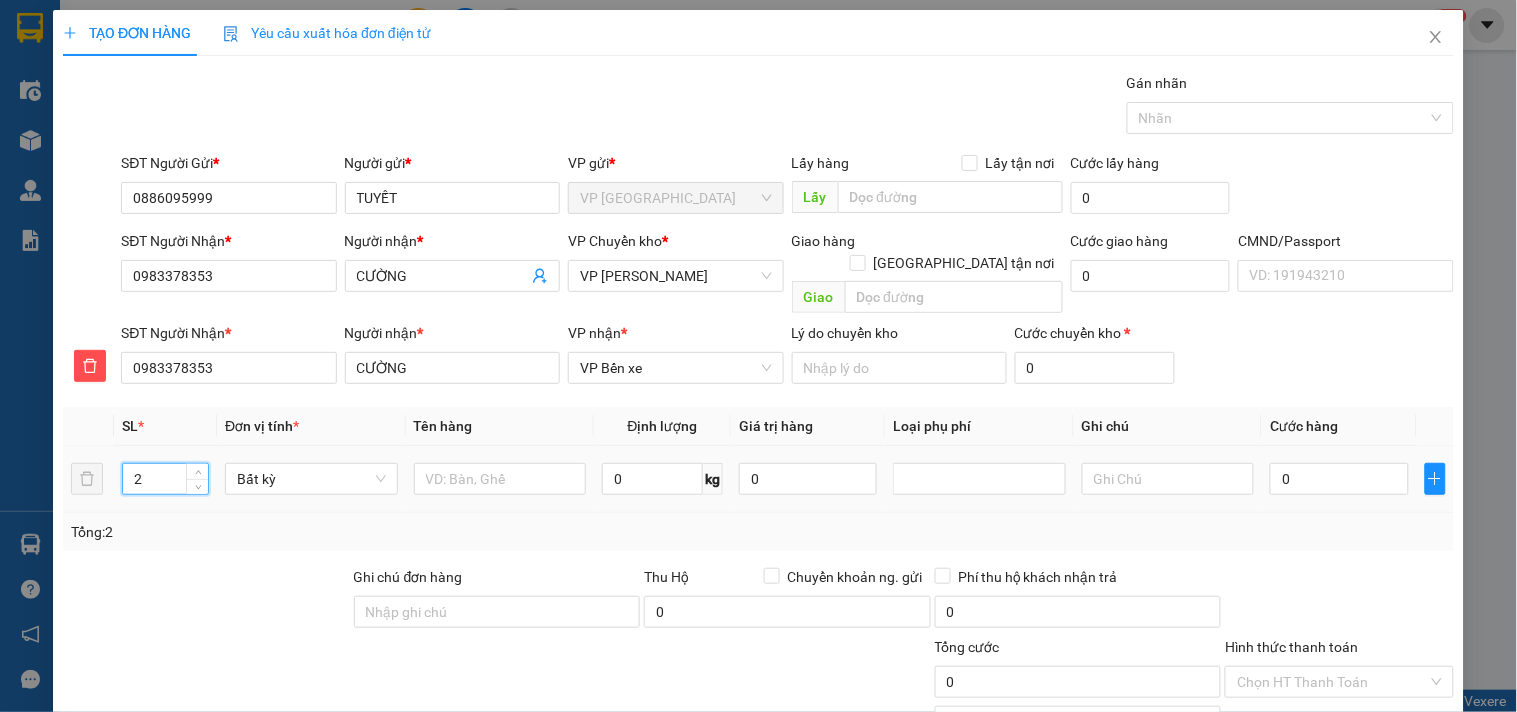 click at bounding box center (500, 479) 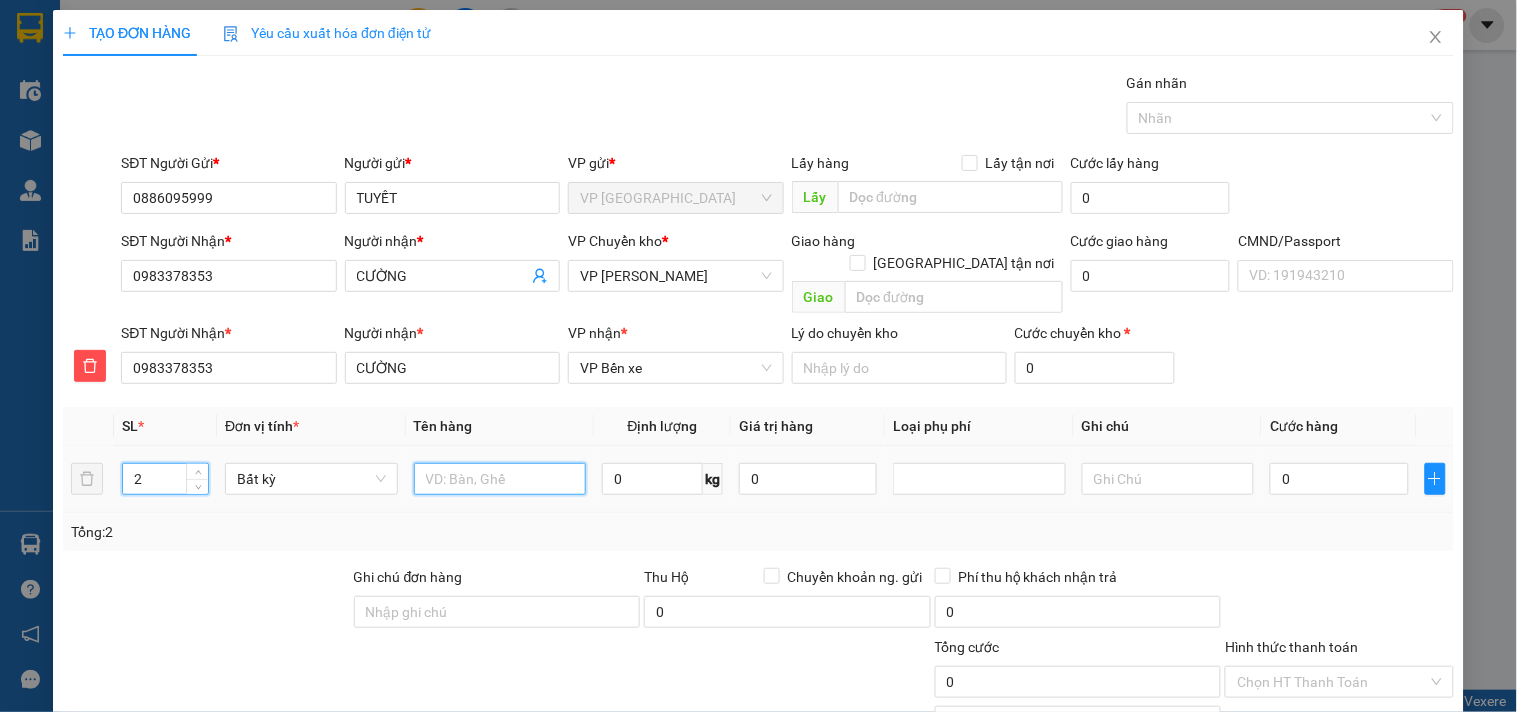 click at bounding box center (500, 479) 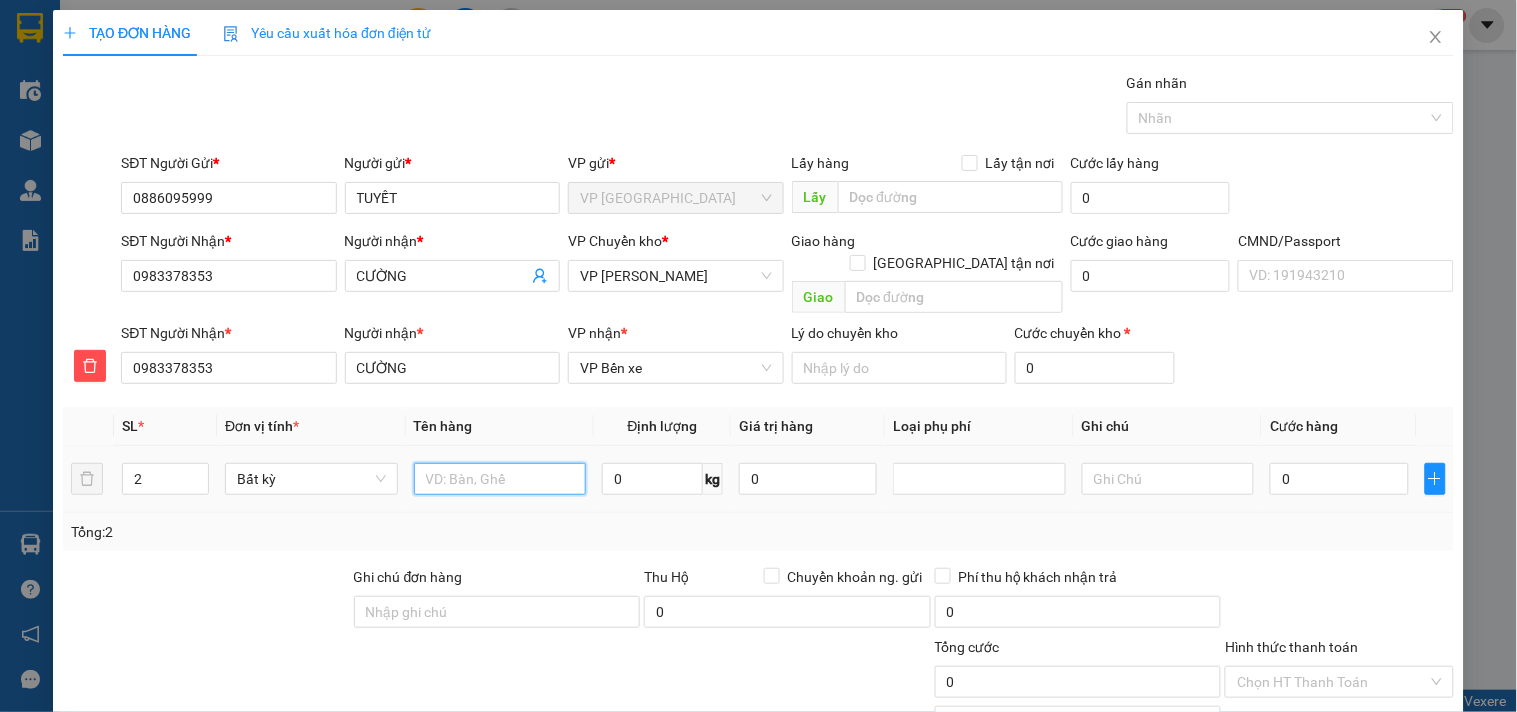 click at bounding box center [500, 479] 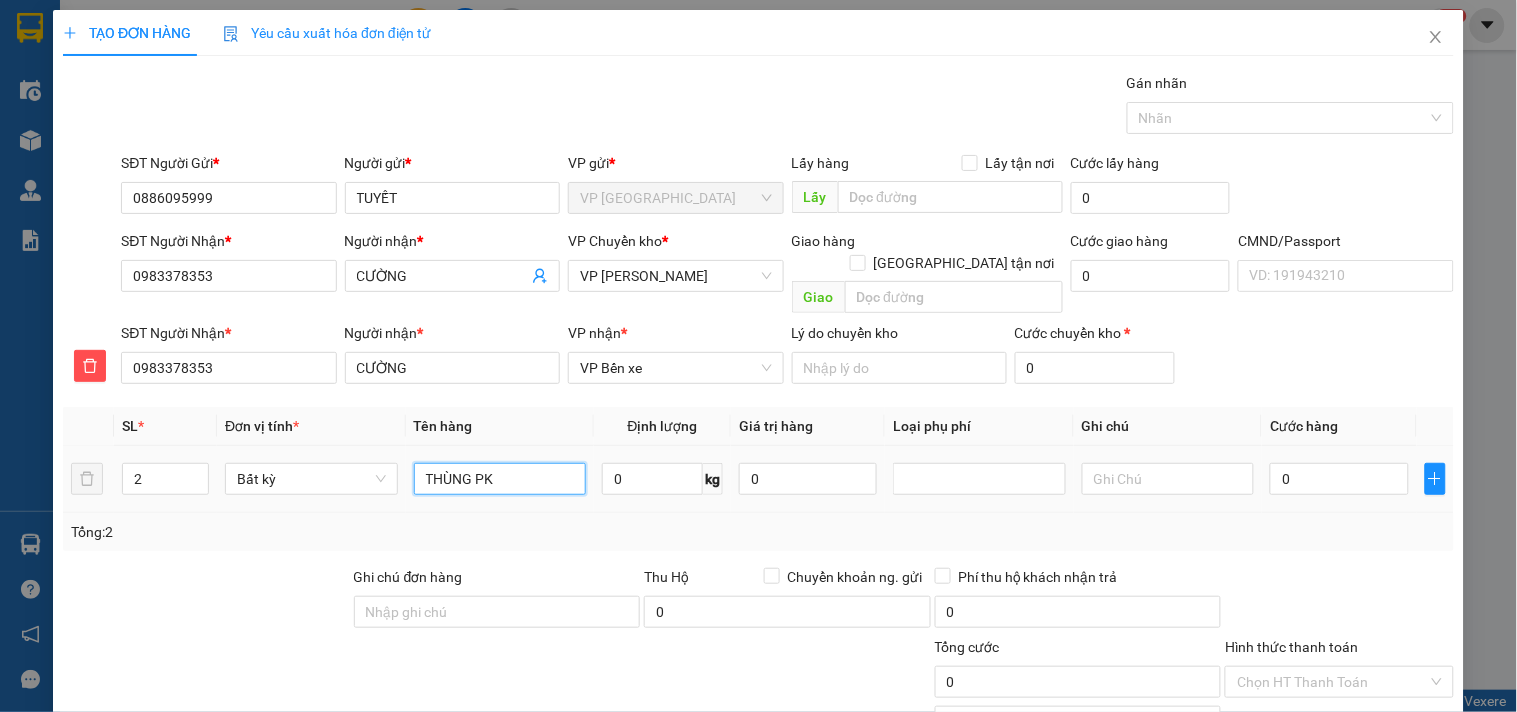 type on "THÙNG PK" 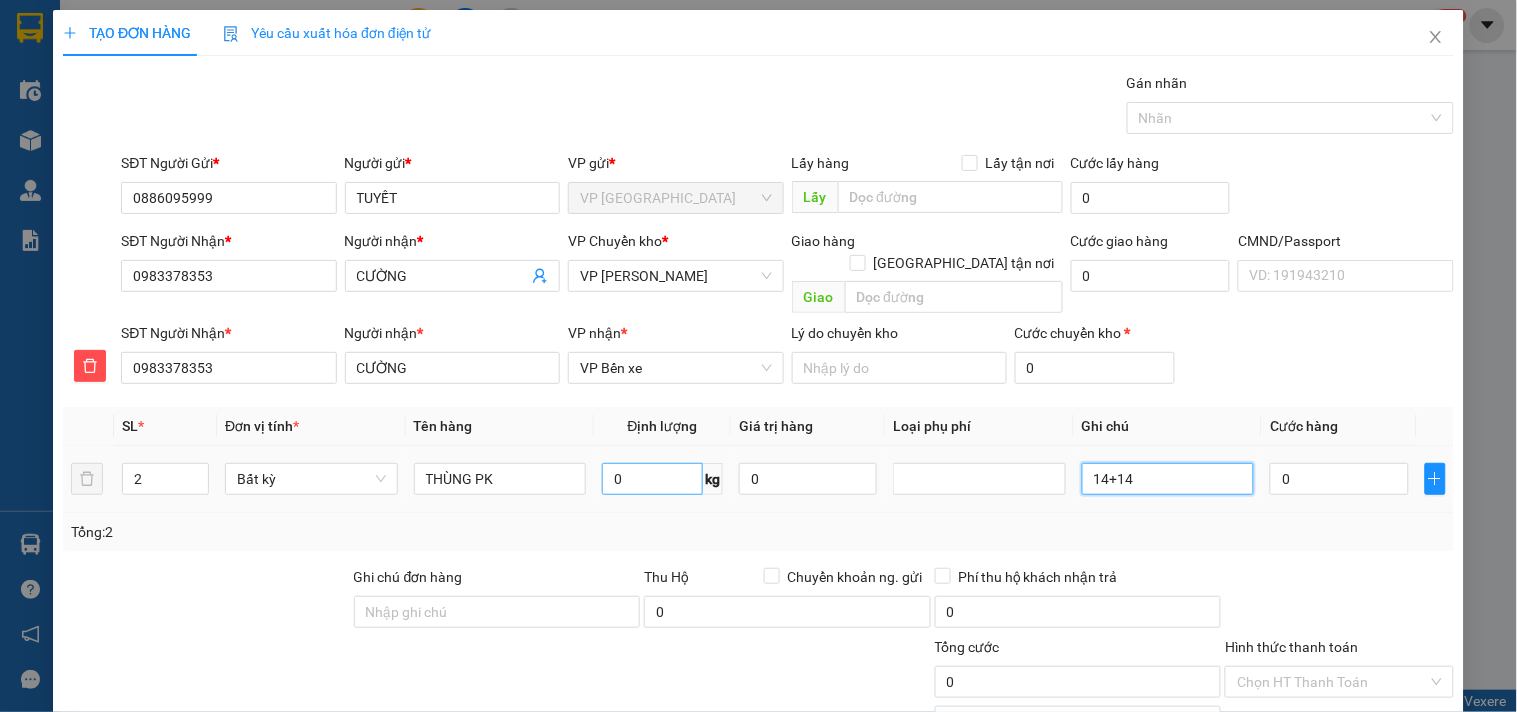 type on "14+14" 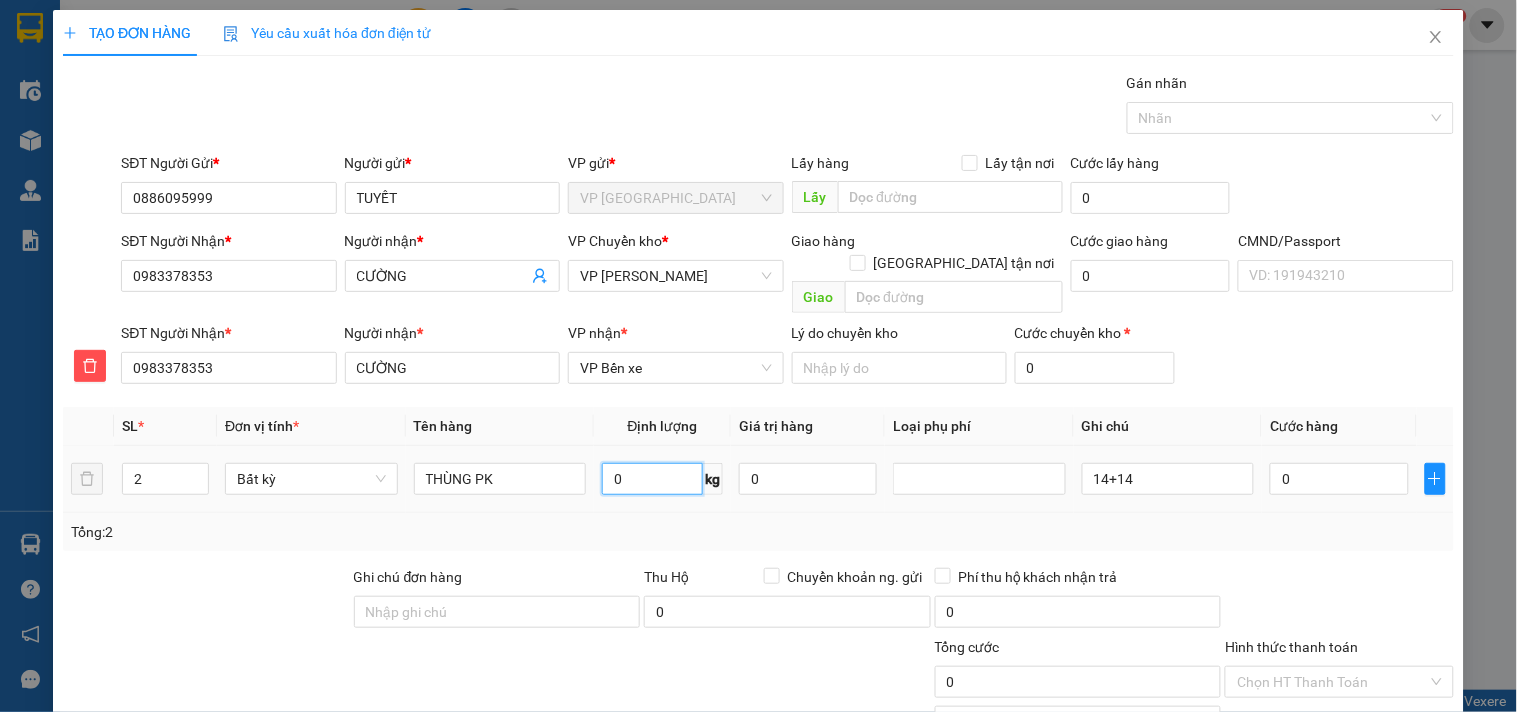 click on "0" at bounding box center [652, 479] 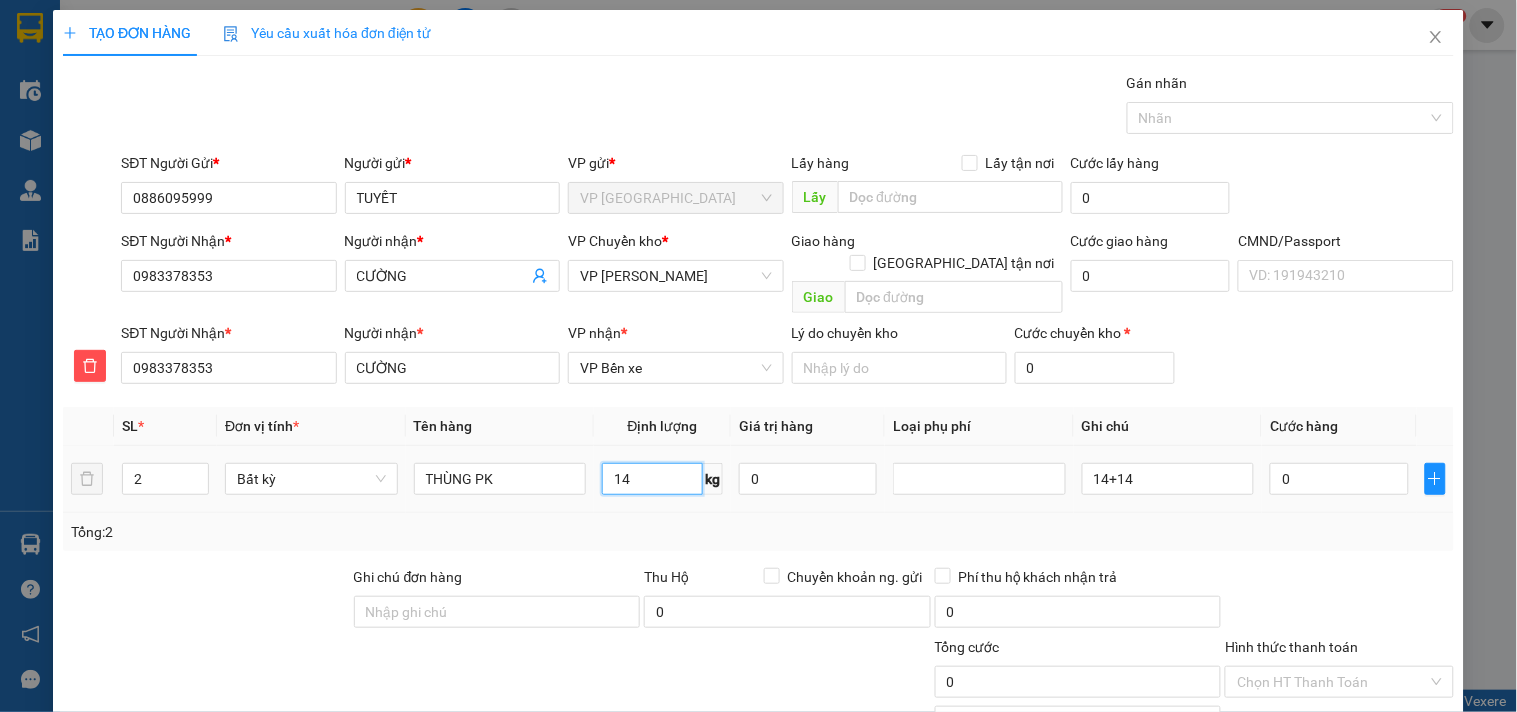 type on "14" 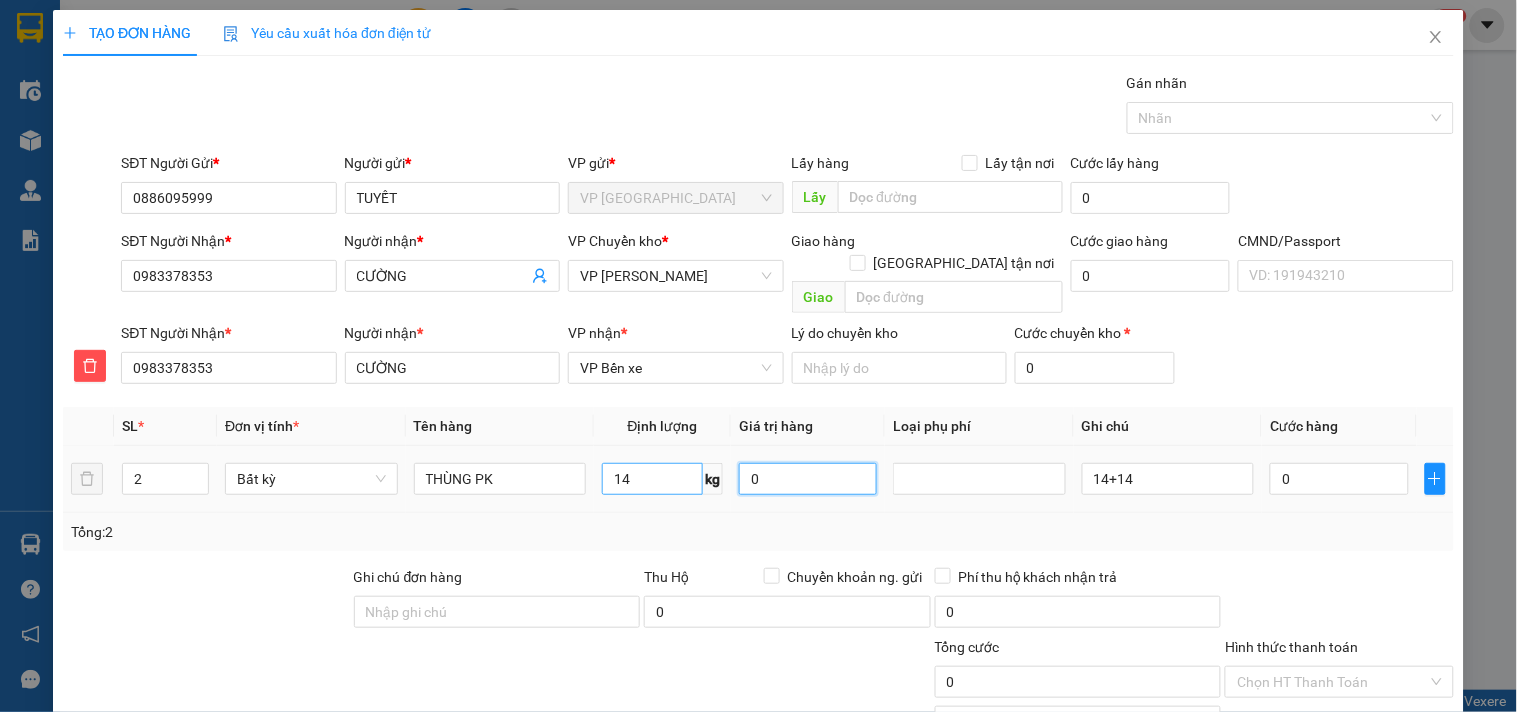 type on "50.000" 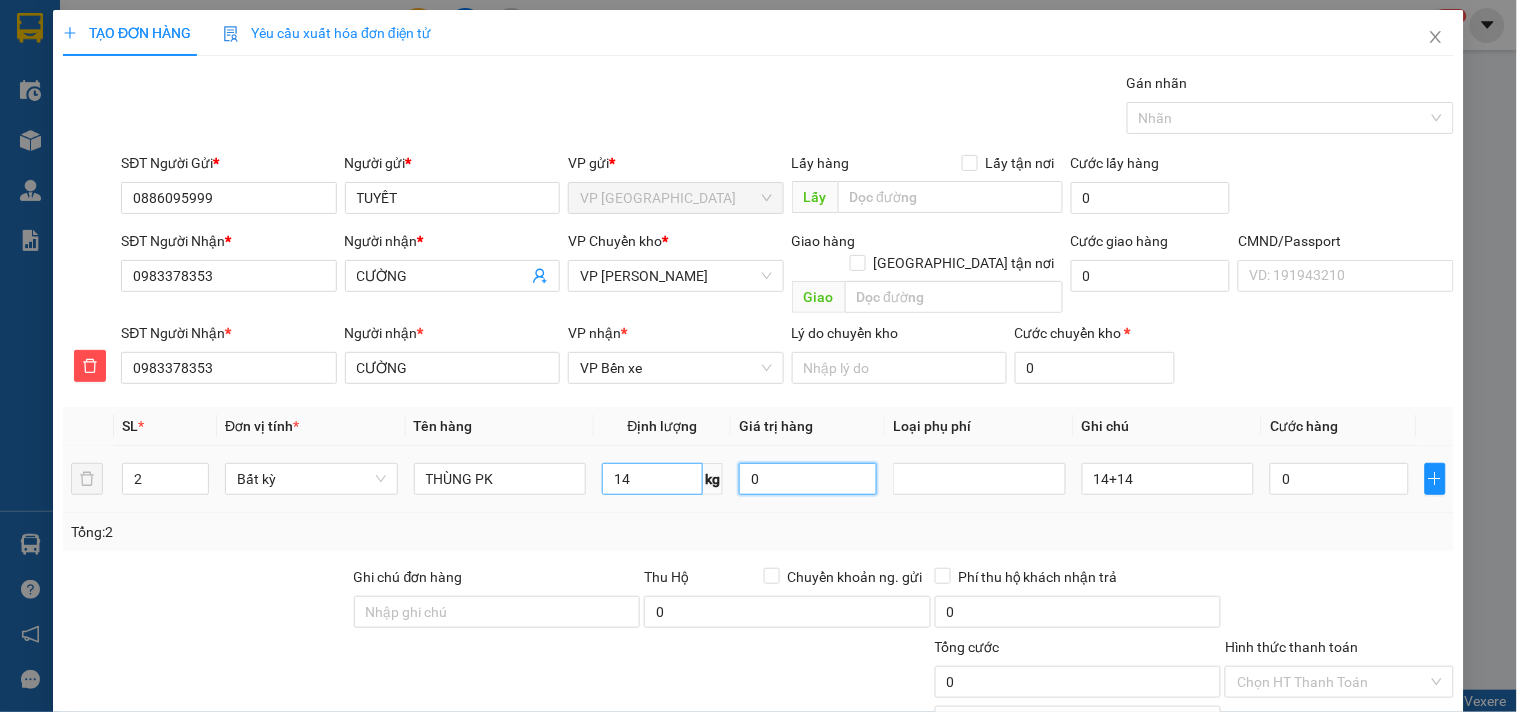 type on "50.000" 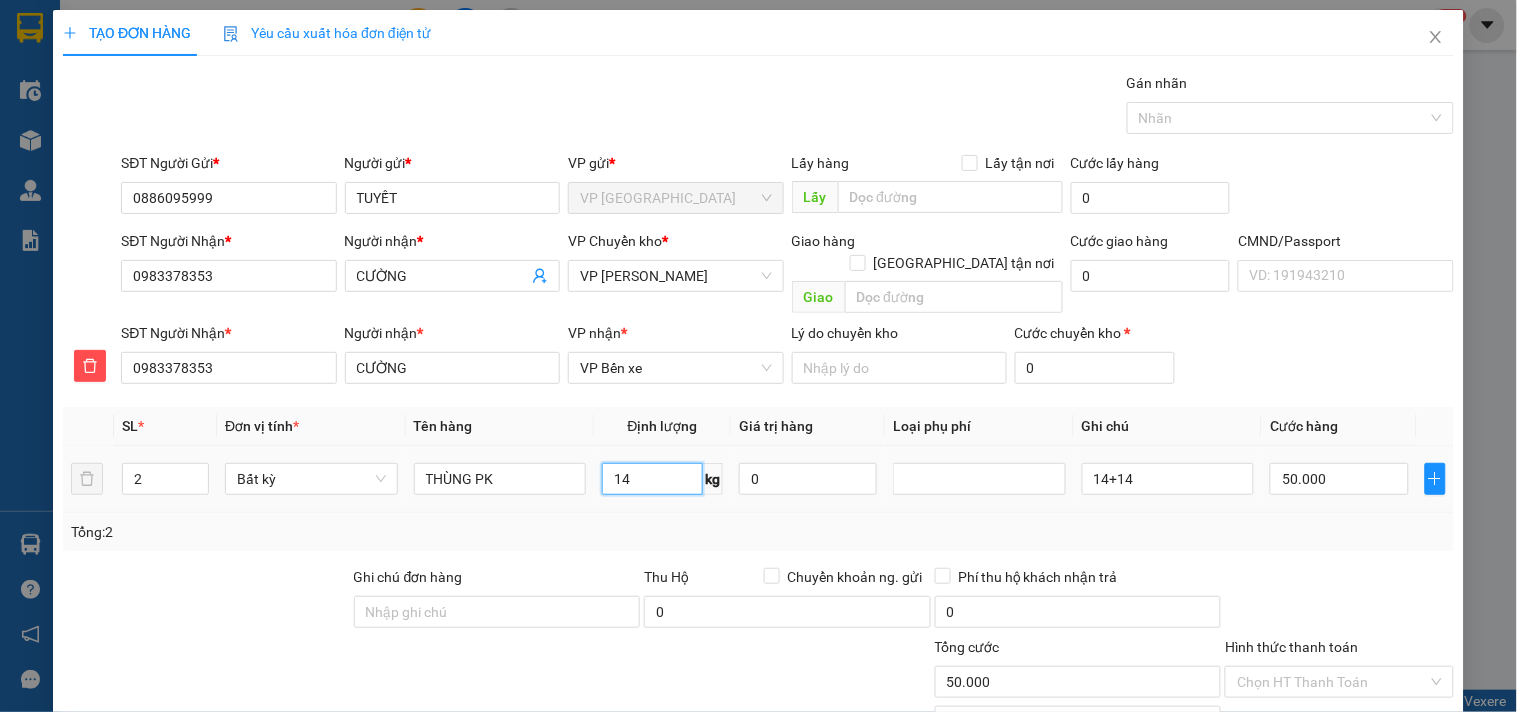 click on "14" at bounding box center [652, 479] 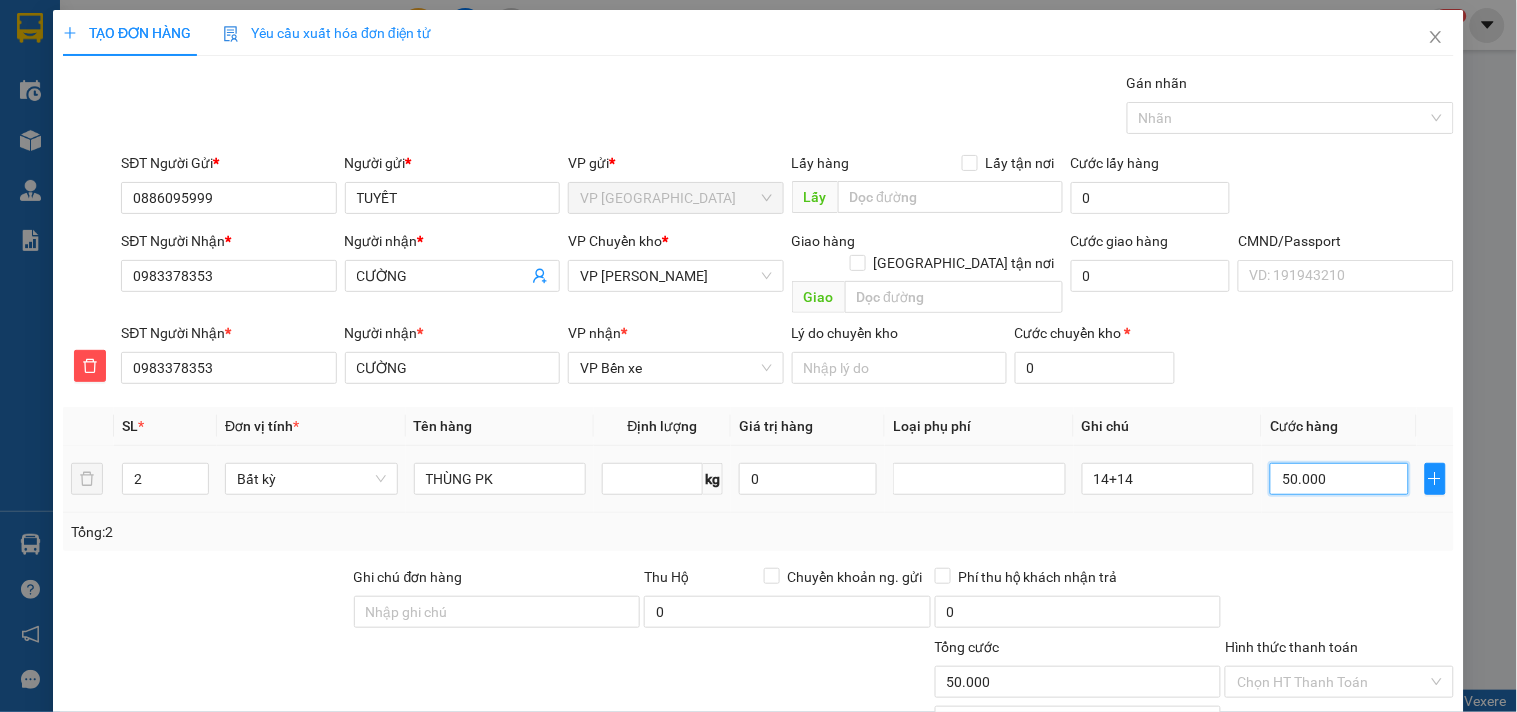 type on "0" 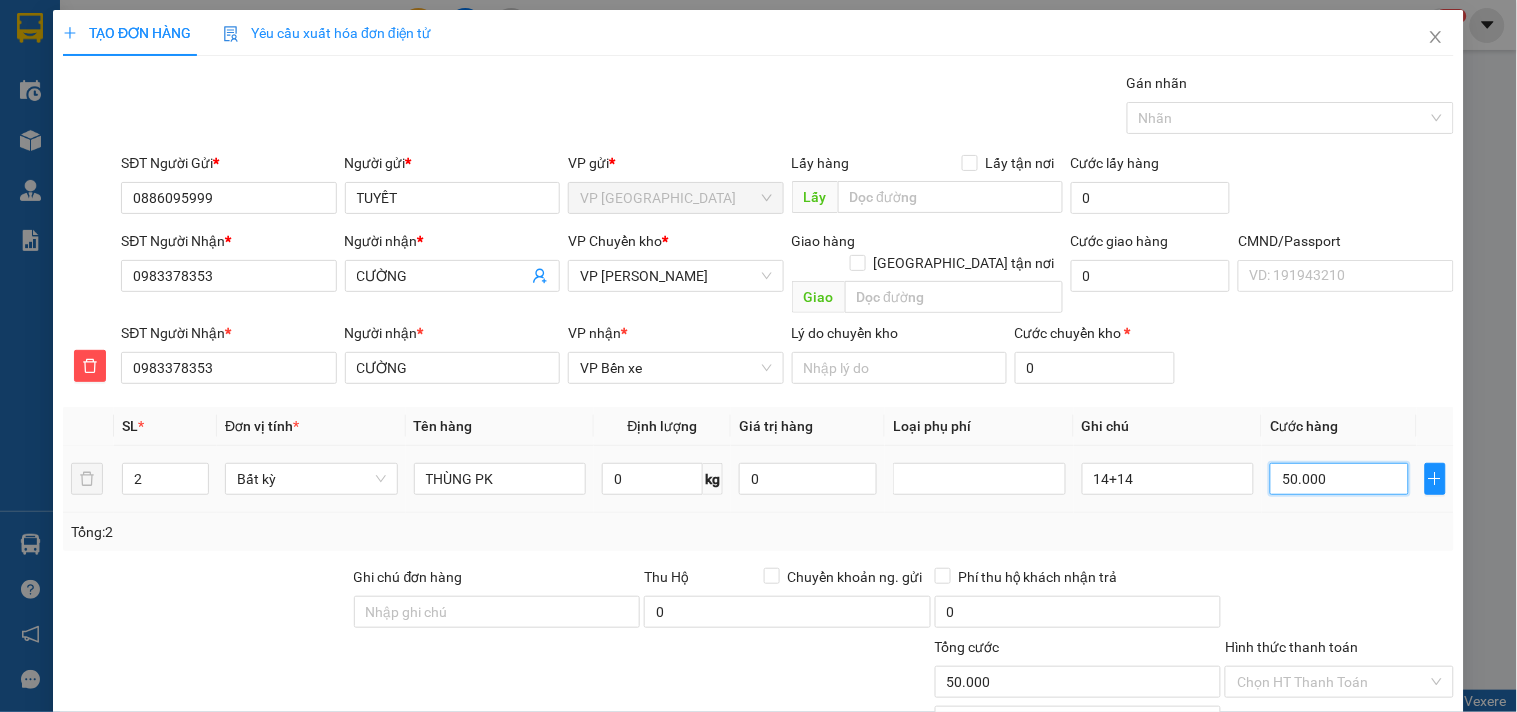 click on "50.000" at bounding box center (1339, 479) 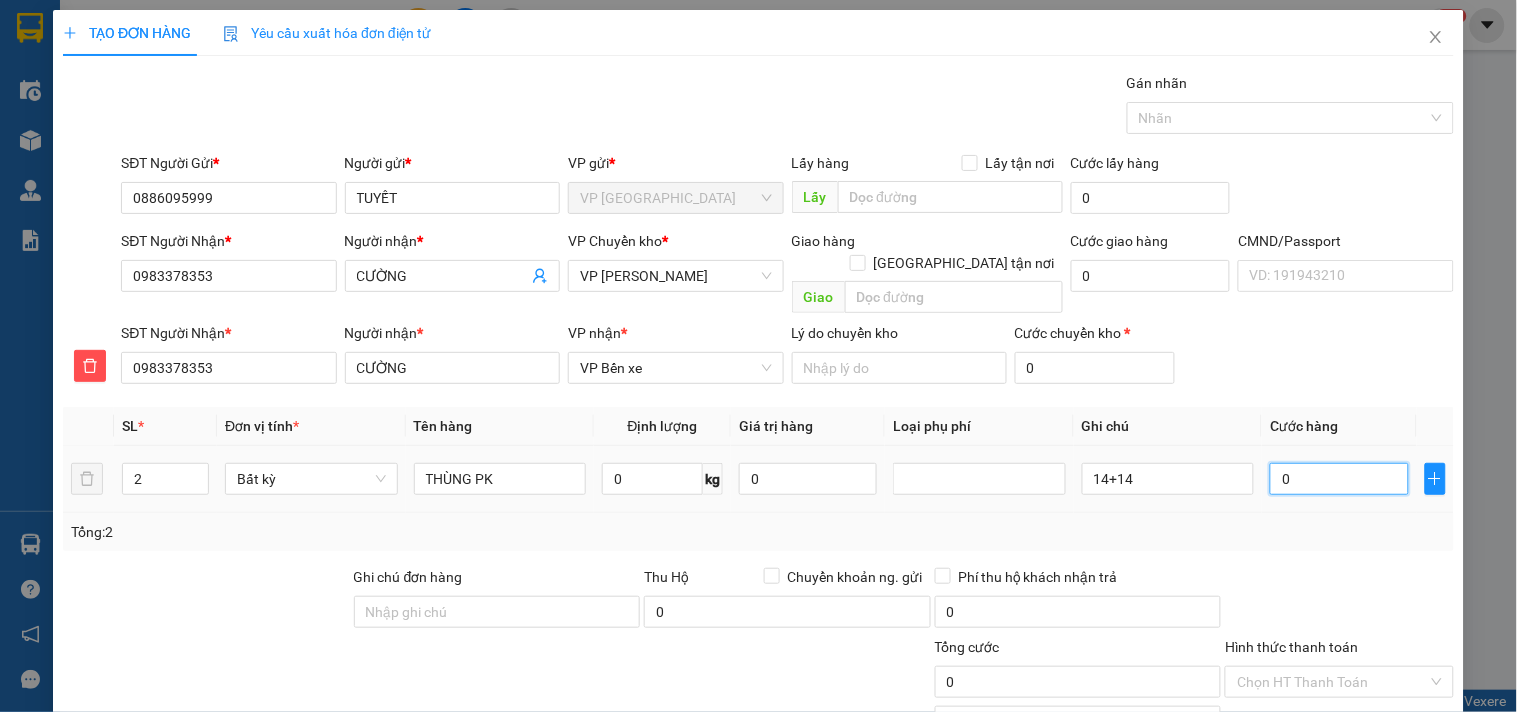 type on "09" 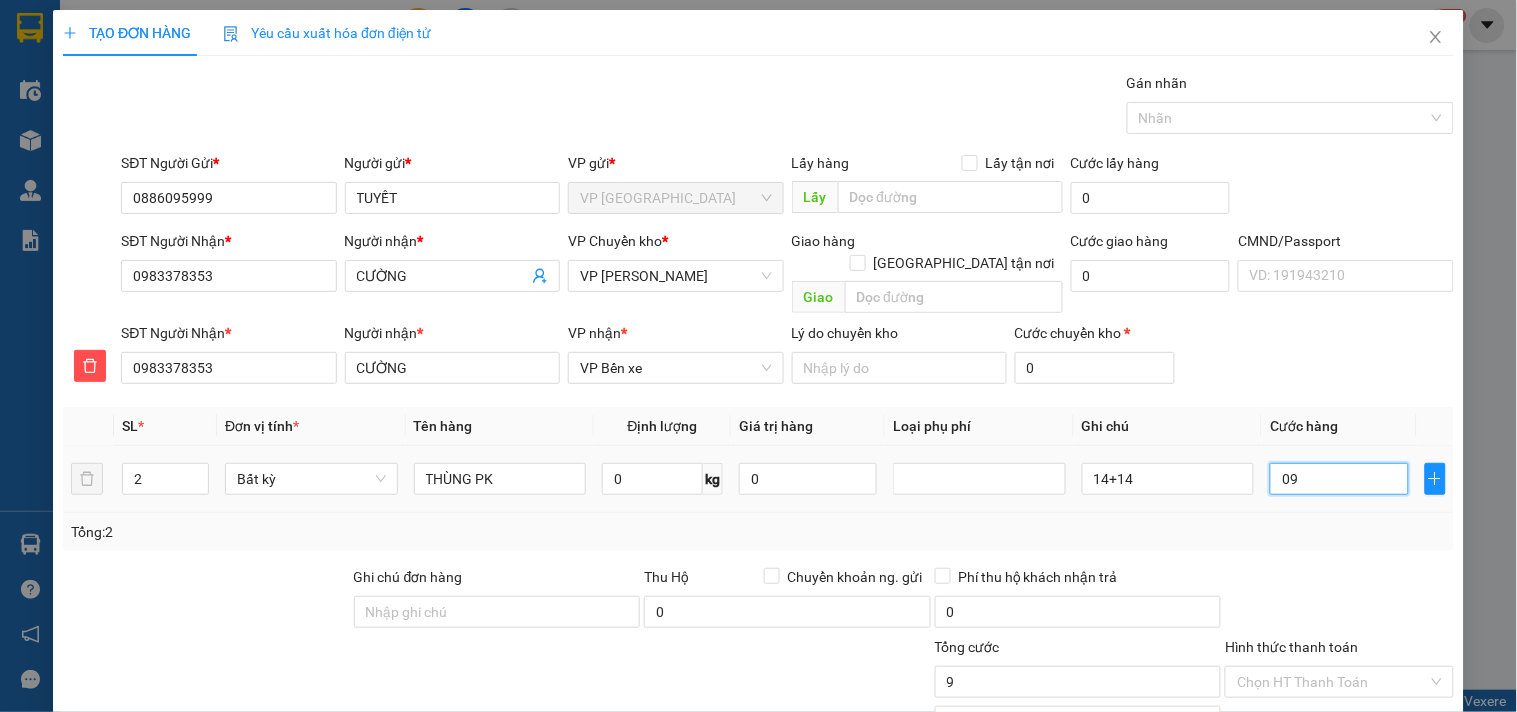 type on "090" 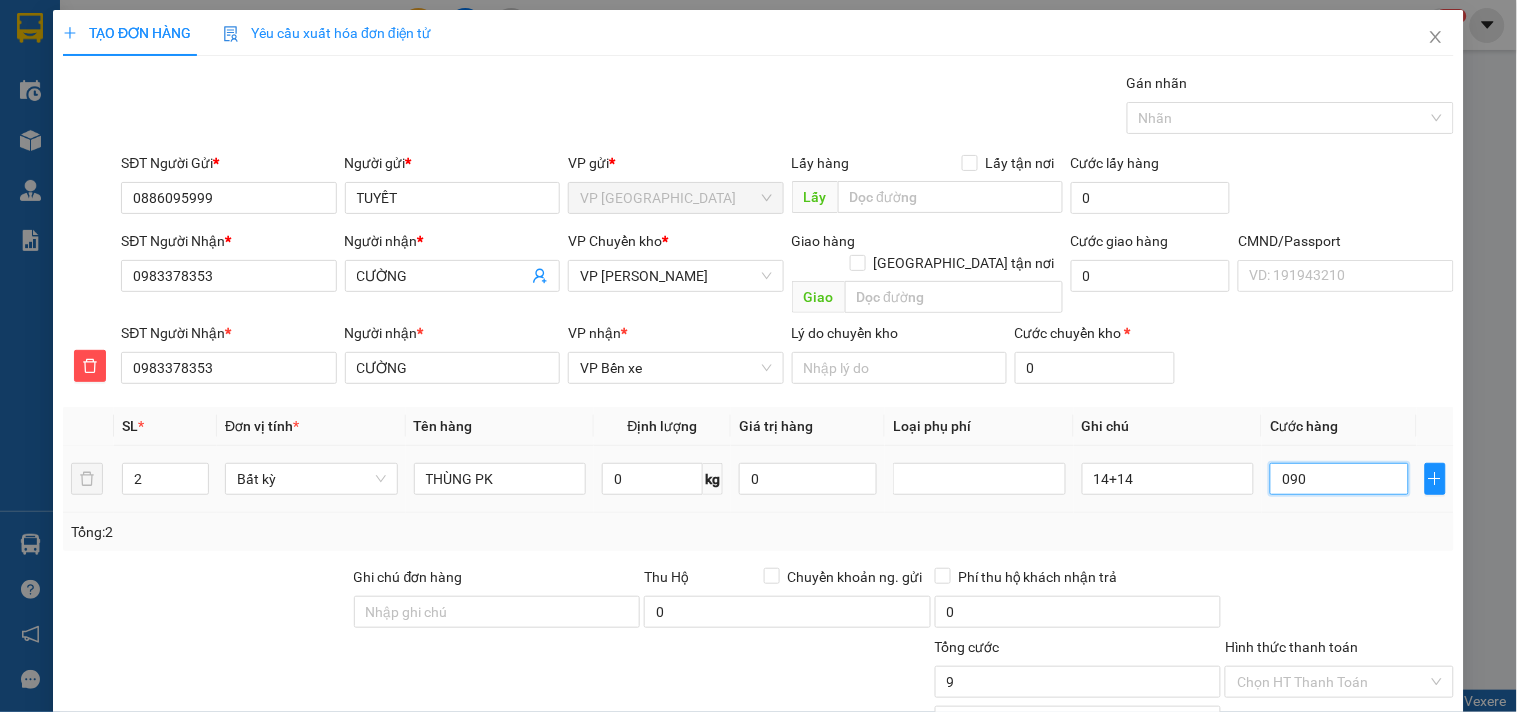 type on "90" 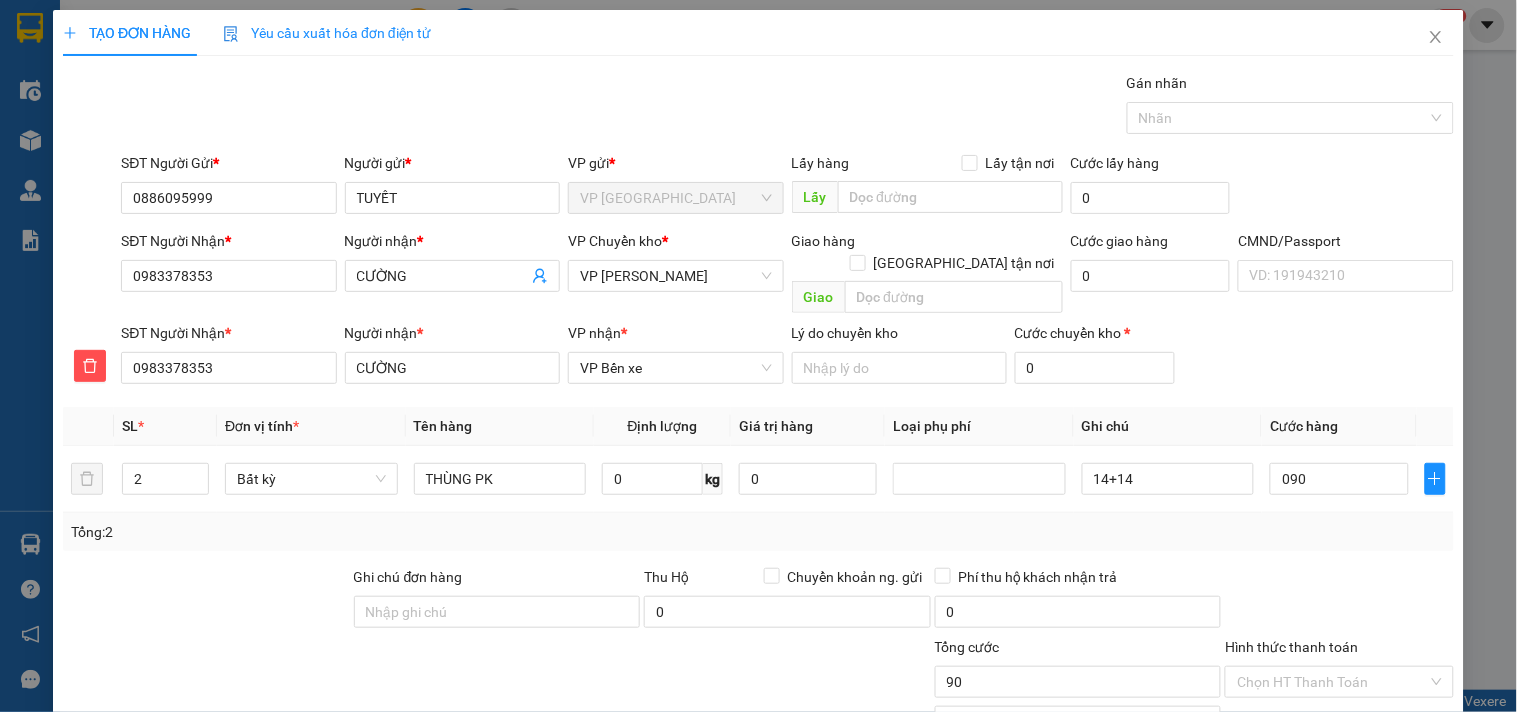 type on "90.000" 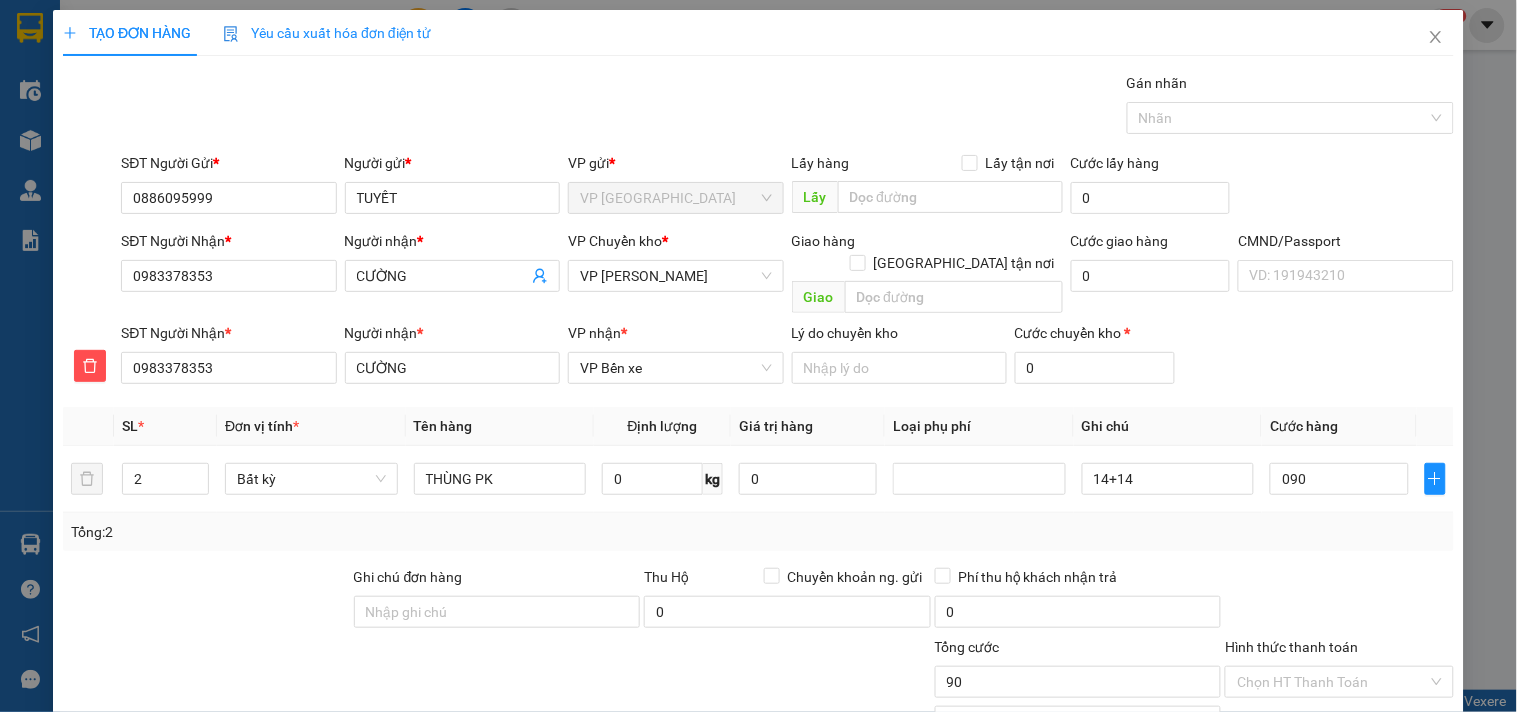 type on "90.000" 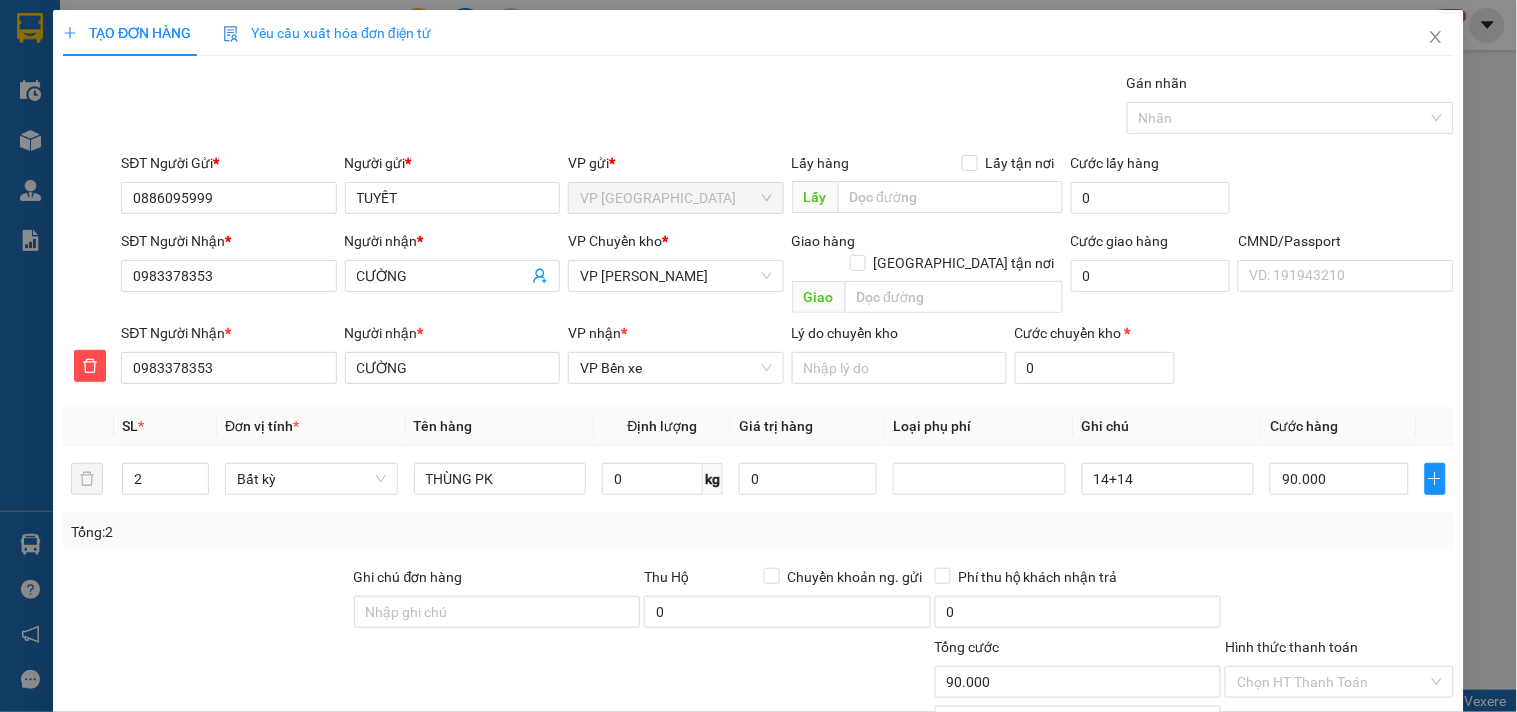 click on "Transit Pickup Surcharge Ids Transit Deliver Surcharge Ids Transit Deliver Surcharge Transit Deliver Surcharge Gói vận chuyển  * Tiêu chuẩn Gán nhãn   Nhãn SĐT Người Gửi  * 0886095999 Người gửi  * TUYẾT VP gửi  * VP [GEOGRAPHIC_DATA] Lấy hàng Lấy tận nơi Lấy Cước lấy hàng 0 SĐT Người Nhận  * 0983378353 Người nhận  * CƯỜNG VP Chuyển kho  * VP [PERSON_NAME] hàng Giao tận nơi Giao Cước giao hàng 0 CMND/Passport VD: [PASSPORT] SĐT Người Nhận   * 0983378353 Người nhận   * CƯỜNG VP nhận  * VP Bến xe Lý do chuyển kho Cước chuyển kho    * 0 SL  * Đơn vị tính  * Tên hàng  Định lượng Giá trị hàng Loại phụ phí Ghi chú Cước hàng                     2 Bất kỳ THÙNG PK 0 kg 0   14+14 90.000 Tổng:  2 Ghi chú đơn hàng Thu Hộ Chuyển khoản ng. gửi 0 Phí thu hộ khách nhận trả 0 Tổng cước 90.000 Hình thức thanh toán Chọn HT Thanh Toán Phụ thu 0 VND 0 90.000 Lưu" at bounding box center [758, 452] 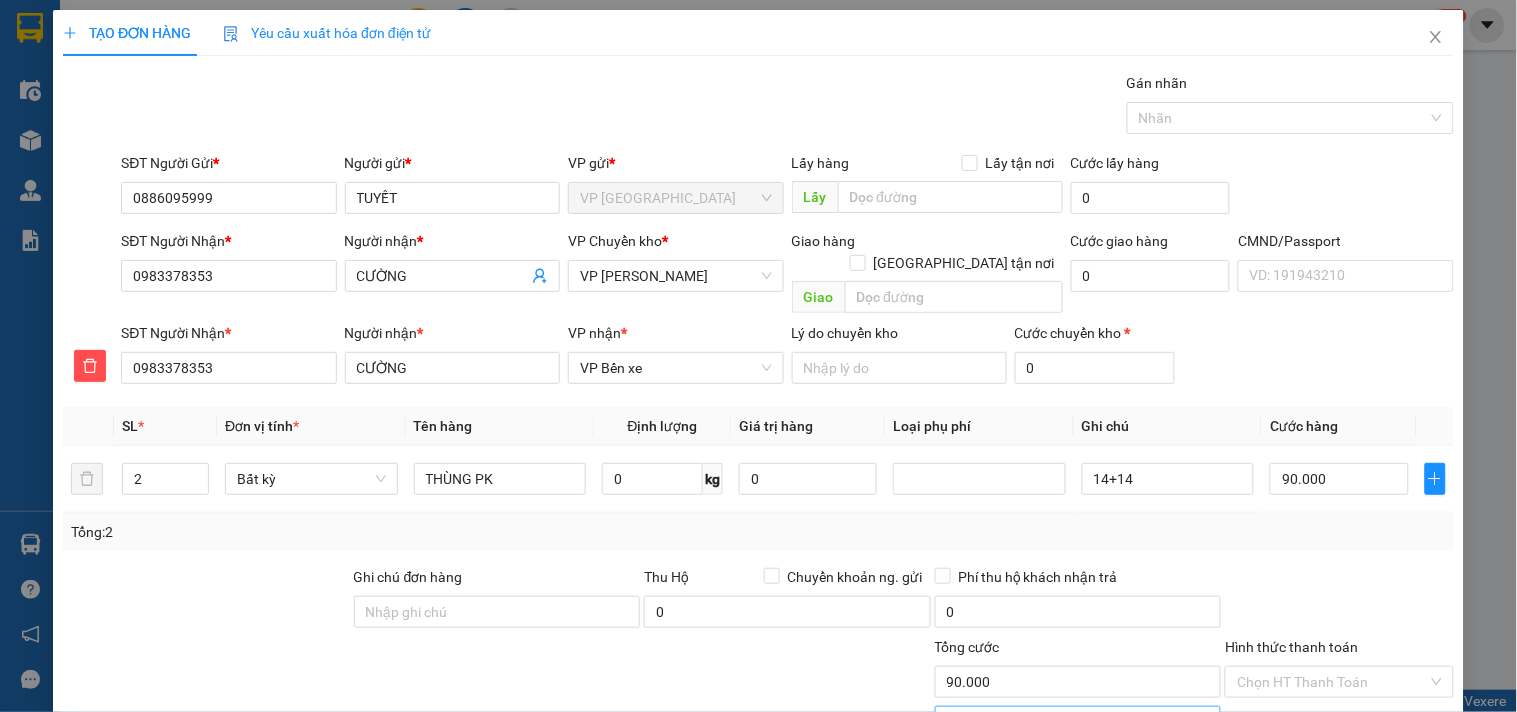 scroll, scrollTop: 138, scrollLeft: 0, axis: vertical 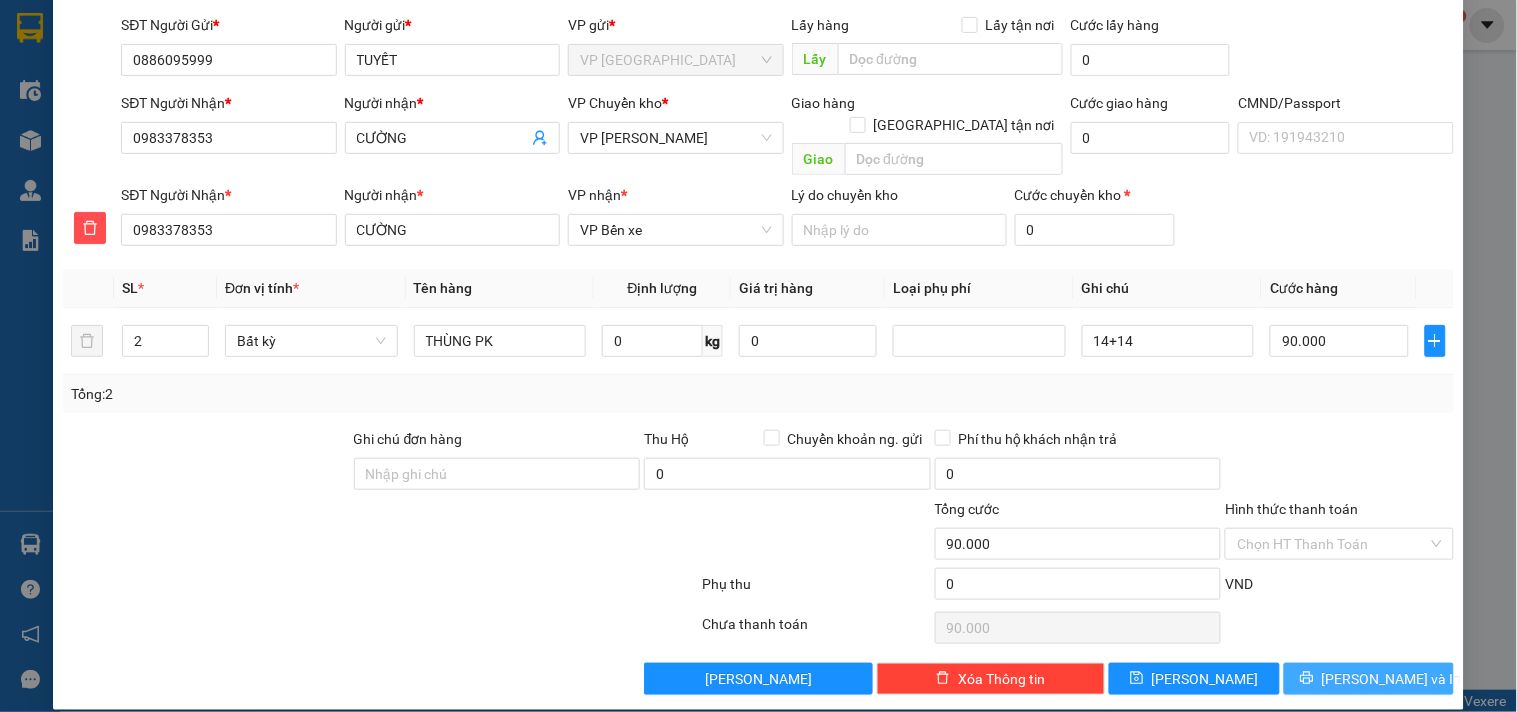 click on "[PERSON_NAME] và In" at bounding box center (1392, 679) 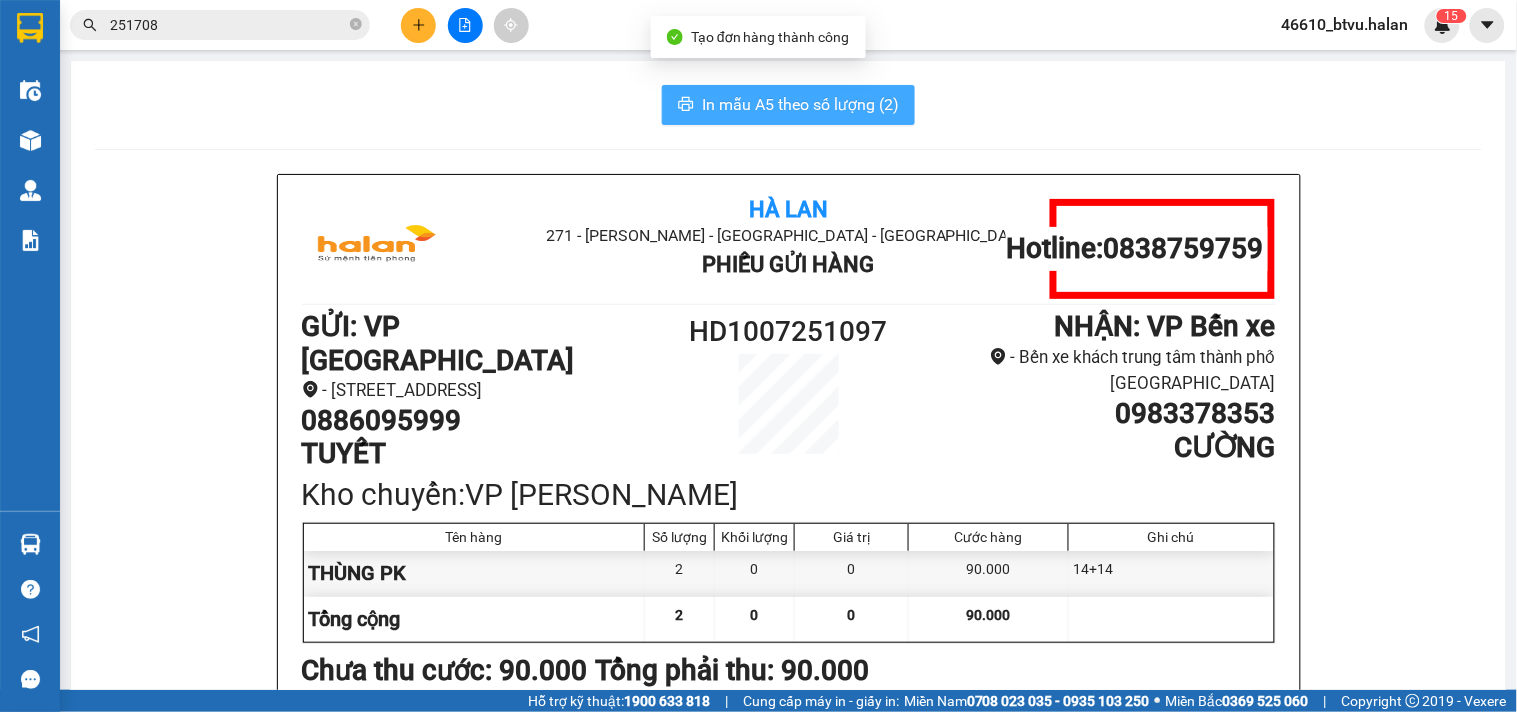 click on "In mẫu A5 theo số lượng
(2)" at bounding box center [788, 105] 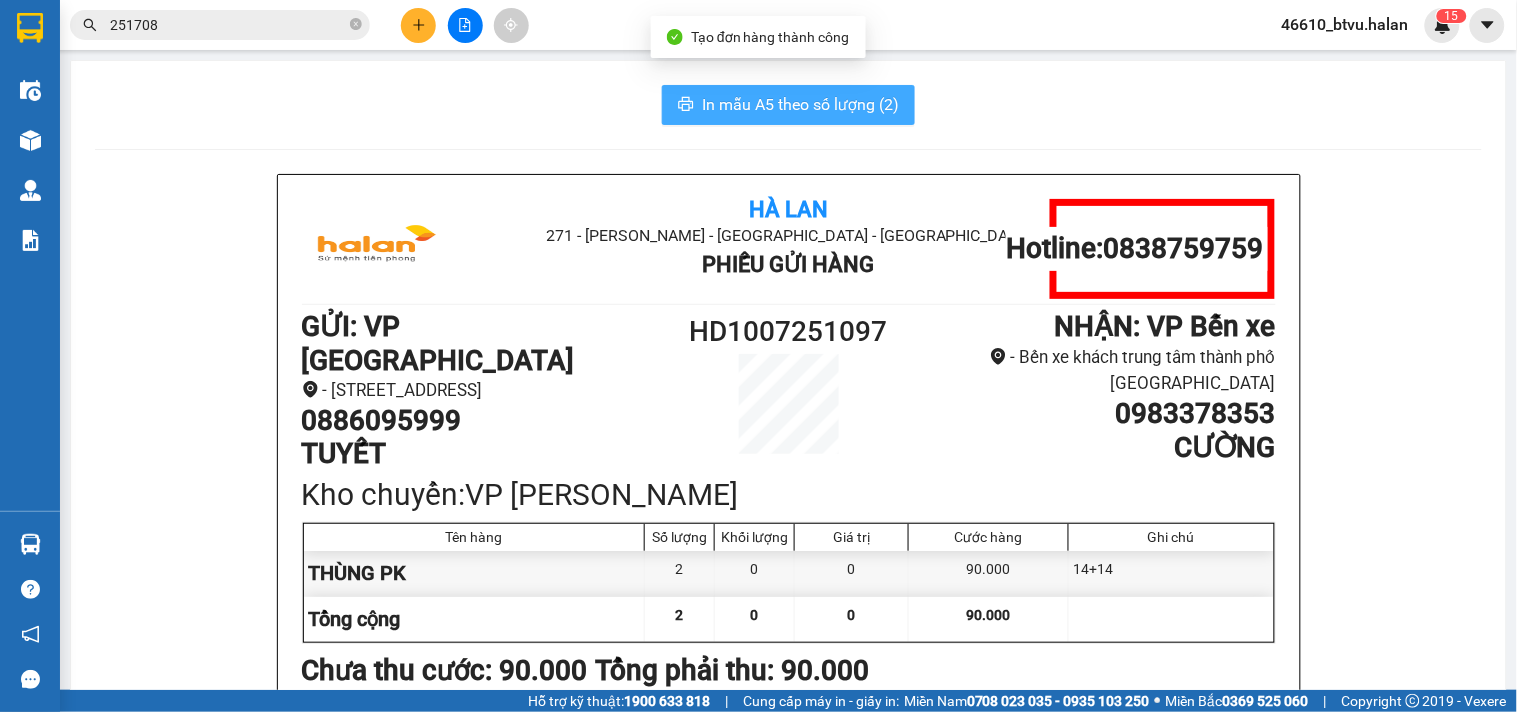 scroll, scrollTop: 0, scrollLeft: 0, axis: both 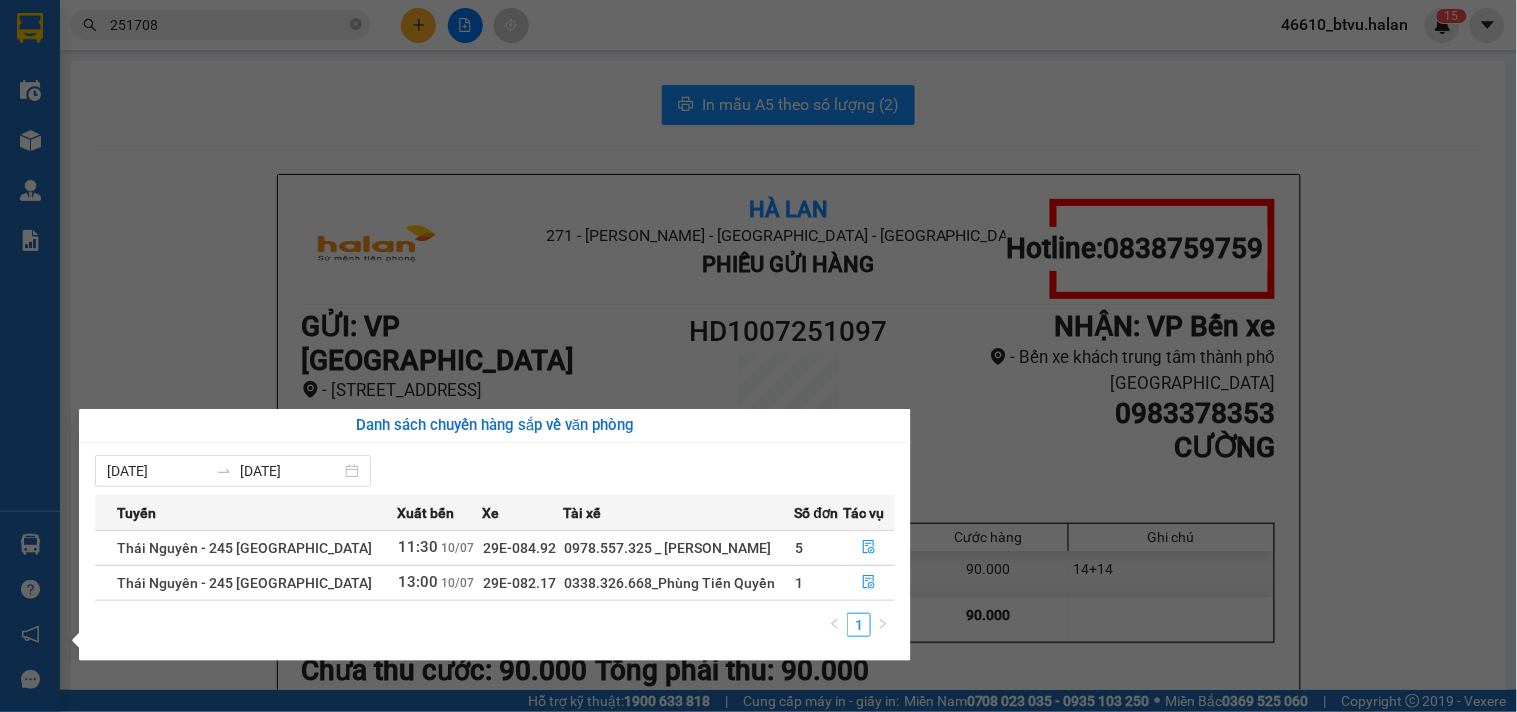 click on "Kết quả tìm kiếm ( 6 )  Bộ lọc  Thuộc VP này Mã ĐH Trạng thái Món hàng Thu hộ Tổng cước Chưa cước Nhãn Người gửi VP Gửi Người nhận VP Nhận HD0807 251708 16:07 [DATE] Đã giao   07:04 [DATE] HỘP GỖ VÒNG BI SL:  2 160.000 0983031846 XUYÊN VP [GEOGRAPHIC_DATA] 0913888525 QUANG NGÀ VP CTY HÀ LAN HD3006 251708 15:59 [DATE] Đã giao   10:30 [DATE] THÙNG HS SL:  1 90.000 0367456194 LƯU THU NGÀ VP [GEOGRAPHIC_DATA] 0836101681 A THÀNH VP Bắc Kạn HD3005 251708 16:36 [DATE] Đã giao   09:15 [DATE] HỘP THUỐC SL:  1 65.000 0353530985 LOAN VP [GEOGRAPHIC_DATA] 0329045094 dương VP [GEOGRAPHIC_DATA] 251708 16:12 [DATE] Đã giao   07:42 [DATE] THÙNG CÂN ĐT SL:  1 50.000 0904743638 [GEOGRAPHIC_DATA] 0945488858 DUY VP Gang Thép BK1001 251708 15:05 [DATE] Đã giao   14:47 [DATE] HỌP LKDT SL:  1 80.000 0848848222  THUỲ LINH VP Bắc Kạn 0911827872 [GEOGRAPHIC_DATA] [GEOGRAPHIC_DATA]: XPPW+VQH CL23-2 Khu Đất Dị... HD1101 251708 15:38 [DATE] Đã giao   19:27 [DATE]" at bounding box center (758, 356) 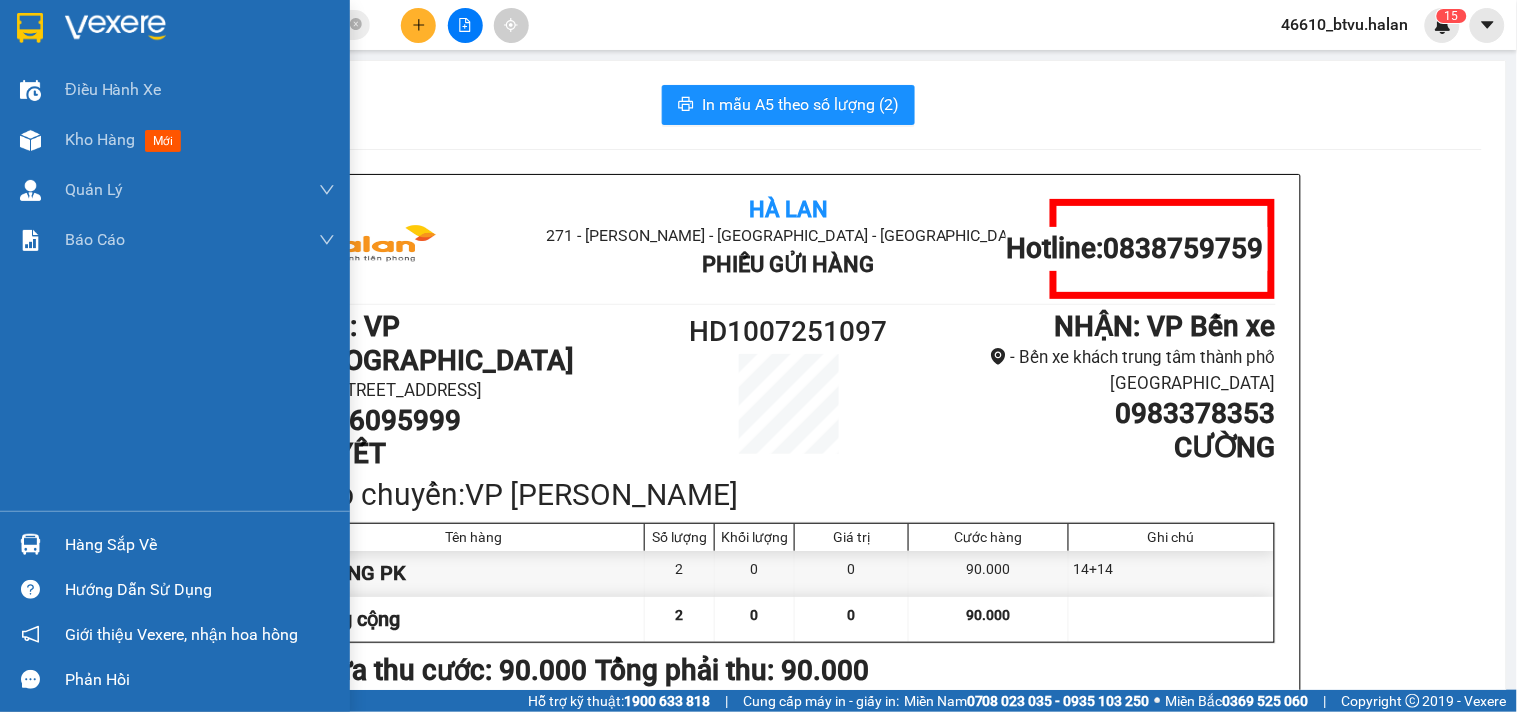 click on "Hàng sắp về" at bounding box center (200, 545) 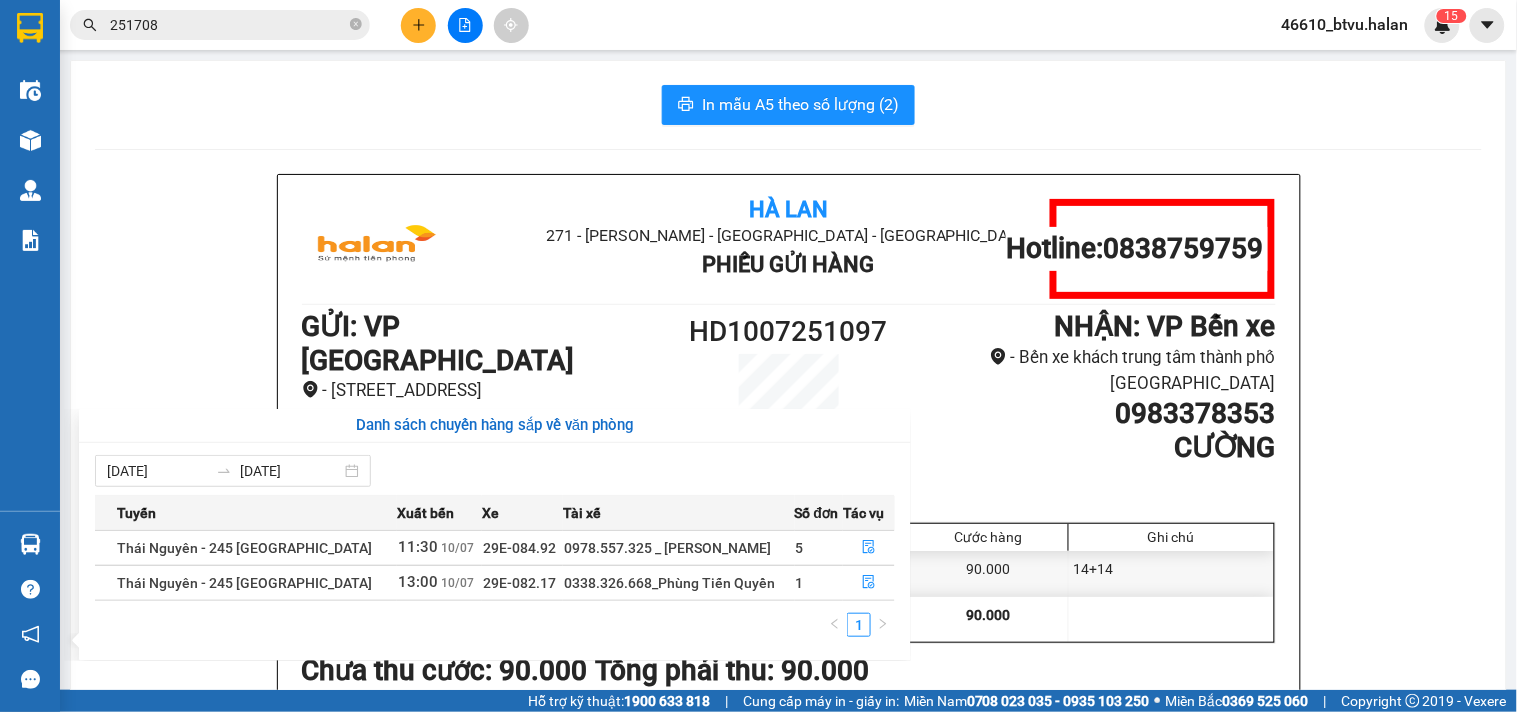 drag, startPoint x: 584, startPoint y: 321, endPoint x: 466, endPoint y: 283, distance: 123.967735 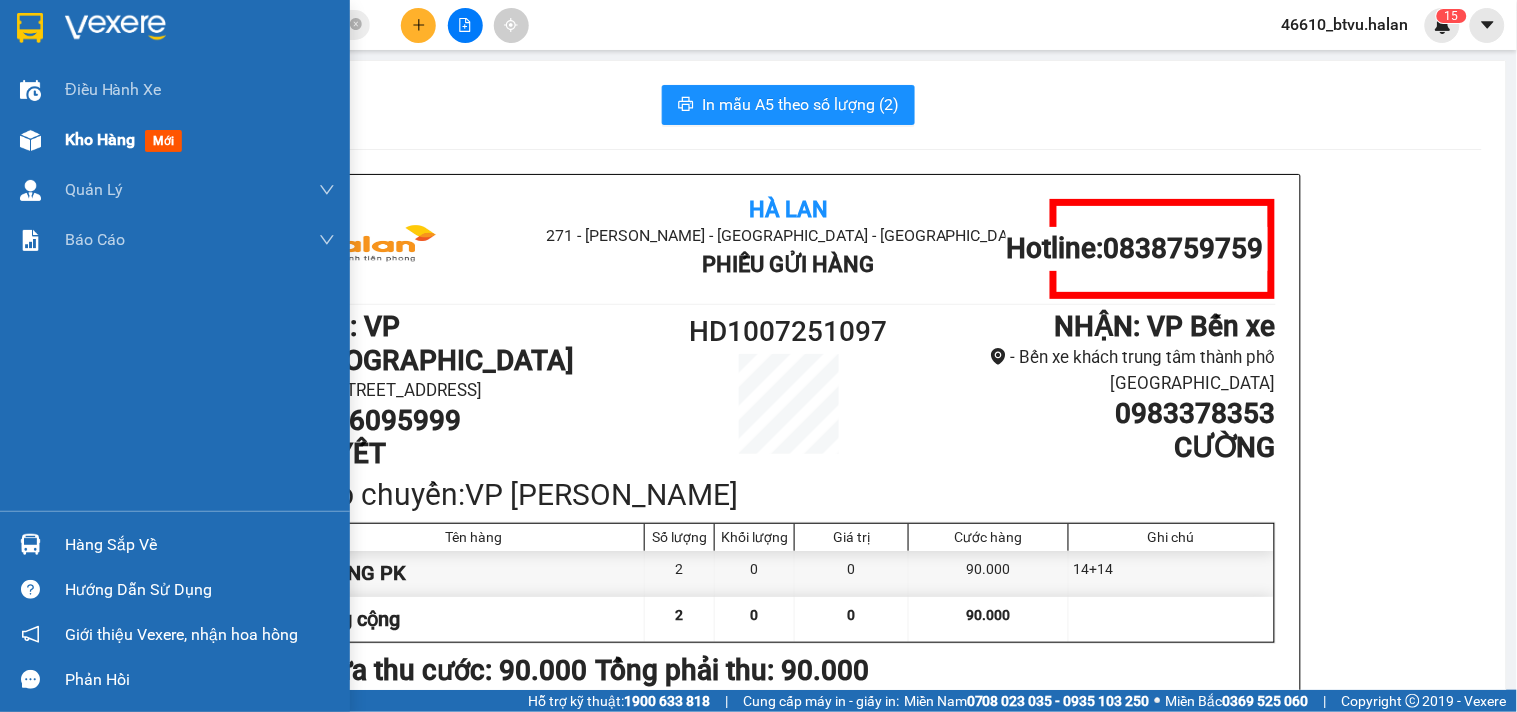 click at bounding box center [30, 140] 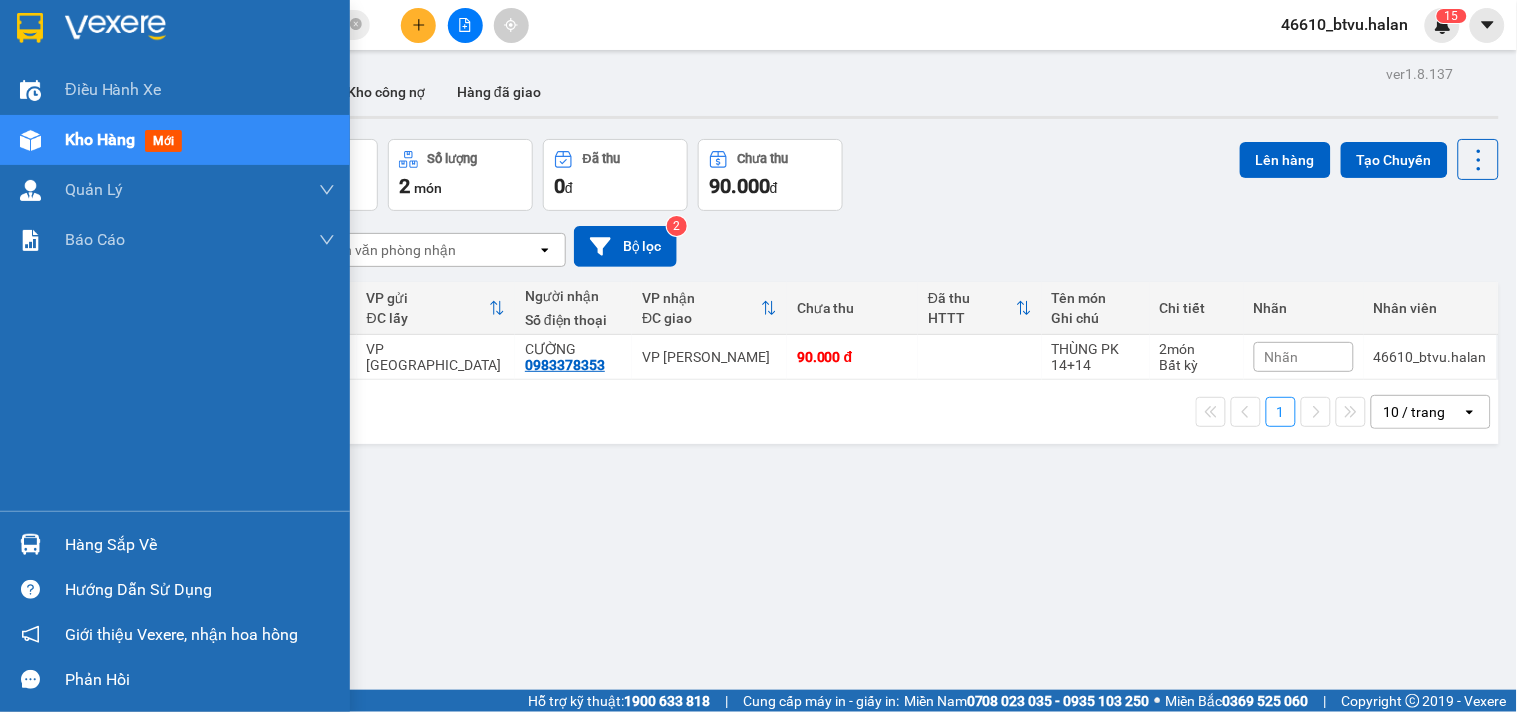 click at bounding box center [30, 544] 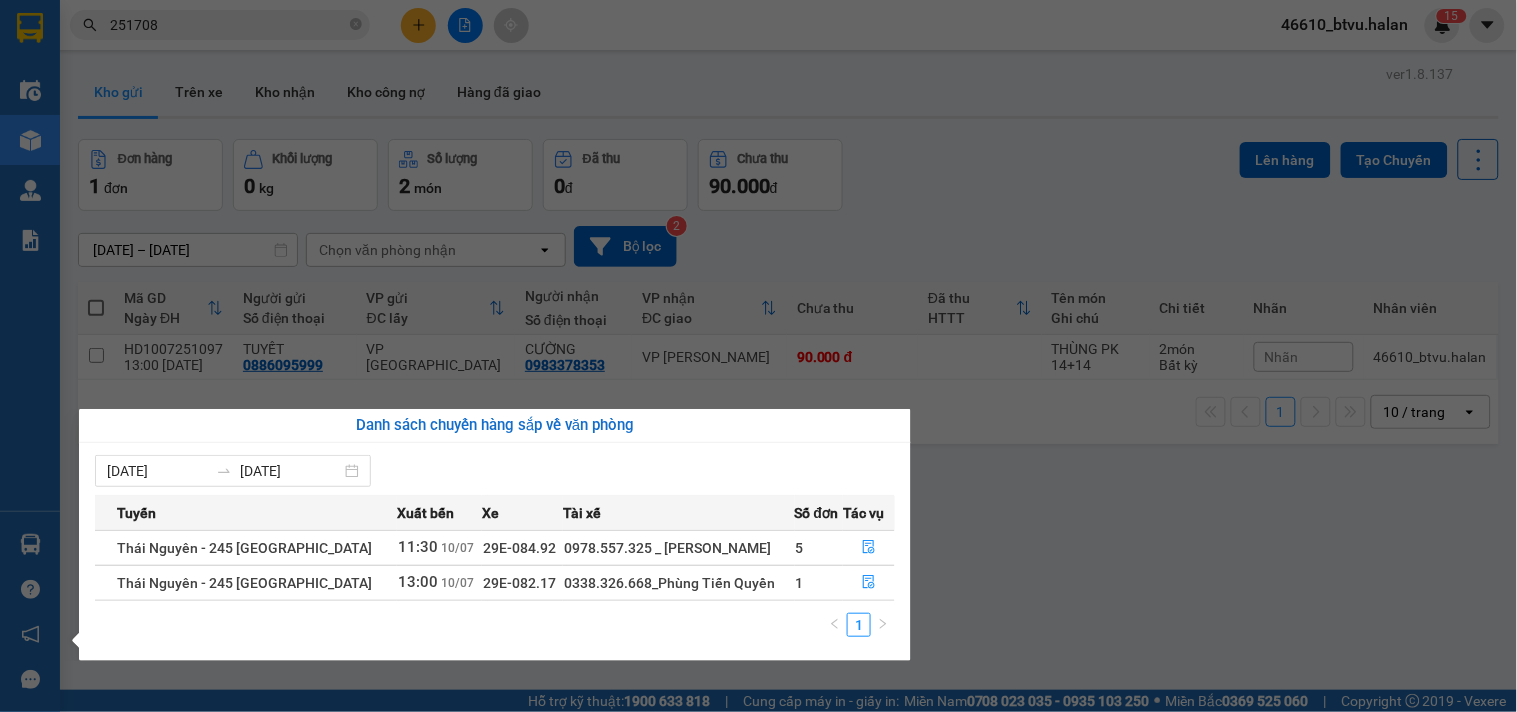 click on "Kết quả tìm kiếm ( 6 )  Bộ lọc  Thuộc VP này Mã ĐH Trạng thái Món hàng Thu hộ Tổng cước Chưa cước Nhãn Người gửi VP Gửi Người nhận VP Nhận HD0807 251708 16:07 [DATE] Đã giao   07:04 [DATE] HỘP GỖ VÒNG BI SL:  2 160.000 0983031846 XUYÊN VP [GEOGRAPHIC_DATA] 0913888525 QUANG NGÀ VP CTY HÀ LAN HD3006 251708 15:59 [DATE] Đã giao   10:30 [DATE] THÙNG HS SL:  1 90.000 0367456194 LƯU THU NGÀ VP [GEOGRAPHIC_DATA] 0836101681 A THÀNH VP Bắc Kạn HD3005 251708 16:36 [DATE] Đã giao   09:15 [DATE] HỘP THUỐC SL:  1 65.000 0353530985 LOAN VP [GEOGRAPHIC_DATA] 0329045094 dương VP [GEOGRAPHIC_DATA] 251708 16:12 [DATE] Đã giao   07:42 [DATE] THÙNG CÂN ĐT SL:  1 50.000 0904743638 [GEOGRAPHIC_DATA] 0945488858 DUY VP Gang Thép BK1001 251708 15:05 [DATE] Đã giao   14:47 [DATE] HỌP LKDT SL:  1 80.000 0848848222  THUỲ LINH VP Bắc Kạn 0911827872 [GEOGRAPHIC_DATA] [GEOGRAPHIC_DATA]: XPPW+VQH CL23-2 Khu Đất Dị... HD1101 251708 15:38 [DATE] Đã giao   19:27 [DATE]" at bounding box center (758, 356) 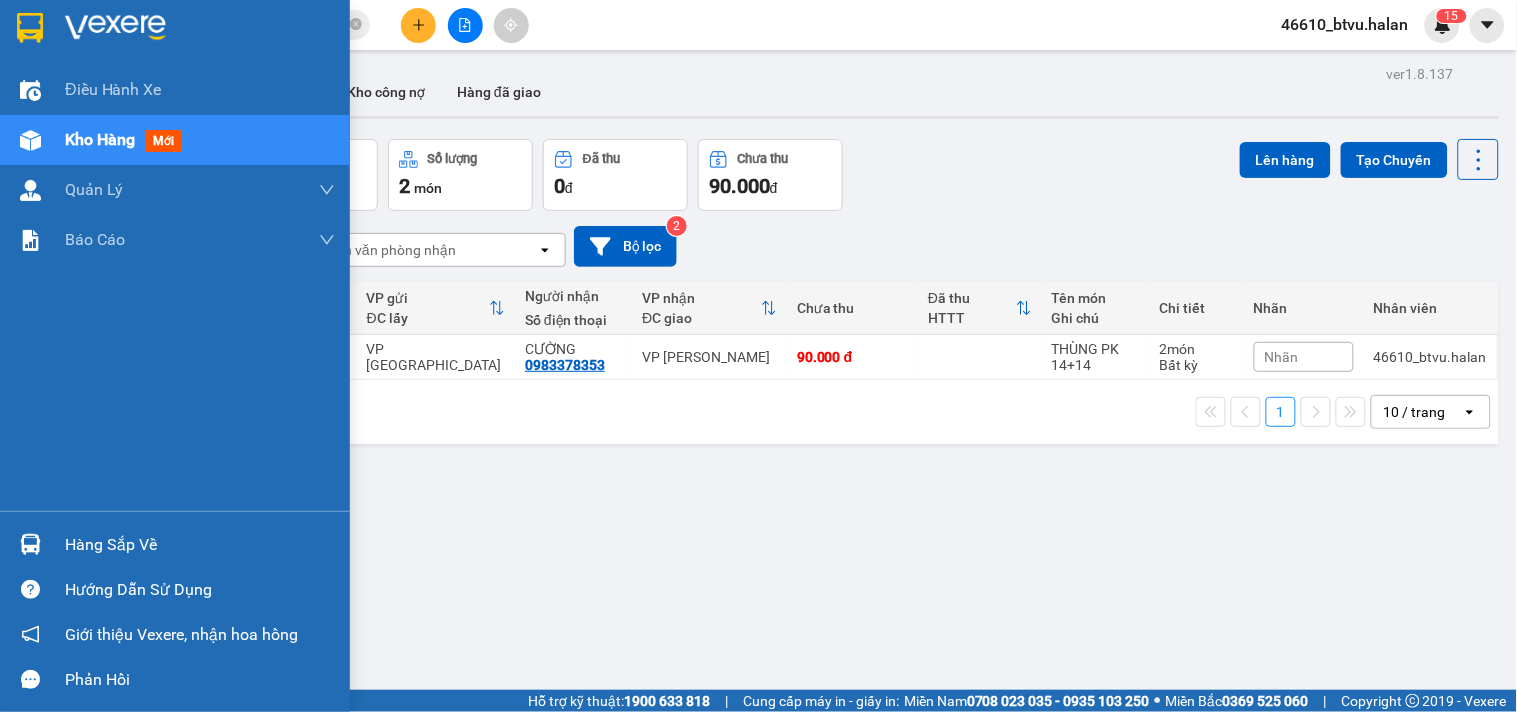 click on "Điều hành xe     Kho hàng mới     Quản [PERSON_NAME] lý chuyến Quản lý kiểm kho     Báo cáo 12. Thống kê đơn đối tác 2. Doanh thu thực tế theo từng văn phòng 4. Thống kê đơn hàng theo văn phòng" at bounding box center [175, 288] 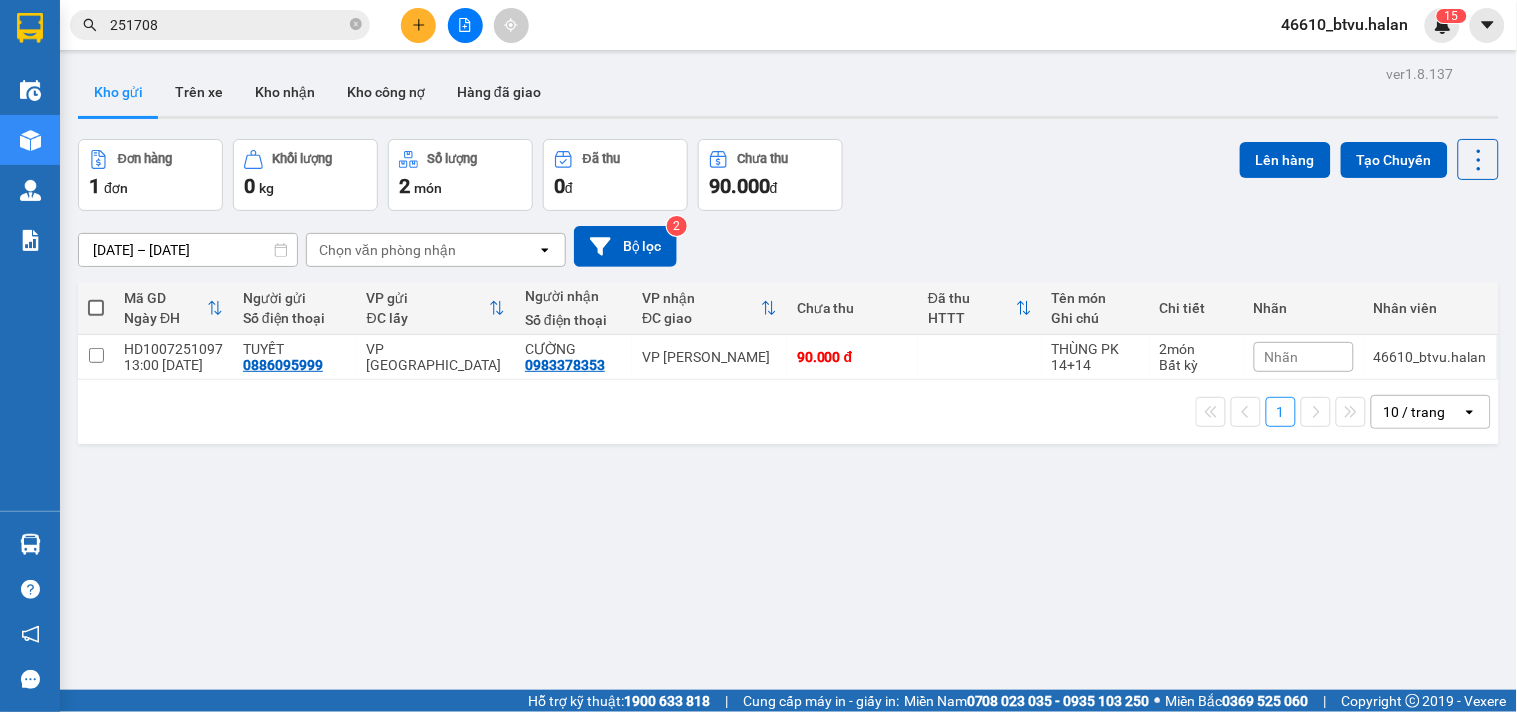 click on "Kết quả tìm kiếm ( 6 )  Bộ lọc  Thuộc VP này Mã ĐH Trạng thái Món hàng Thu hộ Tổng cước Chưa cước Nhãn Người gửi VP Gửi Người nhận VP Nhận HD0807 251708 16:07 [DATE] Đã giao   07:04 [DATE] HỘP GỖ VÒNG BI SL:  2 160.000 0983031846 XUYÊN VP [GEOGRAPHIC_DATA] 0913888525 QUANG NGÀ VP CTY HÀ LAN HD3006 251708 15:59 [DATE] Đã giao   10:30 [DATE] THÙNG HS SL:  1 90.000 0367456194 LƯU THU NGÀ VP [GEOGRAPHIC_DATA] 0836101681 A THÀNH VP Bắc Kạn HD3005 251708 16:36 [DATE] Đã giao   09:15 [DATE] HỘP THUỐC SL:  1 65.000 0353530985 LOAN VP [GEOGRAPHIC_DATA] 0329045094 dương VP [GEOGRAPHIC_DATA] 251708 16:12 [DATE] Đã giao   07:42 [DATE] THÙNG CÂN ĐT SL:  1 50.000 0904743638 [GEOGRAPHIC_DATA] 0945488858 DUY VP Gang Thép BK1001 251708 15:05 [DATE] Đã giao   14:47 [DATE] HỌP LKDT SL:  1 80.000 0848848222  THUỲ LINH VP Bắc Kạn 0911827872 [GEOGRAPHIC_DATA] [GEOGRAPHIC_DATA]: XPPW+VQH CL23-2 Khu Đất Dị... HD1101 251708 15:38 [DATE] Đã giao   19:27 [DATE]" at bounding box center (758, 356) 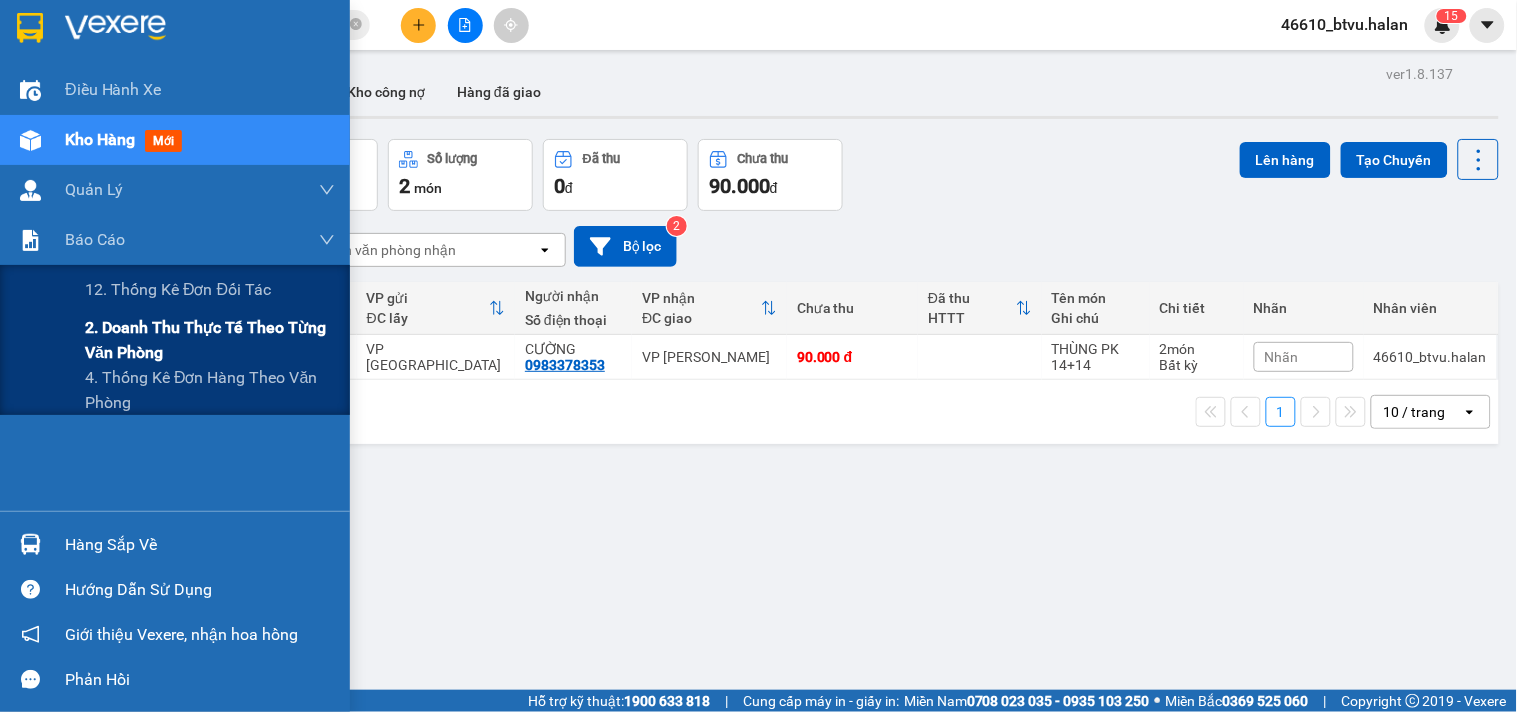 click on "2. Doanh thu thực tế theo từng văn phòng" at bounding box center [210, 340] 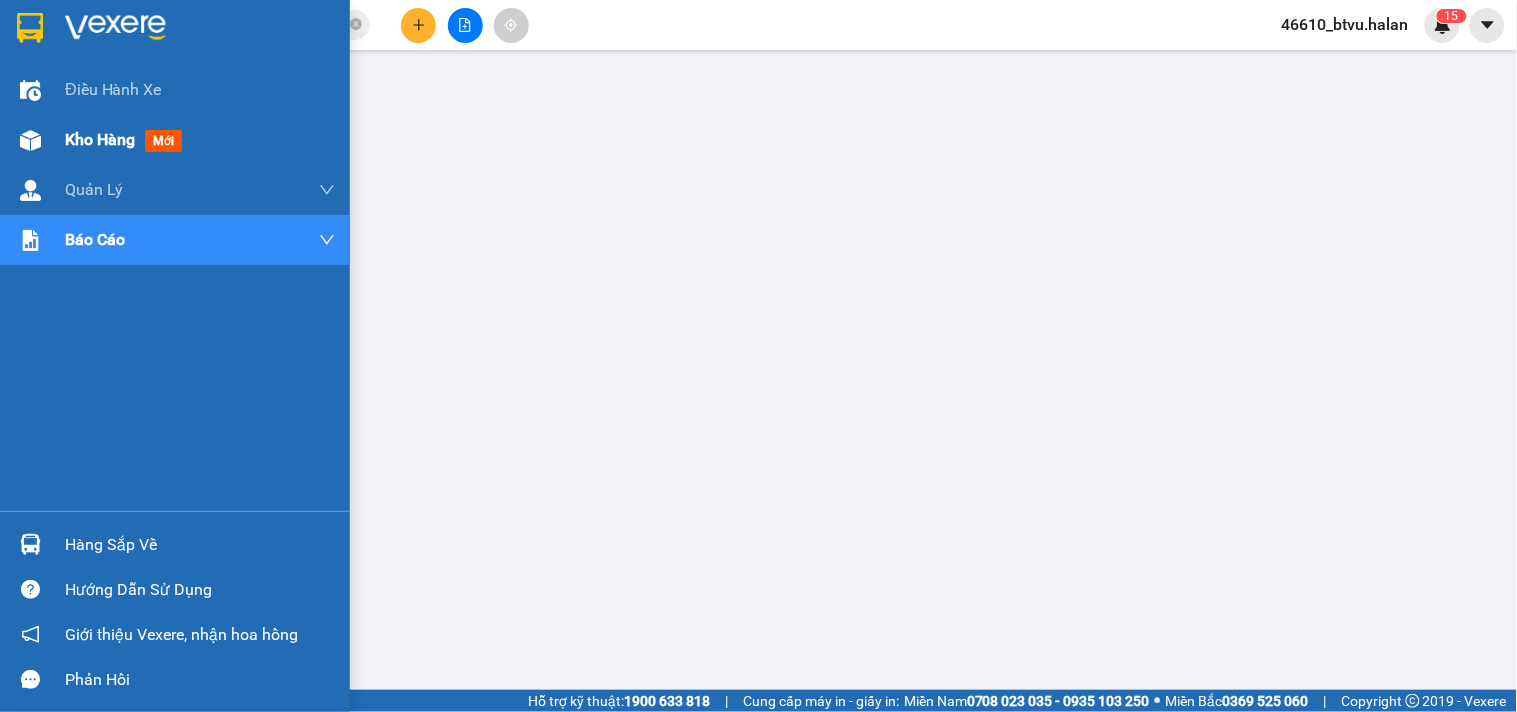 click on "Kho hàng mới" at bounding box center (175, 140) 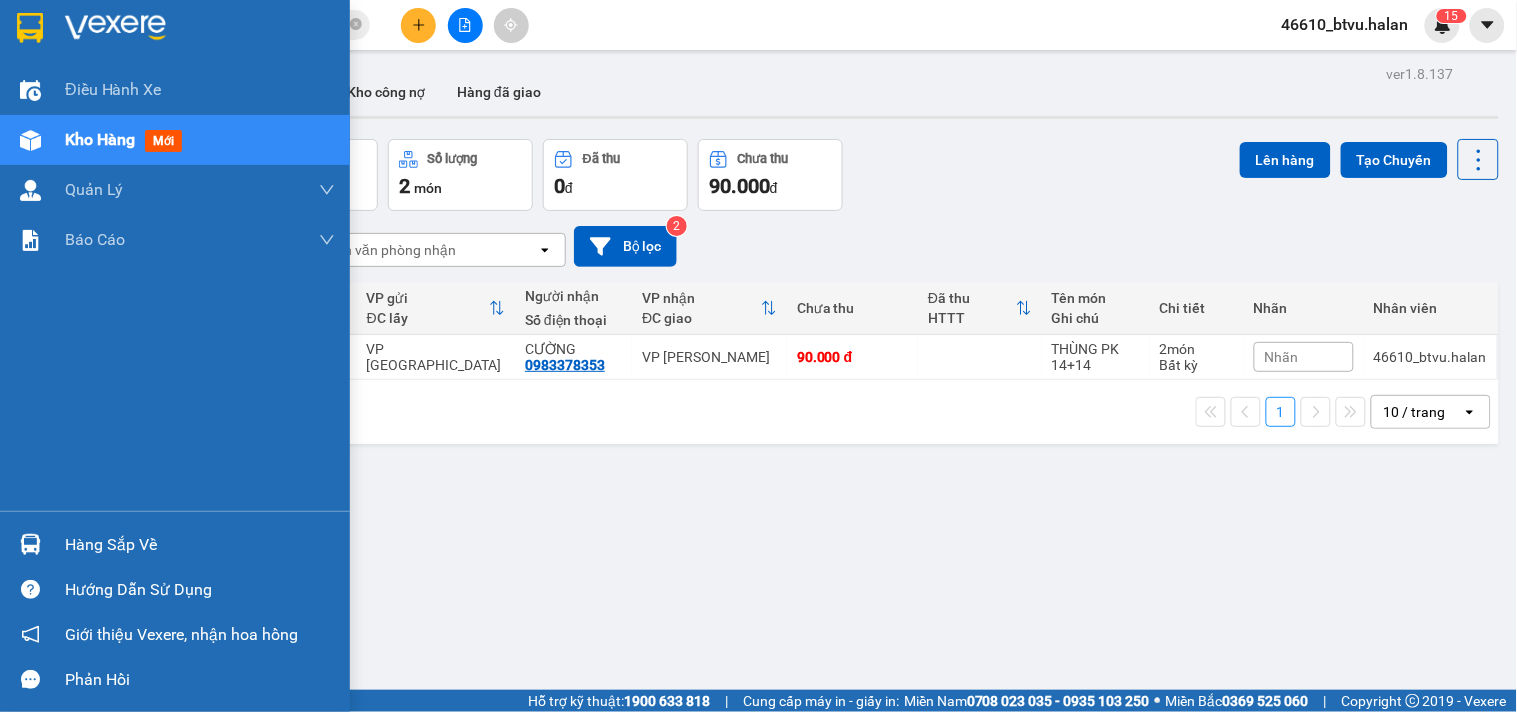 click at bounding box center (30, 544) 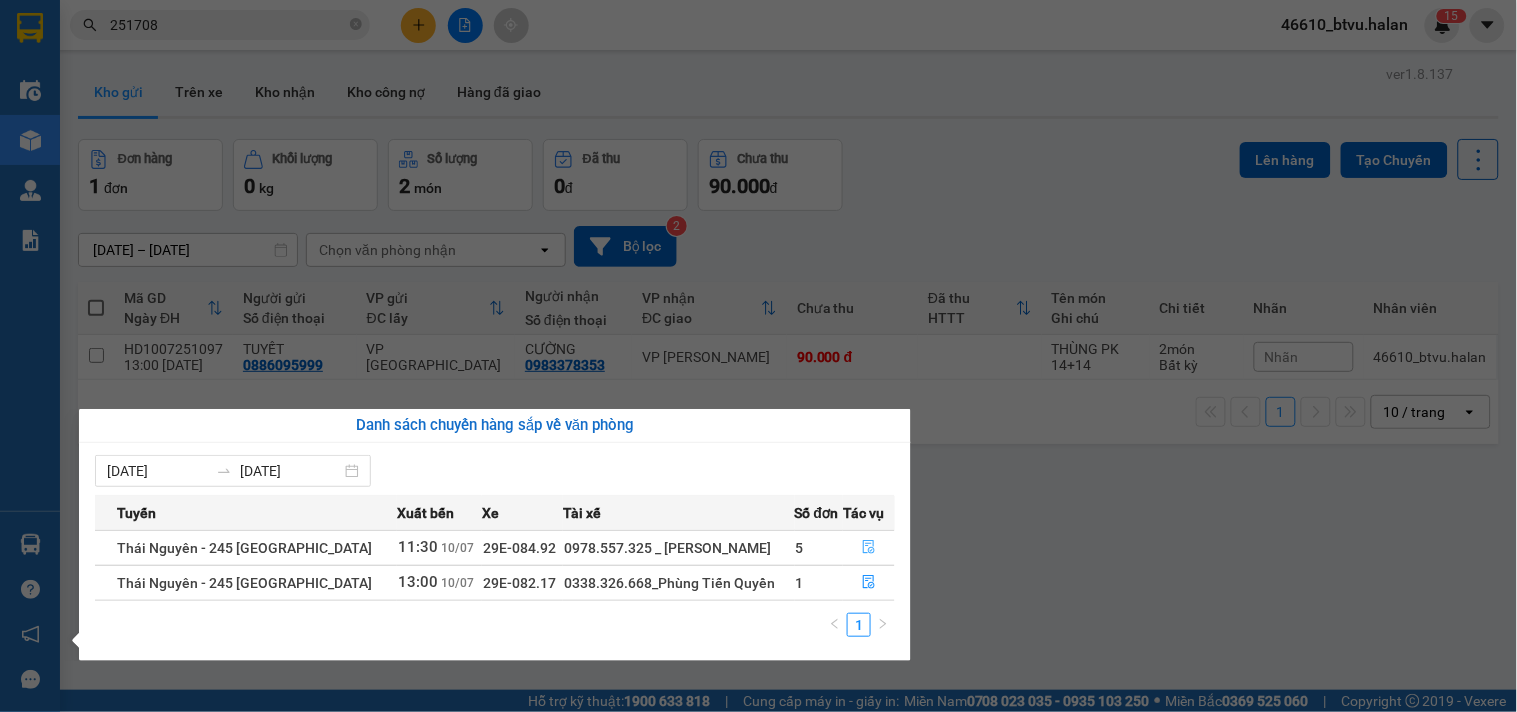 click 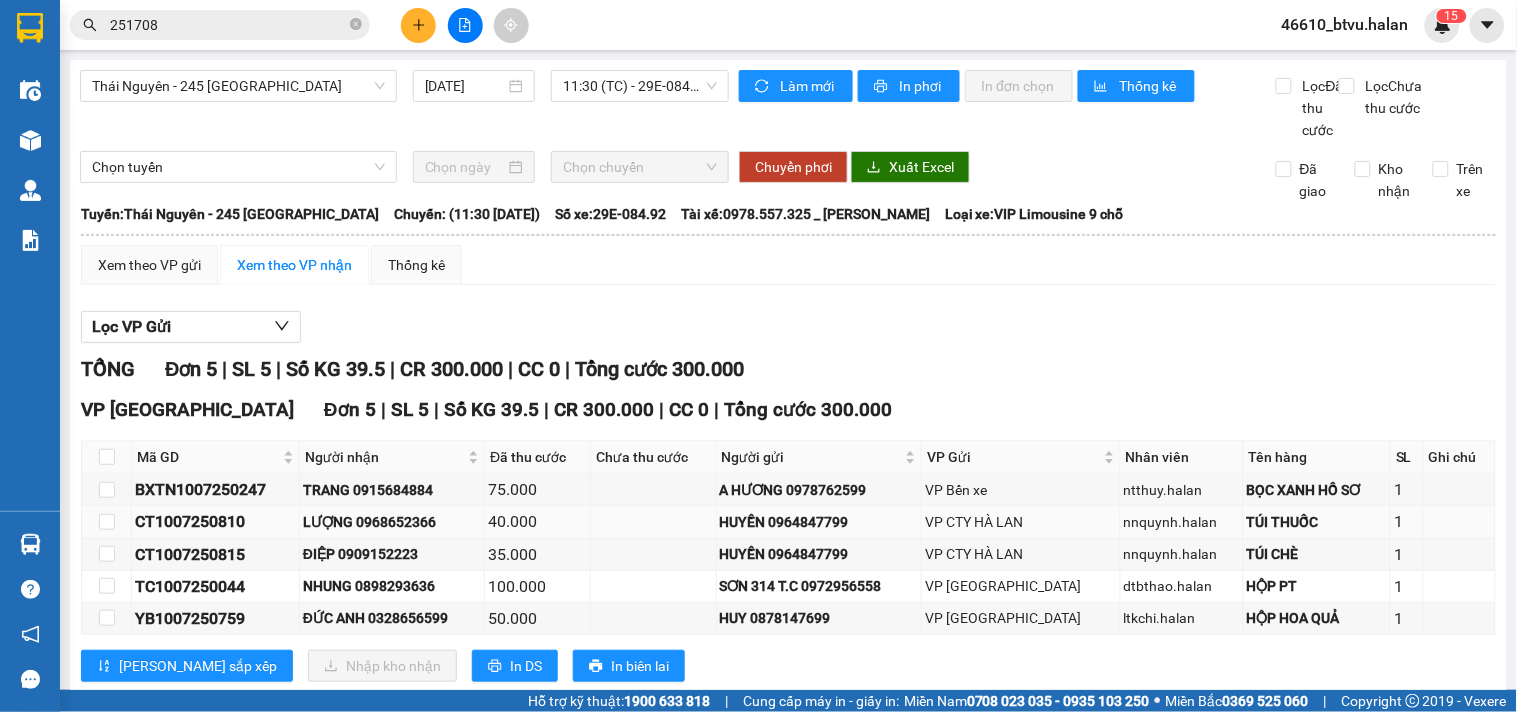scroll, scrollTop: 71, scrollLeft: 0, axis: vertical 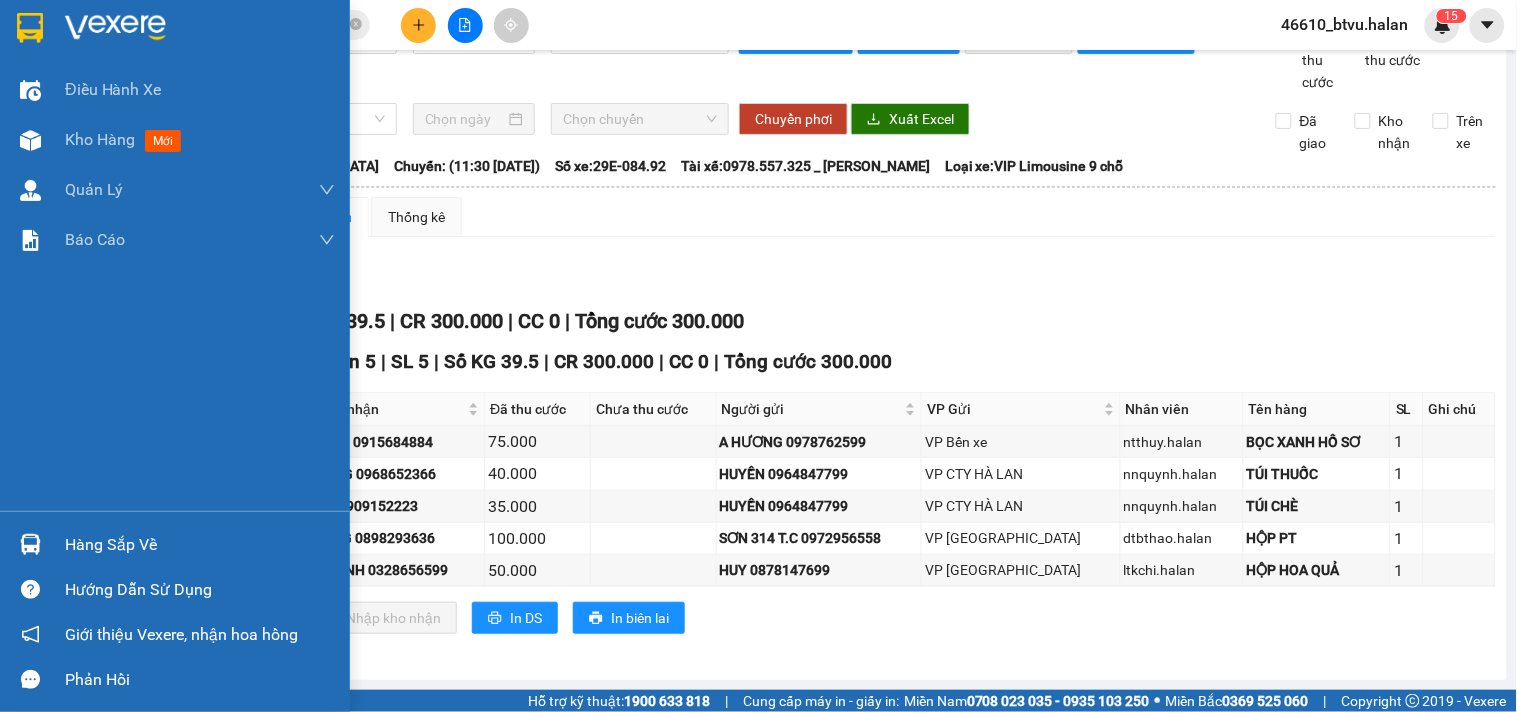 click at bounding box center (30, 544) 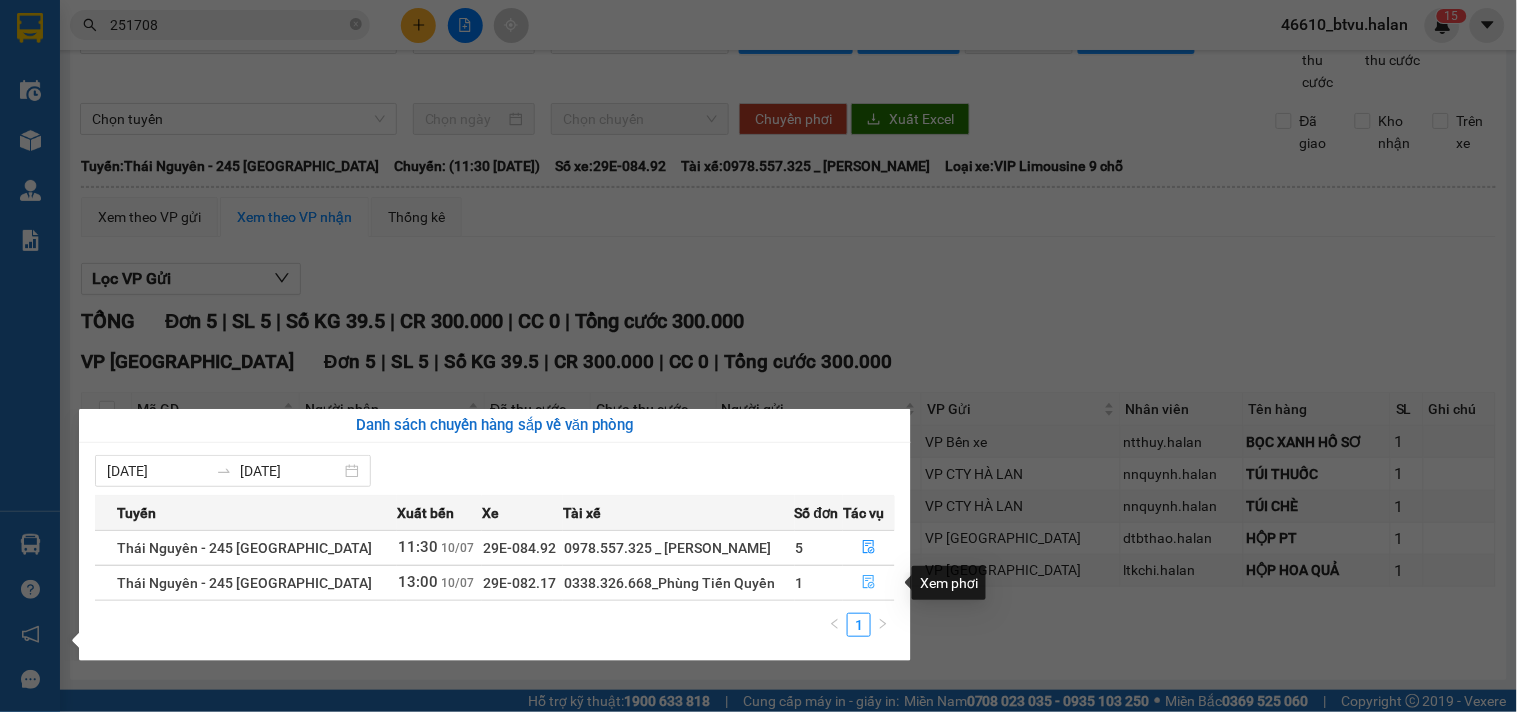 click 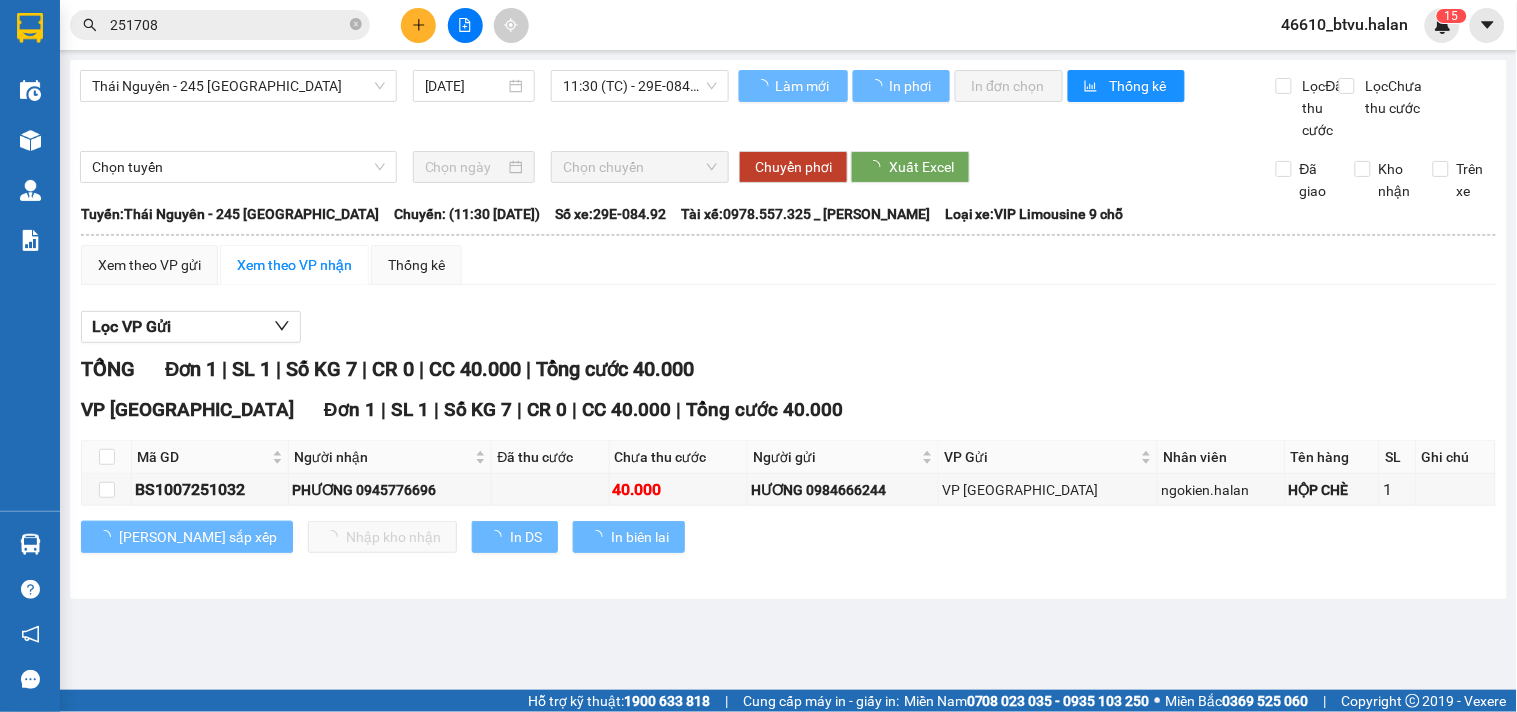 scroll, scrollTop: 0, scrollLeft: 0, axis: both 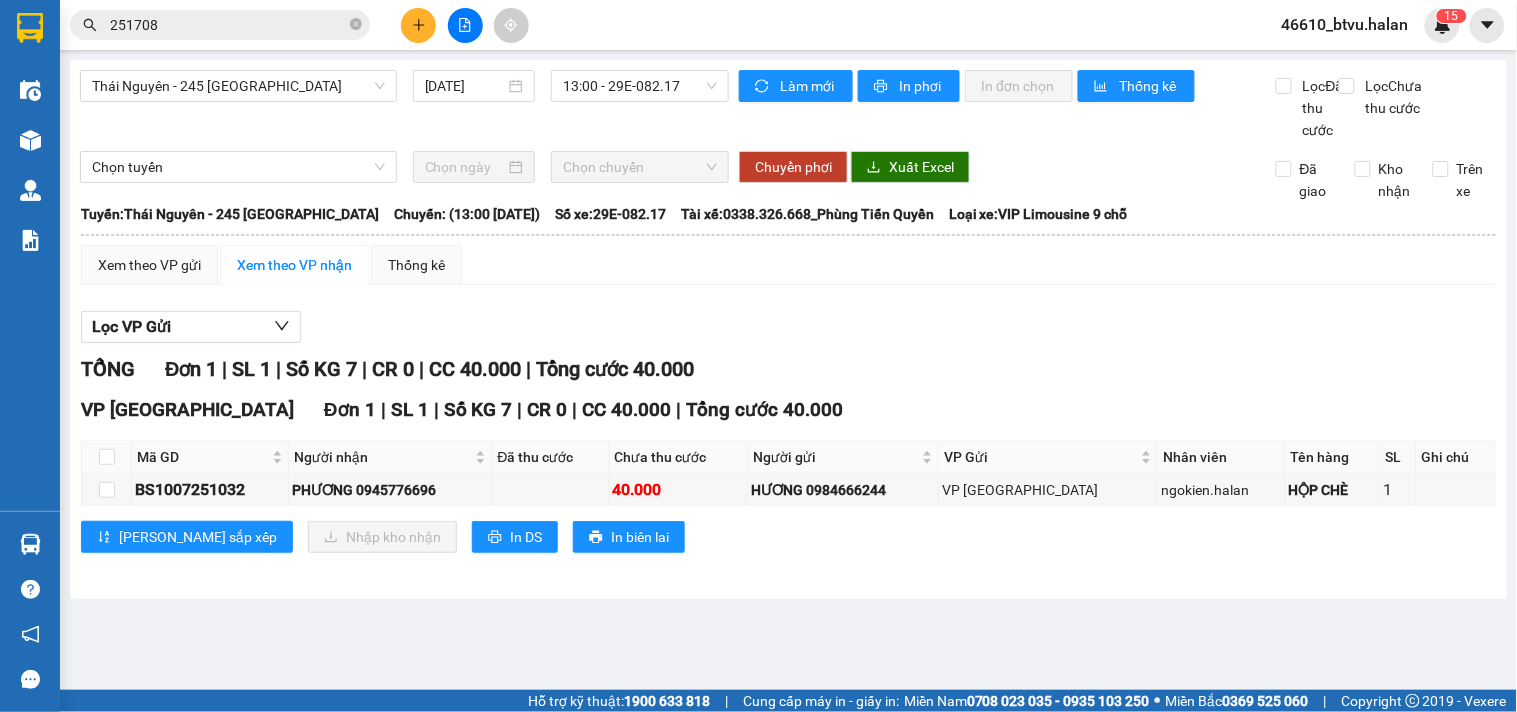 click on "251708" at bounding box center [228, 25] 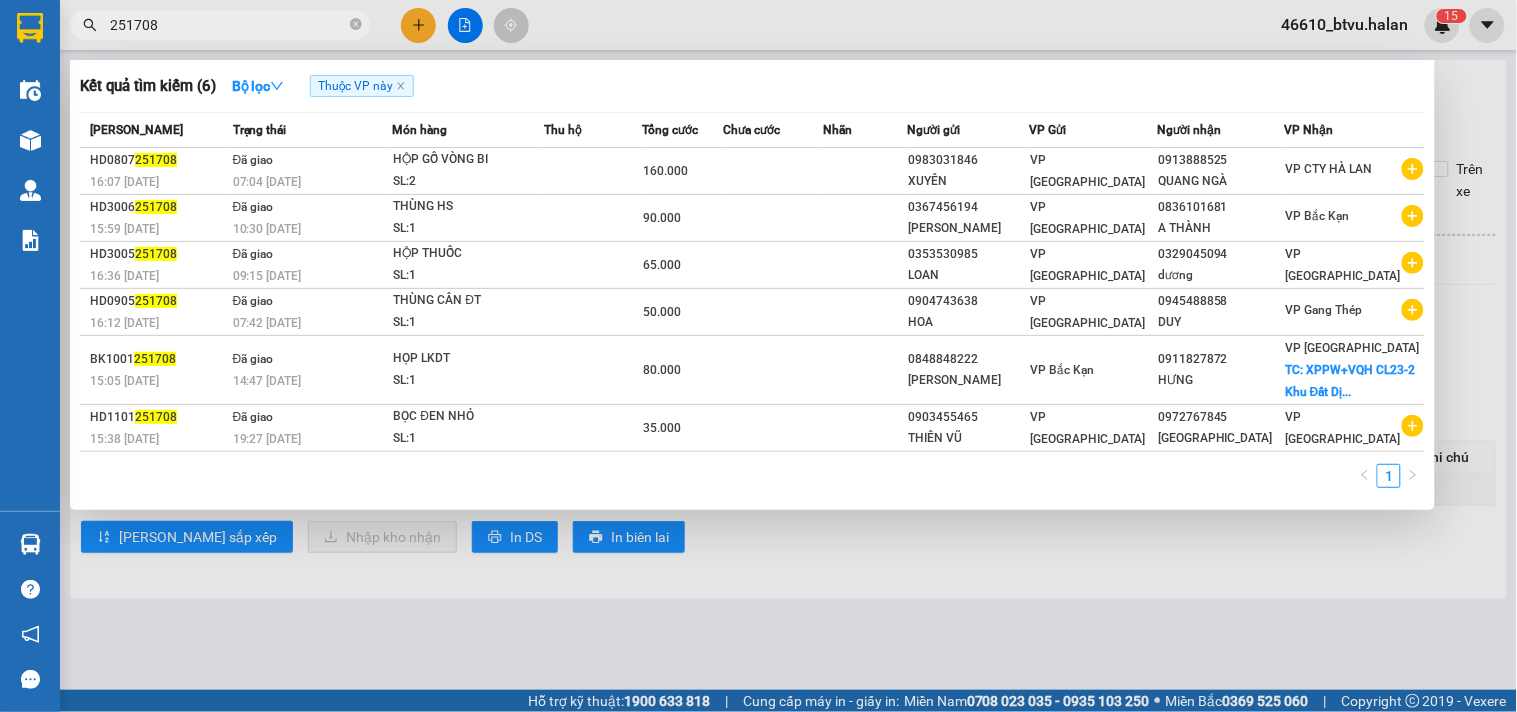 click on "251708" at bounding box center [228, 25] 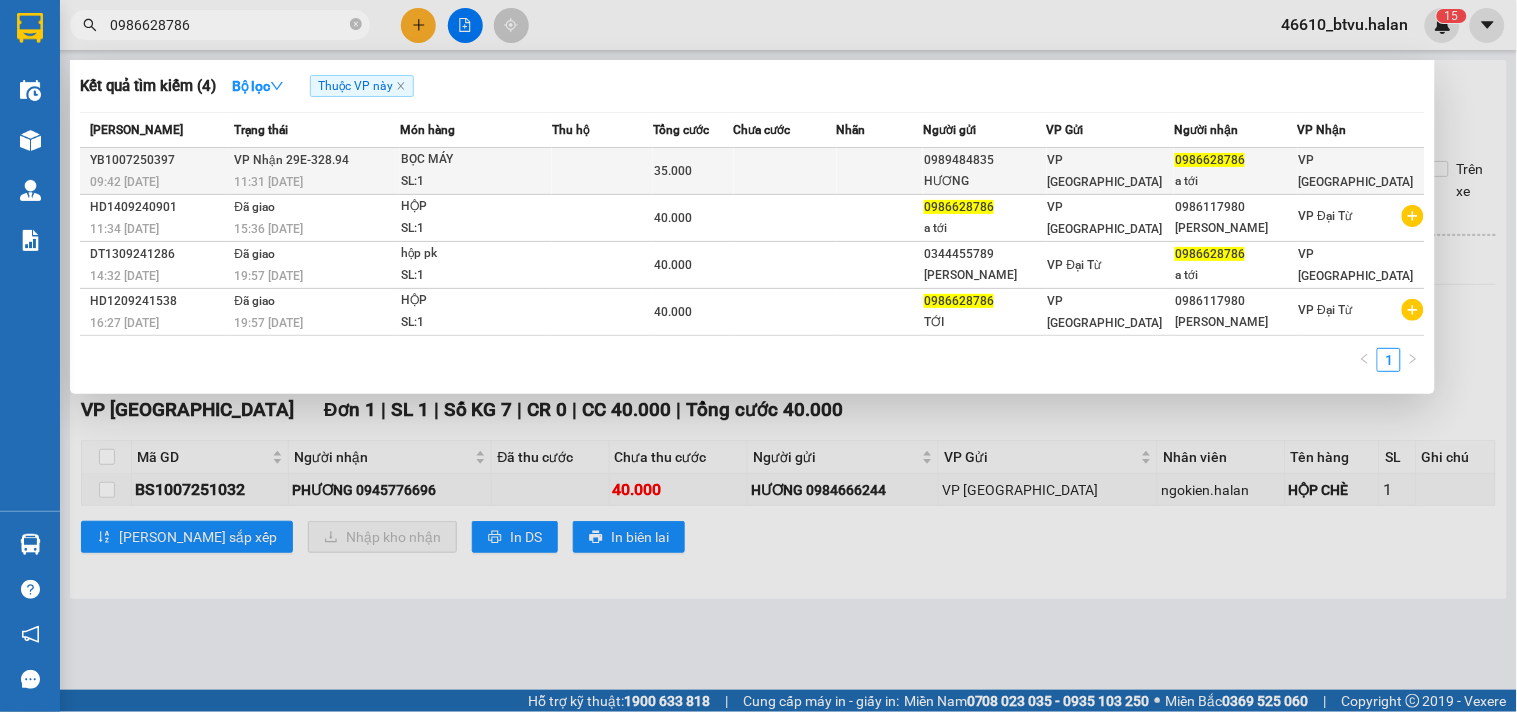 type on "0986628786" 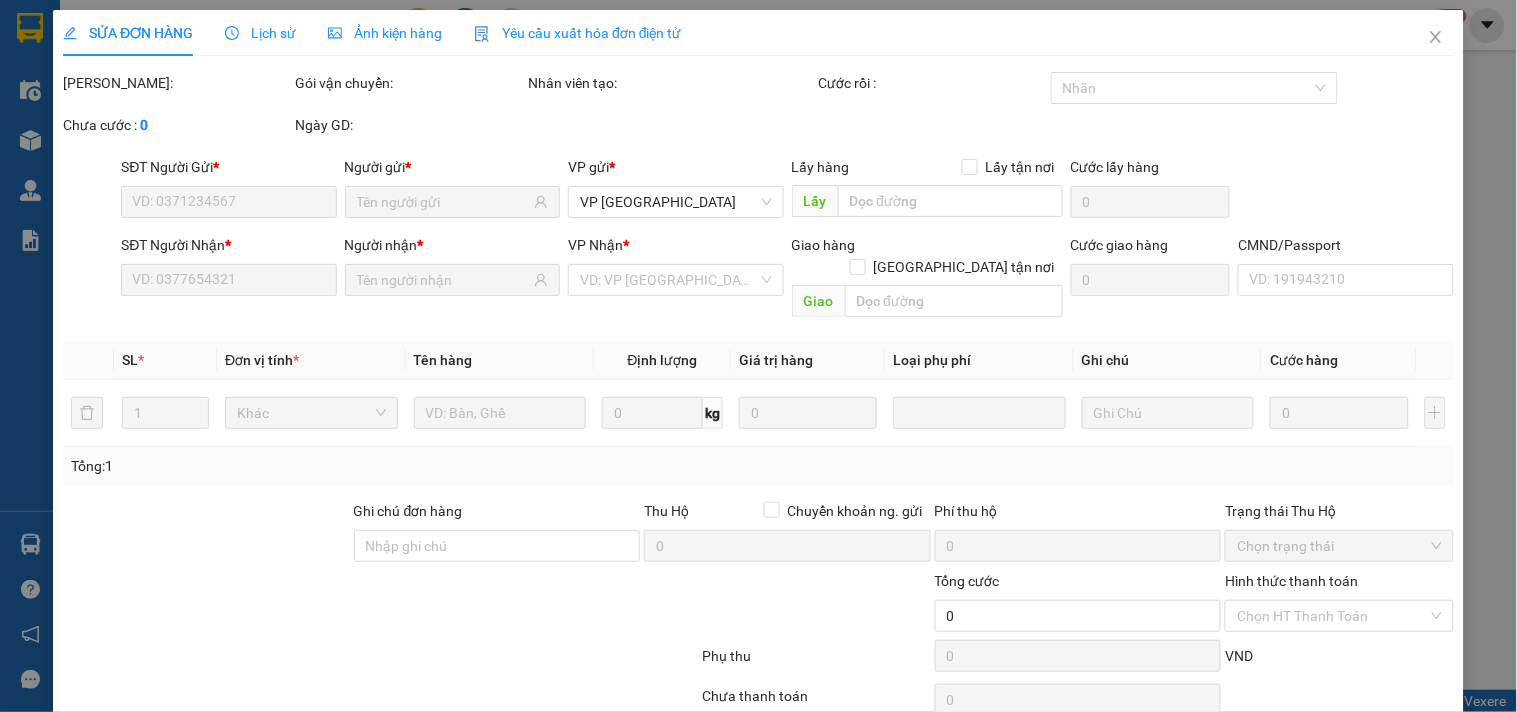 type on "0989484835" 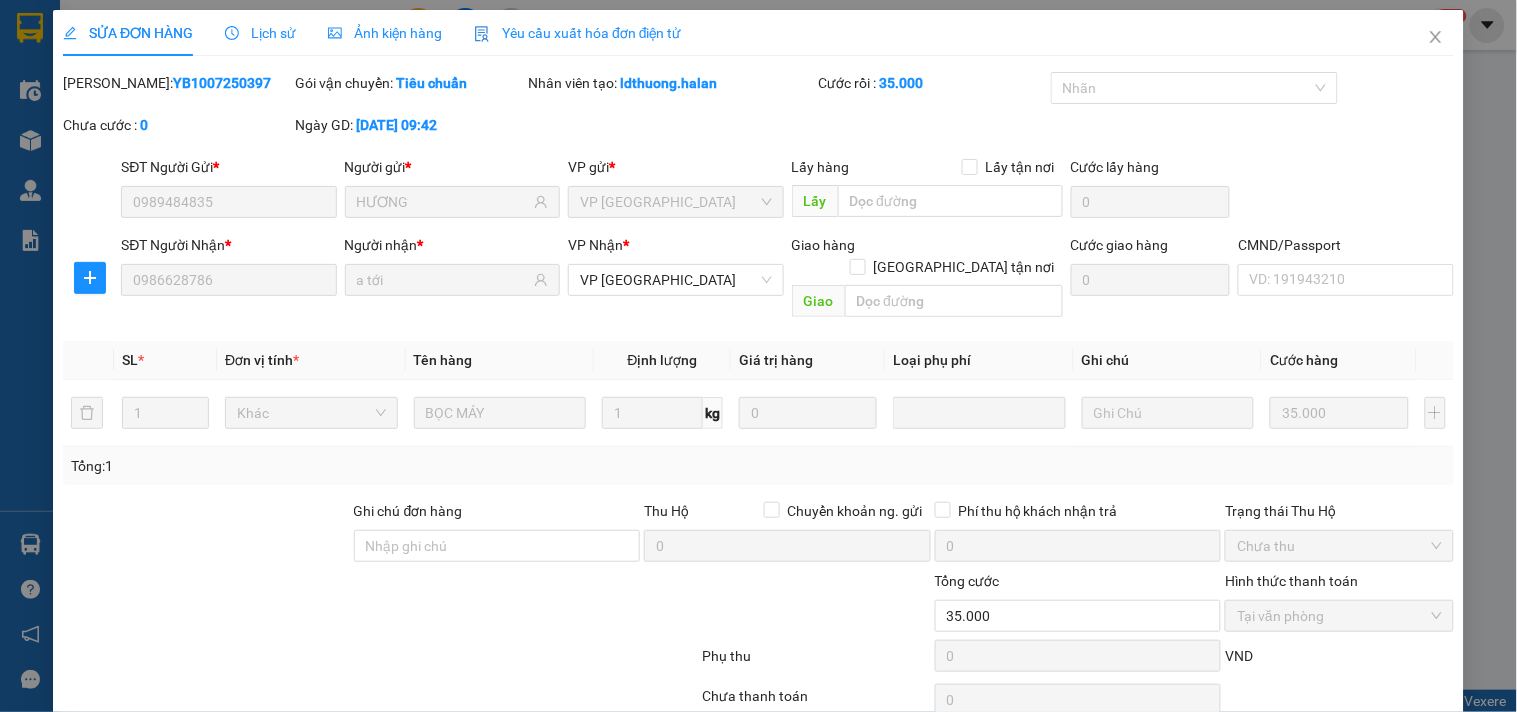 scroll, scrollTop: 72, scrollLeft: 0, axis: vertical 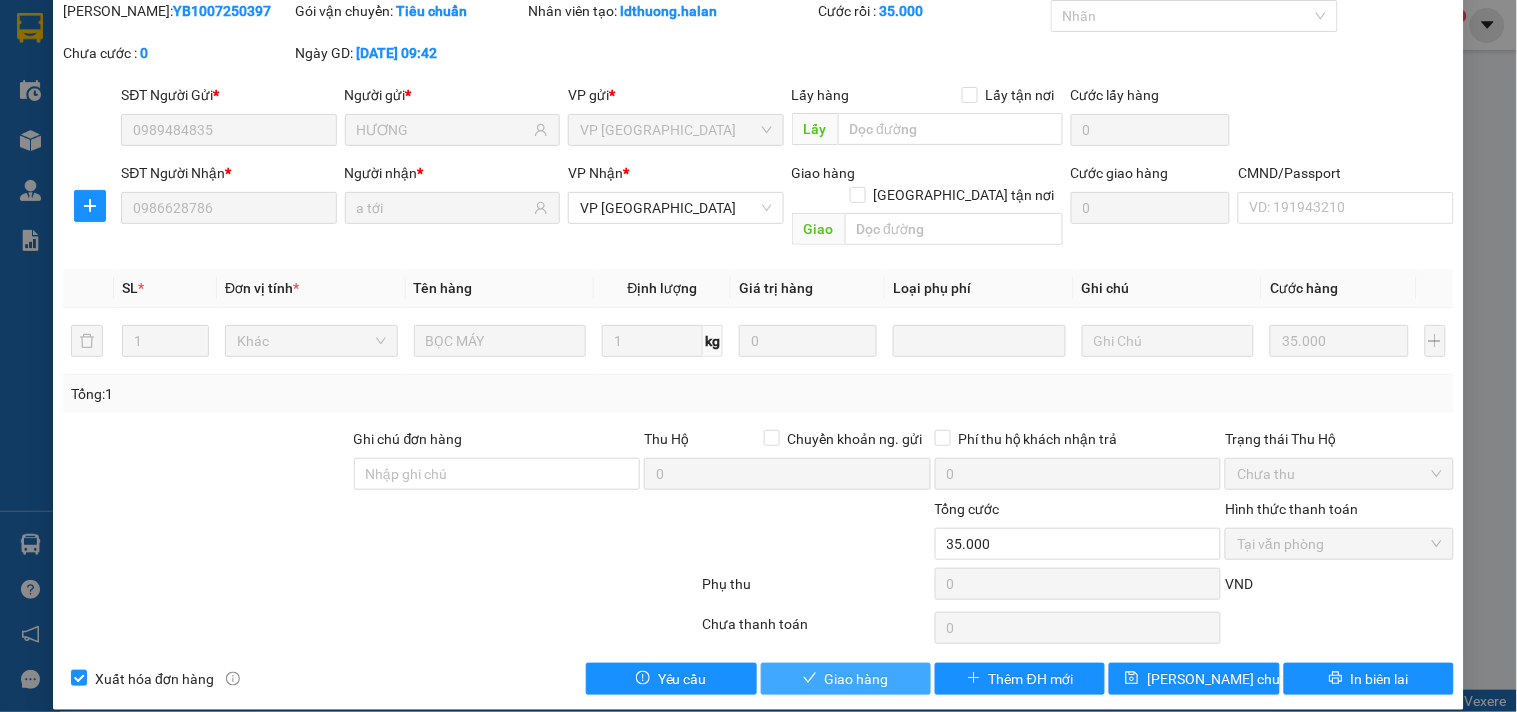 click on "Giao hàng" at bounding box center [857, 679] 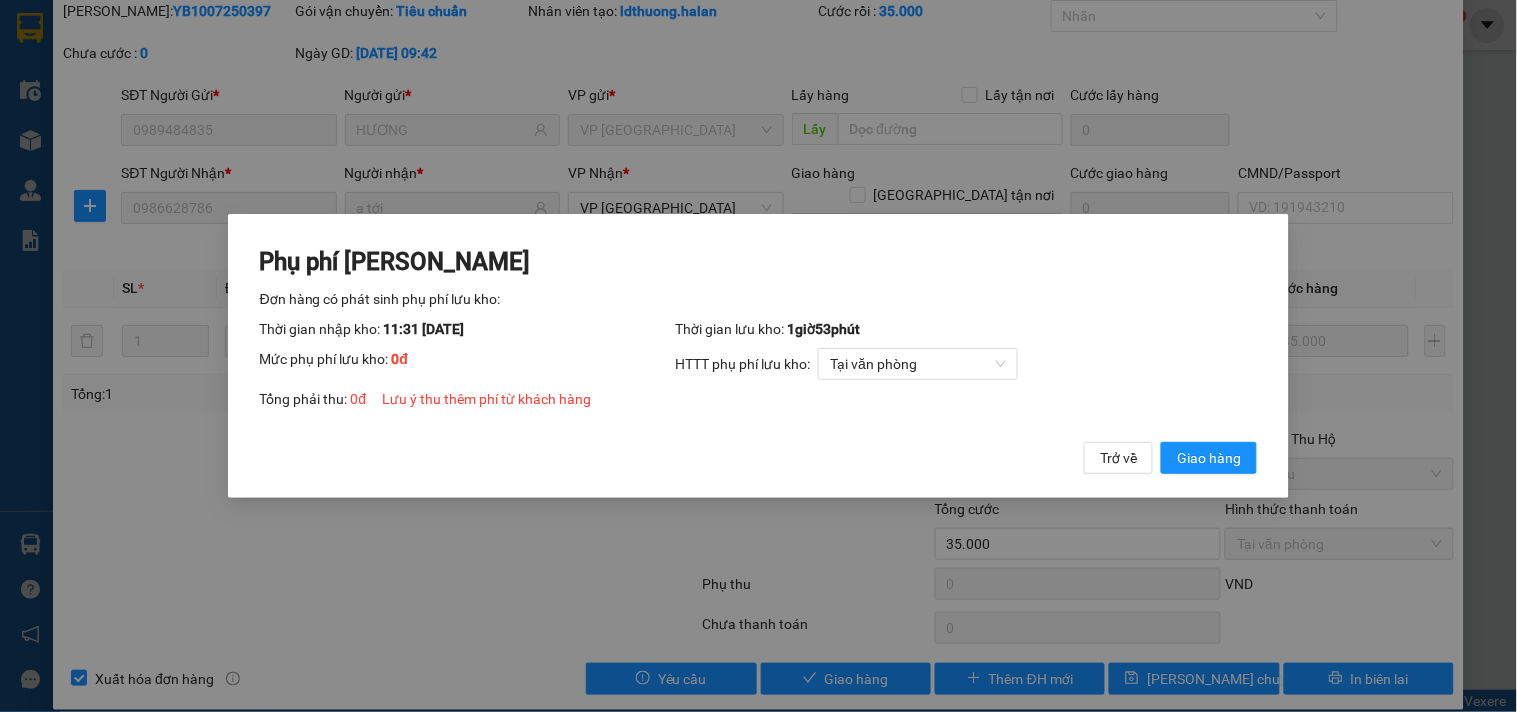 click on "Phụ phí [PERSON_NAME] hàng có phát sinh phụ phí lưu kho: Thời gian nhập kho:   11:31 [DATE] Thời gian lưu kho:   1  giờ  53  phút Mức phụ phí lưu kho:   0 đ   HTTT phụ phí lưu kho:   Tại văn phòng Tổng phải thu:   0 đ Lưu ý thu thêm phí từ khách hàng Trở về Giao hàng" at bounding box center [759, 356] 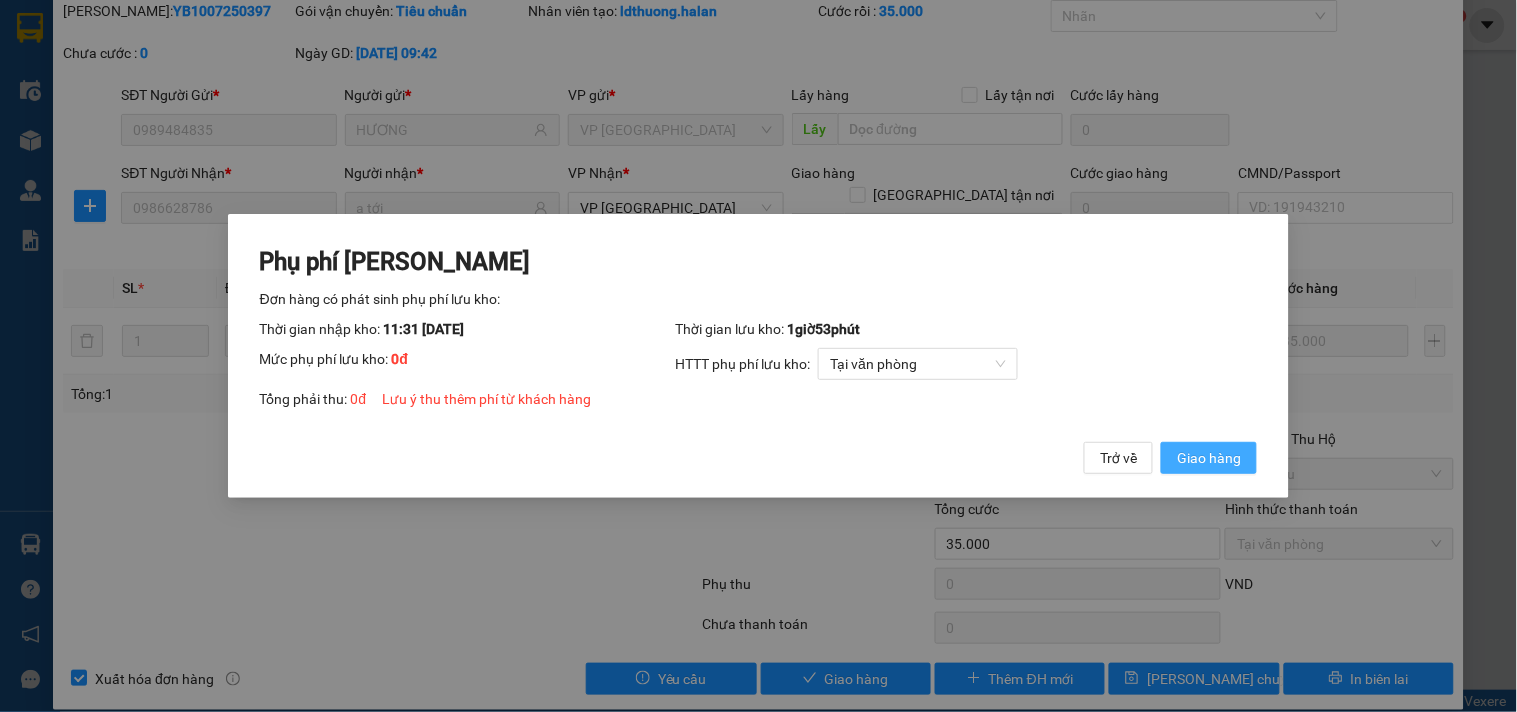 click on "Giao hàng" at bounding box center (1209, 458) 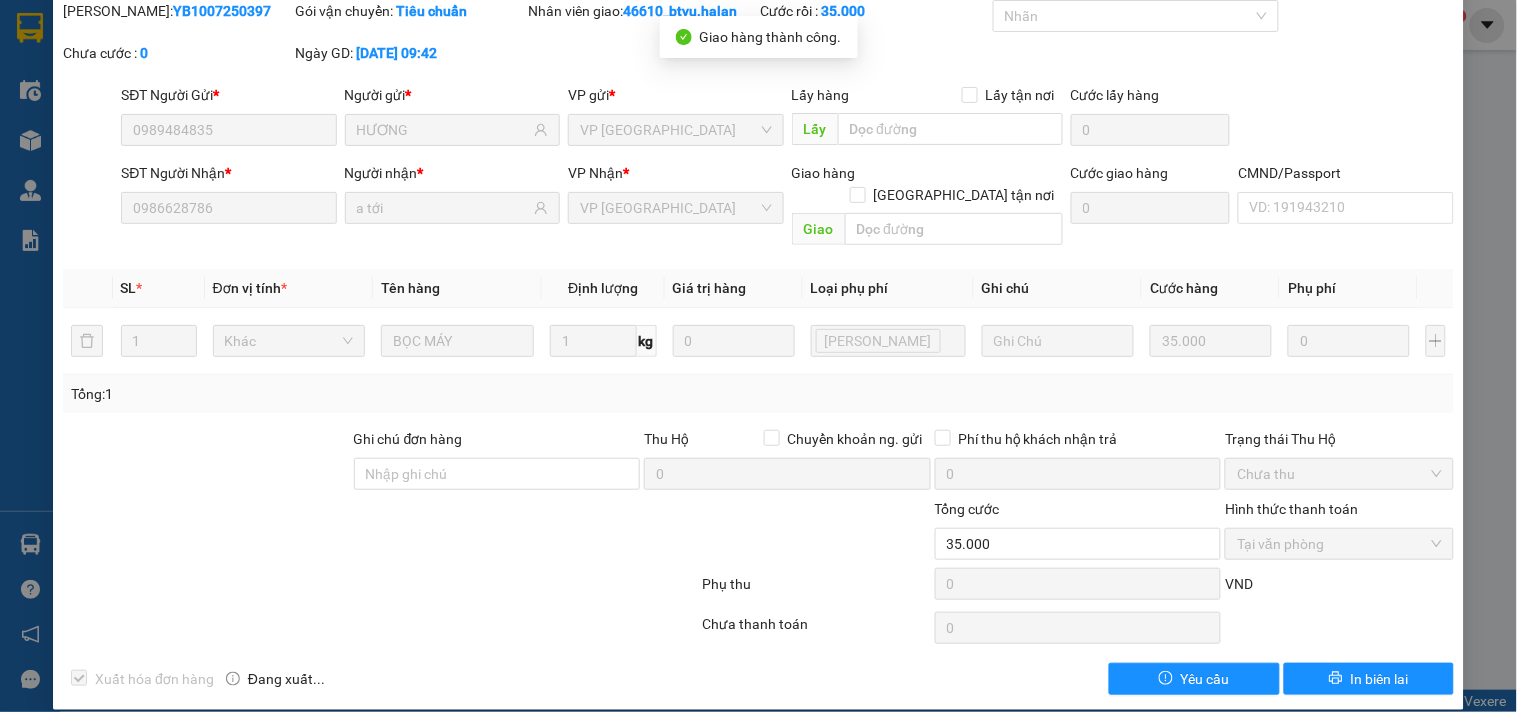 scroll, scrollTop: 0, scrollLeft: 0, axis: both 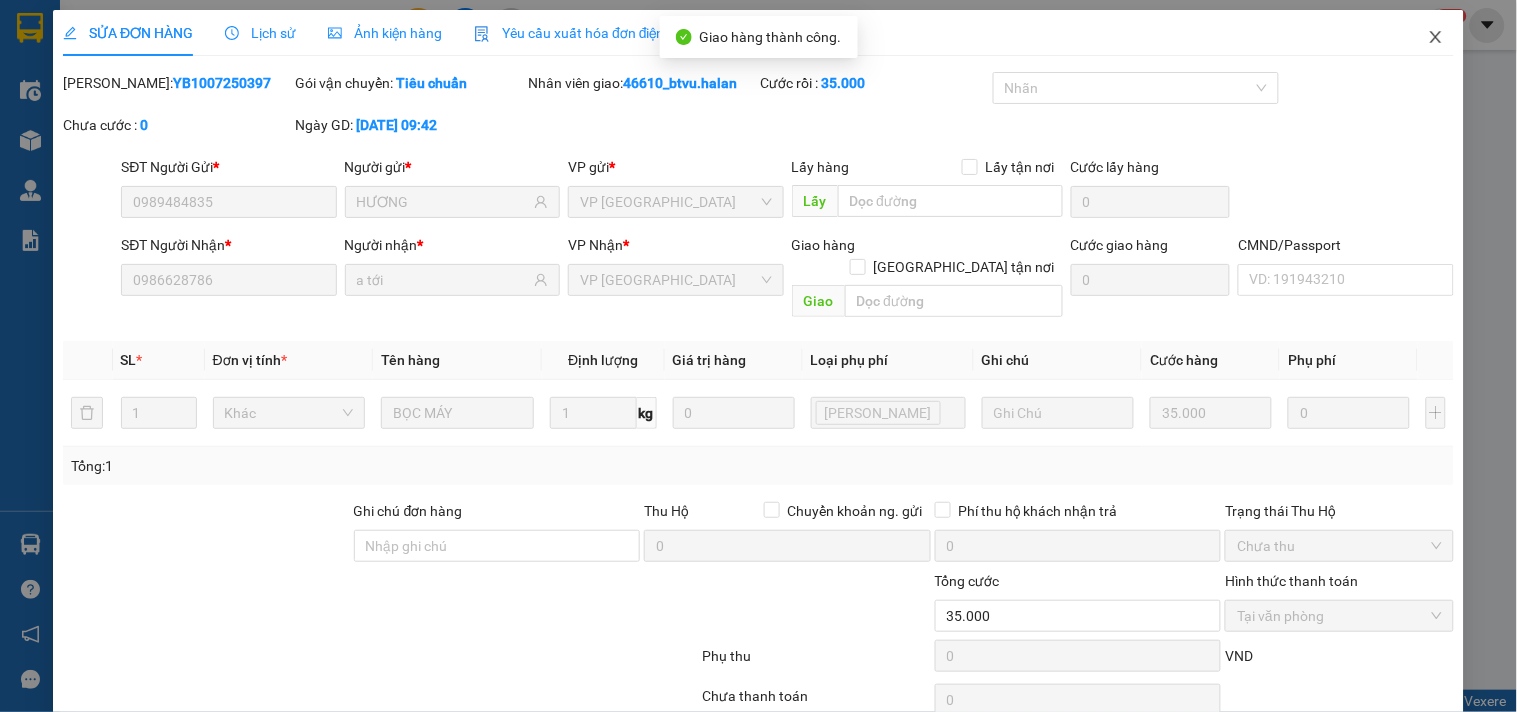 click at bounding box center (1436, 38) 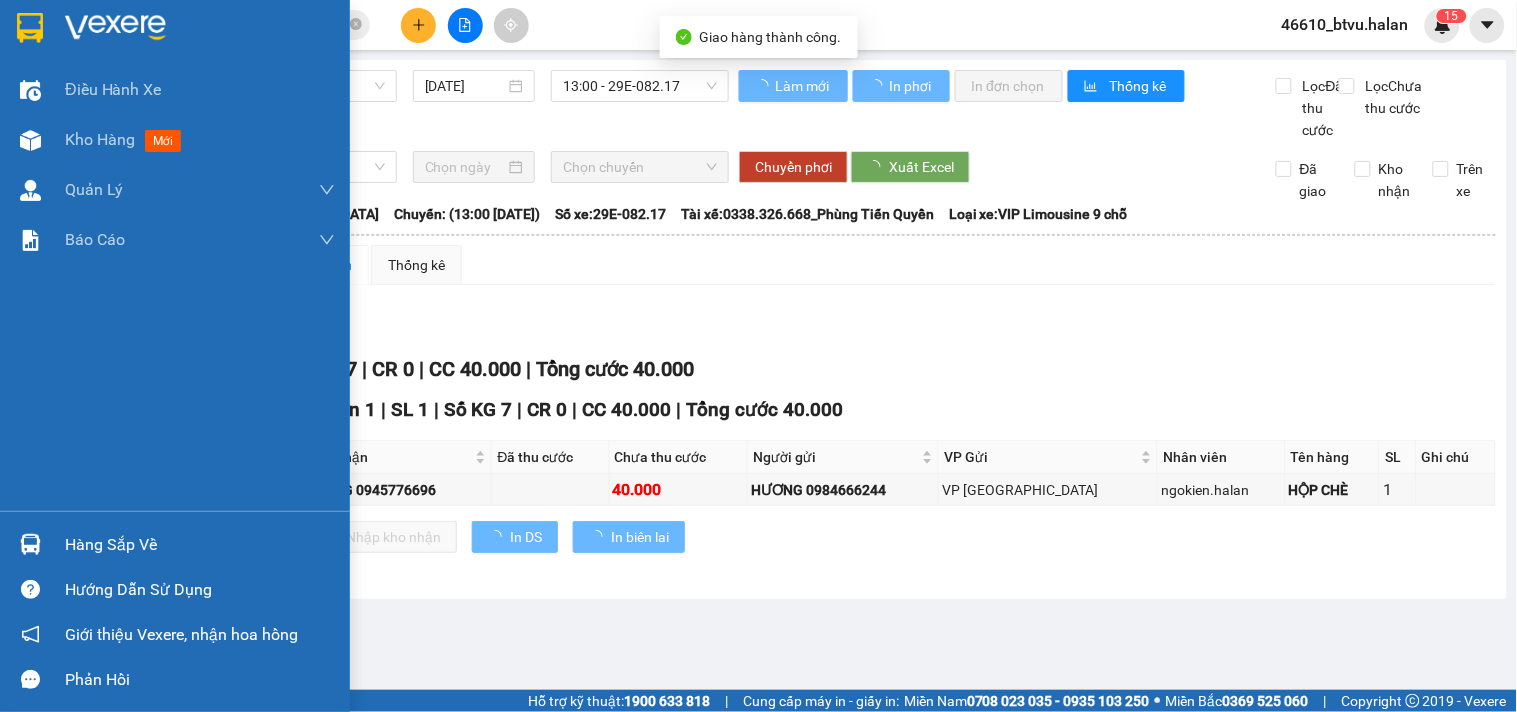 click at bounding box center (30, 544) 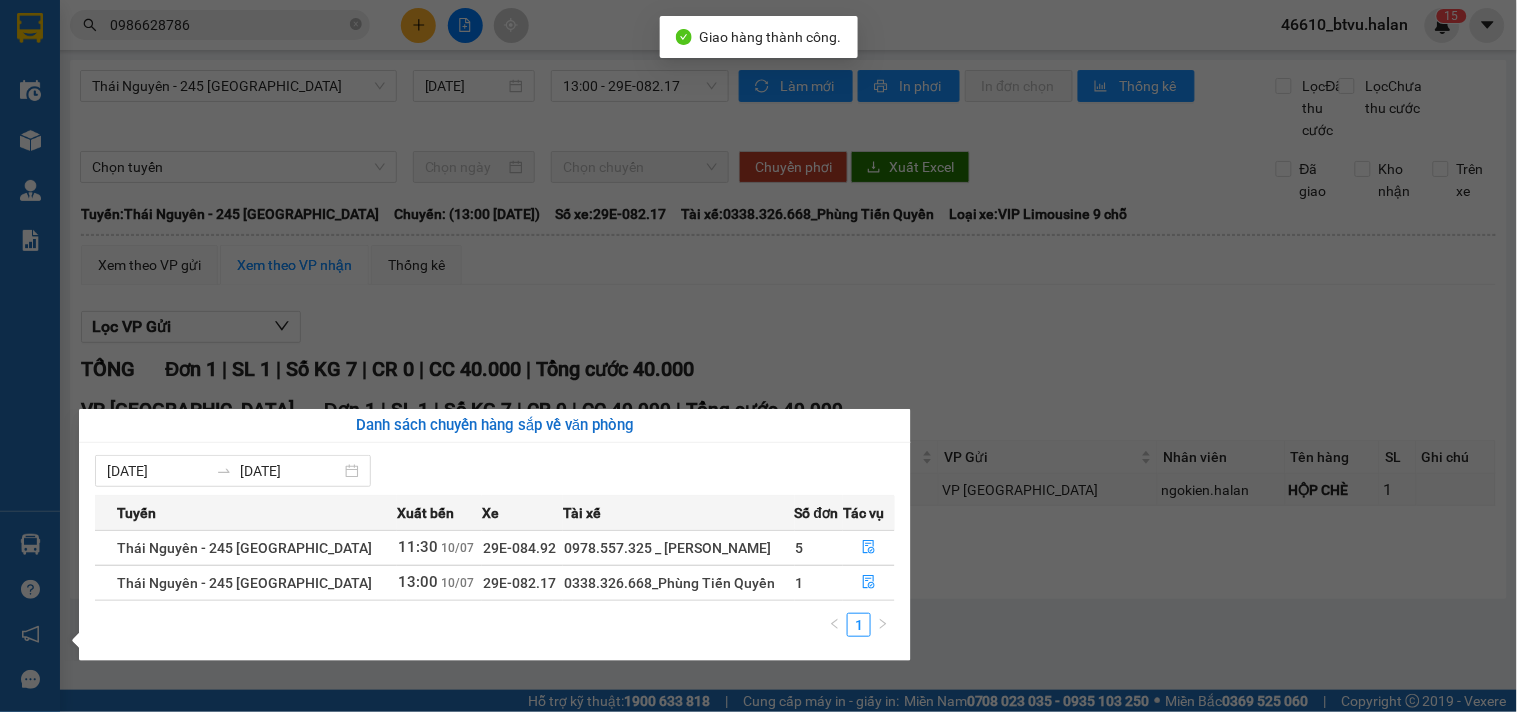 click on "Kết quả tìm kiếm ( 4 )  Bộ lọc  Thuộc VP này Mã ĐH Trạng thái Món hàng Thu hộ Tổng cước Chưa cước Nhãn Người gửi VP Gửi Người nhận VP Nhận YB1007250397 09:42 [DATE] VP Nhận   29E-328.94 11:31 [DATE] BỌC MÁY SL:  1 35.000 0989484835 HƯƠNG VP [GEOGRAPHIC_DATA] 0986628786 a tới VP [GEOGRAPHIC_DATA] HD1409240901 11:34 [DATE] Đã giao   15:36 [DATE] HỘP SL:  1 40.000 0986628786 a tới [GEOGRAPHIC_DATA] 0986117980 [PERSON_NAME] VP Đại Từ DT1309241286 14:32 [DATE] Đã giao   19:57 [DATE] hộp pk SL:  1 40.000 0344455789 phương vũ VP Đại Từ 0986628786 a tới VP [GEOGRAPHIC_DATA] HD1209241538 16:27 [DATE] Đã giao   19:57 [DATE] HỘP SL:  1 40.000 0986628786 TỚI [GEOGRAPHIC_DATA] 0986117980 [PERSON_NAME] VP Đại Từ 1 0986628786 46610_btvu.halan 1 5     Điều hành xe     Kho hàng mới     Quản [PERSON_NAME] lý chuyến Quản lý kiểm kho     Báo cáo 12. Thống kê đơn đối tác 2. Doanh thu thực tế theo từng văn phòng Hàng sắp về 13:00" at bounding box center [758, 356] 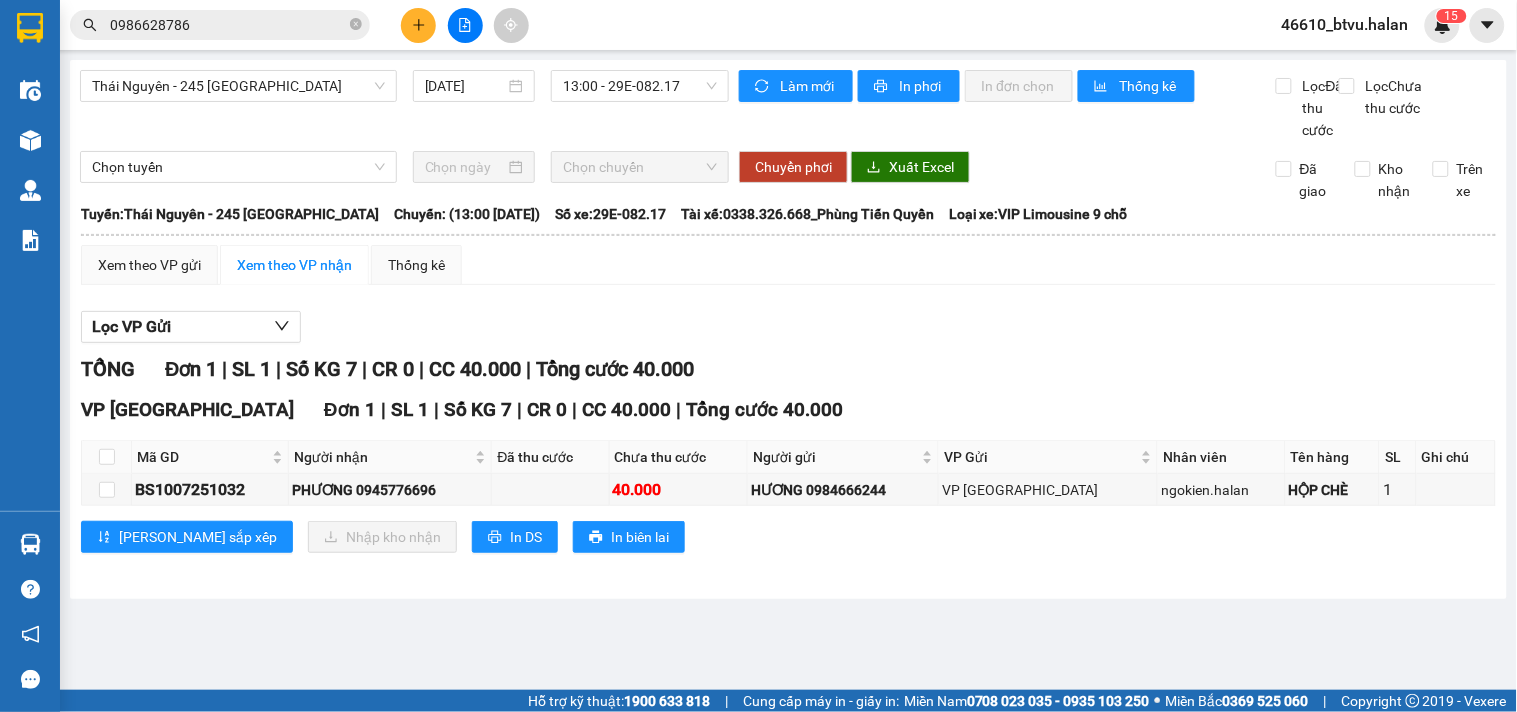 click 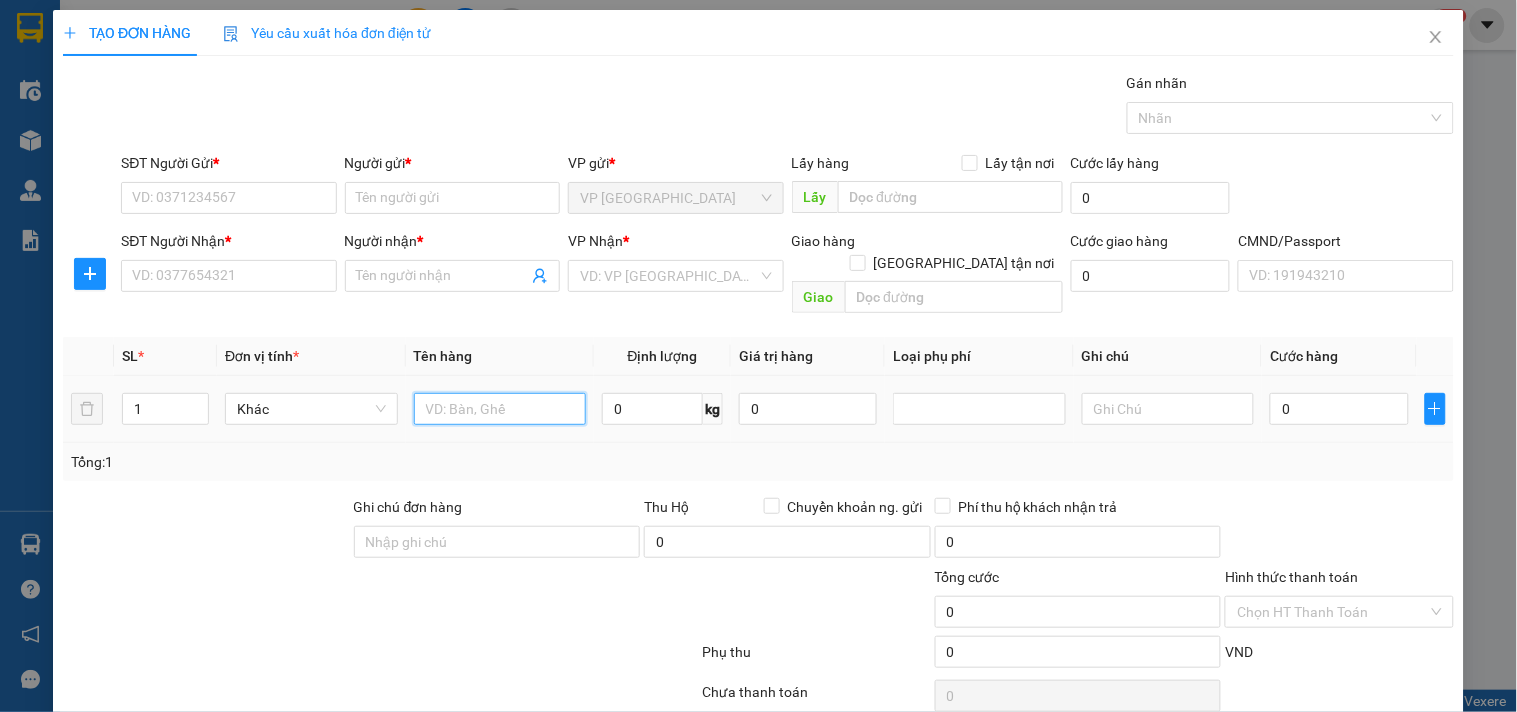 click at bounding box center [500, 409] 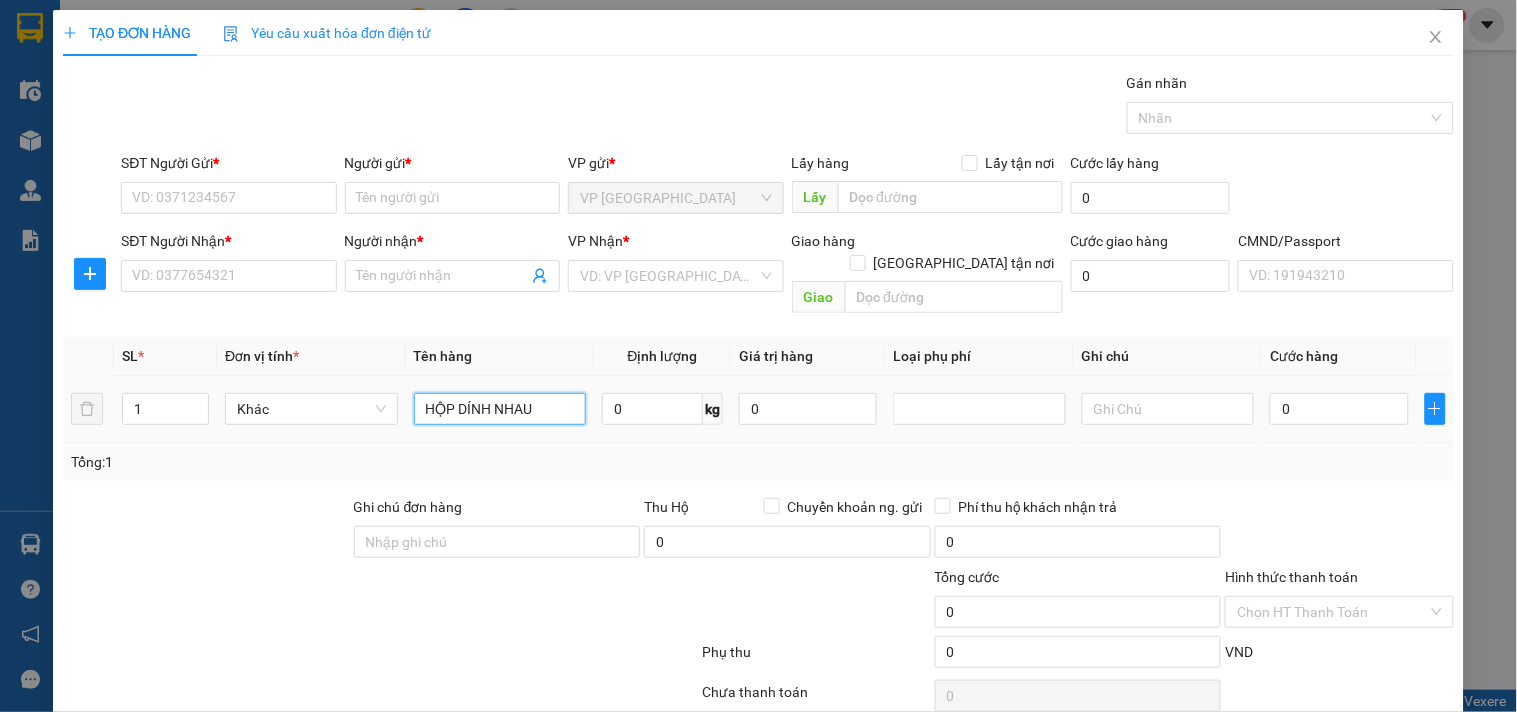 type on "HỘP DÍNH NHAU" 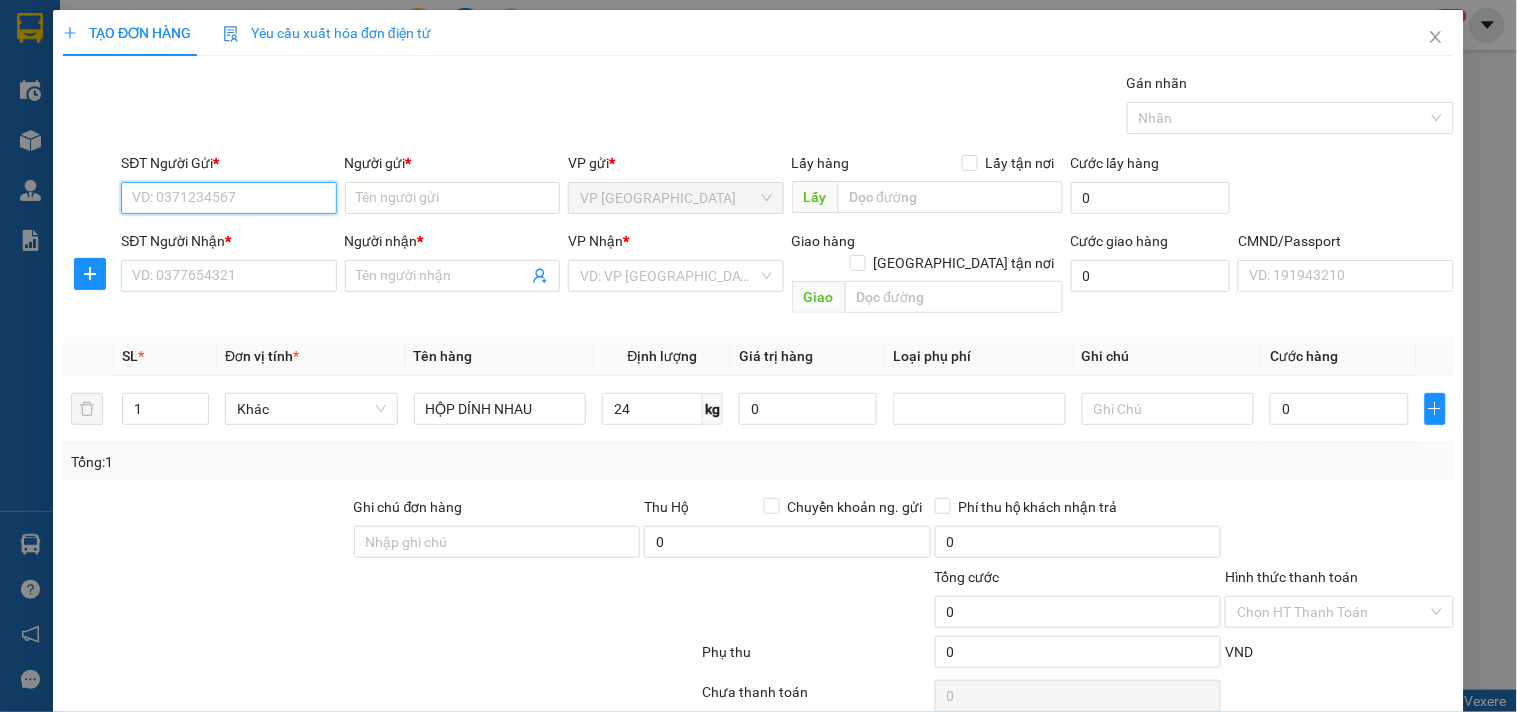 type on "24" 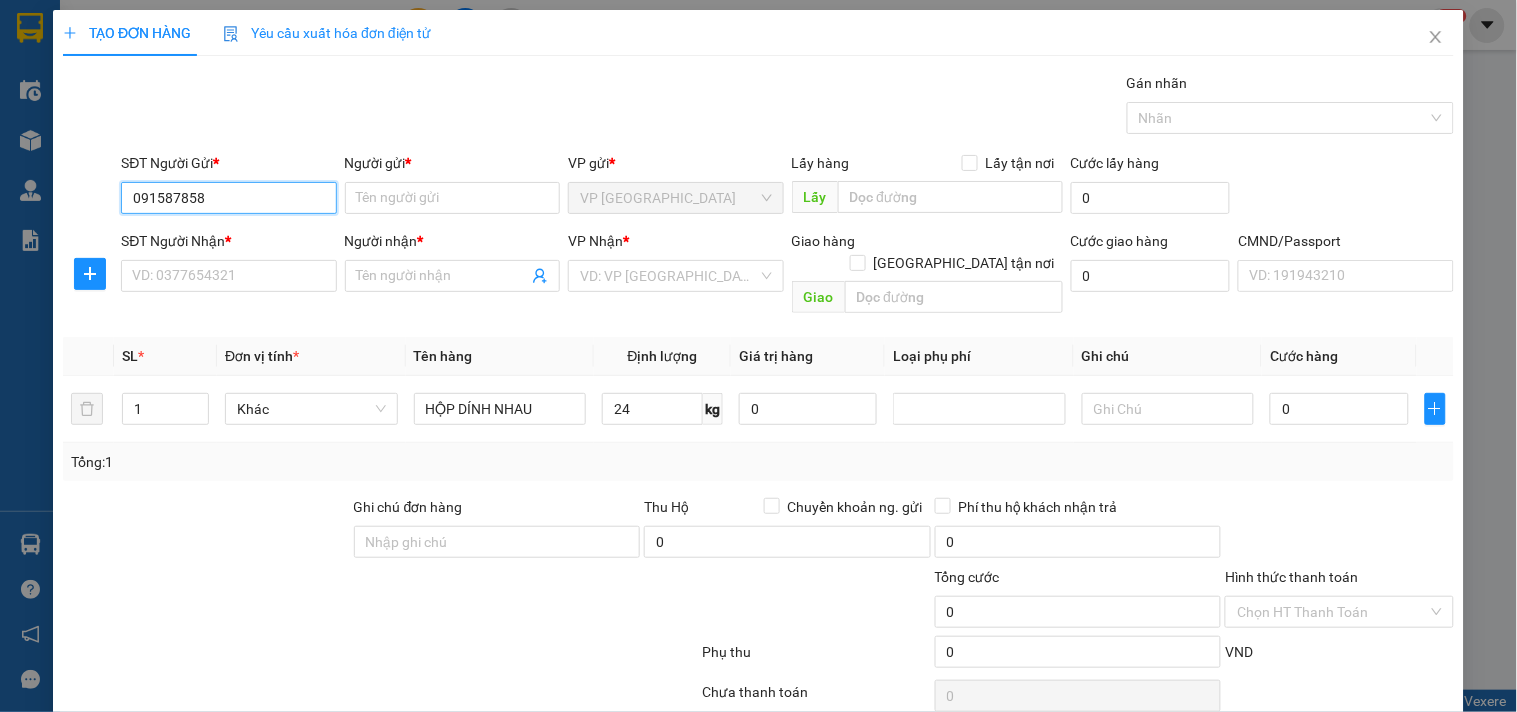type on "0915878585" 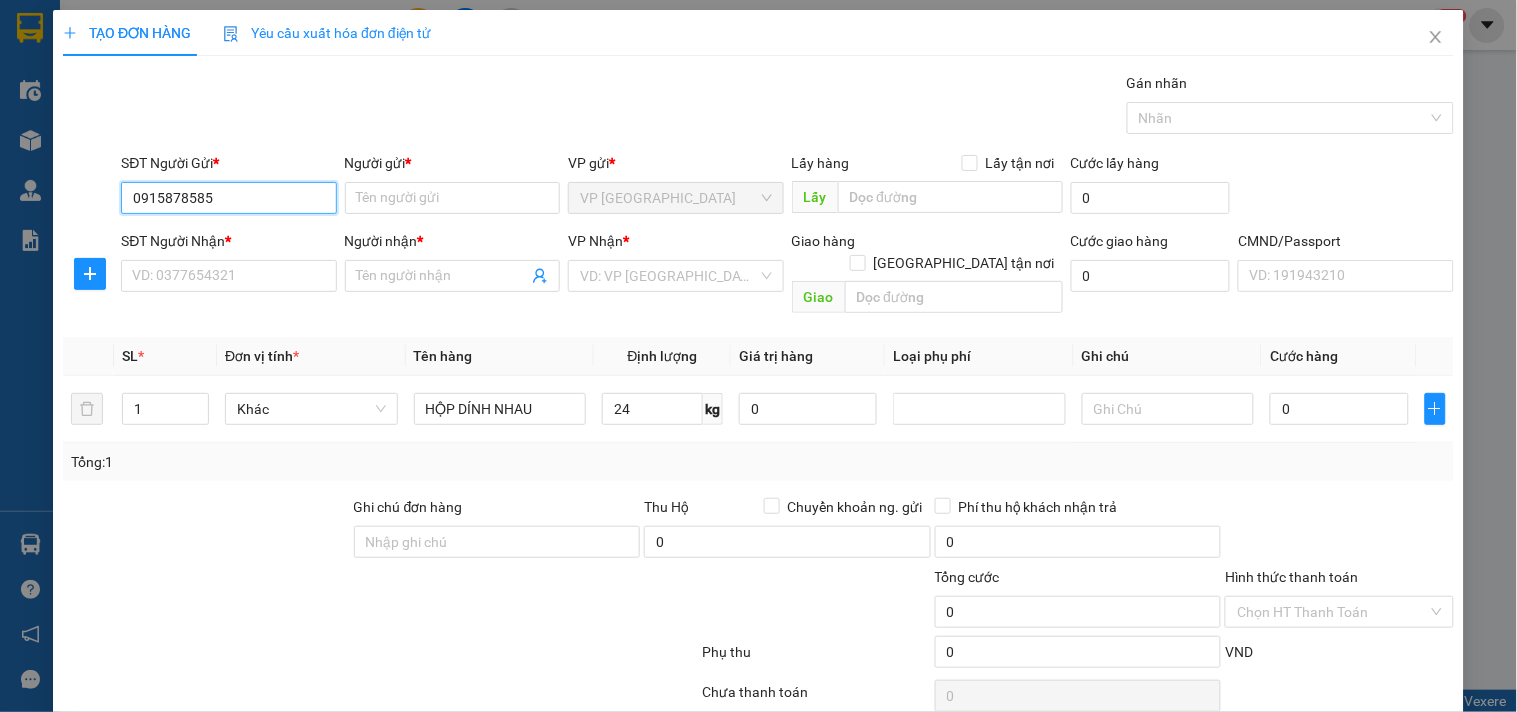 click on "0915878585" at bounding box center (228, 198) 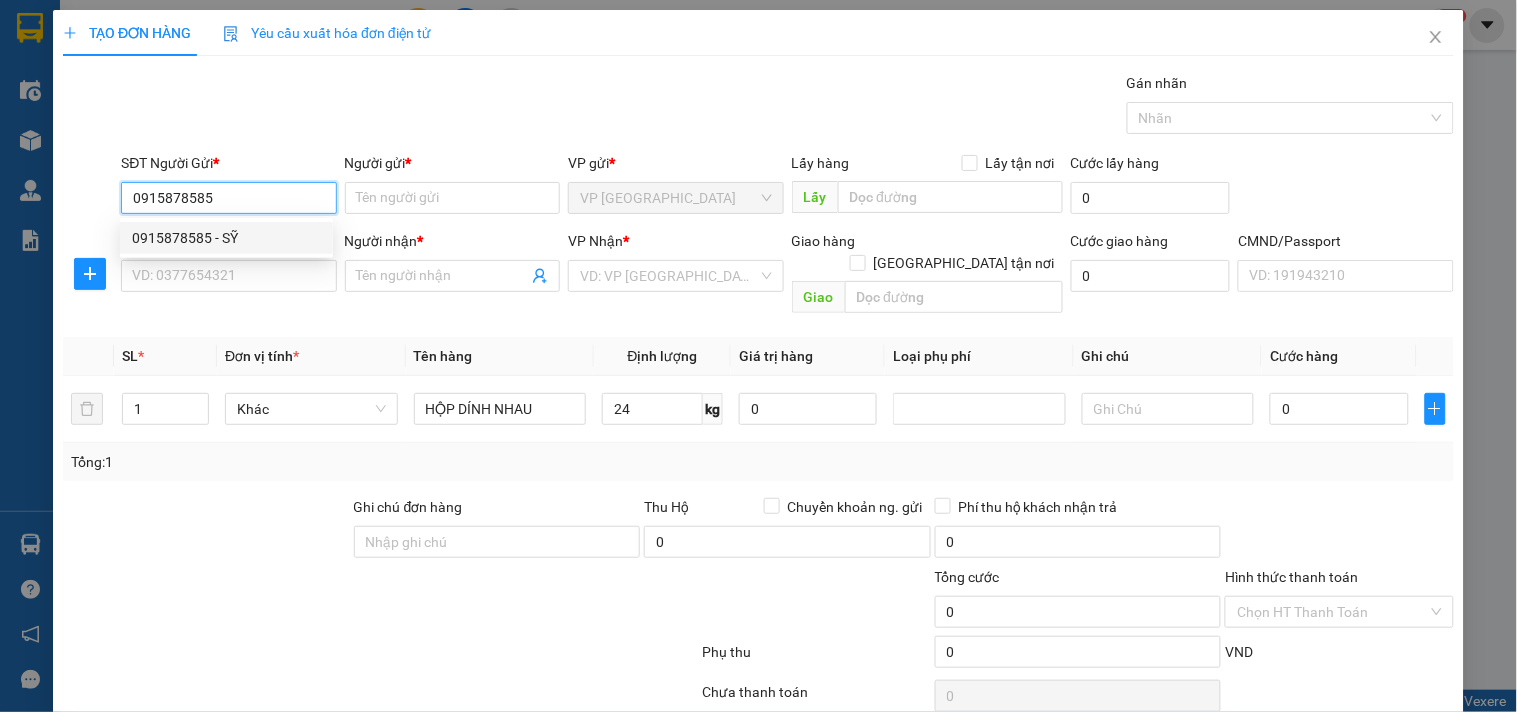 click on "0915878585 - SỸ" at bounding box center [226, 238] 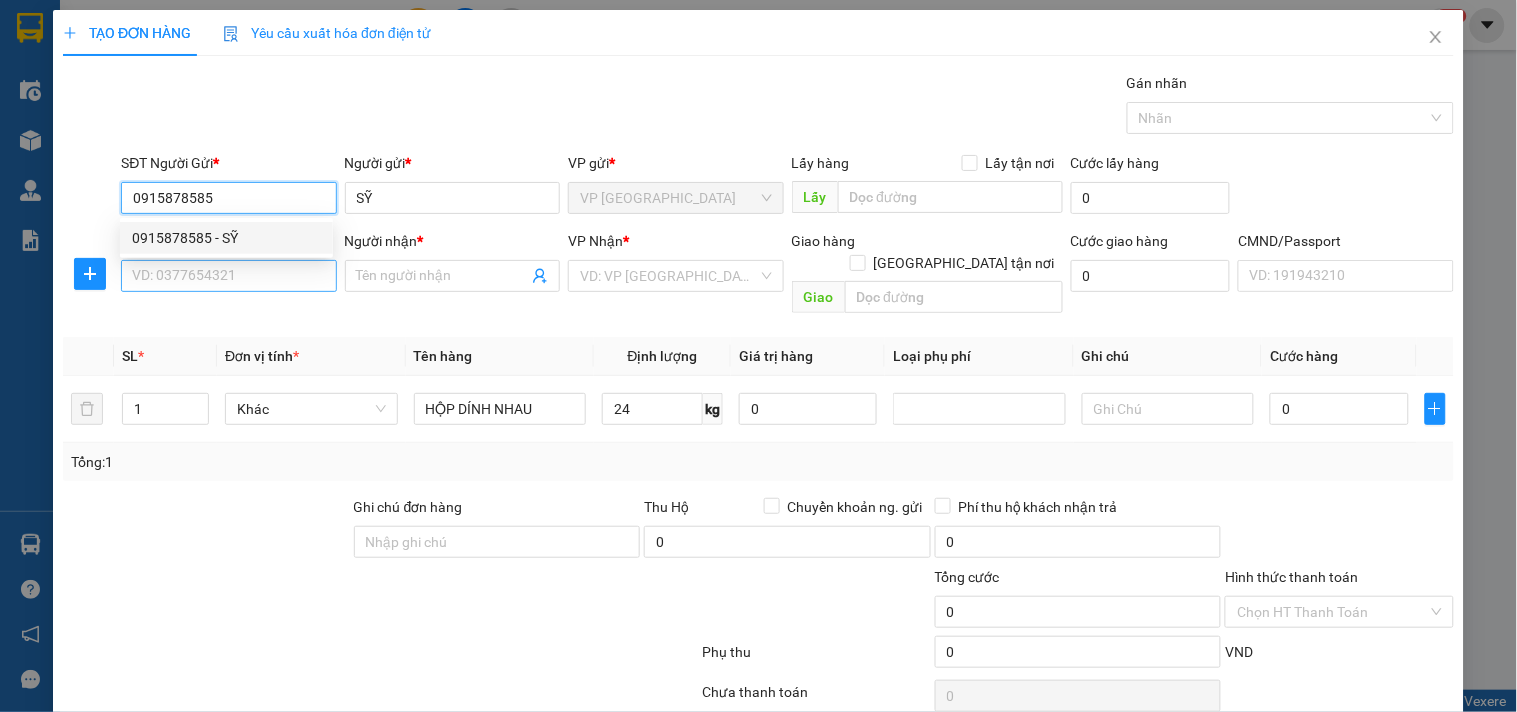 type on "0915878585" 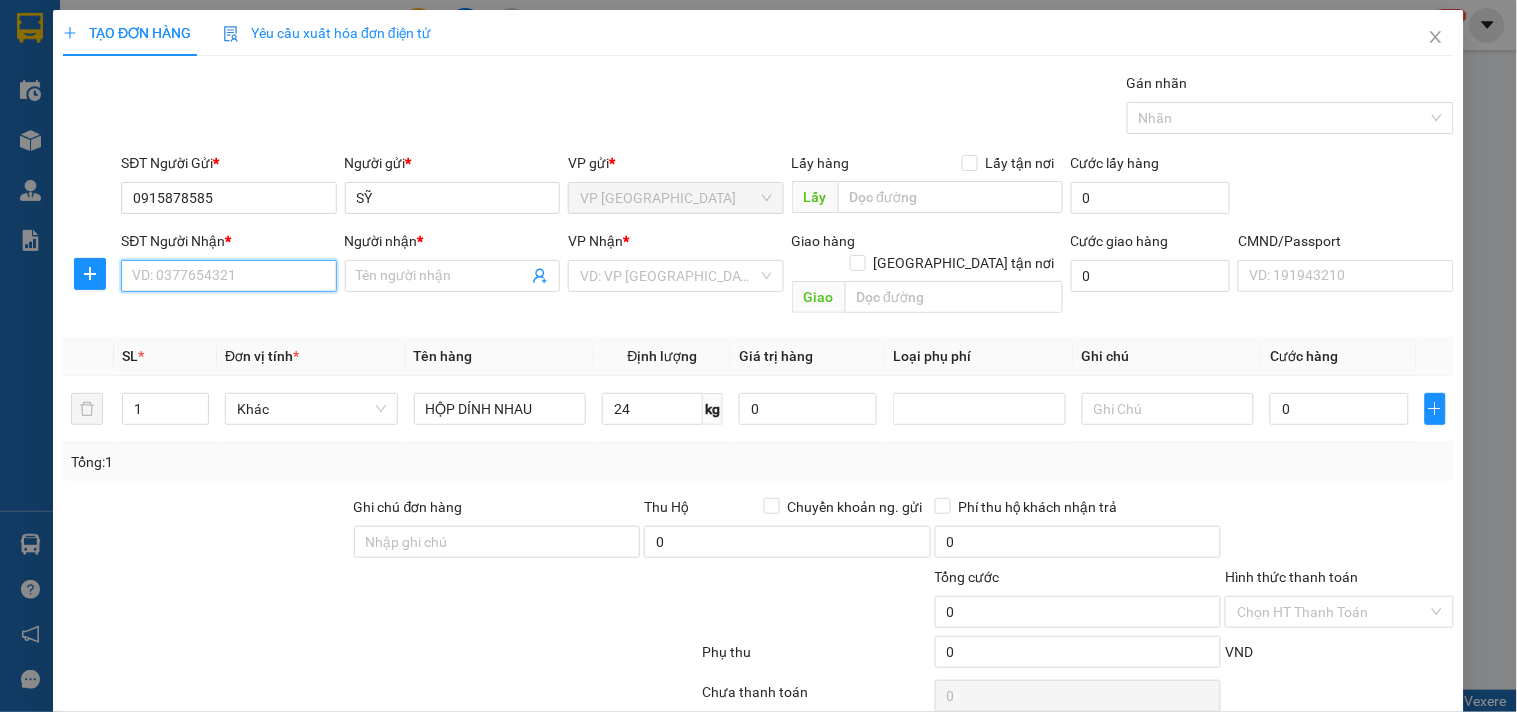 click on "SĐT Người Nhận  *" at bounding box center (228, 276) 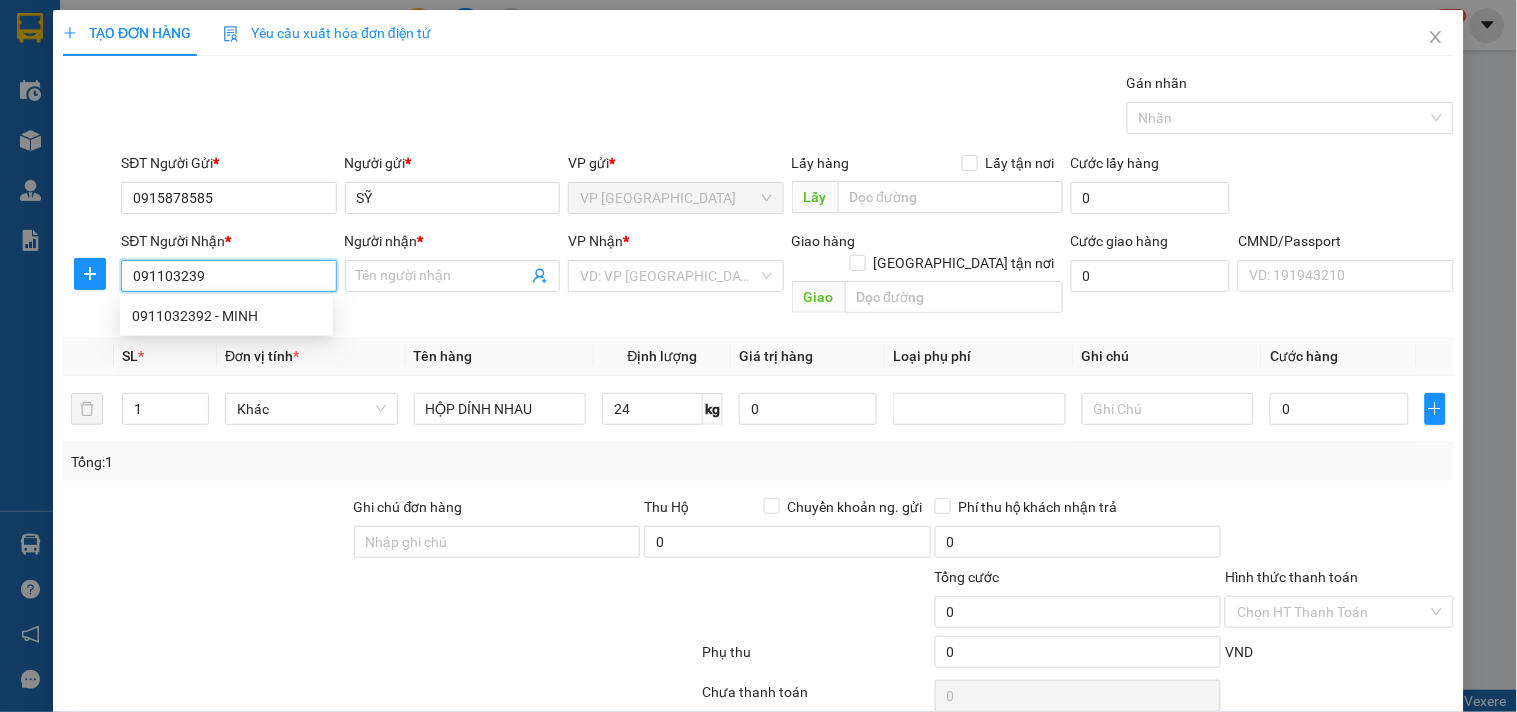 type on "0911032392" 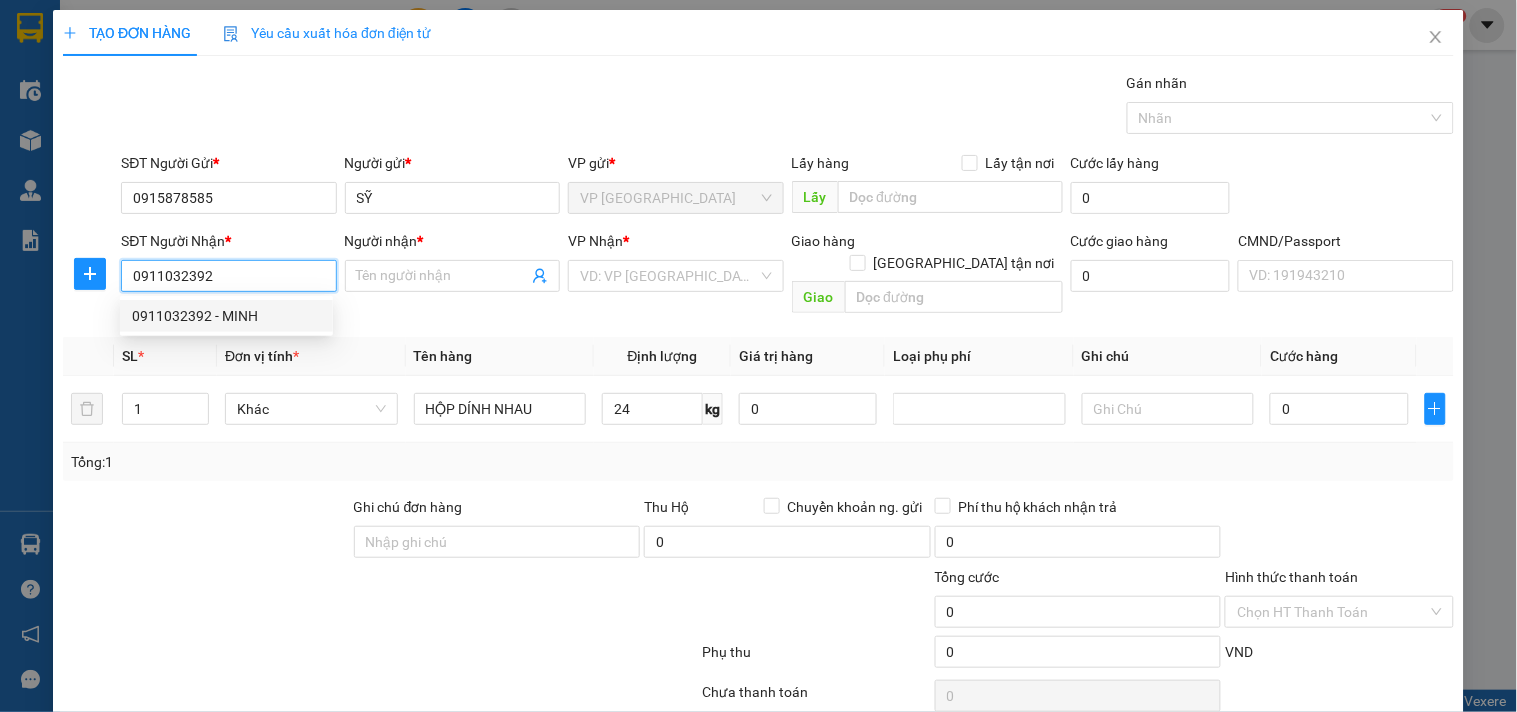 click on "0911032392 - MINH" at bounding box center (226, 316) 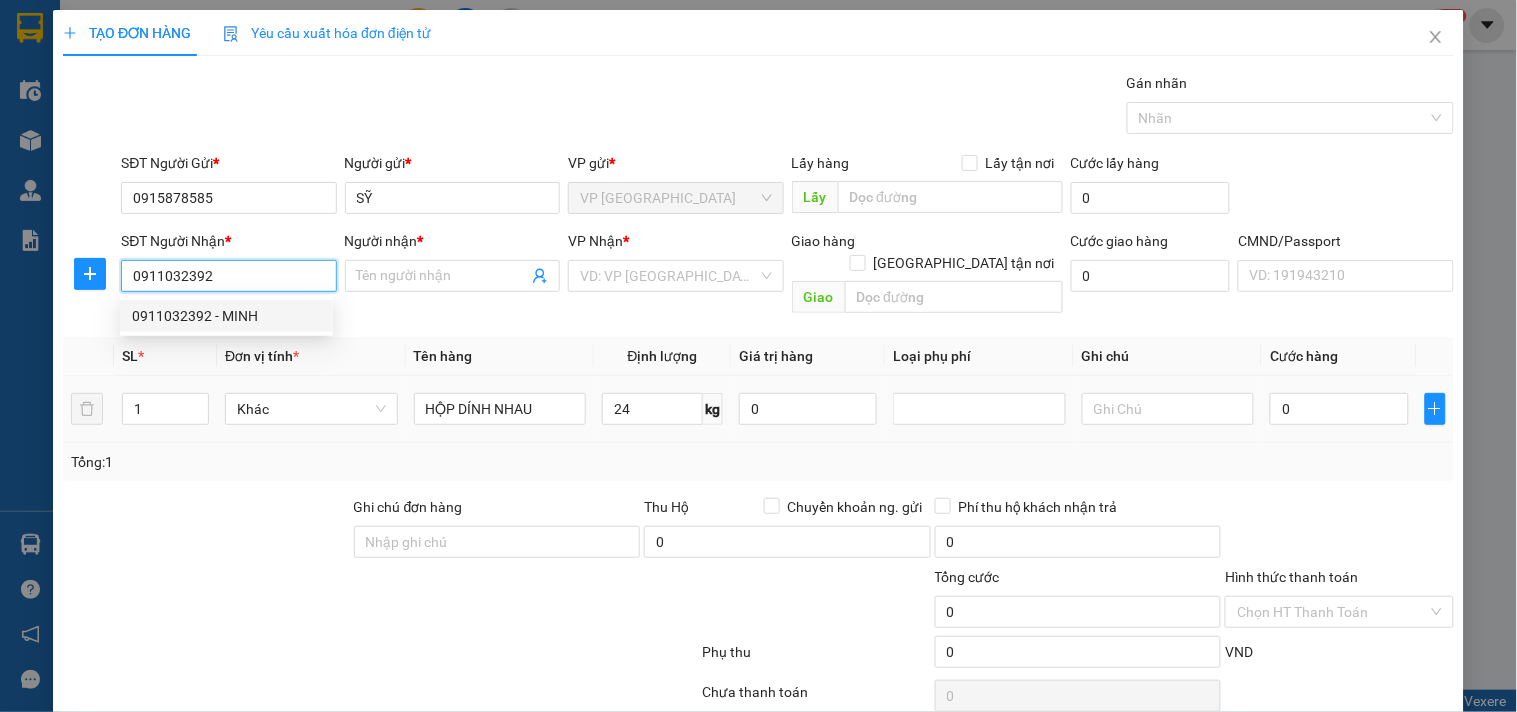 type on "MINH" 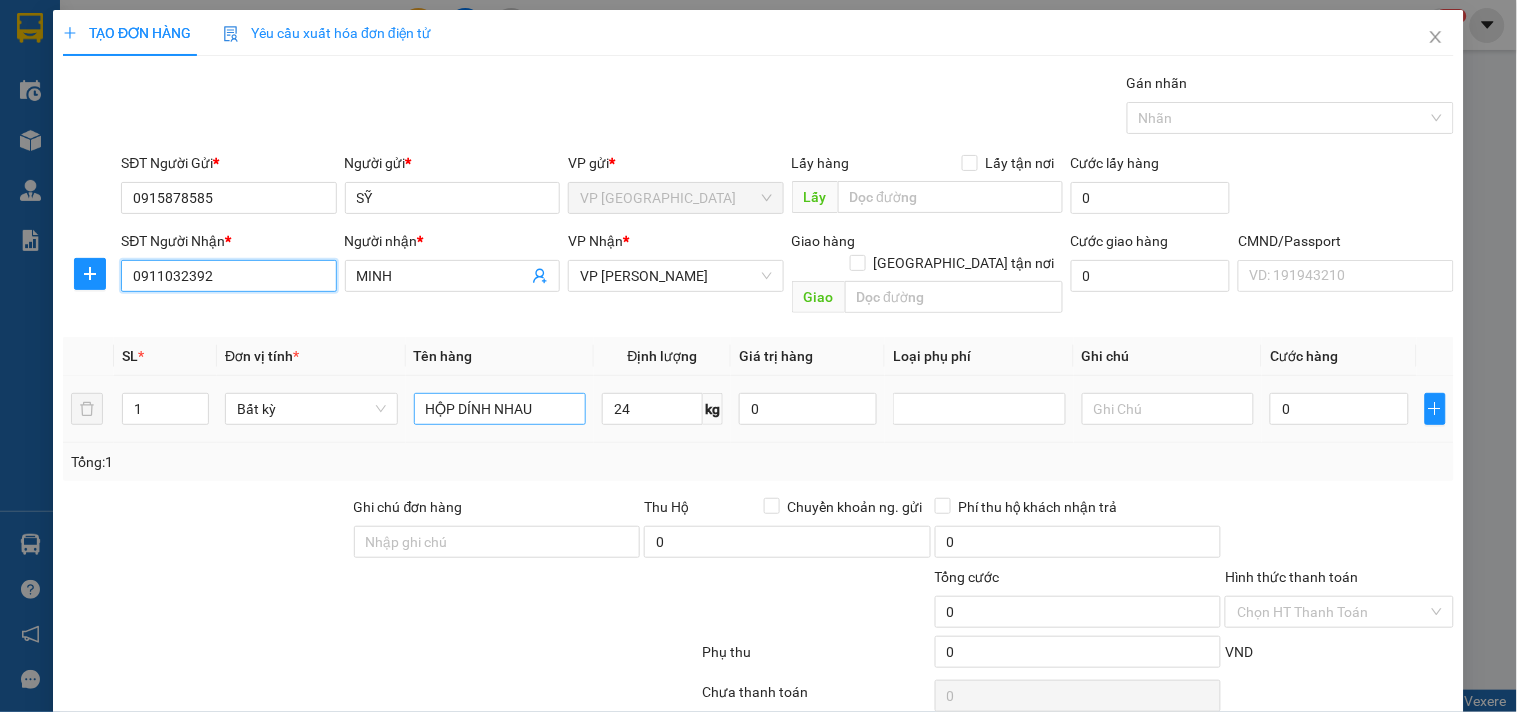 type on "0911032392" 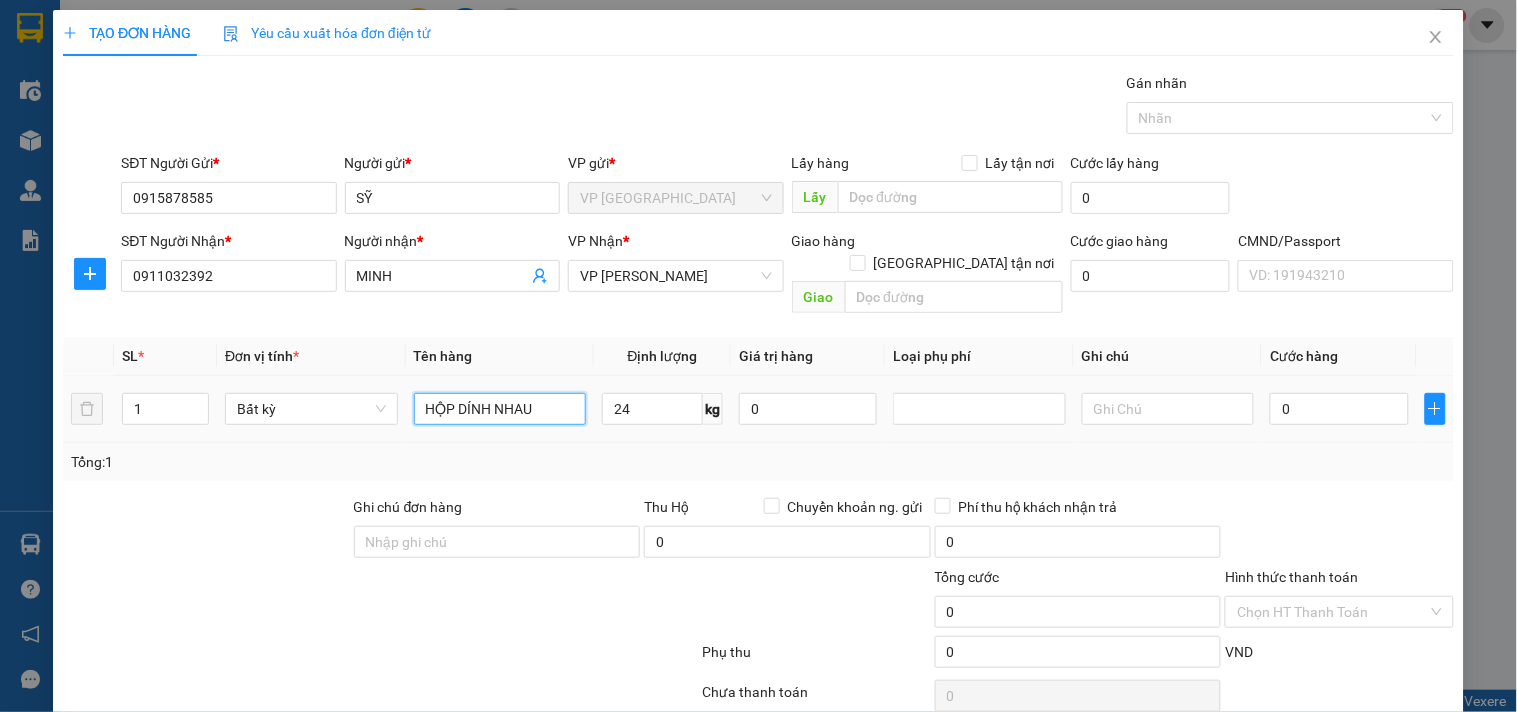 click on "HỘP DÍNH NHAU" at bounding box center [500, 409] 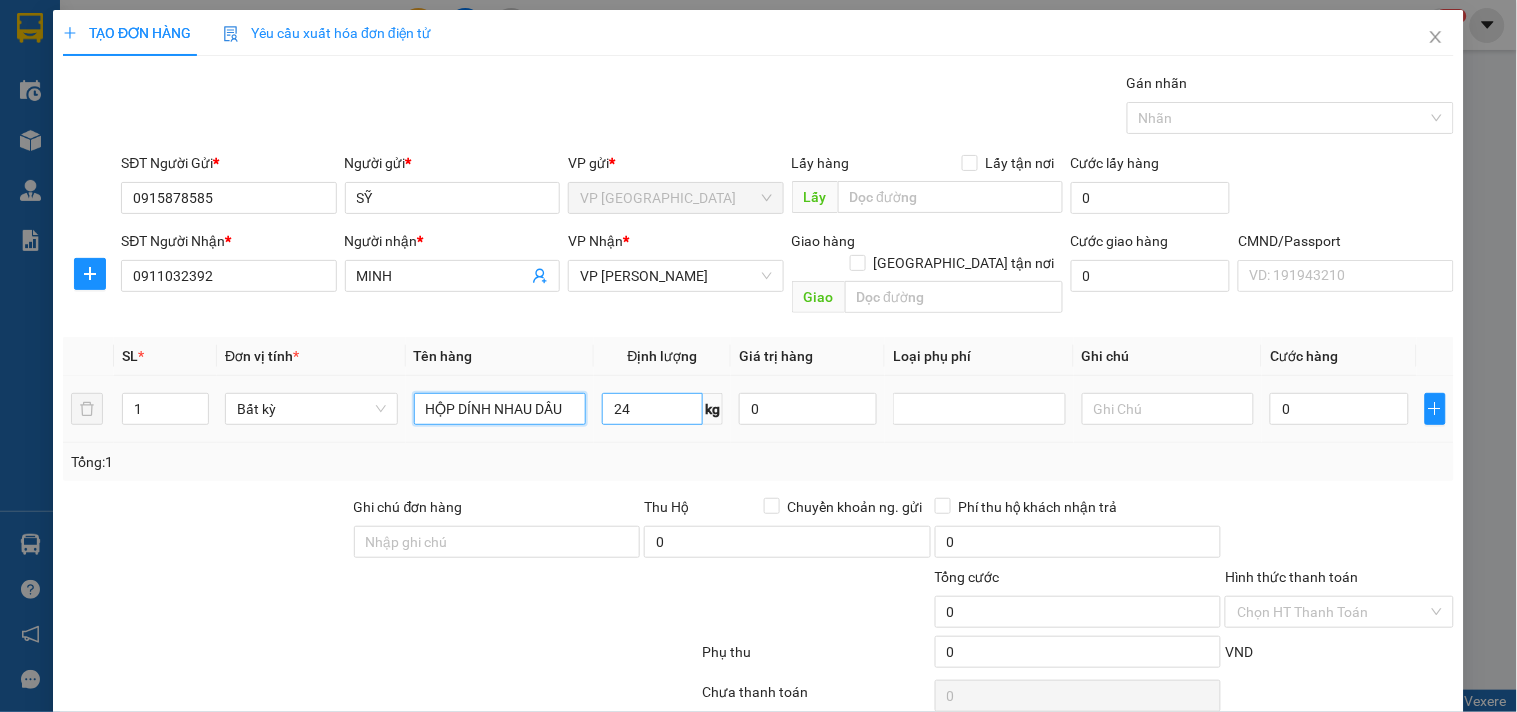 type on "HỘP DÍNH NHAU DẦU" 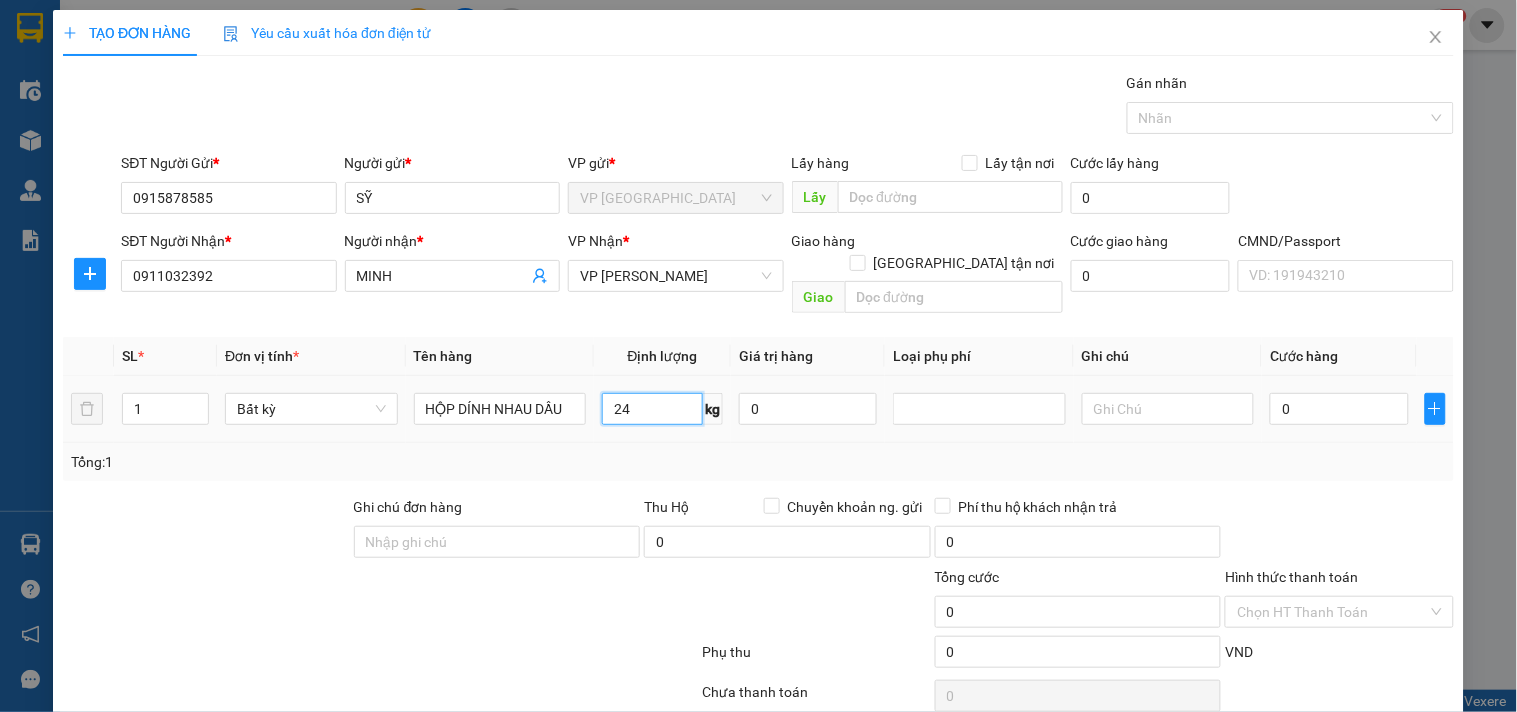 click on "24" at bounding box center (652, 409) 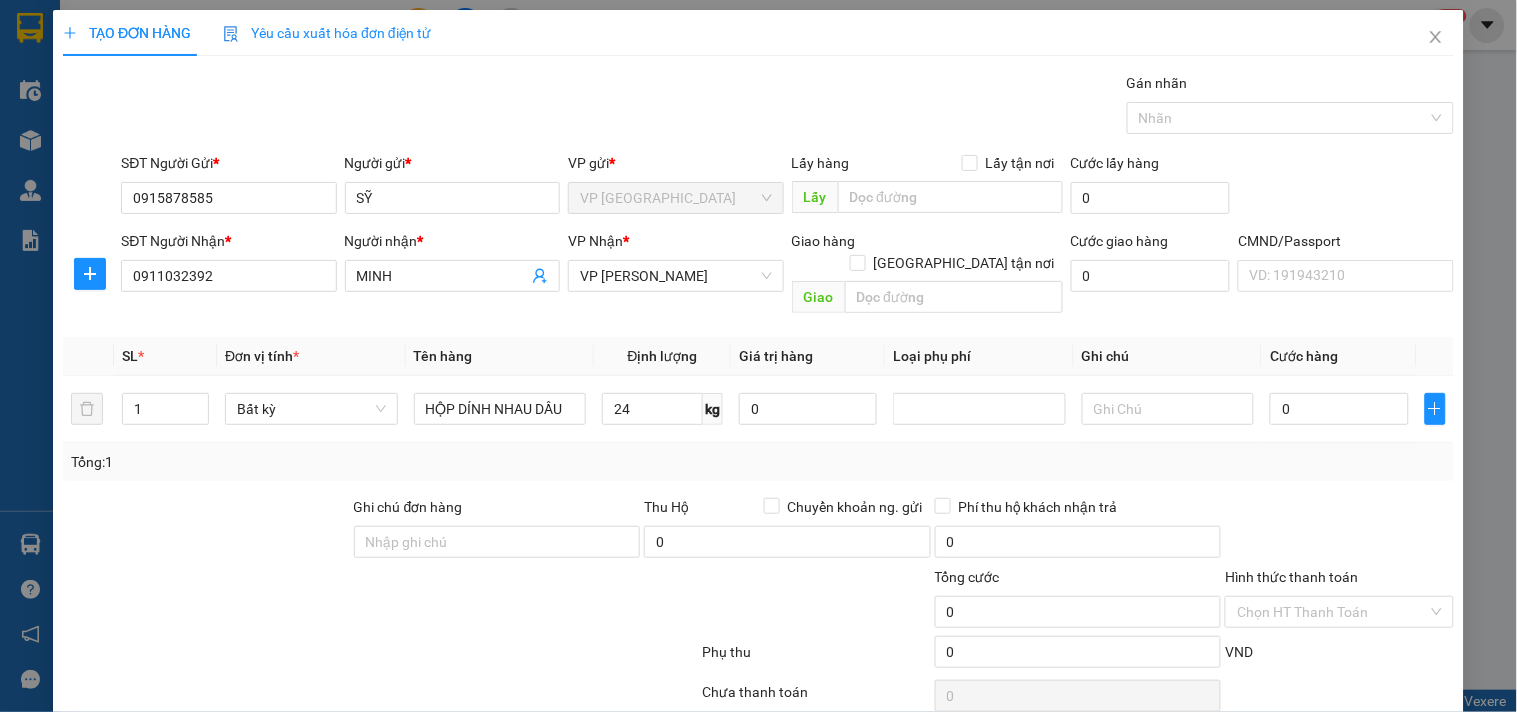 click on "Tổng:  1" at bounding box center [758, 462] 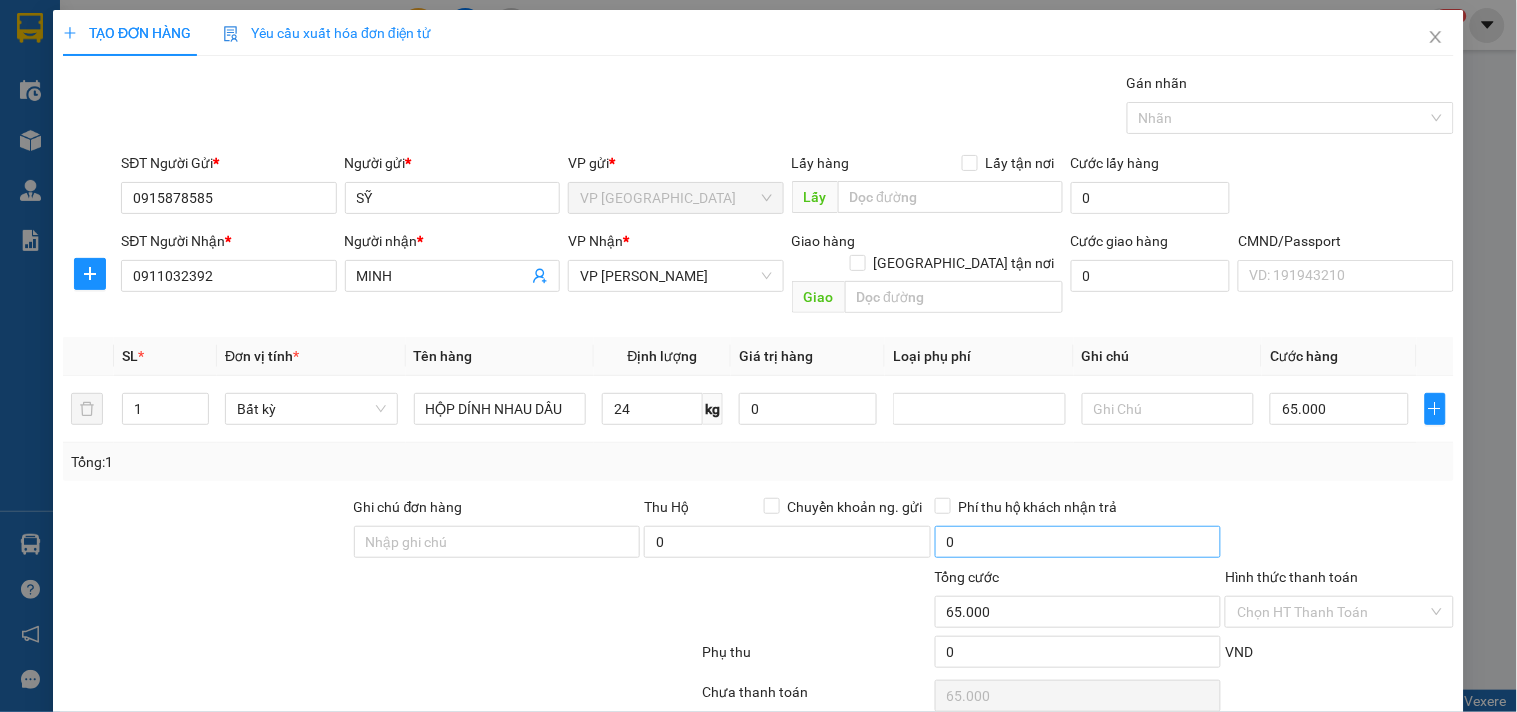 scroll, scrollTop: 67, scrollLeft: 0, axis: vertical 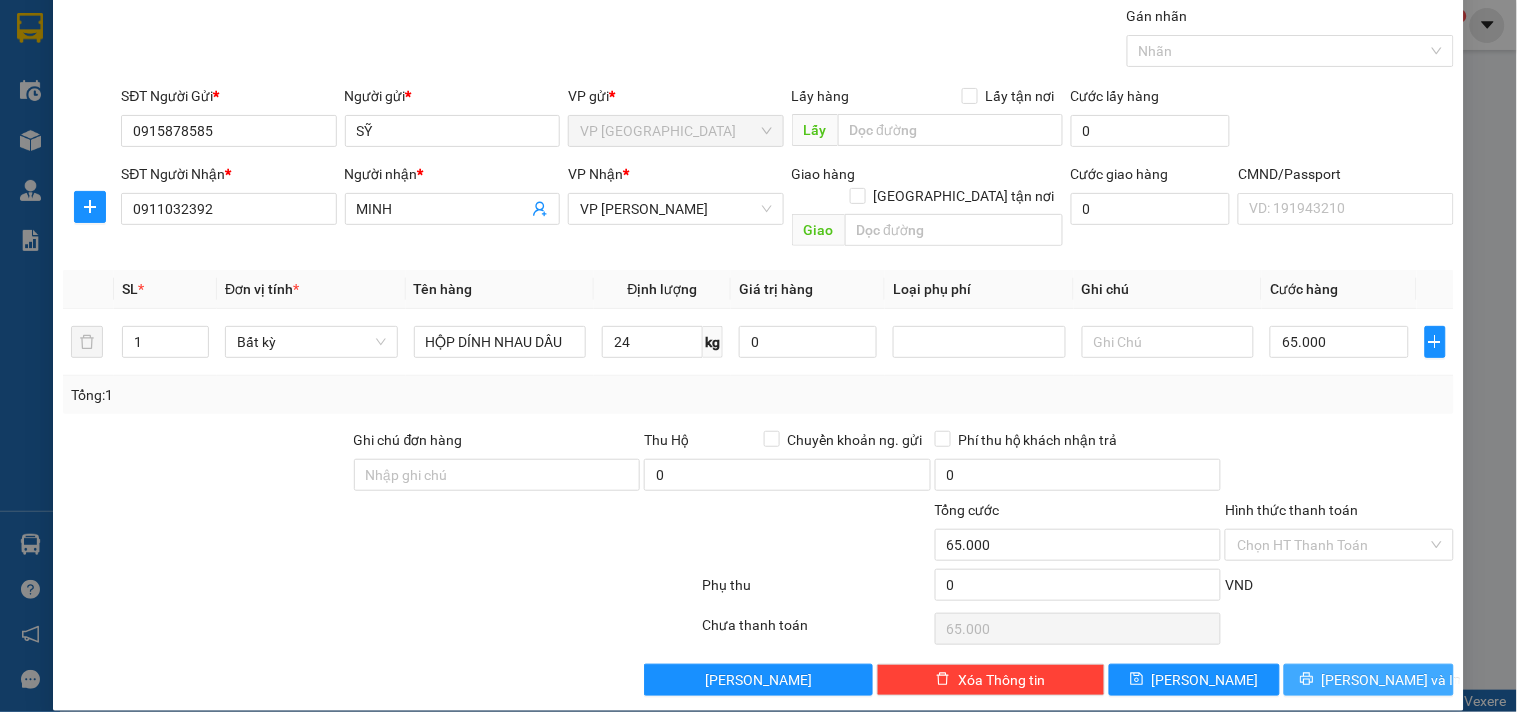 click on "[PERSON_NAME] và In" at bounding box center [1392, 680] 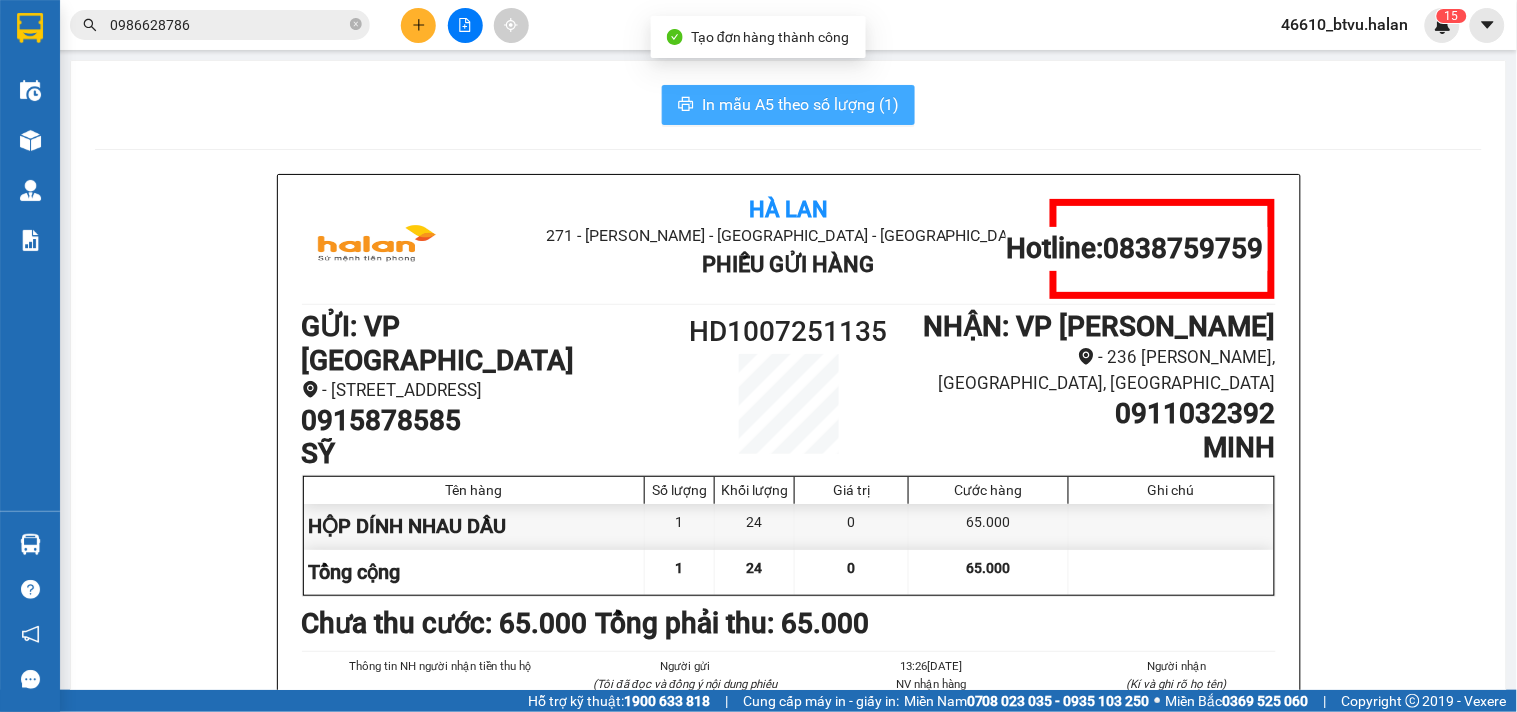 click on "In mẫu A5 theo số lượng
(1)" at bounding box center (800, 104) 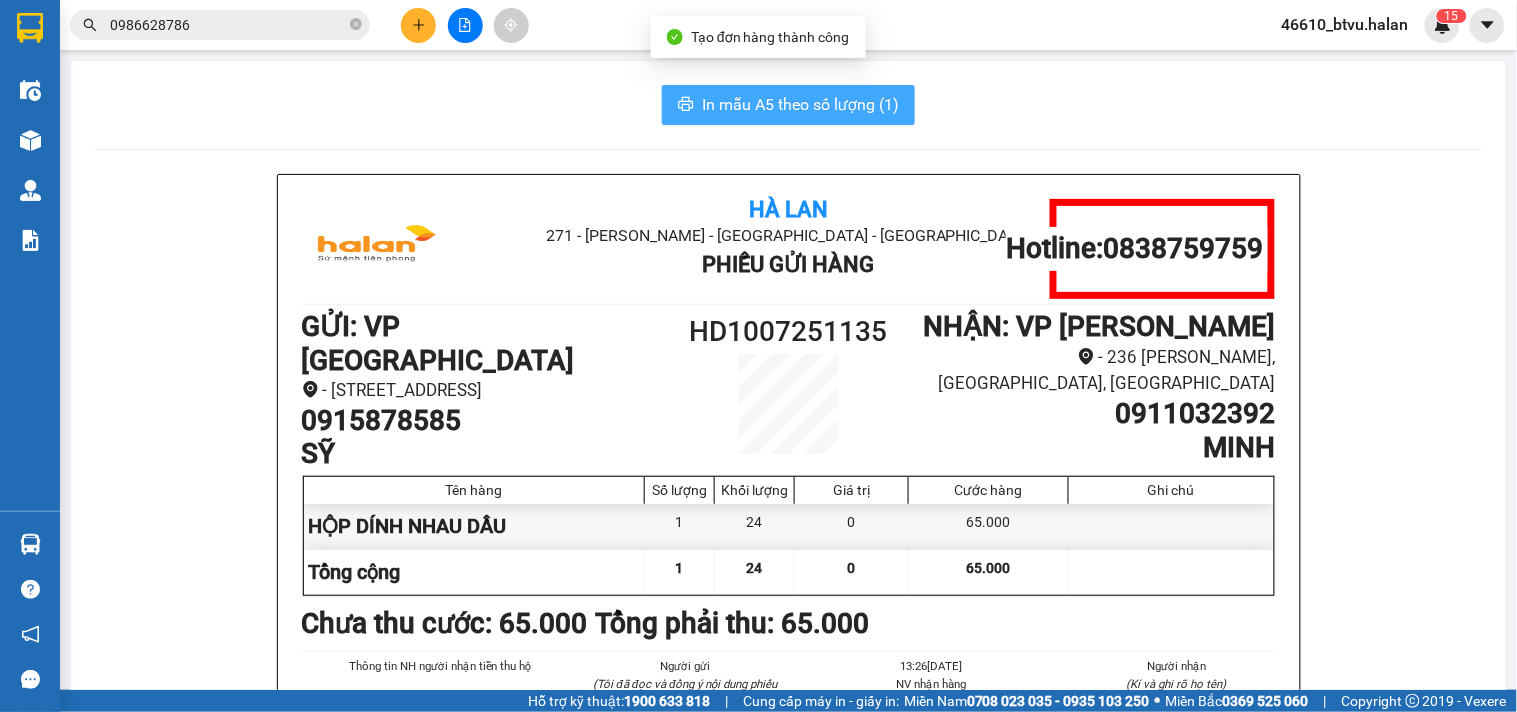 scroll, scrollTop: 0, scrollLeft: 0, axis: both 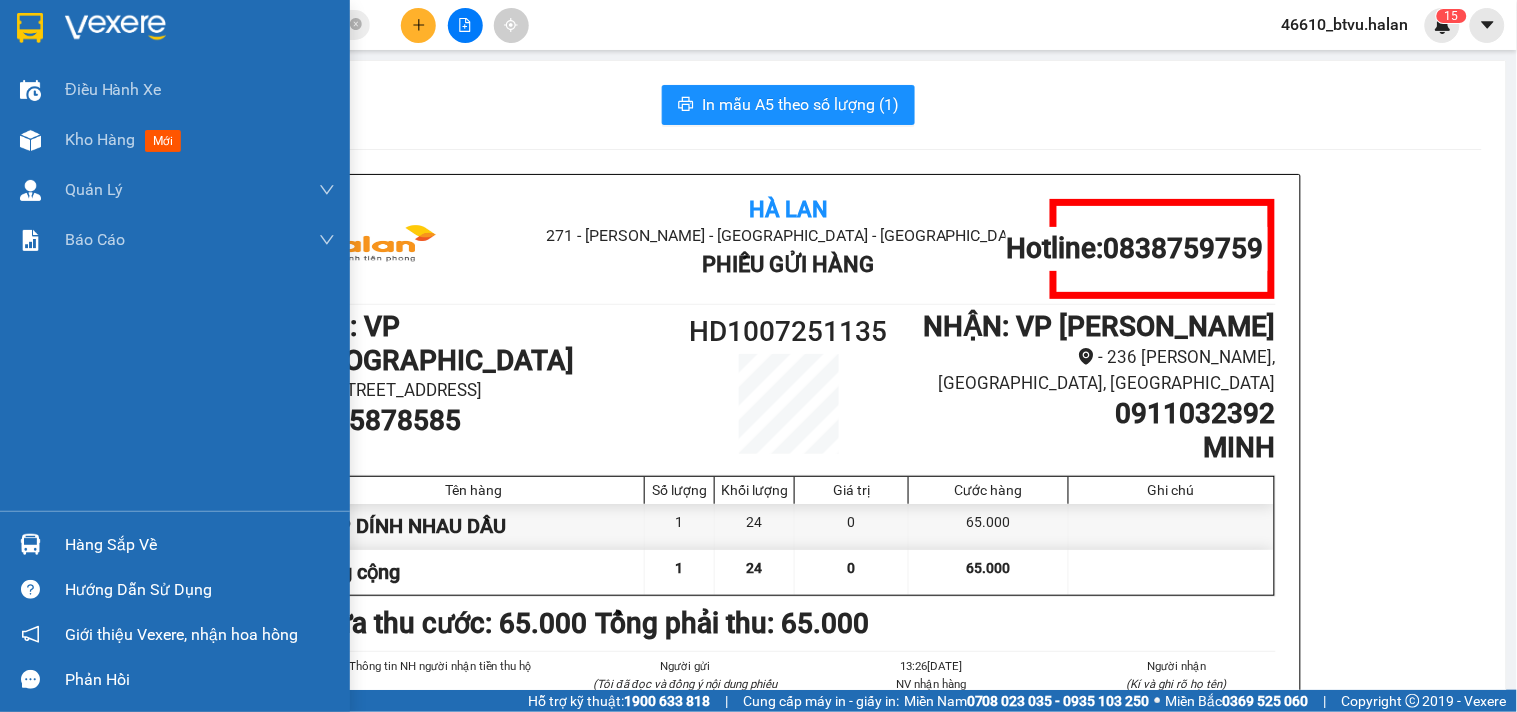 click on "Hàng sắp về" at bounding box center [175, 544] 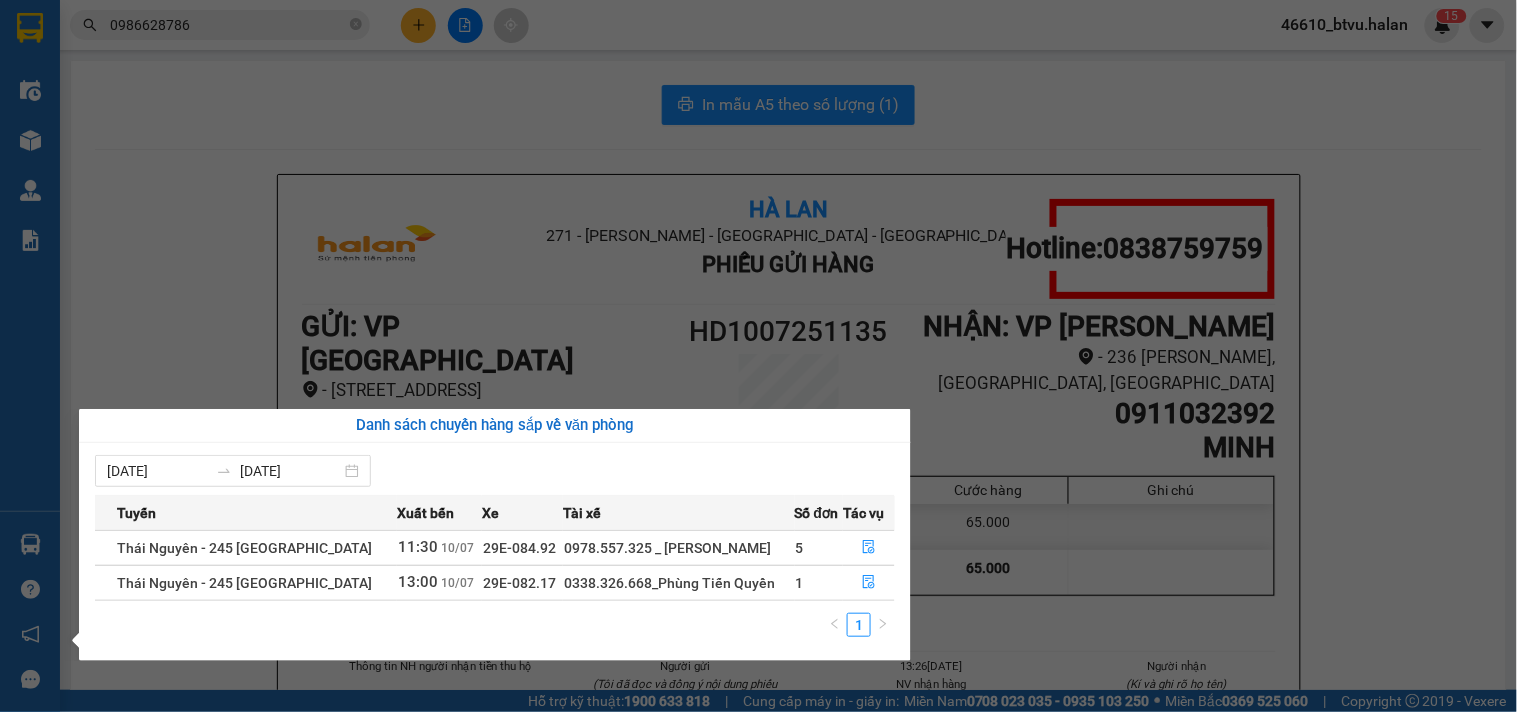 click on "Kết quả tìm kiếm ( 4 )  Bộ lọc  Thuộc VP này Mã ĐH Trạng thái Món hàng Thu hộ Tổng cước Chưa cước Nhãn Người gửi VP Gửi Người nhận VP Nhận YB1007250397 09:42 [DATE] VP Nhận   29E-328.94 11:31 [DATE] BỌC MÁY SL:  1 35.000 0989484835 HƯƠNG VP [GEOGRAPHIC_DATA] 0986628786 a tới VP [GEOGRAPHIC_DATA] HD1409240901 11:34 [DATE] Đã giao   15:36 [DATE] HỘP SL:  1 40.000 0986628786 a tới [GEOGRAPHIC_DATA] 0986117980 [PERSON_NAME] VP Đại Từ DT1309241286 14:32 [DATE] Đã giao   19:57 [DATE] hộp pk SL:  1 40.000 0344455789 phương vũ VP Đại Từ 0986628786 a tới VP [GEOGRAPHIC_DATA] HD1209241538 16:27 [DATE] Đã giao   19:57 [DATE] HỘP SL:  1 40.000 0986628786 TỚI [GEOGRAPHIC_DATA] 0986117980 [PERSON_NAME] VP Đại Từ 1 0986628786 46610_btvu.halan 1 5     Điều hành xe     Kho hàng mới     Quản [PERSON_NAME] lý chuyến Quản lý kiểm kho     Báo cáo 12. Thống kê đơn đối tác 2. Doanh thu thực tế theo từng văn phòng Hàng sắp về GỬI" at bounding box center [758, 356] 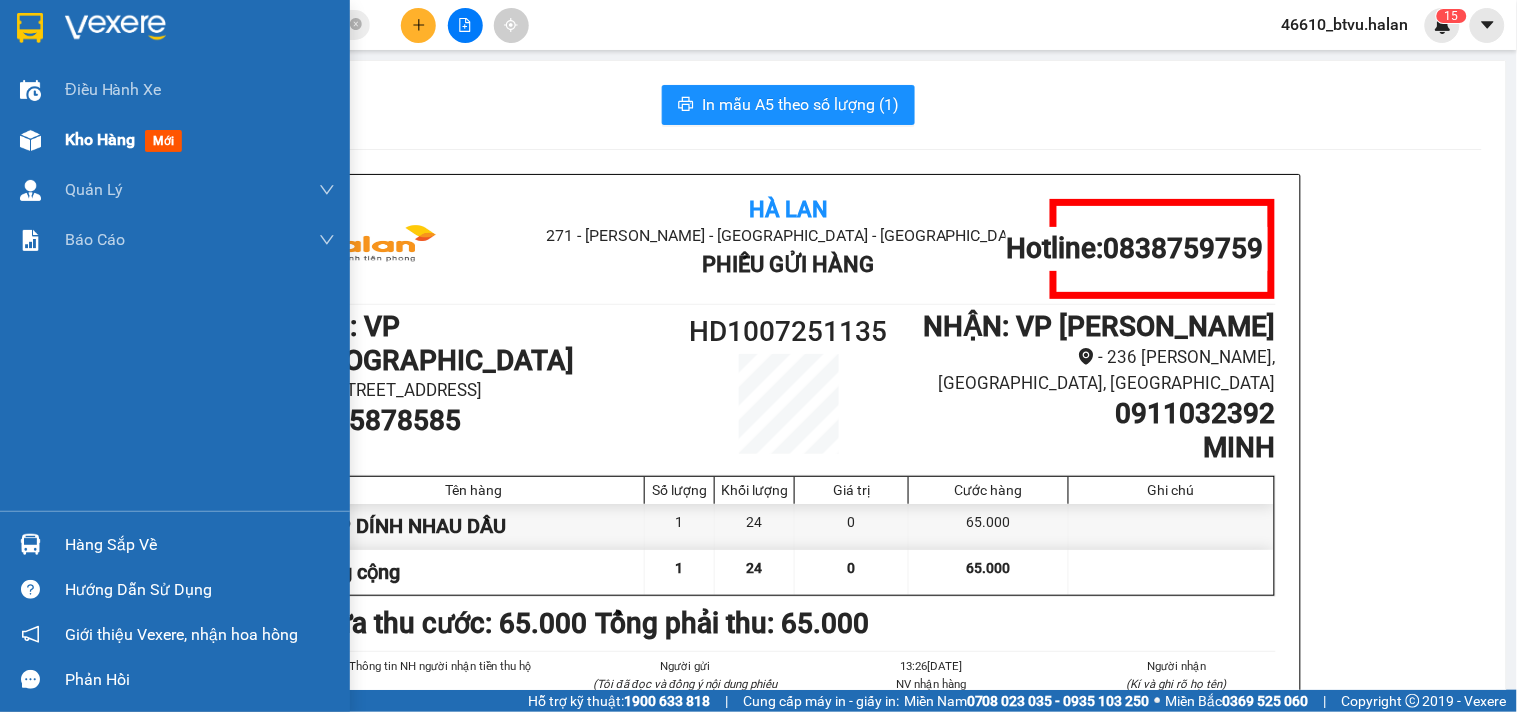 click on "Kho hàng" at bounding box center (100, 139) 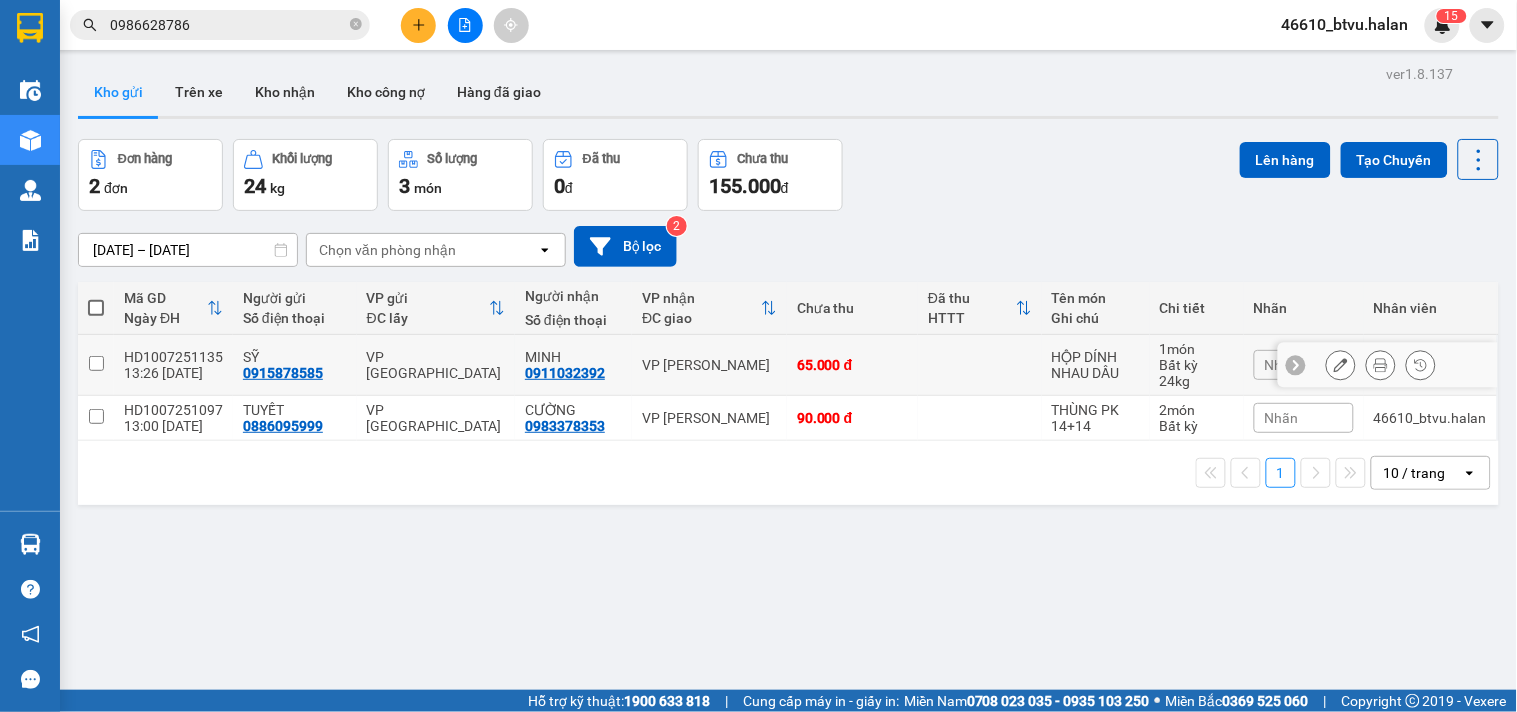 click at bounding box center [980, 365] 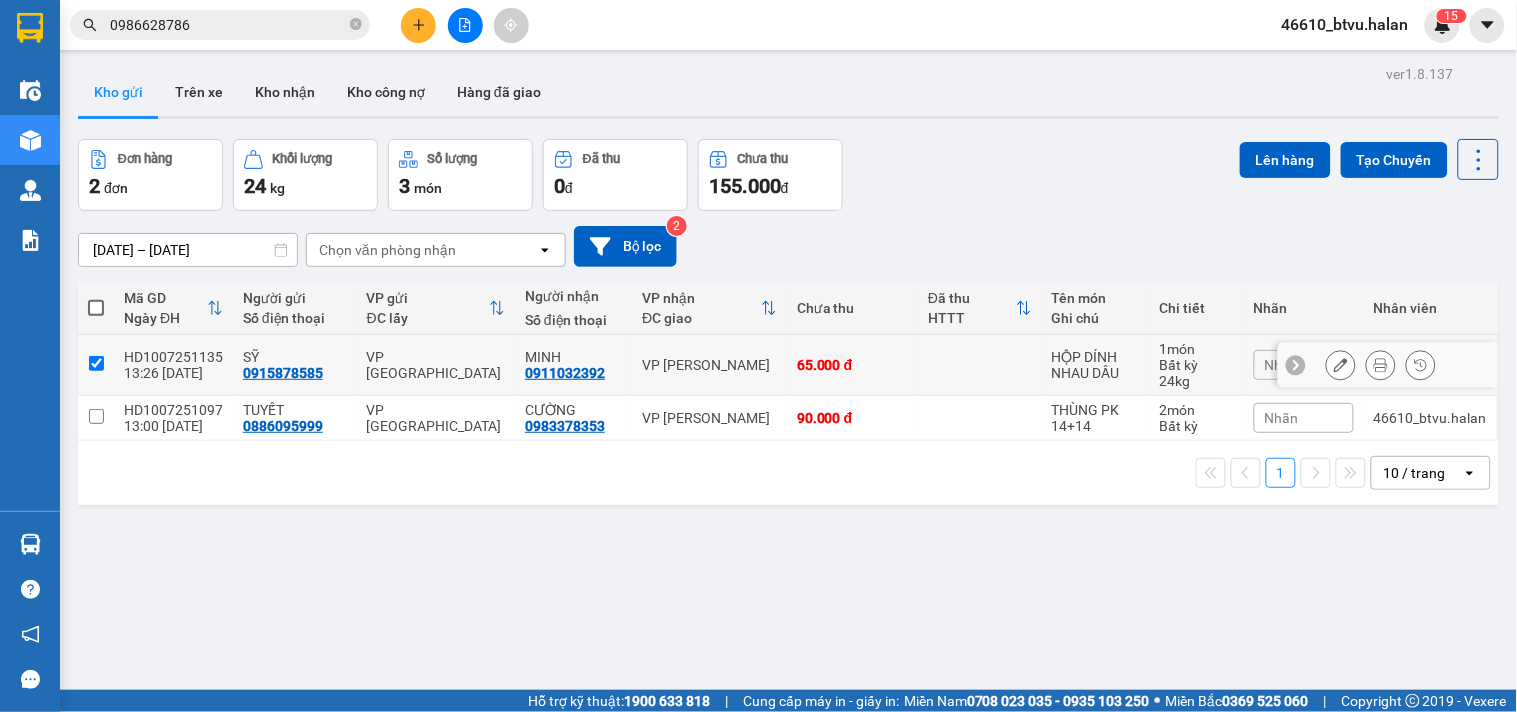 checkbox on "true" 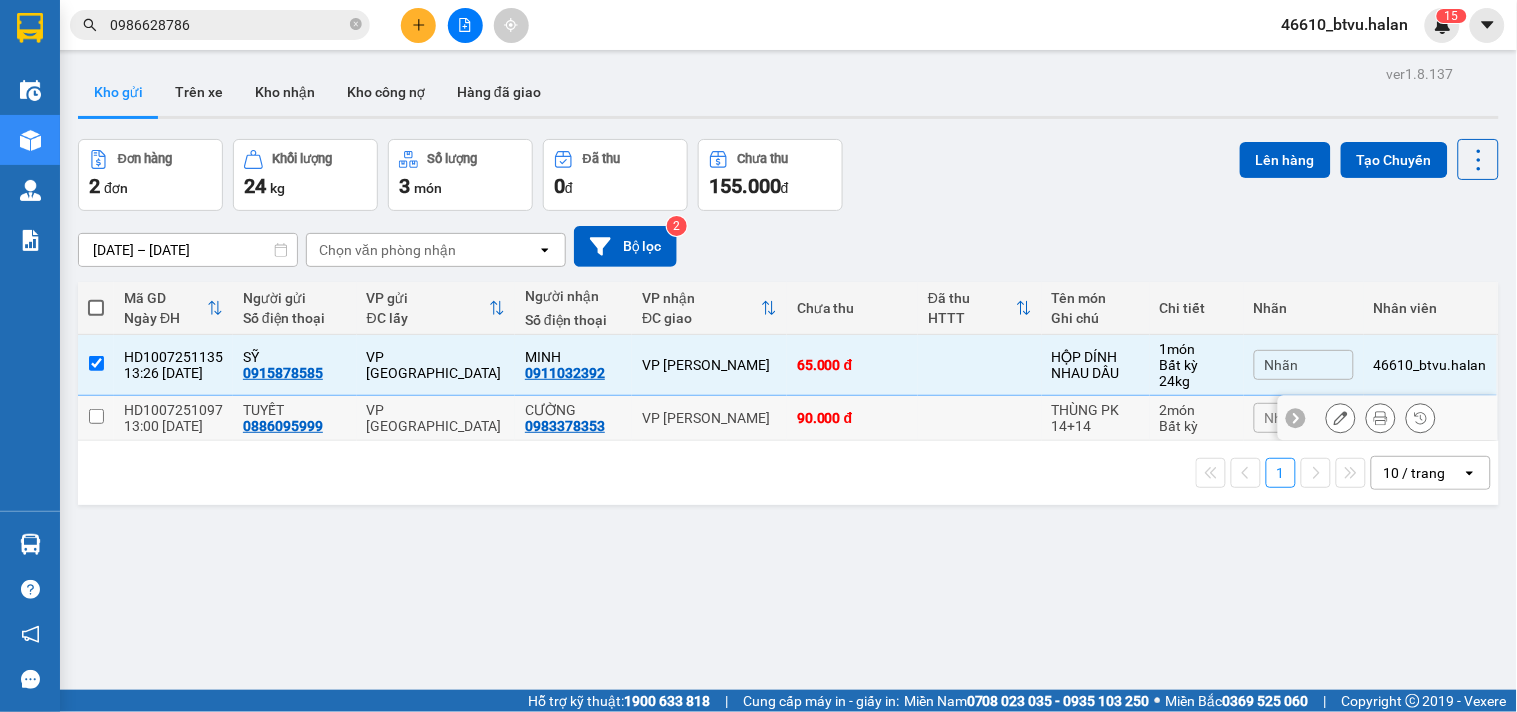 click at bounding box center [980, 418] 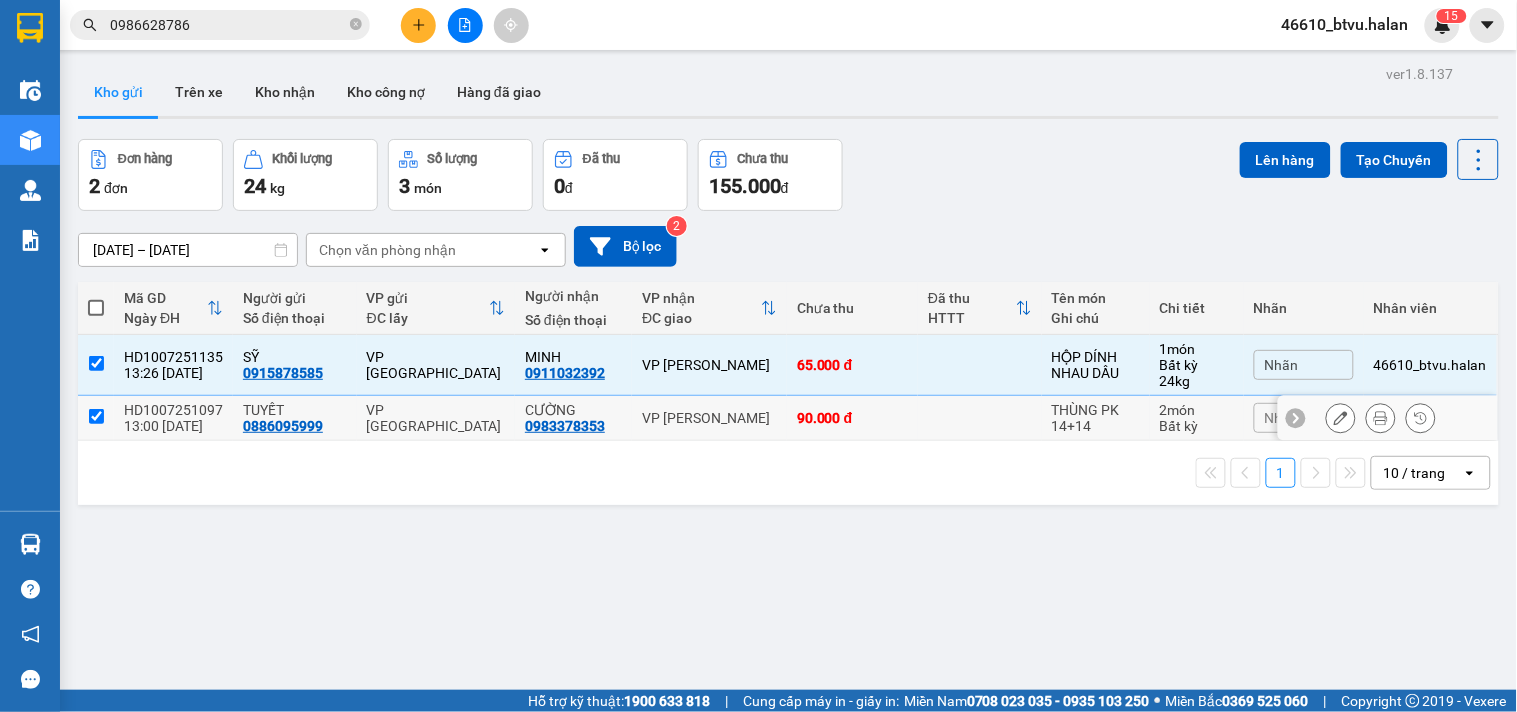 checkbox on "true" 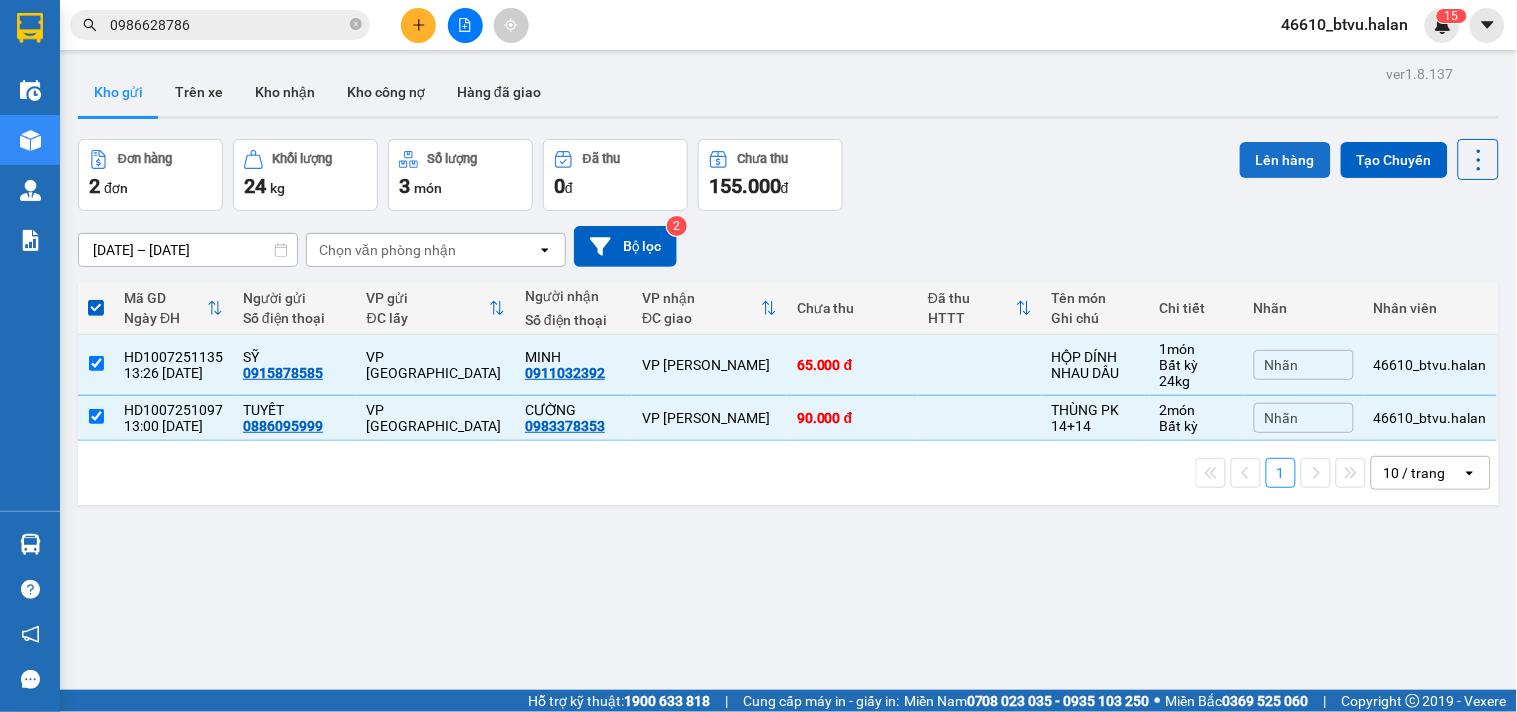 click on "Lên hàng" at bounding box center [1285, 160] 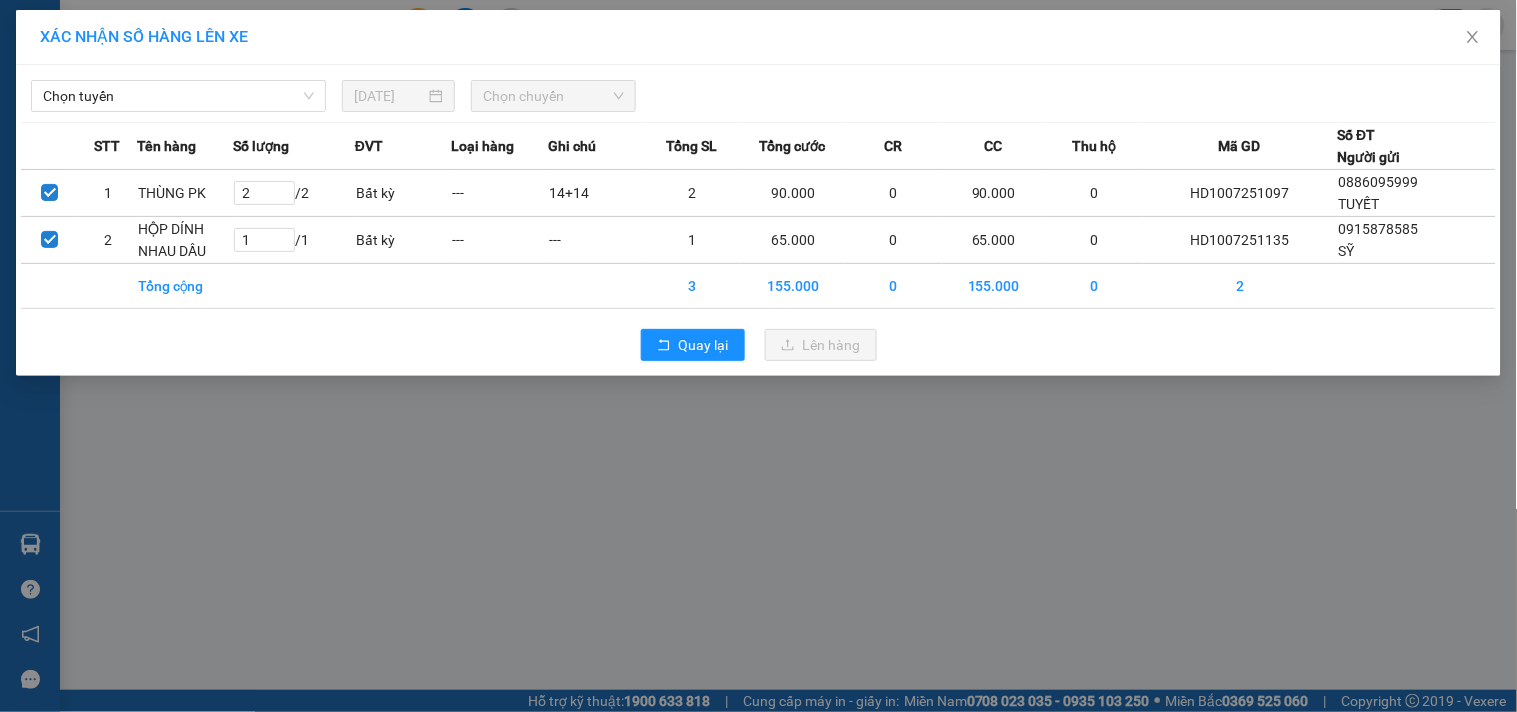drag, startPoint x: 155, startPoint y: 107, endPoint x: 146, endPoint y: 113, distance: 10.816654 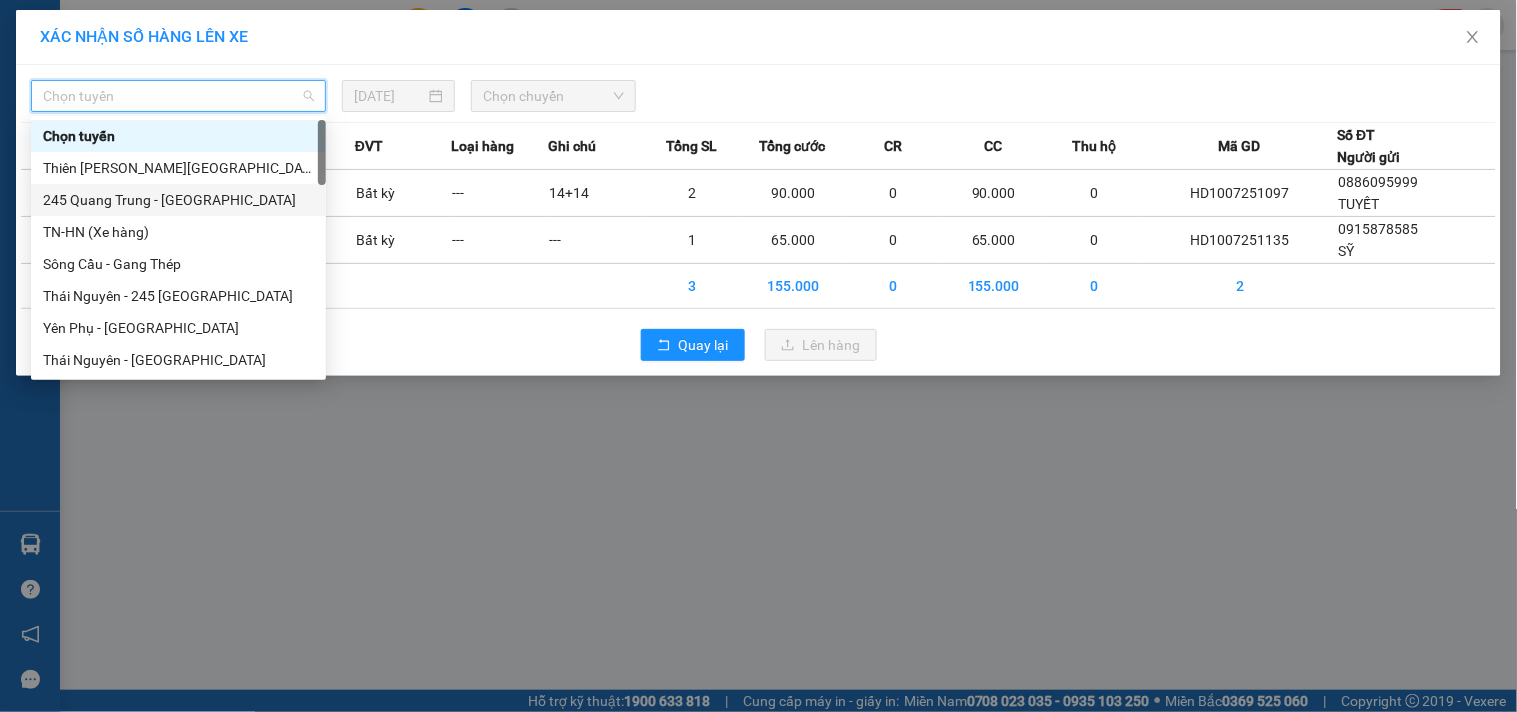 click on "245 Quang Trung - [GEOGRAPHIC_DATA]" at bounding box center (178, 200) 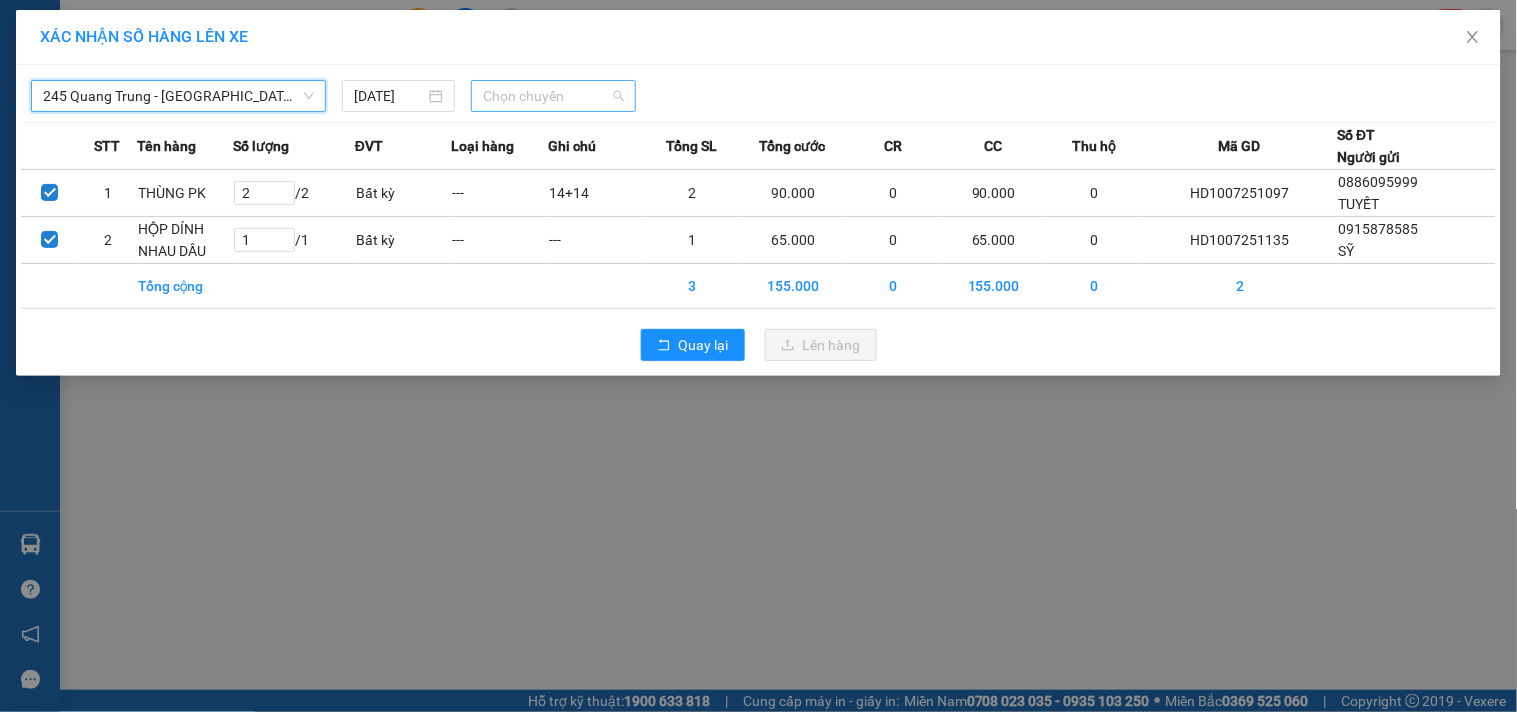 click on "Chọn chuyến" at bounding box center (553, 96) 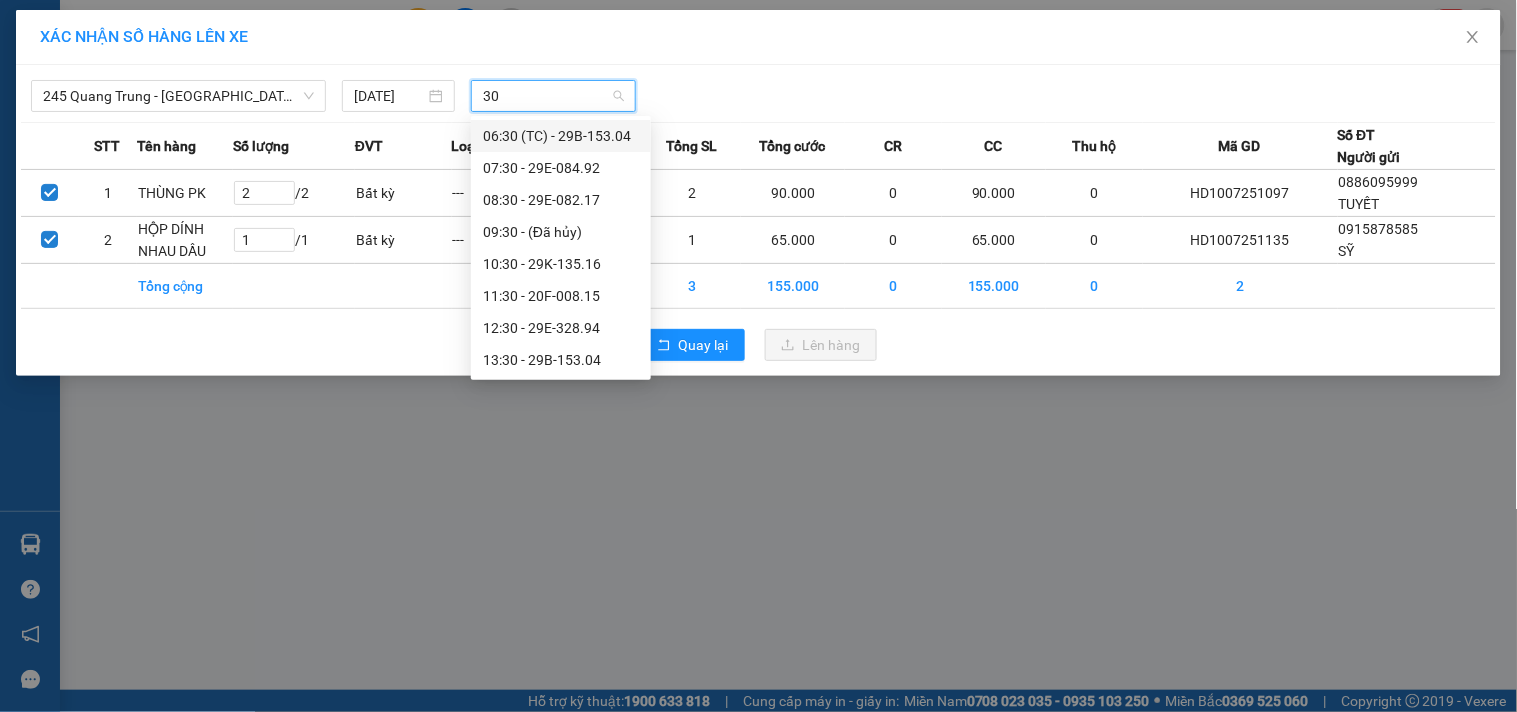 type on "304" 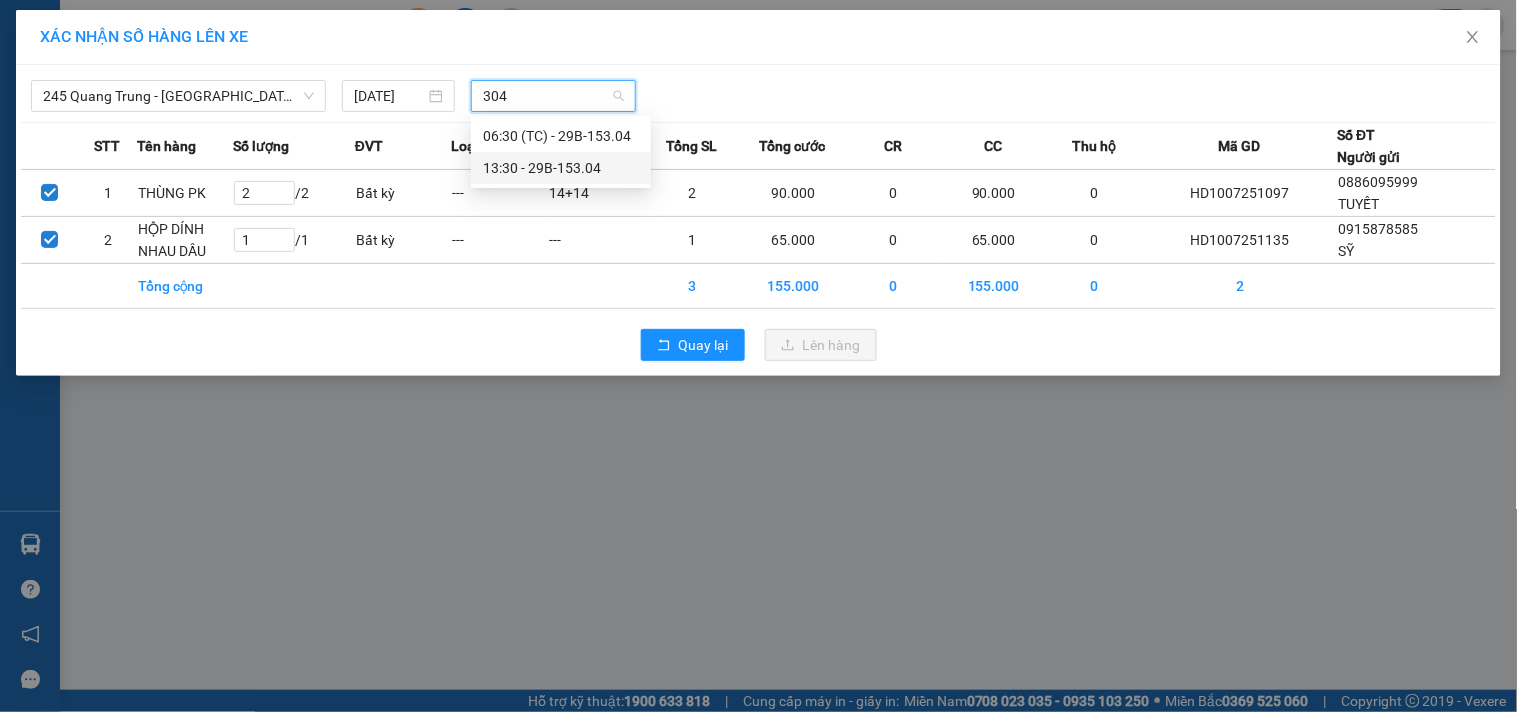 click on "13:30     - 29B-153.04" at bounding box center [561, 168] 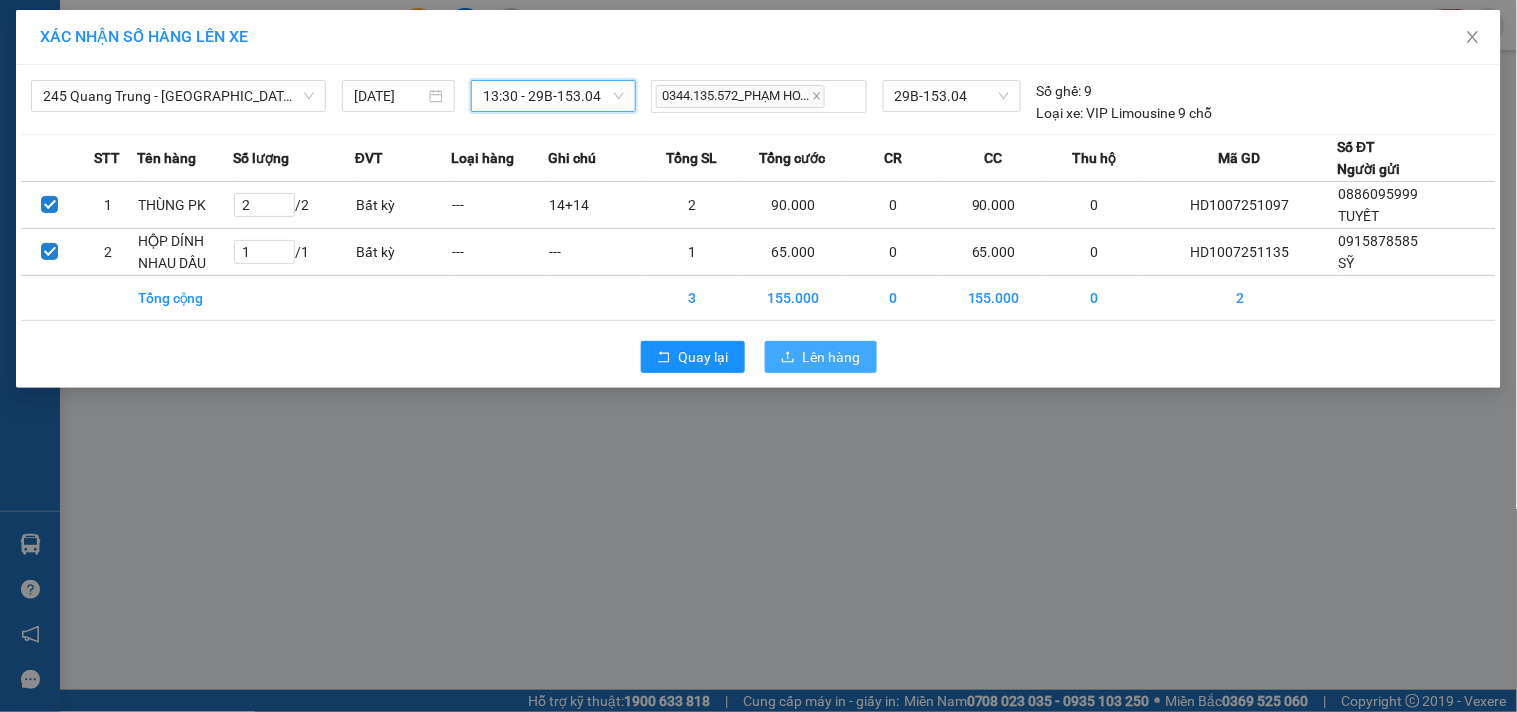 click on "Lên hàng" at bounding box center [832, 357] 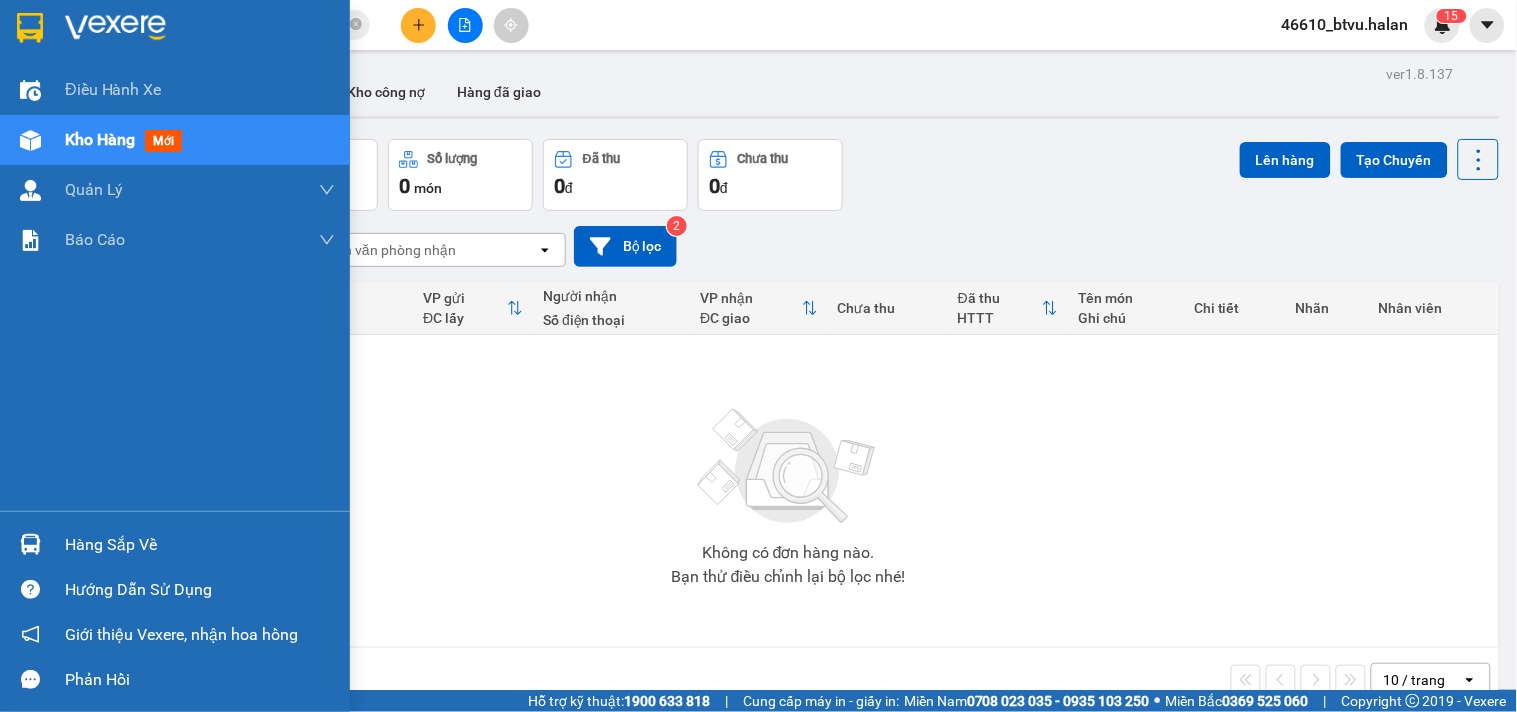 click on "Hàng sắp về" at bounding box center (175, 544) 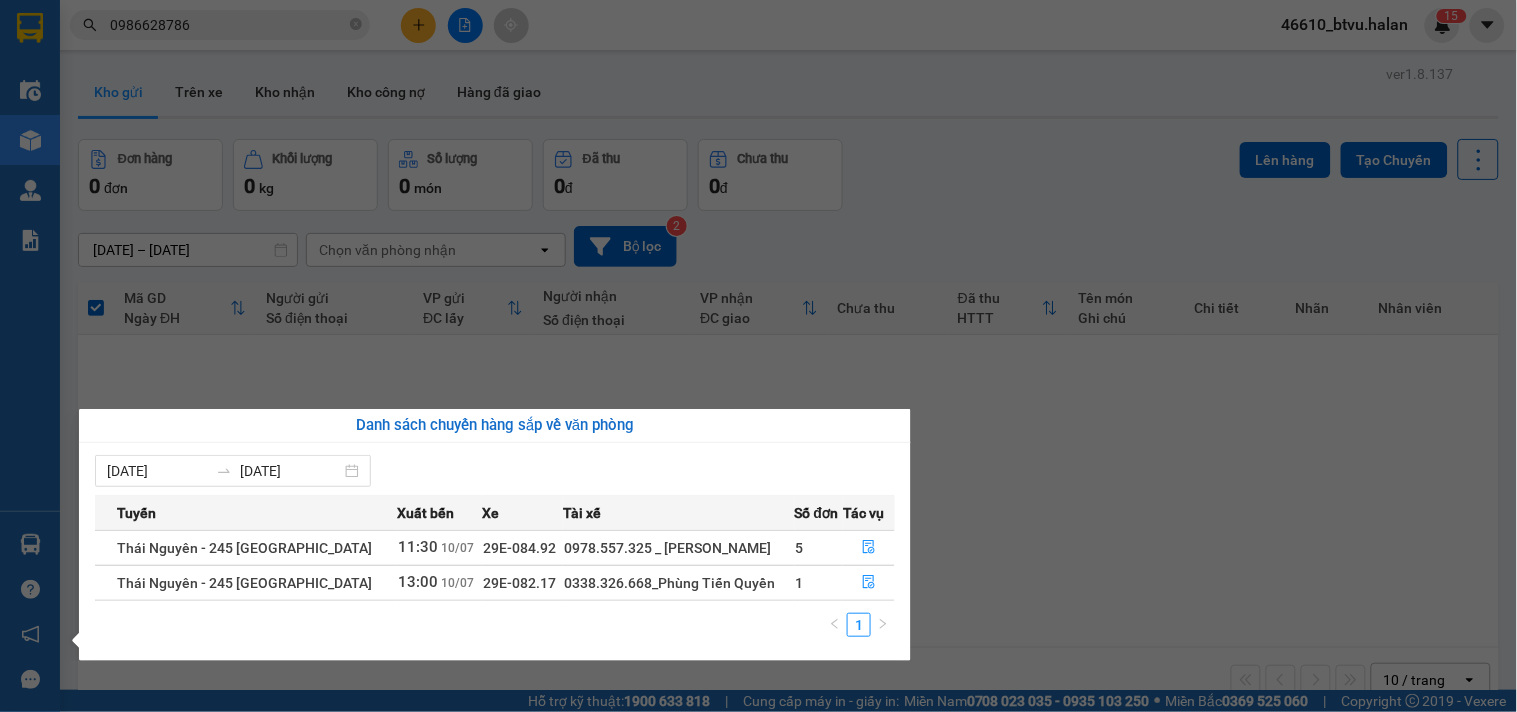click on "Kết quả tìm kiếm ( 4 )  Bộ lọc  Thuộc VP này Mã ĐH Trạng thái Món hàng Thu hộ Tổng cước Chưa cước Nhãn Người gửi VP Gửi Người nhận VP Nhận YB1007250397 09:42 [DATE] VP Nhận   29E-328.94 11:31 [DATE] BỌC MÁY SL:  1 35.000 0989484835 HƯƠNG VP [GEOGRAPHIC_DATA] 0986628786 a tới VP [GEOGRAPHIC_DATA] HD1409240901 11:34 [DATE] Đã giao   15:36 [DATE] HỘP SL:  1 40.000 0986628786 a tới [GEOGRAPHIC_DATA] 0986117980 [PERSON_NAME] VP Đại Từ DT1309241286 14:32 [DATE] Đã giao   19:57 [DATE] hộp pk SL:  1 40.000 0344455789 phương vũ VP Đại Từ 0986628786 a tới VP [GEOGRAPHIC_DATA] HD1209241538 16:27 [DATE] Đã giao   19:57 [DATE] HỘP SL:  1 40.000 0986628786 TỚI [GEOGRAPHIC_DATA] 0986117980 [PERSON_NAME] VP Đại Từ 1 0986628786 46610_btvu.halan 1 5     Điều hành xe     Kho hàng mới     Quản [PERSON_NAME] lý chuyến Quản lý kiểm kho     Báo cáo 12. Thống kê đơn đối tác 2. Doanh thu thực tế theo từng văn phòng Hàng sắp về ver" at bounding box center [758, 356] 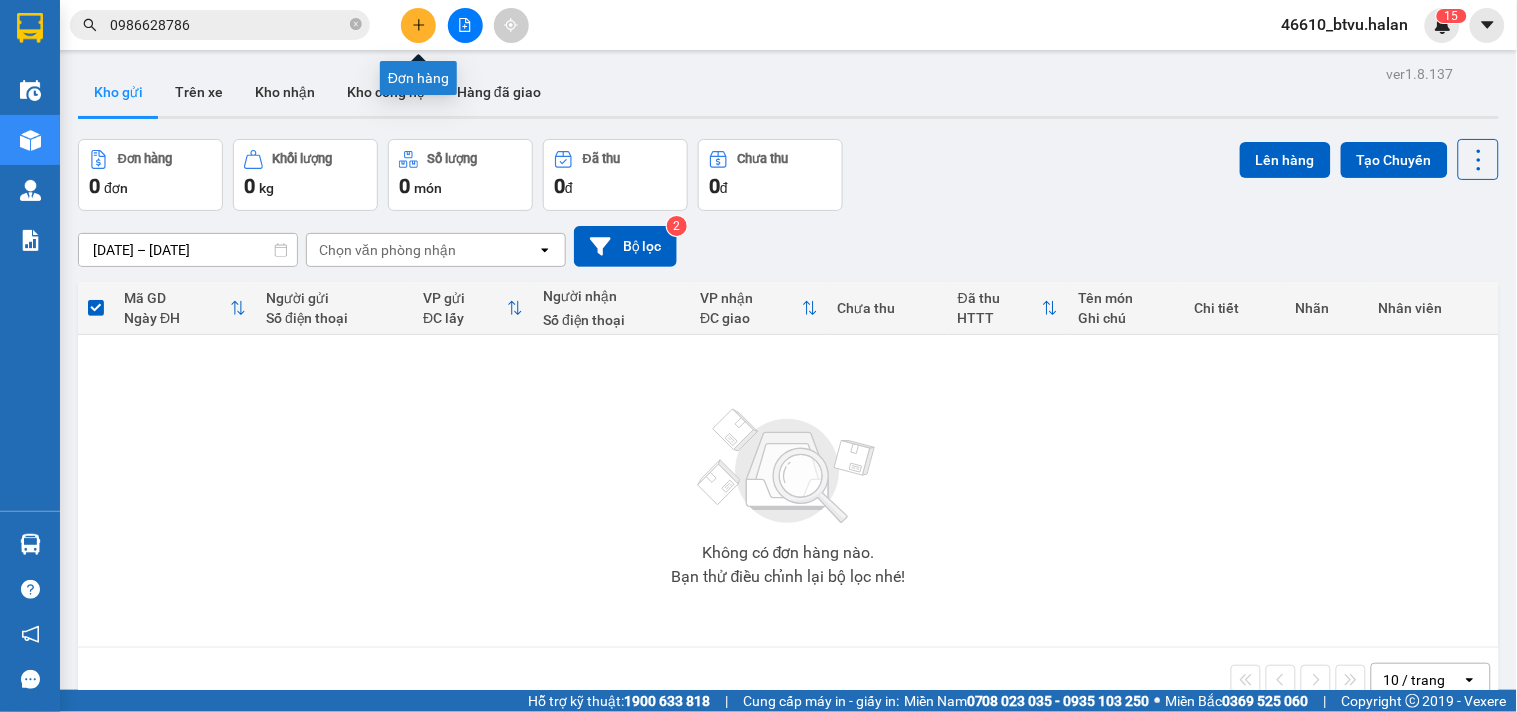 click at bounding box center [418, 25] 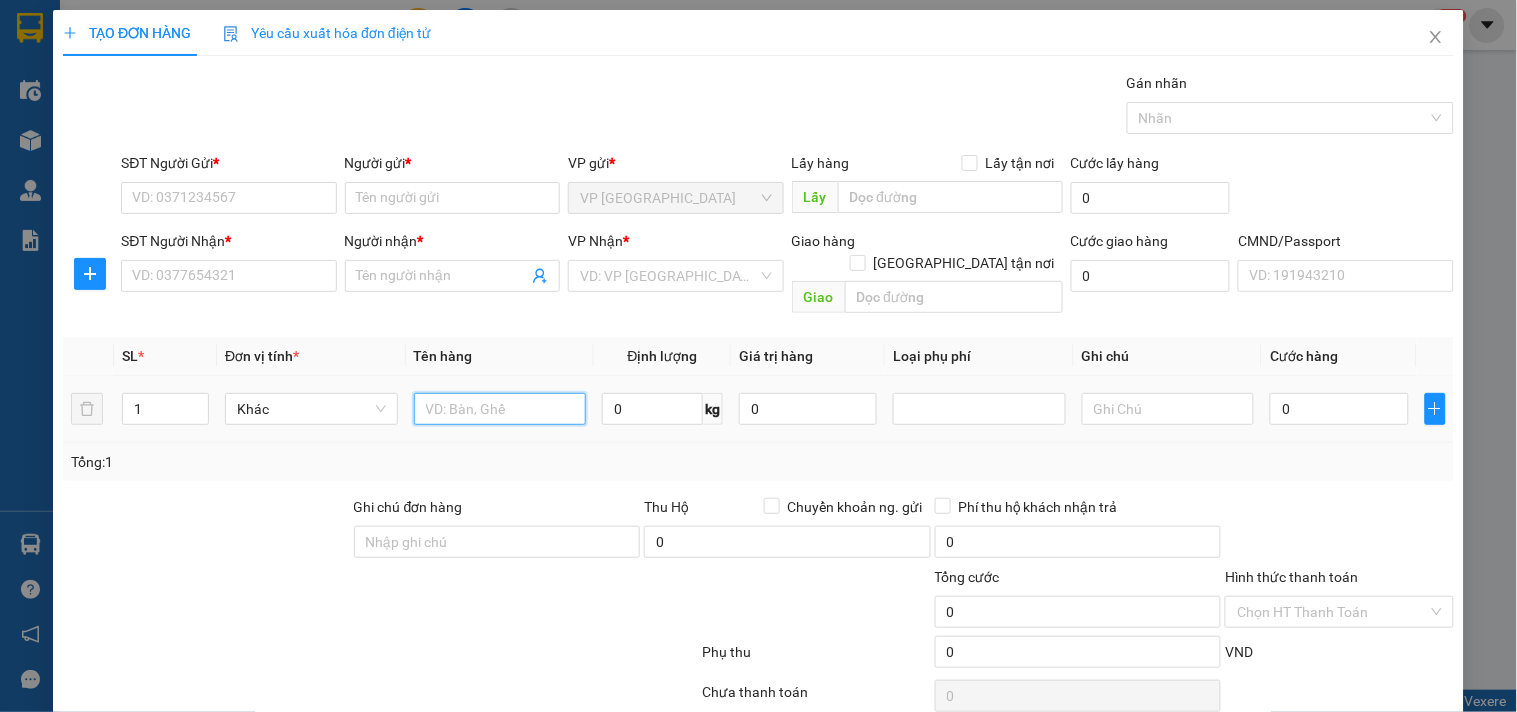 click at bounding box center (500, 409) 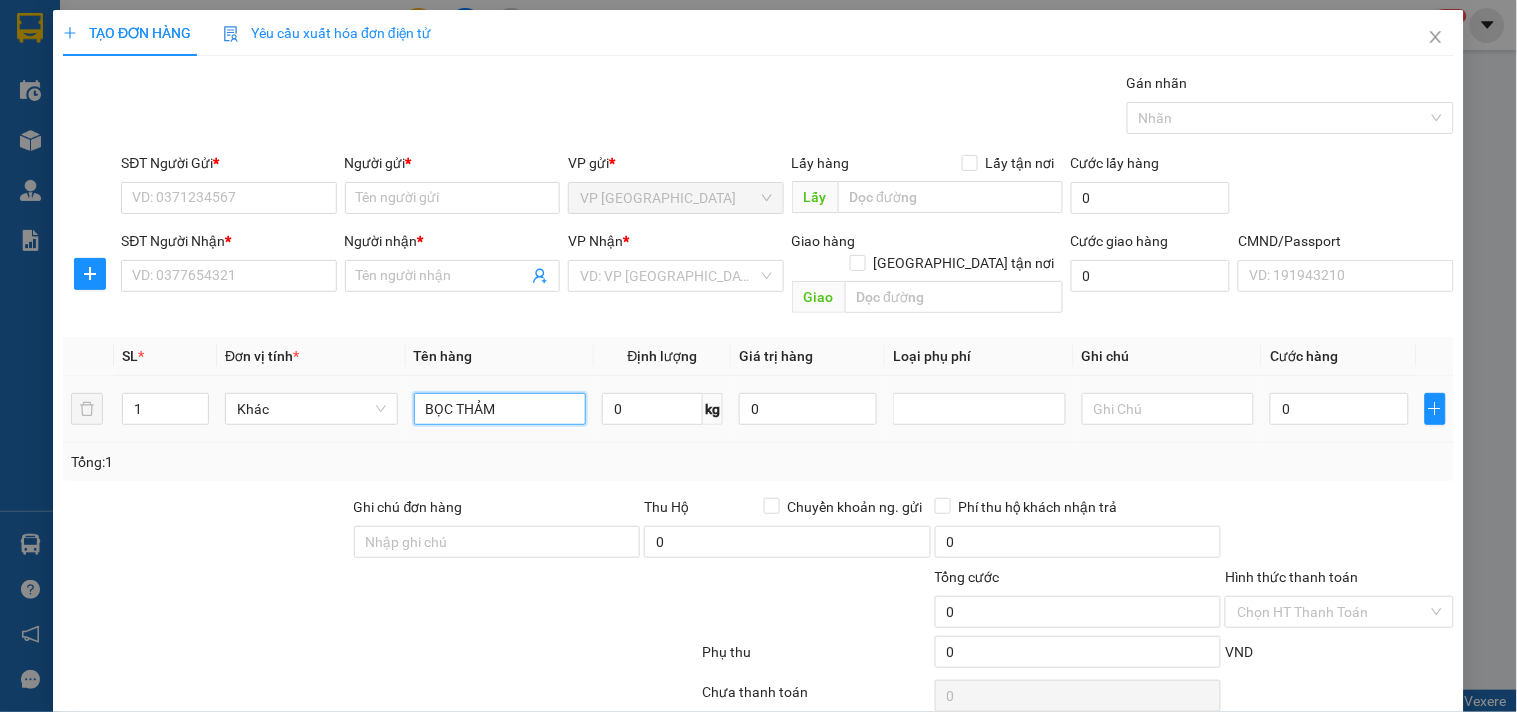 type on "BỌC THẢM" 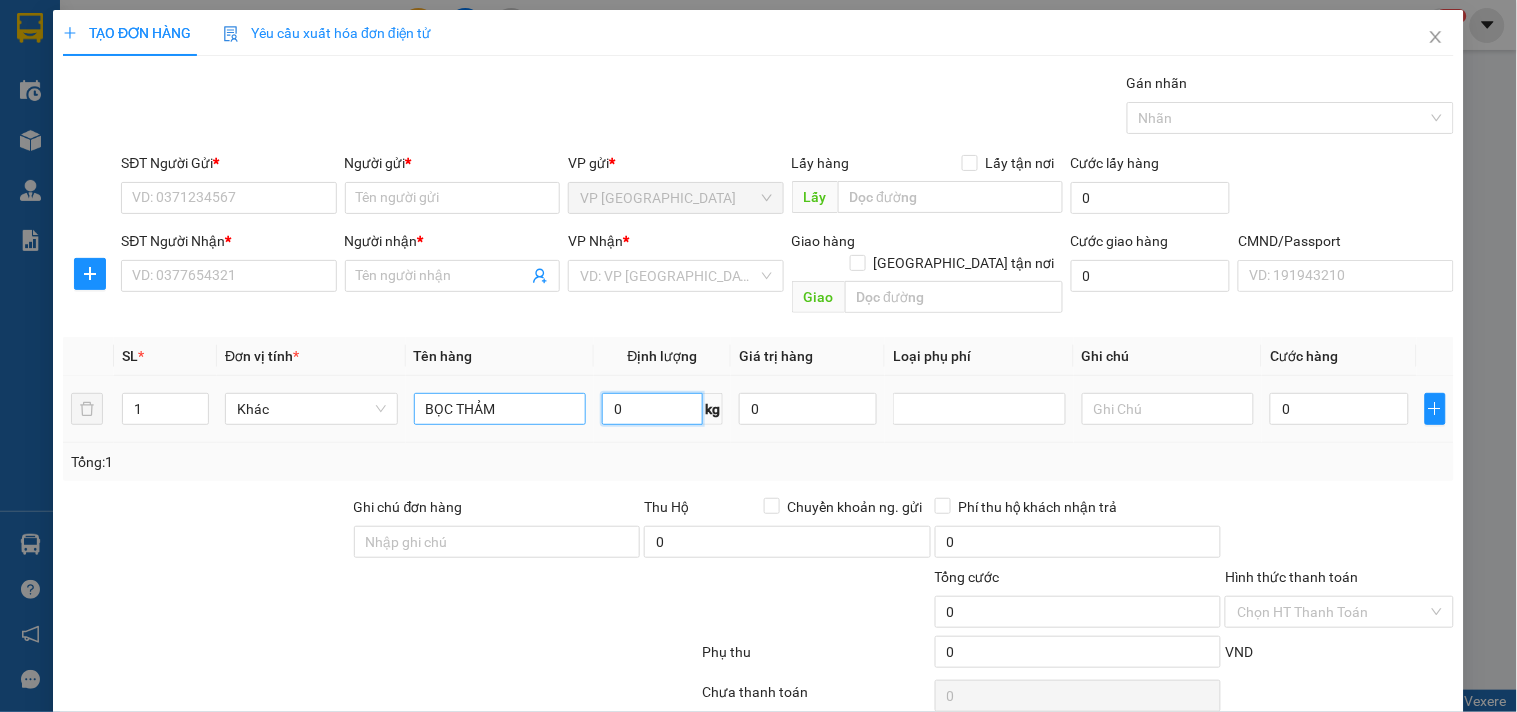 type on "`" 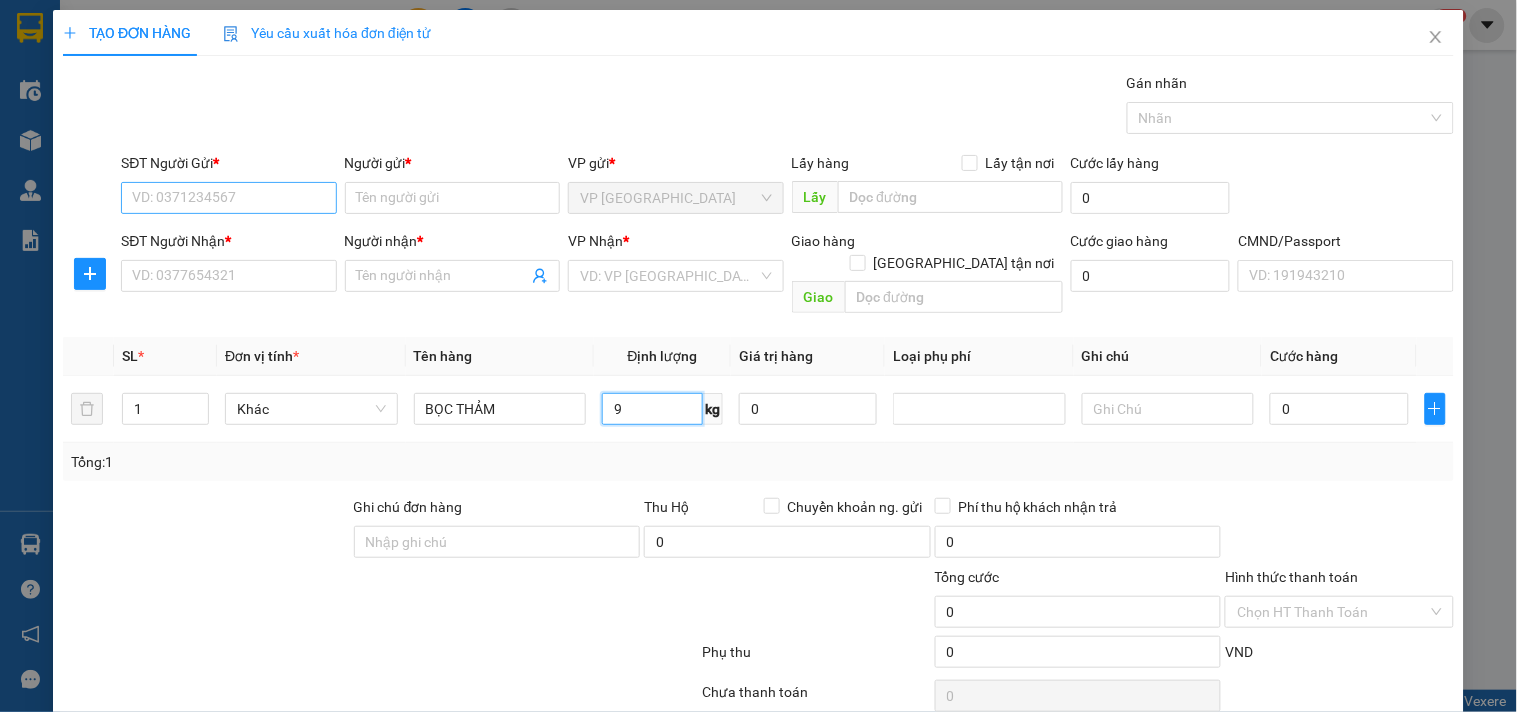 type on "9" 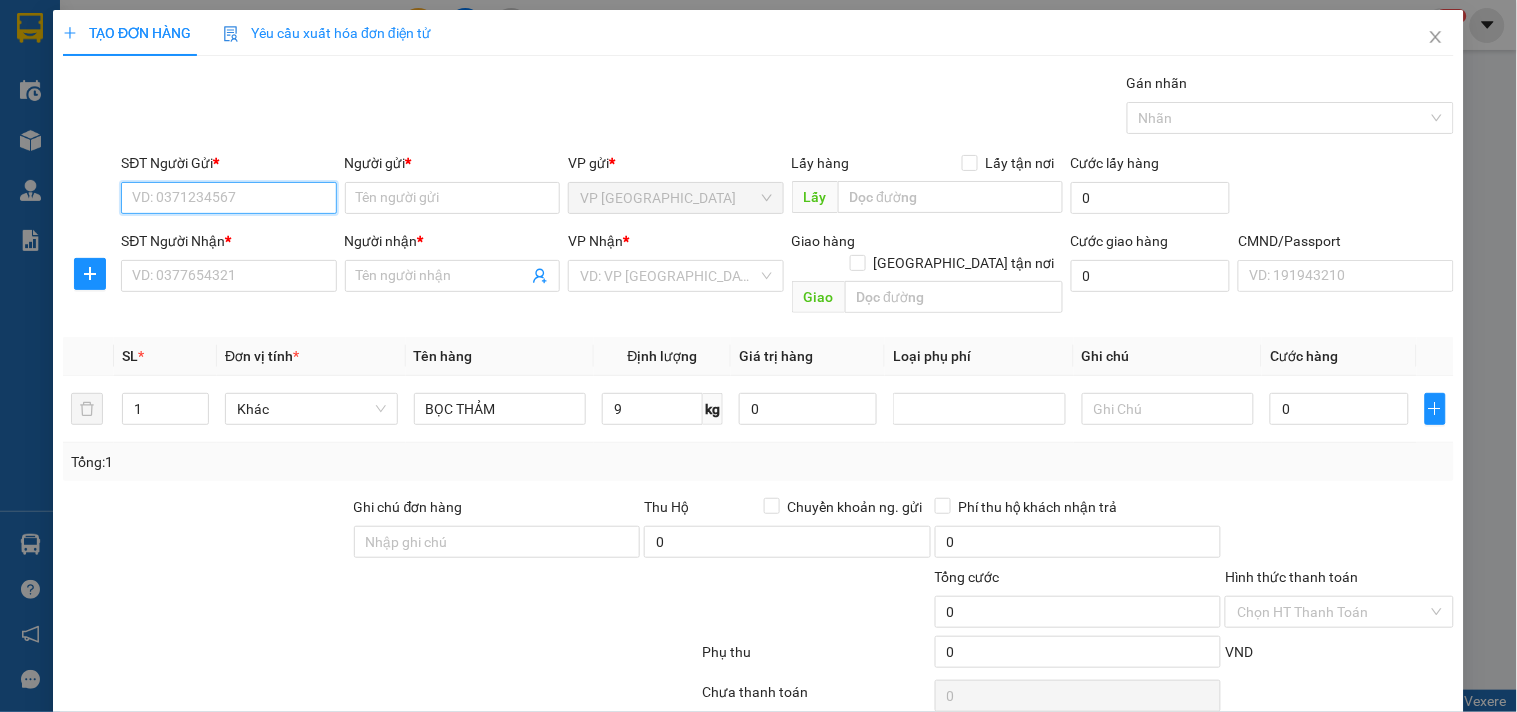click on "SĐT Người Gửi  *" at bounding box center [228, 198] 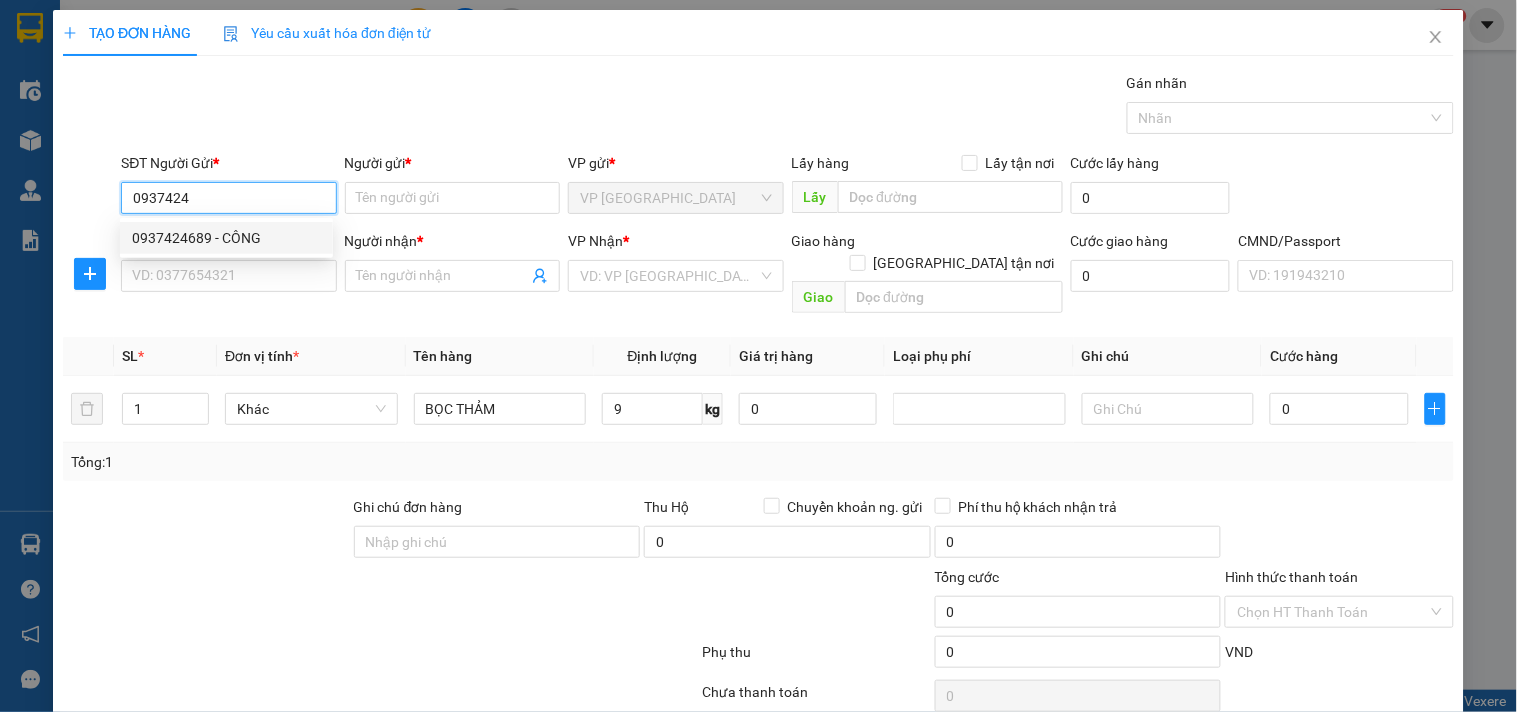 click on "0937424689 - CÔNG" at bounding box center [226, 238] 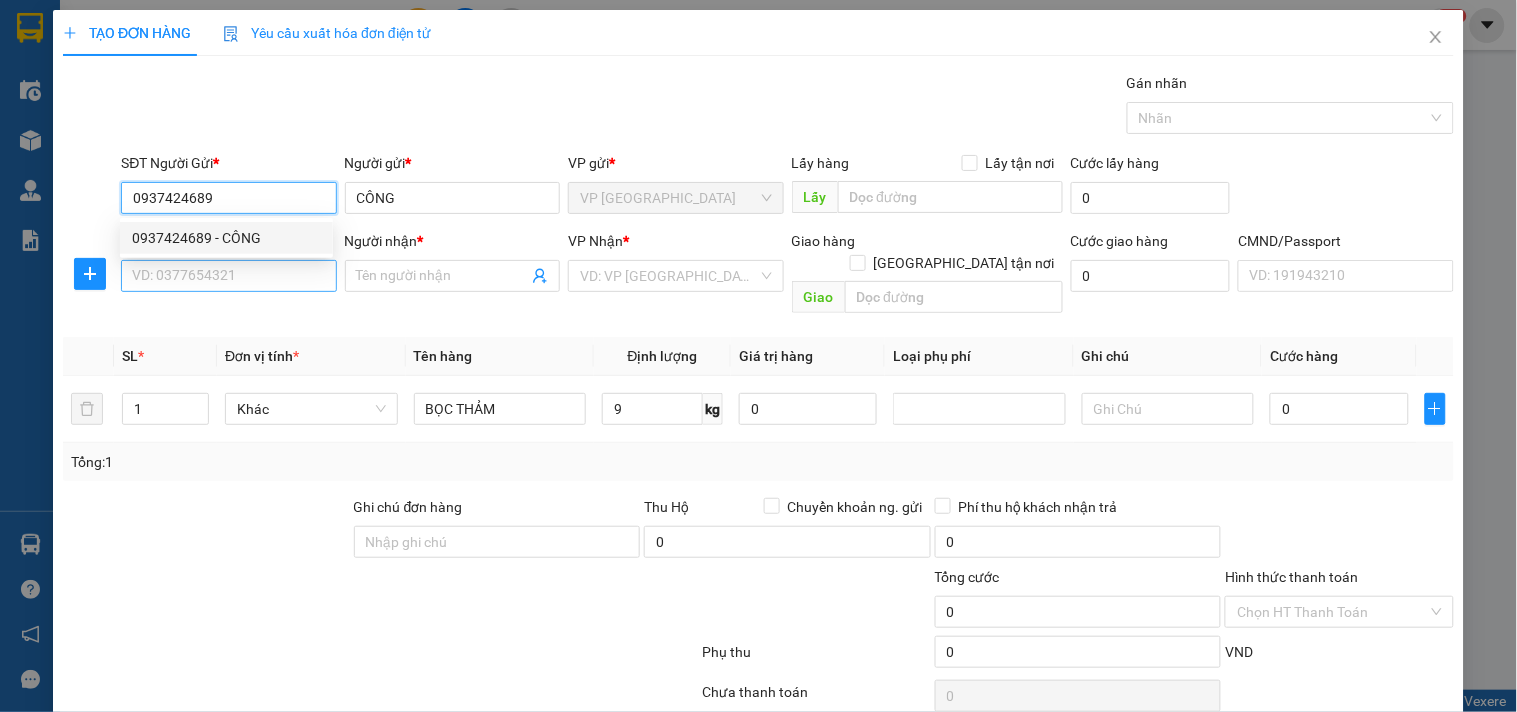 type on "0937424689" 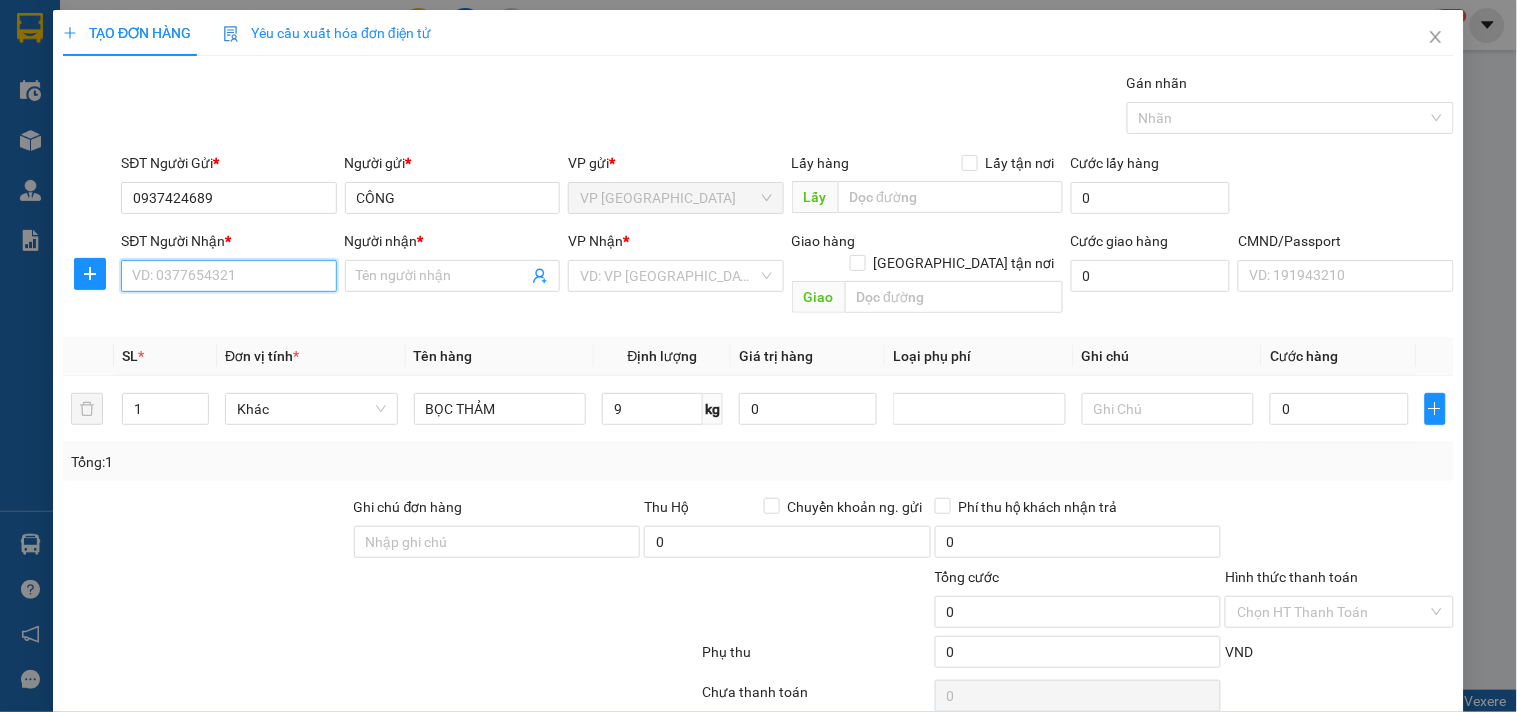 click on "SĐT Người Nhận  *" at bounding box center [228, 276] 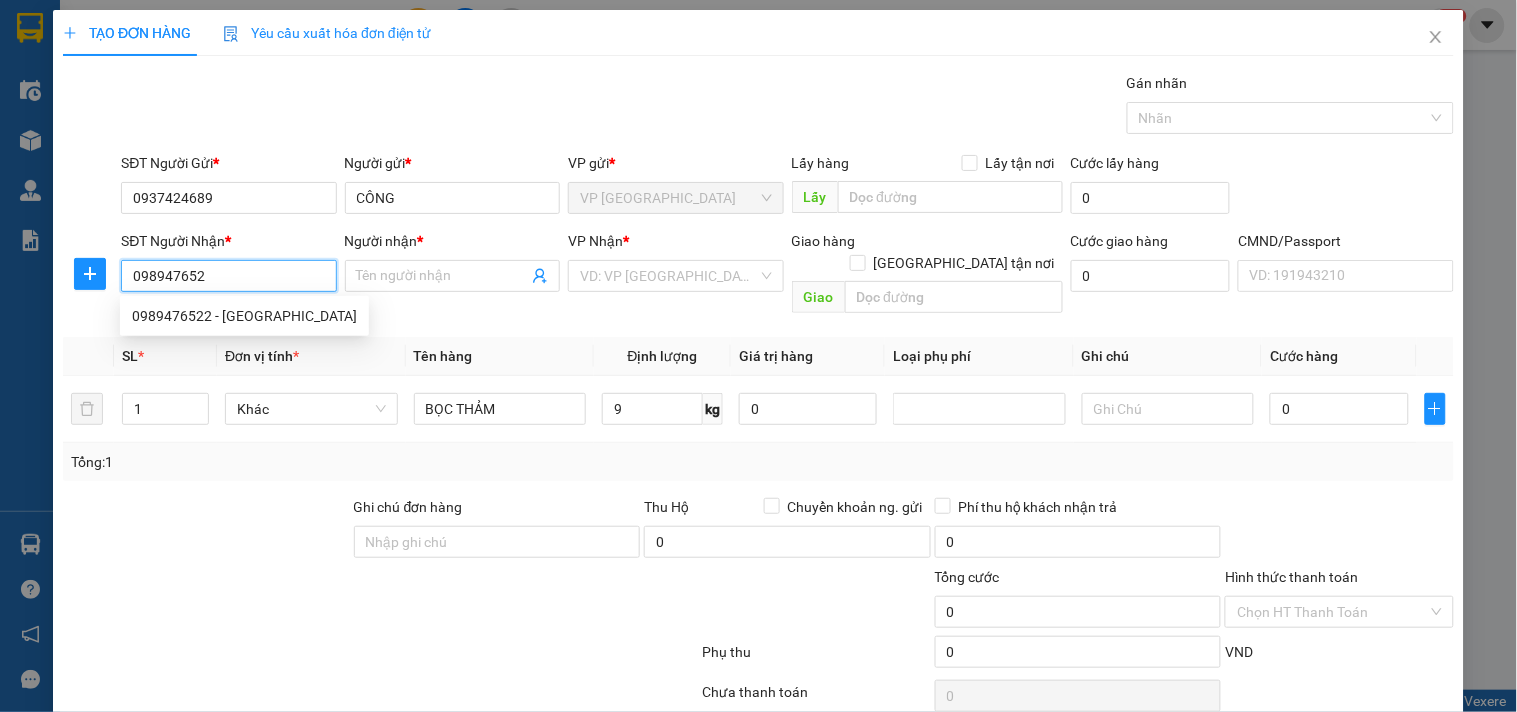 type on "0989476522" 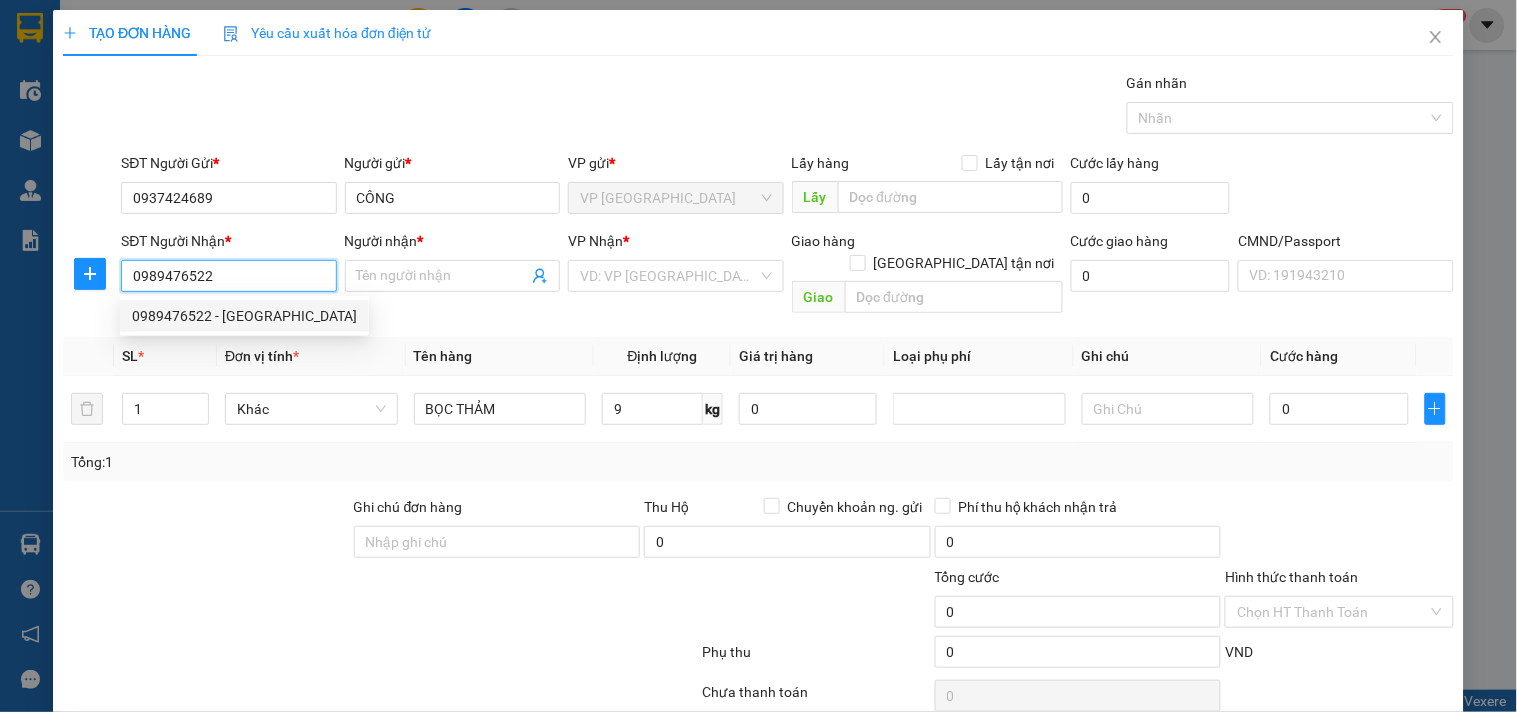 click on "0989476522 - [GEOGRAPHIC_DATA]" at bounding box center [244, 316] 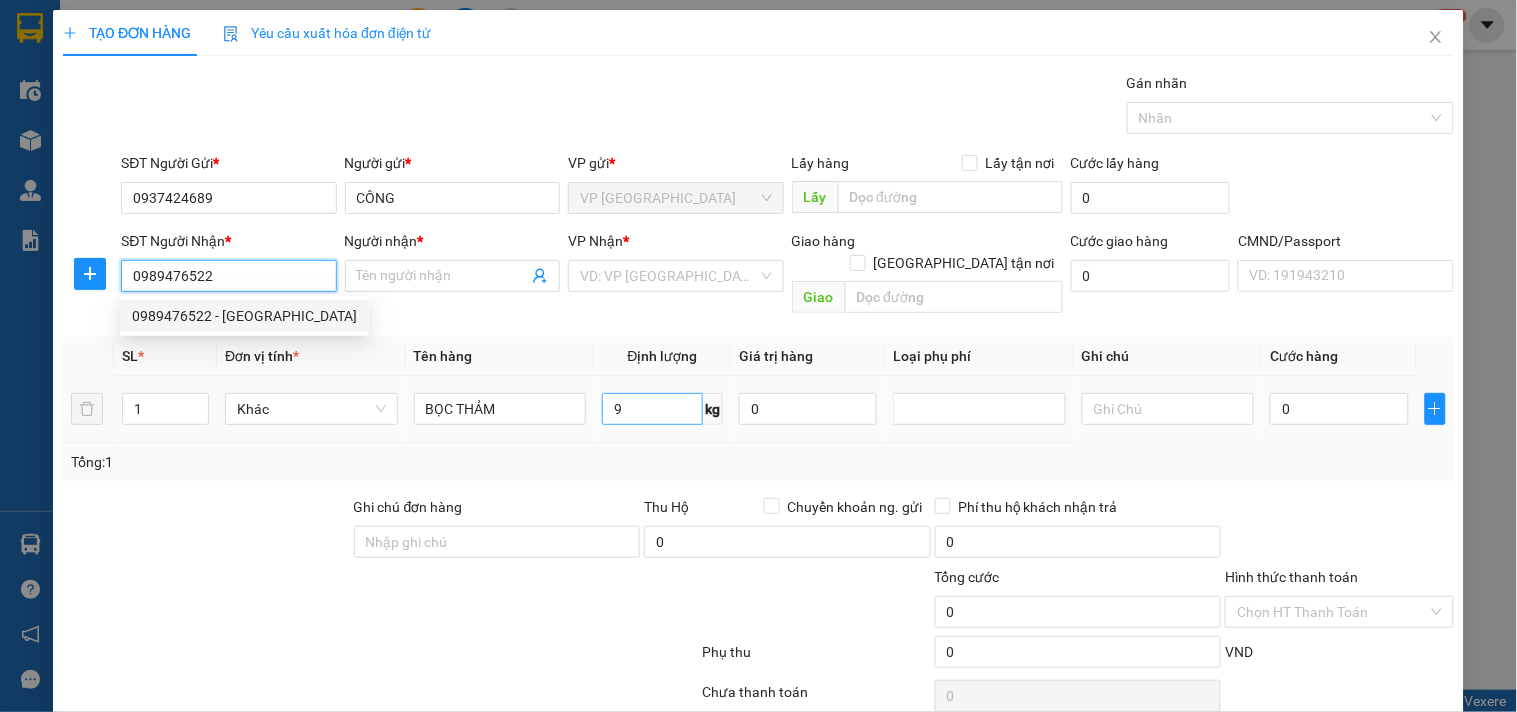 type on "[GEOGRAPHIC_DATA]" 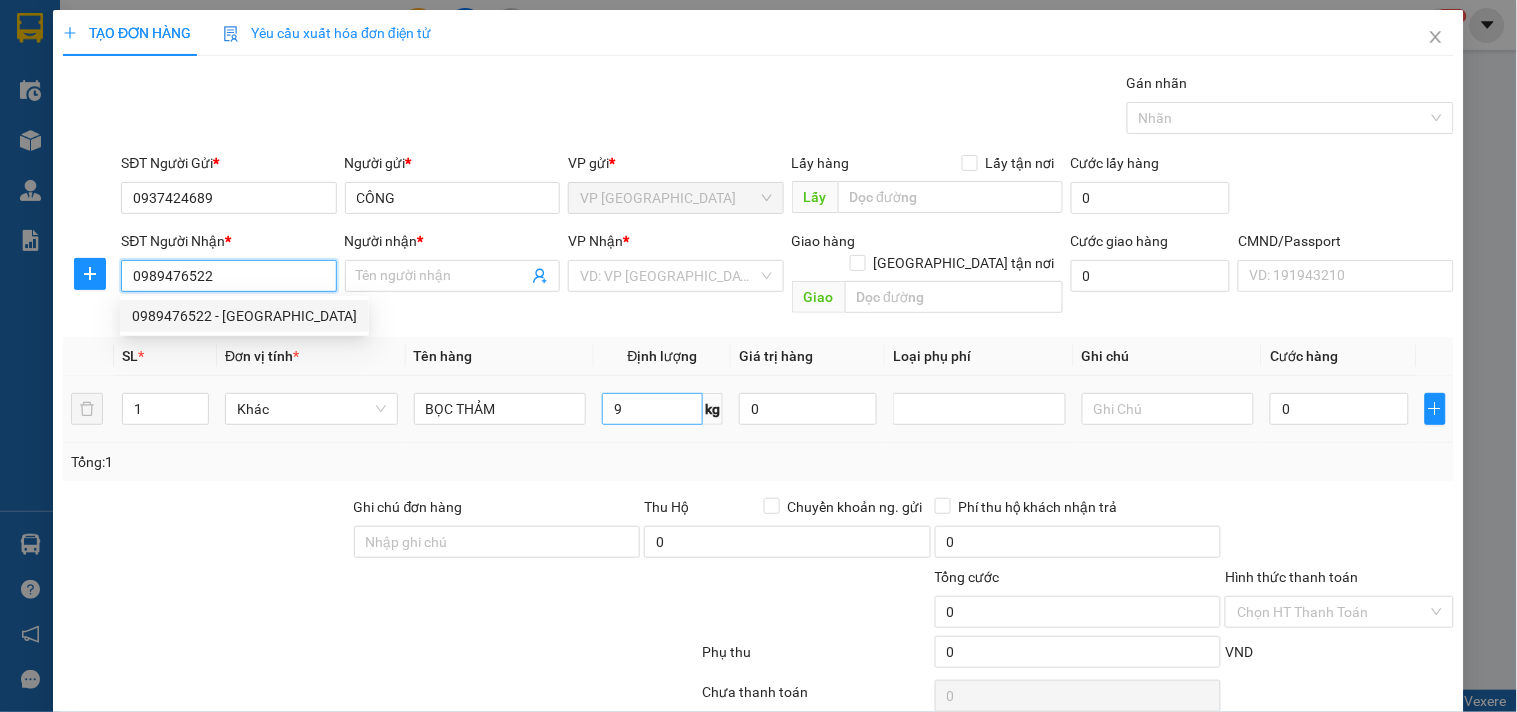 checkbox on "true" 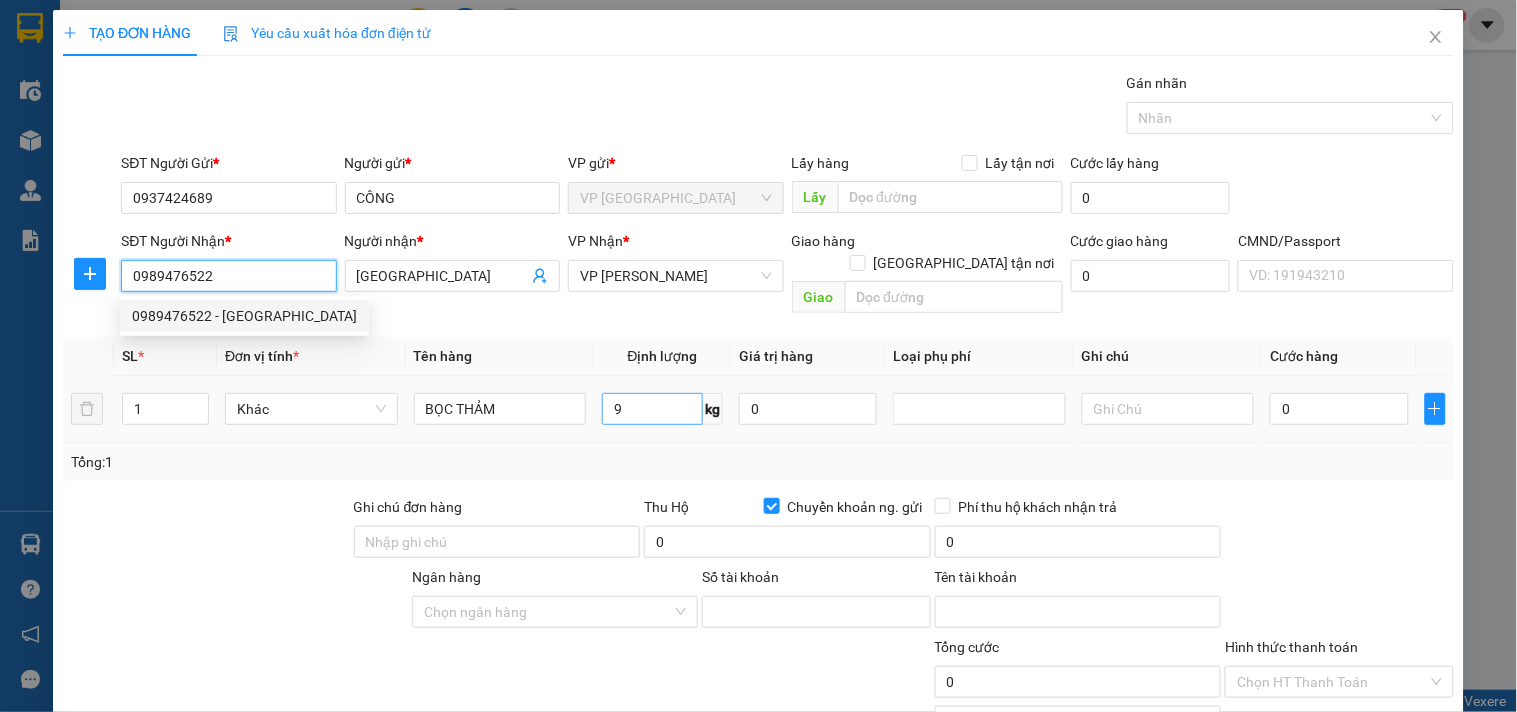 type on "0989476522" 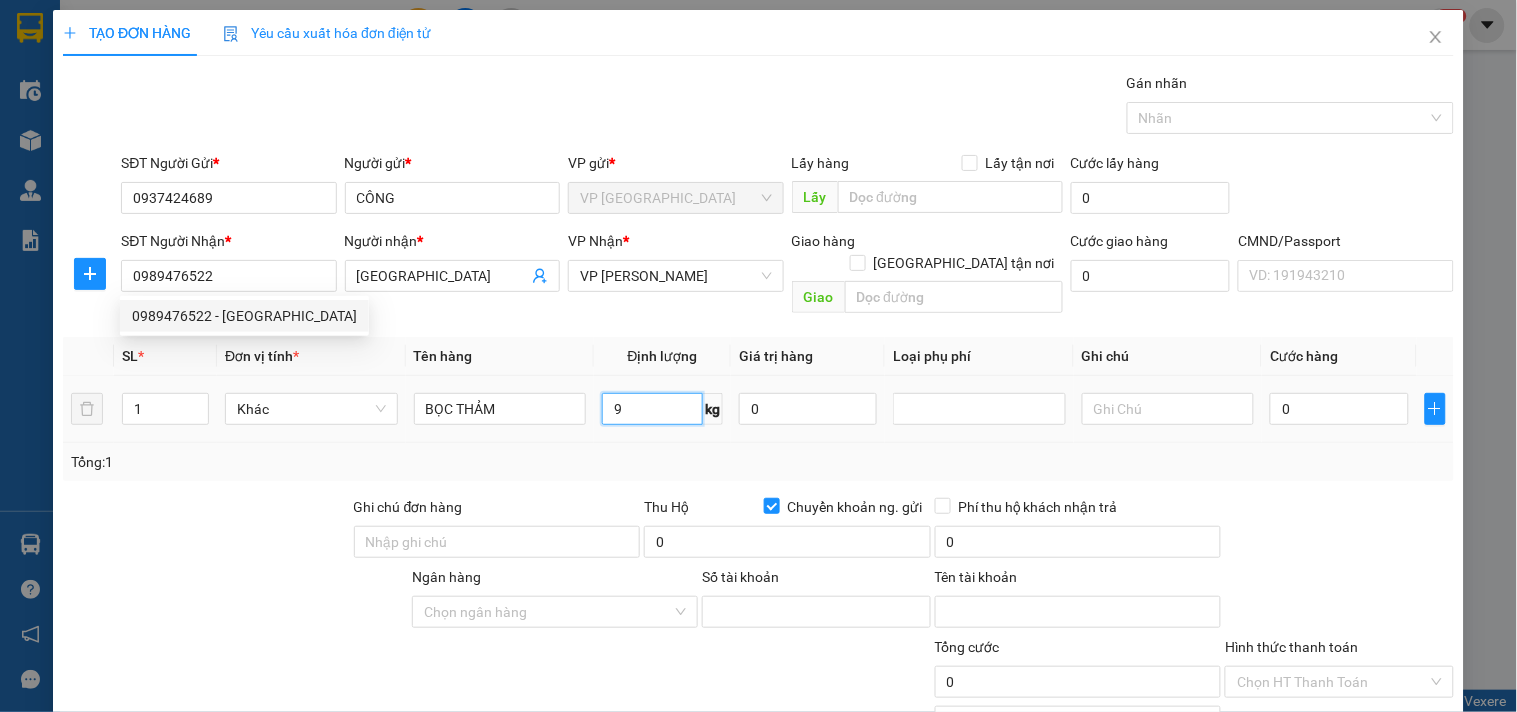 click on "9" at bounding box center [652, 409] 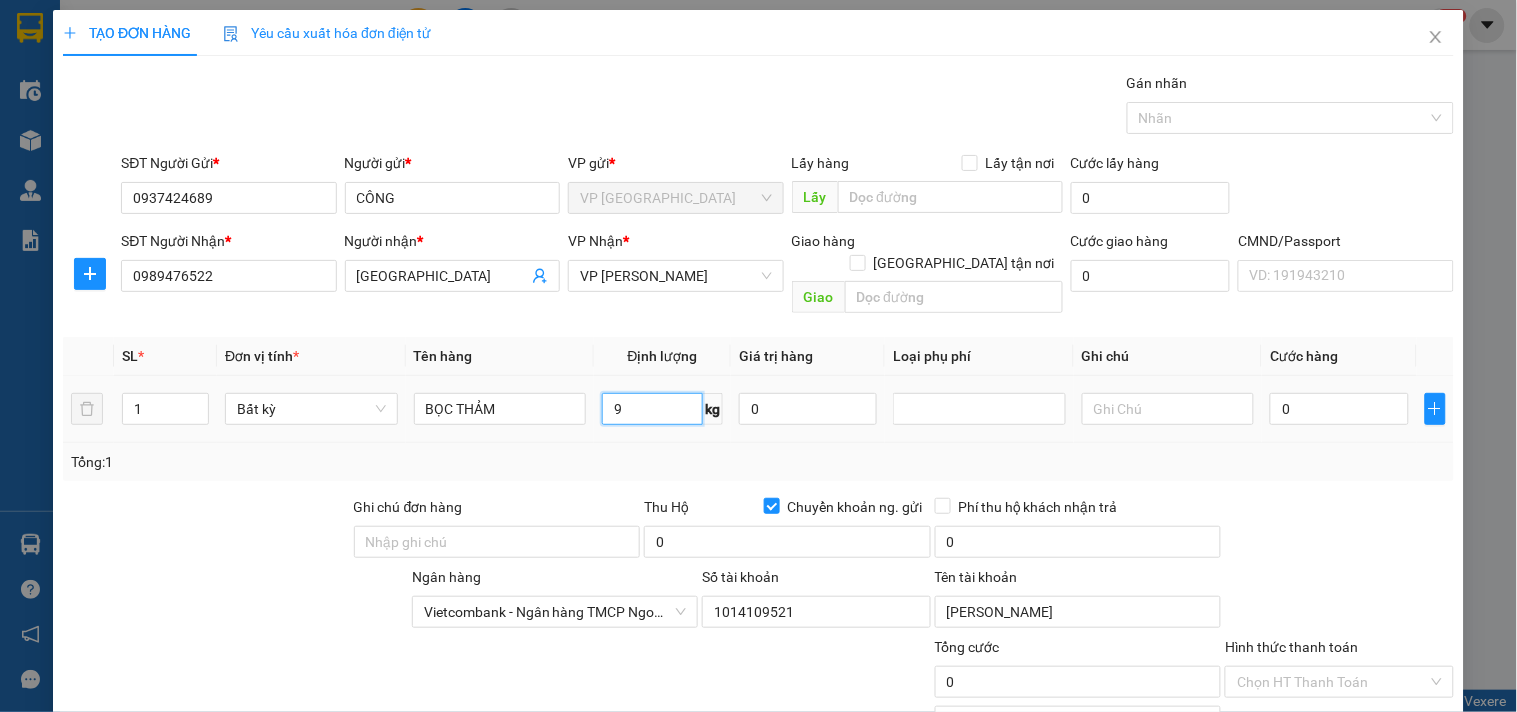 type on "1014109521" 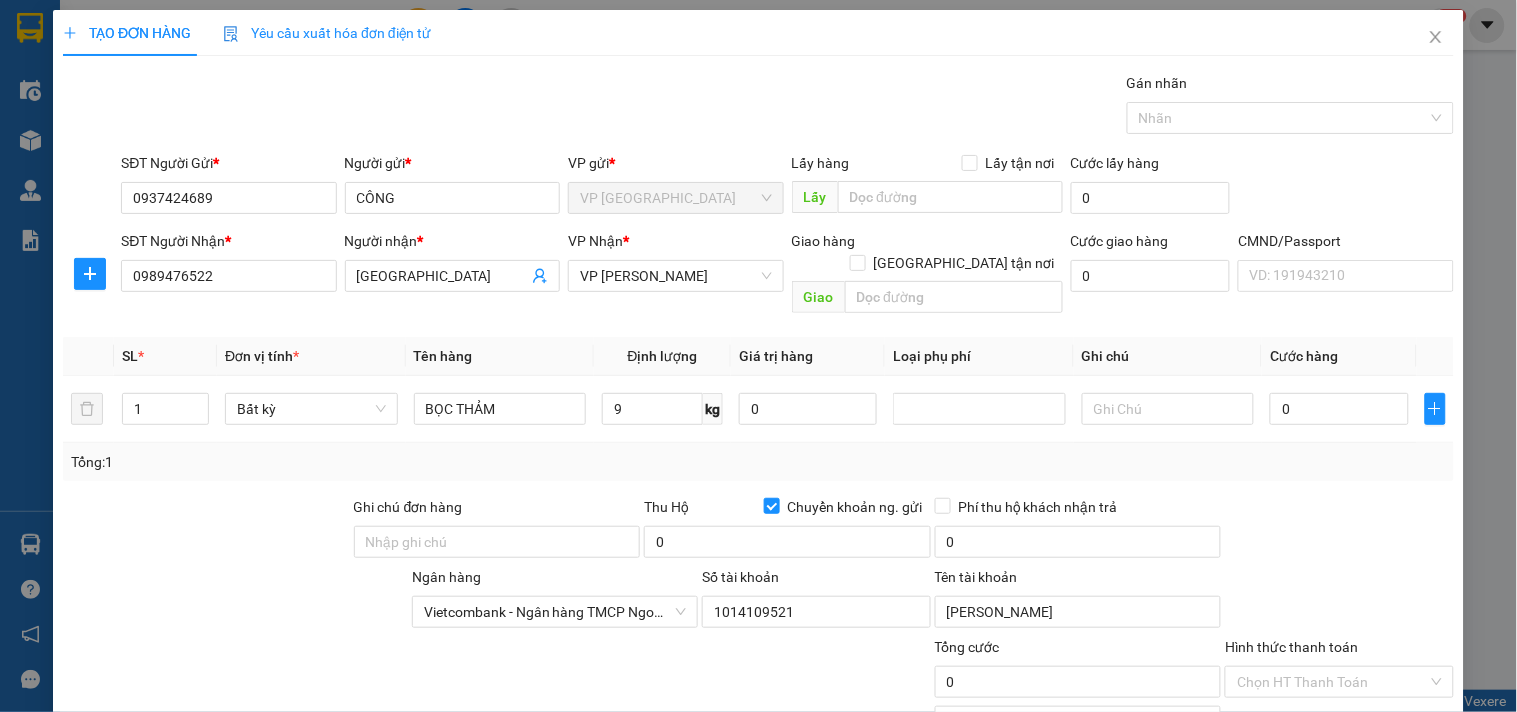 click on "Tổng:  1" at bounding box center [758, 462] 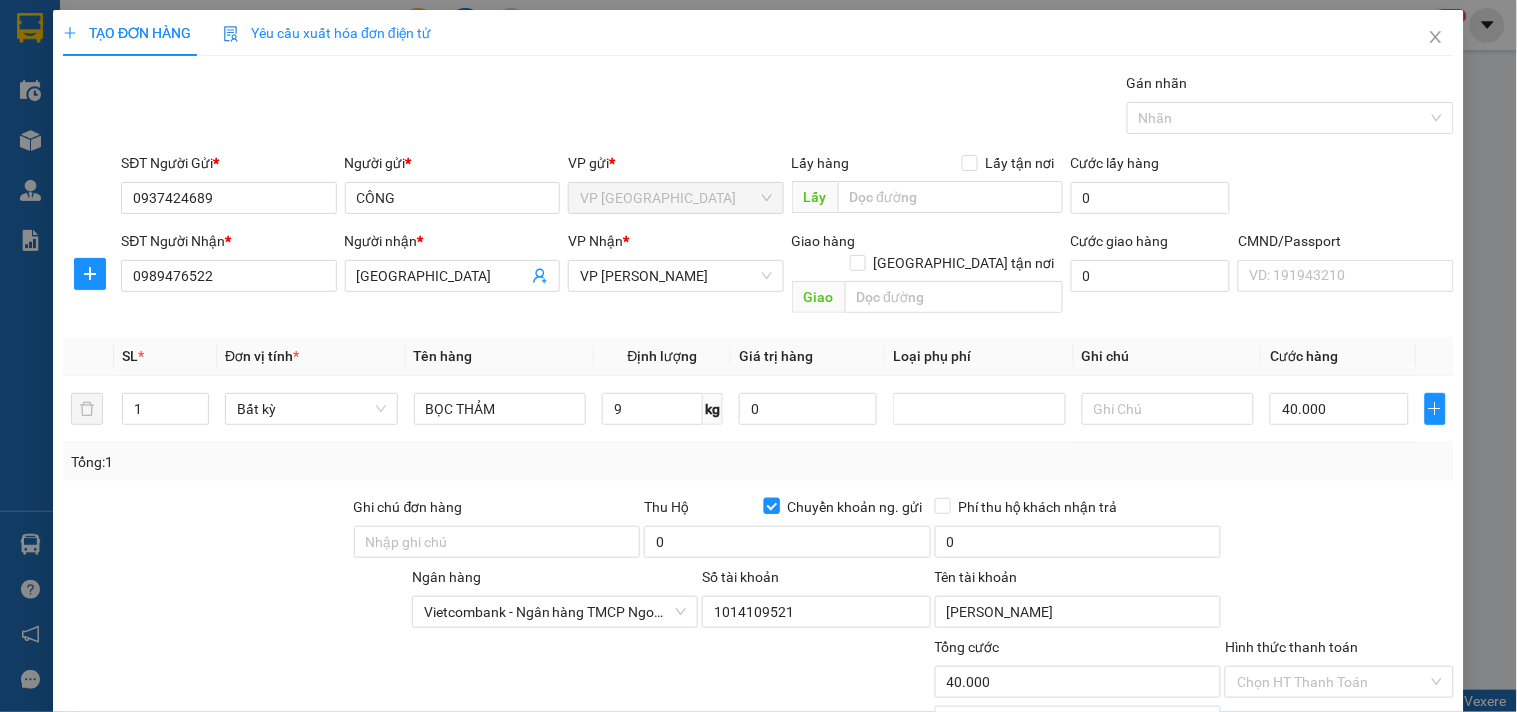 click on "Chuyển khoản ng. gửi" at bounding box center [771, 505] 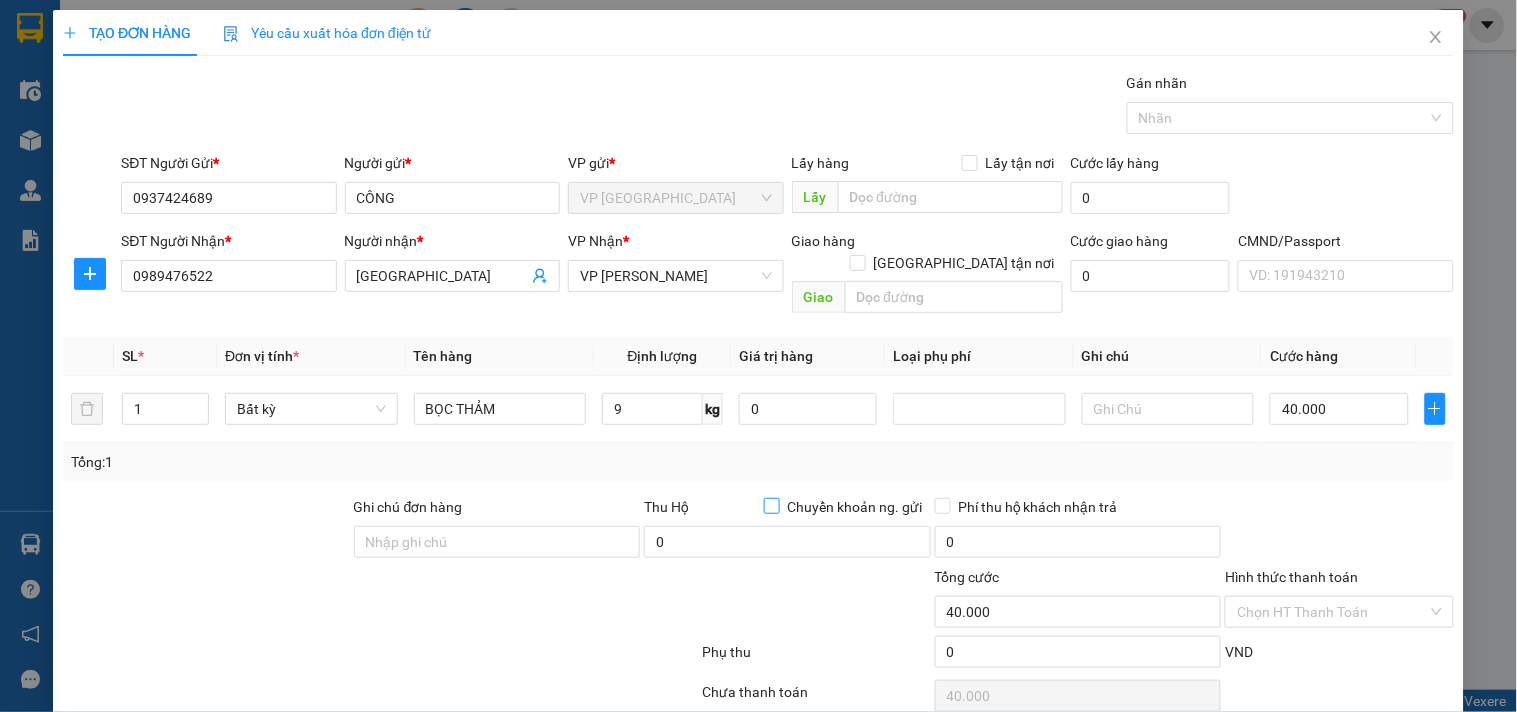 scroll, scrollTop: 67, scrollLeft: 0, axis: vertical 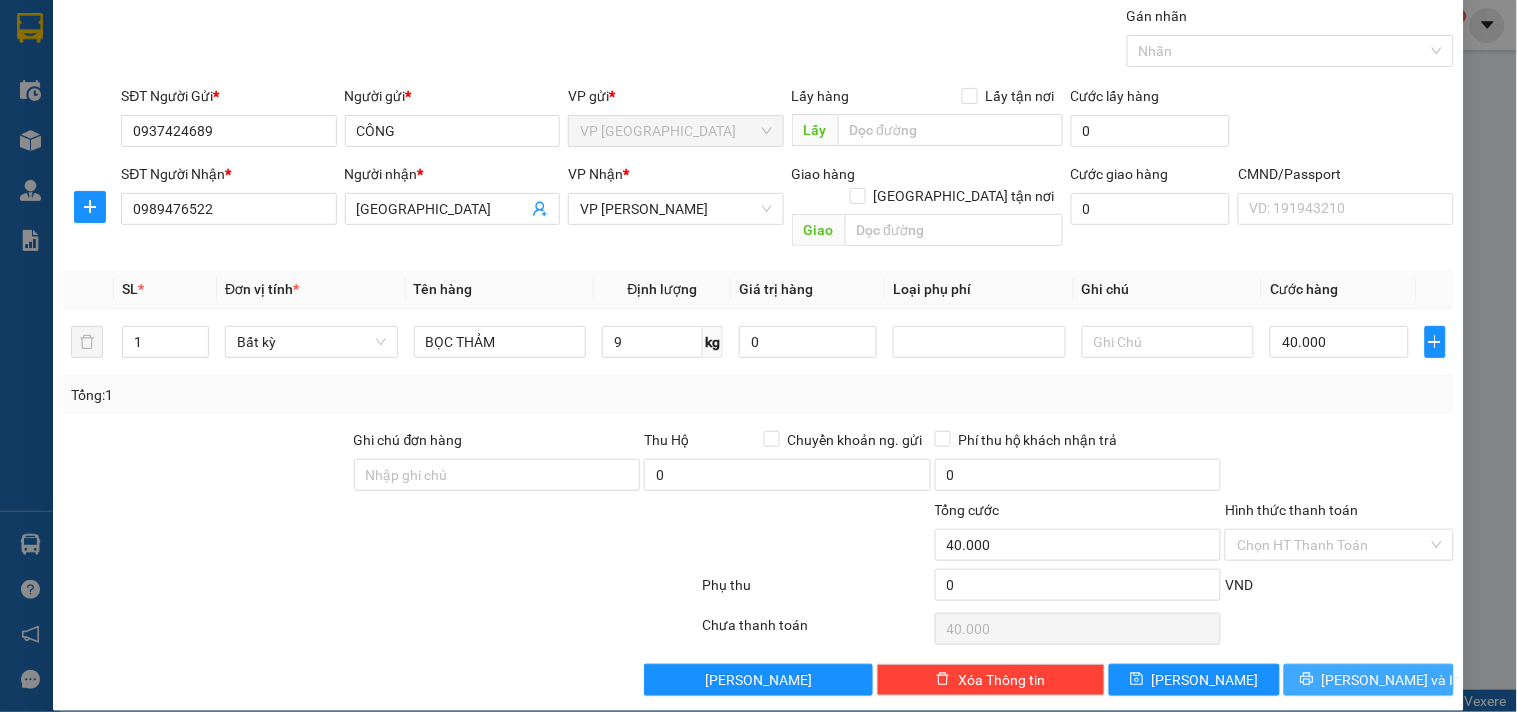 click on "[PERSON_NAME] và In" at bounding box center [1392, 680] 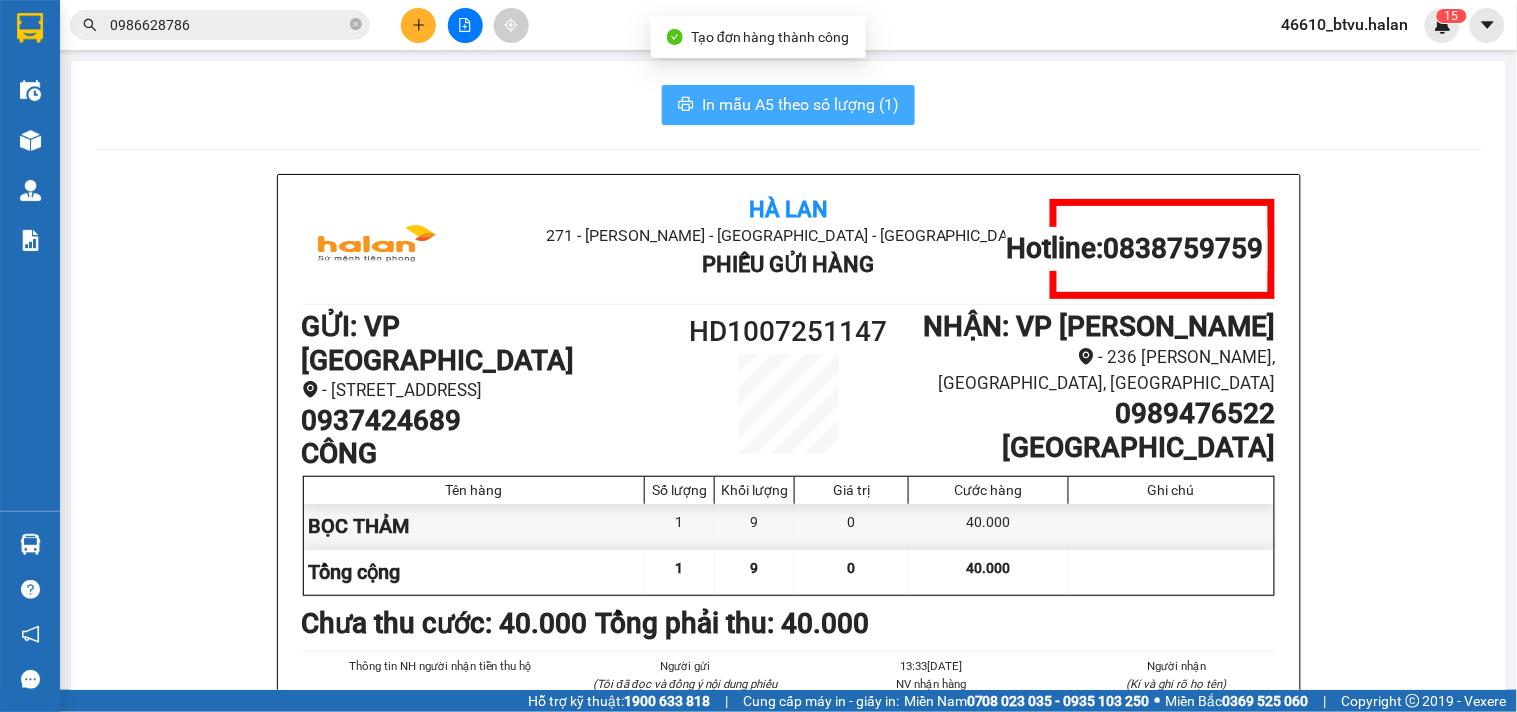 click on "In mẫu A5 theo số lượng
(1)" at bounding box center [800, 104] 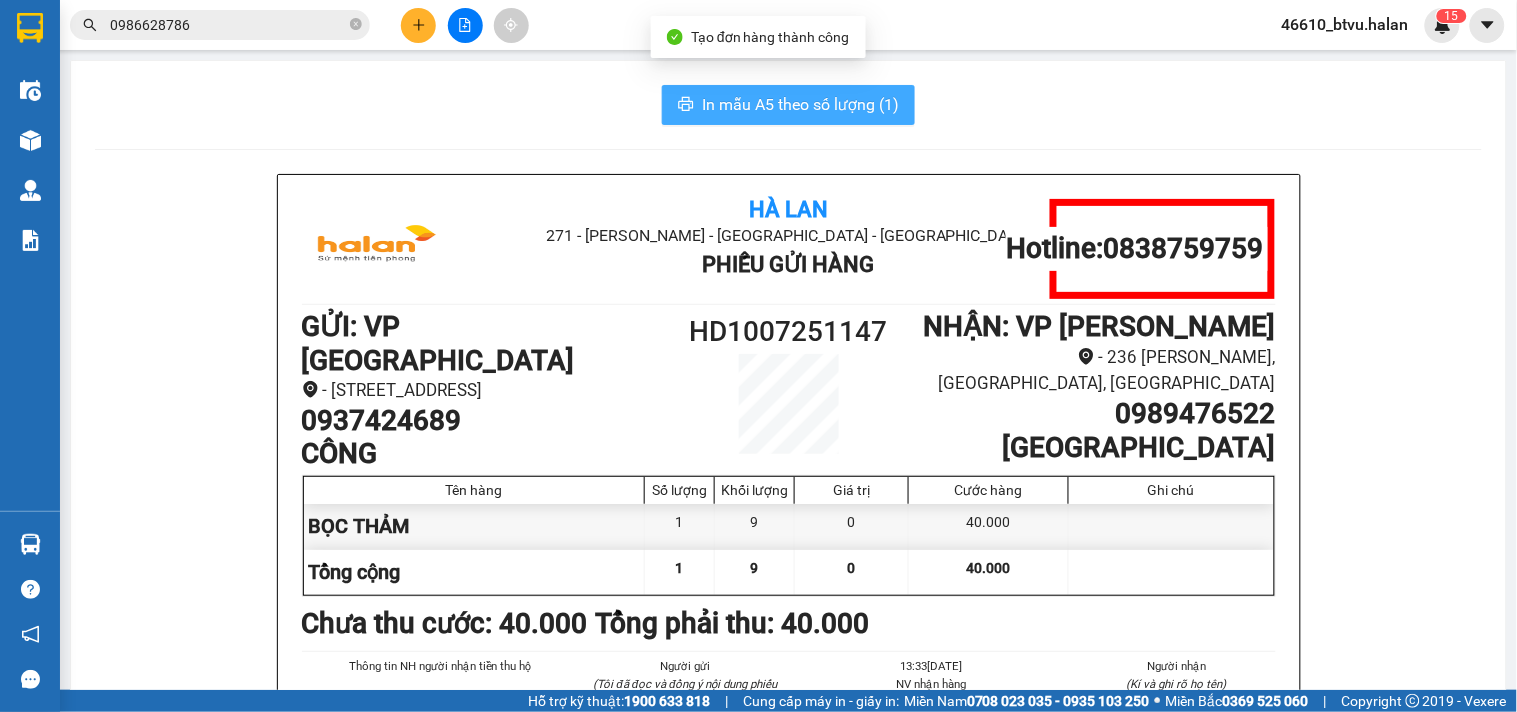 scroll, scrollTop: 0, scrollLeft: 0, axis: both 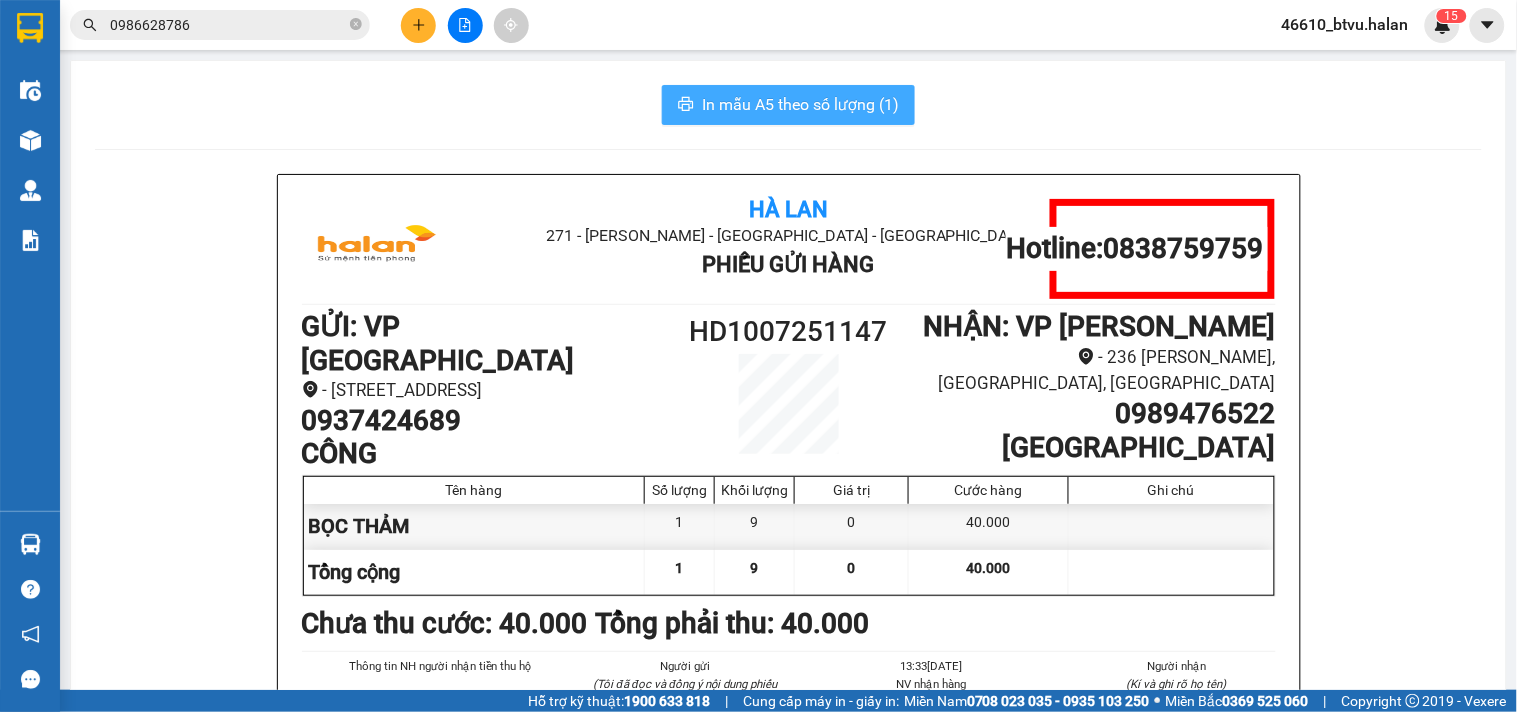 click at bounding box center (30, 140) 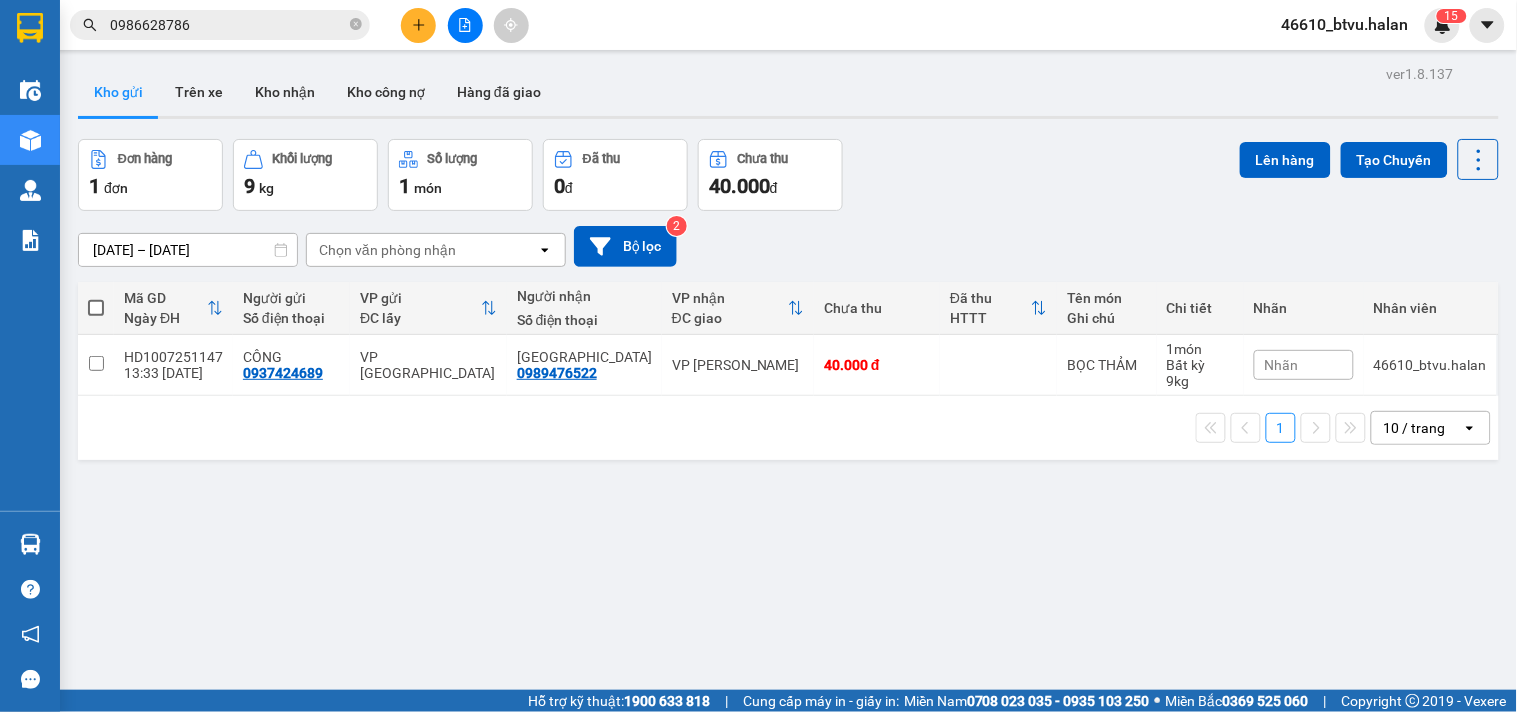 click on "0986628786" at bounding box center [228, 25] 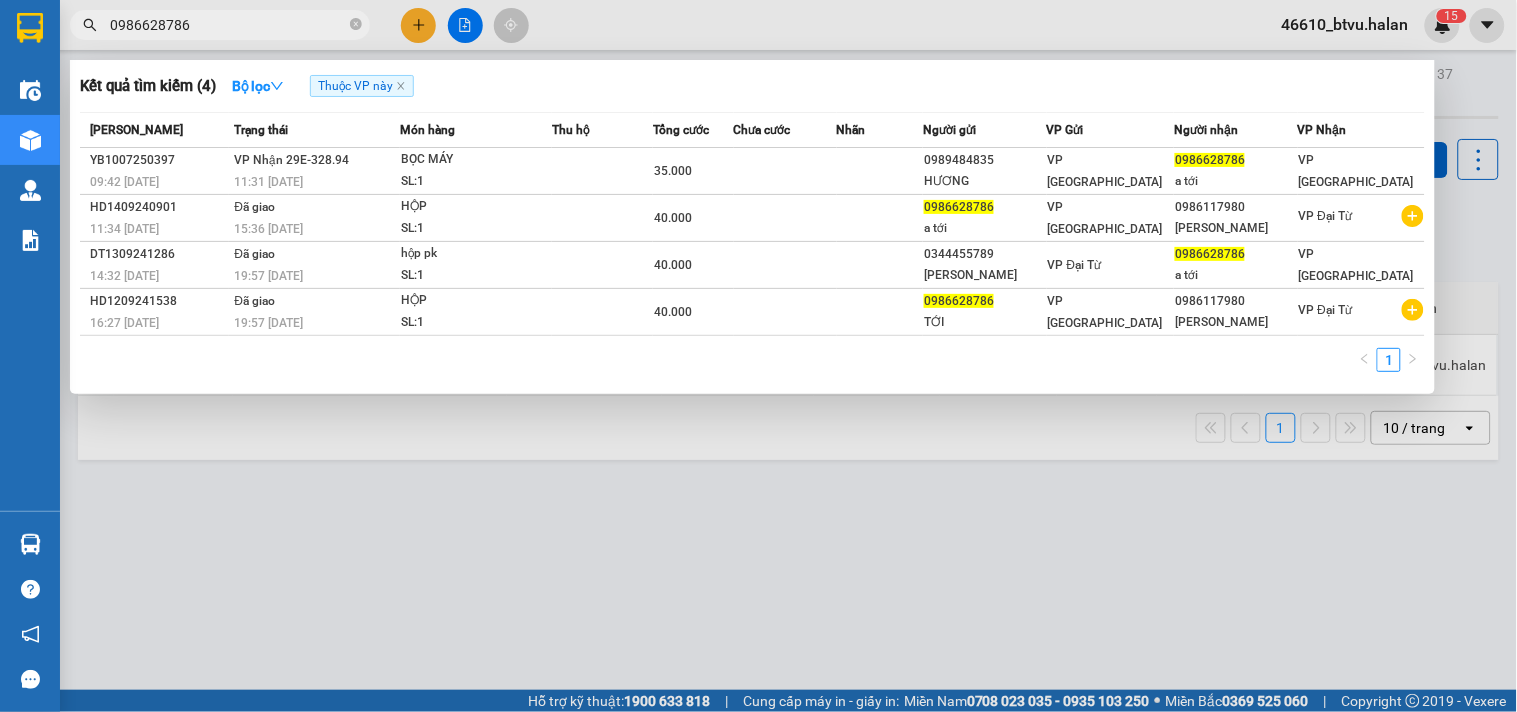 click on "0986628786" at bounding box center [228, 25] 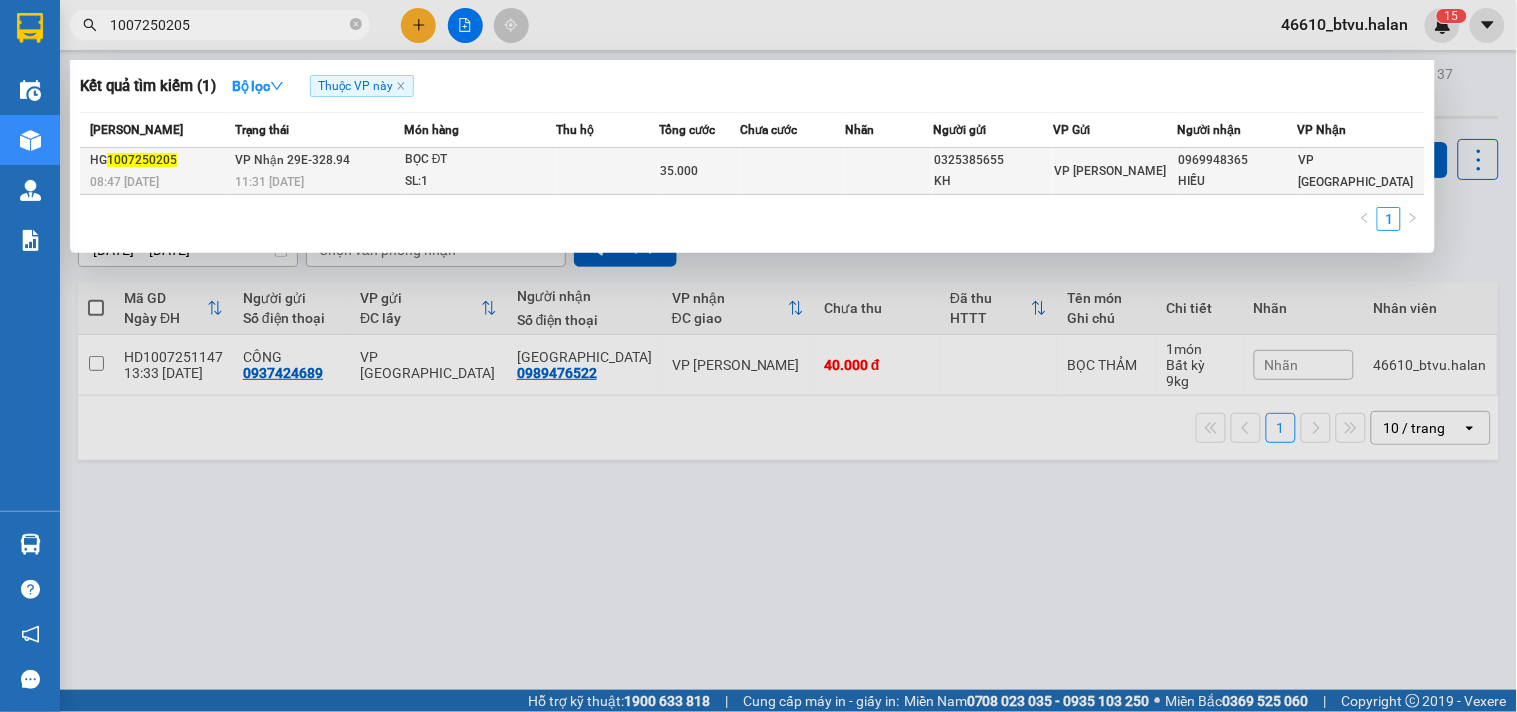 type on "1007250205" 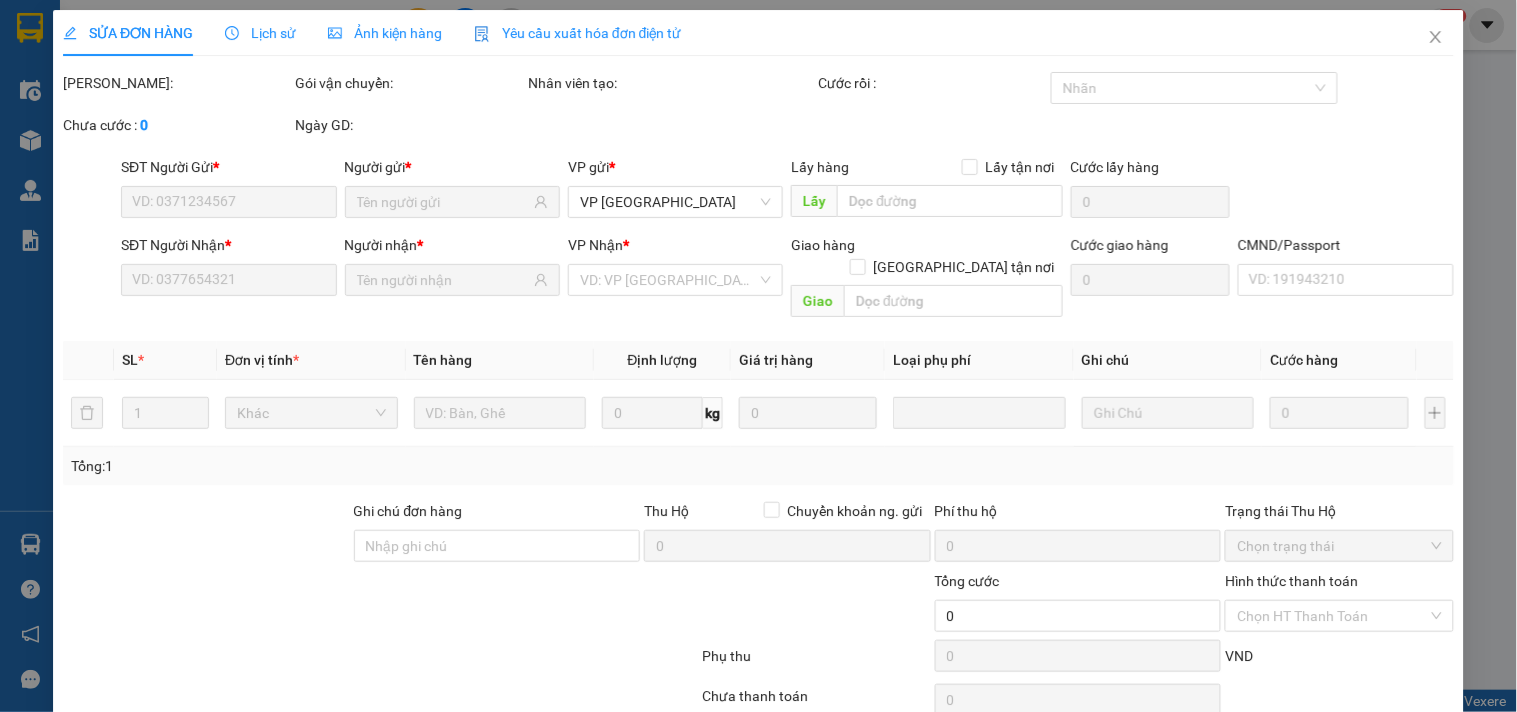 type on "0325385655" 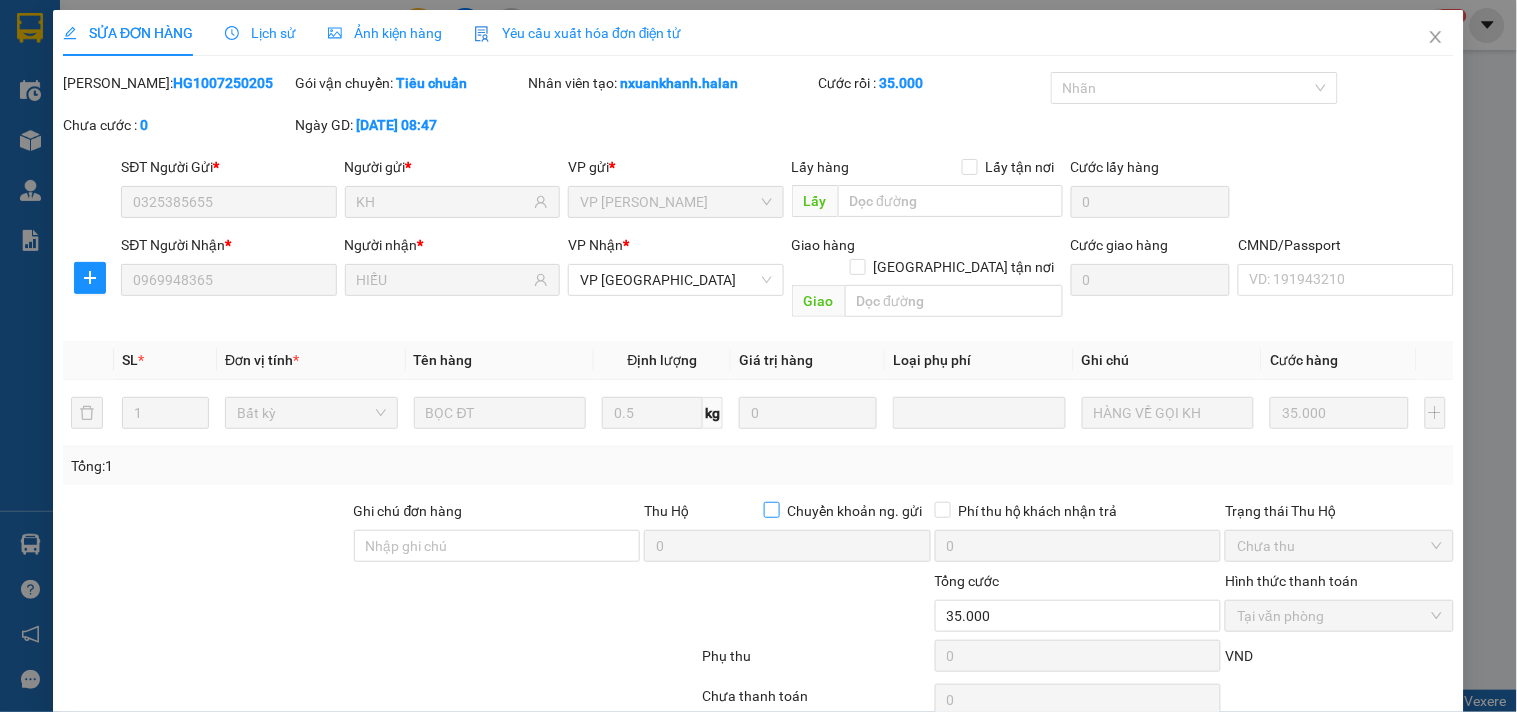scroll, scrollTop: 72, scrollLeft: 0, axis: vertical 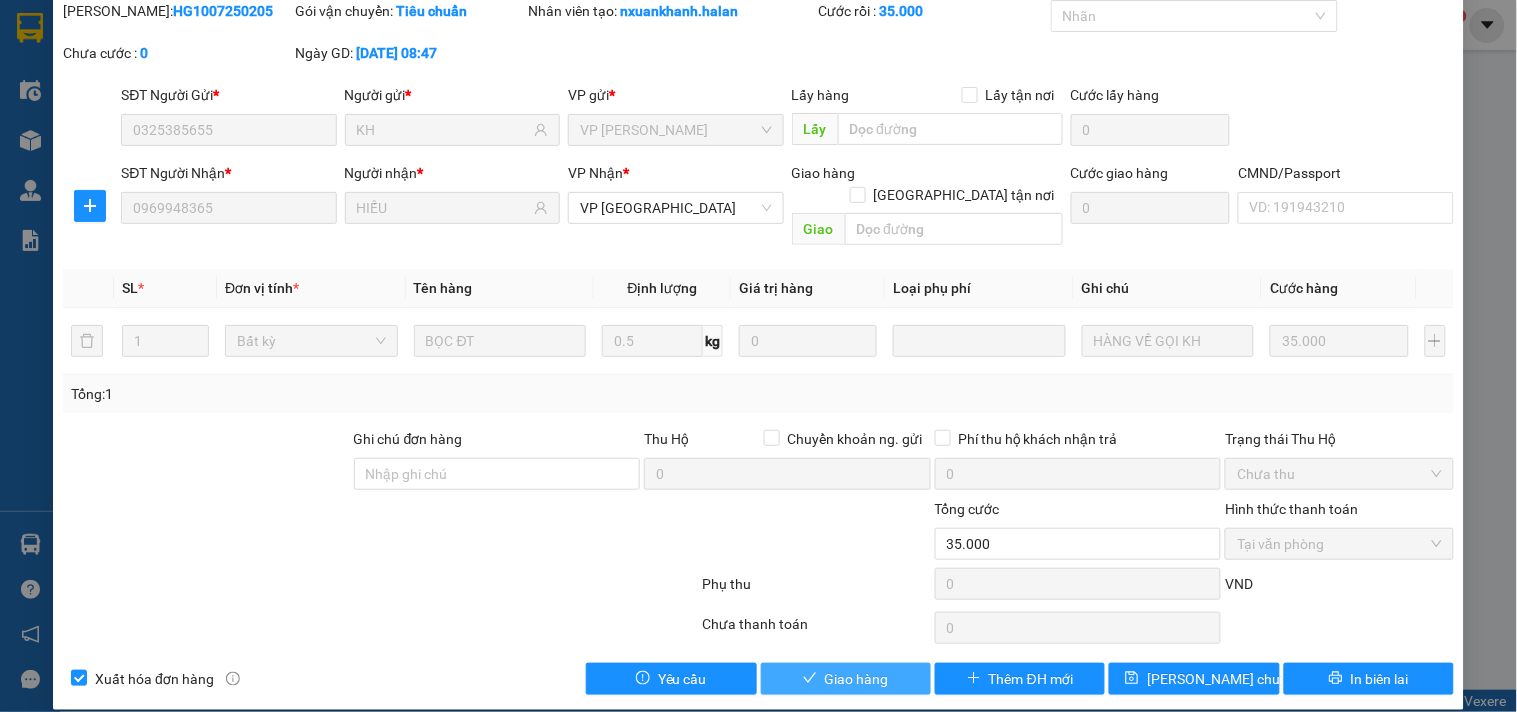 click on "Giao hàng" at bounding box center (846, 679) 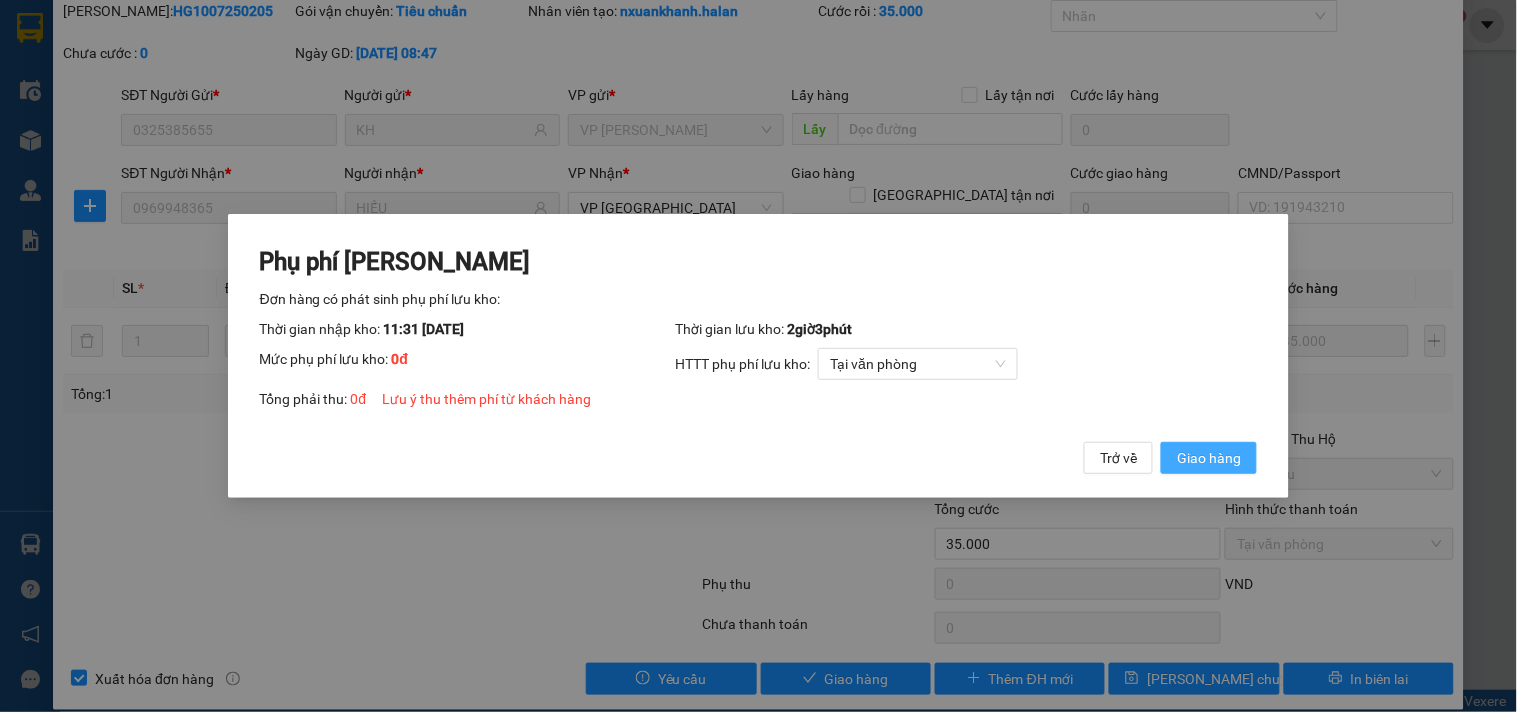 click on "Phụ phí [PERSON_NAME] hàng có phát sinh phụ phí lưu kho: Thời gian nhập kho:   11:31 [DATE] Thời gian lưu kho:   2  giờ  3  phút Mức phụ phí lưu kho:   0 đ   HTTT phụ phí lưu kho:   Tại văn phòng Tổng phải thu:   0 đ Lưu ý thu thêm phí từ khách hàng Trở về Giao hàng" at bounding box center [759, 356] 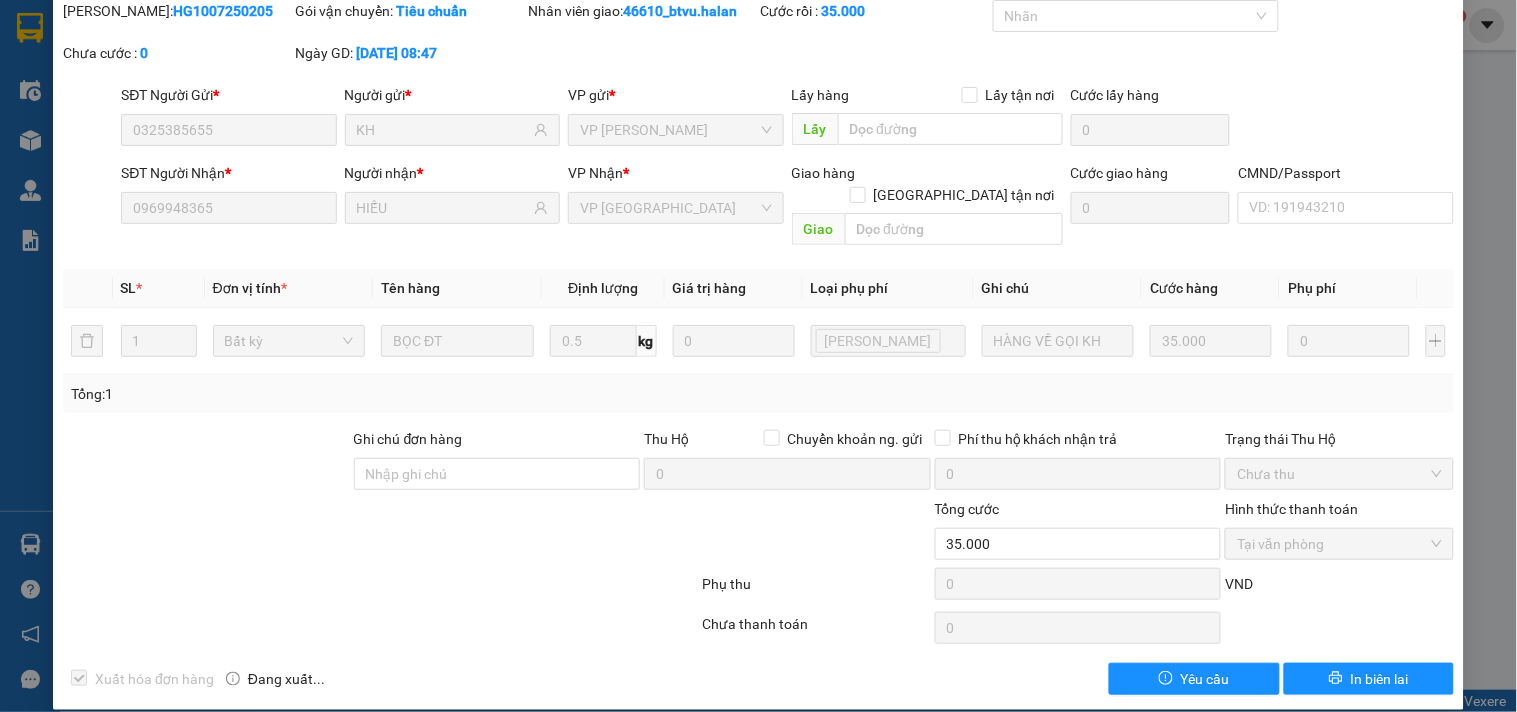 click on "SỬA ĐƠN HÀNG Lịch sử Ảnh kiện hàng Yêu cầu xuất hóa đơn điện tử Total Paid Fee 35.000 Total UnPaid Fee 0 Cash Collection Total Fee Mã ĐH:  HG1007250205 Gói vận chuyển:   Tiêu chuẩn Nhân viên giao: 46610_btvu.halan Cước rồi :   35.000   Nhãn Chưa cước :   0 Ngày GD:   [DATE] 08:47 SĐT Người Gửi  * 0325385655 Người gửi  * KH VP gửi  * VP [PERSON_NAME] Lấy hàng Lấy tận nơi Lấy Cước lấy hàng 0 SĐT Người Nhận  * 0969948365 Người nhận  * HIẾU VP Nhận  * VP Hà Đông Giao hàng Giao tận nơi Giao Cước giao hàng 0 CMND/Passport VD: [PASSPORT] SL  * Đơn vị tính  * Tên hàng  Định lượng Giá trị hàng Loại phụ phí Ghi chú Cước hàng Phụ phí                       1 Bất kỳ BỌC ĐT 0.5 kg 0 Lưu kho   HÀNG VỀ GỌI KH 35.000 0 Tổng:  1 Ghi chú đơn hàng Thu Hộ Chuyển khoản ng. gửi 0 Phí thu hộ khách nhận trả 0 Trạng thái Thu Hộ   Chưa thu 0 0" at bounding box center [758, 356] 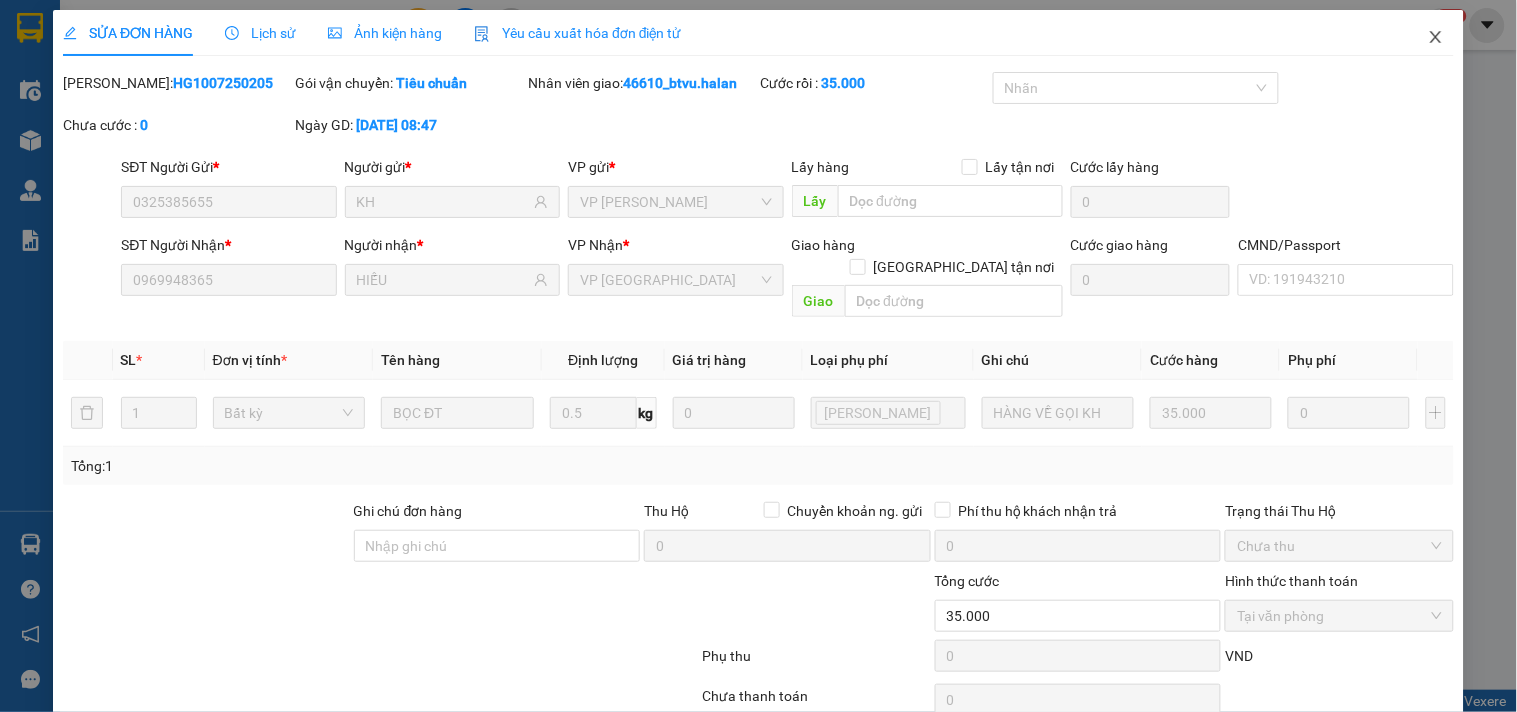 click at bounding box center (1436, 38) 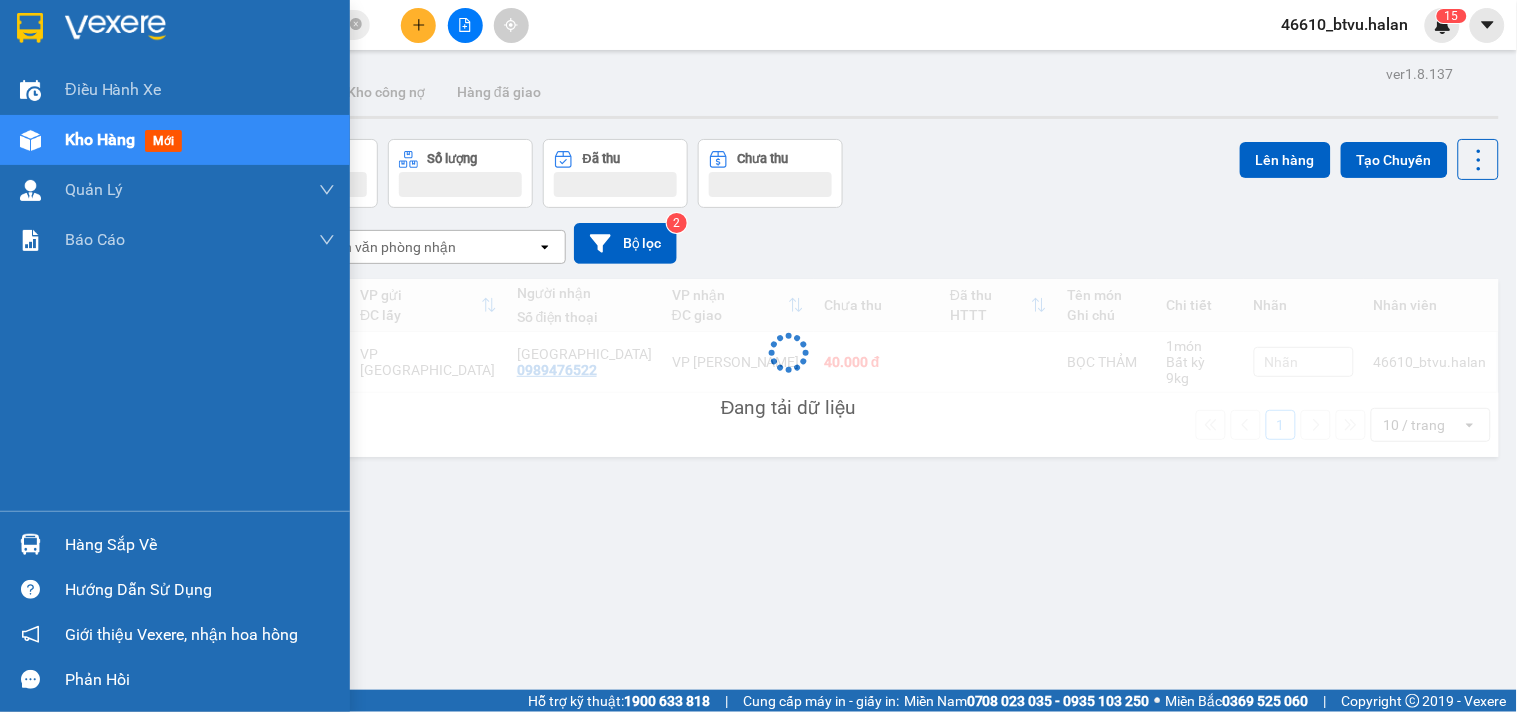click at bounding box center (30, 544) 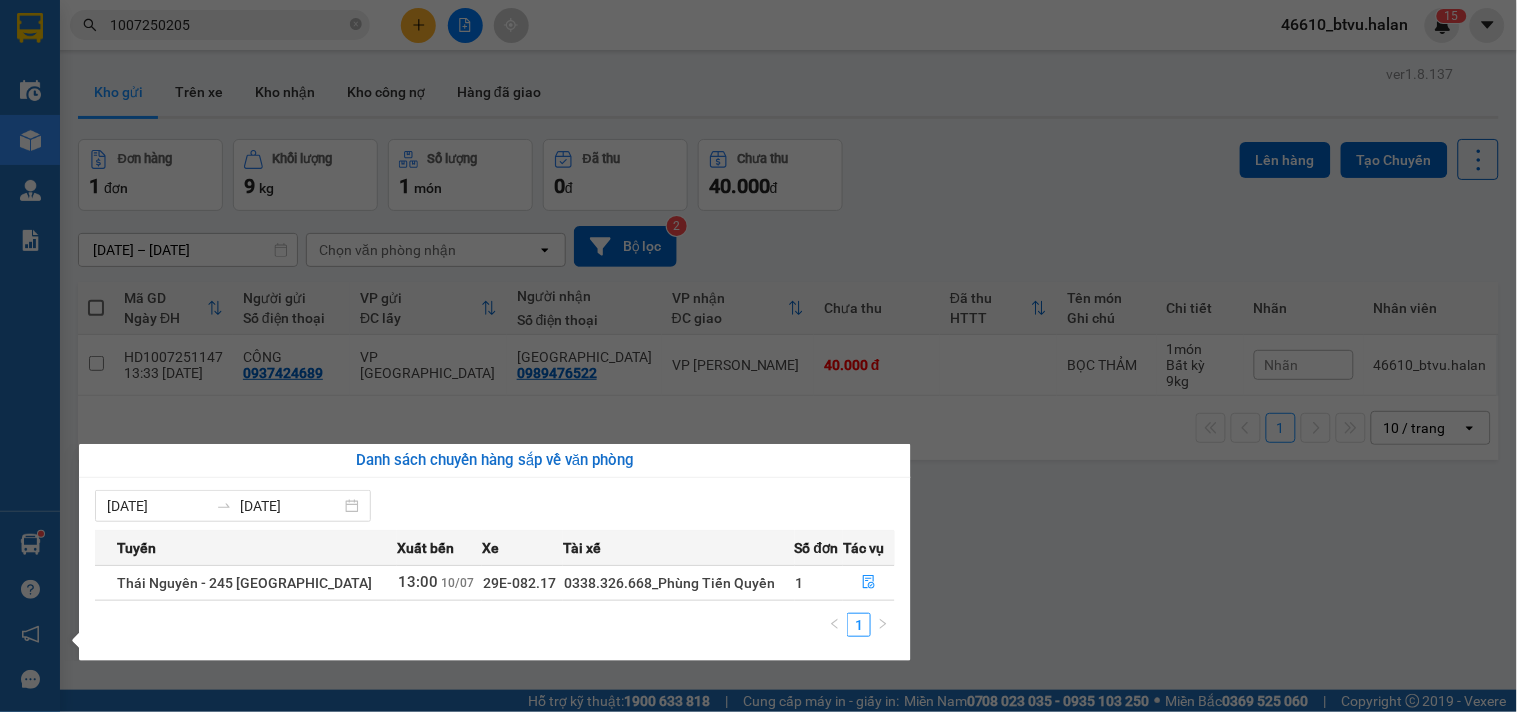 click on "Kết quả tìm kiếm ( 1 )  Bộ lọc  Thuộc VP này [PERSON_NAME] thái Món hàng Thu hộ Tổng cước Chưa cước Nhãn Người gửi VP Gửi Người nhận VP Nhận HG 1007250205 08:47 [DATE] VP Nhận   29E-328.94 11:31 [DATE] BỌC ĐT SL:  1 35.000 0325385655 KH VP Hoàng Gia 0969948365 HIẾU VP [GEOGRAPHIC_DATA] 1 1007250205 46610_btvu.halan 1 5     Điều hành xe     Kho hàng mới     Quản [PERSON_NAME] lý chuyến Quản lý kiểm kho     Báo cáo 12. Thống kê đơn đối tác 2. Doanh thu thực tế theo từng văn phòng 4. Thống kê đơn hàng theo văn phòng Hàng sắp về Hướng dẫn sử dụng Giới thiệu Vexere, nhận hoa hồng Phản hồi Phần mềm hỗ trợ bạn tốt chứ? ver  1.8.137 Kho gửi Trên xe Kho nhận Kho công nợ Hàng đã giao Đơn hàng 1 đơn Khối lượng 9 kg Số lượng 1 món Đã thu 0  đ Chưa thu 40.000  đ Lên hàng Tạo Chuyến [DATE] – [DATE] Chọn văn phòng nhận open Bộ lọc 2 Mã GD" at bounding box center (758, 356) 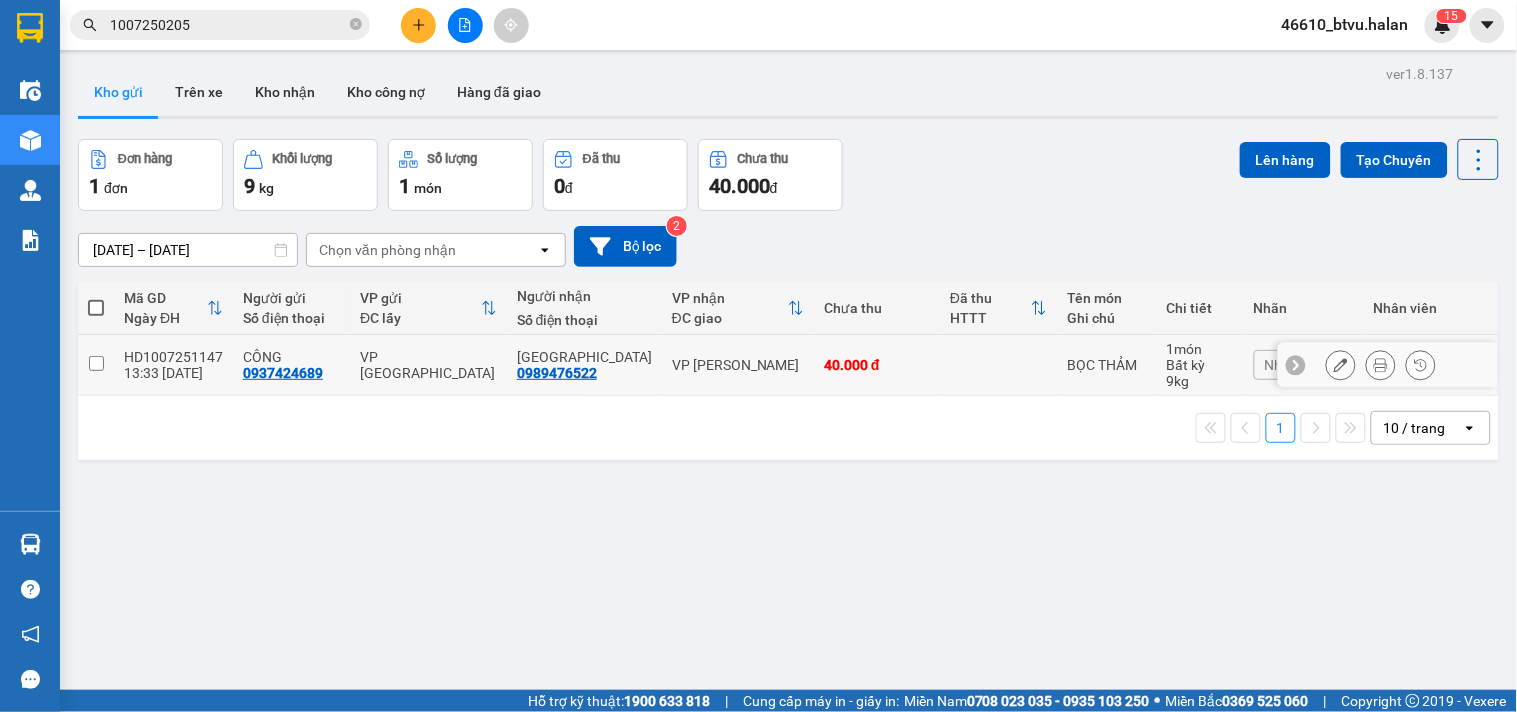 click on "40.000 đ" at bounding box center [877, 365] 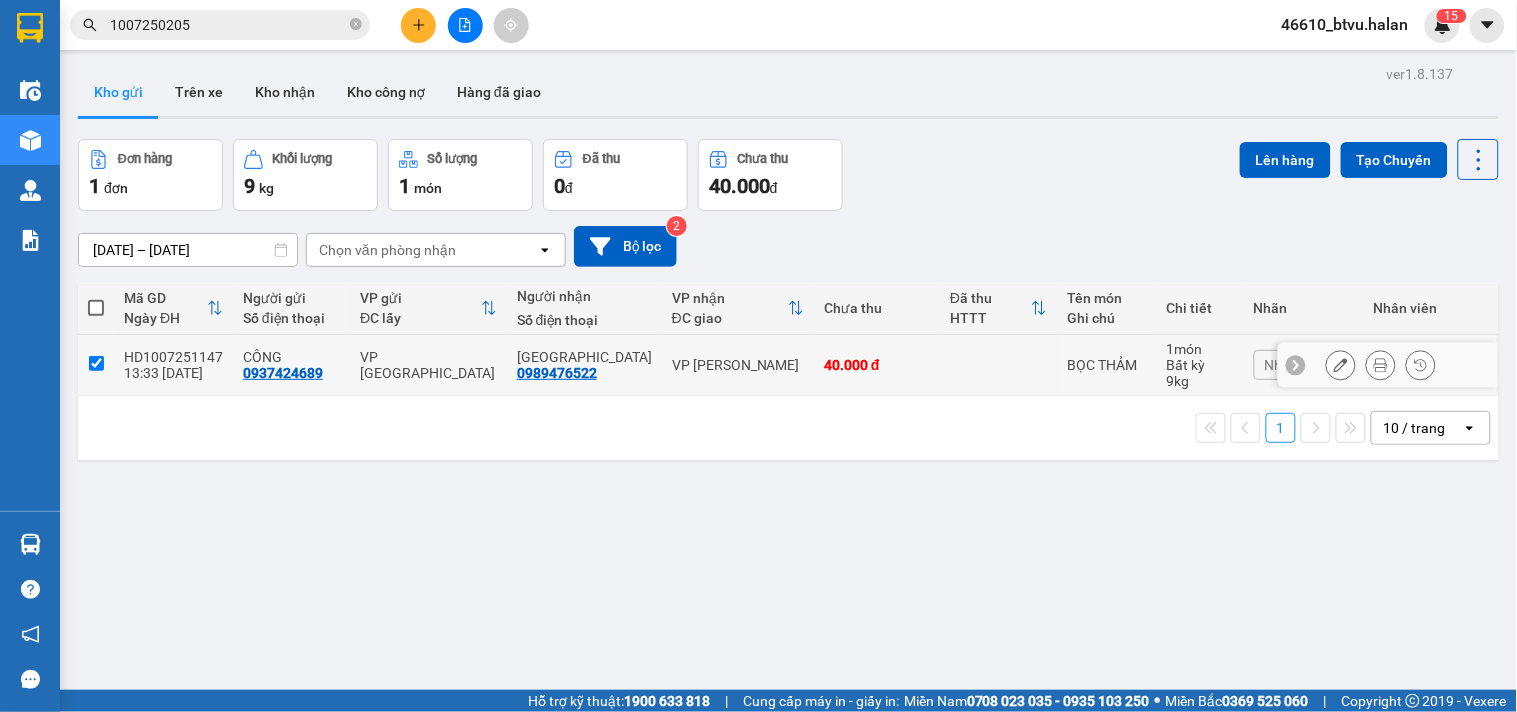 checkbox on "true" 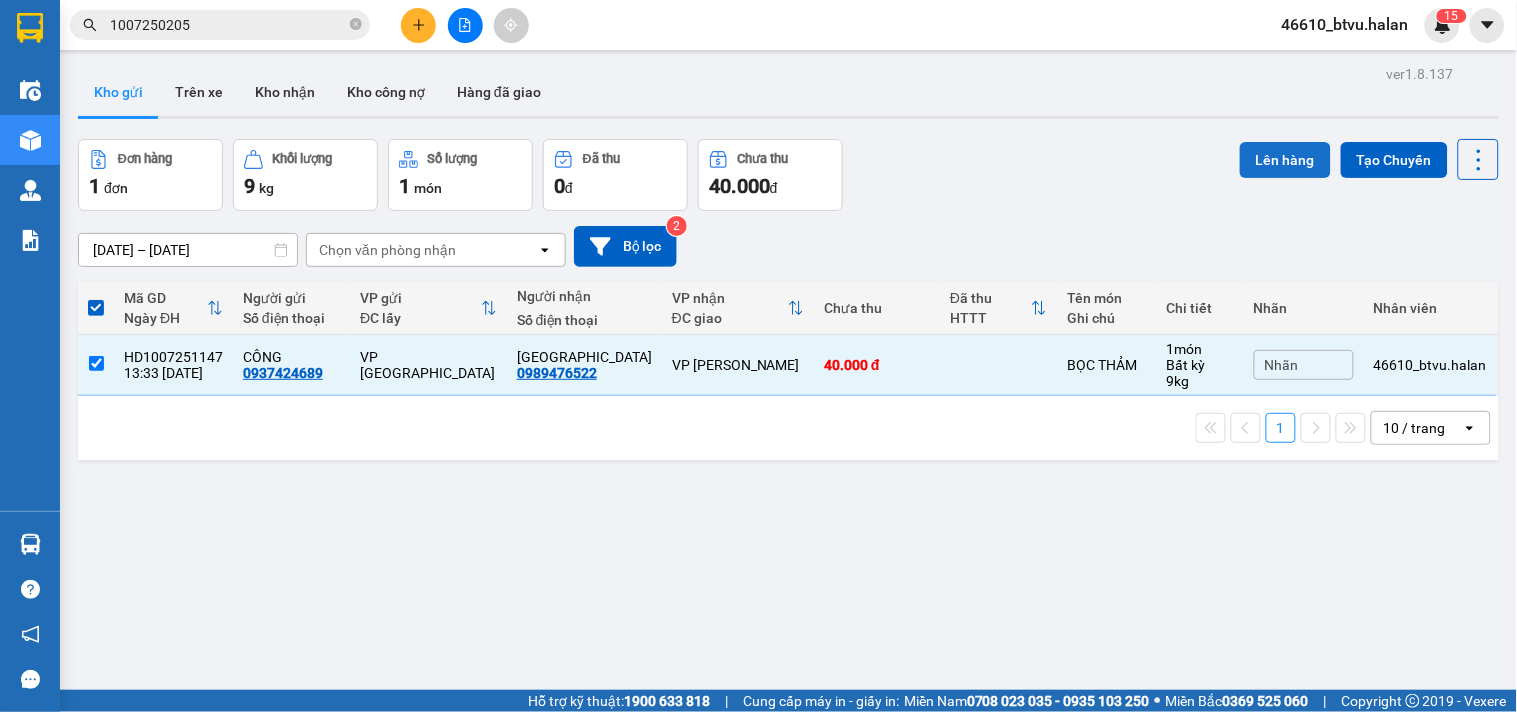 click on "Lên hàng" at bounding box center (1285, 160) 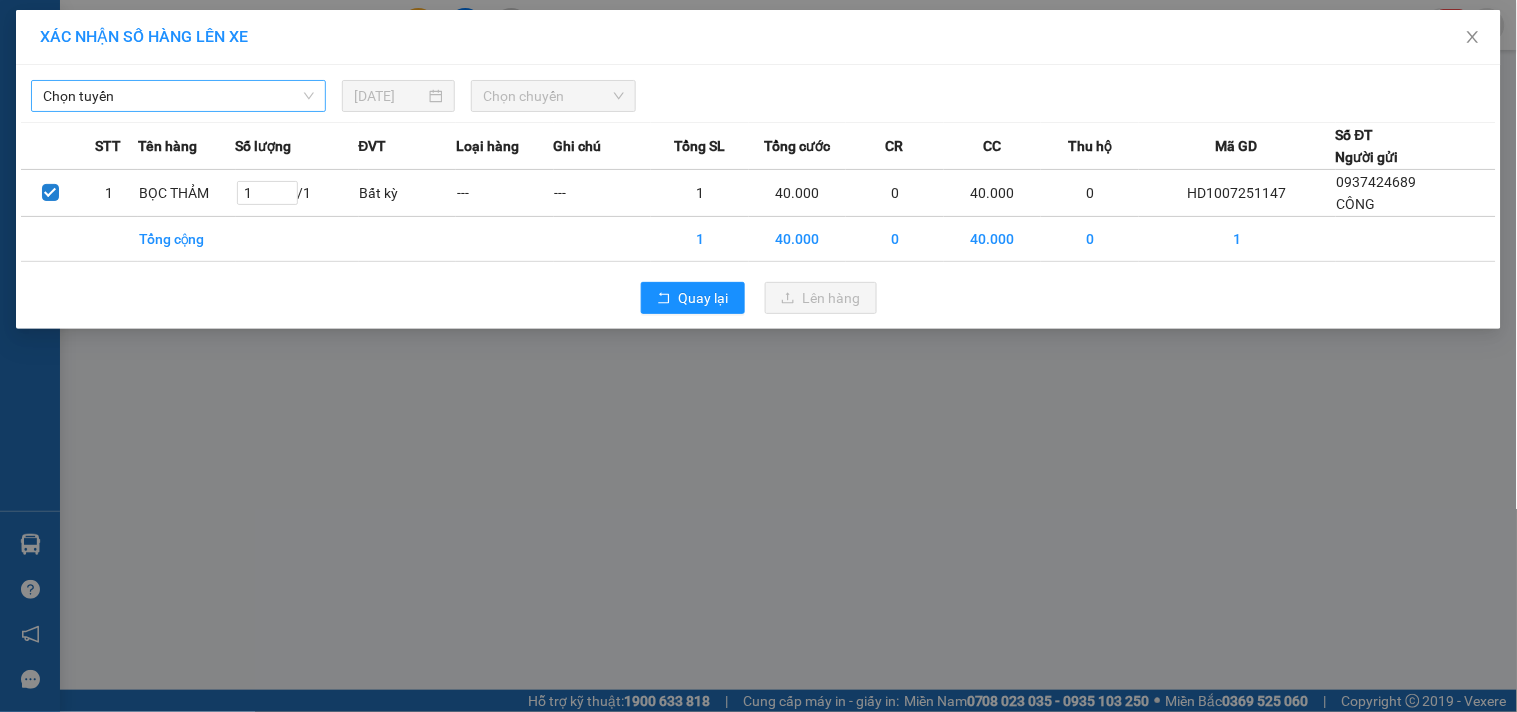 click on "Chọn tuyến" at bounding box center [178, 96] 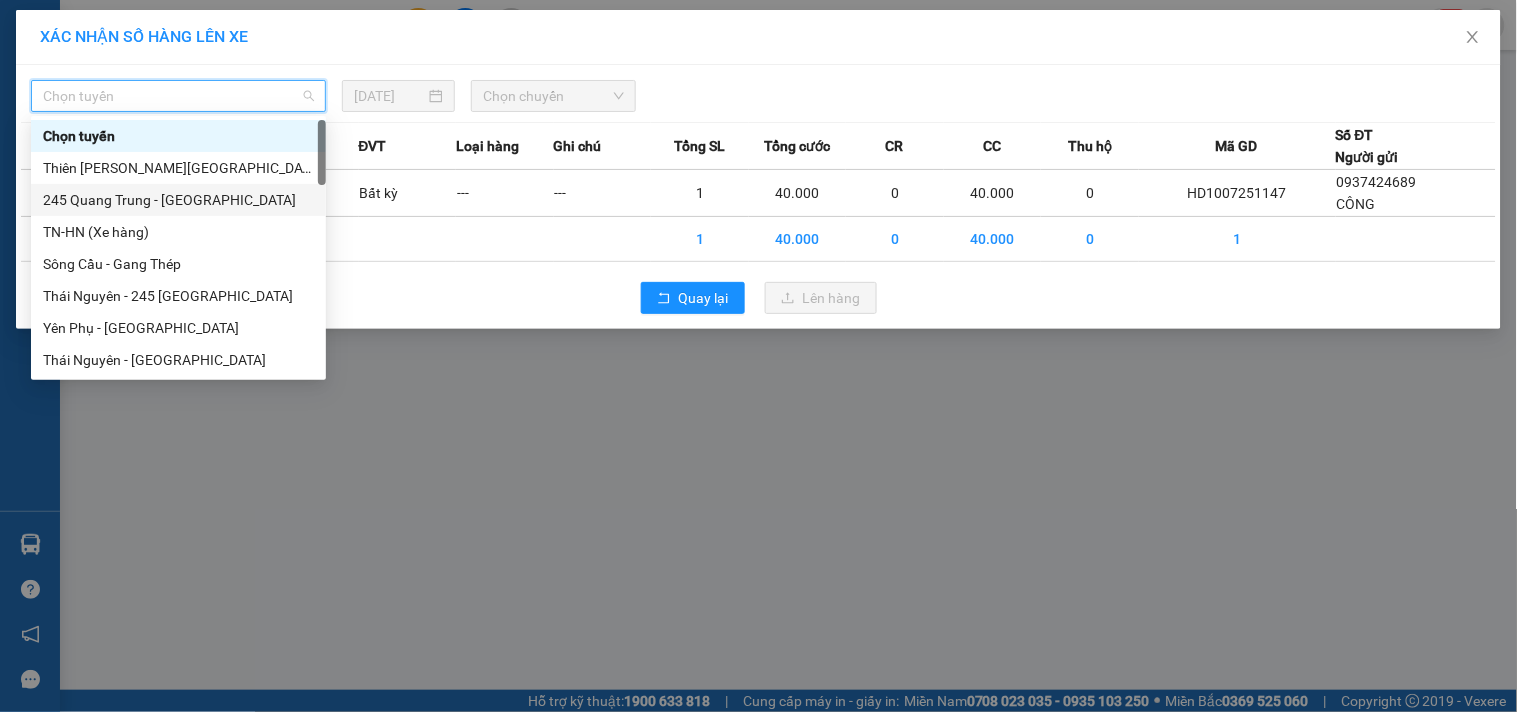 click on "245 Quang Trung - [GEOGRAPHIC_DATA]" at bounding box center (178, 200) 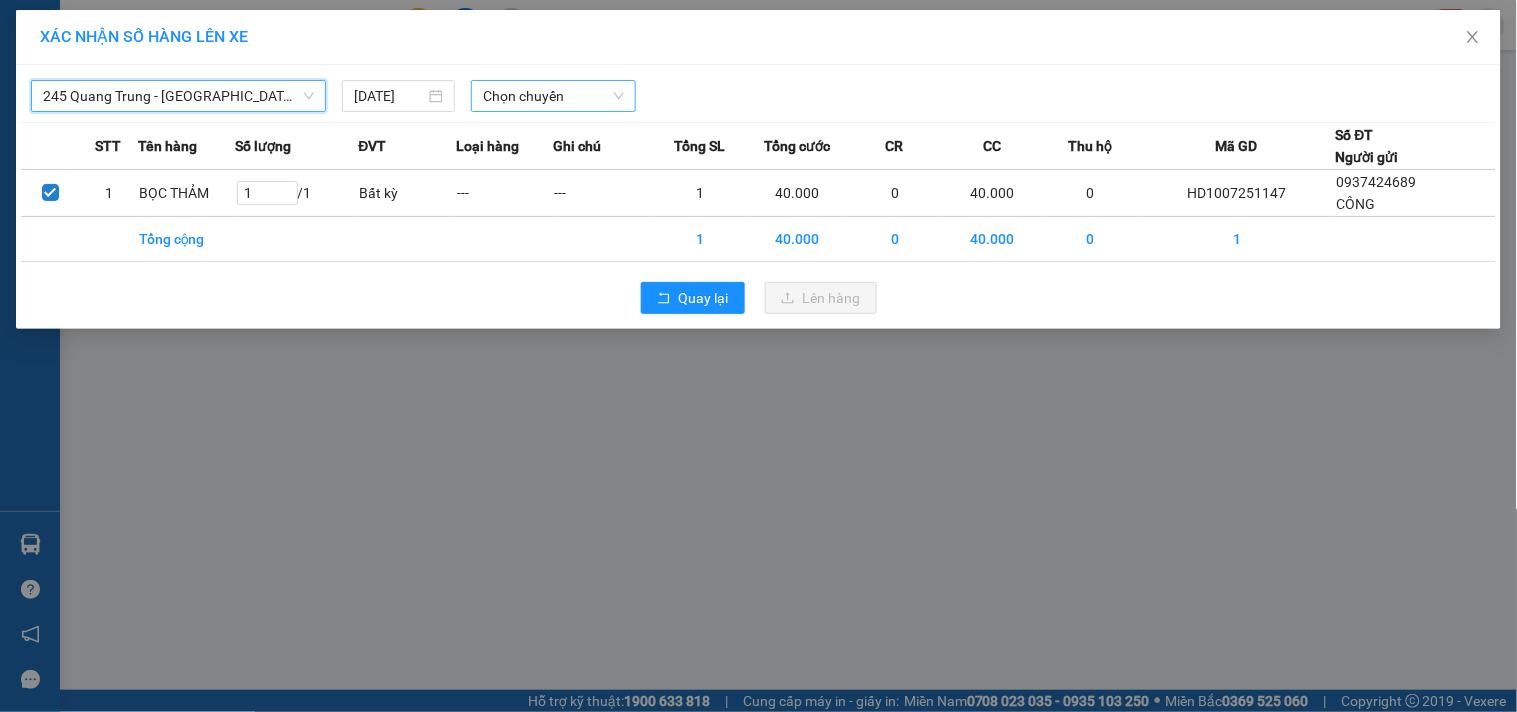 click on "Chọn chuyến" at bounding box center (553, 96) 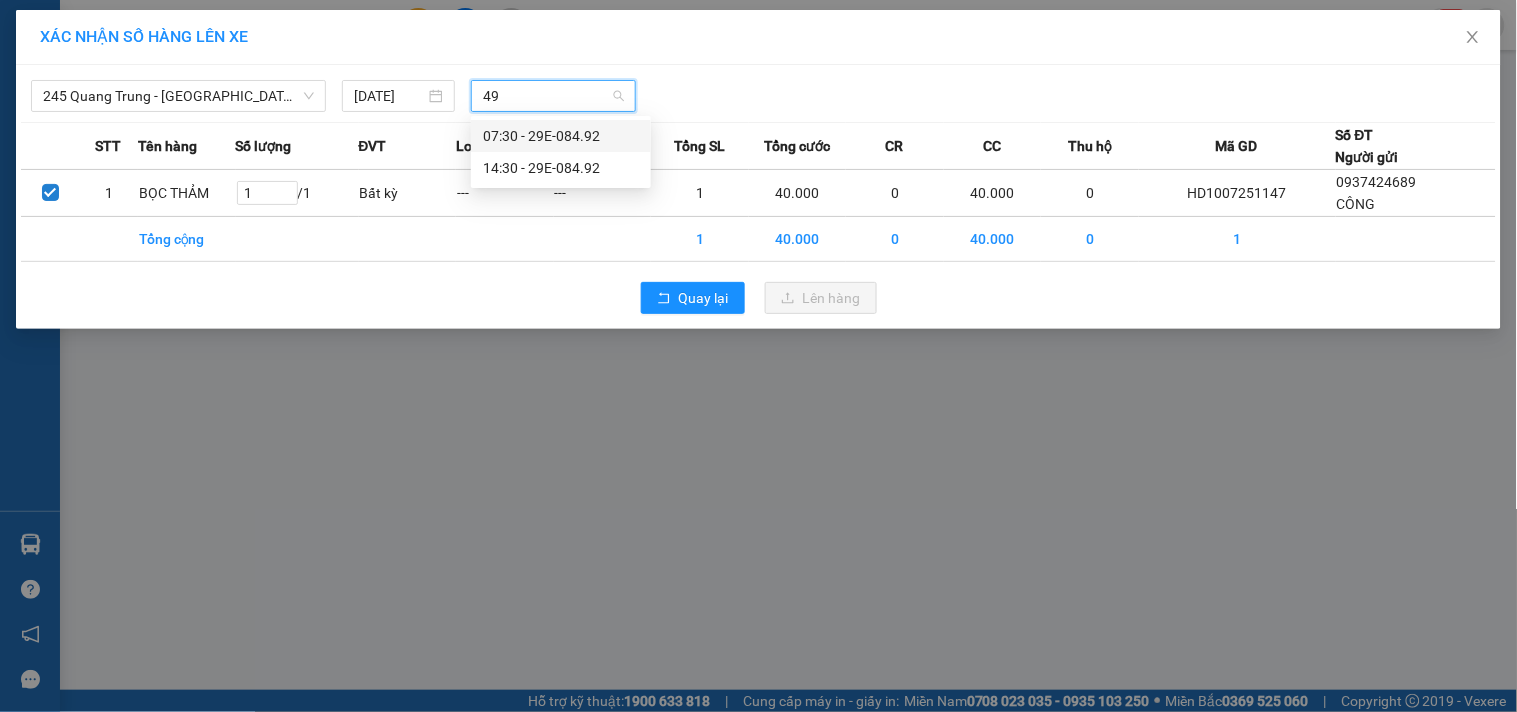 type on "492" 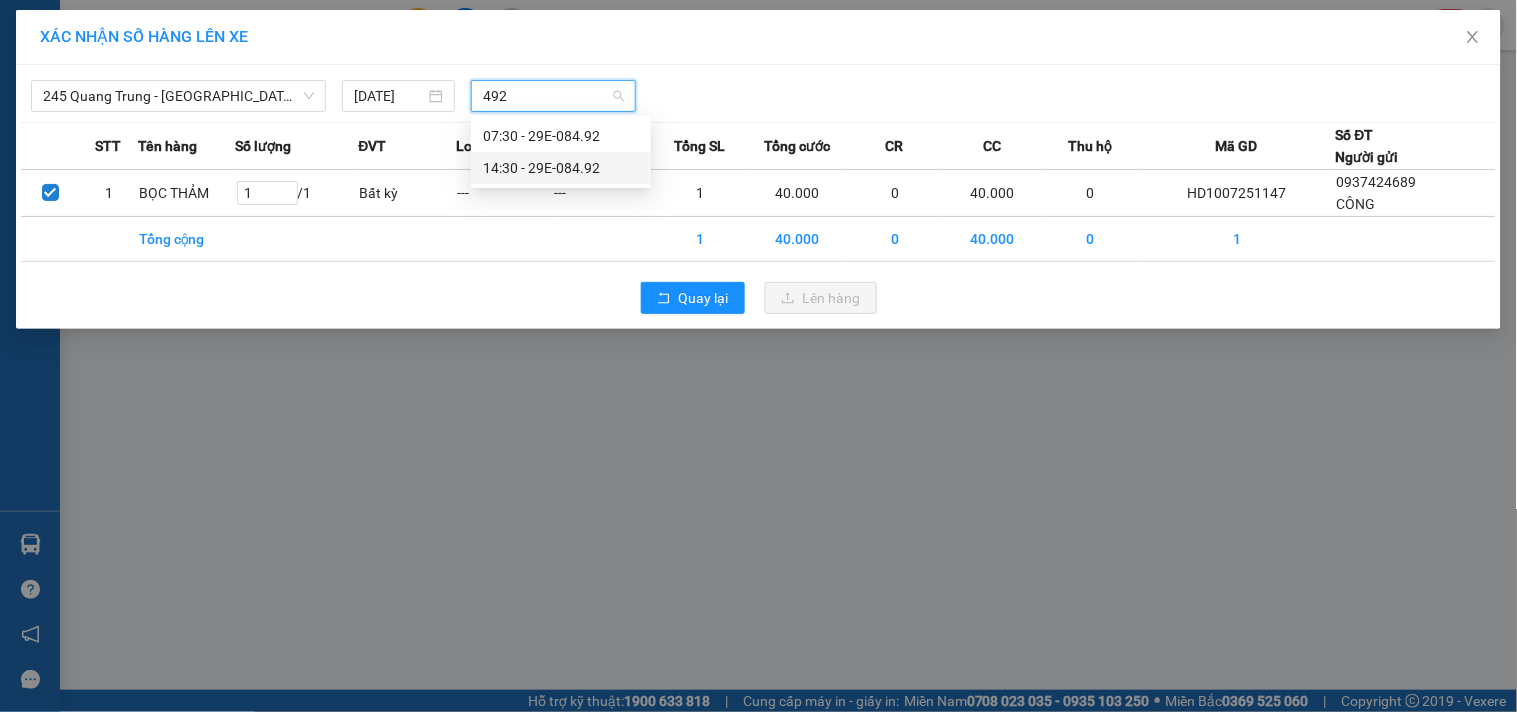 click on "14:30     - 29E-084.92" at bounding box center (561, 168) 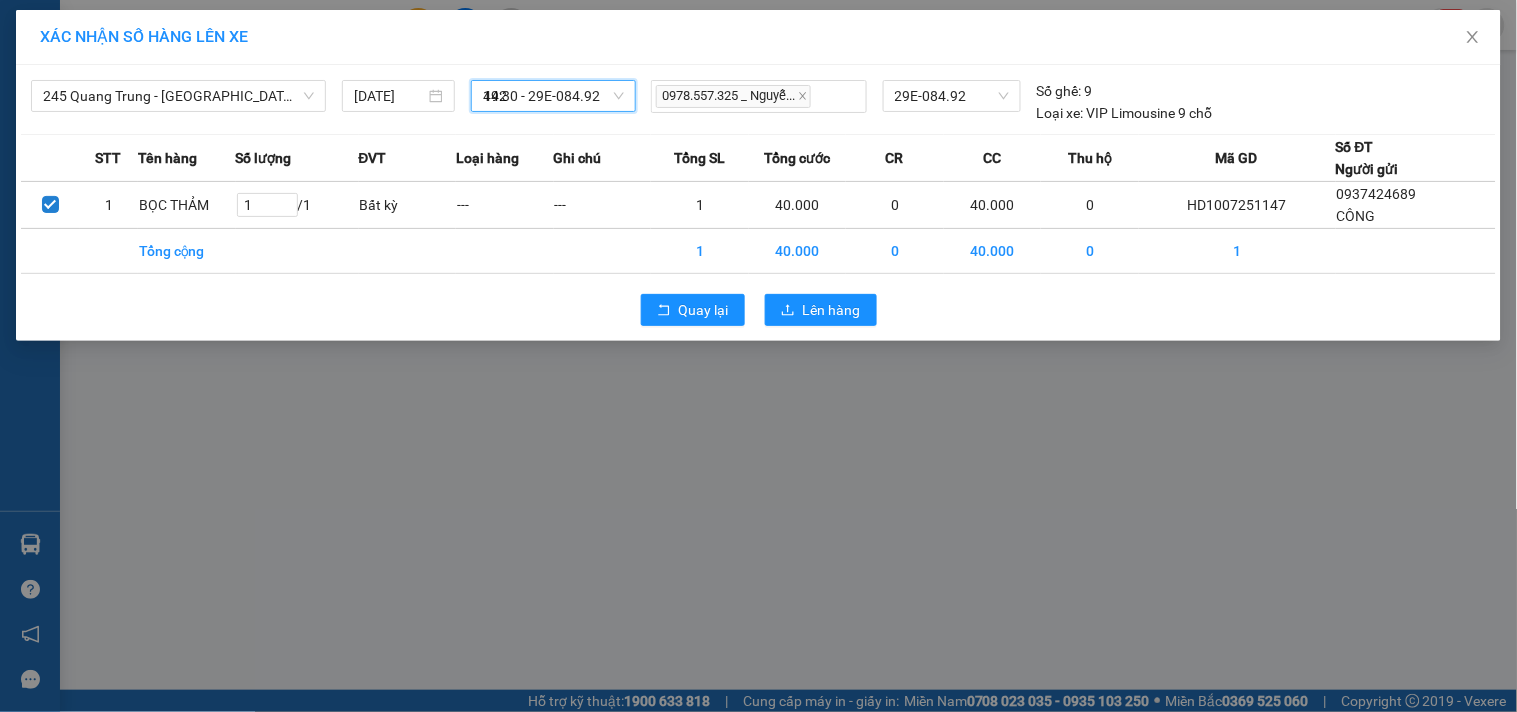 type 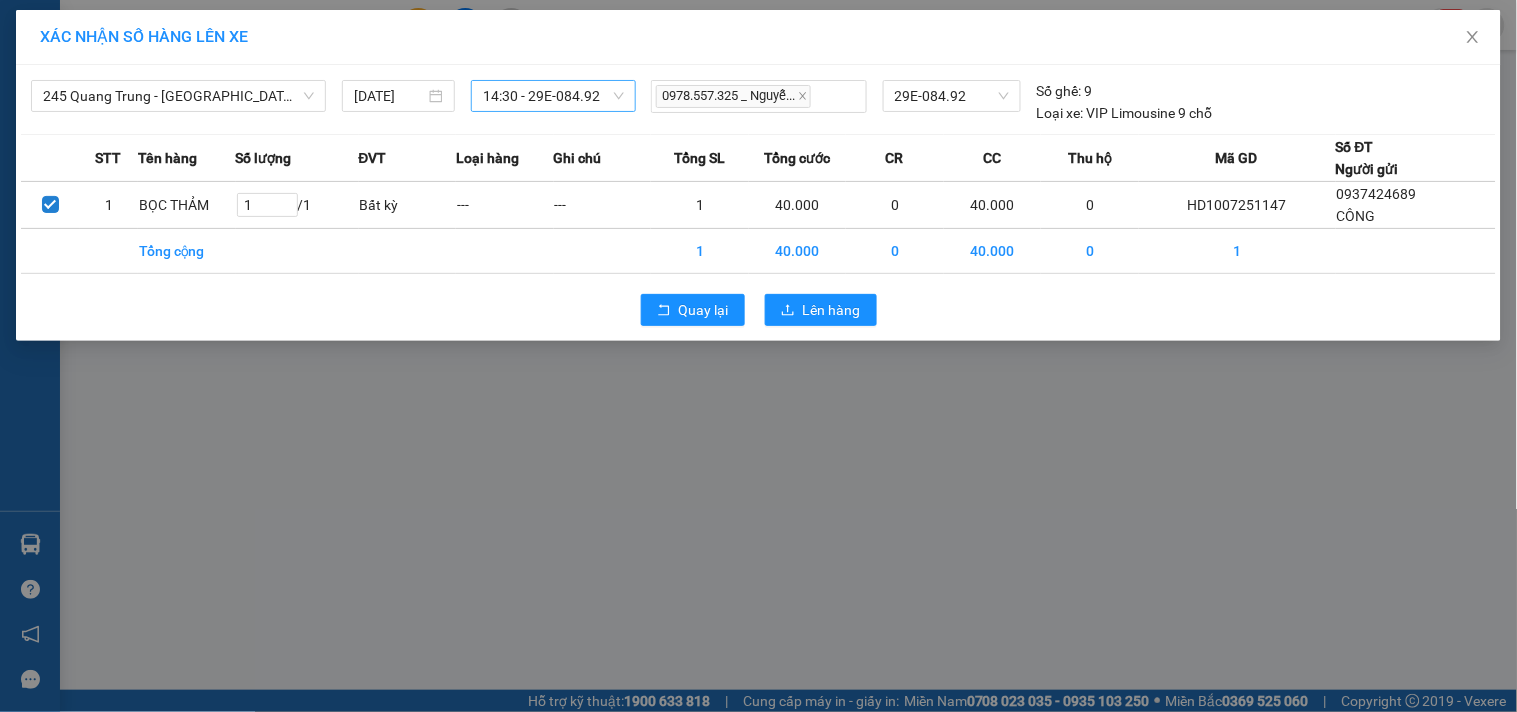 click on "Quay lại Lên hàng" at bounding box center (758, 310) 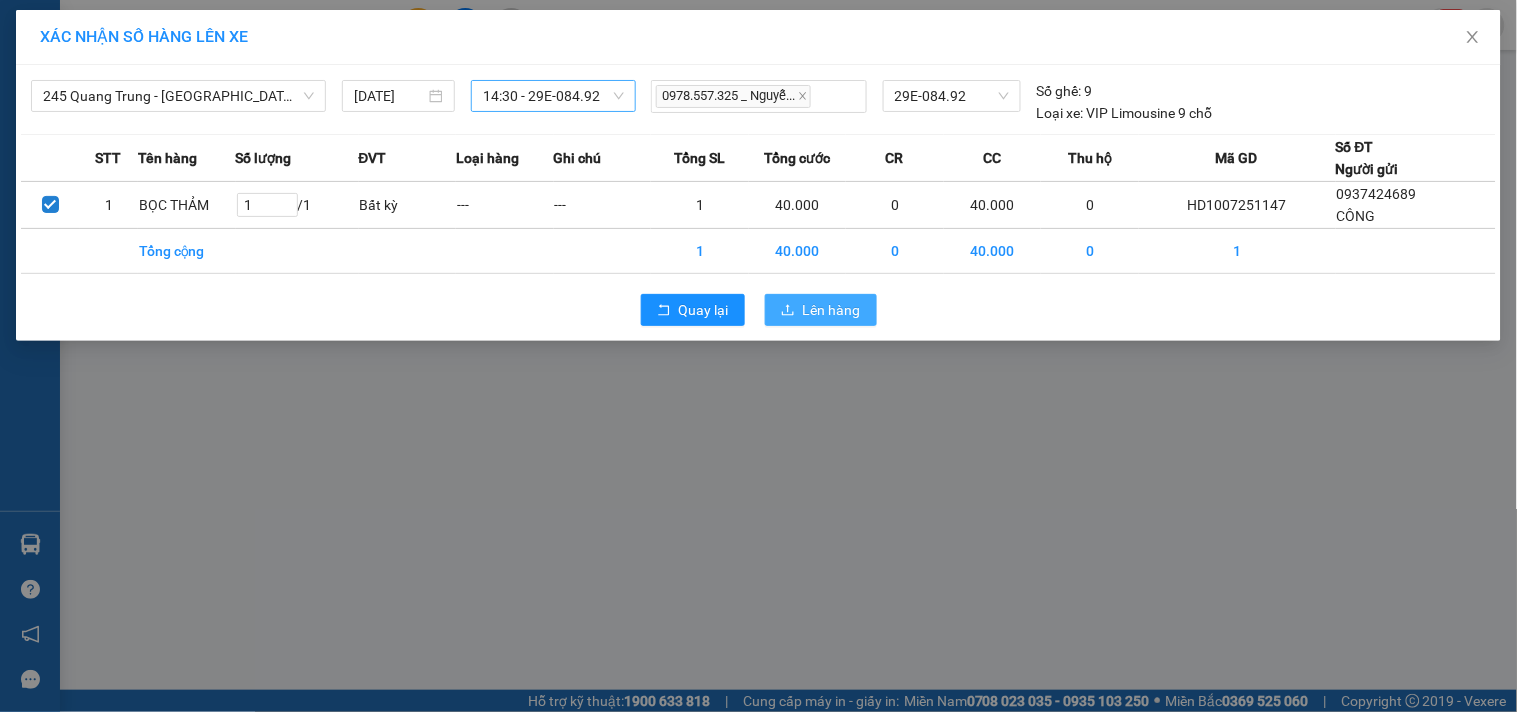 click on "Lên hàng" at bounding box center (821, 310) 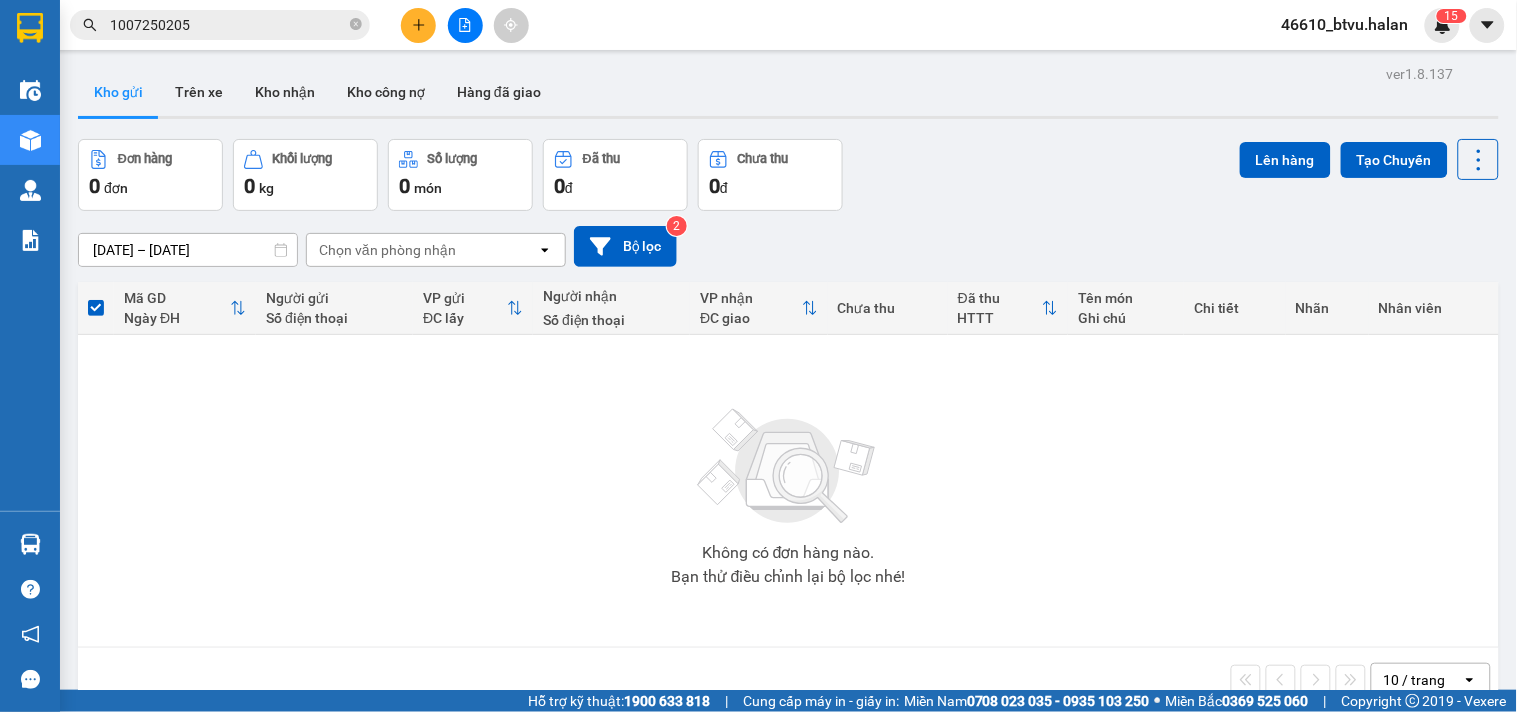 click at bounding box center (418, 25) 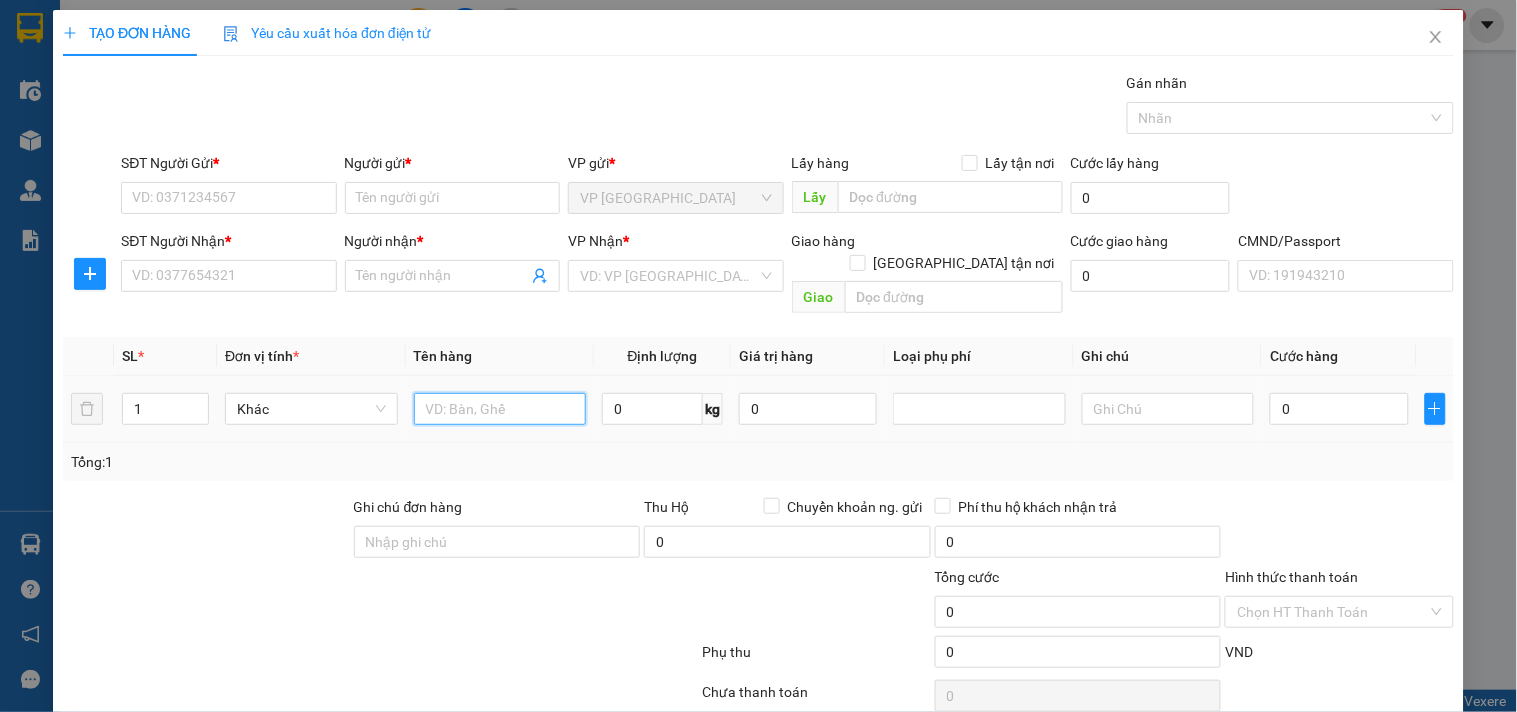click at bounding box center [500, 409] 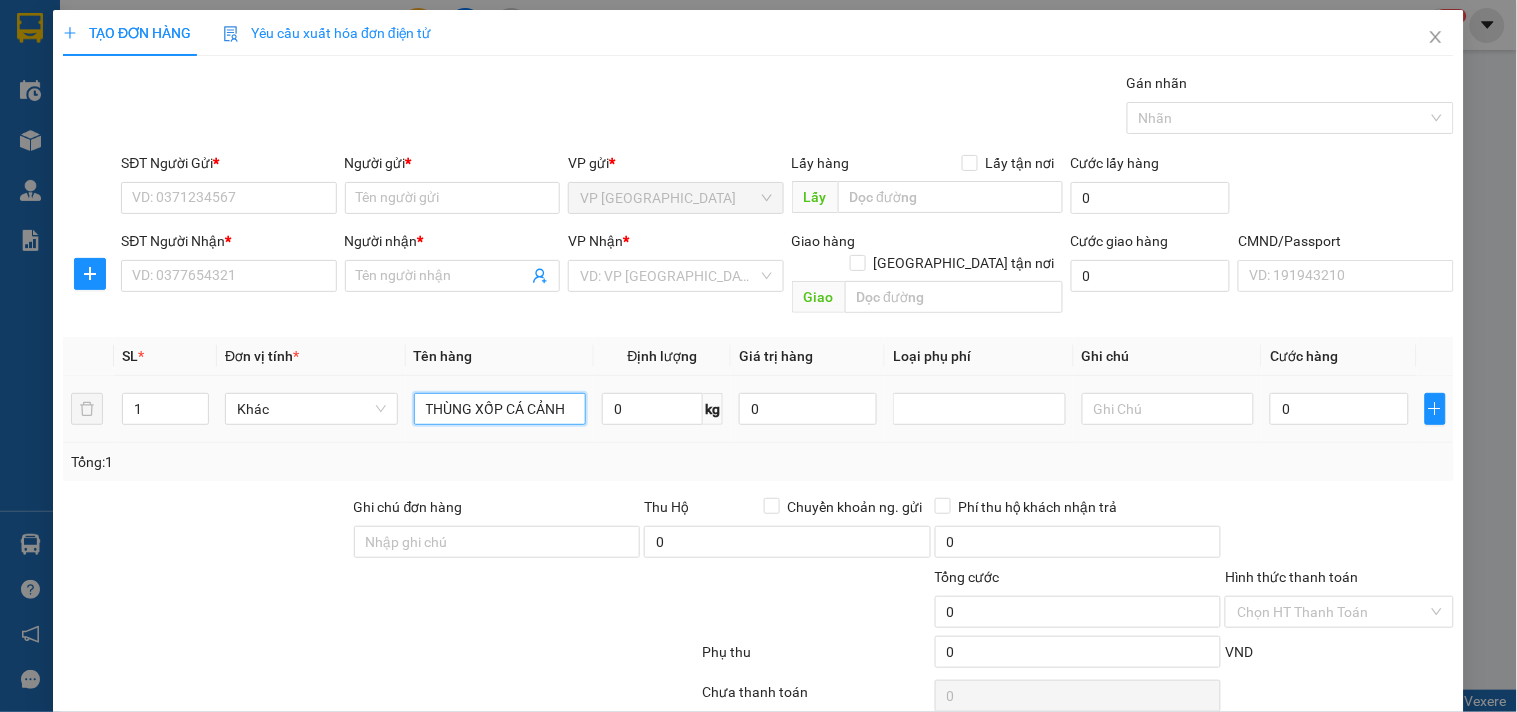 type on "THÙNG XỐP CÁ CẢNH" 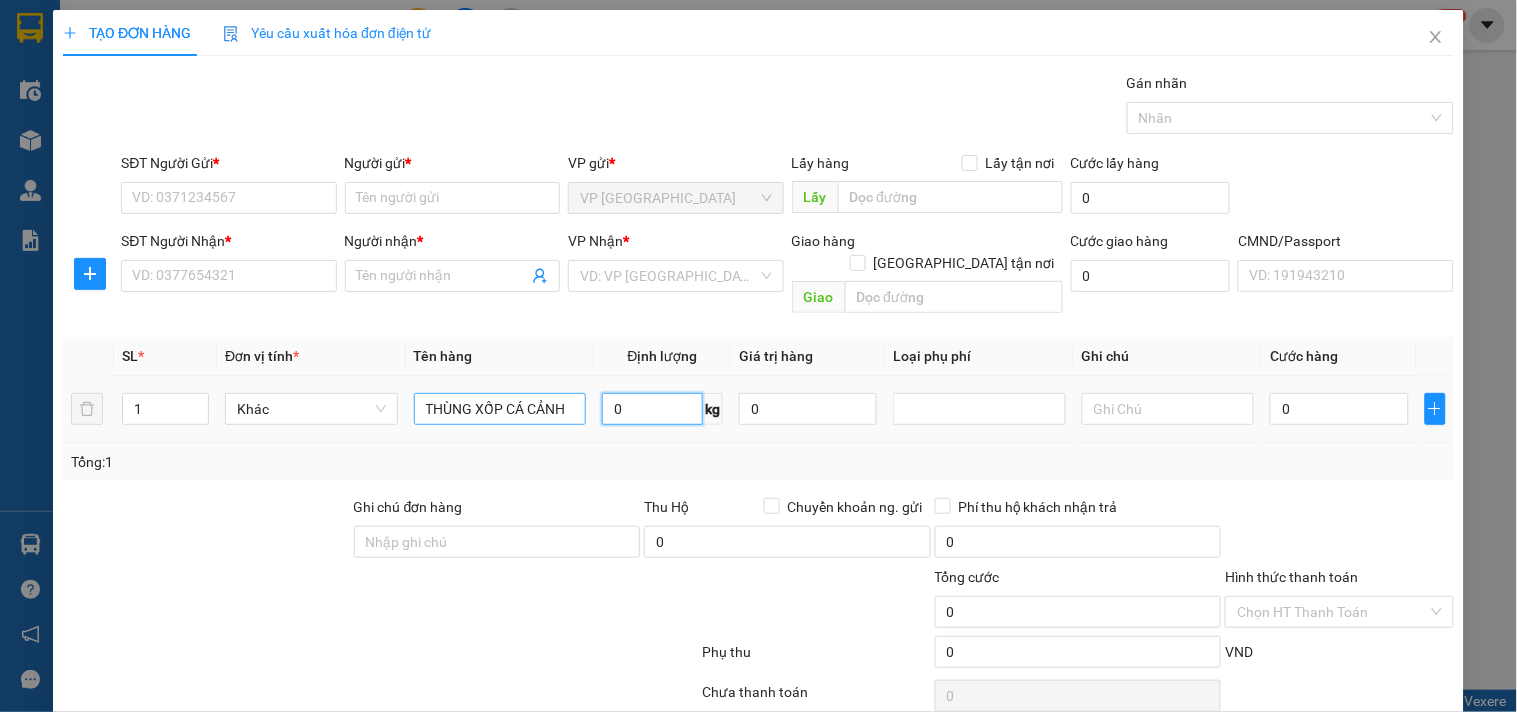 type on "8" 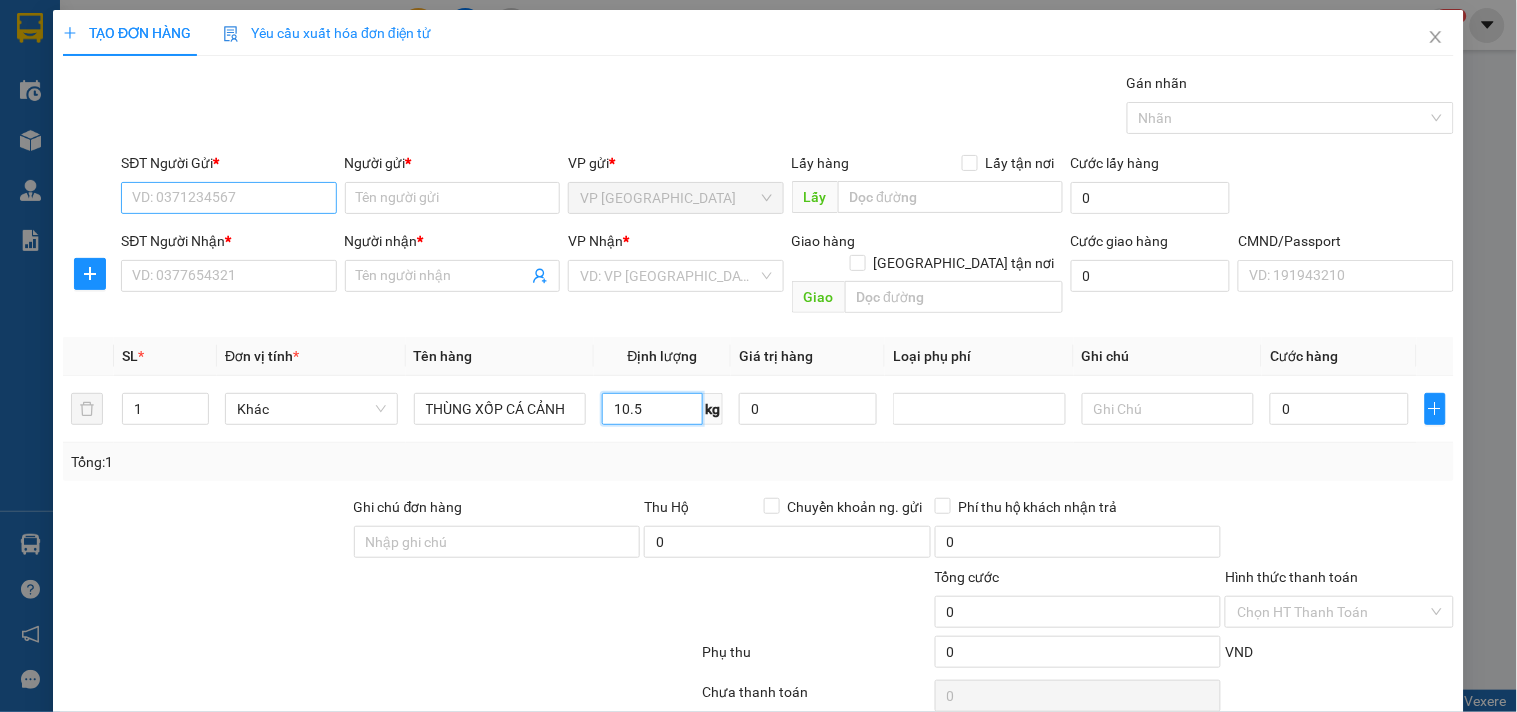 type on "10.5" 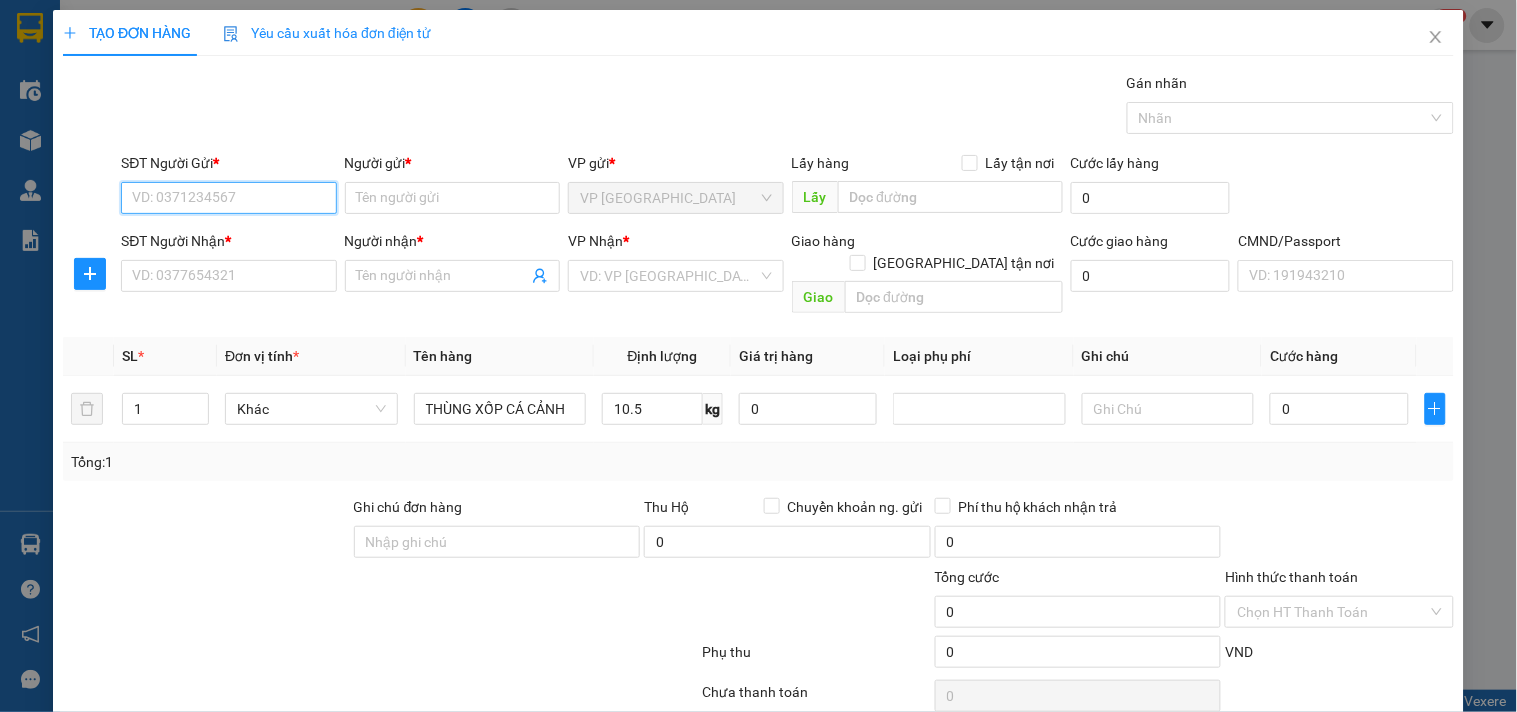 click on "SĐT Người Gửi  *" at bounding box center (228, 198) 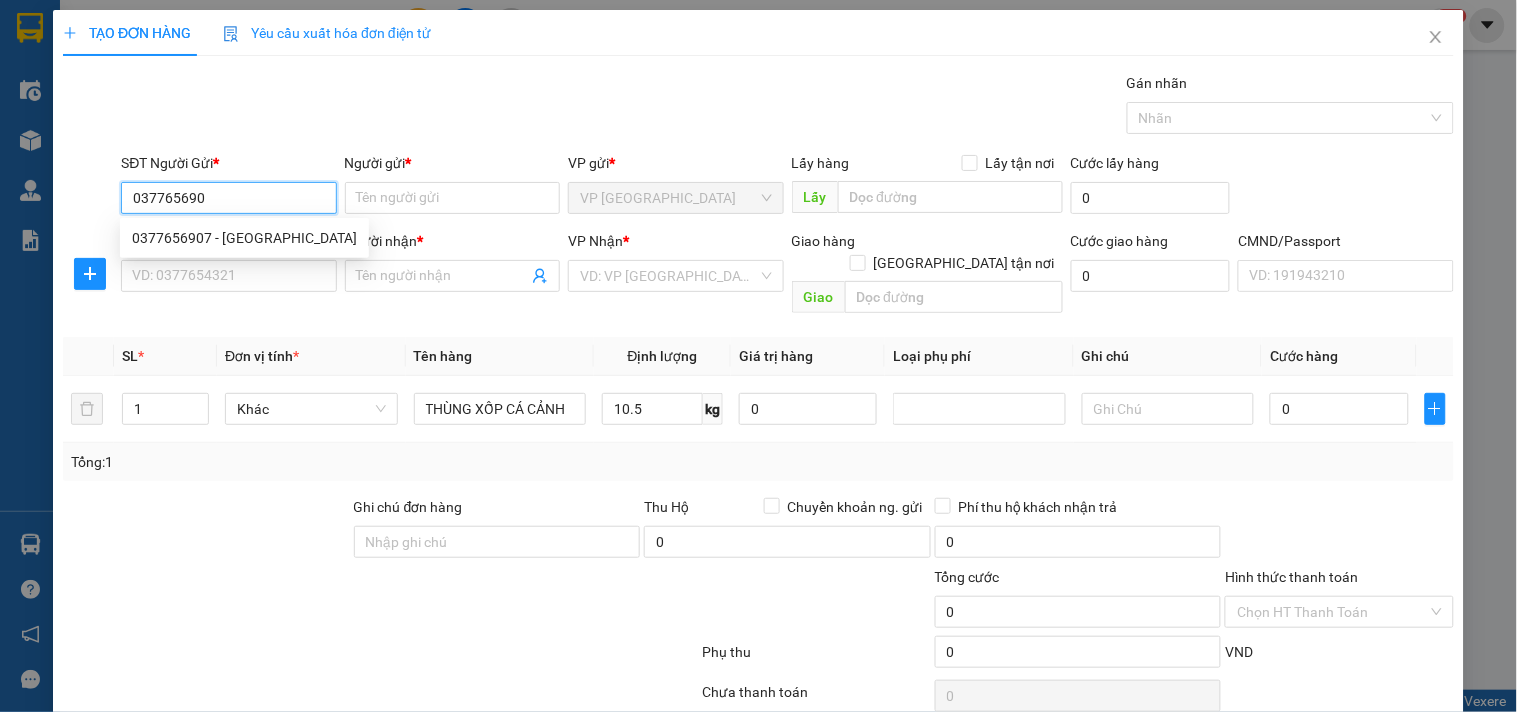 type on "0377656907" 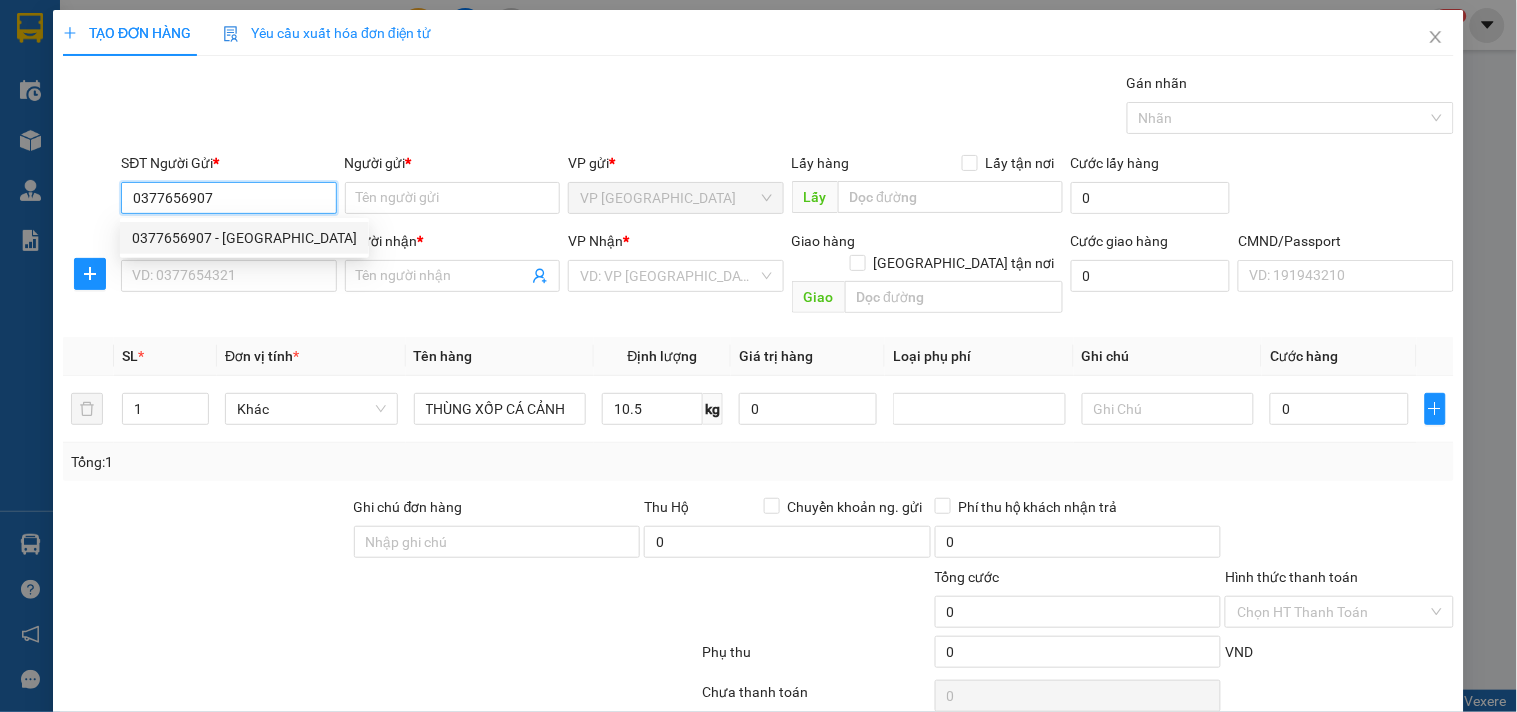 click on "0377656907 - [GEOGRAPHIC_DATA]" at bounding box center (244, 238) 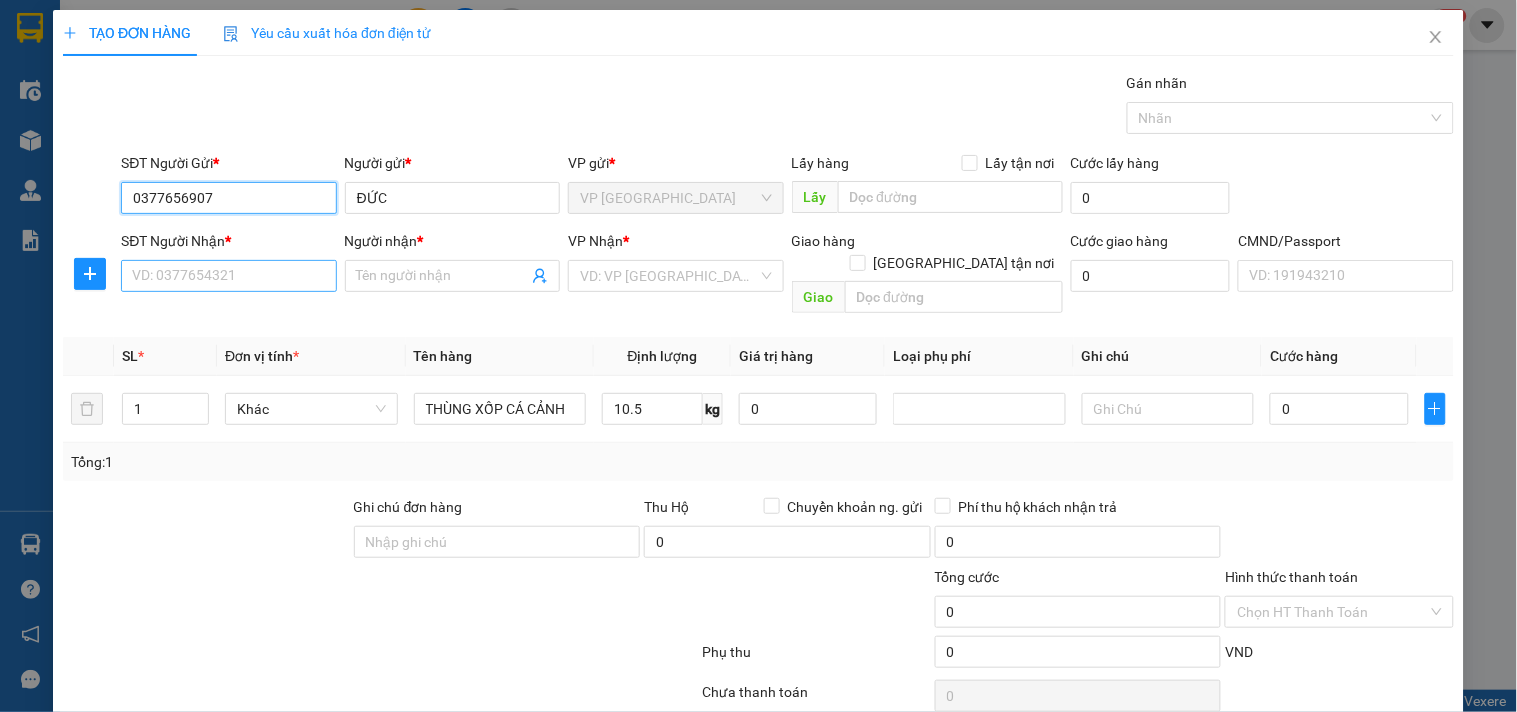 type on "0377656907" 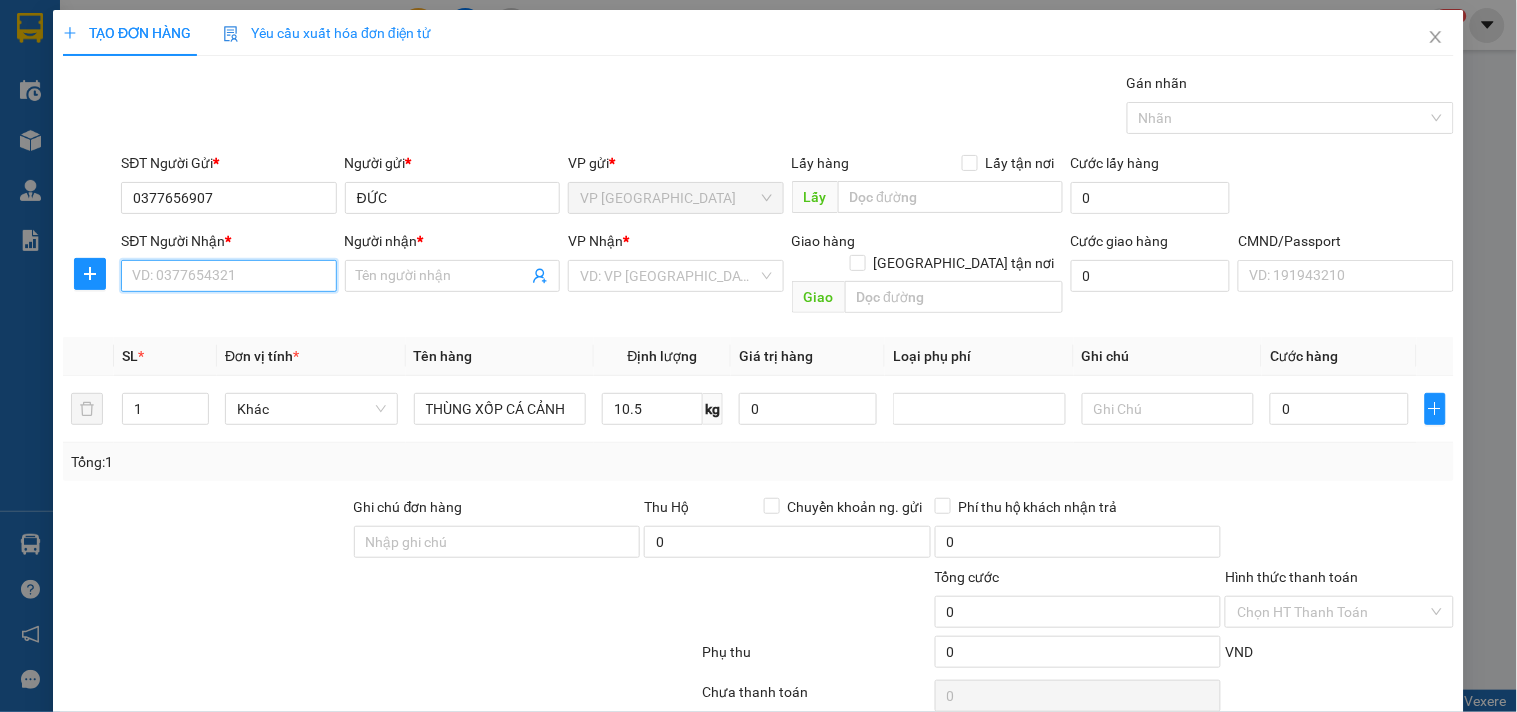 click on "SĐT Người Nhận  *" at bounding box center (228, 276) 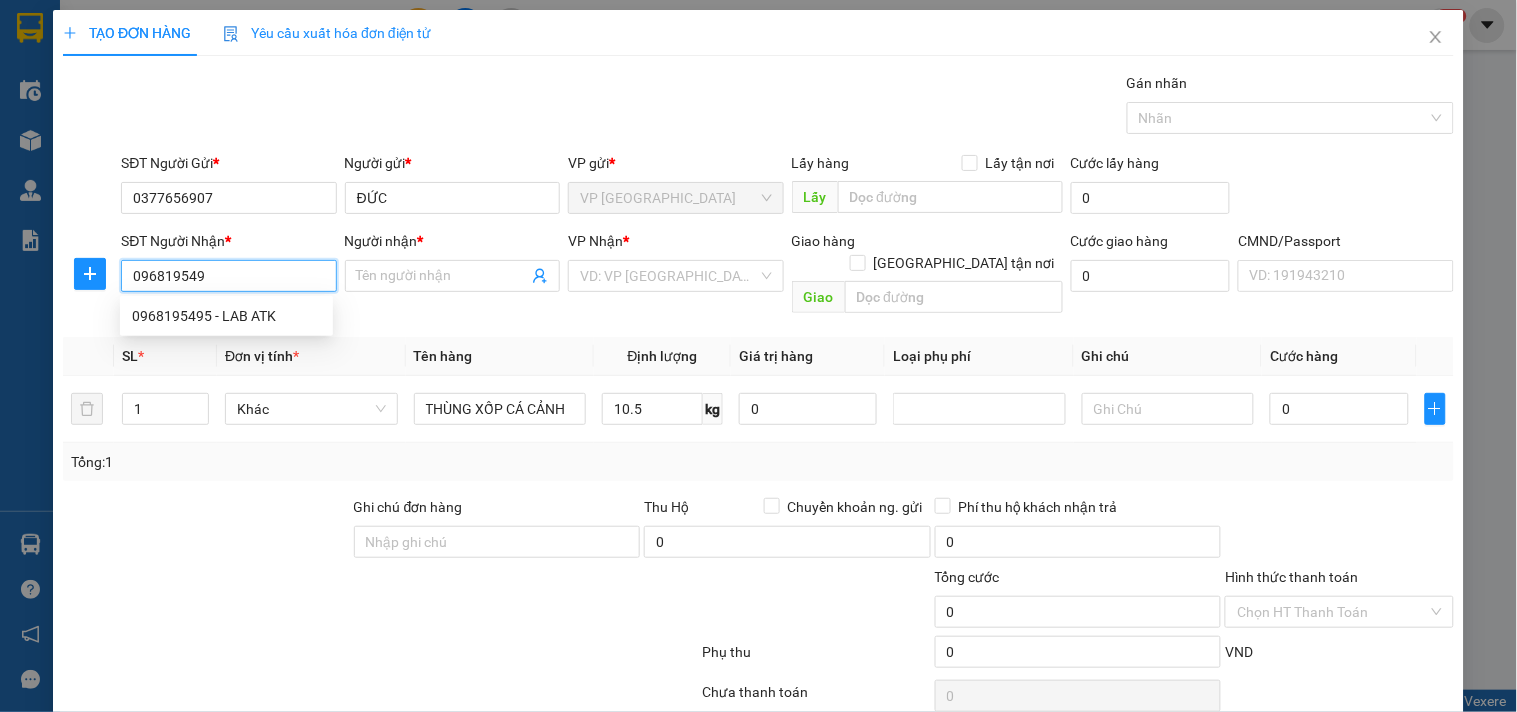 type on "0968195495" 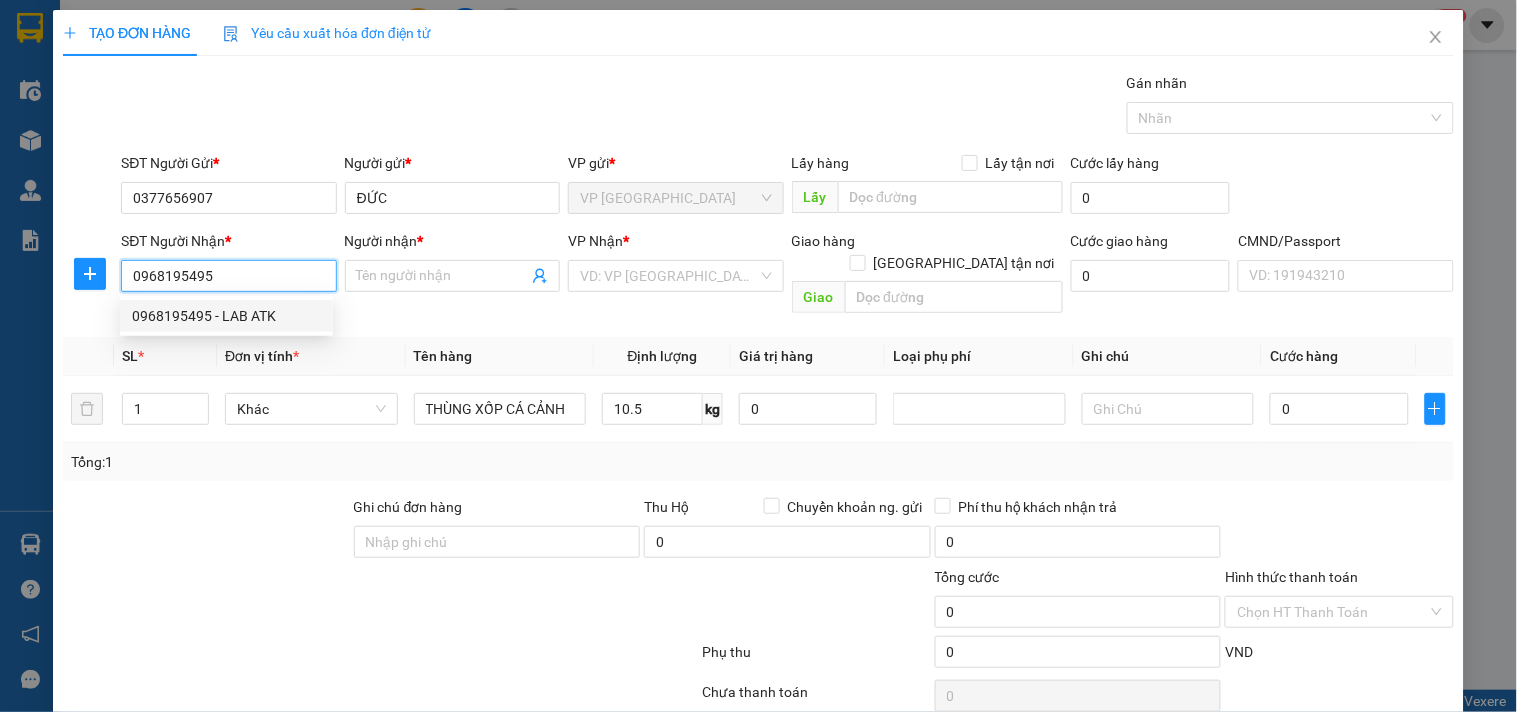 click on "0968195495 - LAB ATK" at bounding box center (226, 316) 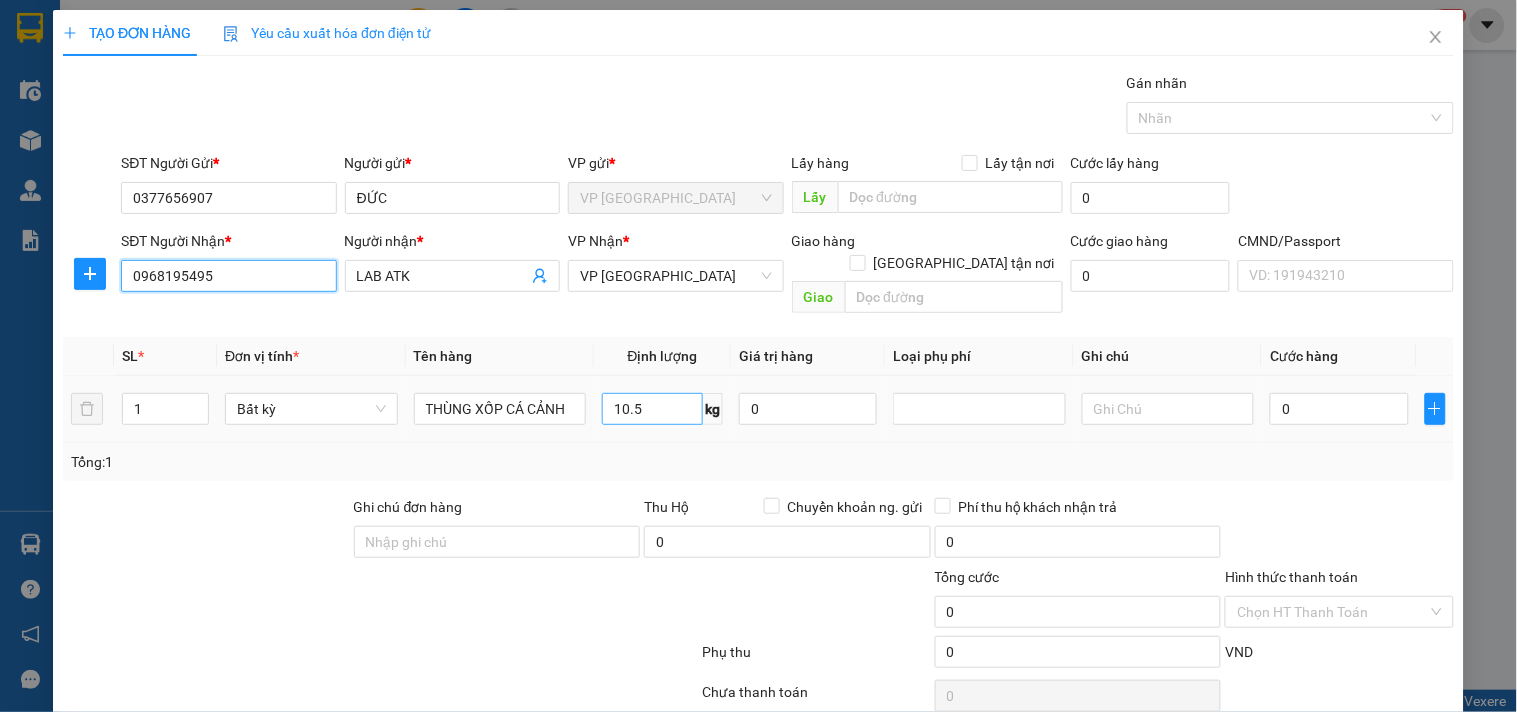 type on "0968195495" 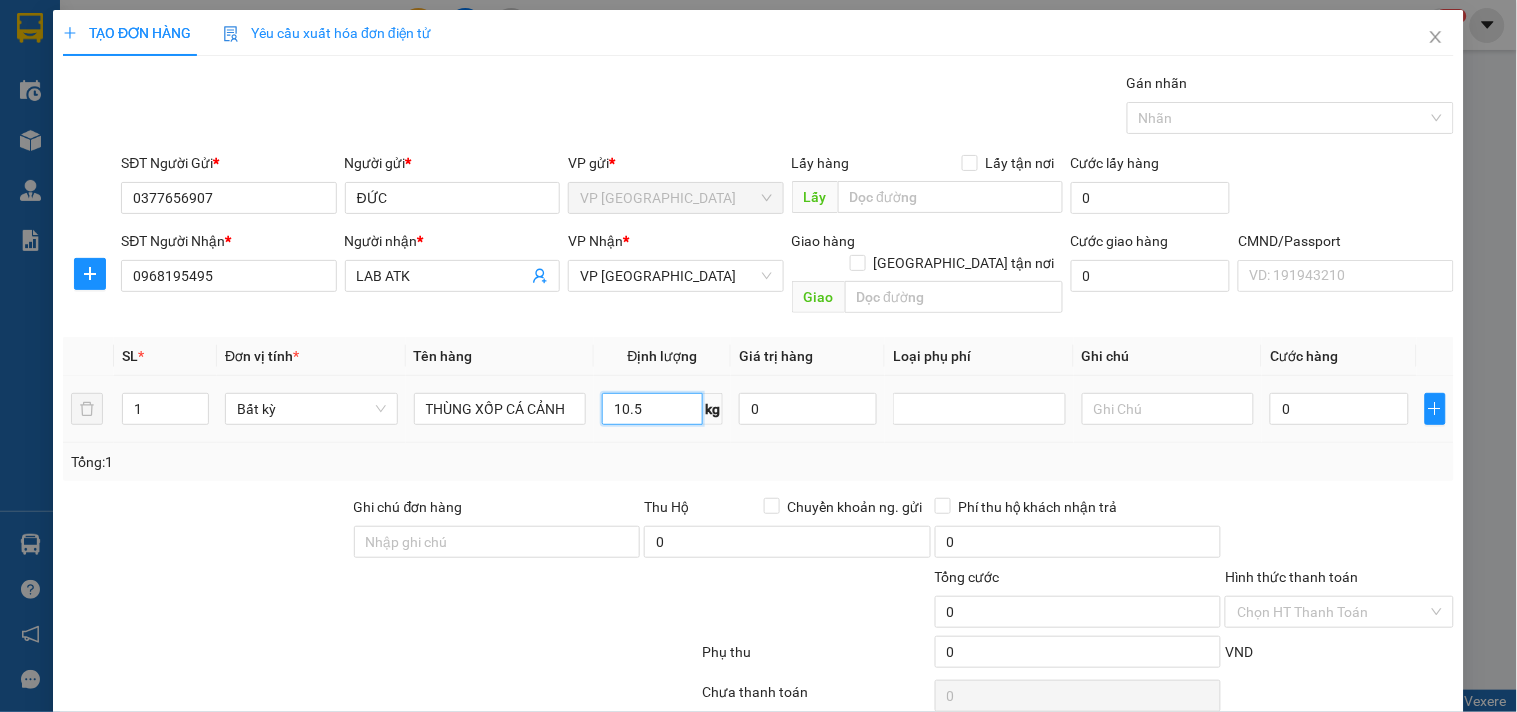 click on "10.5" at bounding box center [652, 409] 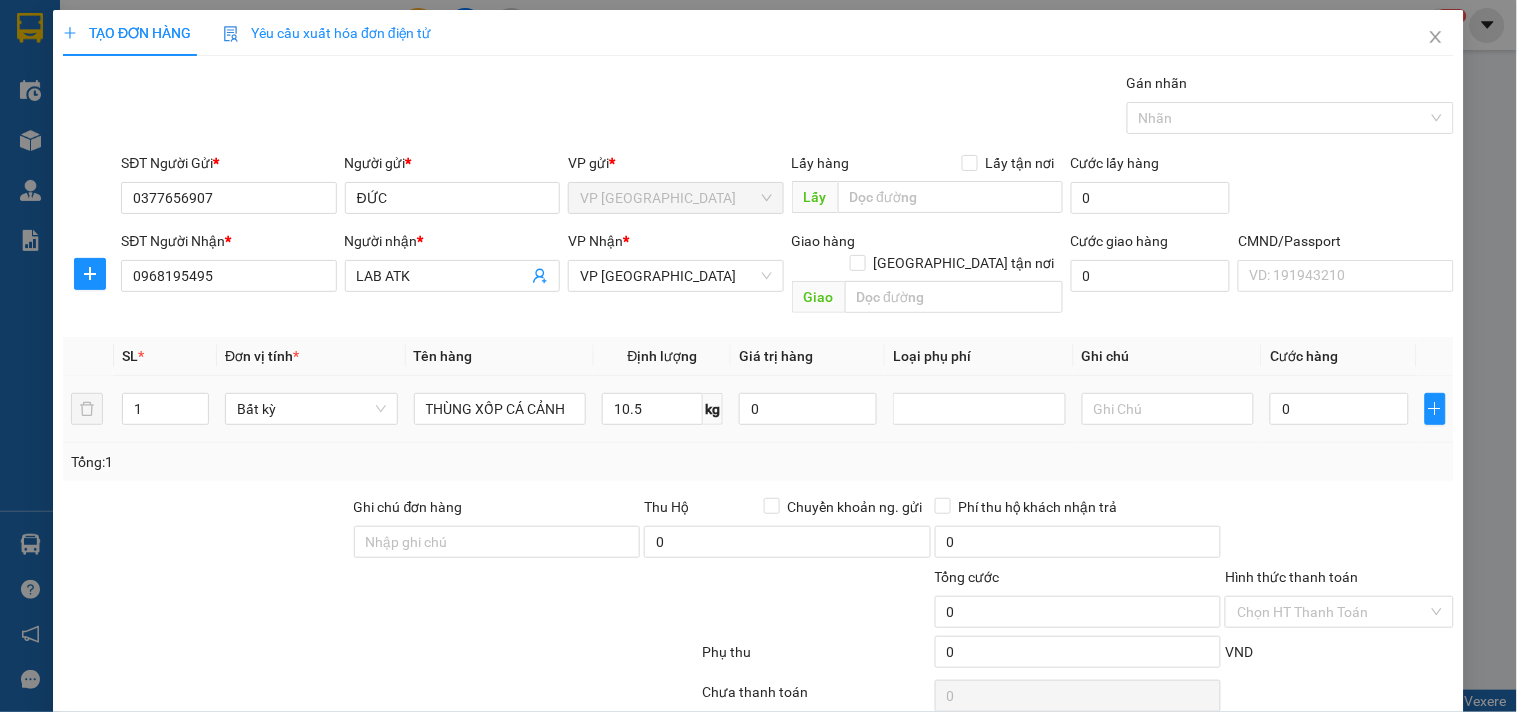 click on "Tổng:  1" at bounding box center [758, 462] 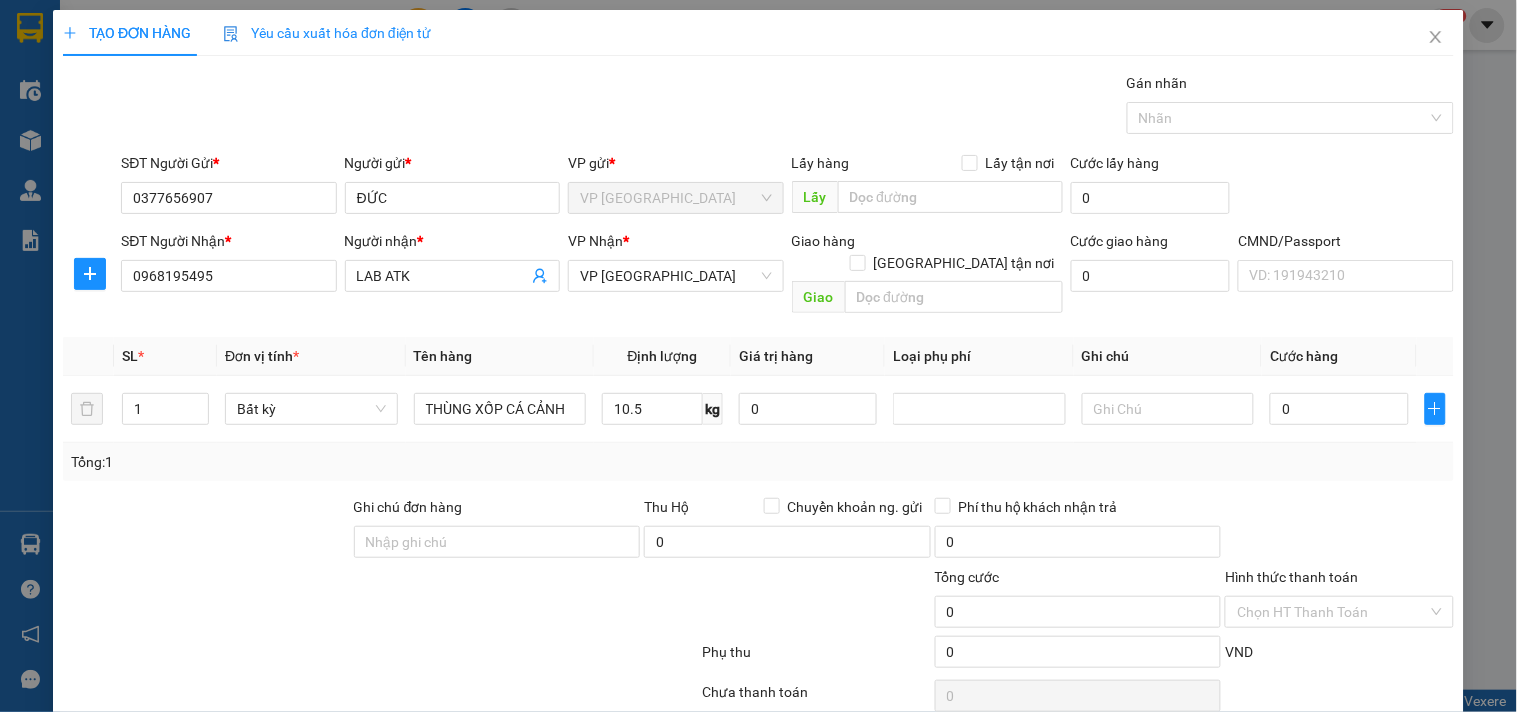type on "50.000" 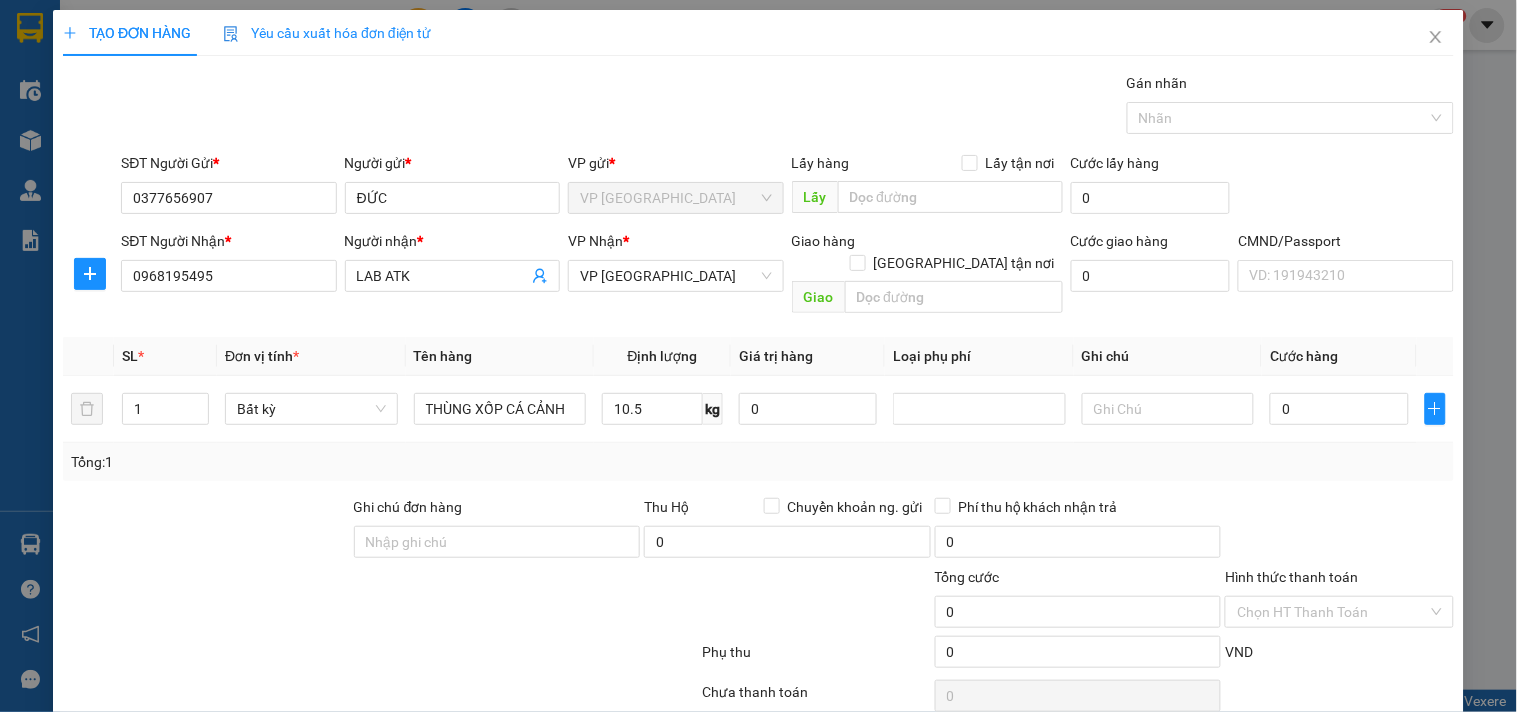 type on "50.000" 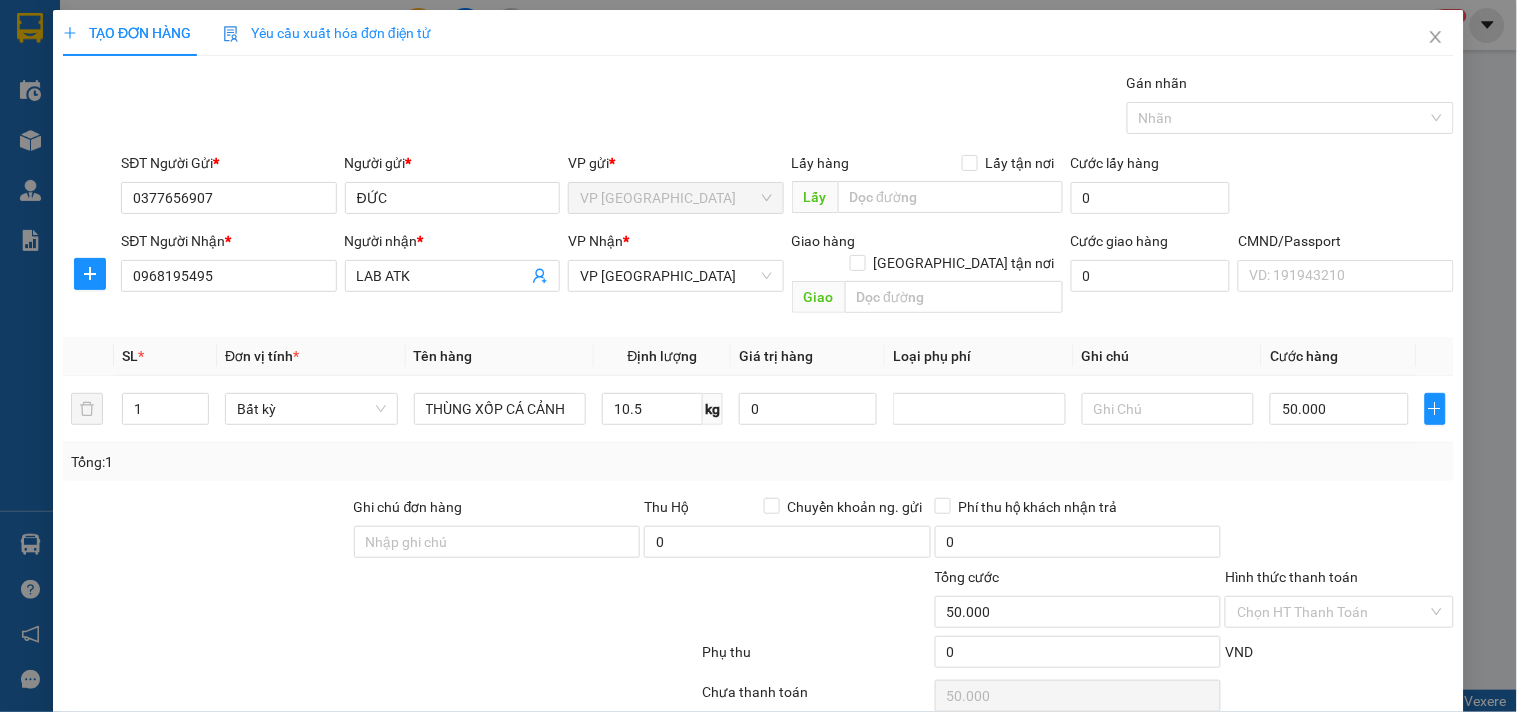 scroll, scrollTop: 67, scrollLeft: 0, axis: vertical 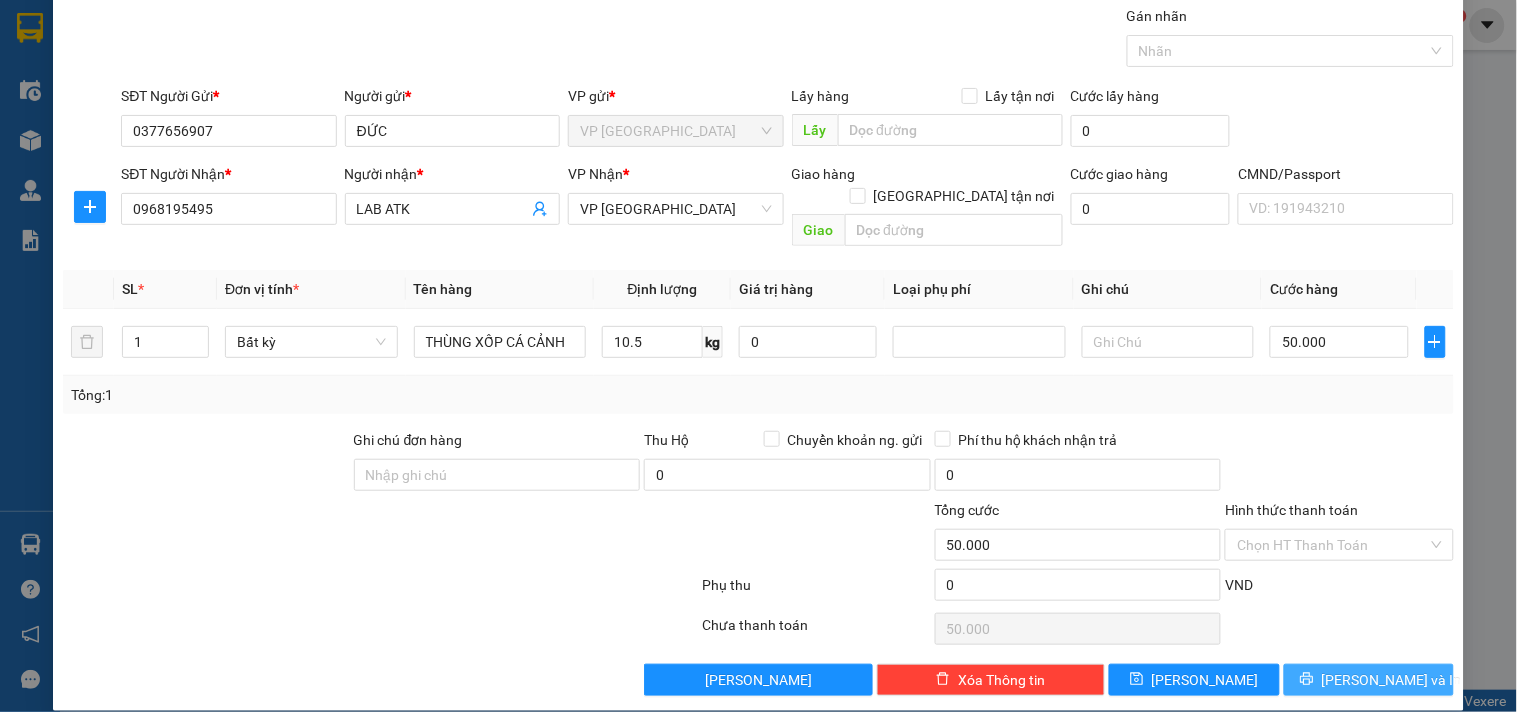 click on "[PERSON_NAME] và In" at bounding box center [1392, 680] 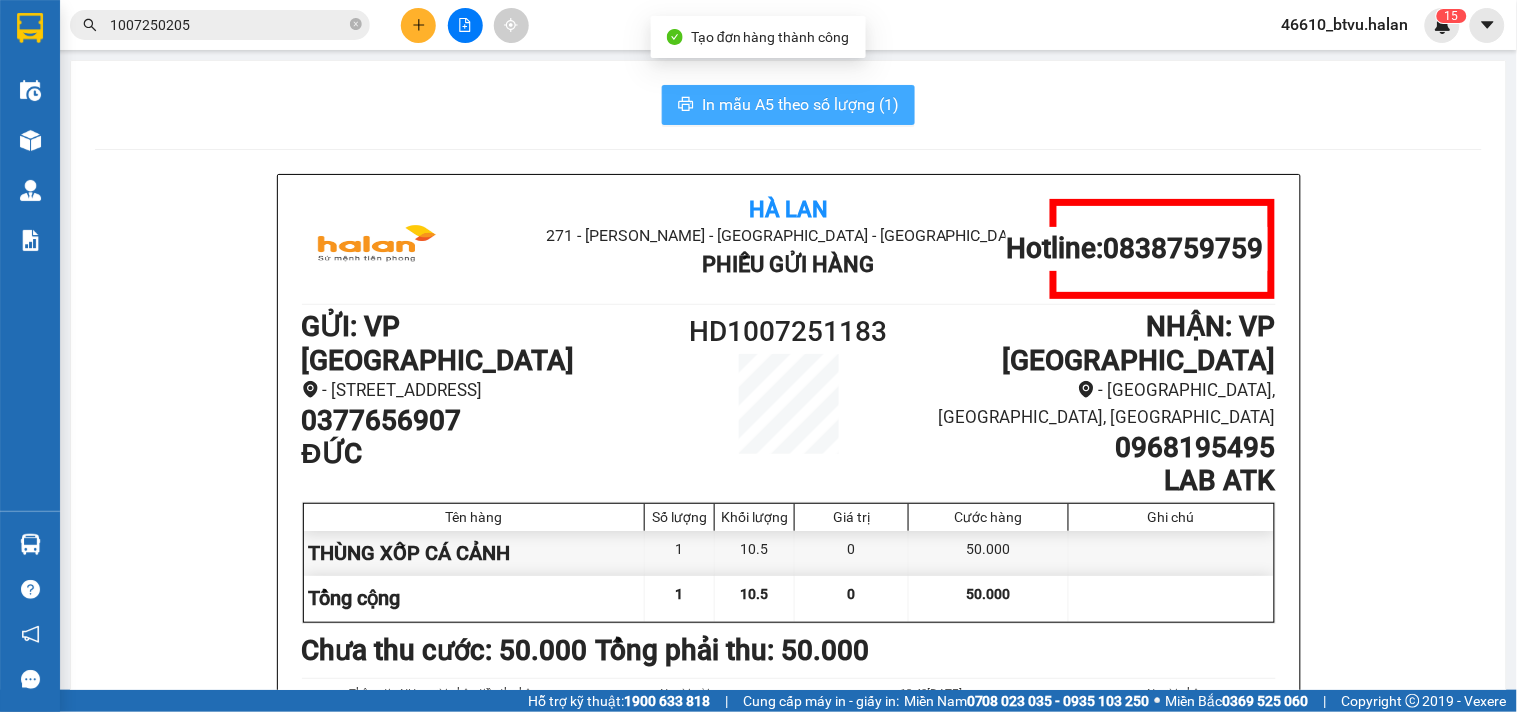 click on "In mẫu A5 theo số lượng
(1)" at bounding box center (800, 104) 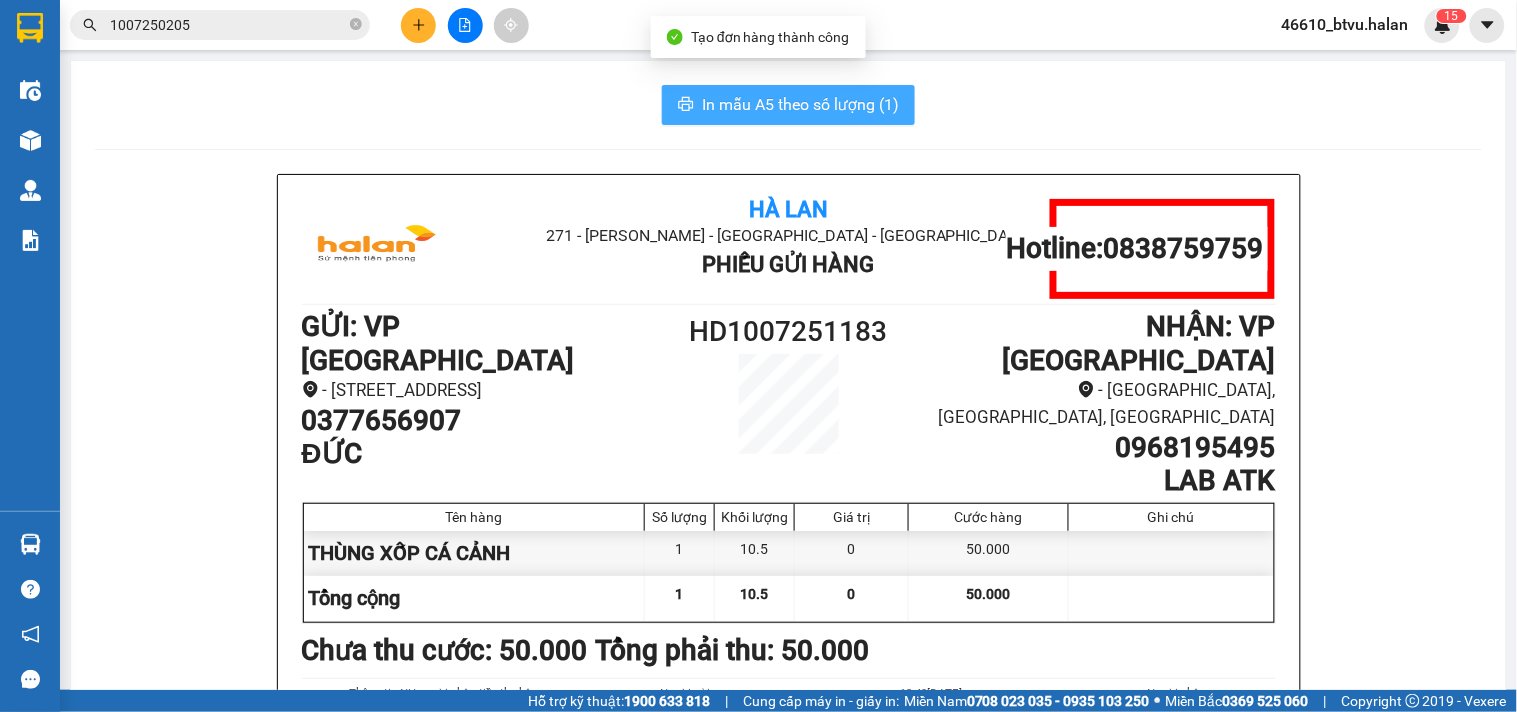 scroll, scrollTop: 0, scrollLeft: 0, axis: both 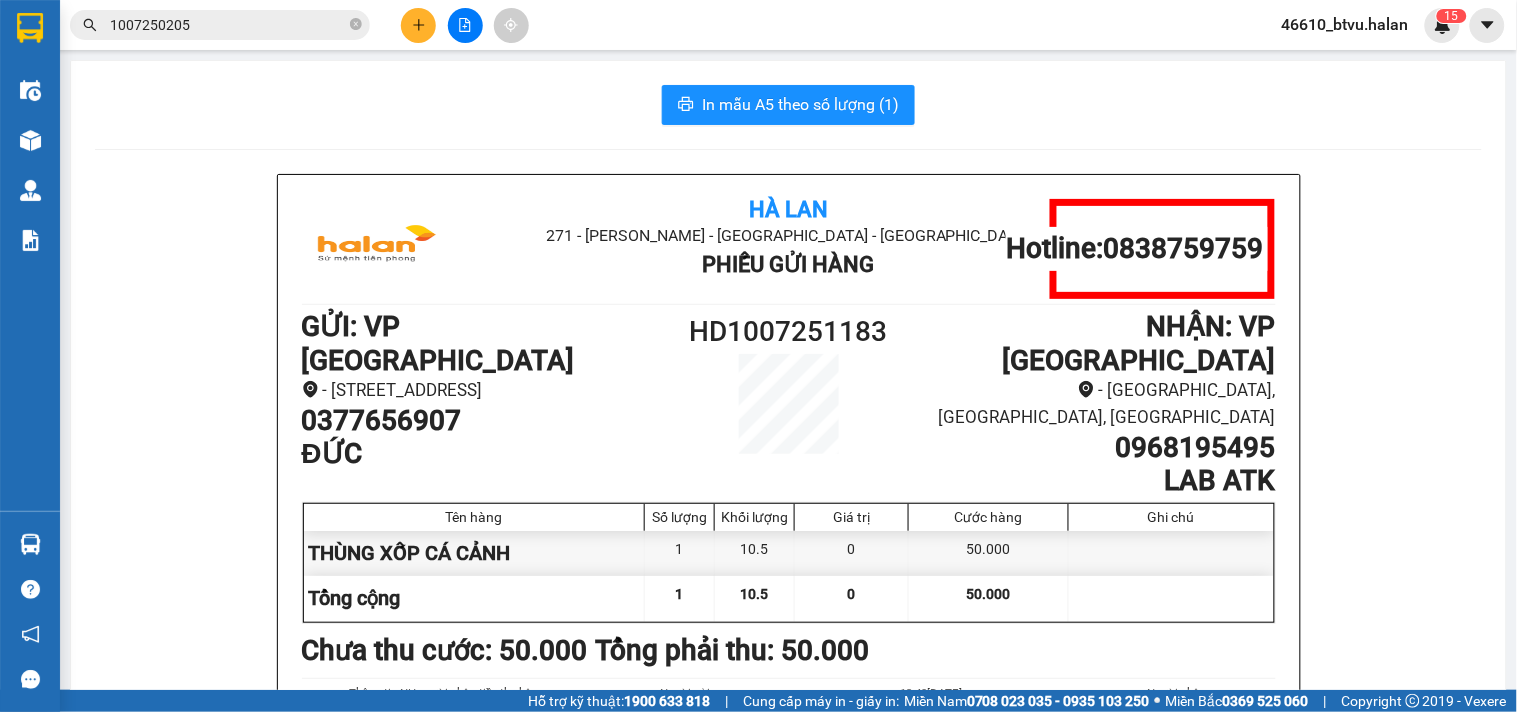 click 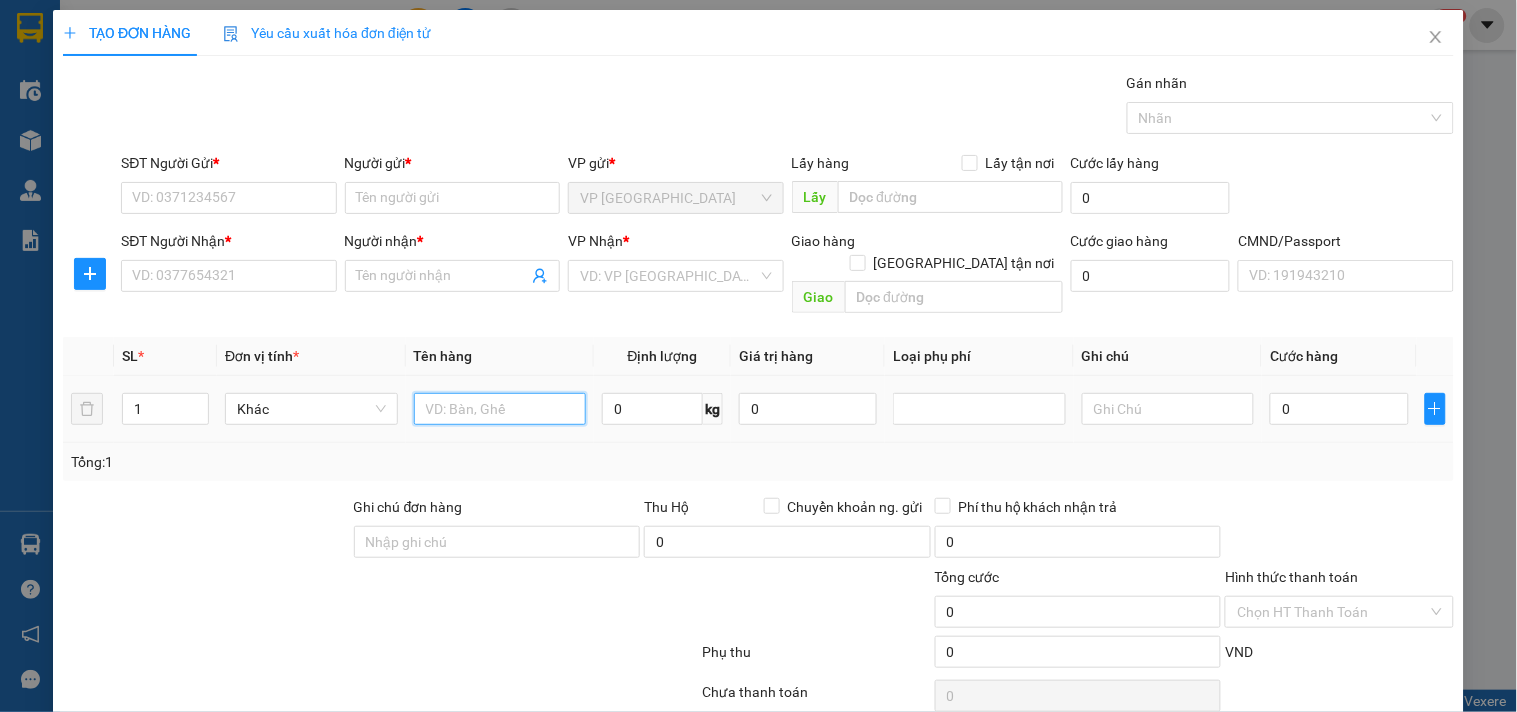 click at bounding box center [500, 409] 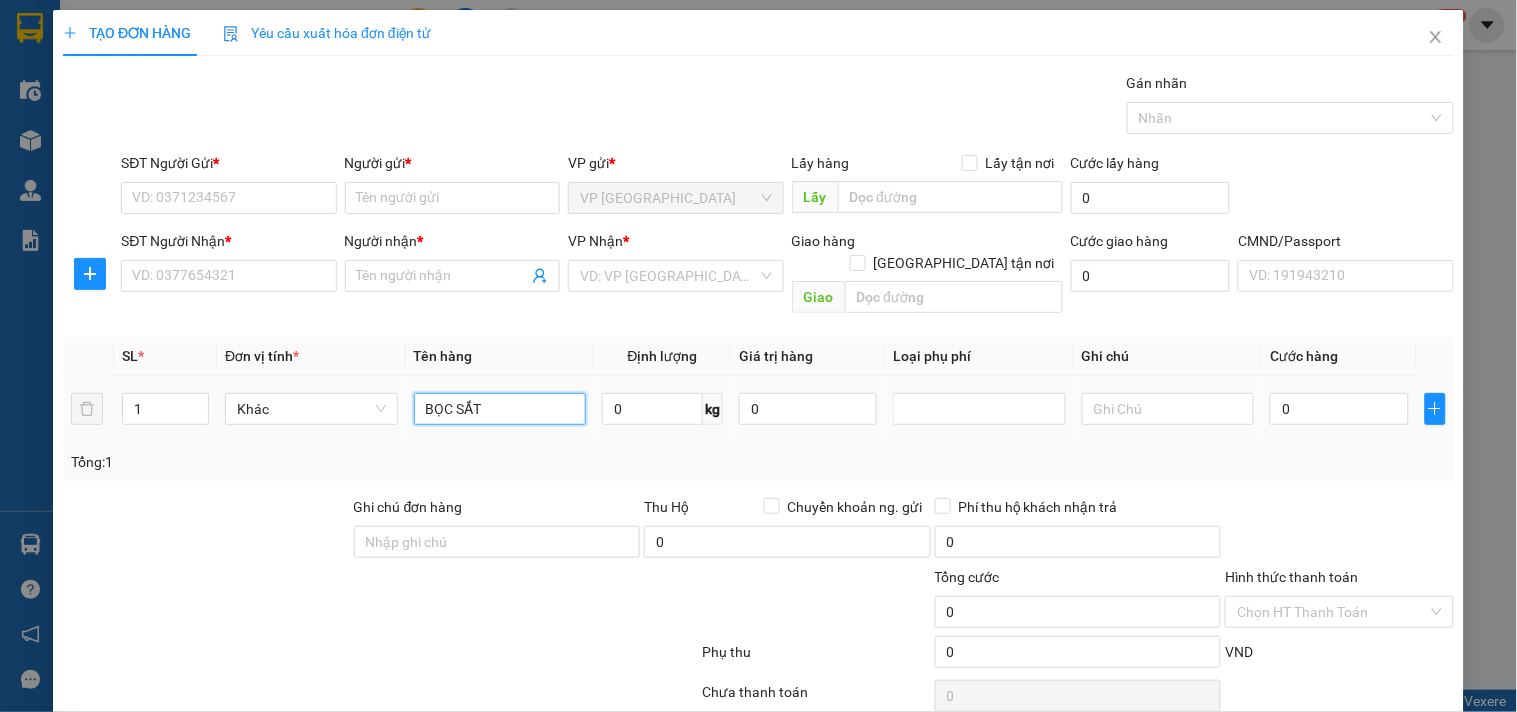 type on "BỌC SẮT" 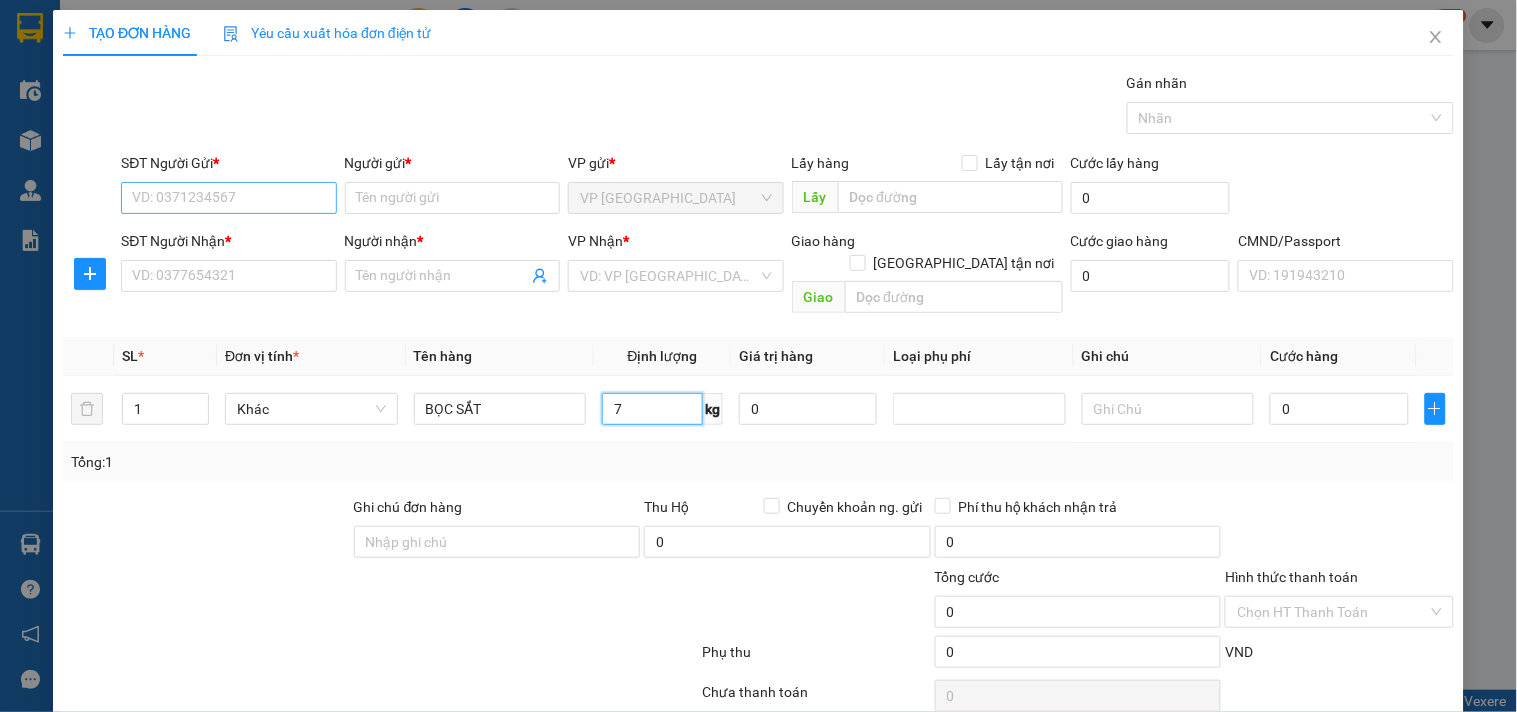 type on "7" 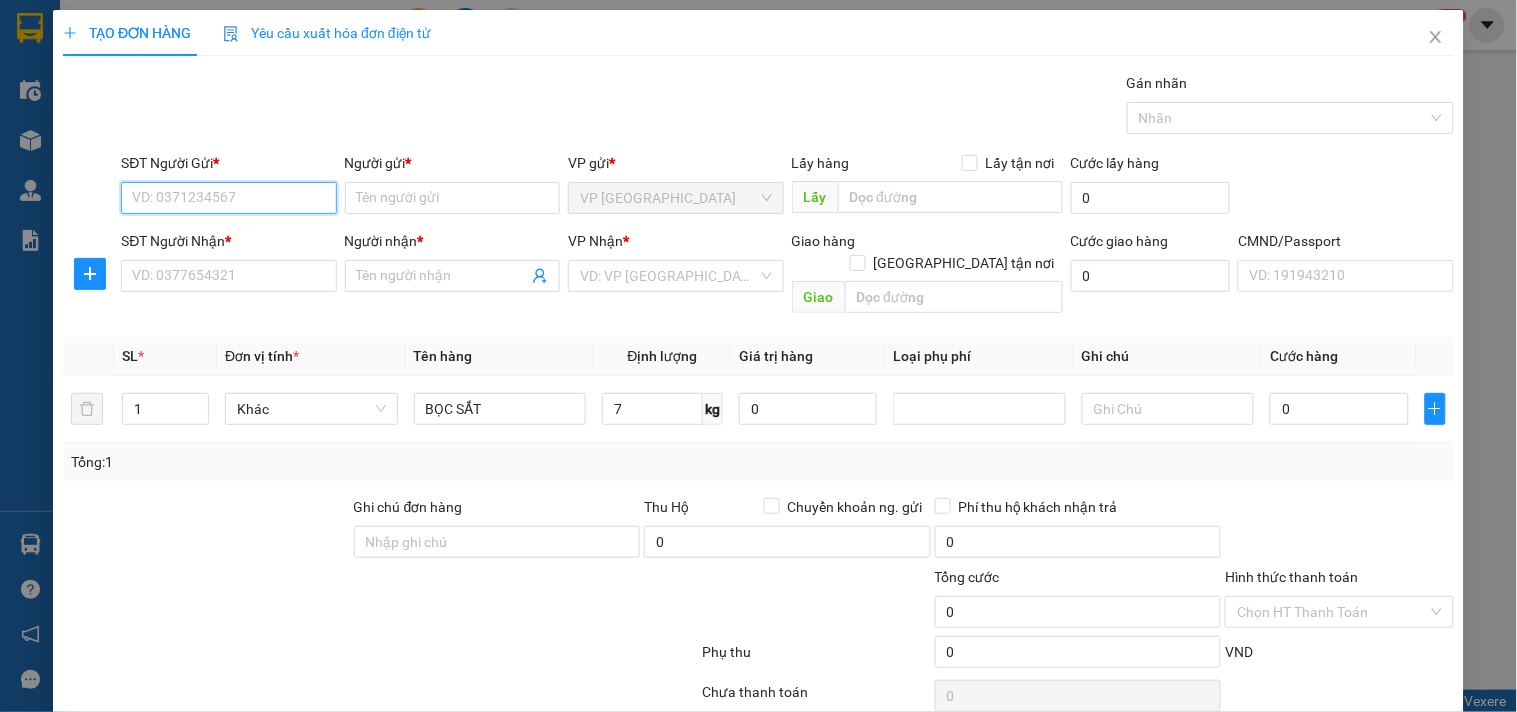 click on "SĐT Người Gửi  *" at bounding box center (228, 198) 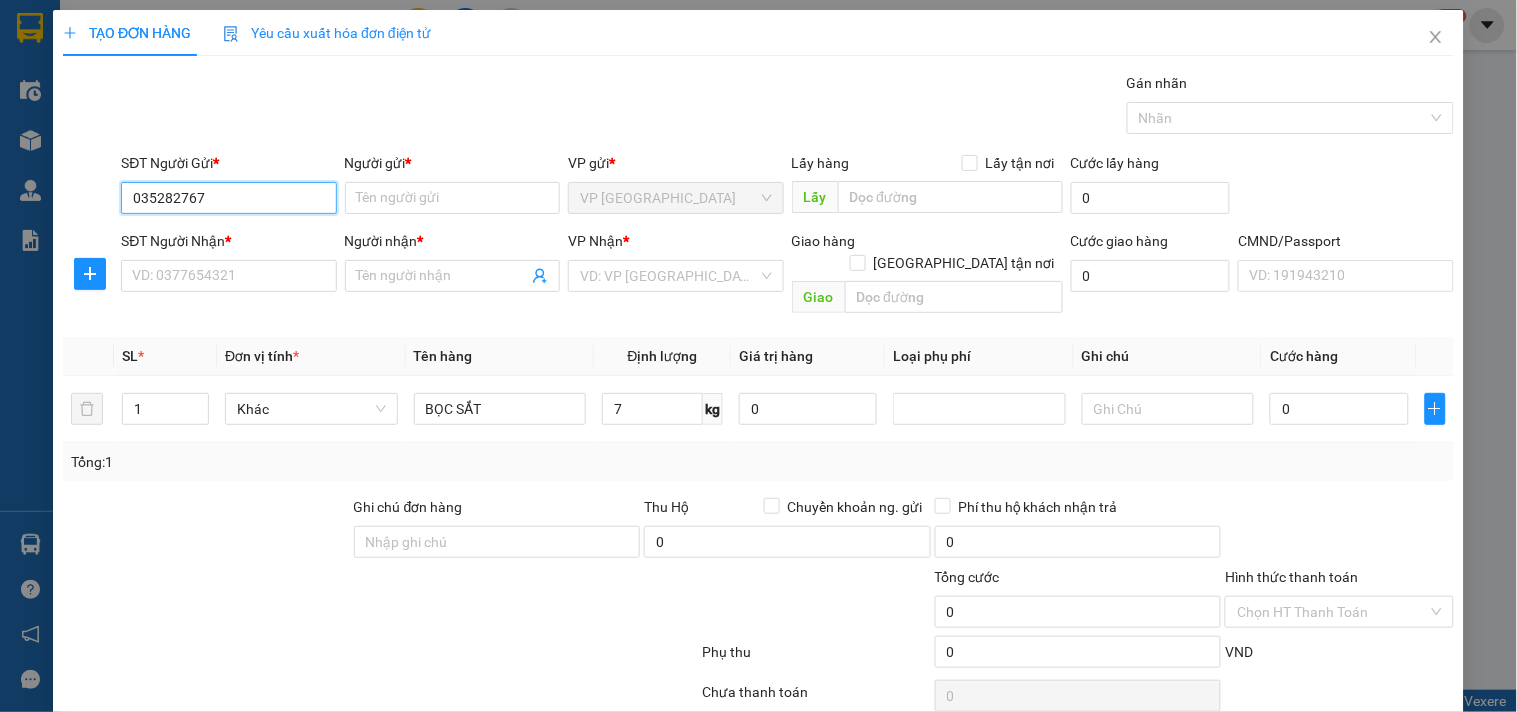 type on "0352827676" 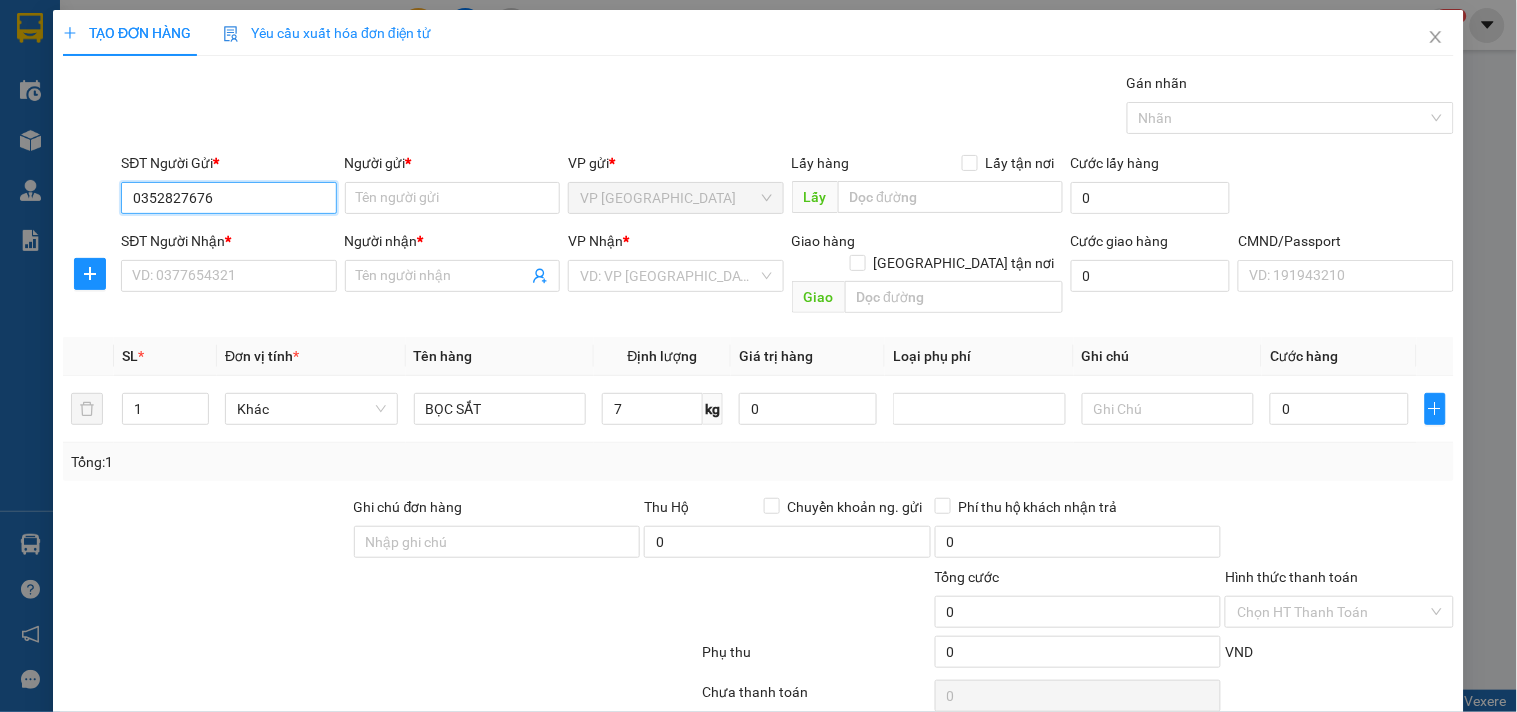click on "0352827676" at bounding box center (228, 198) 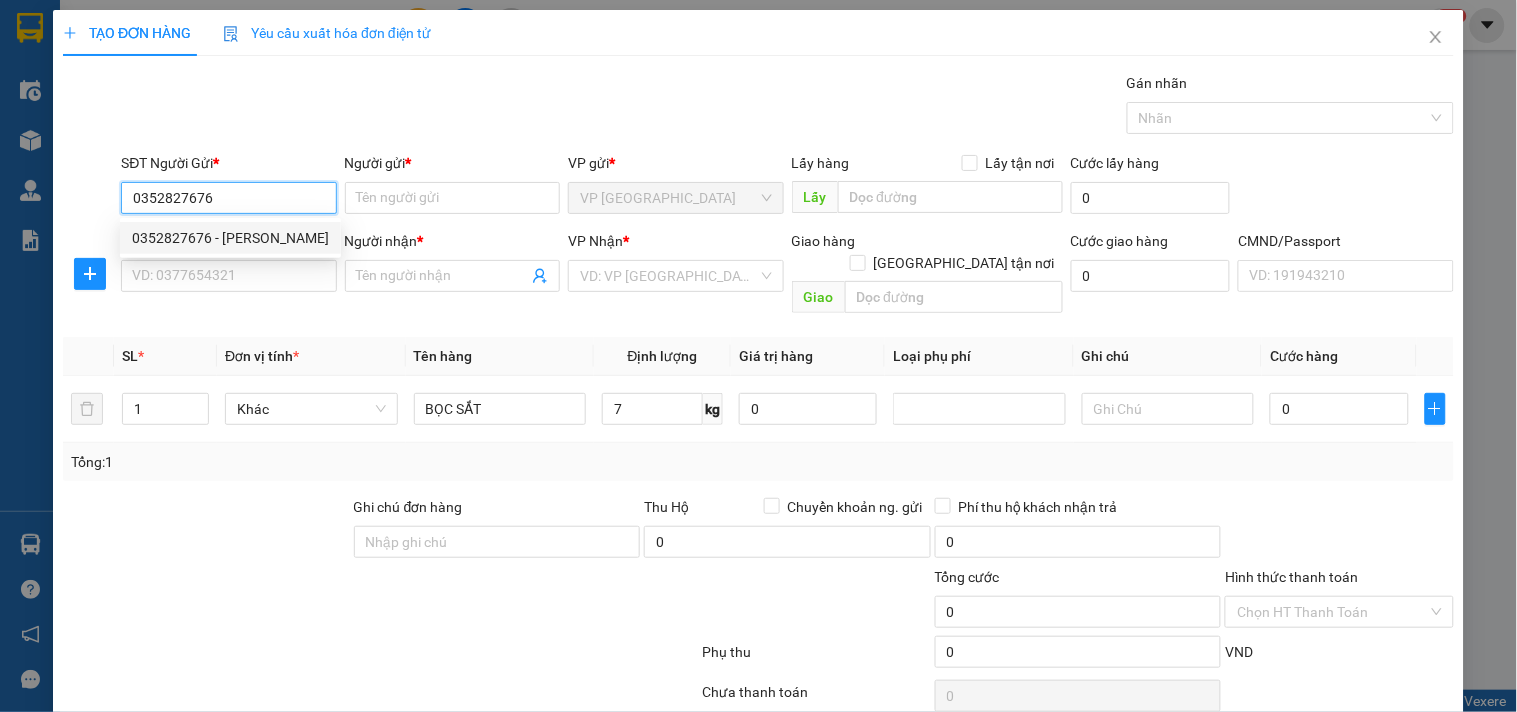 click on "0352827676 - [PERSON_NAME]" at bounding box center (230, 238) 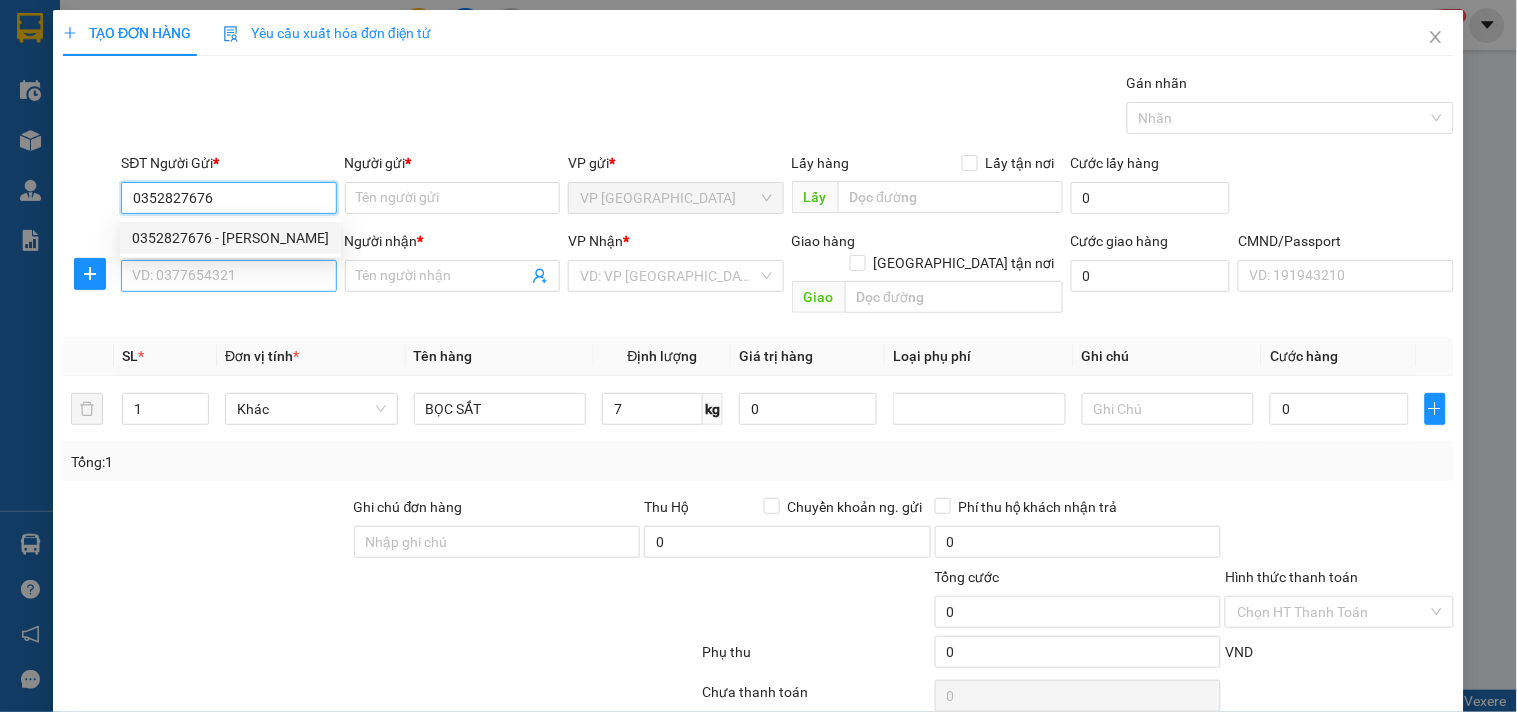 type on "[PERSON_NAME]" 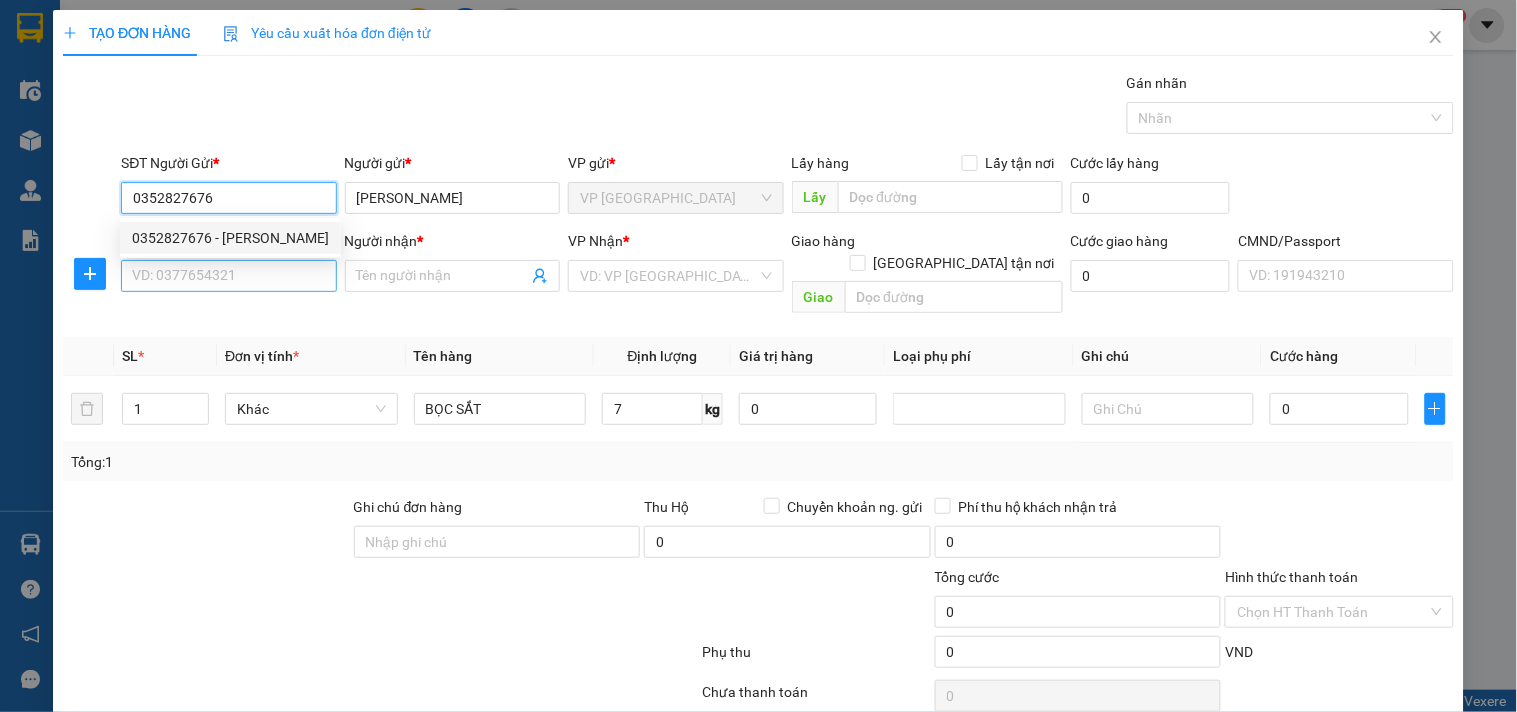 type on "0352827676" 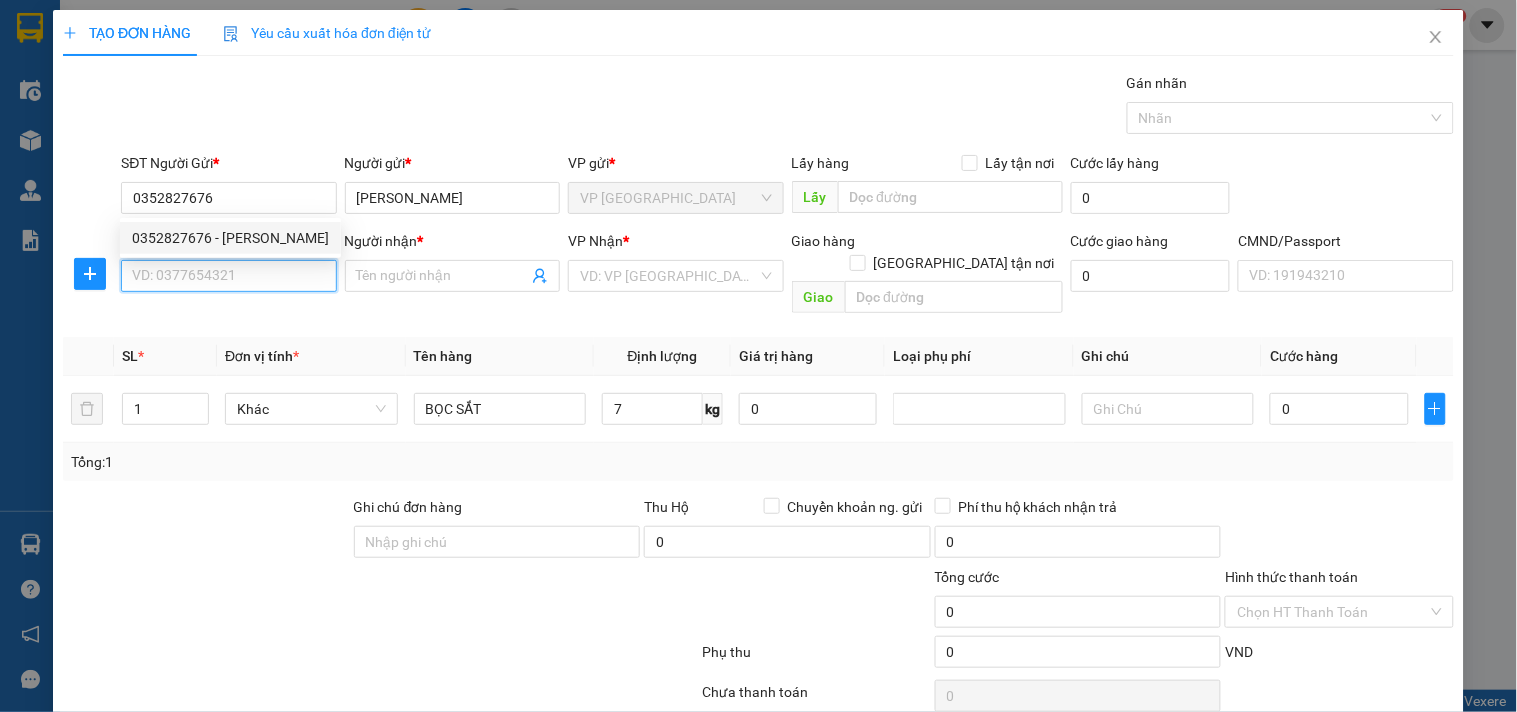 click on "SĐT Người Nhận  *" at bounding box center (228, 276) 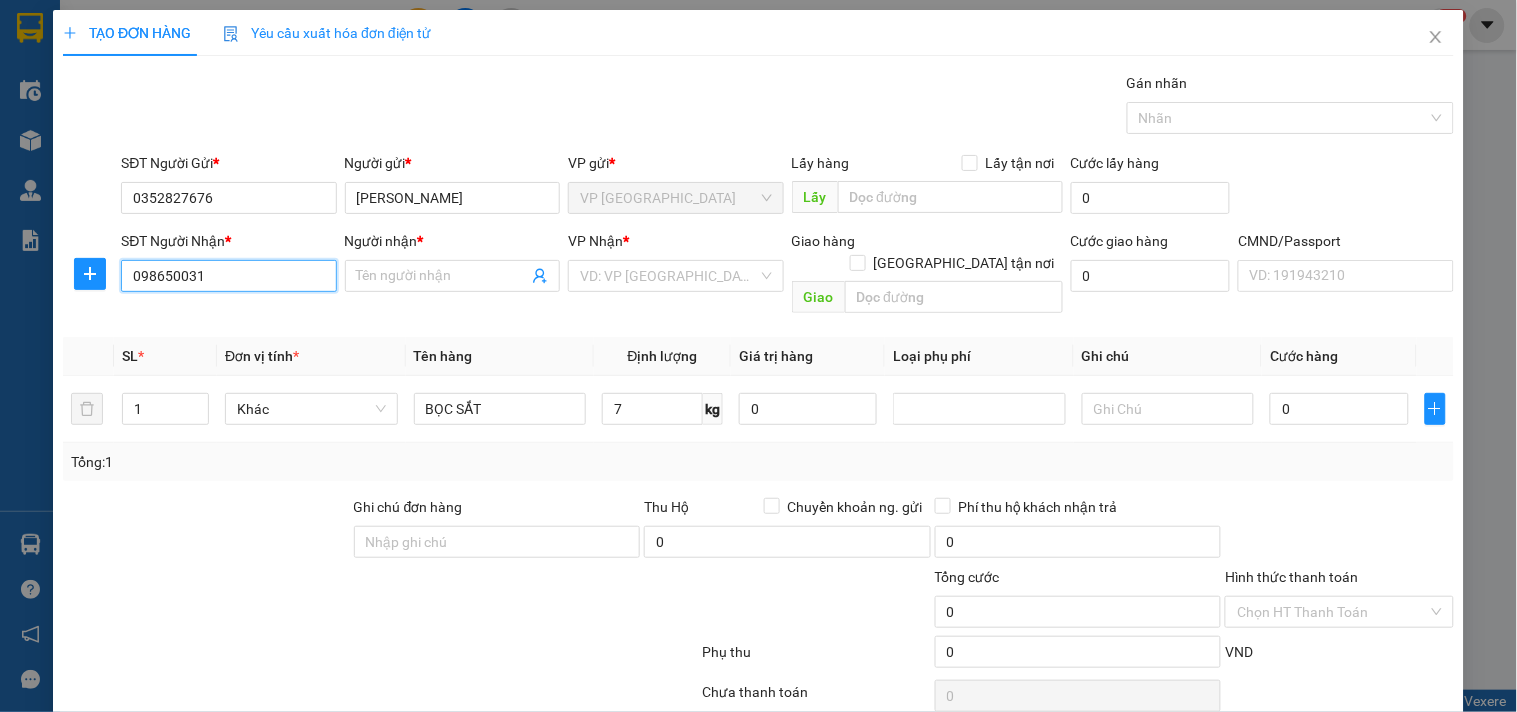 type on "0986500310" 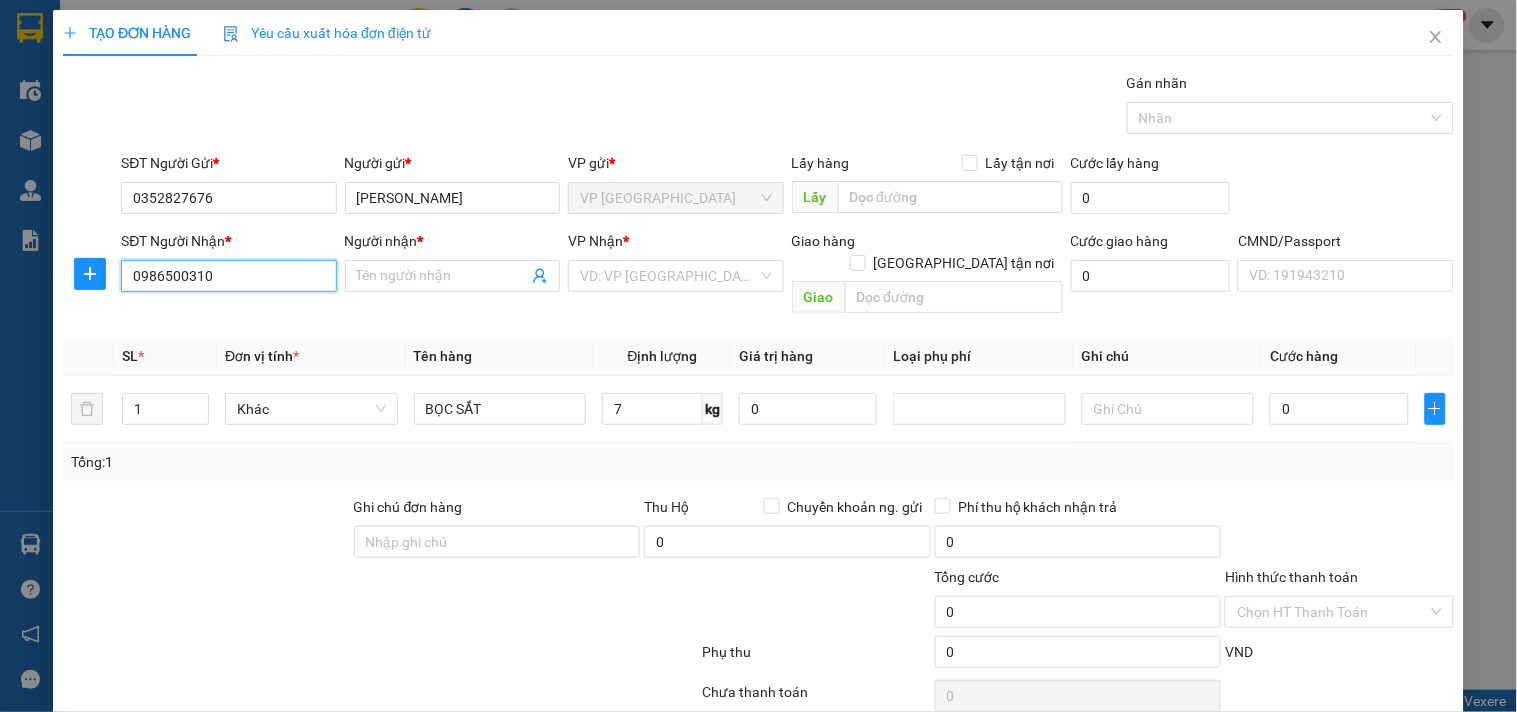 click on "0986500310" at bounding box center [228, 276] 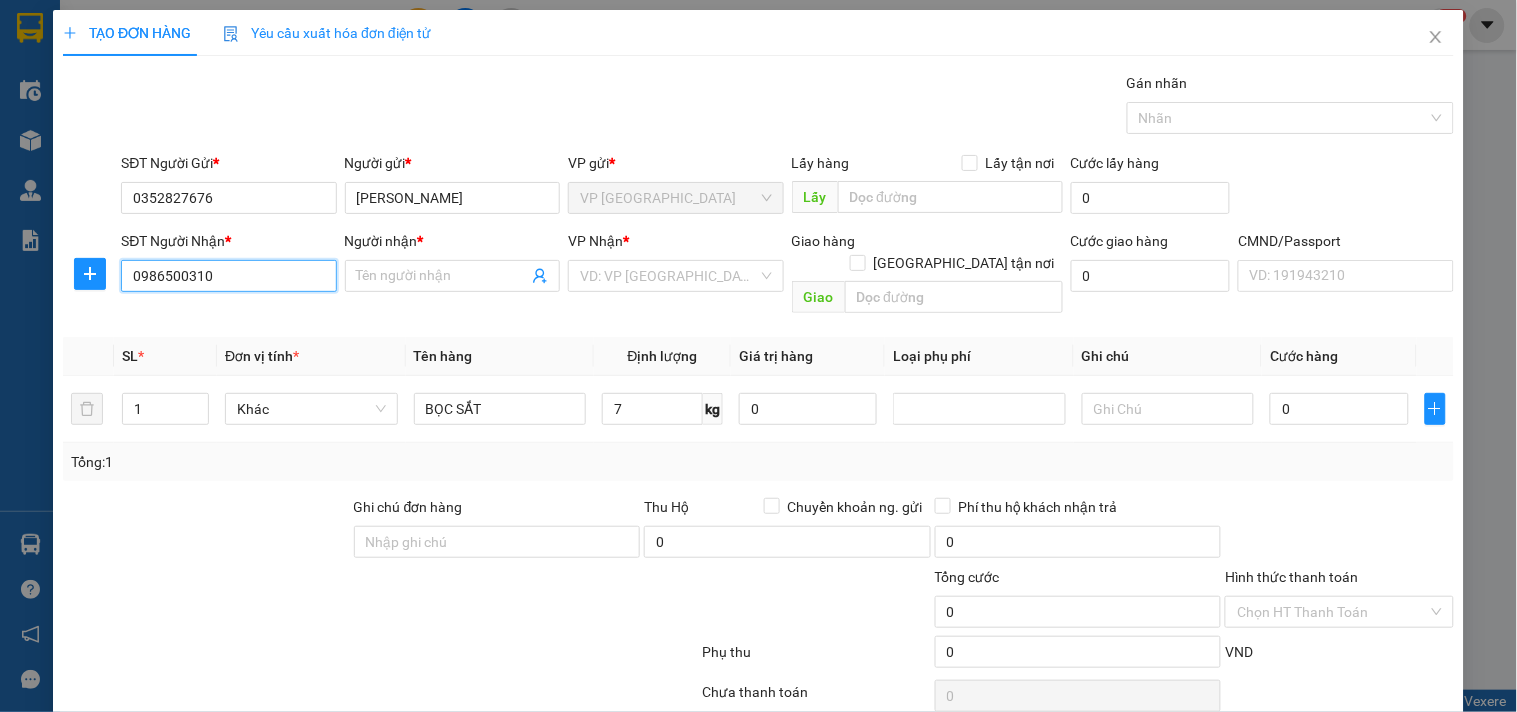 click on "0986500310" at bounding box center (228, 276) 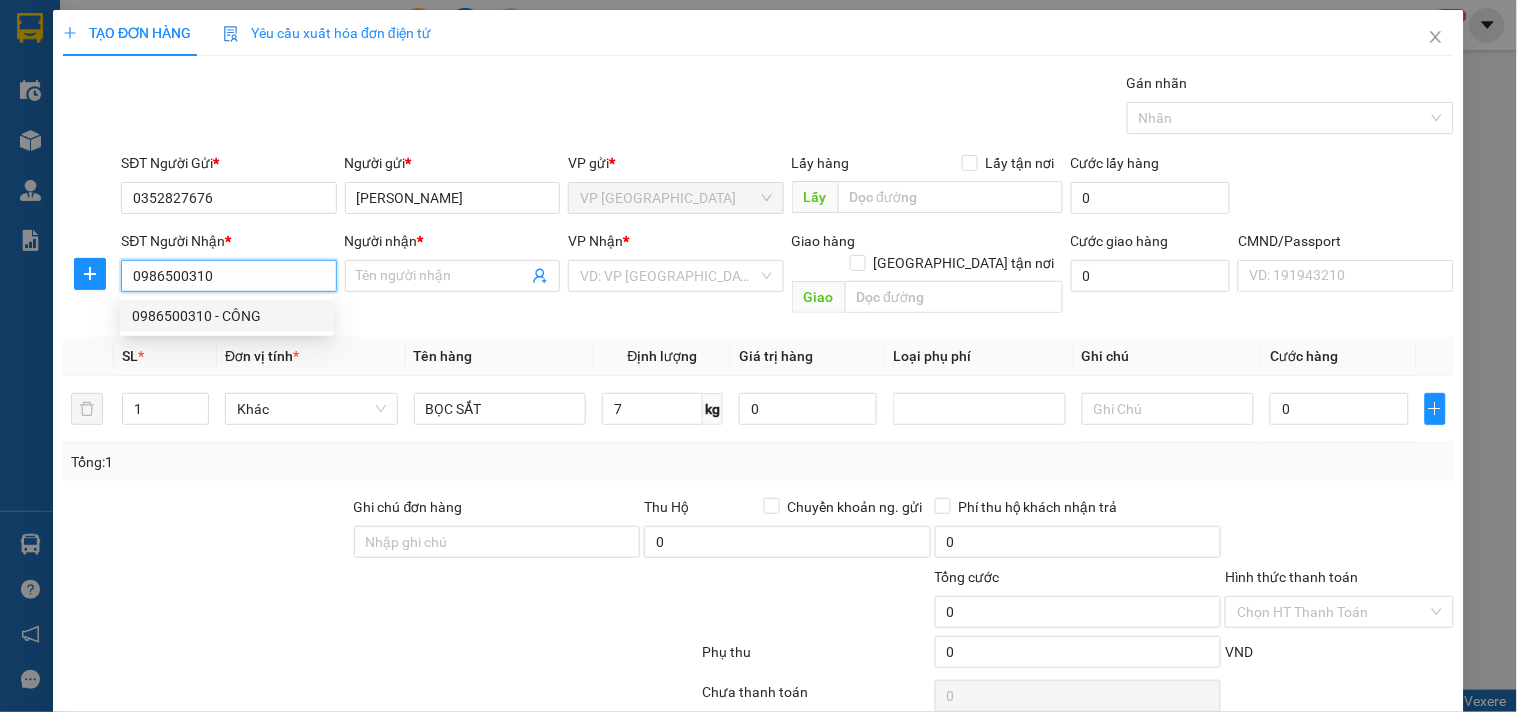 click on "0986500310 - CÔNG" at bounding box center (226, 316) 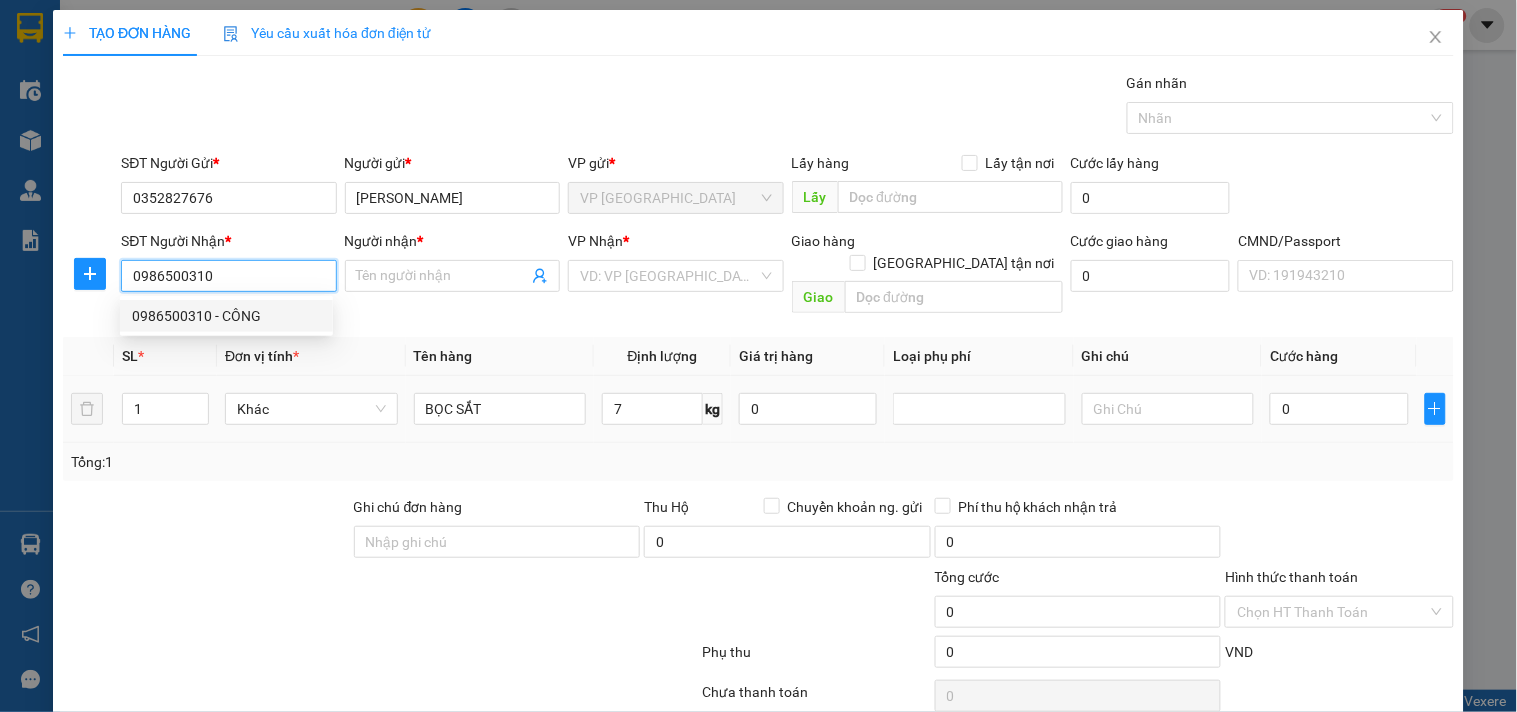 type on "CÔNG" 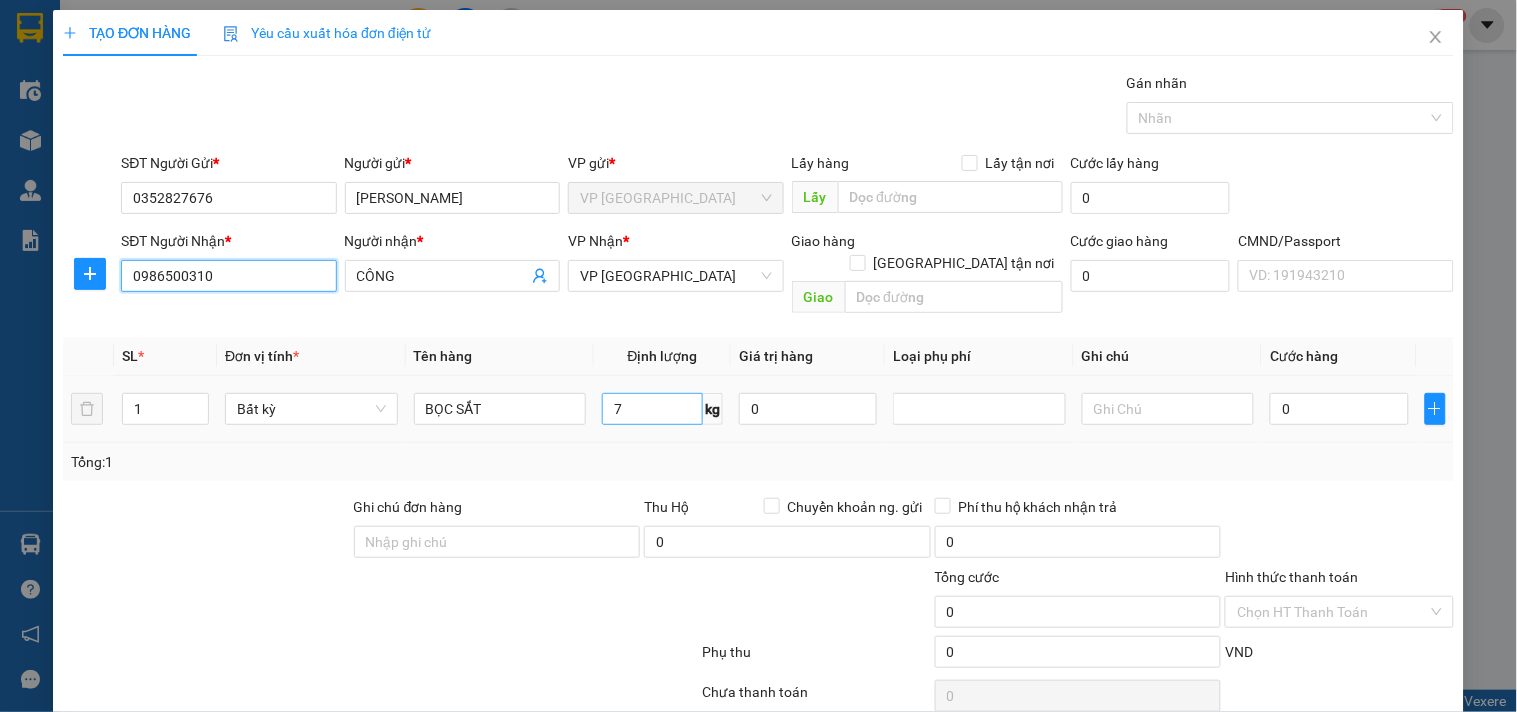 type on "0986500310" 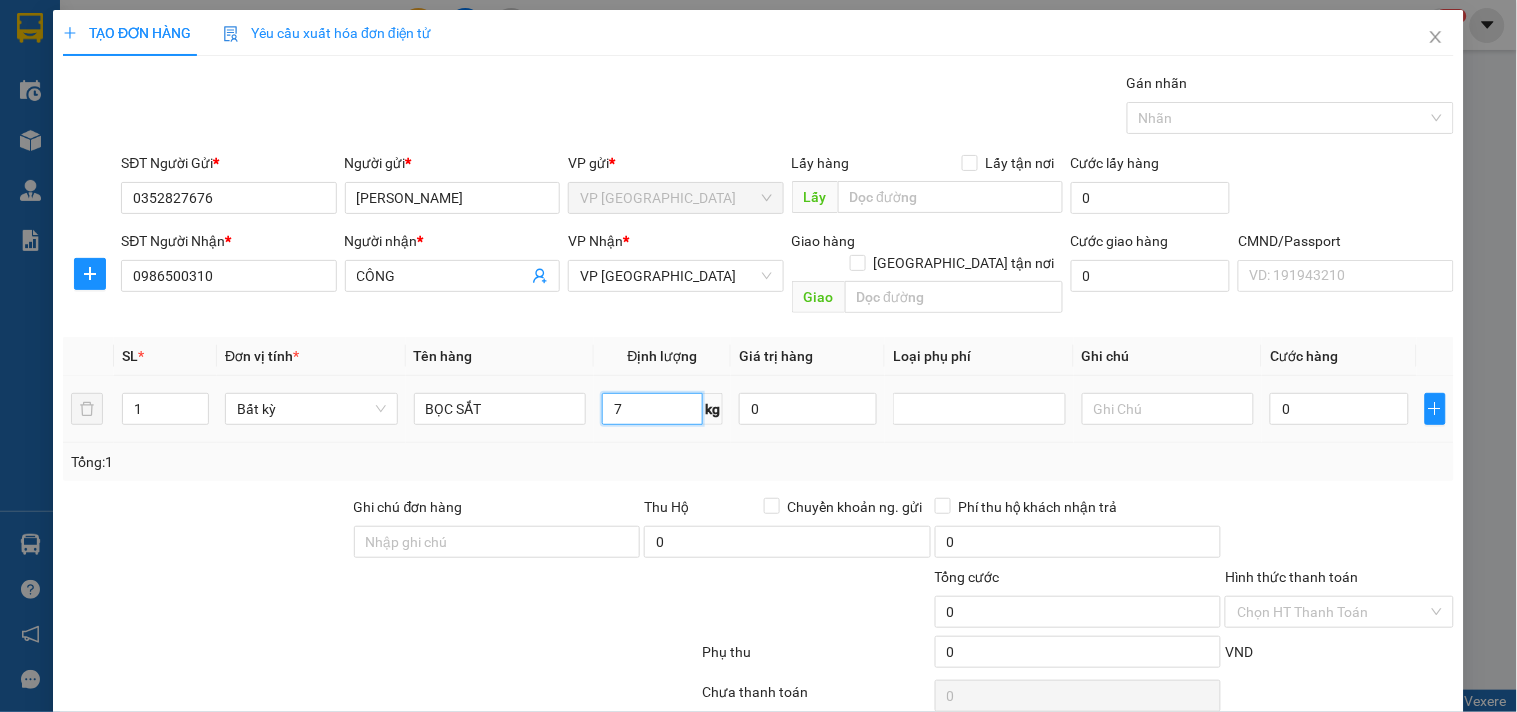 click on "7" at bounding box center (652, 409) 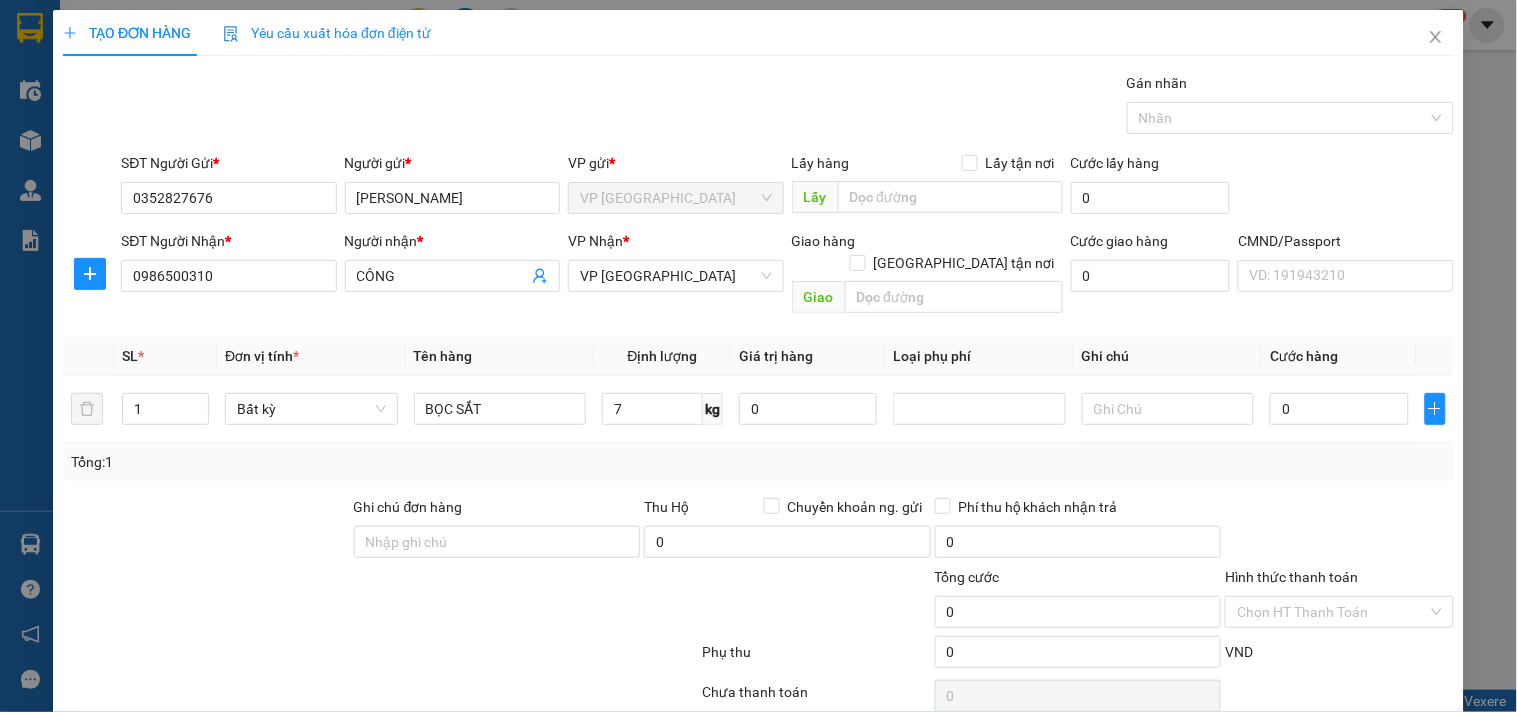 drag, startPoint x: 656, startPoint y: 452, endPoint x: 1250, endPoint y: 458, distance: 594.0303 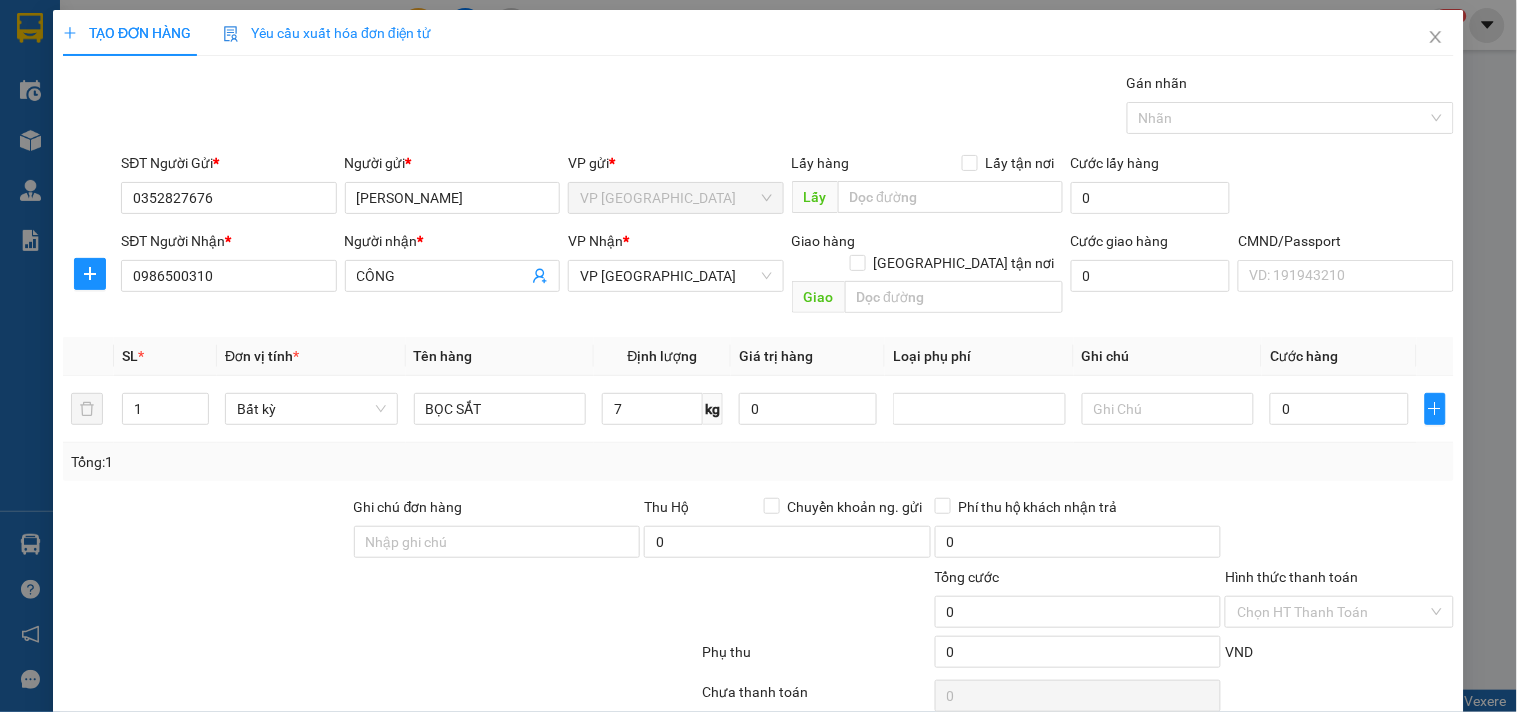 click on "Tổng:  1" at bounding box center [758, 462] 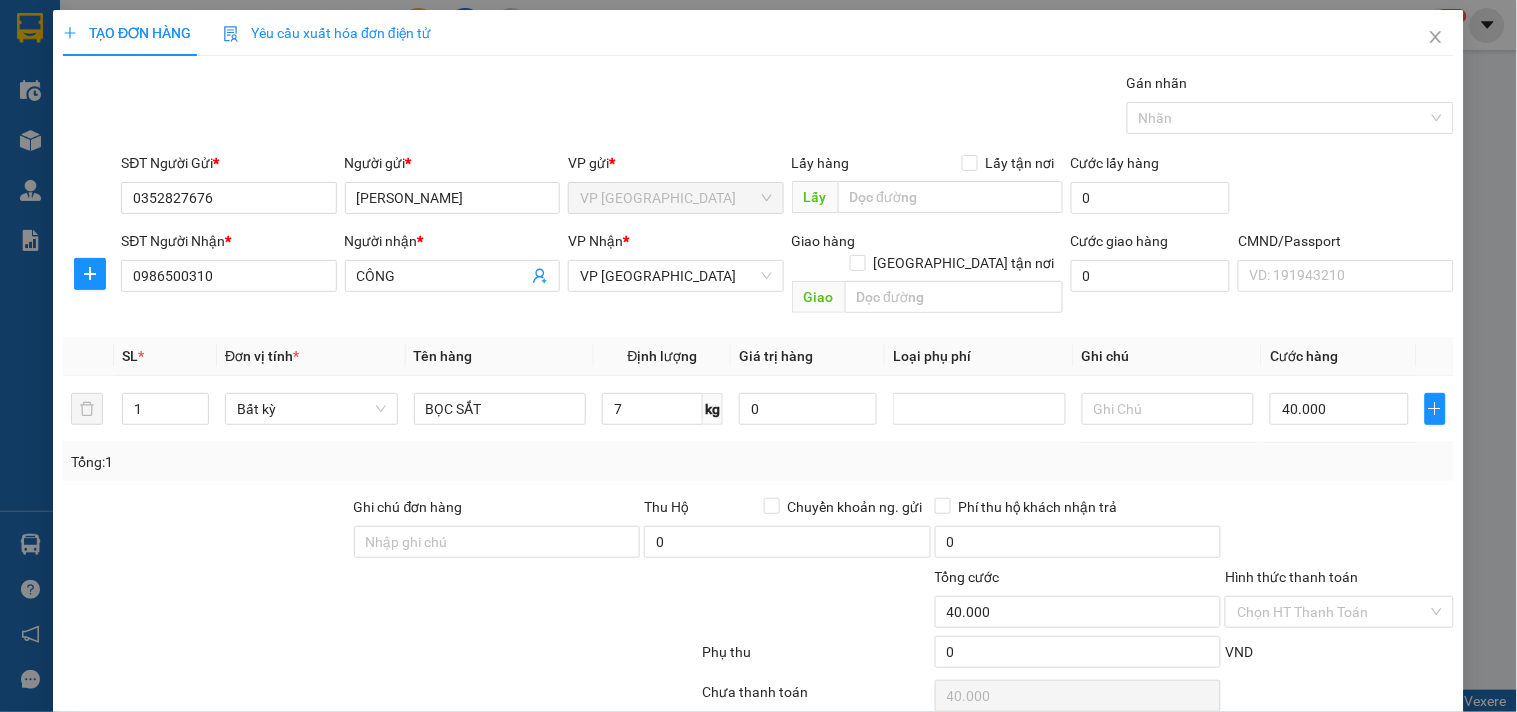 scroll, scrollTop: 67, scrollLeft: 0, axis: vertical 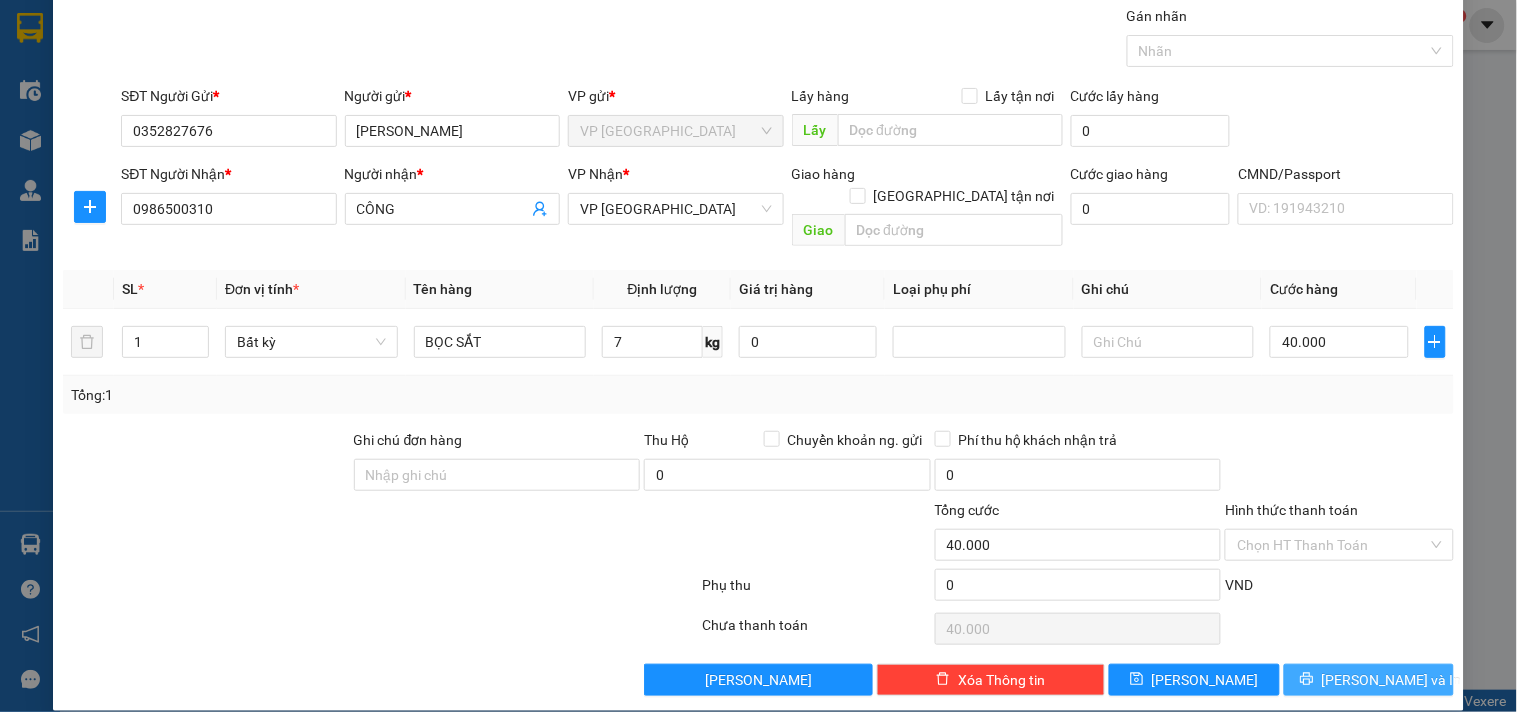 click on "[PERSON_NAME] và In" at bounding box center (1392, 680) 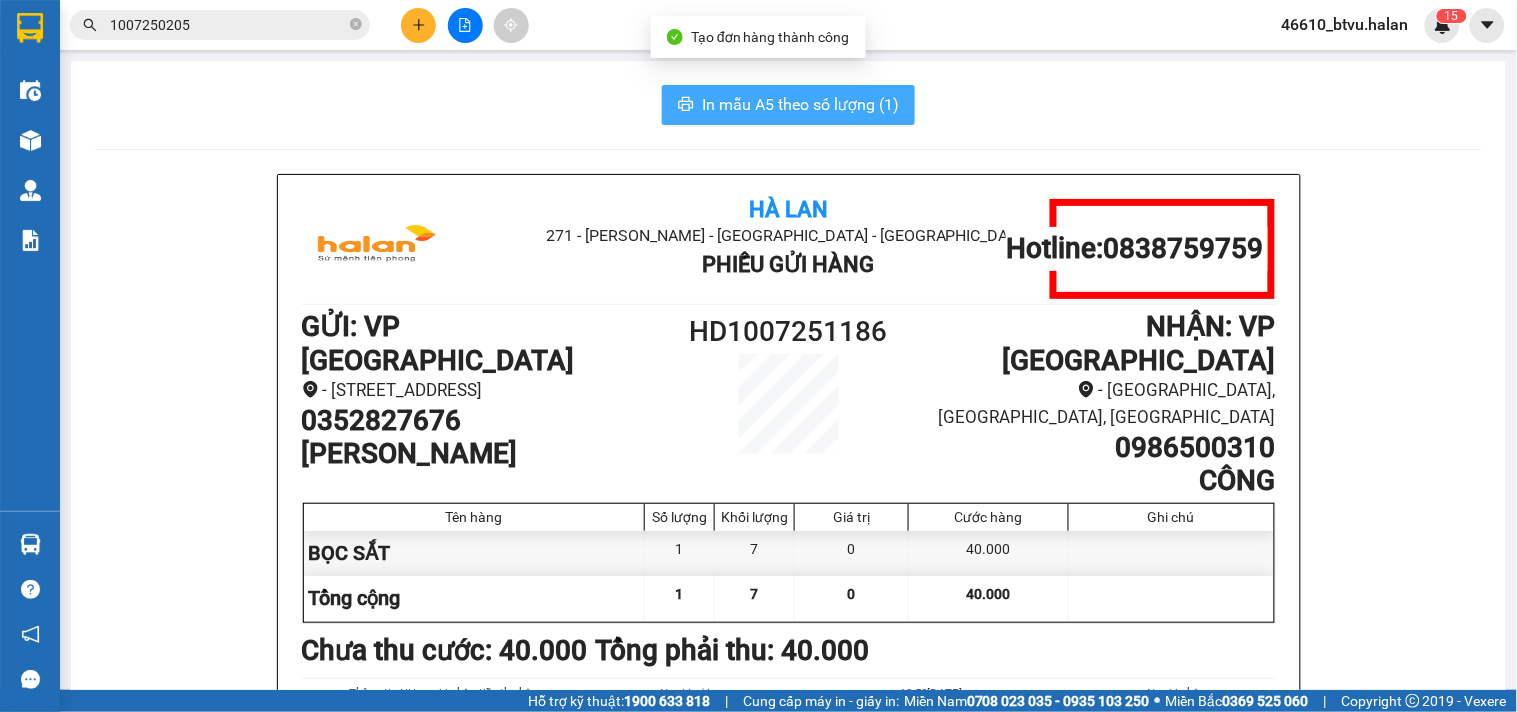 click on "In mẫu A5 theo số lượng
(1)" at bounding box center [800, 104] 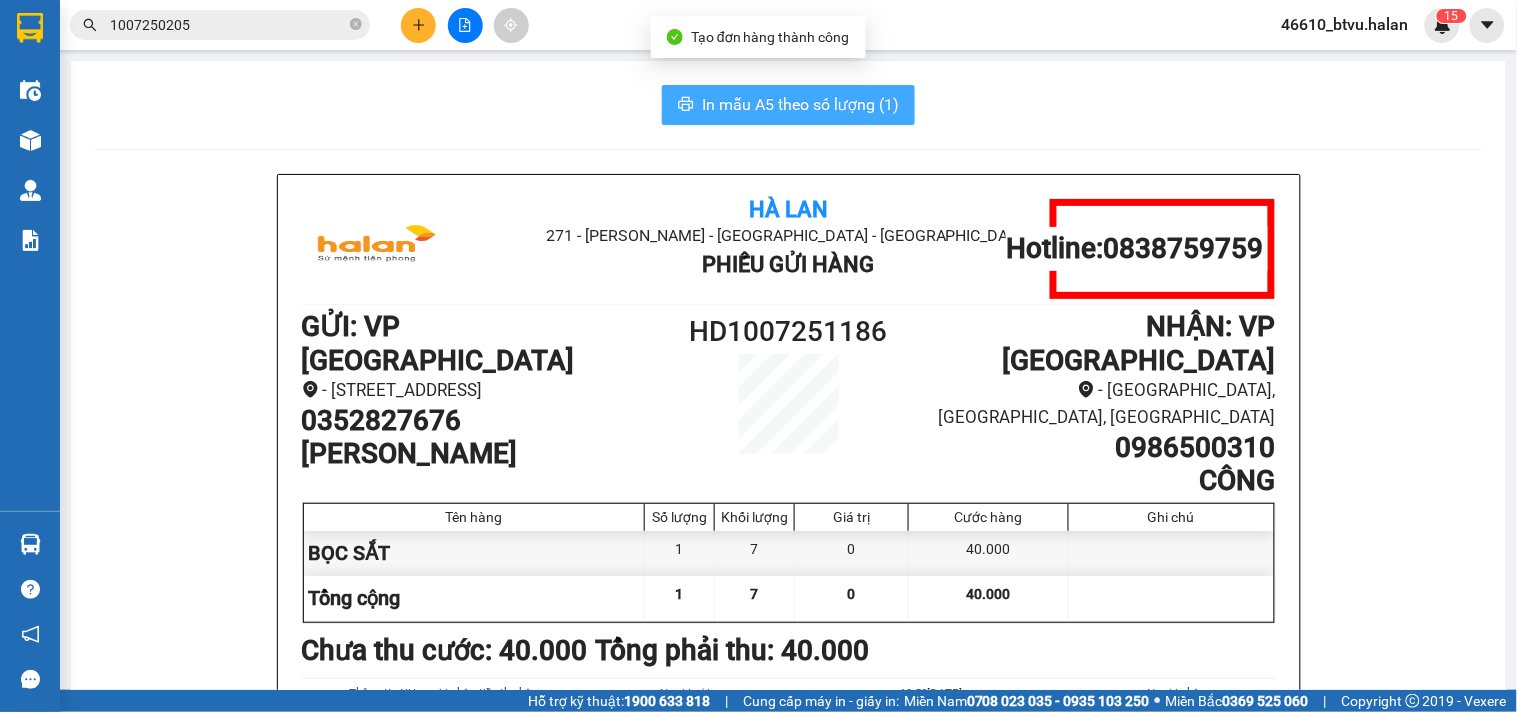 scroll, scrollTop: 0, scrollLeft: 0, axis: both 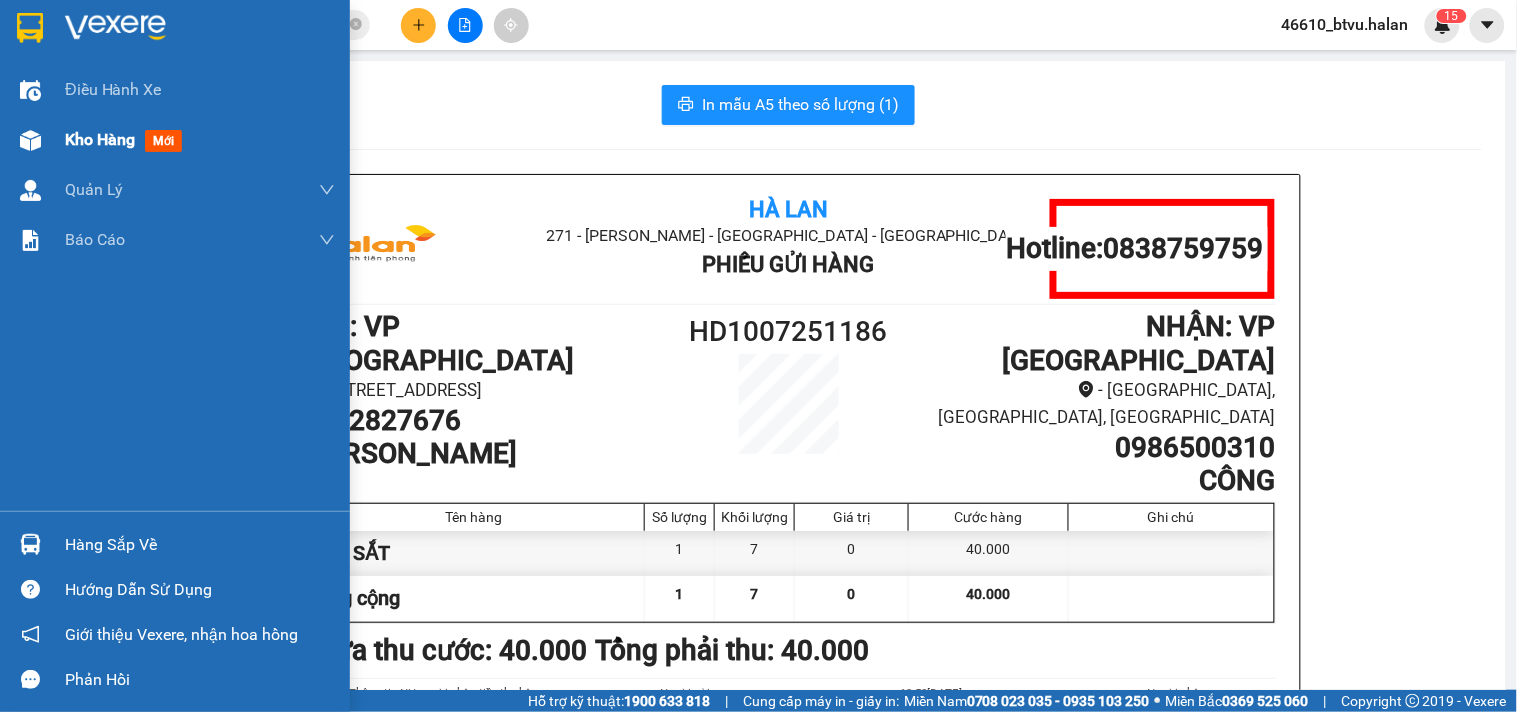 click on "Kho hàng mới" at bounding box center [175, 140] 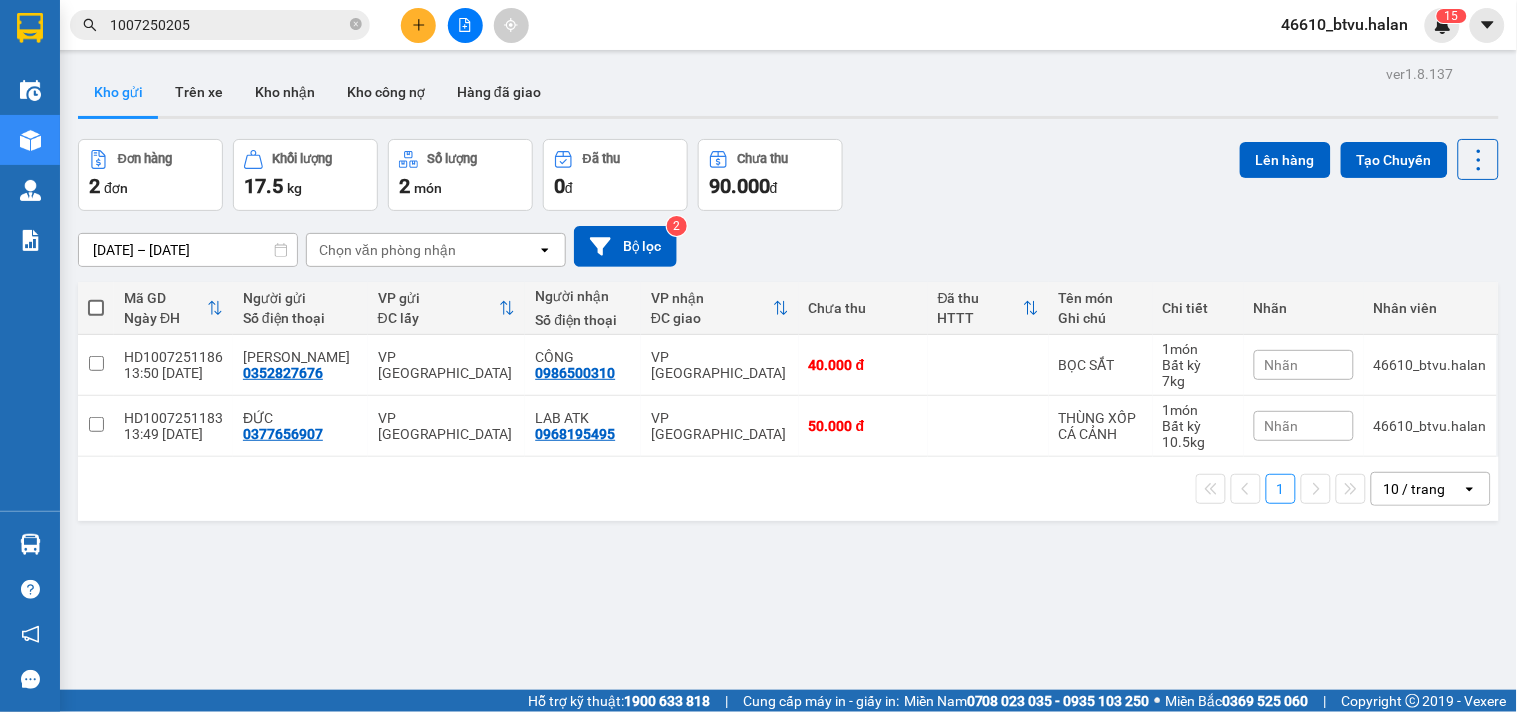 click on "1007250205" at bounding box center [228, 25] 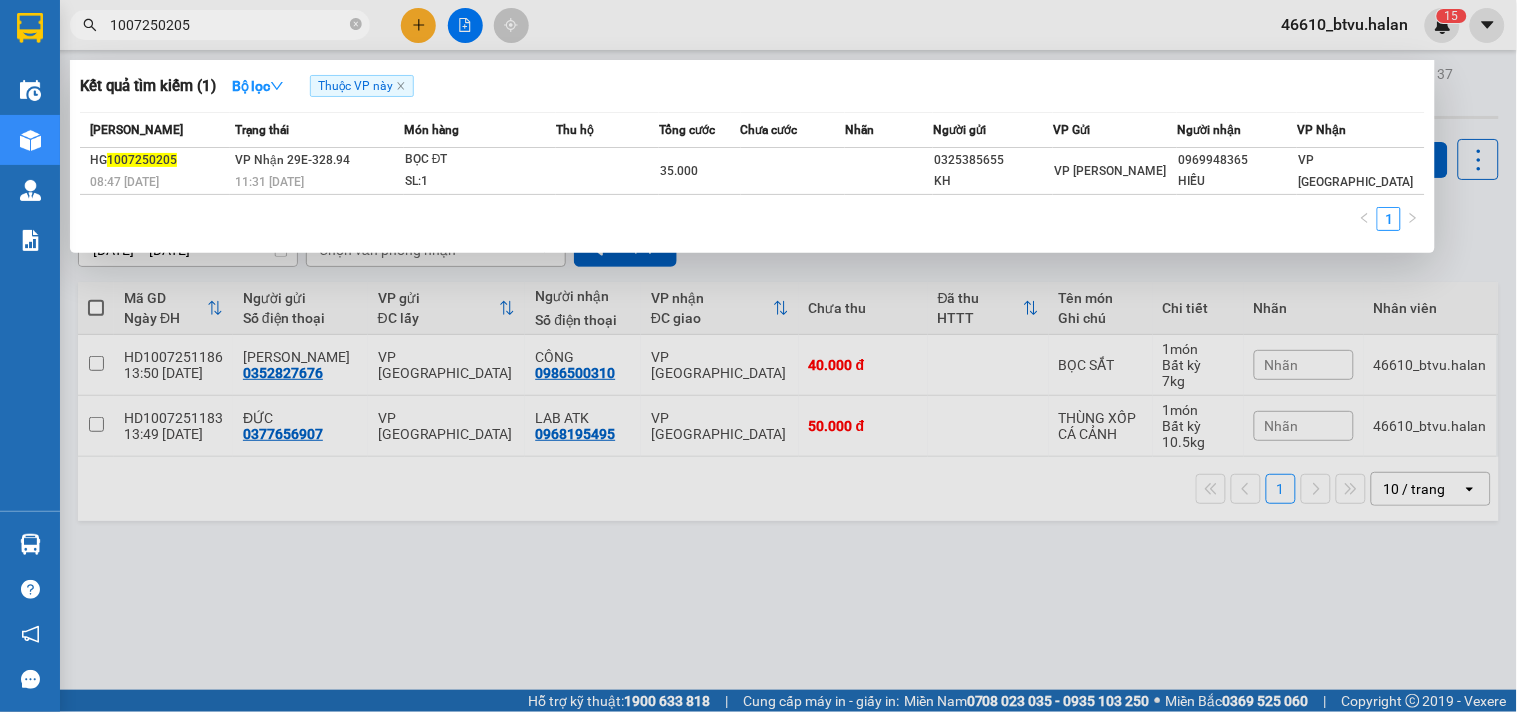 click on "1007250205" at bounding box center [228, 25] 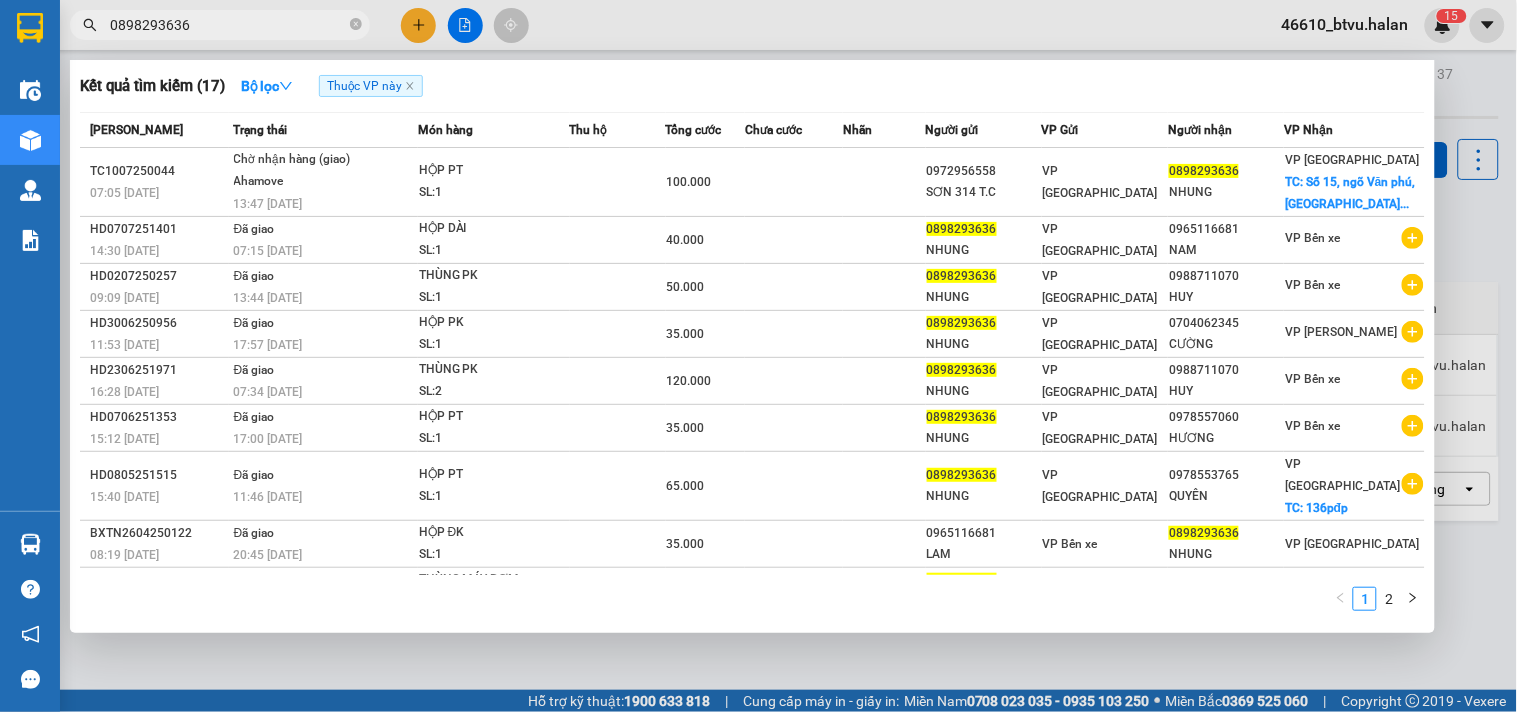 click on "0898293636" at bounding box center (228, 25) 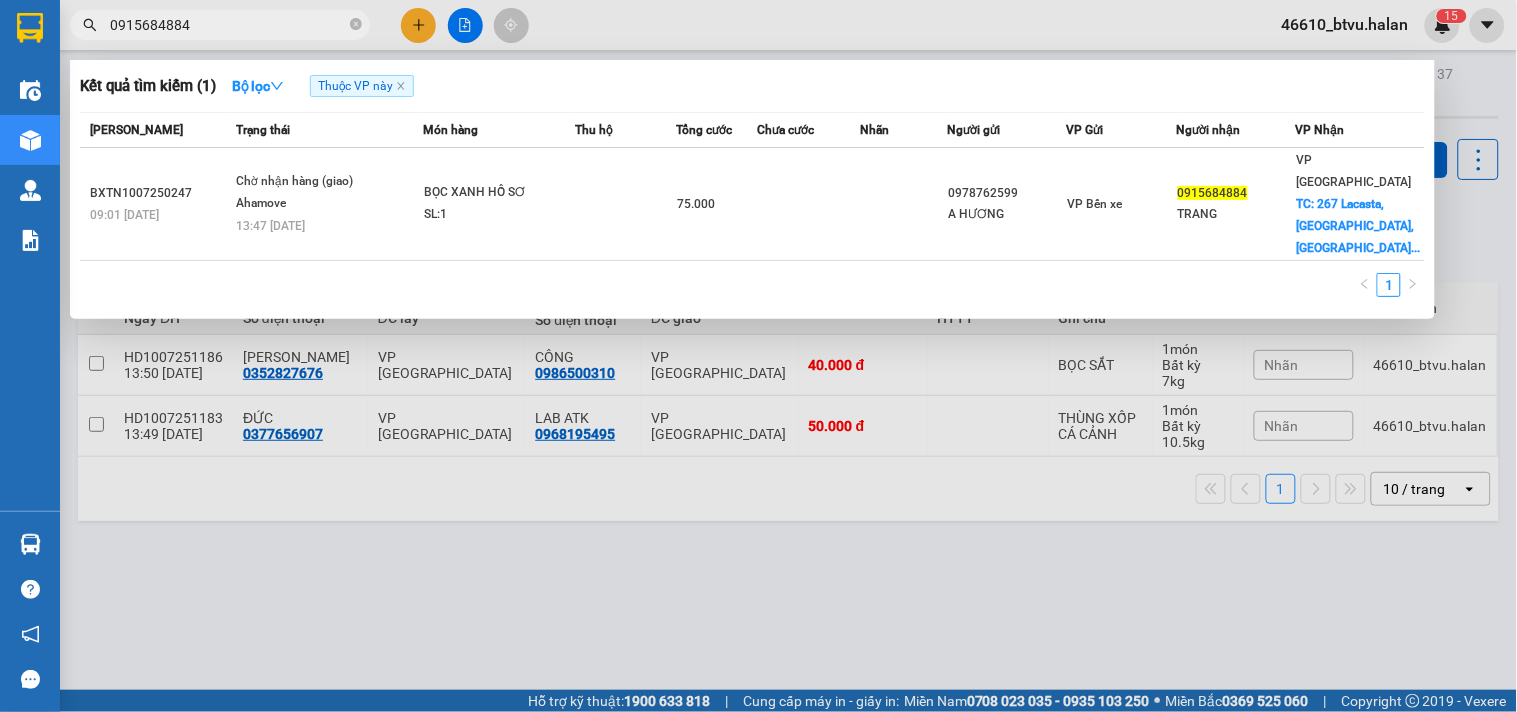 click at bounding box center [758, 356] 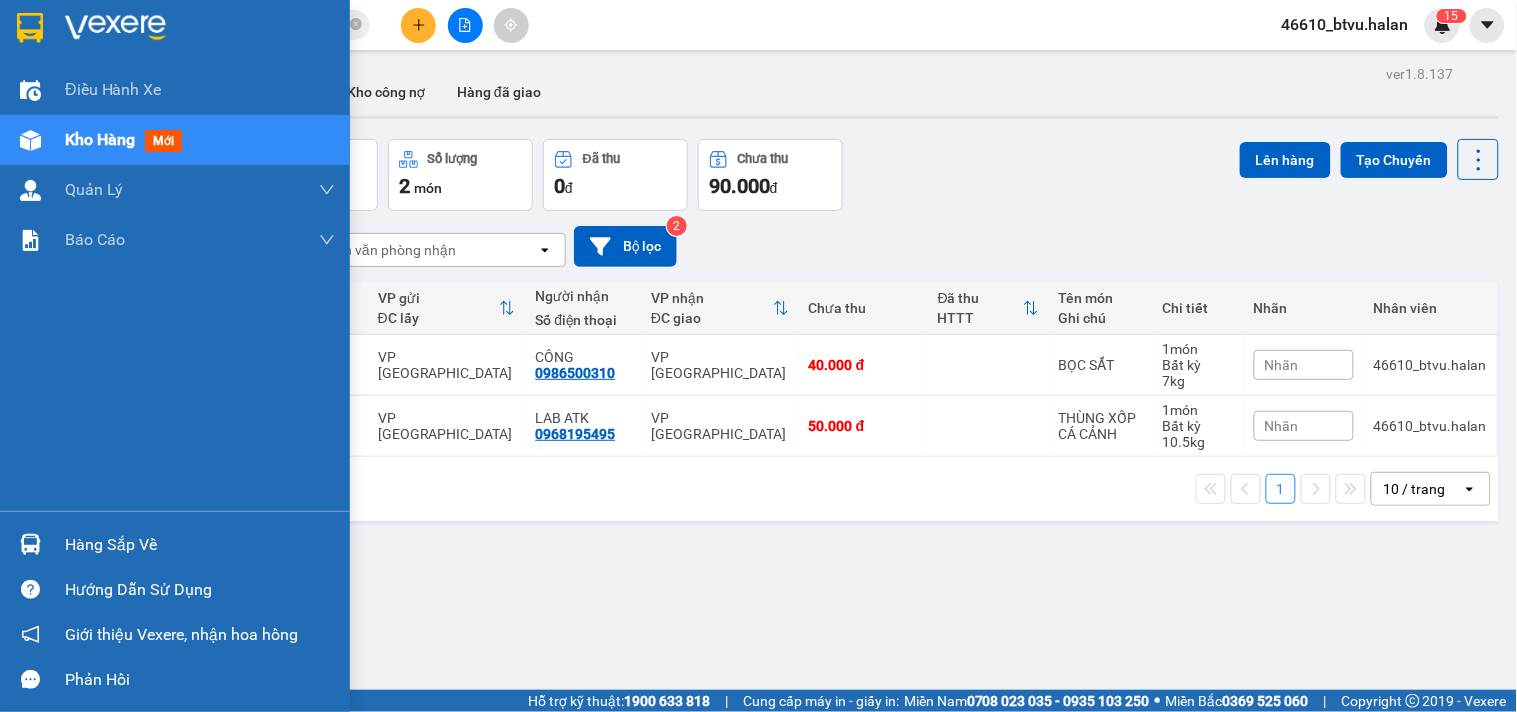 click at bounding box center (30, 544) 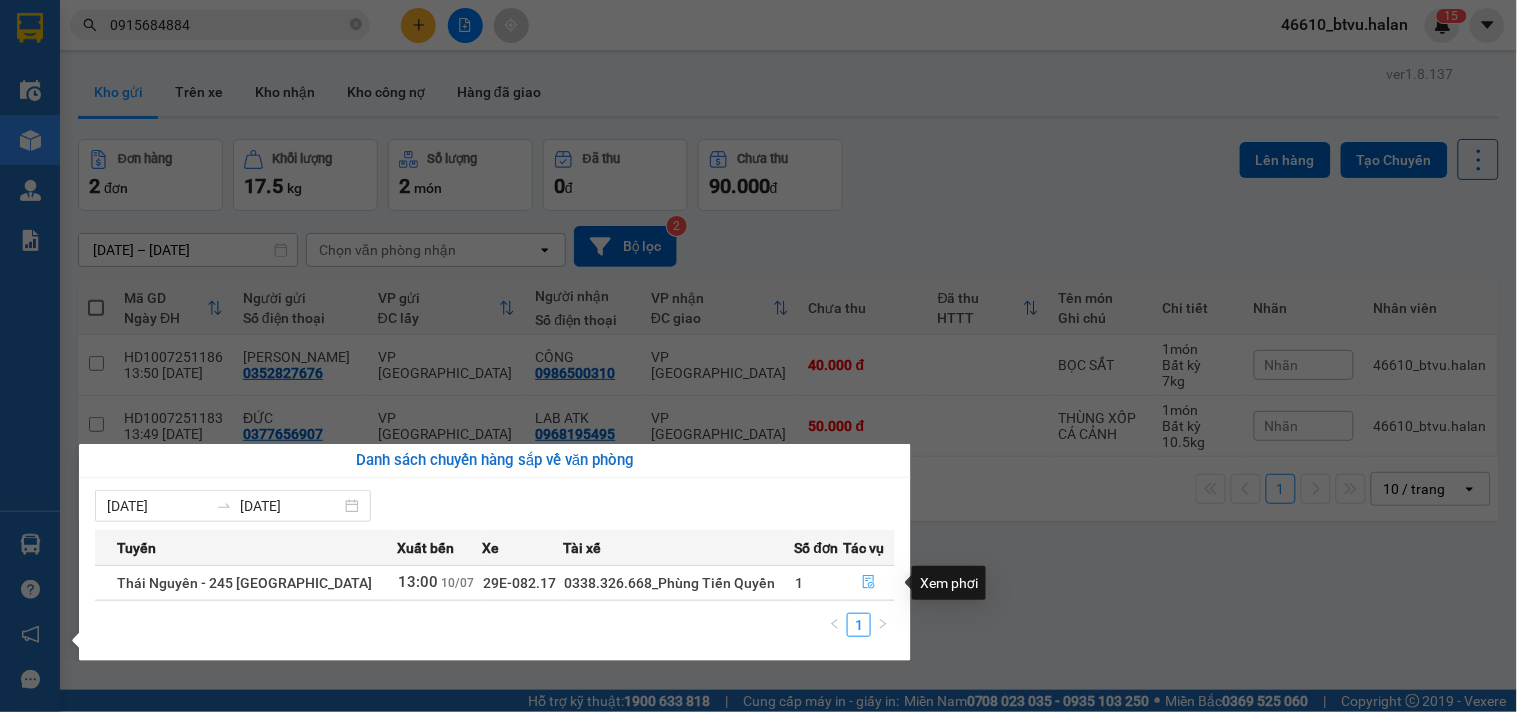 click at bounding box center [869, 583] 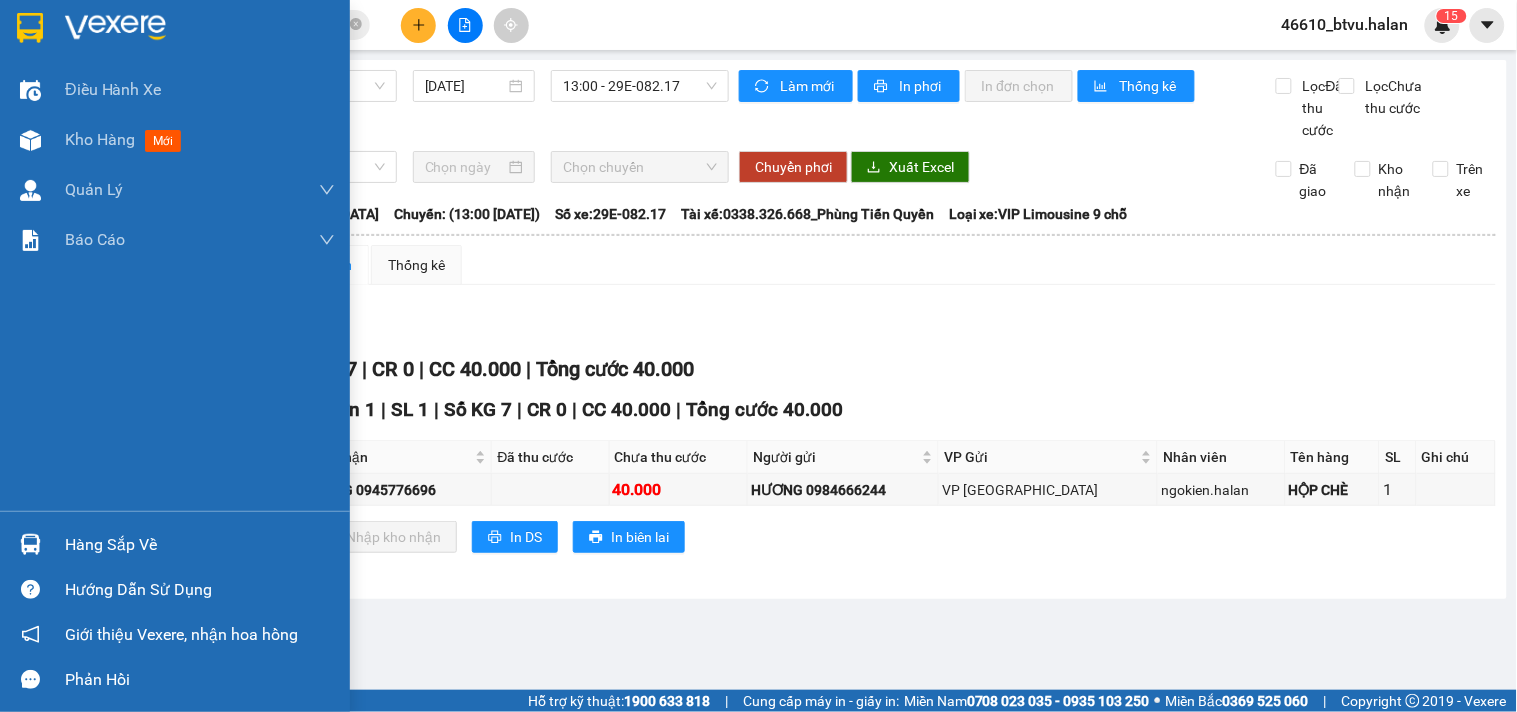 click at bounding box center [30, 544] 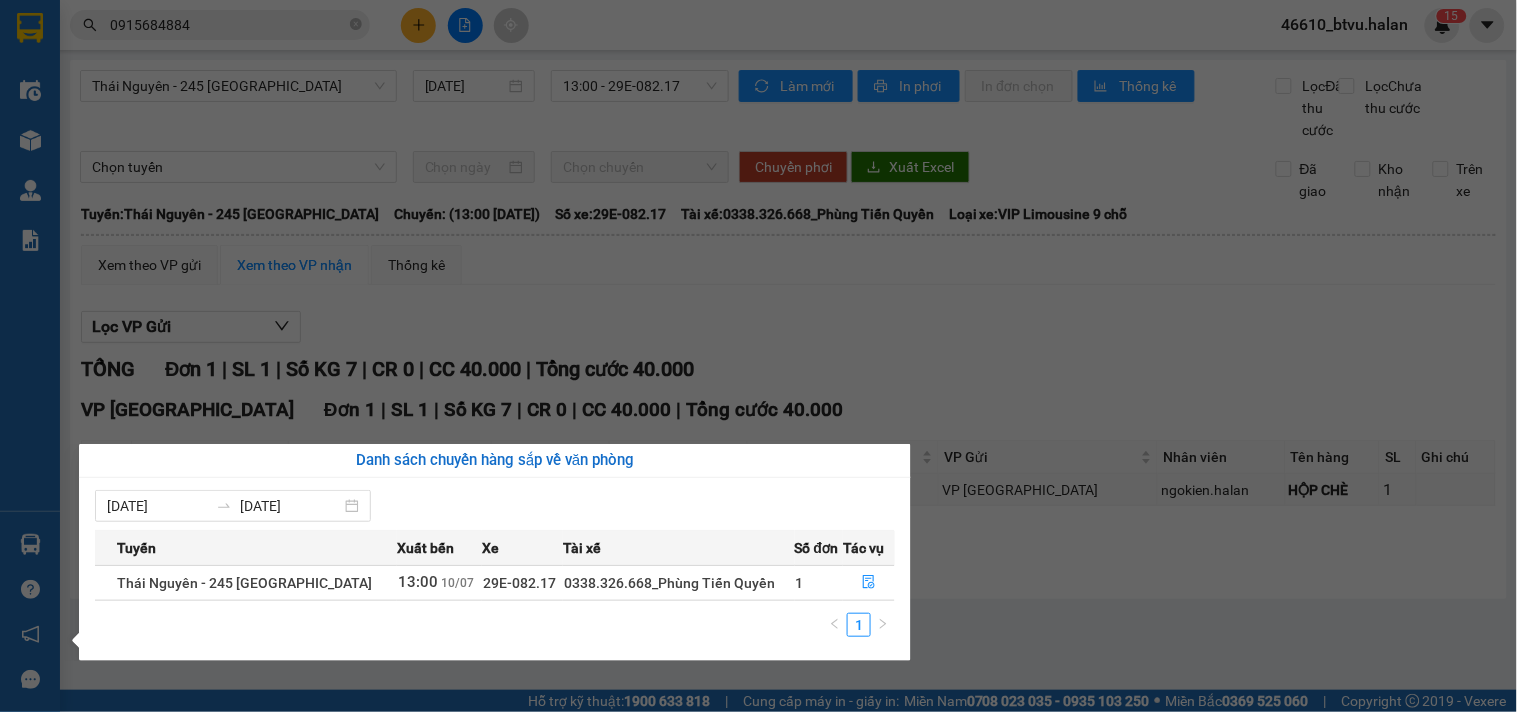 click on "Kết quả tìm kiếm ( 1 )  Bộ lọc  Thuộc VP này Mã ĐH Trạng thái Món hàng Thu hộ Tổng cước Chưa cước Nhãn Người gửi VP Gửi Người nhận VP Nhận BXTN1007250247 09:01 [DATE] Chờ nhận hàng (giao) [GEOGRAPHIC_DATA] 13:47 [DATE] BỌC XANH HỒ SƠ SL:  1 75.000 0978762599 A HƯƠNG VP Bến xe 0915684884 TRANG VP [GEOGRAPHIC_DATA] TC: 267 Lacasta, [GEOGRAPHIC_DATA], [GEOGRAPHIC_DATA]... 1 0915684884 46610_btvu.halan 1 5     Điều hành xe     Kho hàng mới     Quản [PERSON_NAME] lý chuyến Quản lý kiểm kho     Báo cáo 12. Thống kê đơn đối tác 2. Doanh thu thực tế theo từng văn phòng 4. Thống kê đơn hàng theo văn phòng Hàng sắp về Hướng dẫn sử dụng Giới thiệu Vexere, nhận hoa hồng Phản hồi Phần mềm hỗ trợ bạn tốt chứ? [GEOGRAPHIC_DATA] - 245 Quang Trung [DATE] 13:00     - 29E-082.17  Làm mới In phơi In đơn chọn Thống kê Lọc  Đã thu cước Lọc  Chưa thu cước Chọn tuyến Chọn chuyến Chuyển phơi" at bounding box center [758, 356] 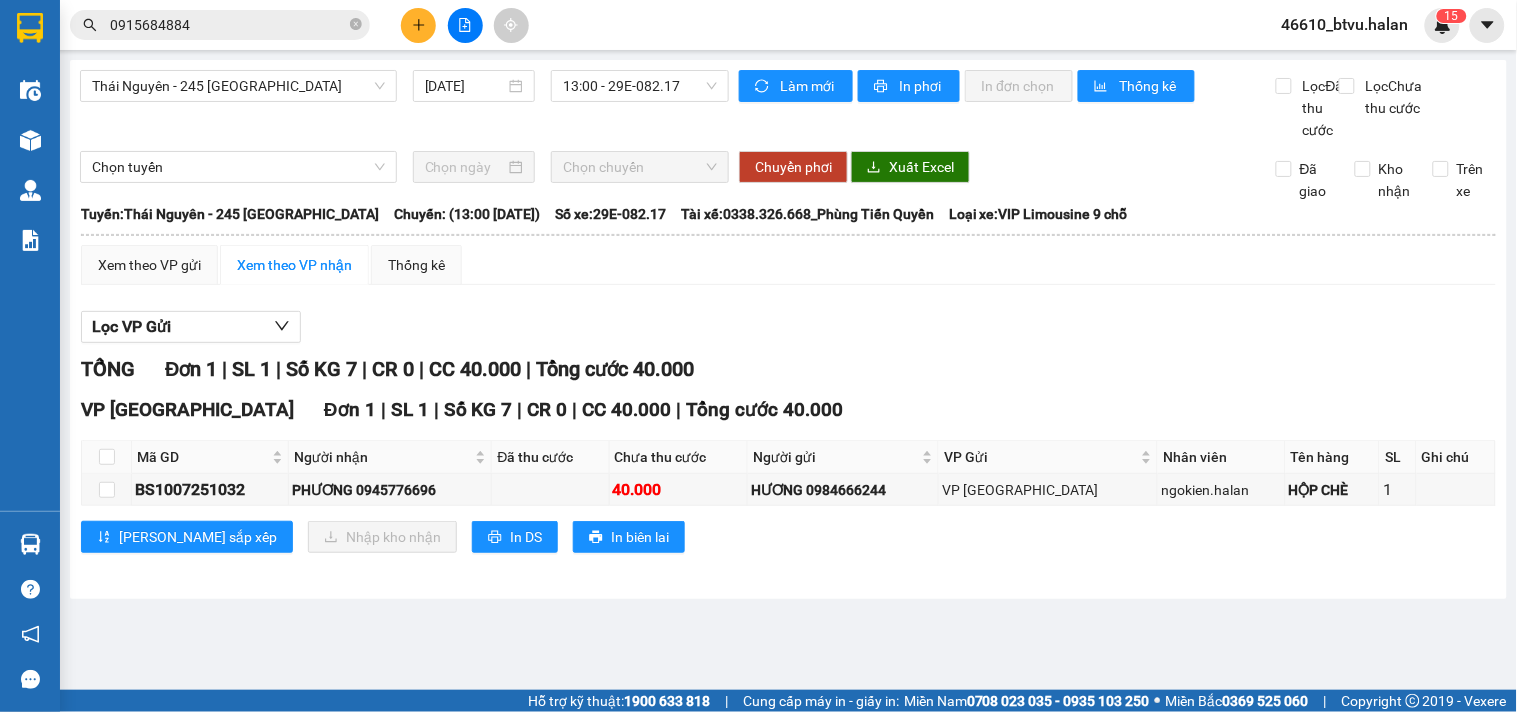 click on "0915684884" at bounding box center (228, 25) 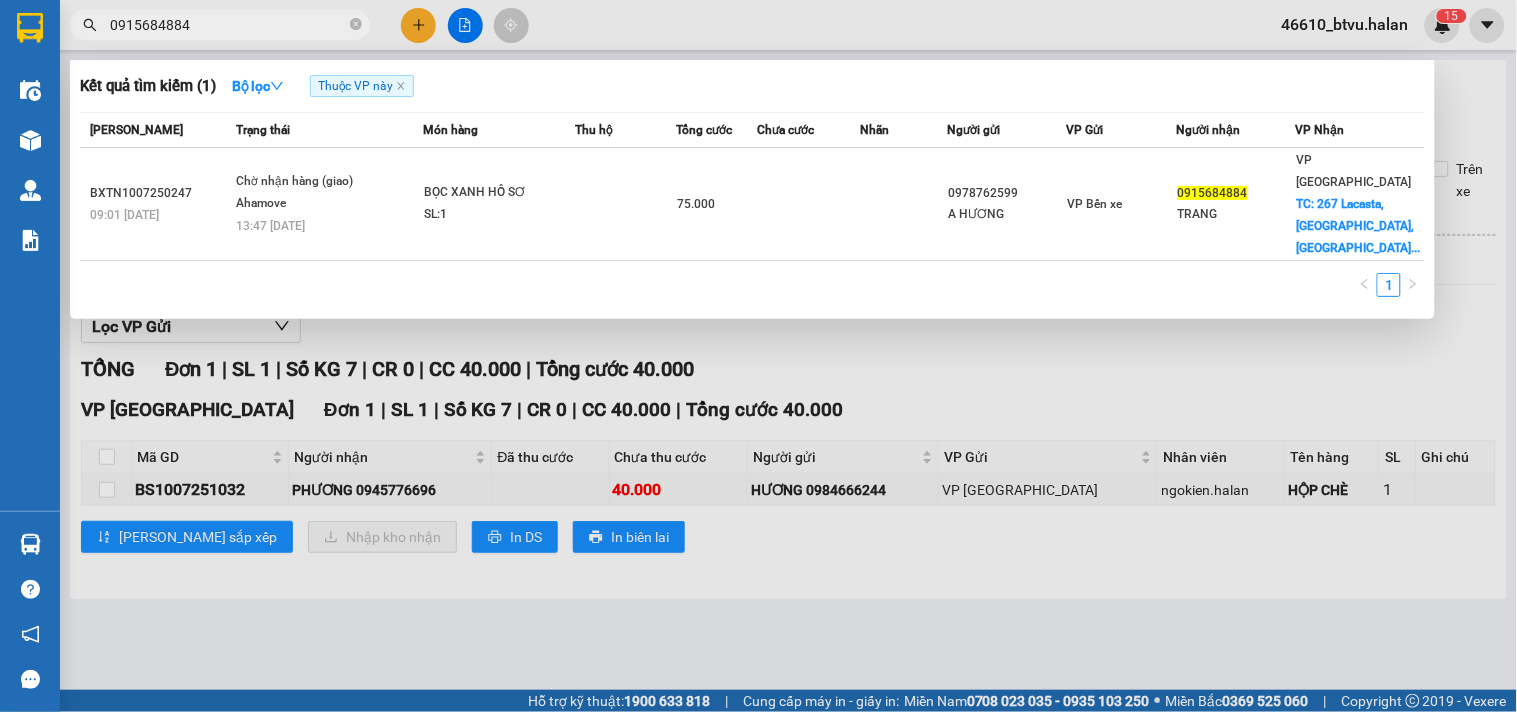 click on "0915684884" at bounding box center [228, 25] 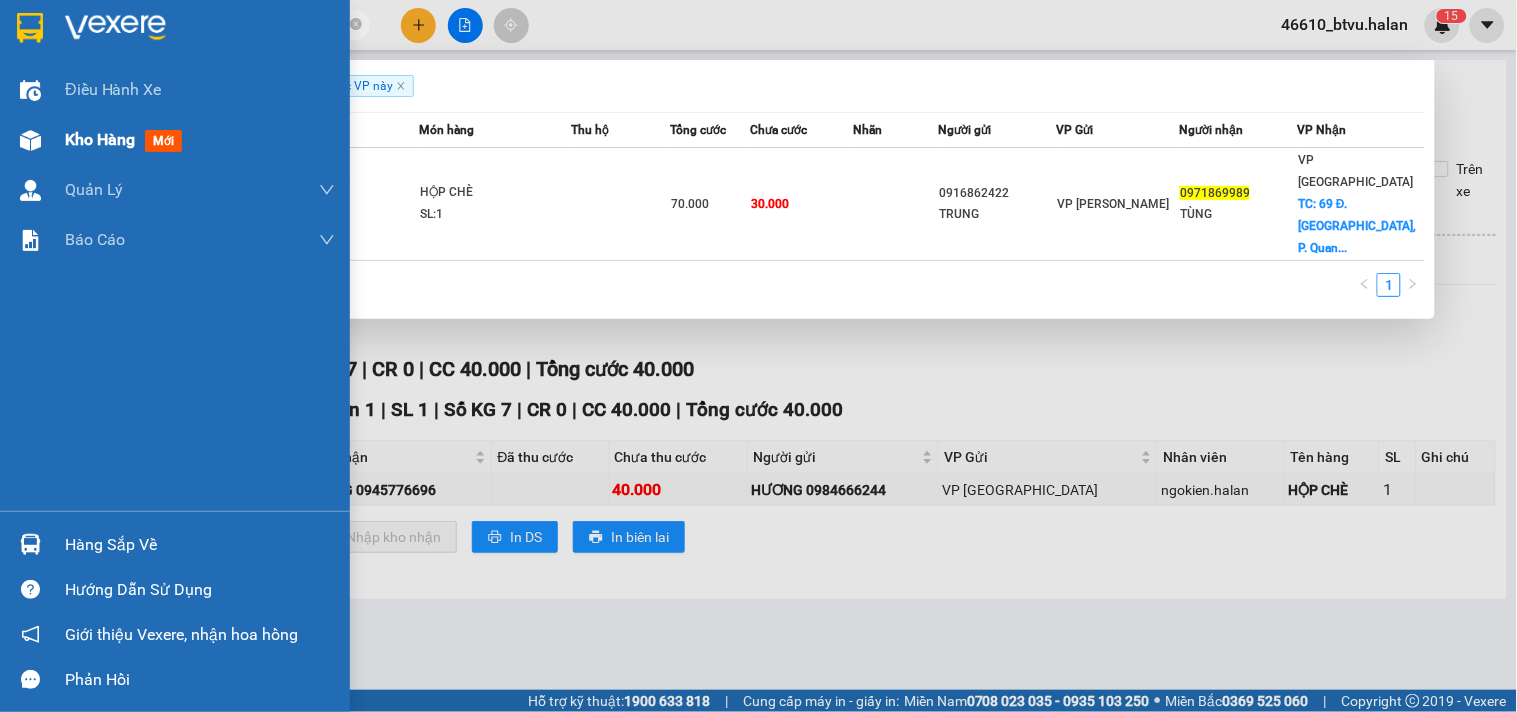 click on "Kho hàng mới" at bounding box center (175, 140) 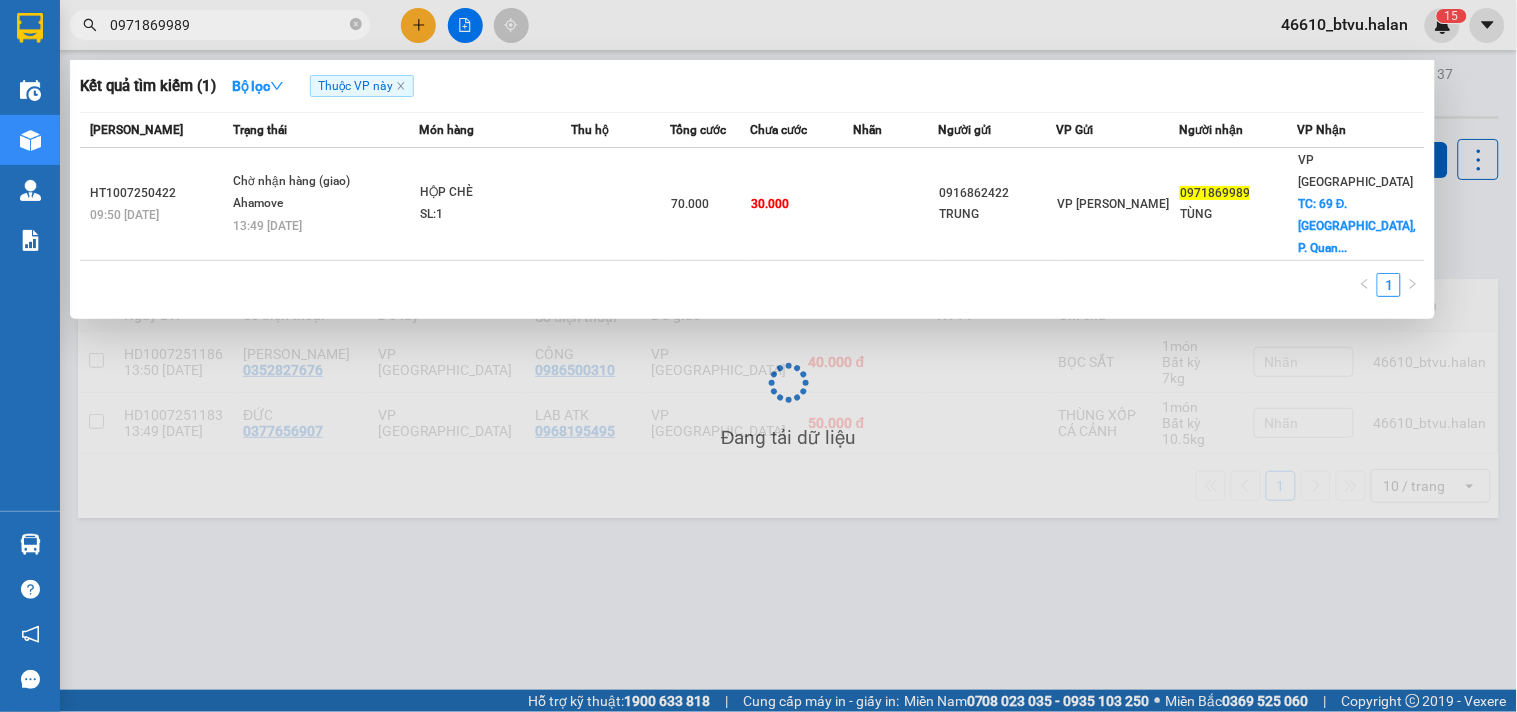 click at bounding box center [758, 356] 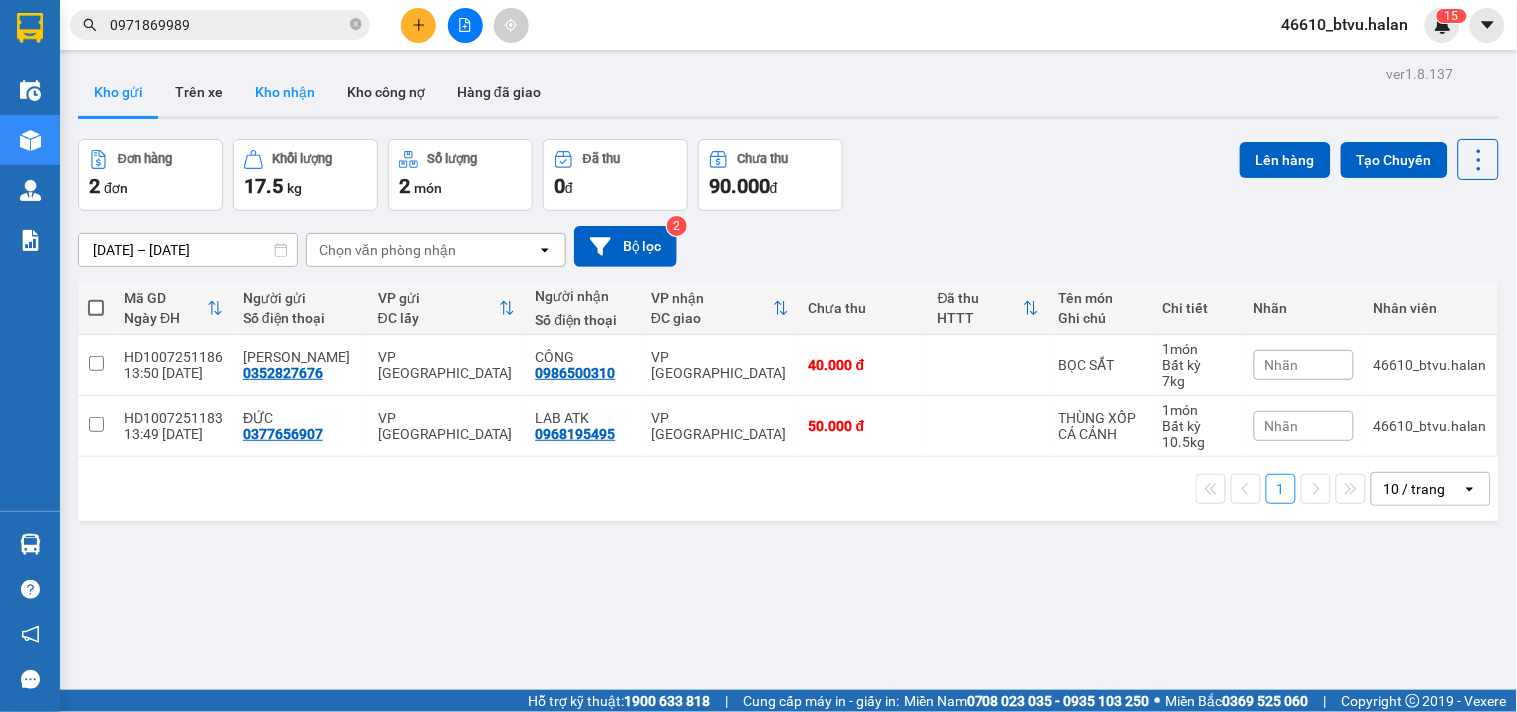 click on "Kho nhận" at bounding box center (285, 92) 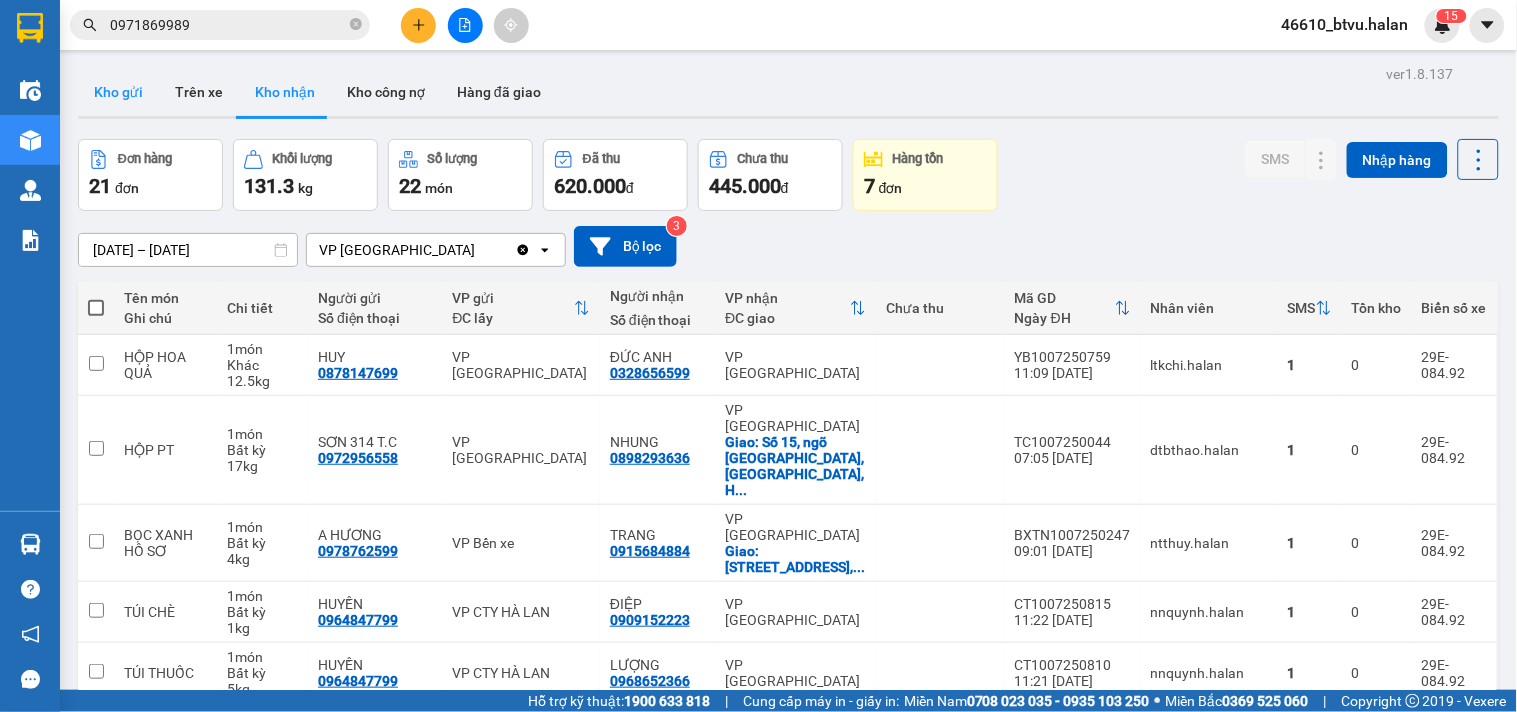 click on "Kho gửi" at bounding box center [118, 92] 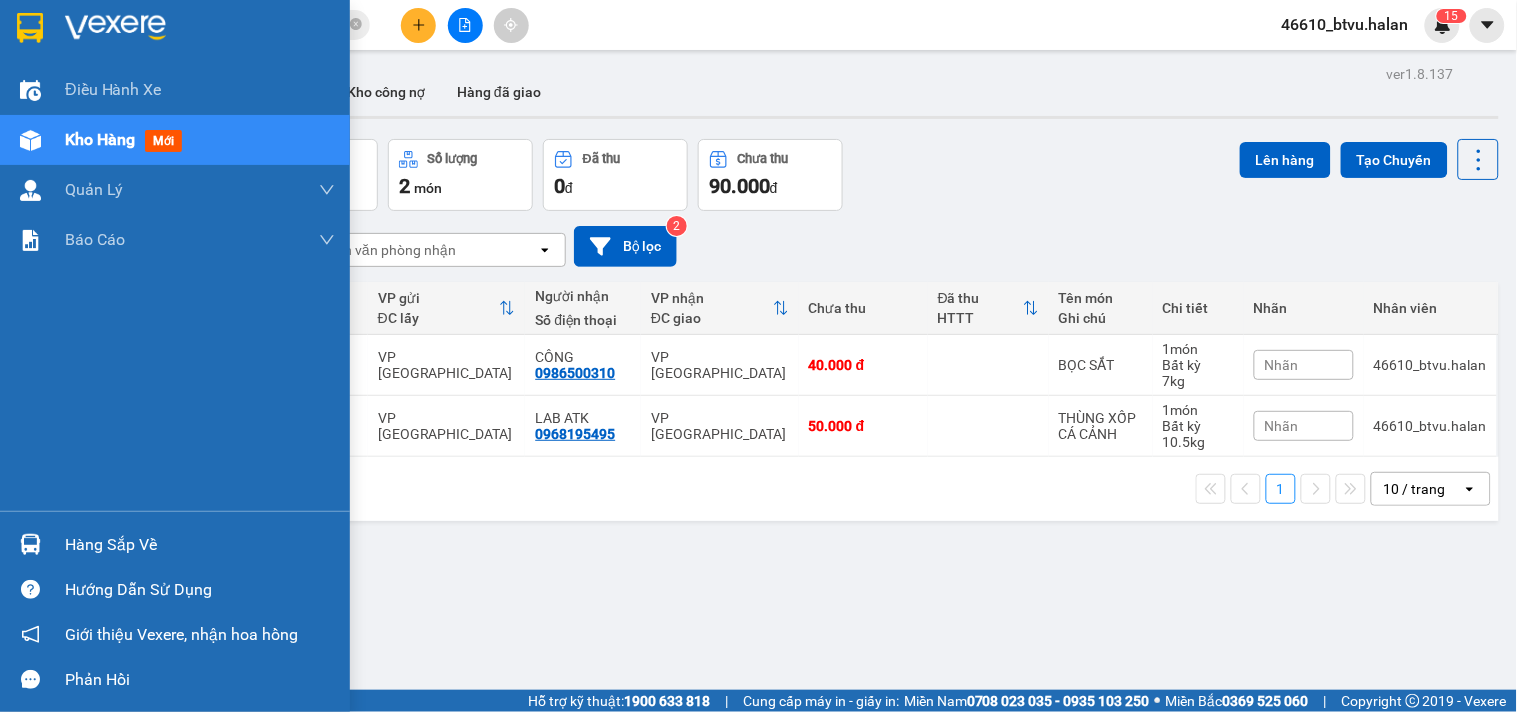 click at bounding box center (30, 544) 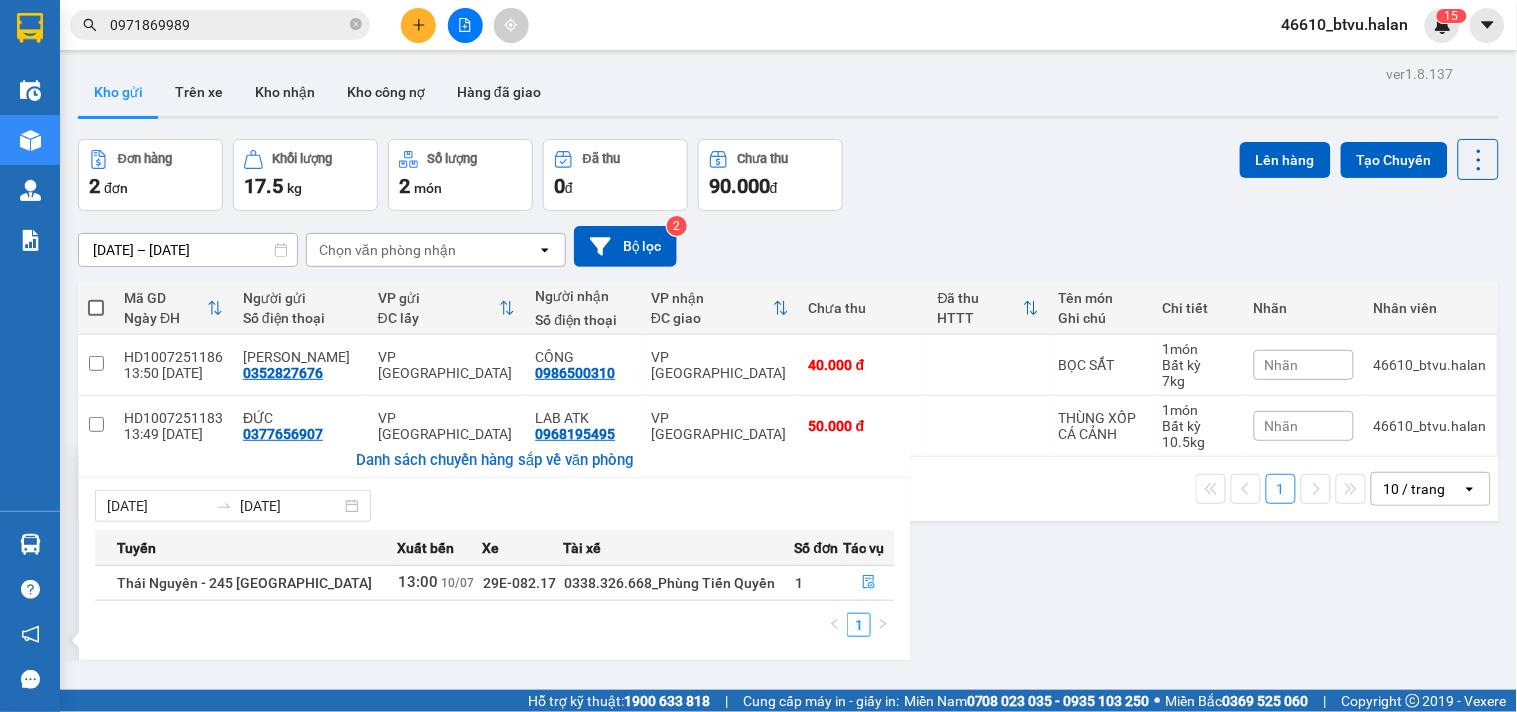 drag, startPoint x: 1060, startPoint y: 610, endPoint x: 831, endPoint y: 710, distance: 249.88197 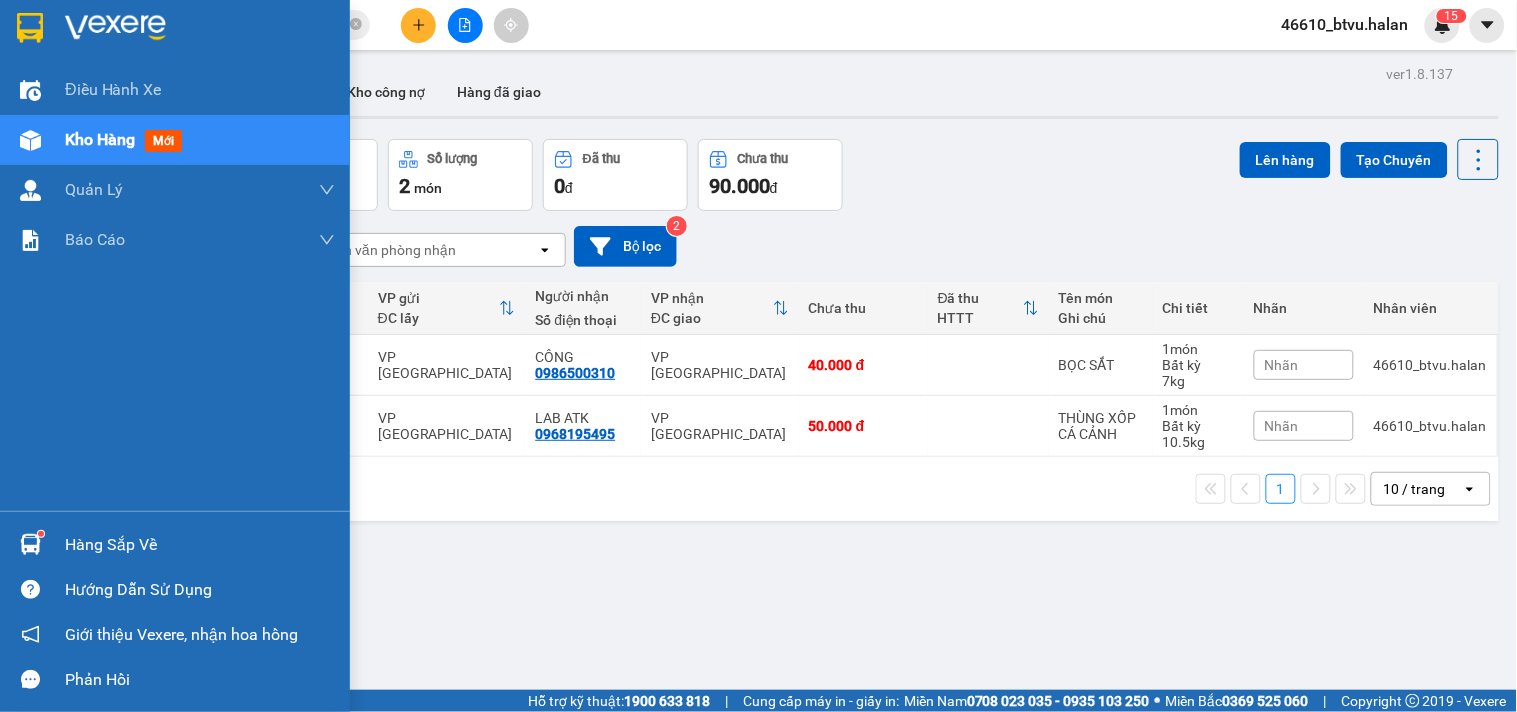 click at bounding box center [30, 544] 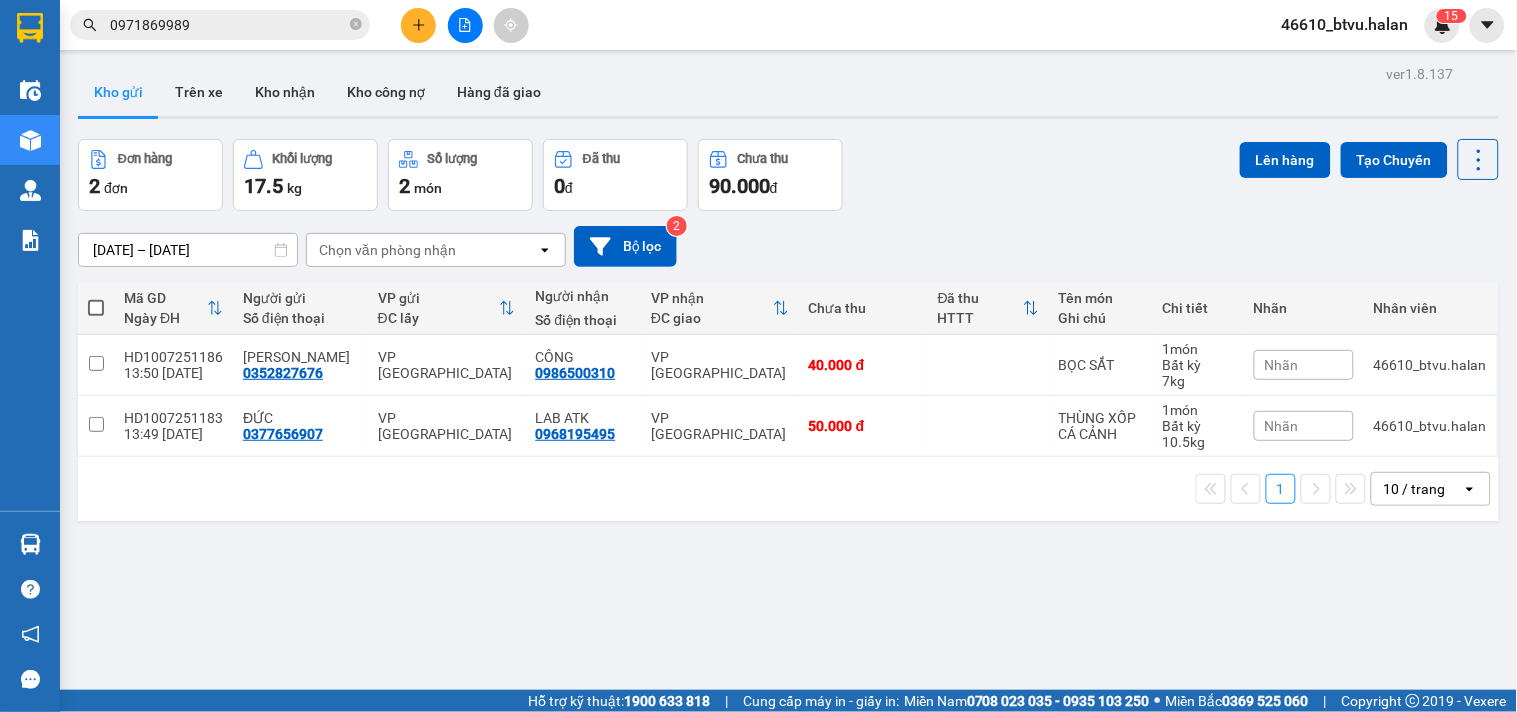 click on "Kết quả tìm kiếm ( 1 )  Bộ lọc  Thuộc VP này [PERSON_NAME] thái Món hàng Thu hộ Tổng cước Chưa cước Nhãn Người gửi VP Gửi Người nhận VP Nhận HT1007250422 09:50 [DATE] Chờ nhận hàng (giao) Ahamove 13:49 [DATE] HỘP CHÈ SL:  1 70.000 30.000 0916862422 TRUNG VP [PERSON_NAME] 0971869989 TÙNG VP [GEOGRAPHIC_DATA]: 69 Đ. [GEOGRAPHIC_DATA], P. Quan... 1 0971869989 46610_btvu.halan 1 5     Điều hành xe     Kho hàng mới     Quản [PERSON_NAME] lý chuyến Quản lý kiểm kho     Báo cáo 12. Thống kê đơn đối tác 2. Doanh thu thực tế theo từng văn phòng 4. Thống kê đơn hàng theo văn phòng Hàng sắp về Hướng dẫn sử dụng Giới thiệu Vexere, nhận hoa hồng Phản hồi Phần mềm hỗ trợ bạn tốt chứ? ver  1.8.137 Kho gửi Trên xe Kho nhận Kho công nợ Hàng đã giao Đơn hàng 2 đơn Khối lượng 17.5 kg Số lượng 2 món Đã thu 0  đ Chưa thu 90.000  đ Lên hàng Tạo Chuyến open 2 HTTT" at bounding box center (758, 356) 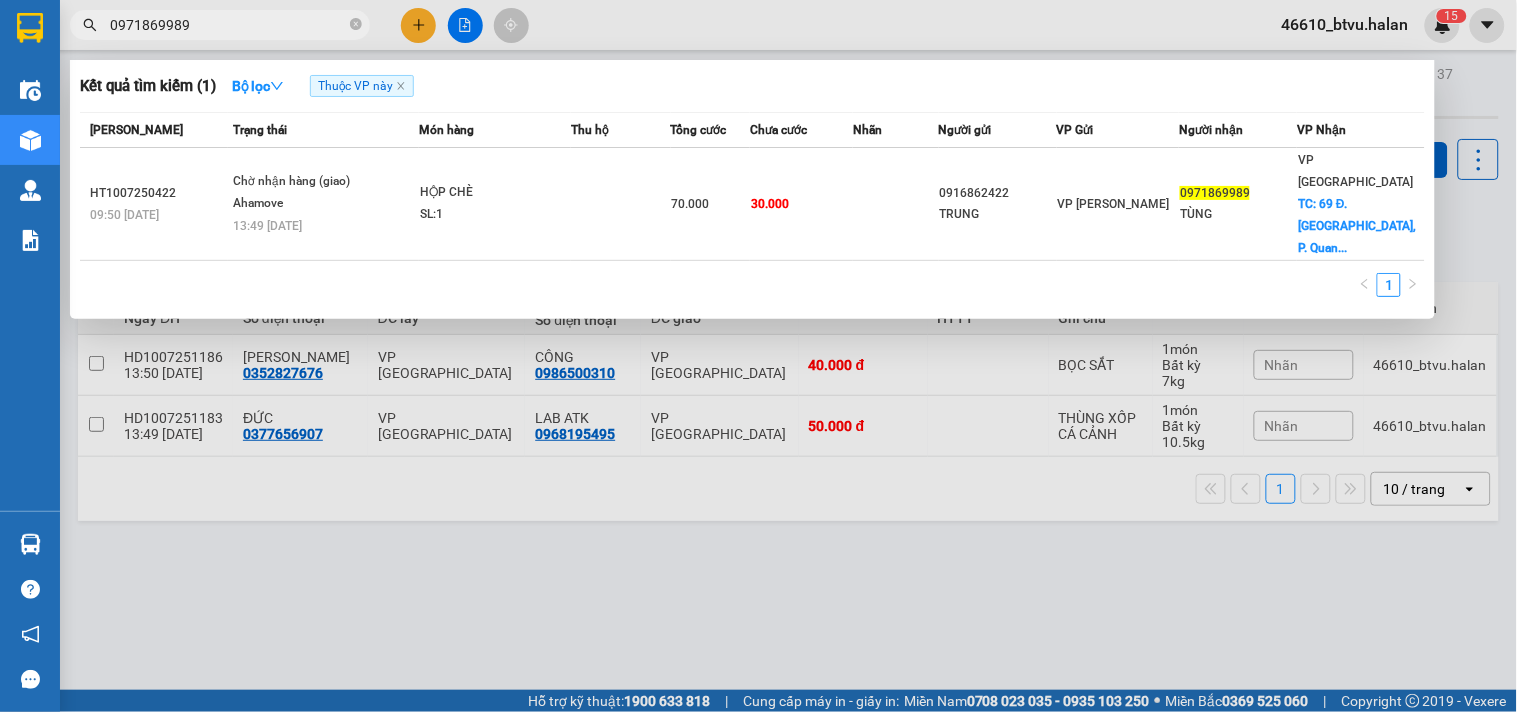 click on "0971869989" at bounding box center [228, 25] 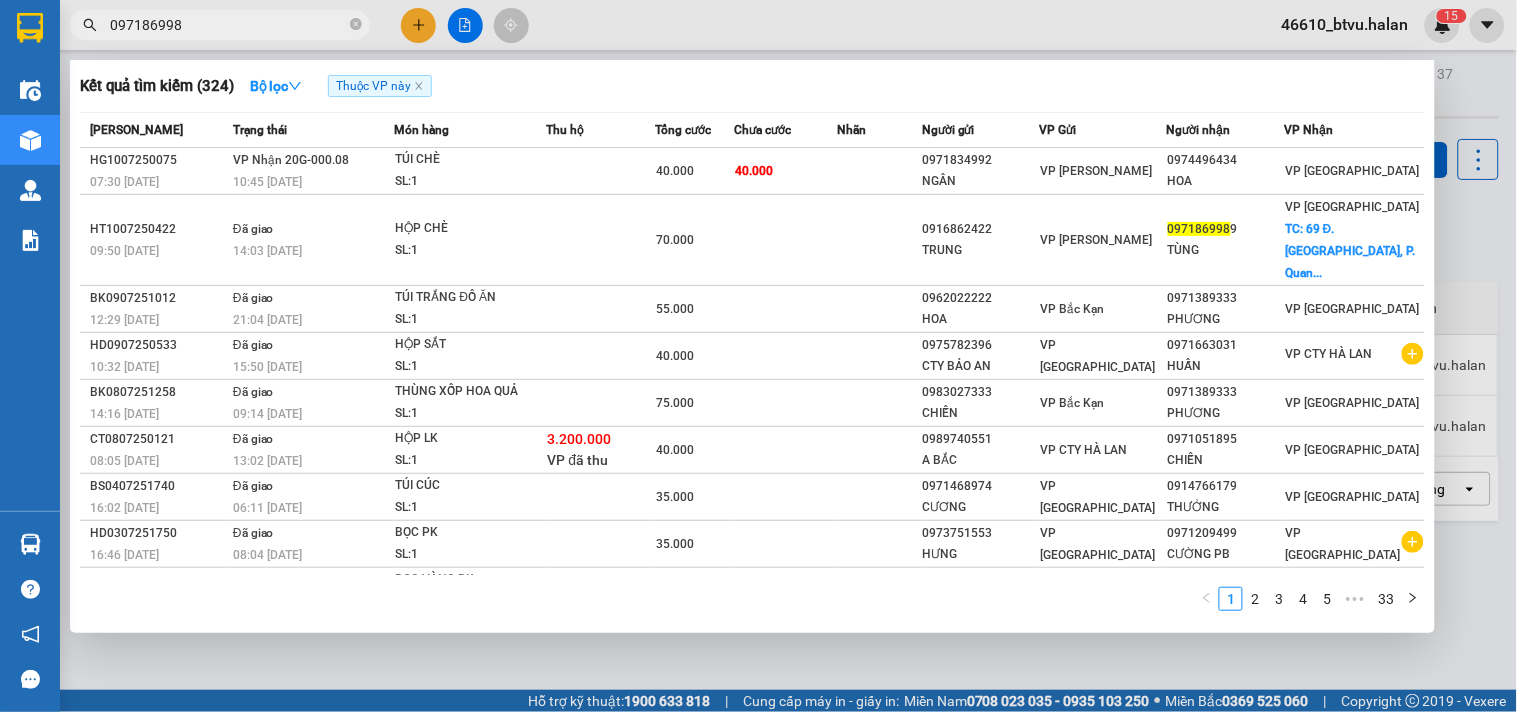 type on "0971869989" 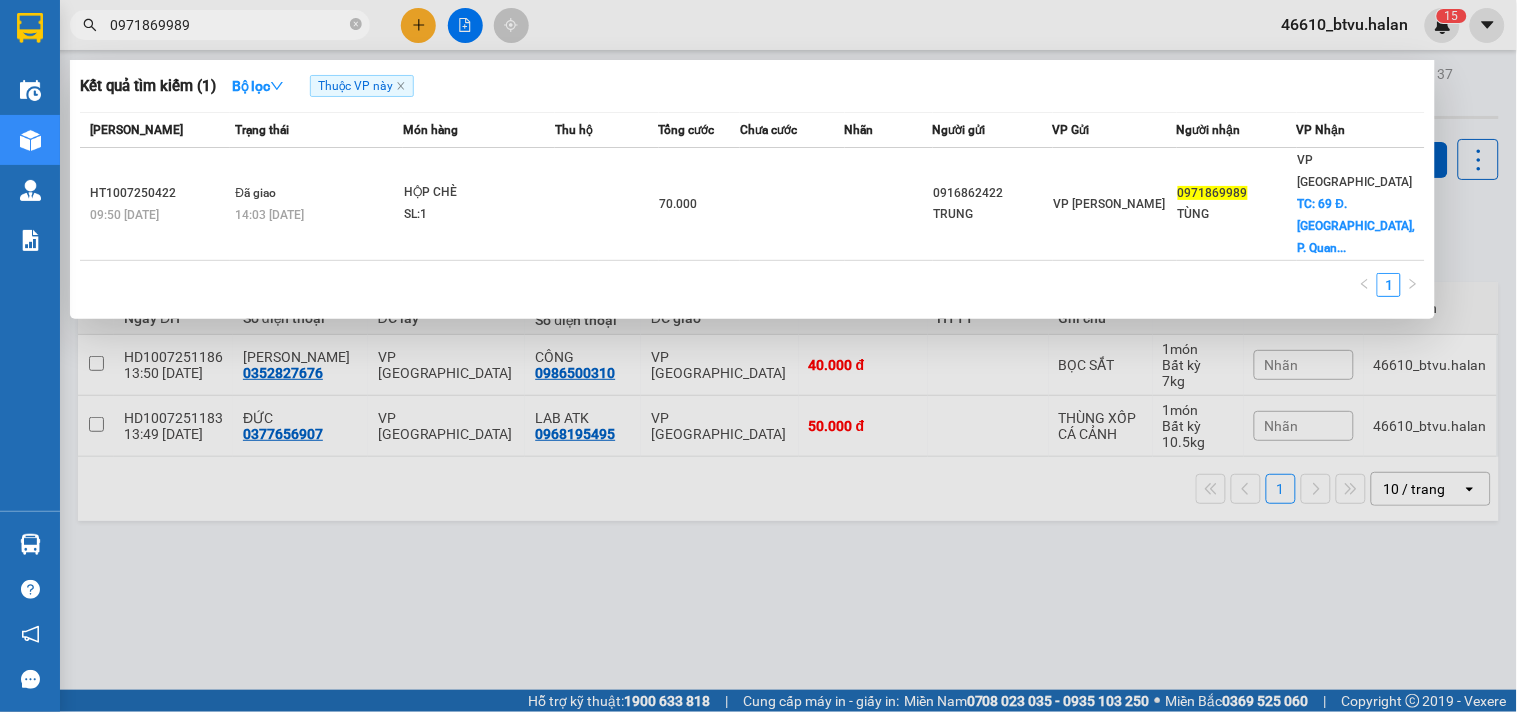 click at bounding box center [758, 356] 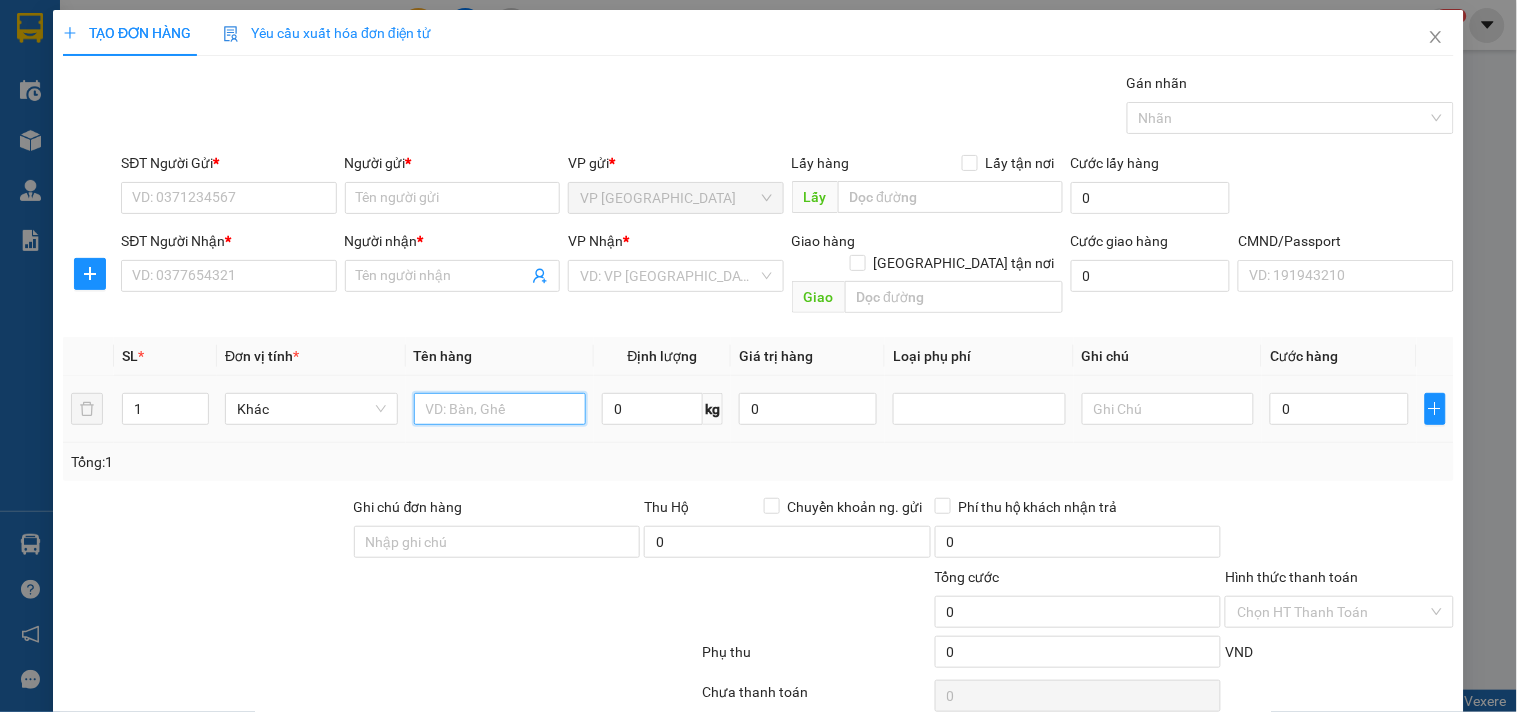 click at bounding box center [500, 409] 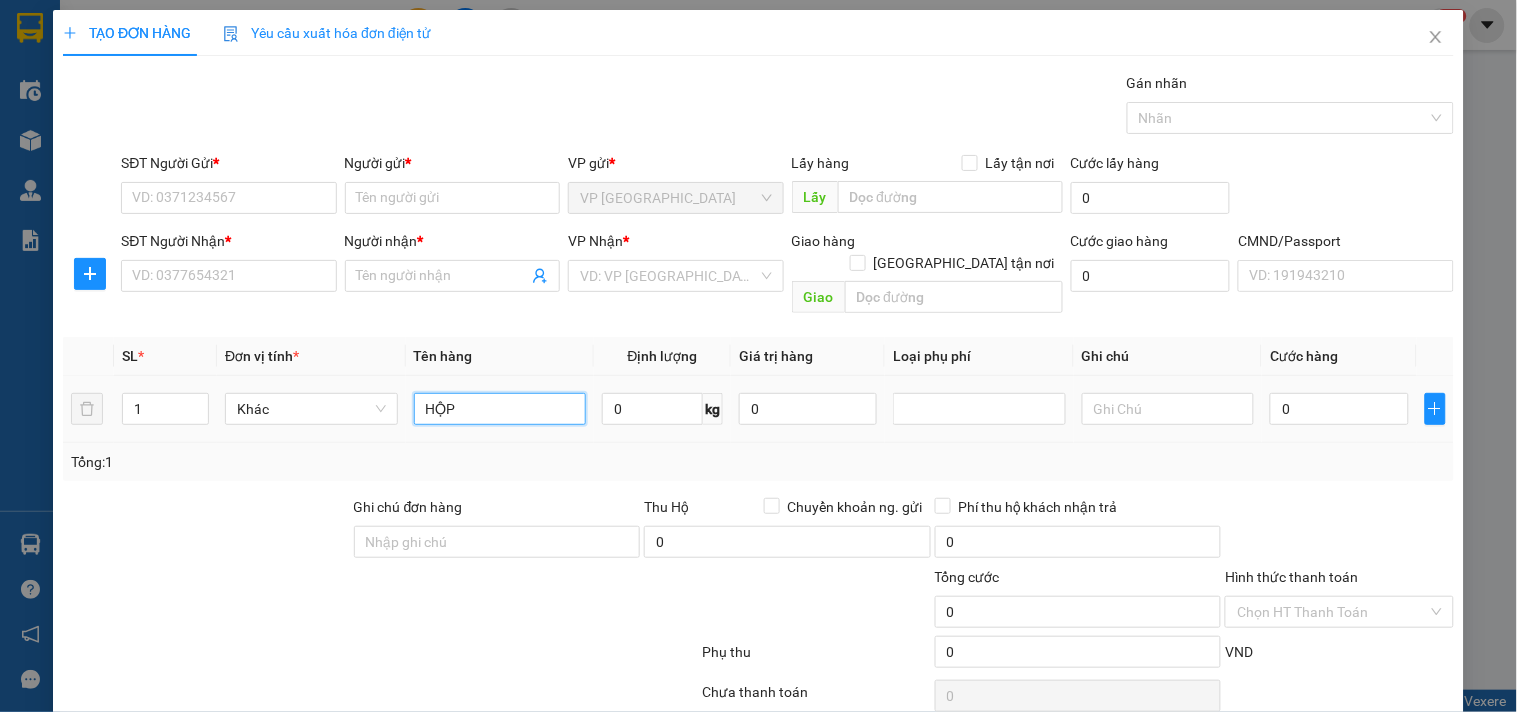 type on "HỘP" 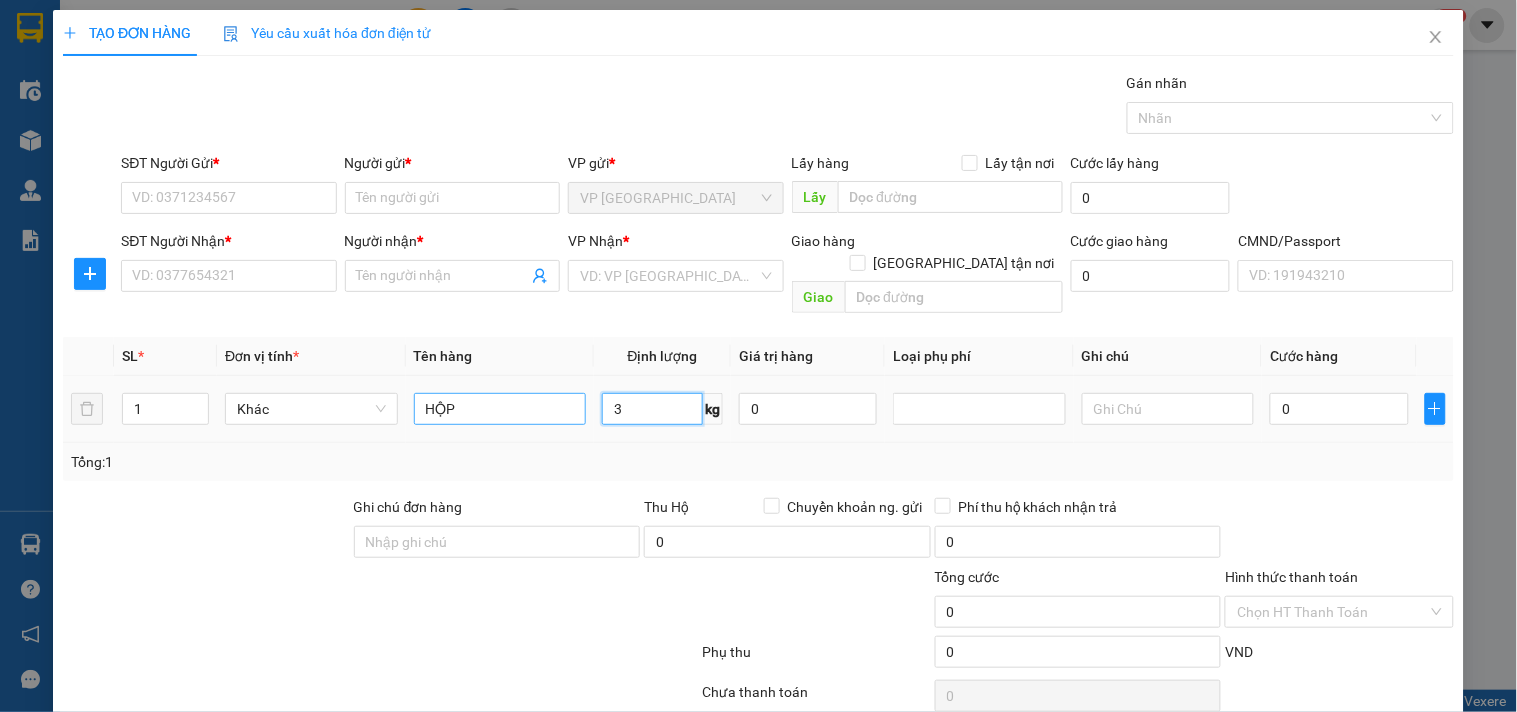 type on "3" 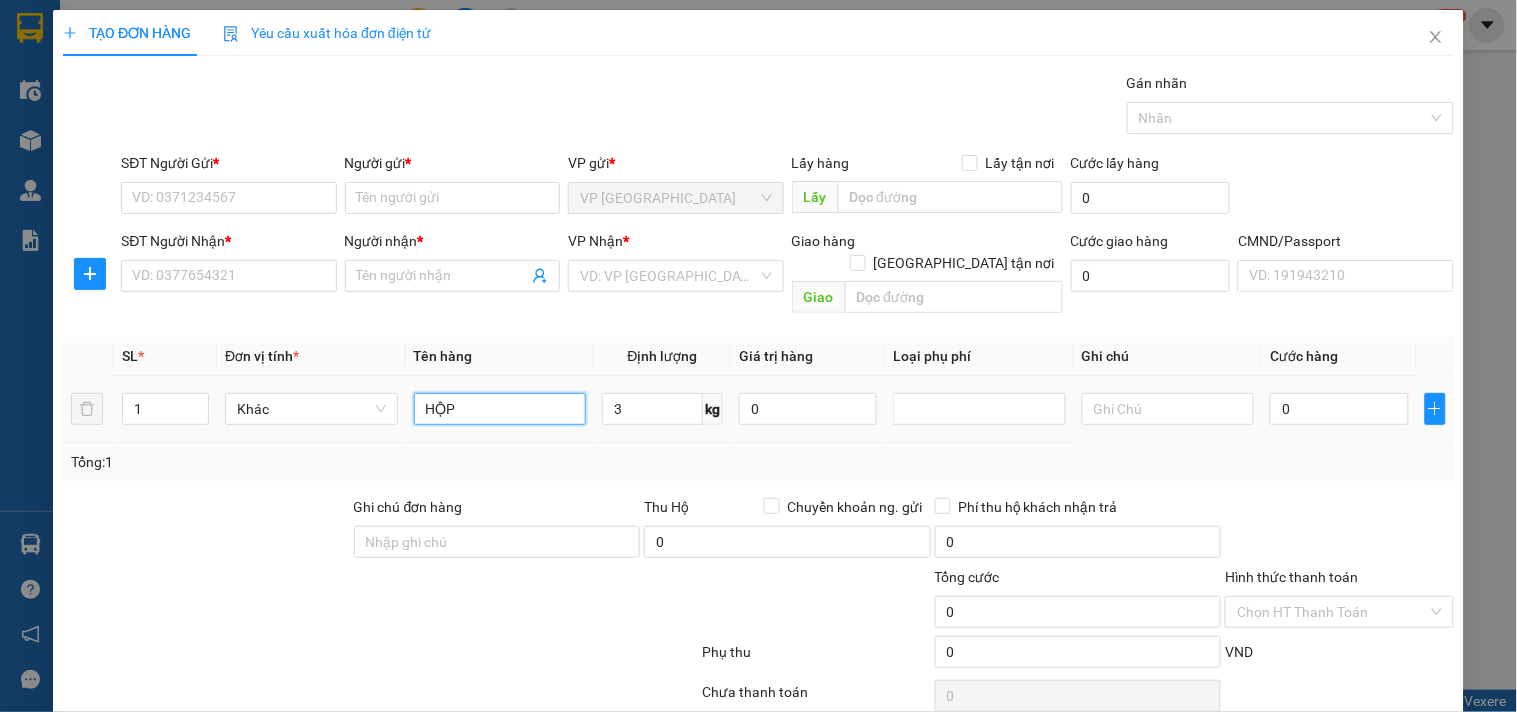 click on "HỘP" at bounding box center (500, 409) 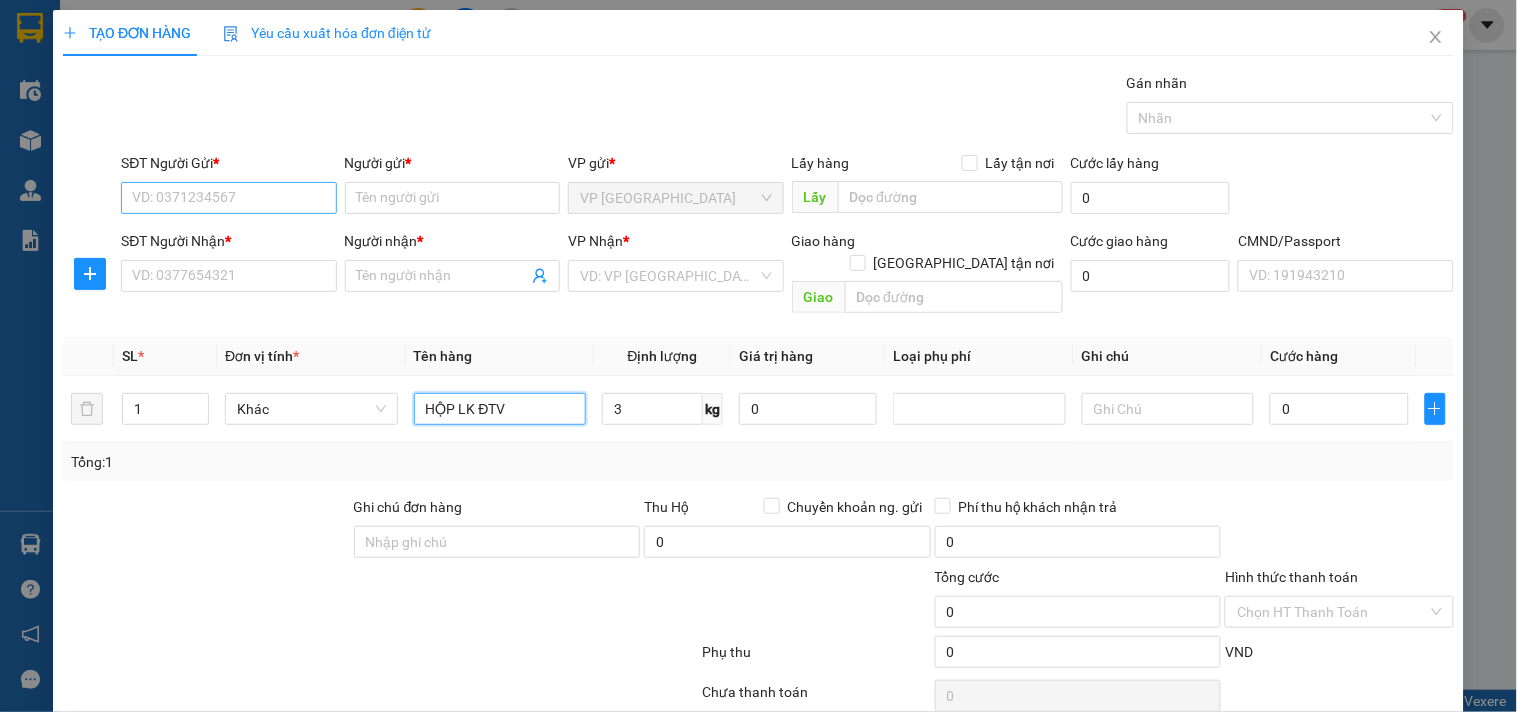 type on "HỘP LK ĐTV" 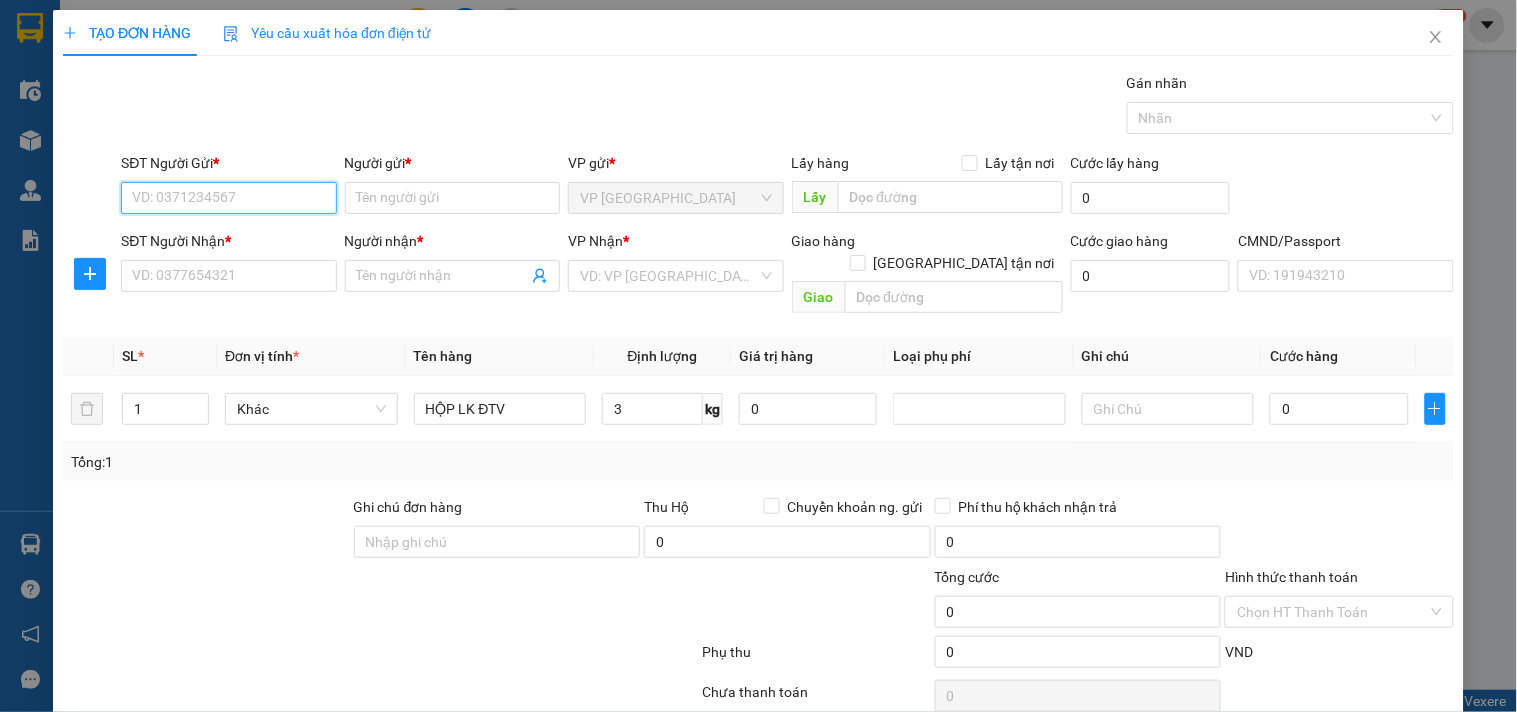 click on "SĐT Người Gửi  *" at bounding box center (228, 198) 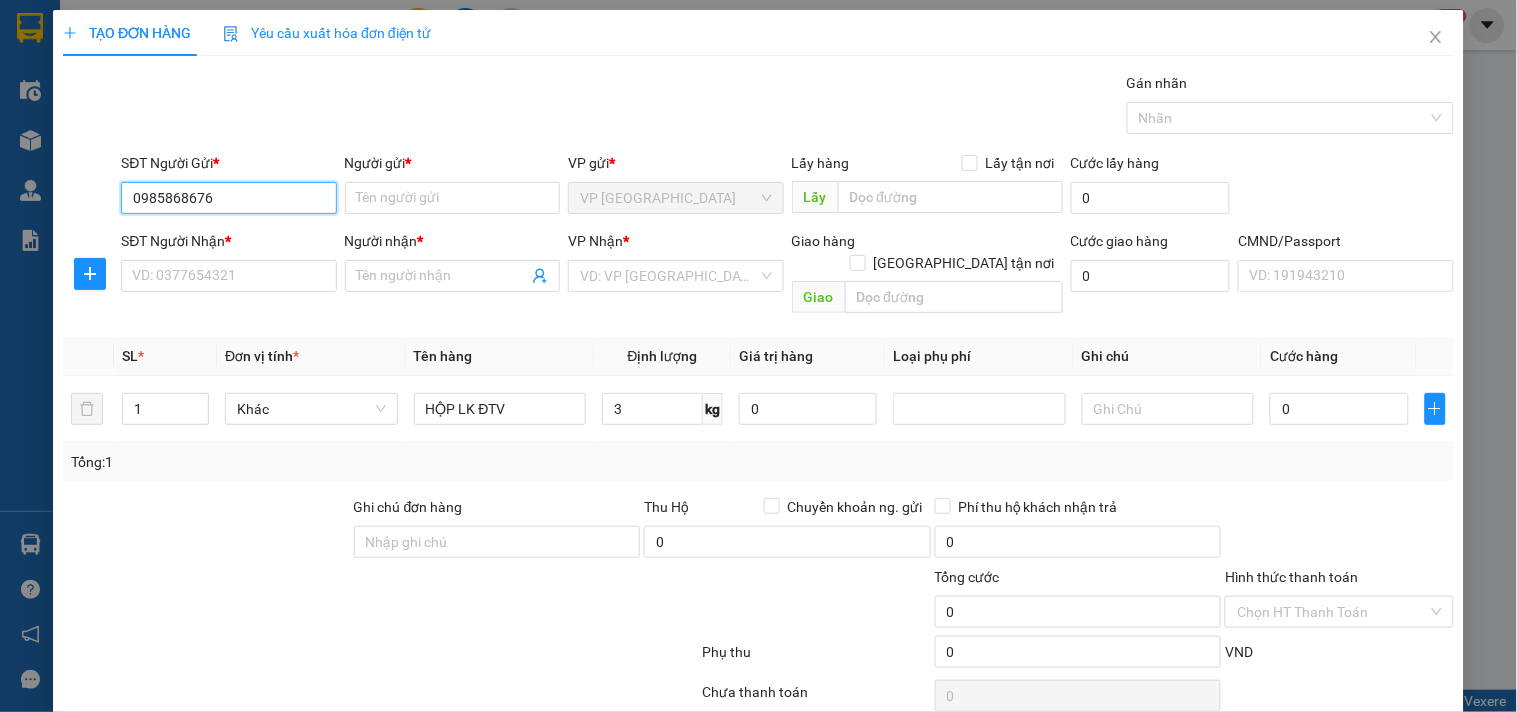click on "0985868676" at bounding box center [228, 198] 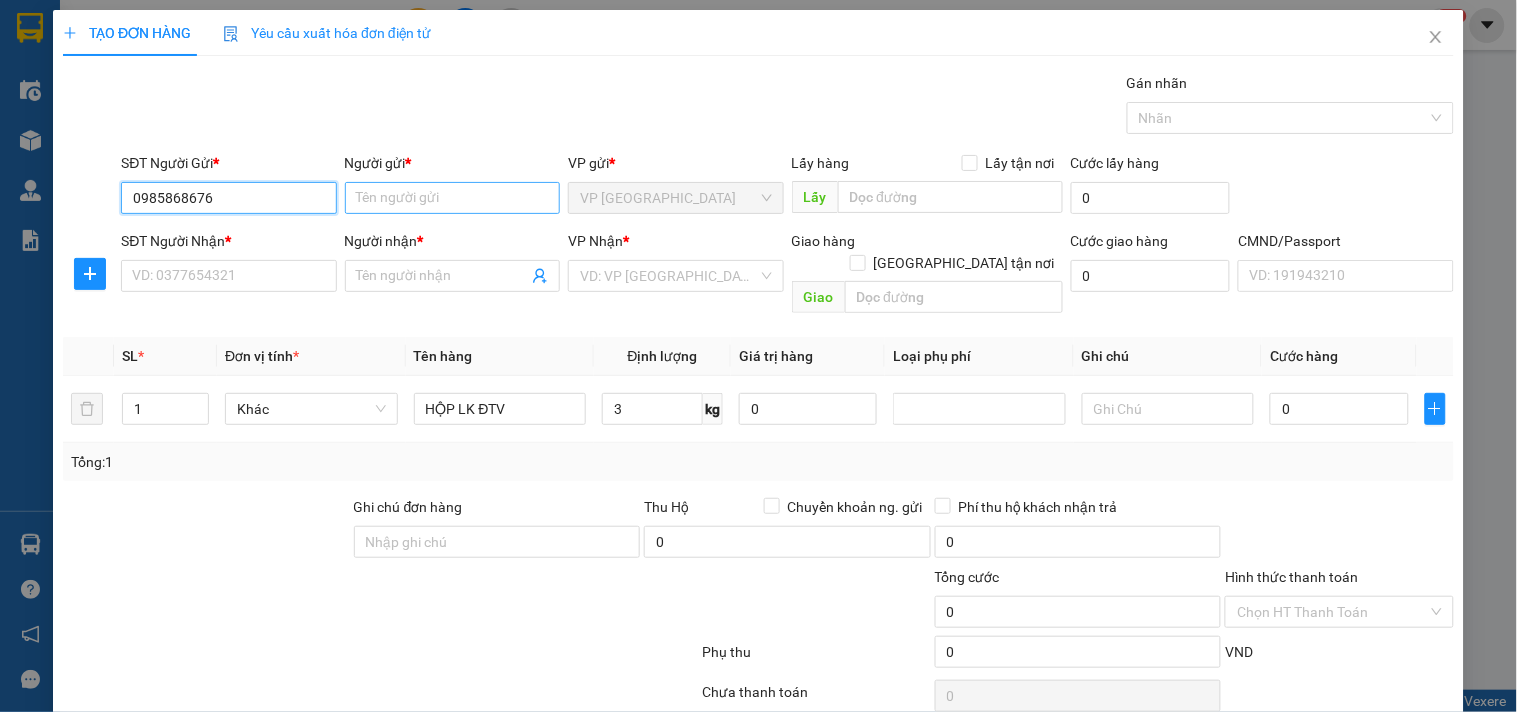 type on "0985868676" 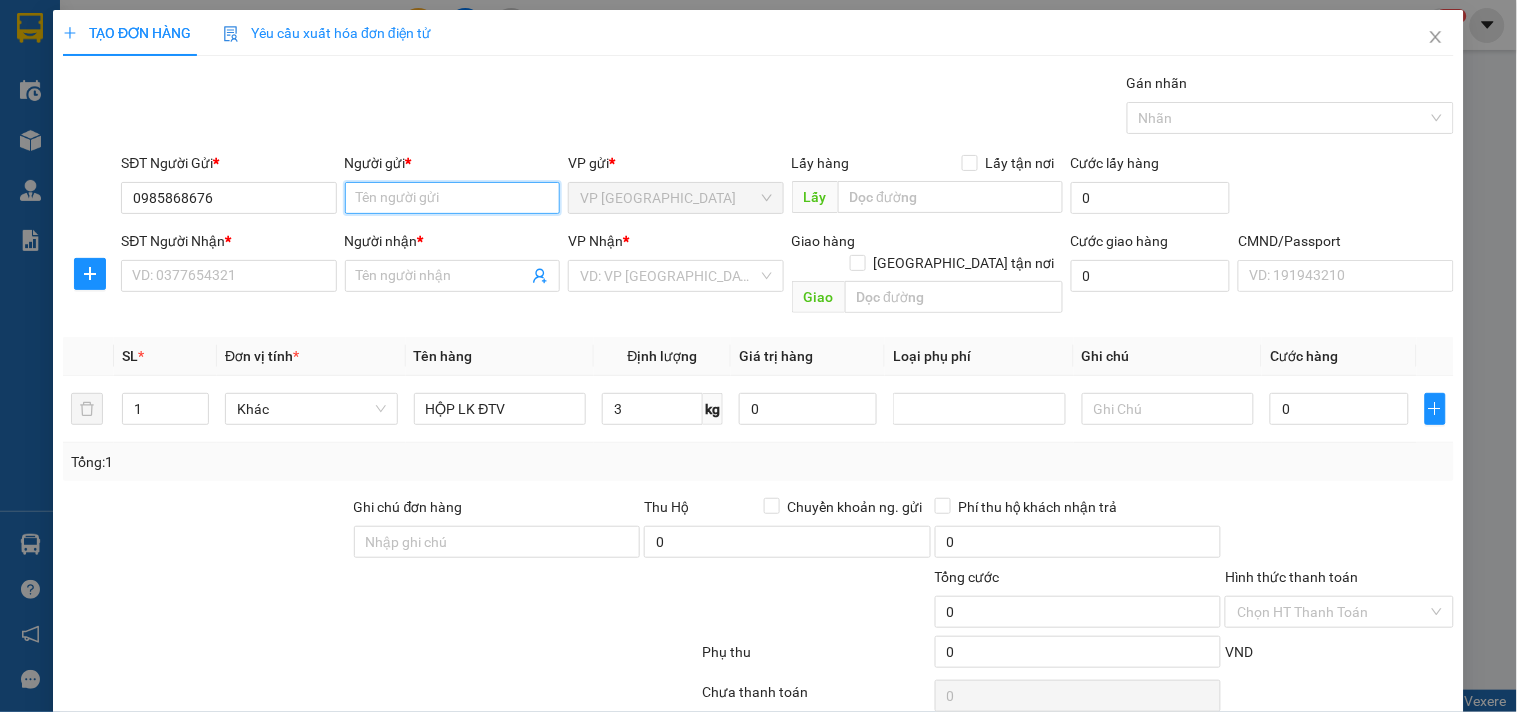 click on "Người gửi  *" at bounding box center (452, 198) 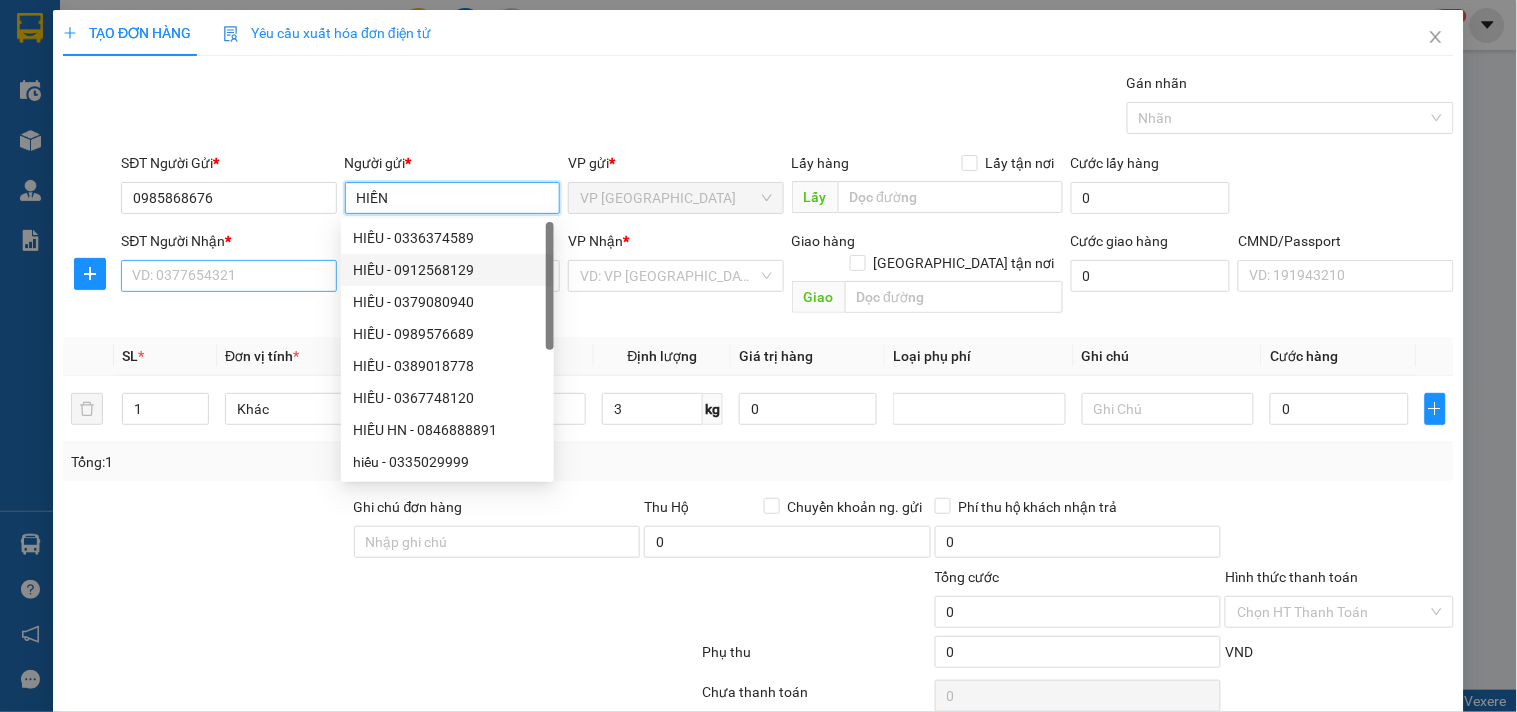 type on "HIỀN" 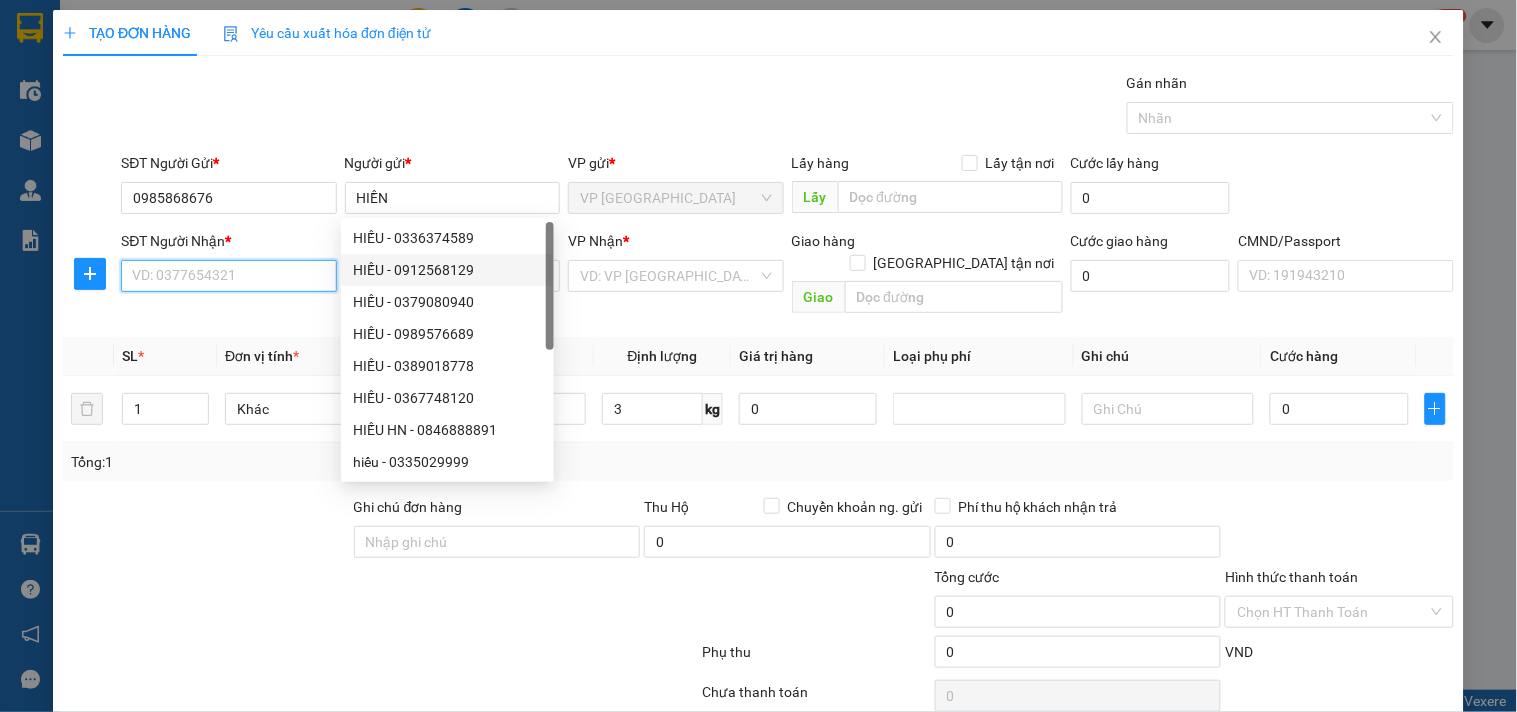 click on "SĐT Người Nhận  *" at bounding box center (228, 276) 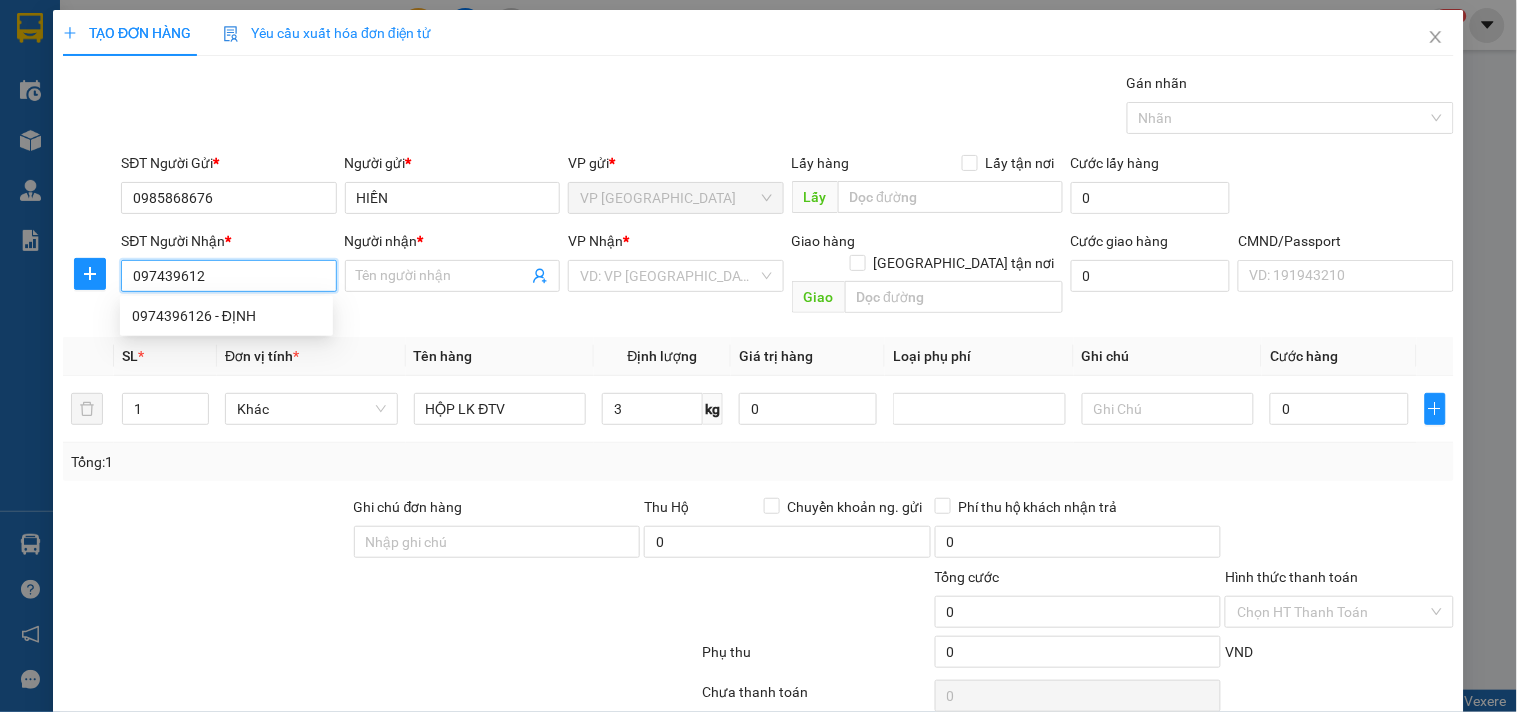 type on "0974396126" 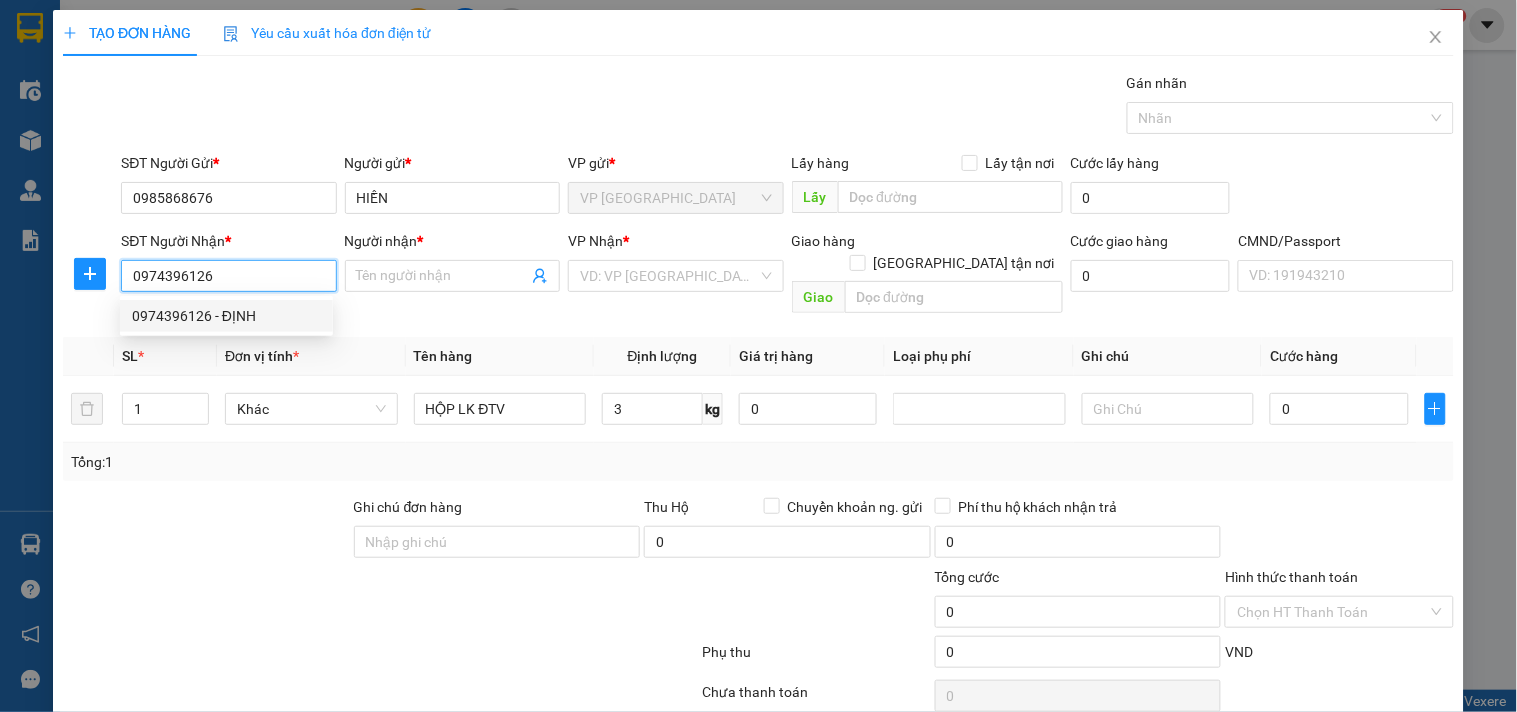 click on "0974396126 - ĐỊNH" at bounding box center (226, 316) 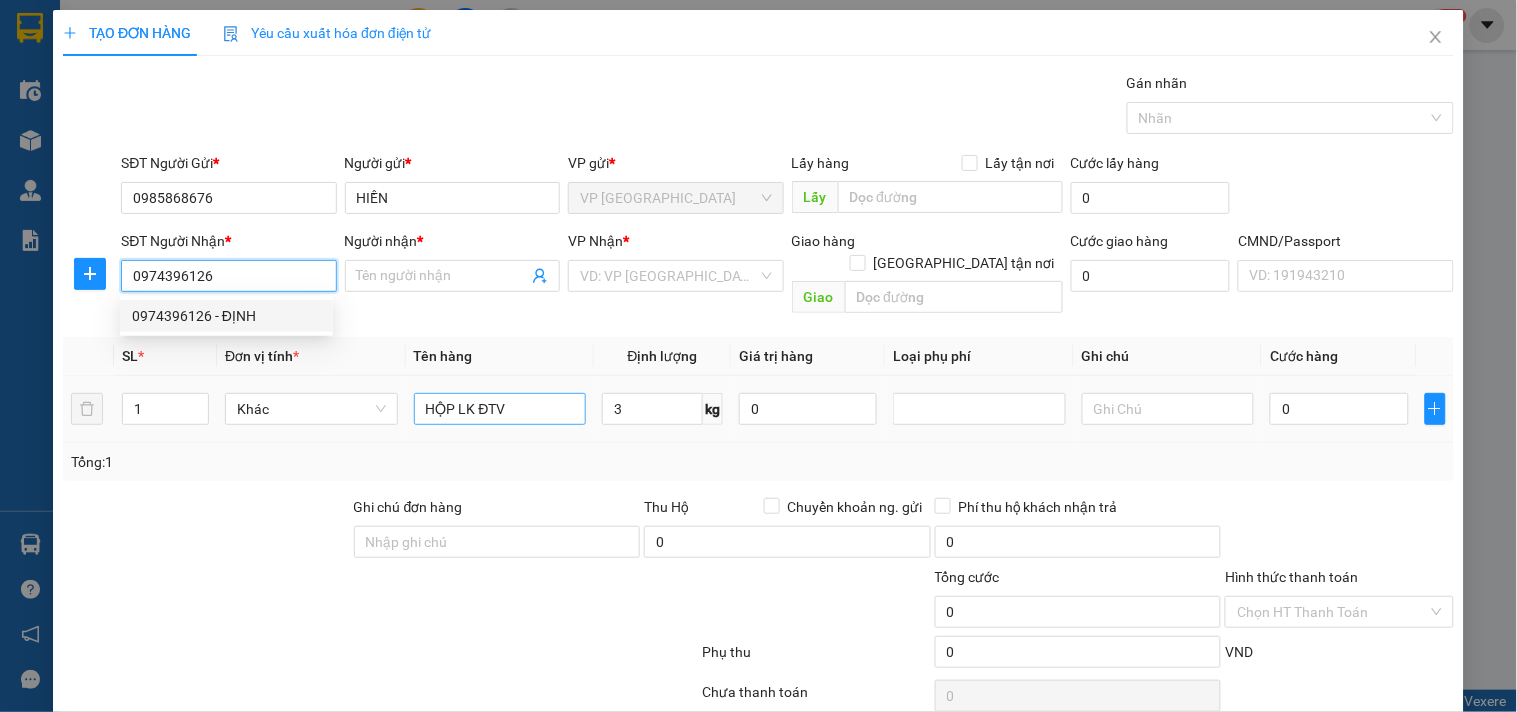 type on "ĐỊNH" 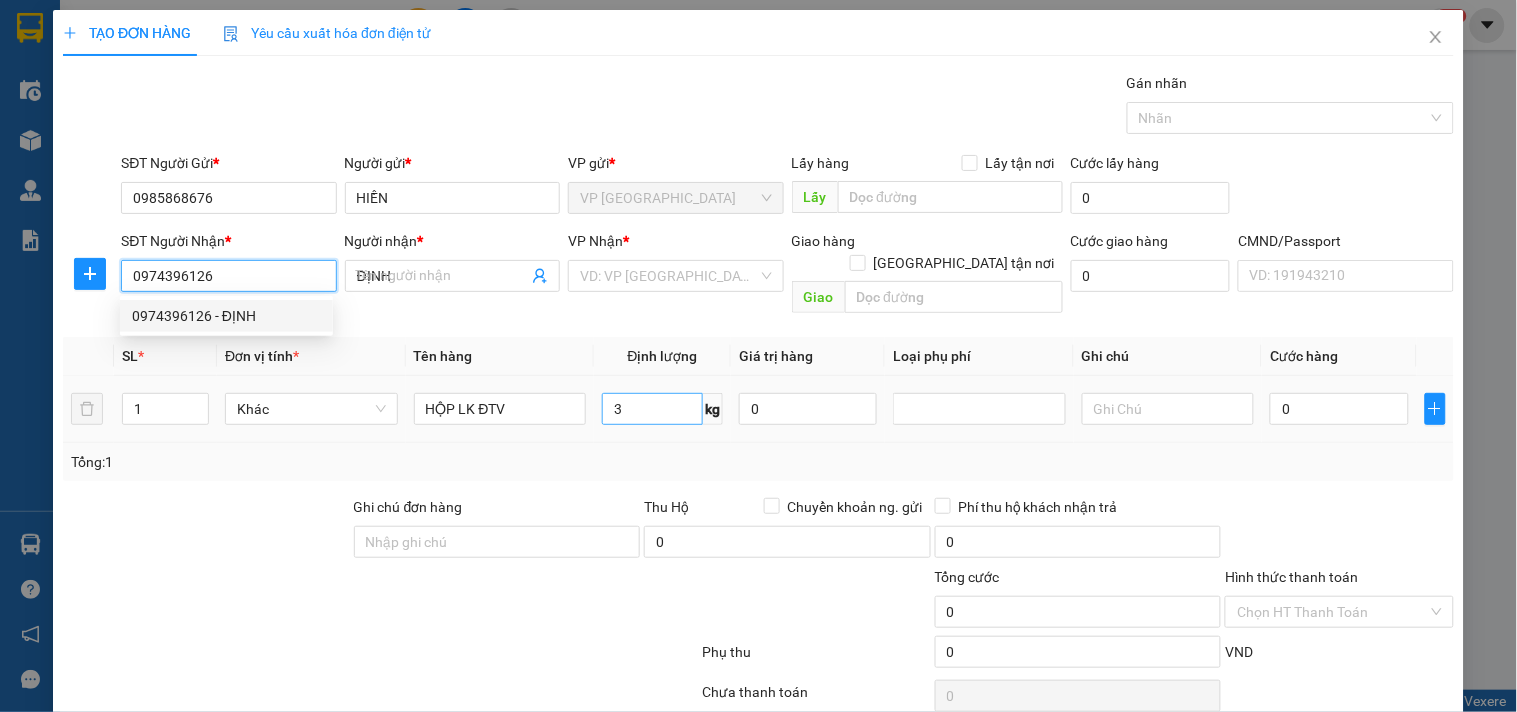 type on "0974396126" 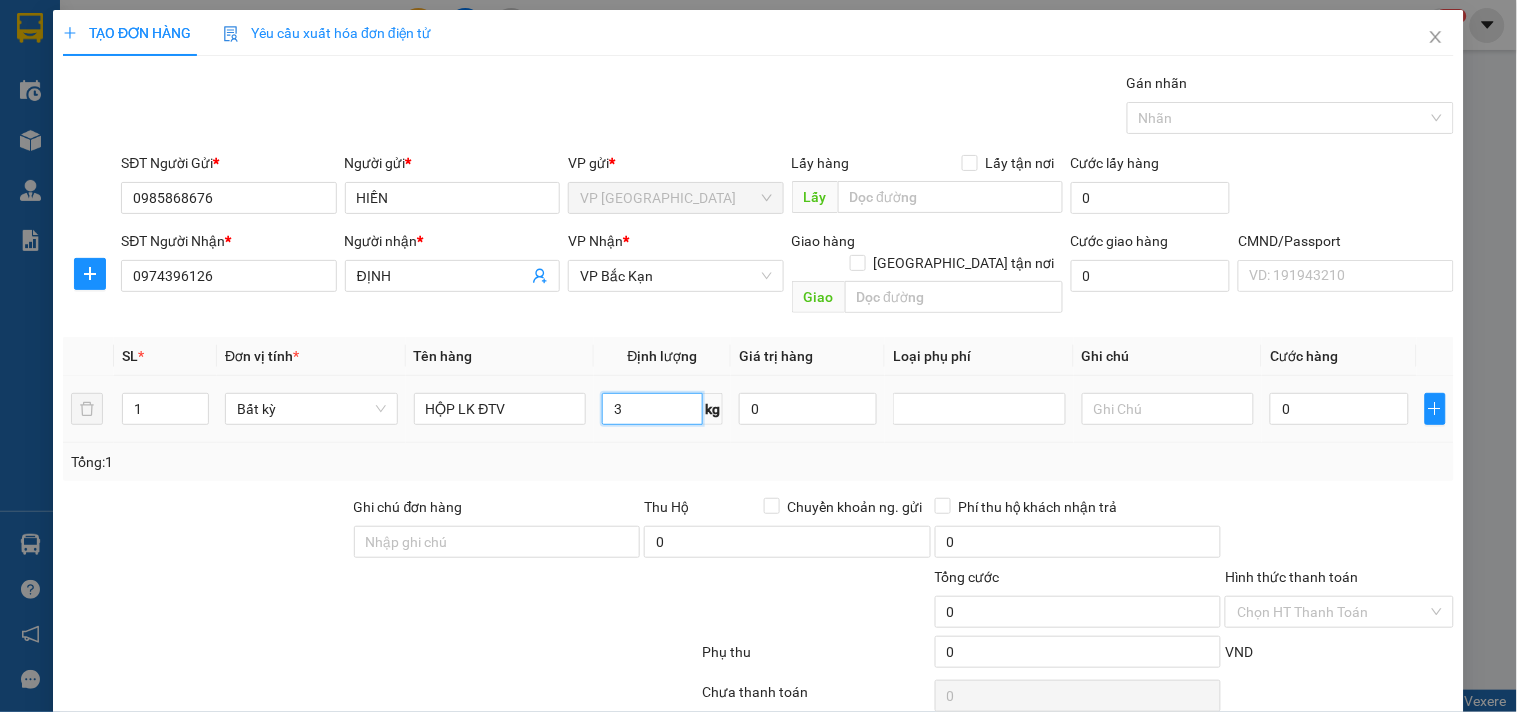 drag, startPoint x: 648, startPoint y: 391, endPoint x: 653, endPoint y: 402, distance: 12.083046 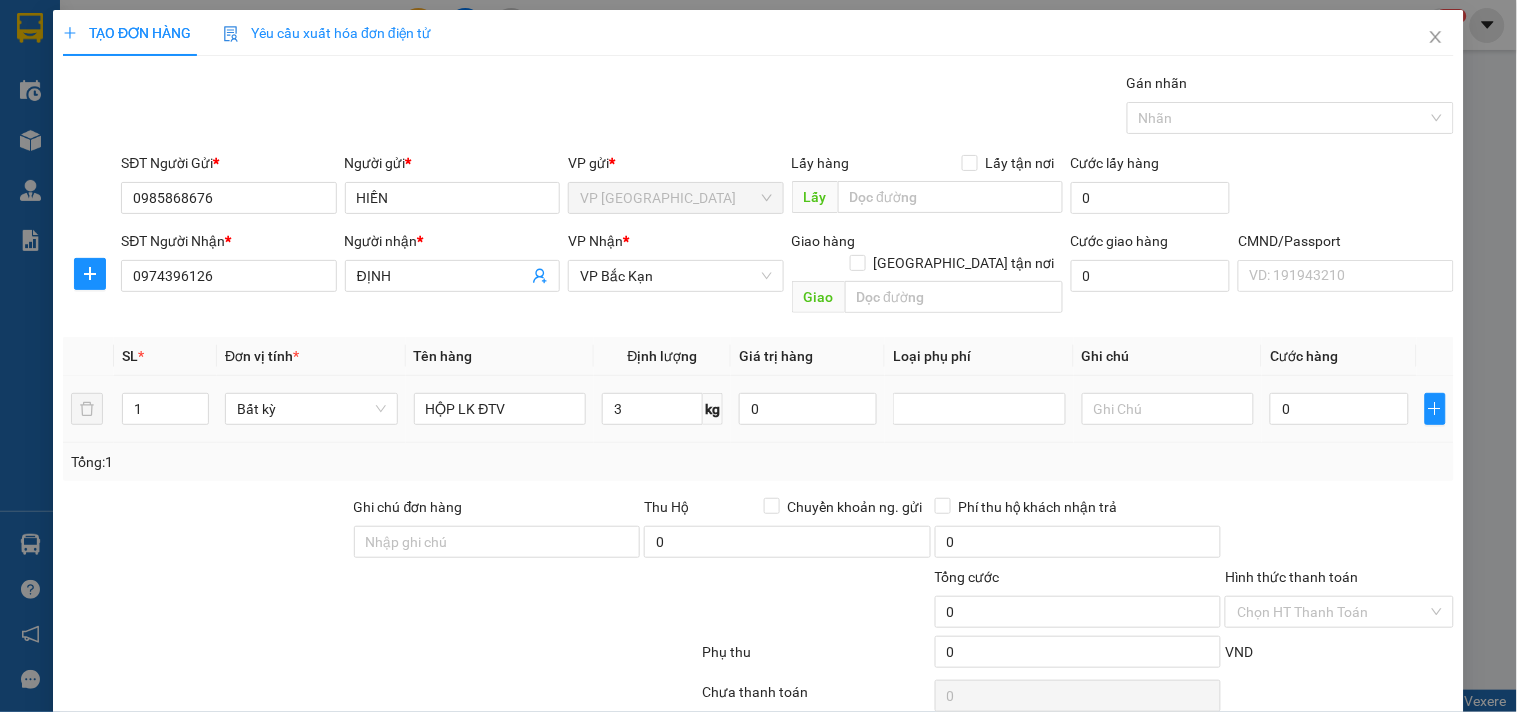 drag, startPoint x: 671, startPoint y: 450, endPoint x: 156, endPoint y: 295, distance: 537.8197 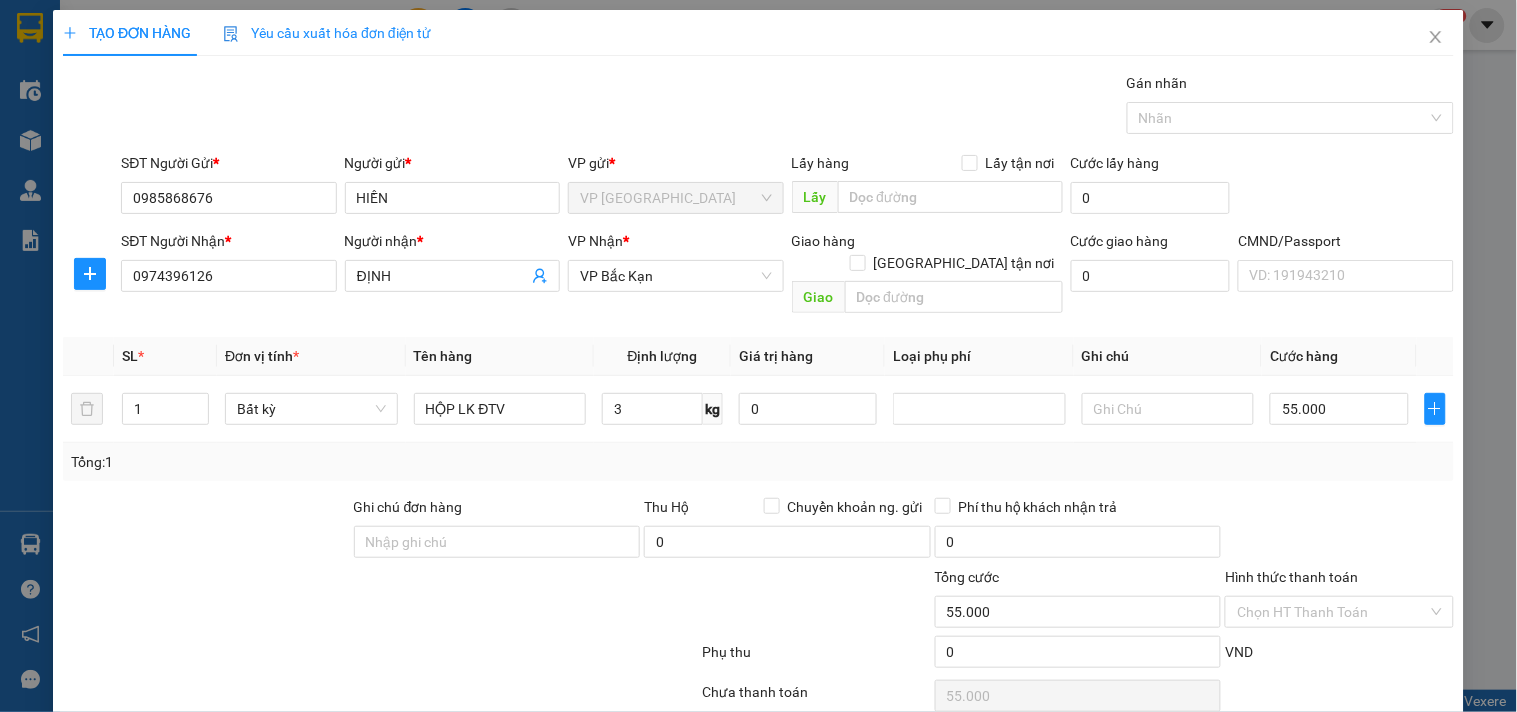 type on "55.000" 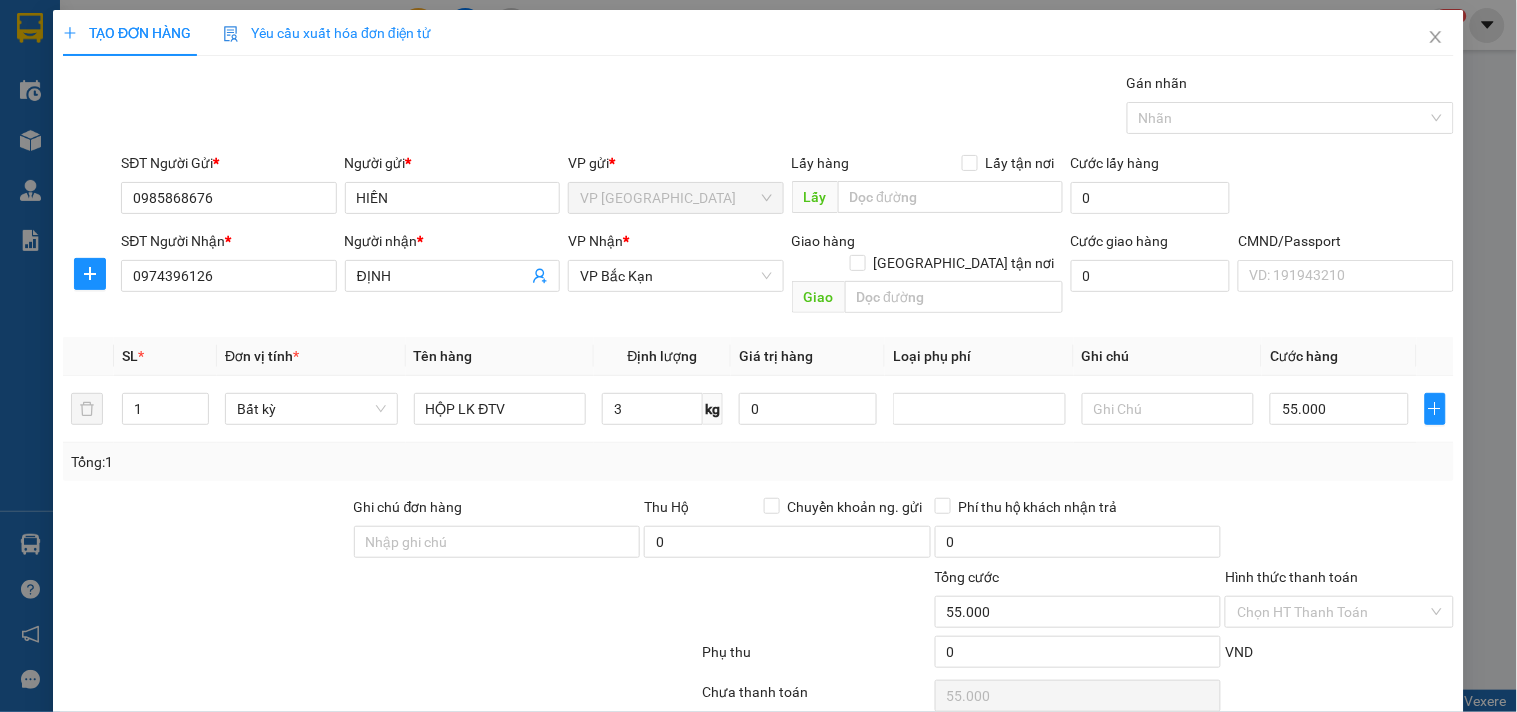 type on "55.000" 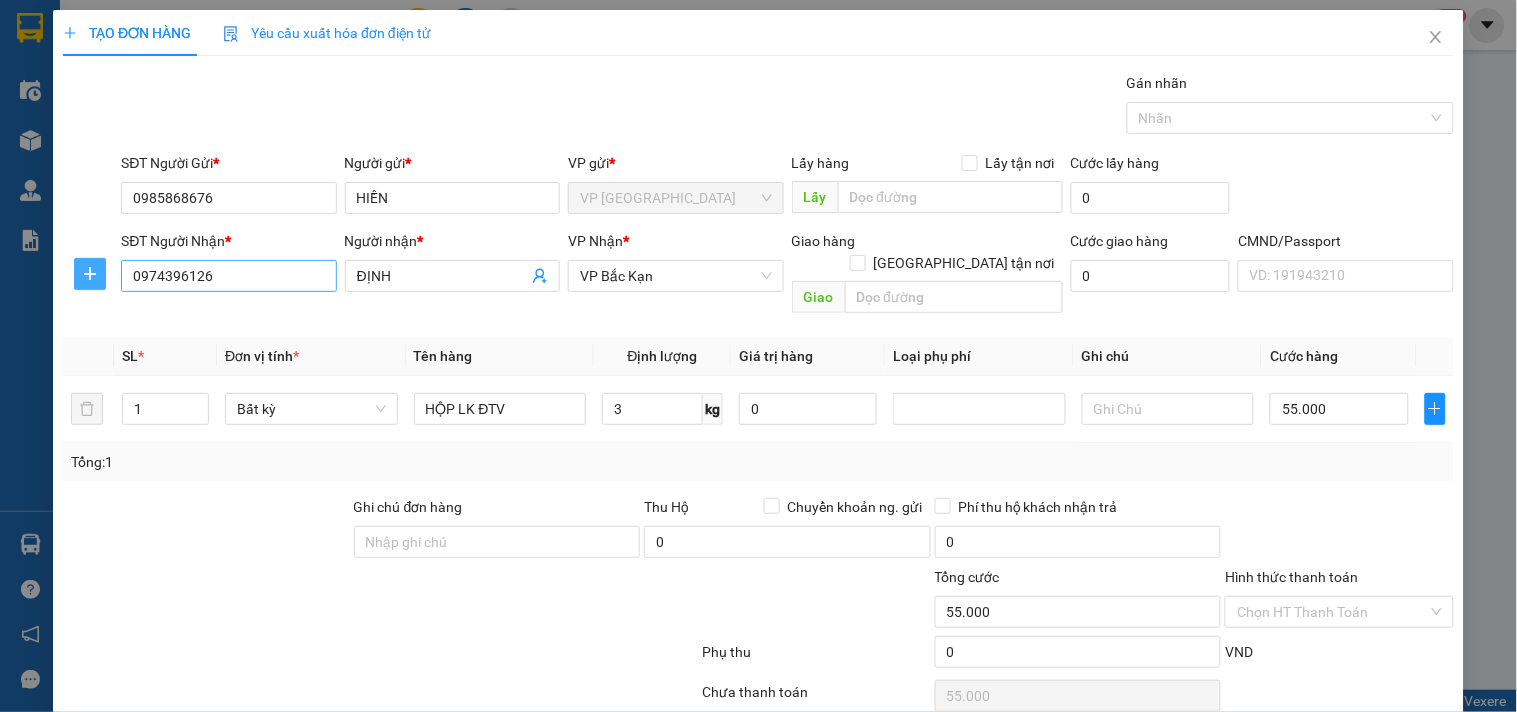 drag, startPoint x: 85, startPoint y: 276, endPoint x: 226, endPoint y: 275, distance: 141.00354 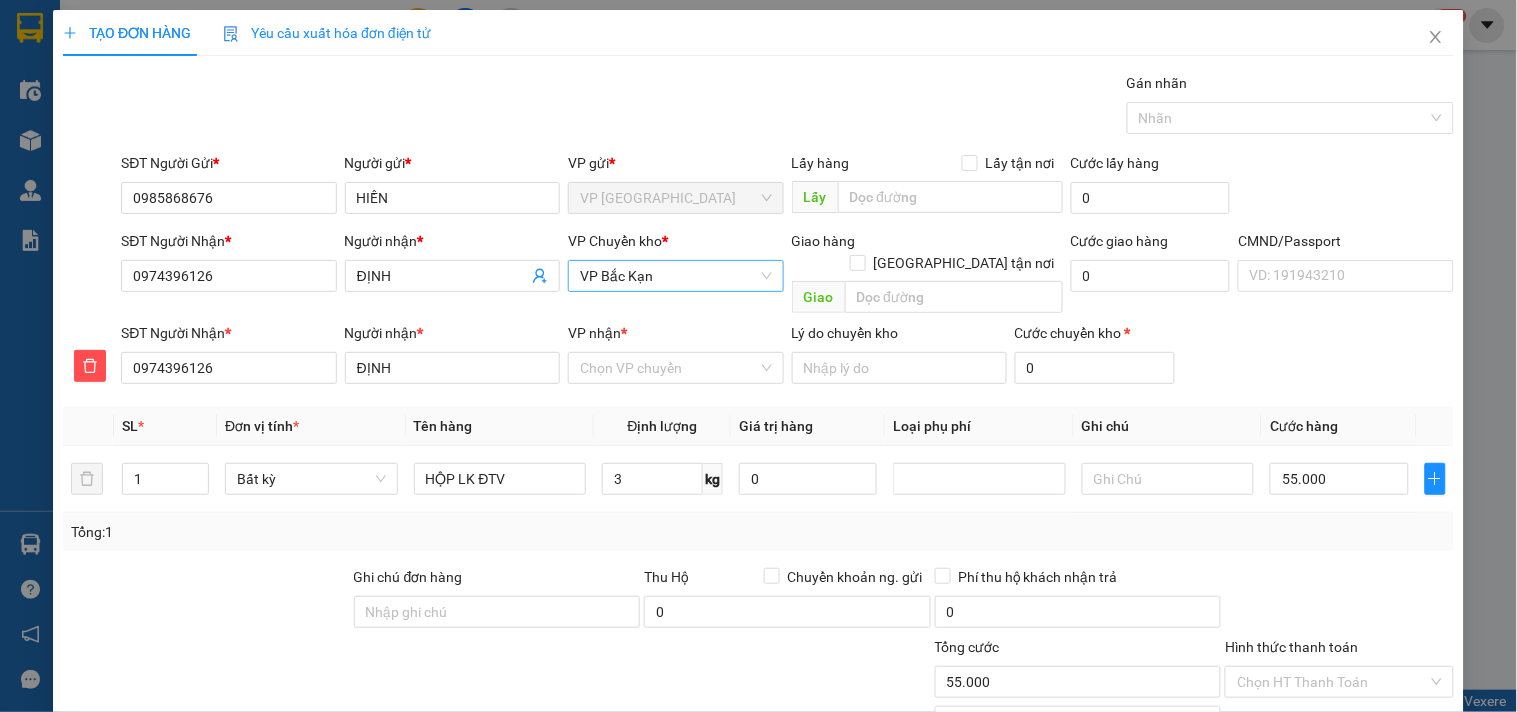 click on "VP Bắc Kạn" at bounding box center [675, 276] 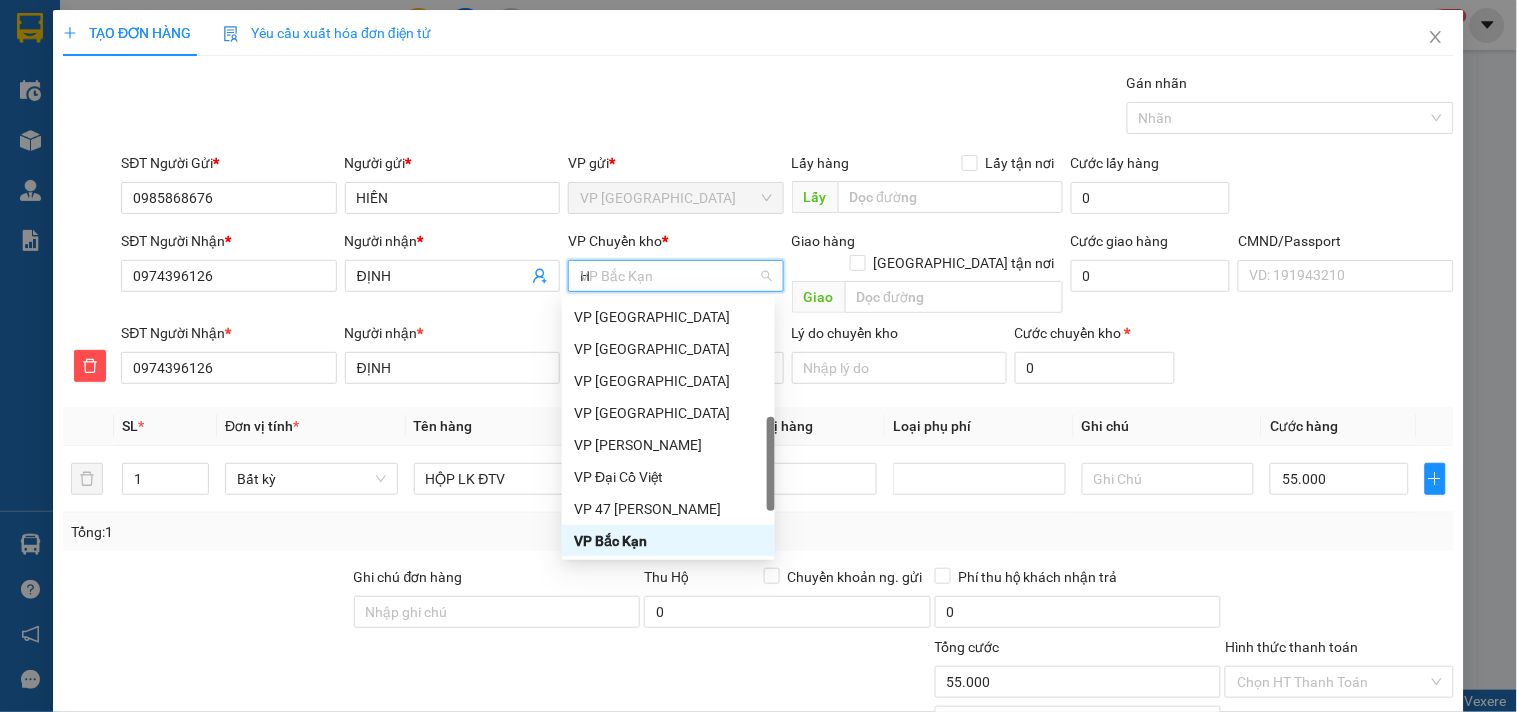scroll, scrollTop: 200, scrollLeft: 0, axis: vertical 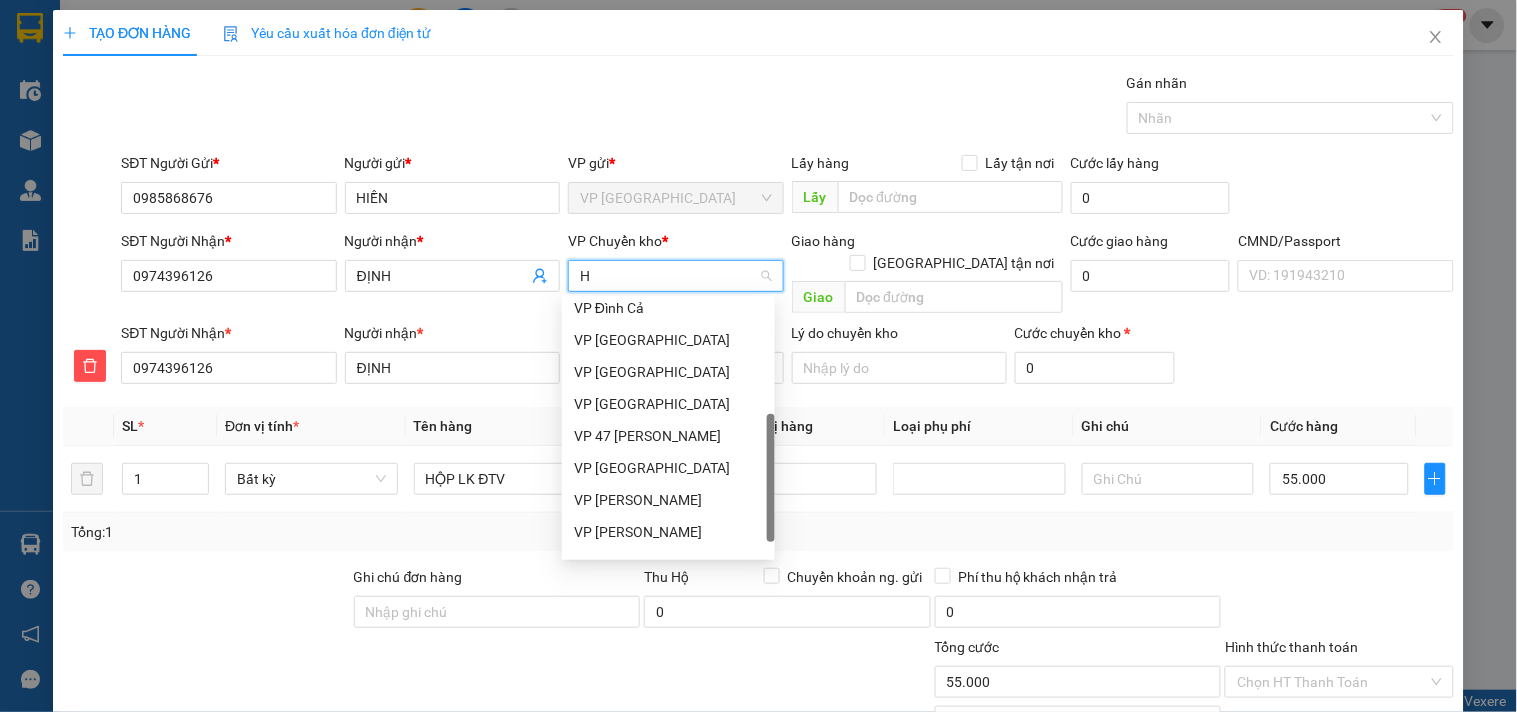 type on "HG" 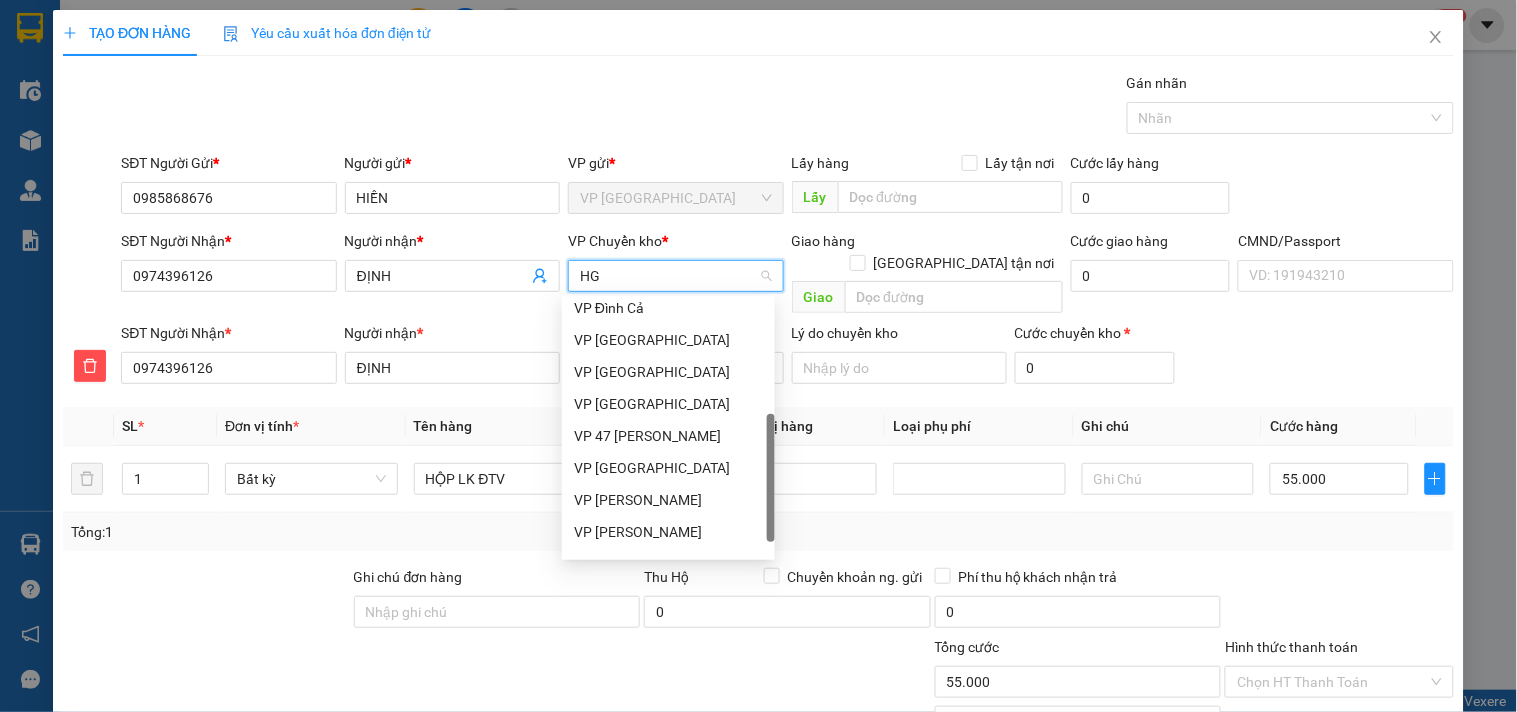 scroll, scrollTop: 0, scrollLeft: 0, axis: both 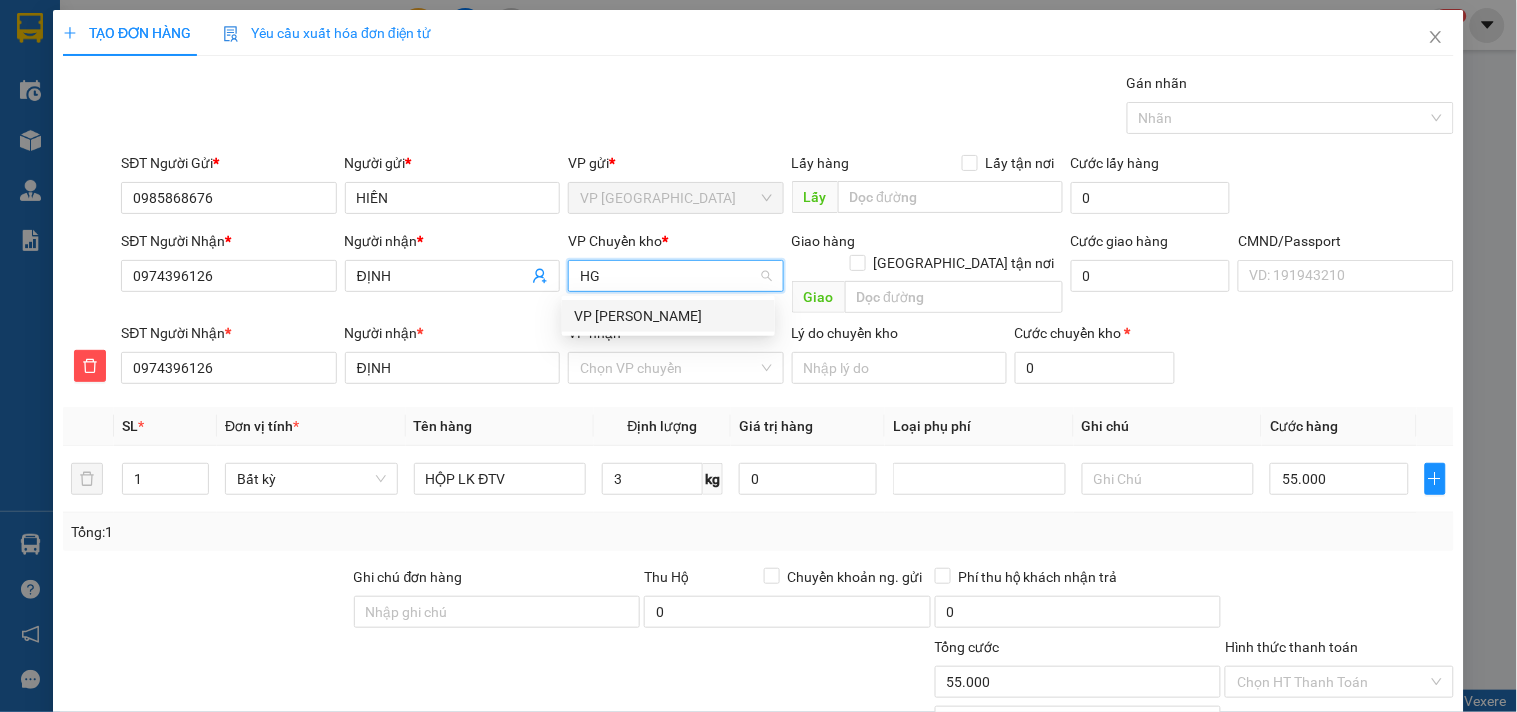 drag, startPoint x: 625, startPoint y: 308, endPoint x: 614, endPoint y: 354, distance: 47.296936 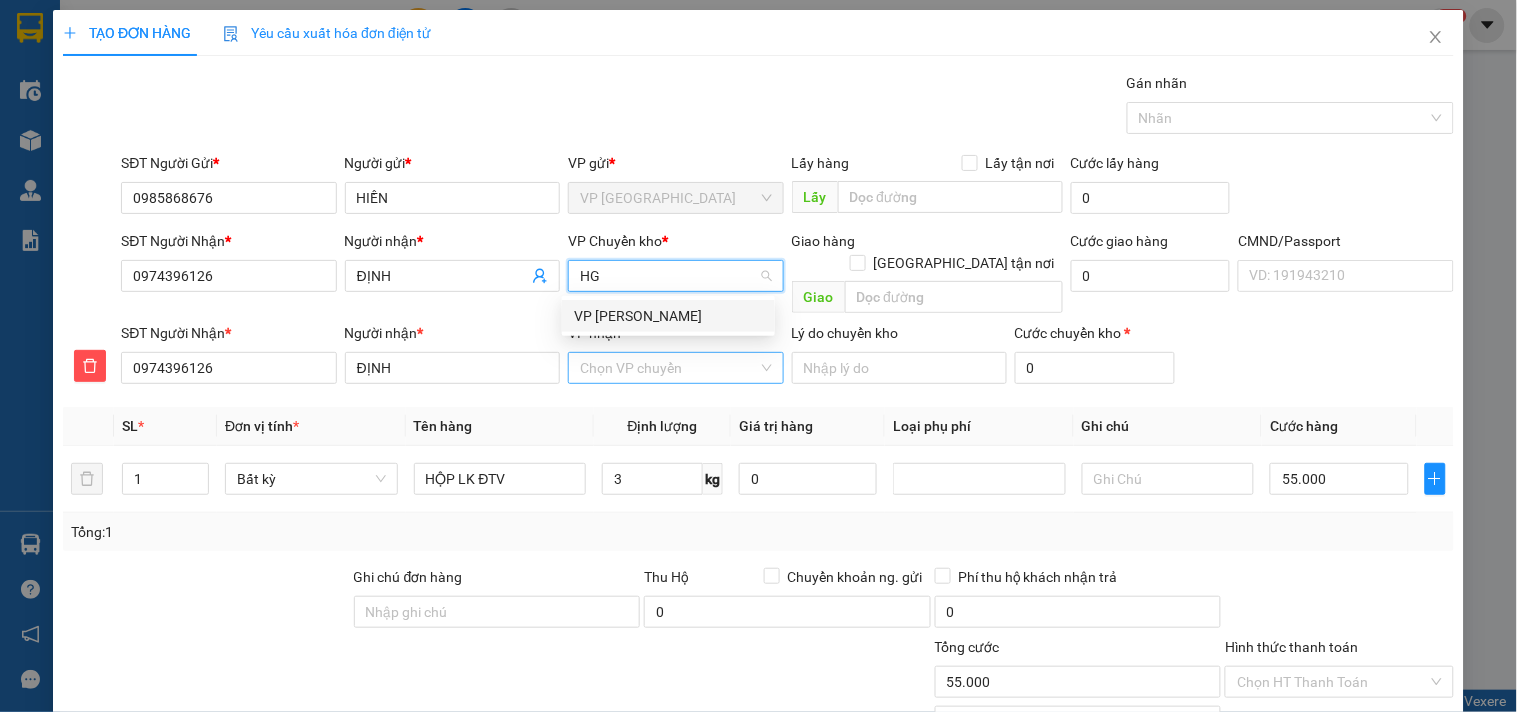 click on "VP [PERSON_NAME]" at bounding box center (668, 316) 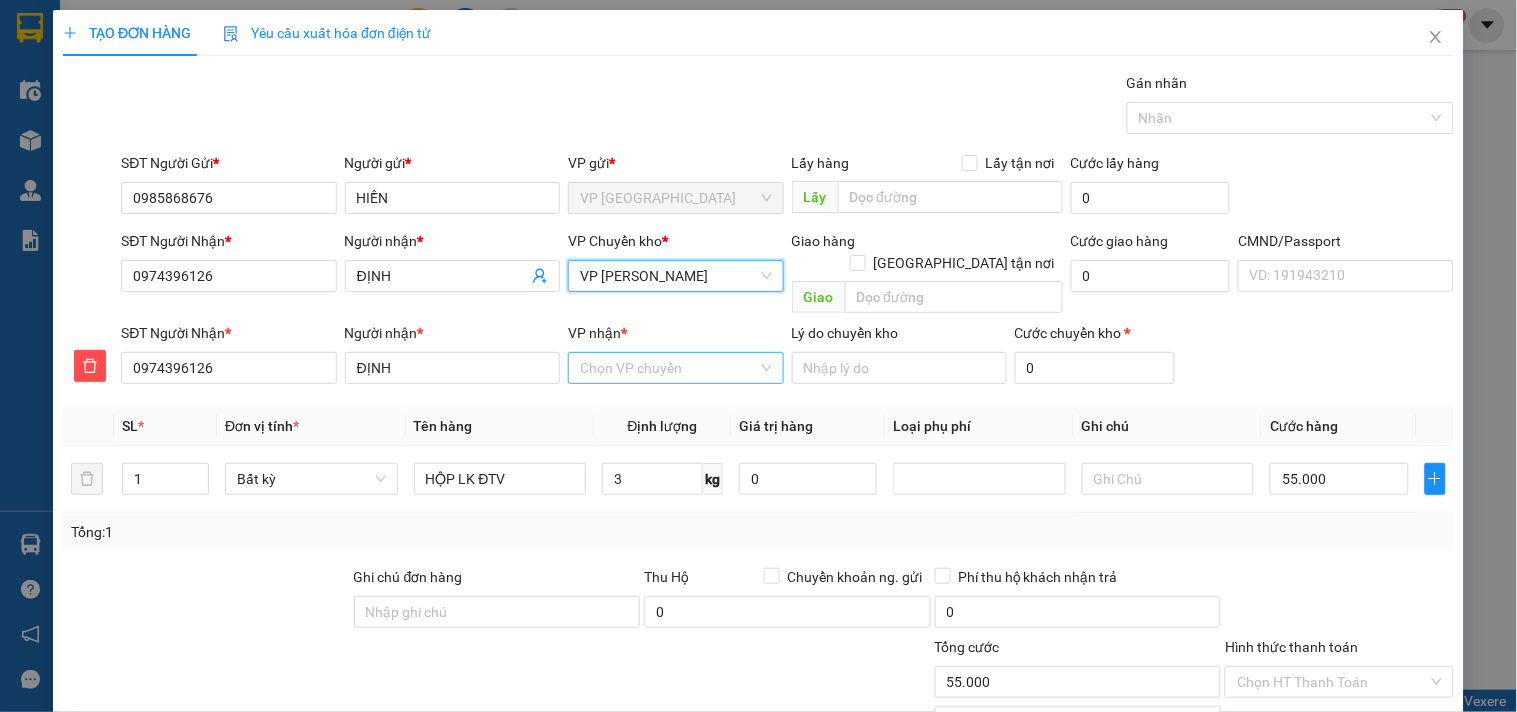 click on "VP nhận  *" at bounding box center [668, 368] 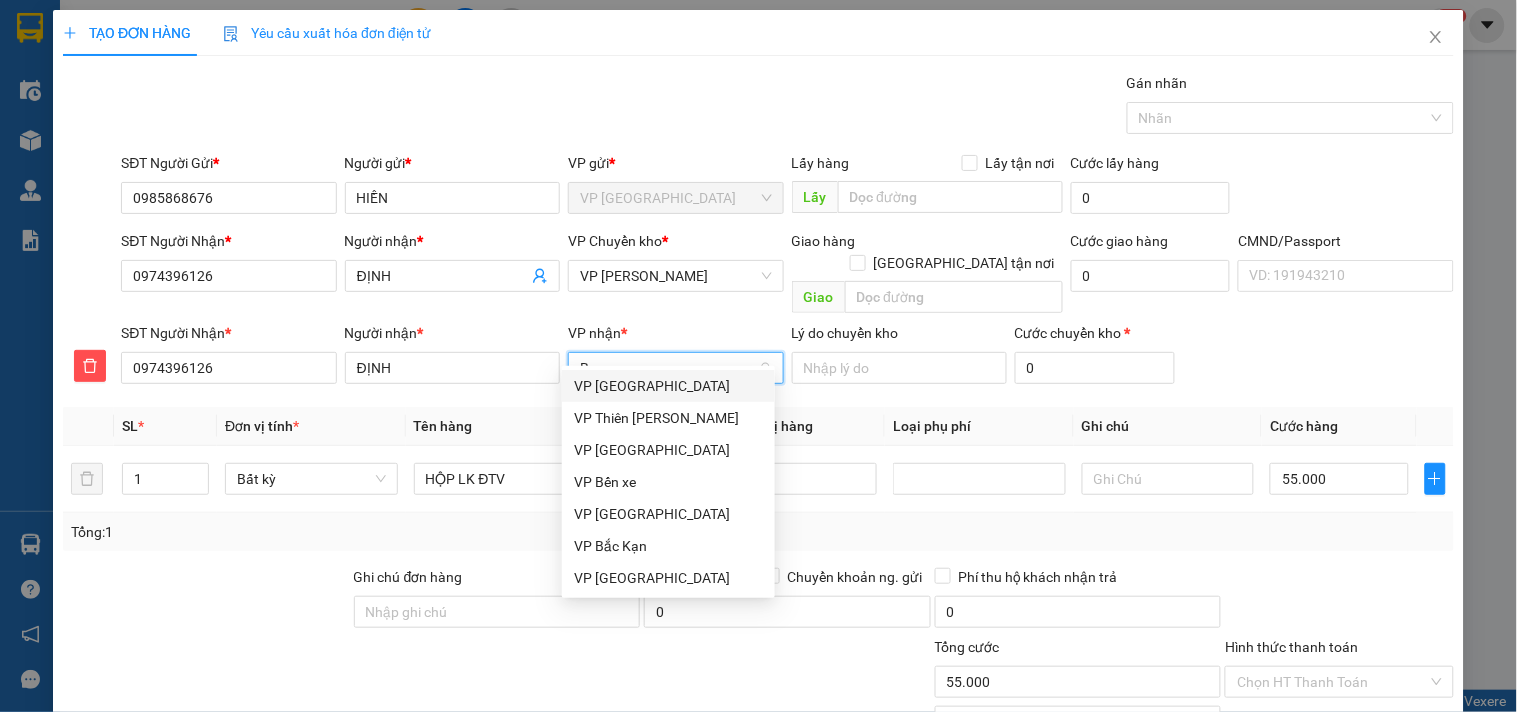 type on "BK" 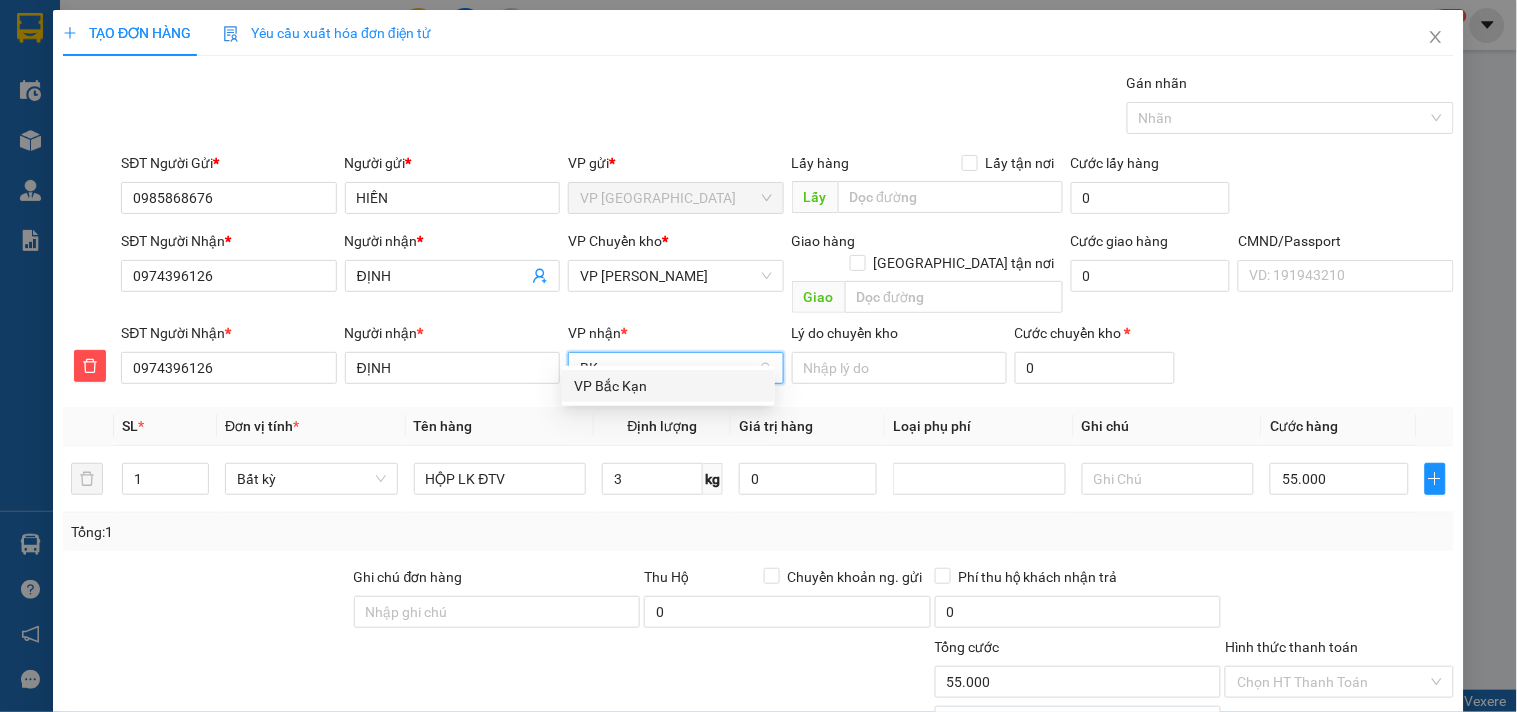 click on "VP Bắc Kạn" at bounding box center (668, 386) 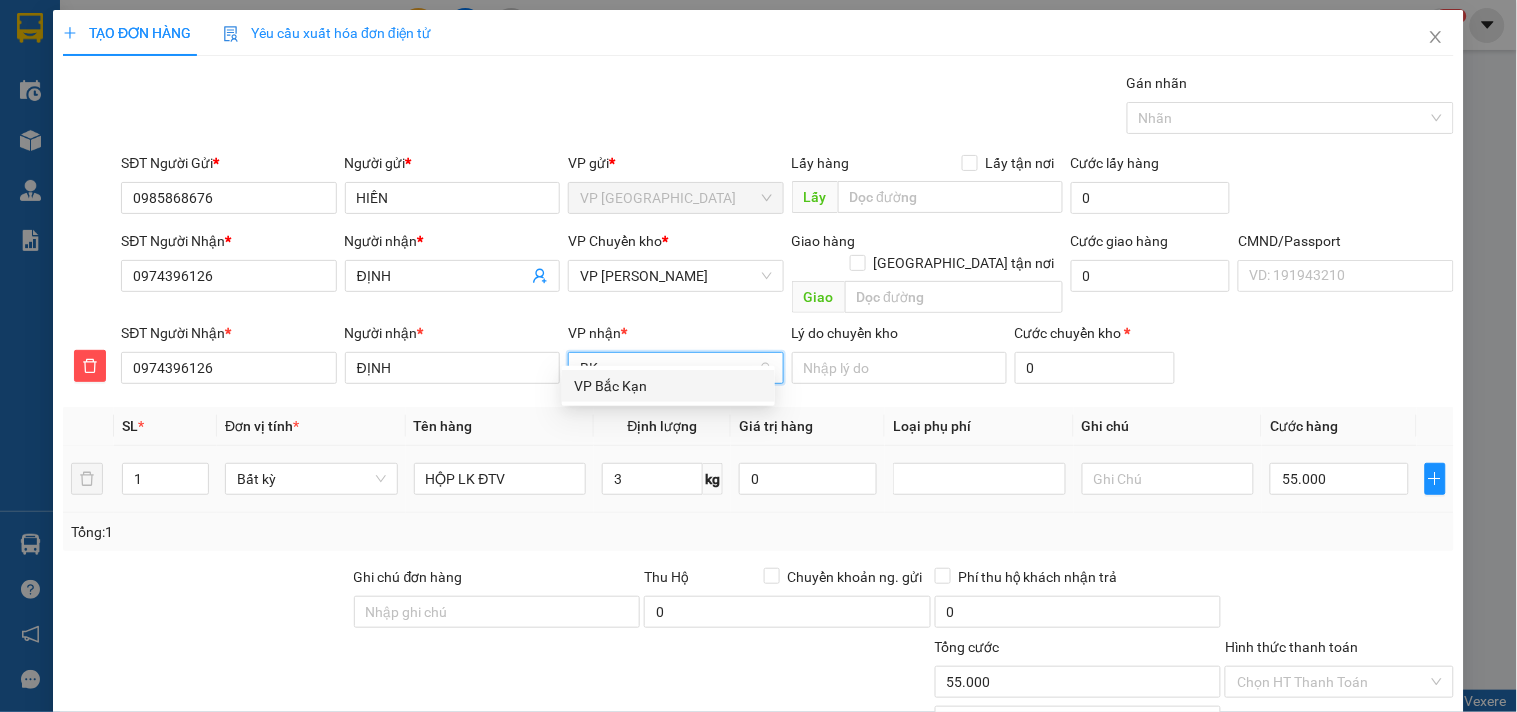 type 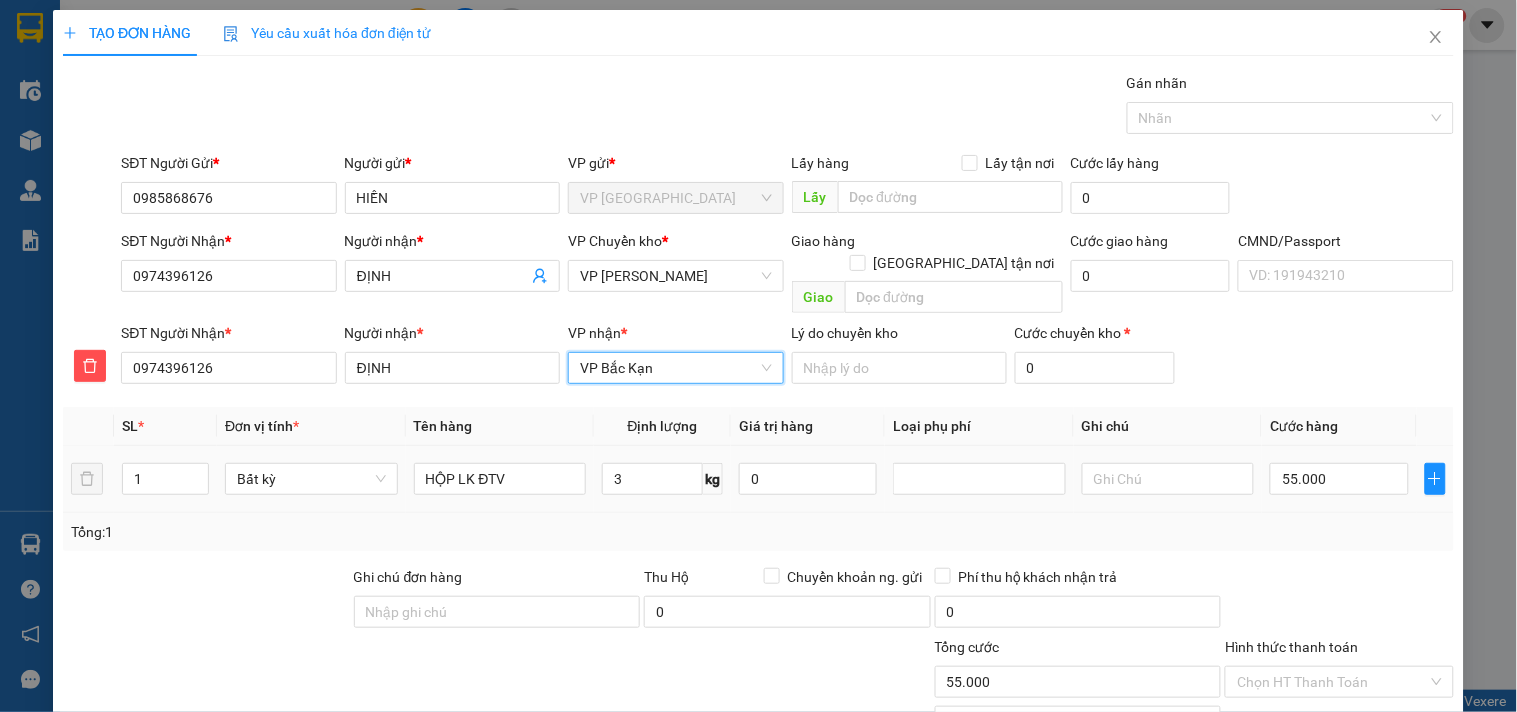 click on "3 kg" at bounding box center (662, 479) 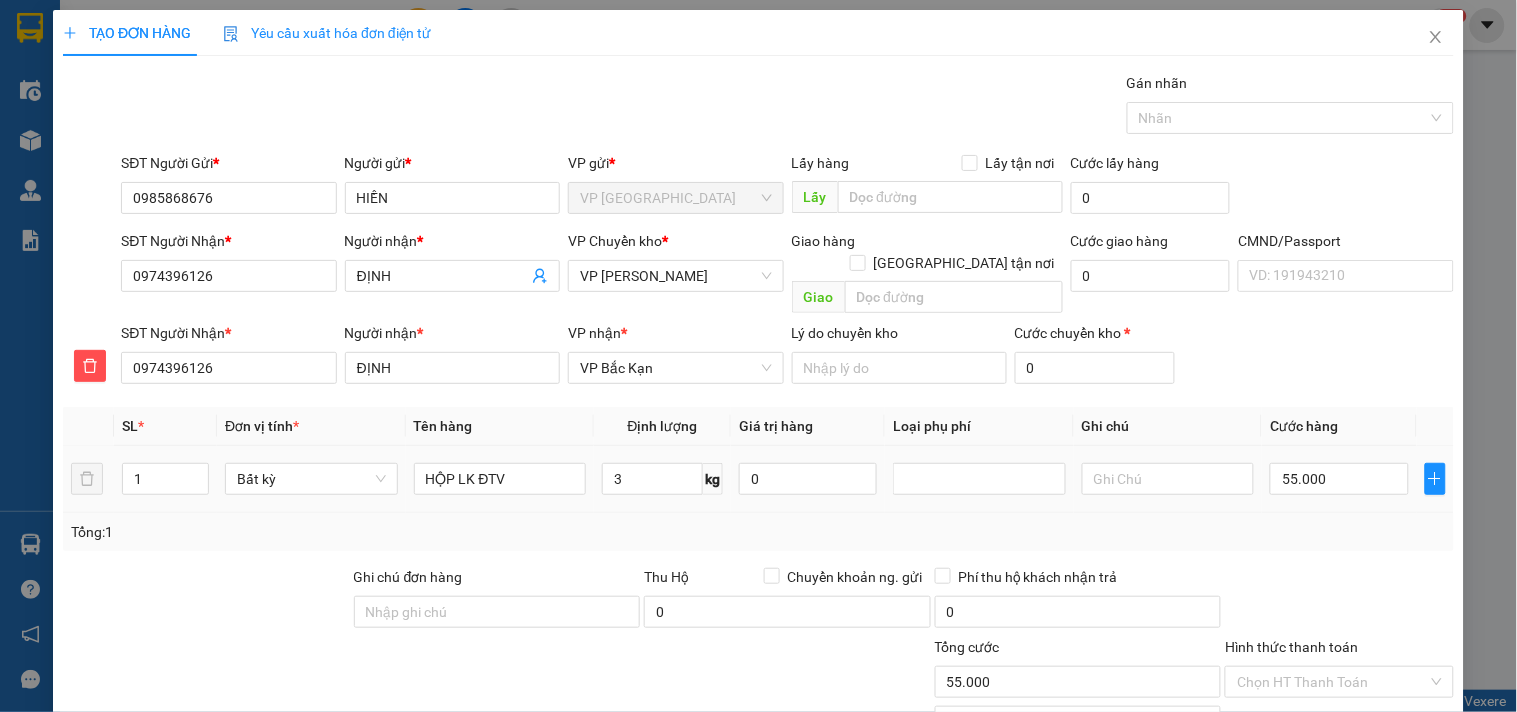 click on "3 kg" at bounding box center (662, 477) 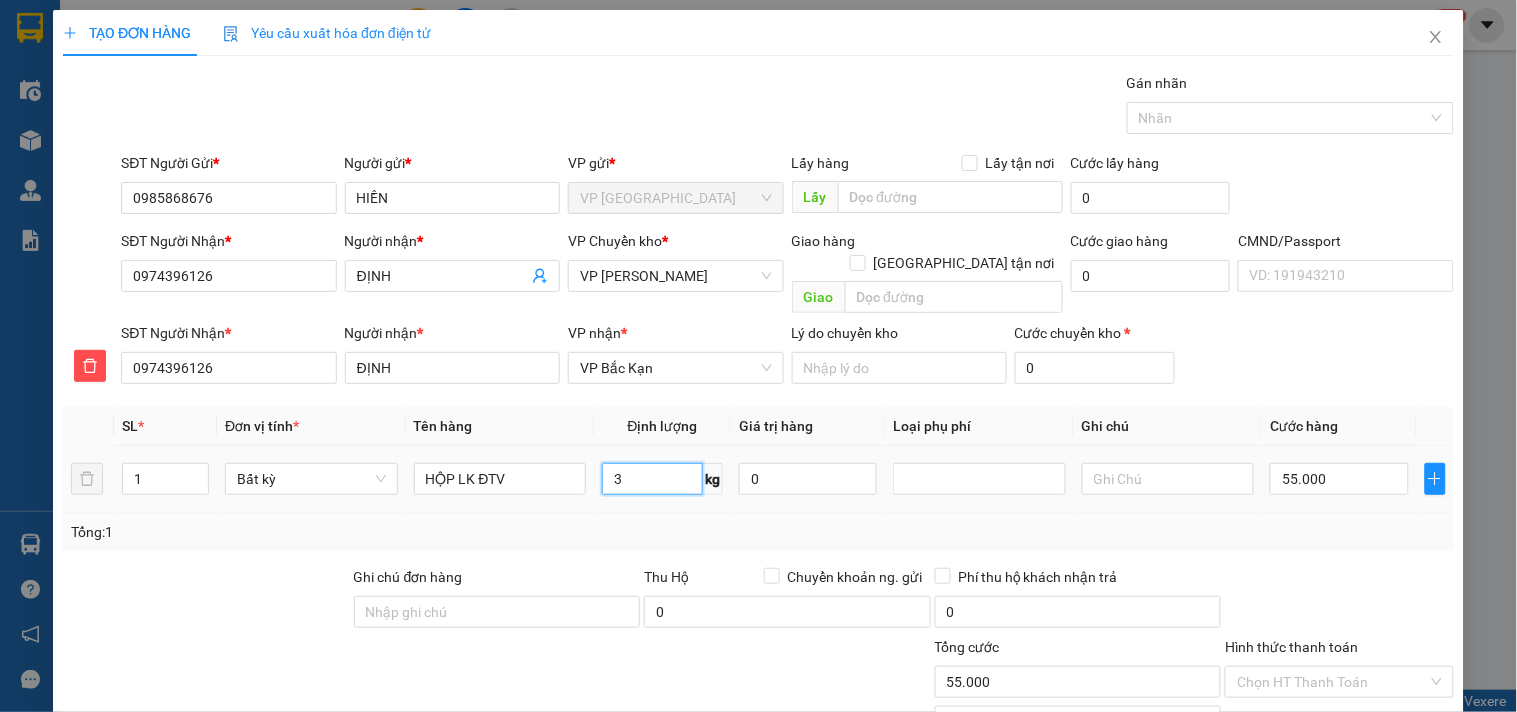 click on "3" at bounding box center [652, 479] 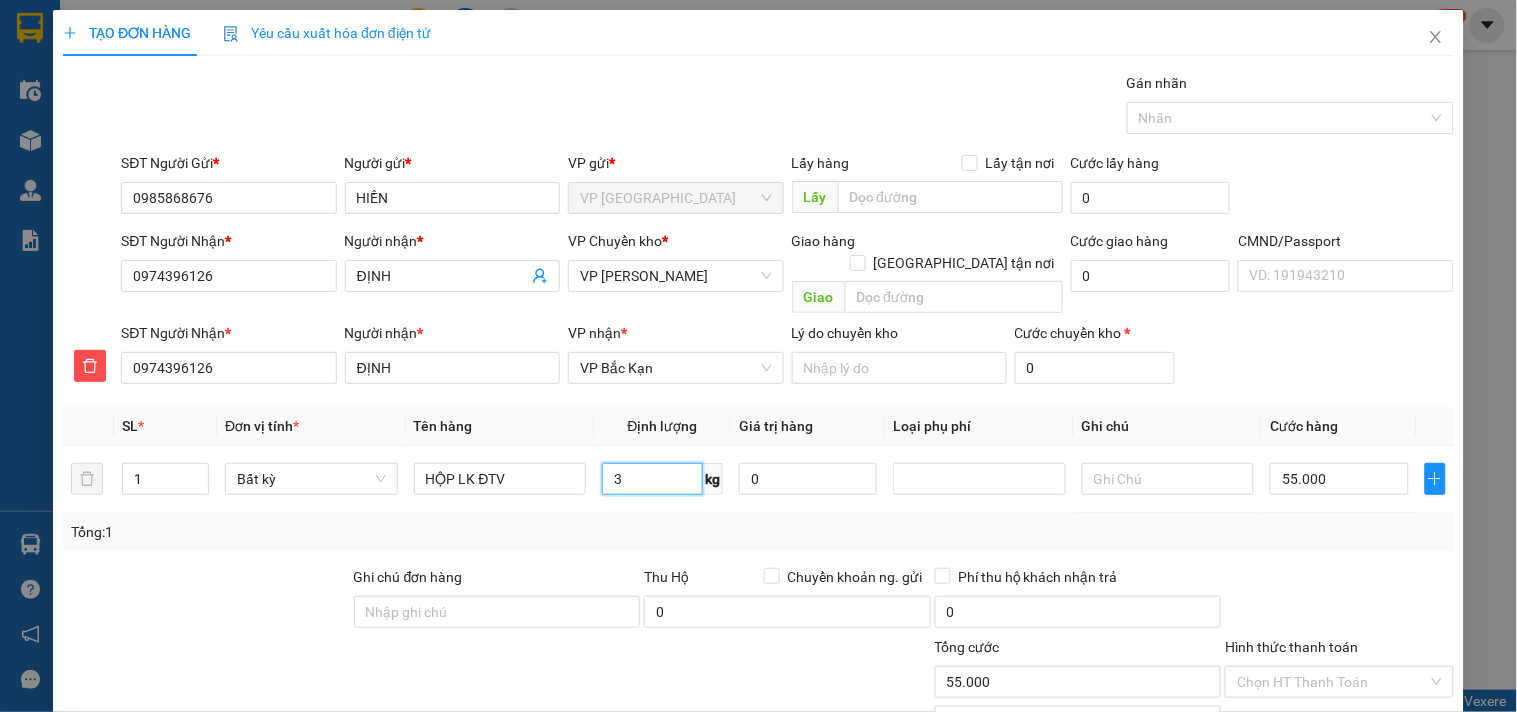 scroll, scrollTop: 138, scrollLeft: 0, axis: vertical 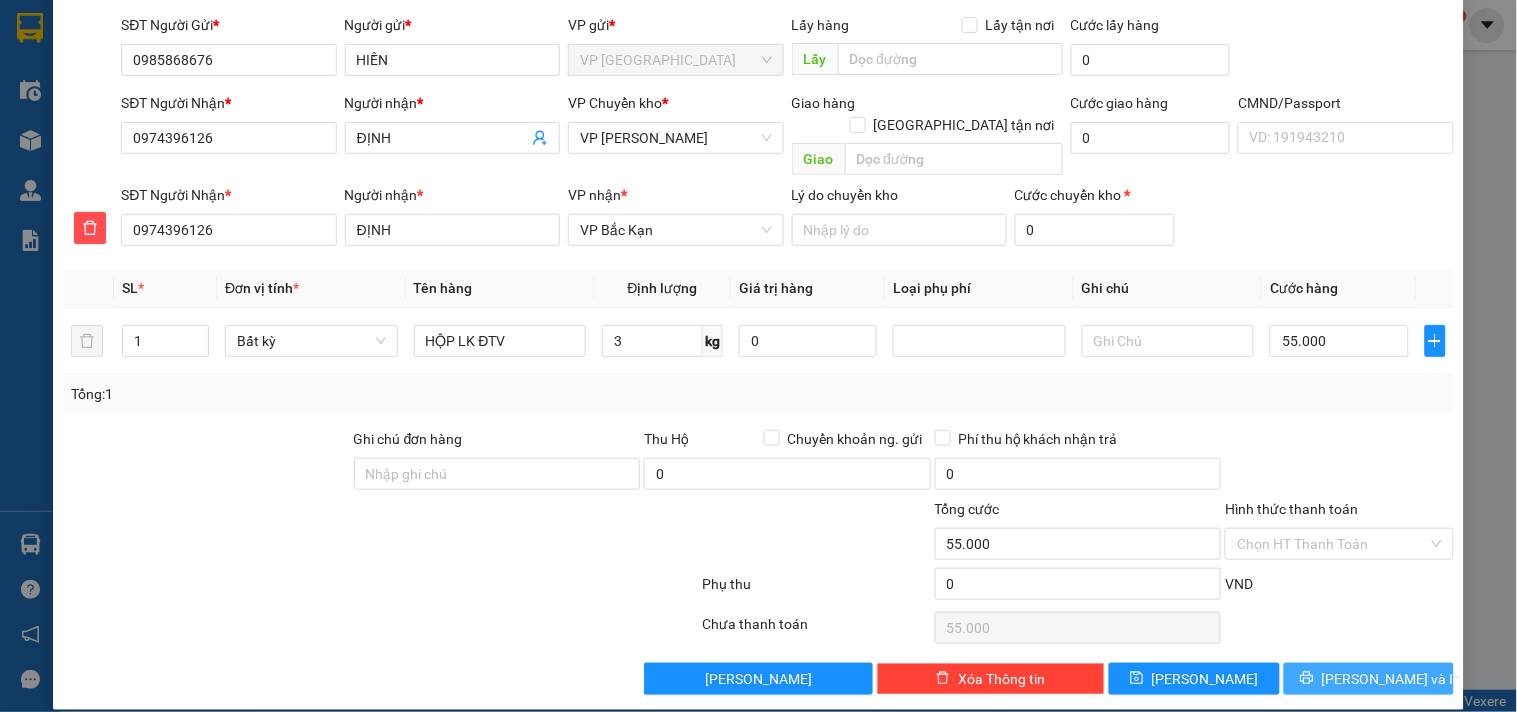 click on "[PERSON_NAME] và In" at bounding box center (1392, 679) 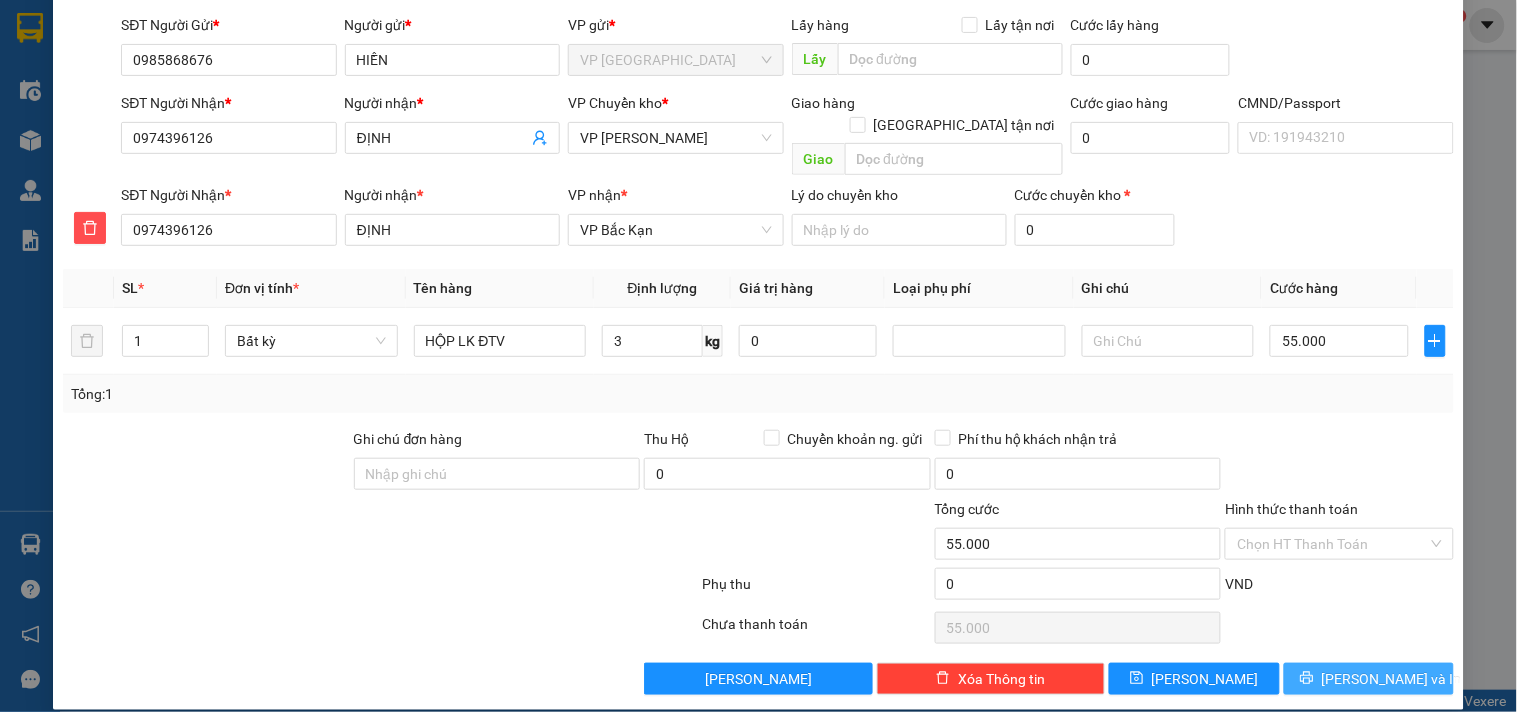 click on "[PERSON_NAME] và In" at bounding box center (1369, 679) 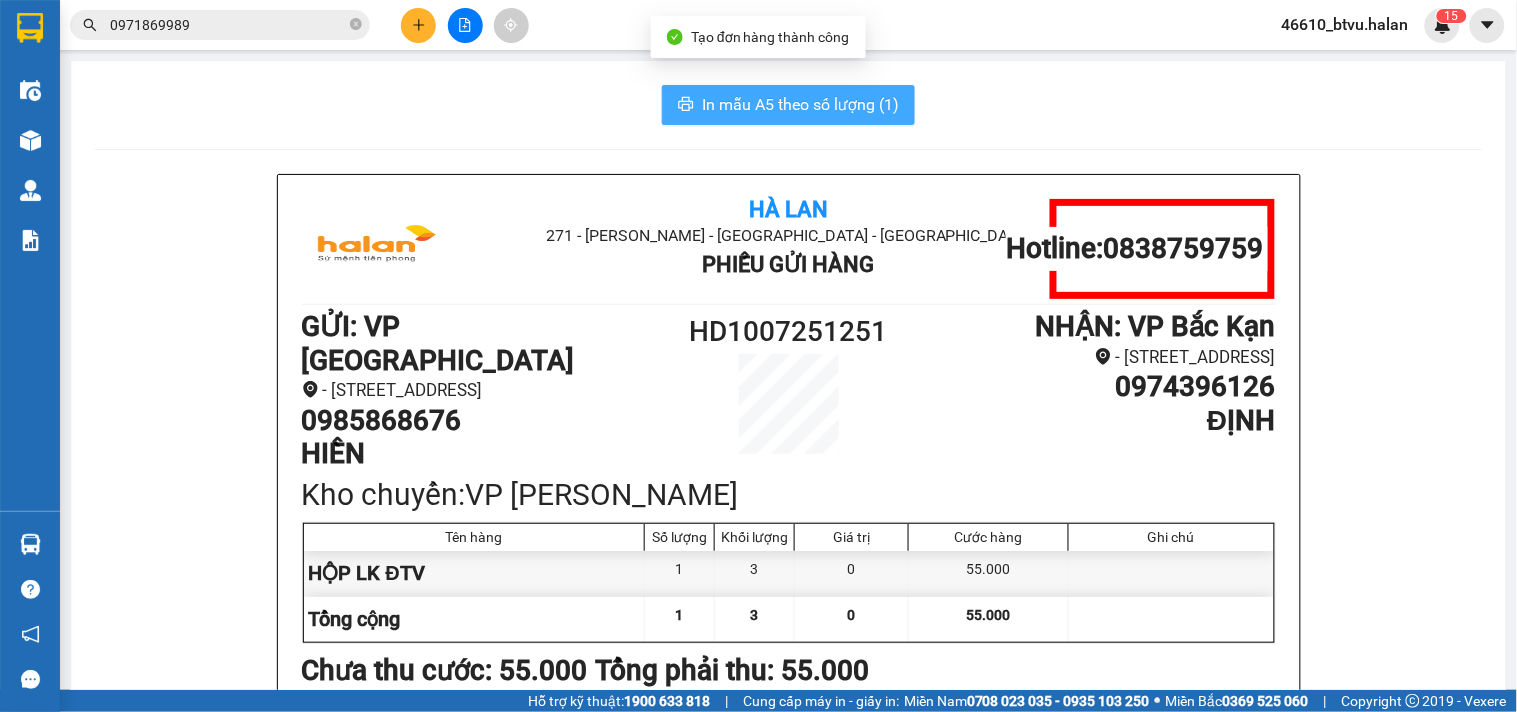 click on "In mẫu A5 theo số lượng
(1)" at bounding box center [788, 105] 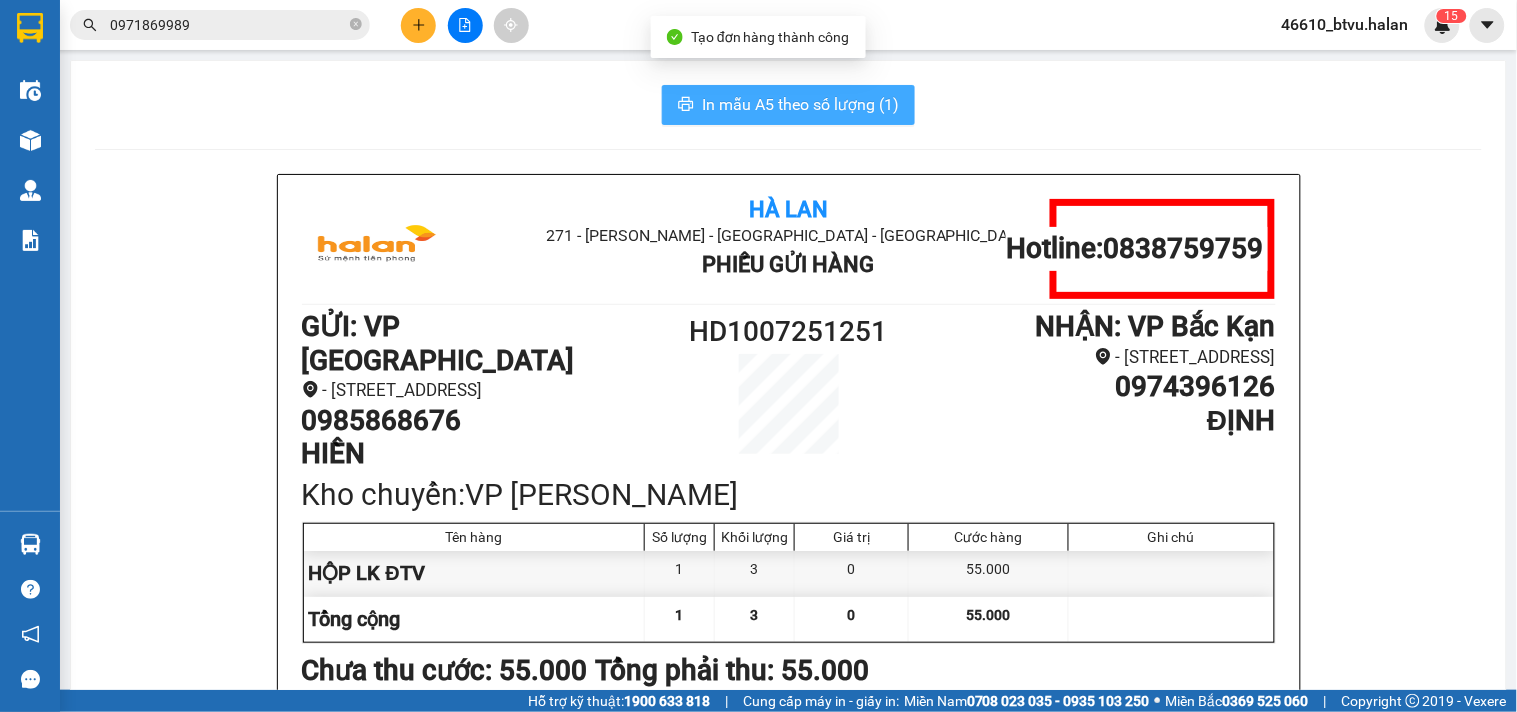 scroll, scrollTop: 0, scrollLeft: 0, axis: both 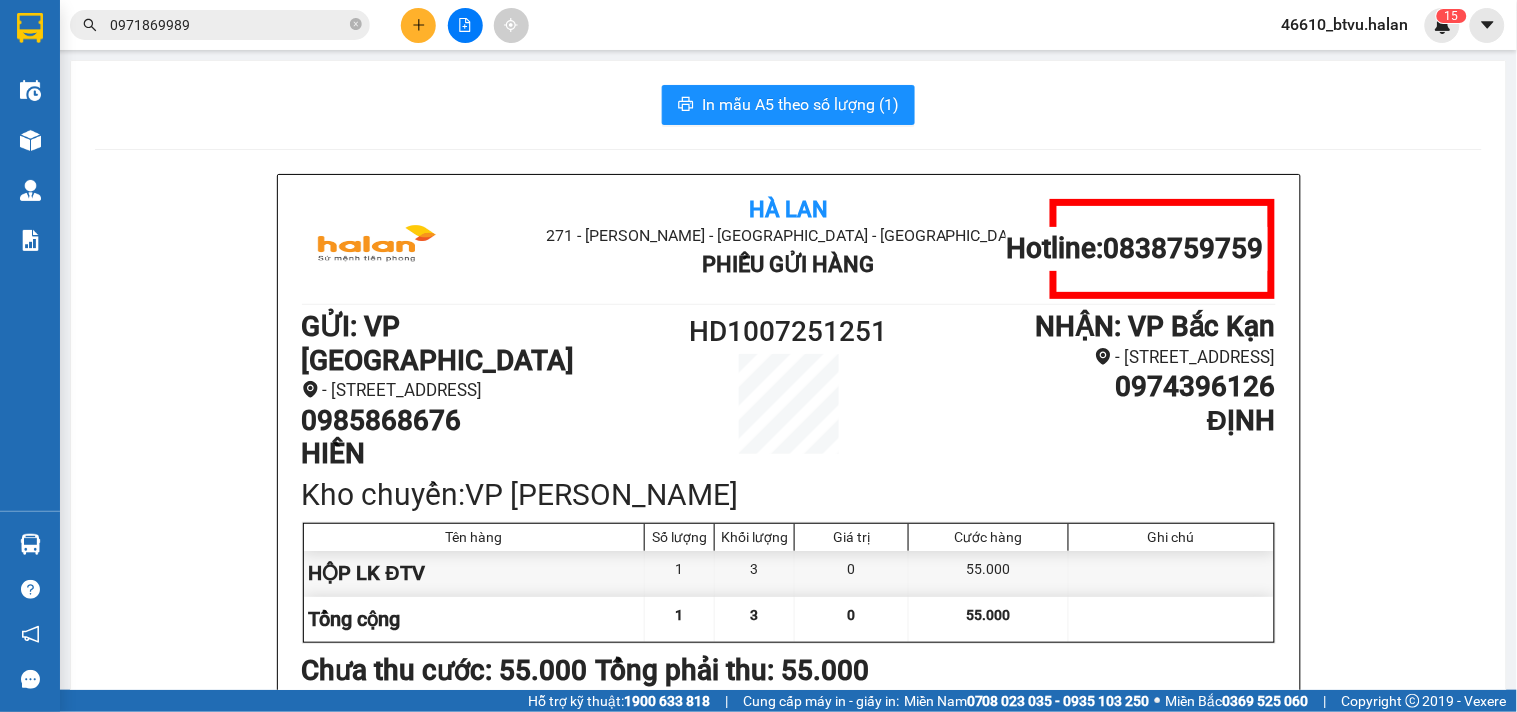 click on "0971869989" at bounding box center (228, 25) 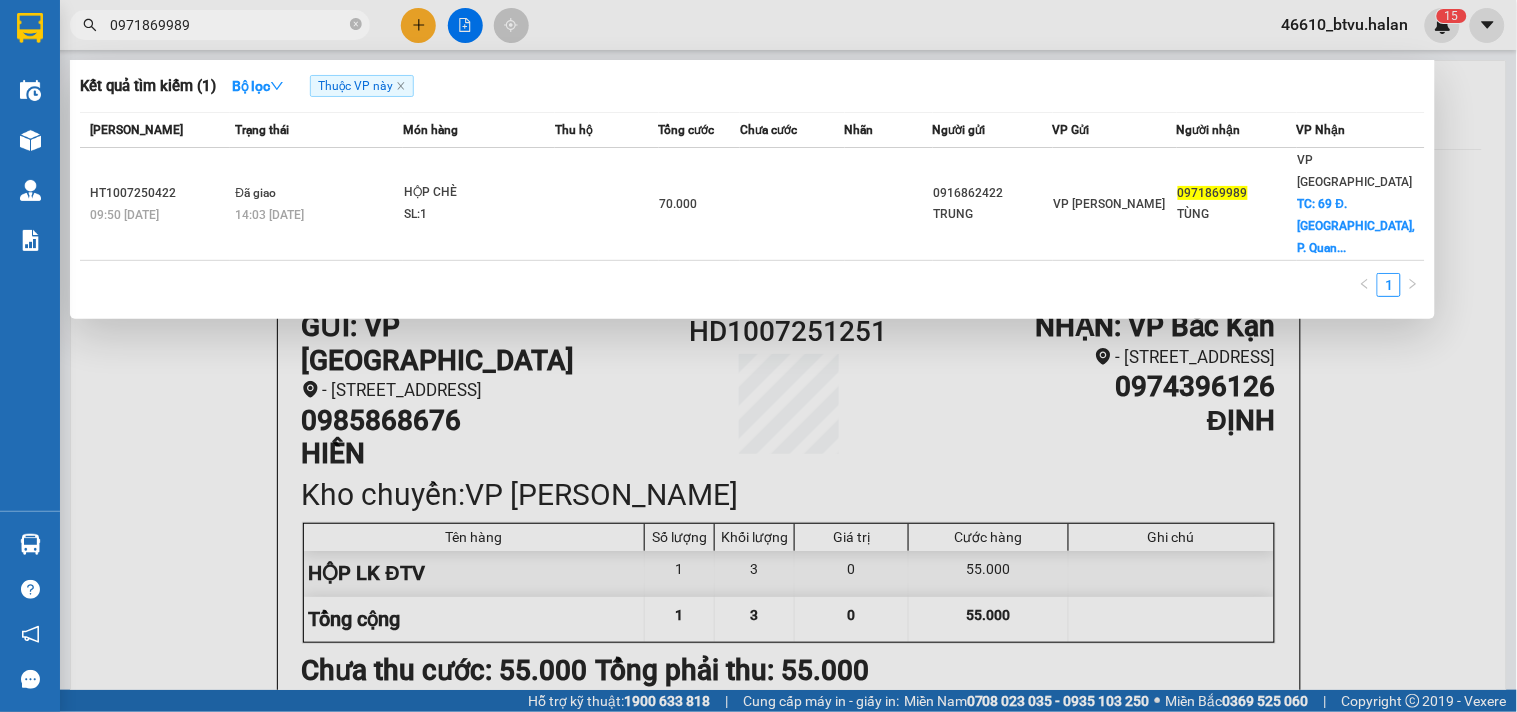 click on "0971869989" at bounding box center [228, 25] 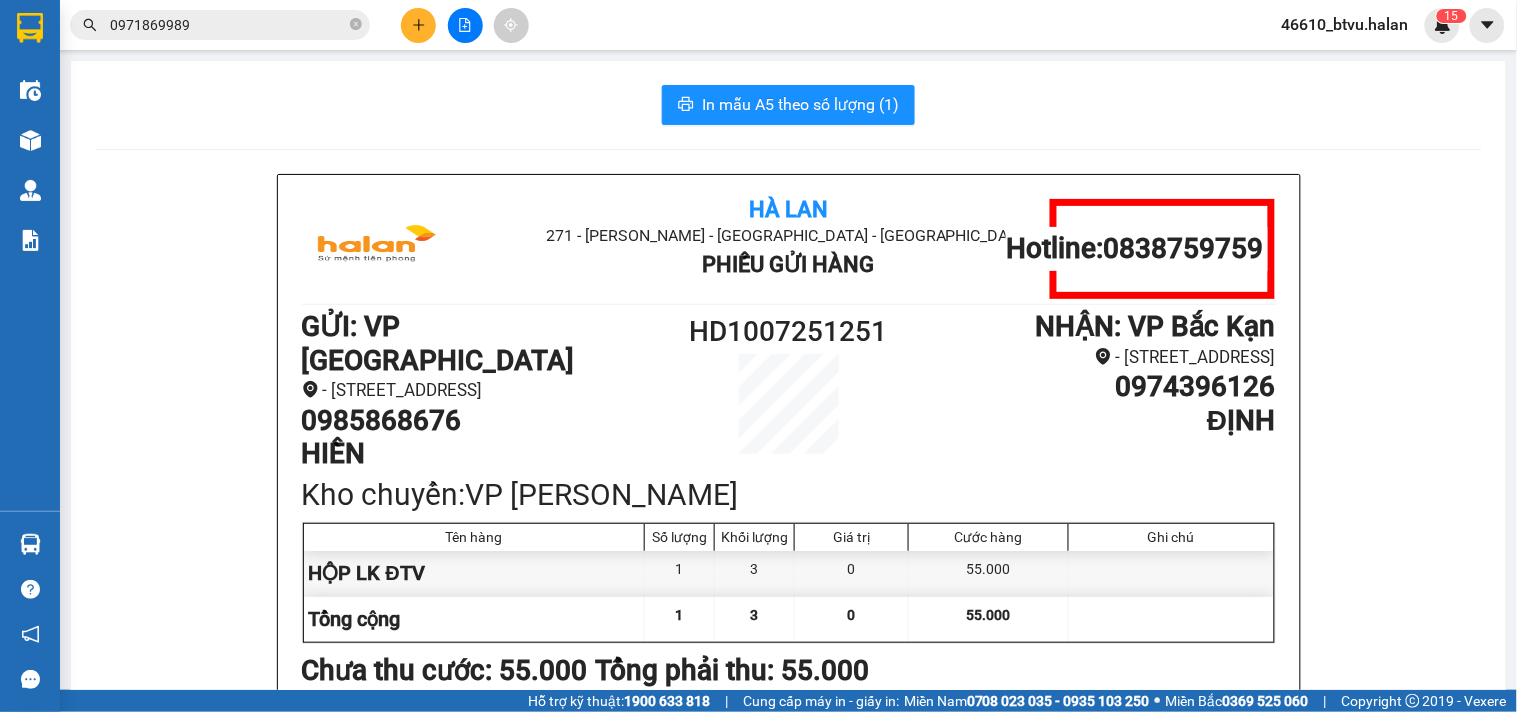 click at bounding box center (418, 25) 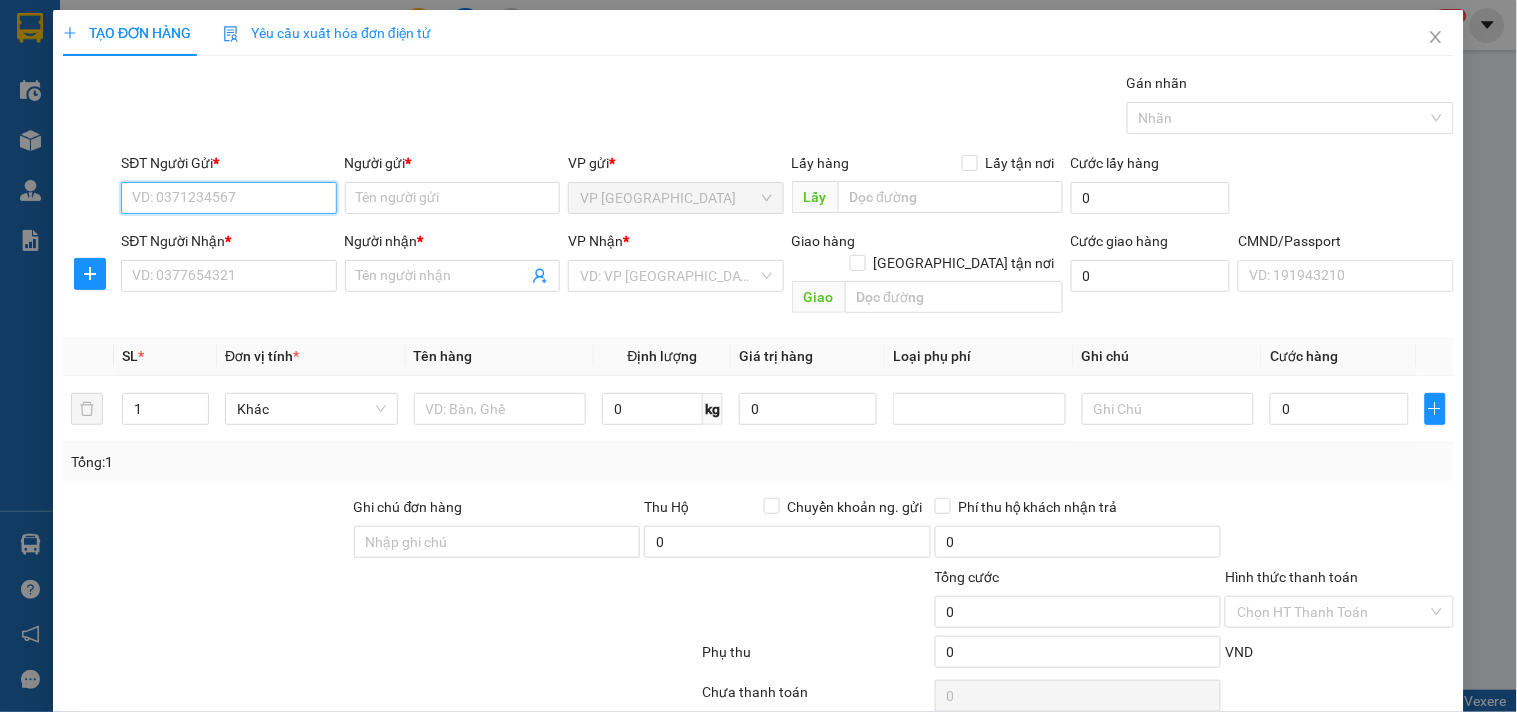 click on "SĐT Người Gửi  *" at bounding box center (228, 198) 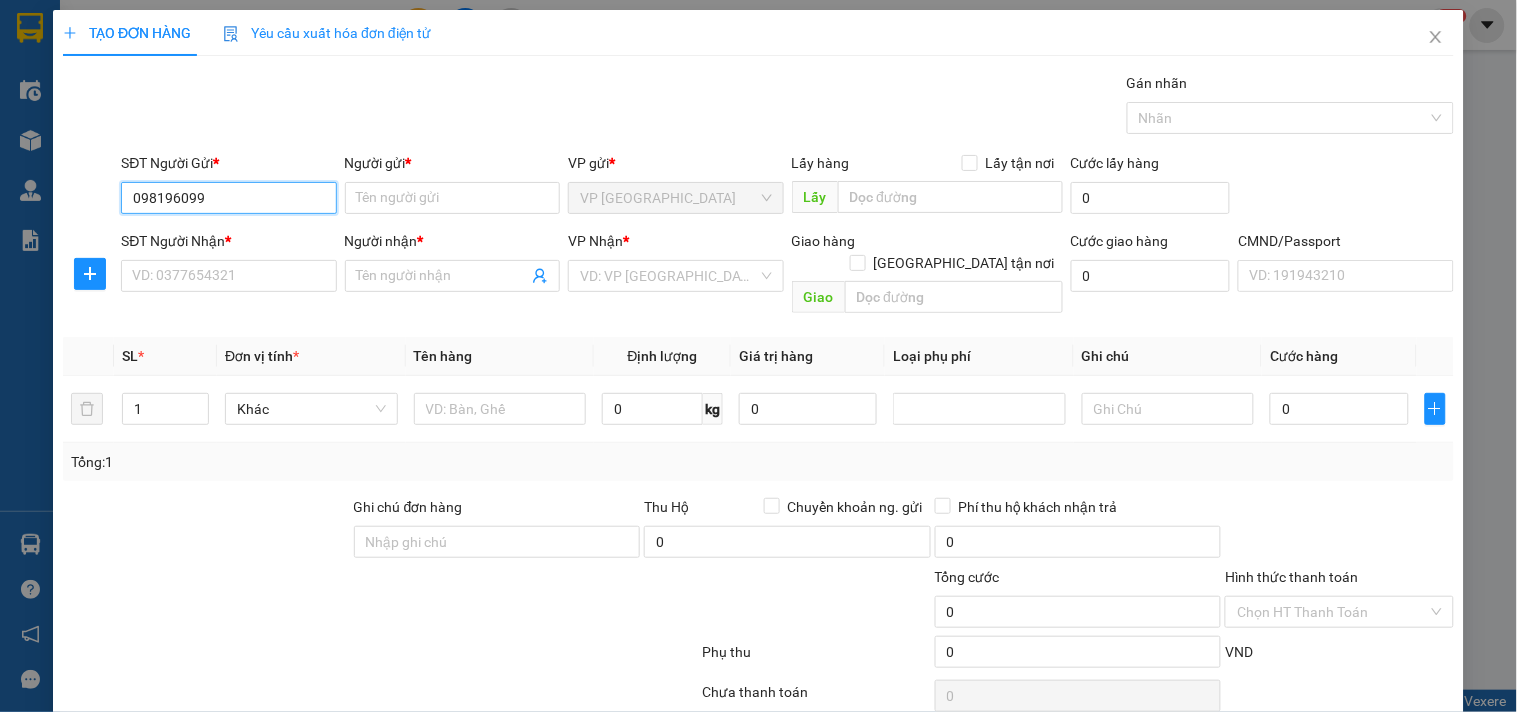 type on "0981960999" 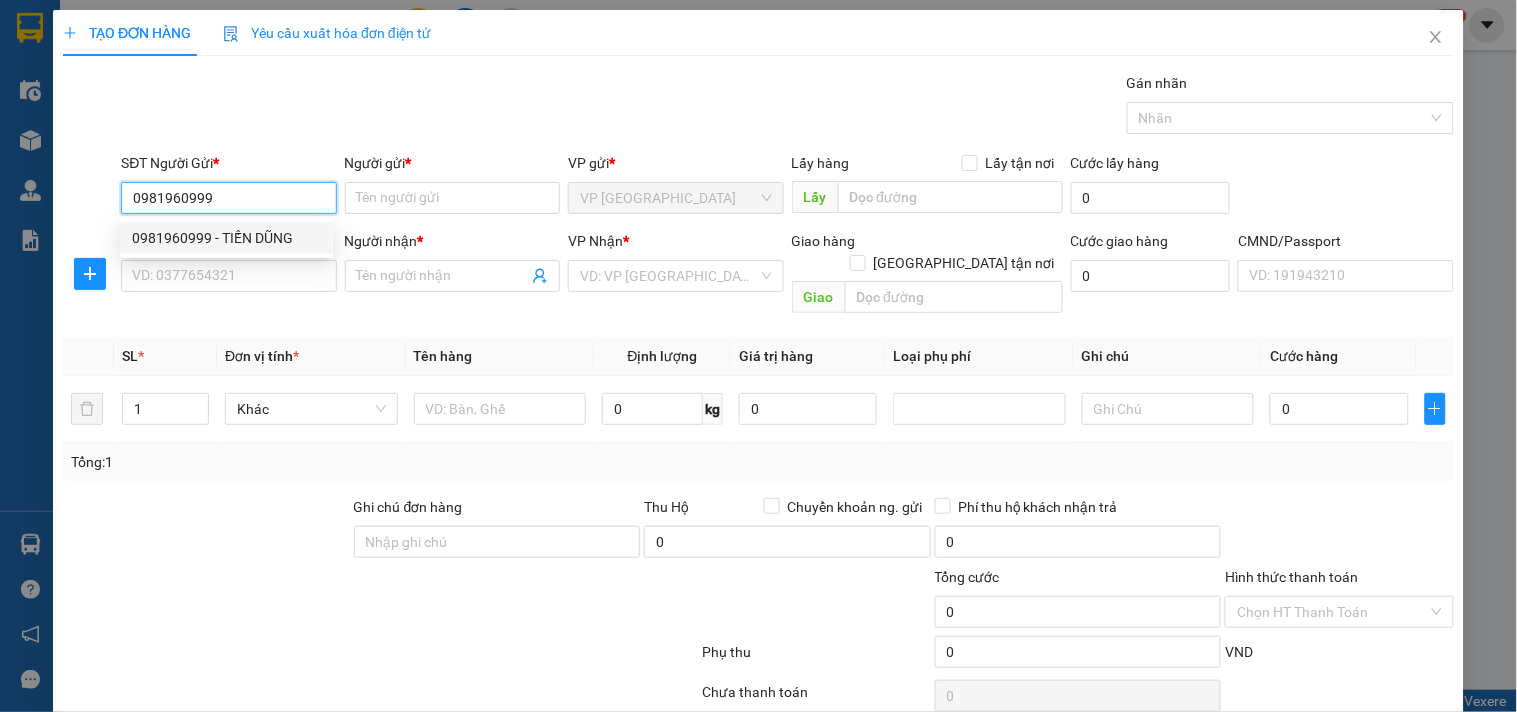 click on "0981960999" at bounding box center [228, 198] 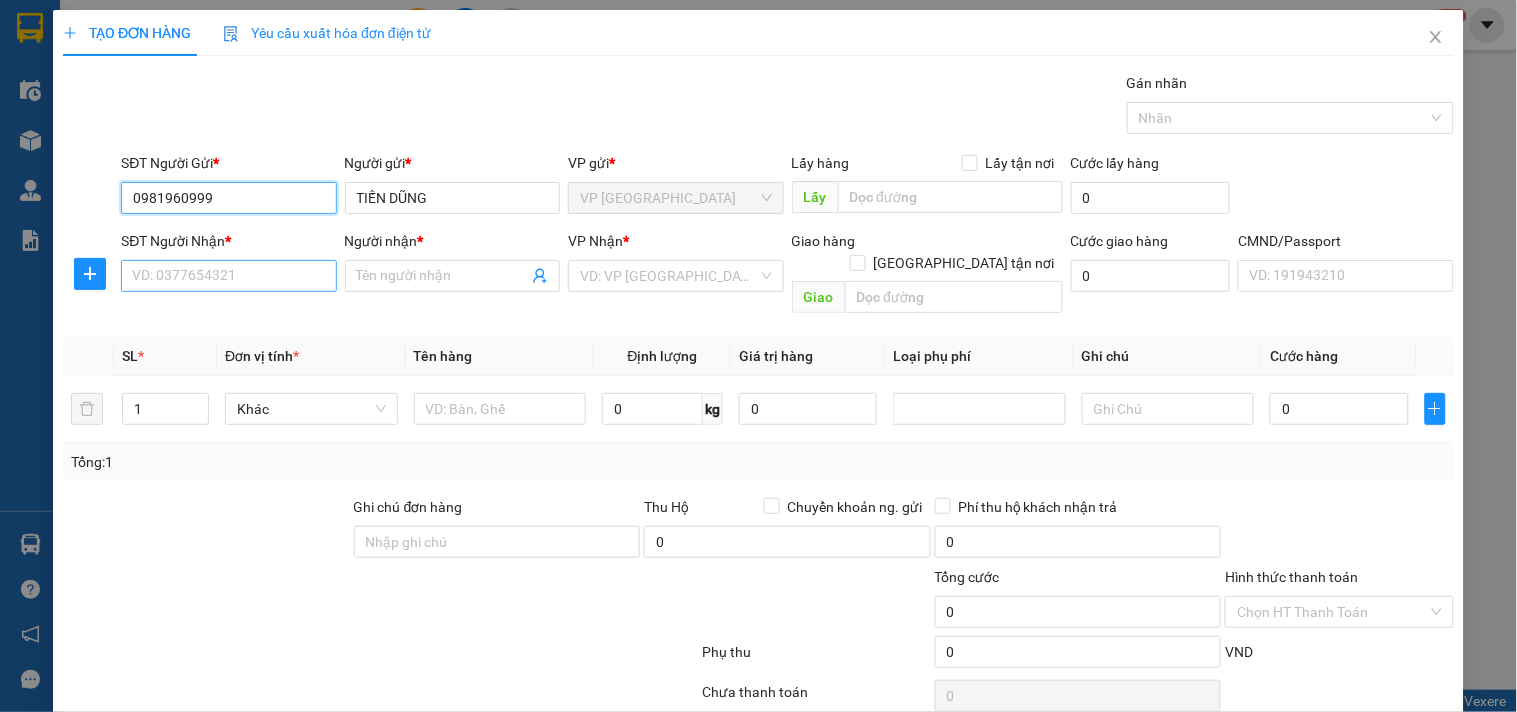 type on "0981960999" 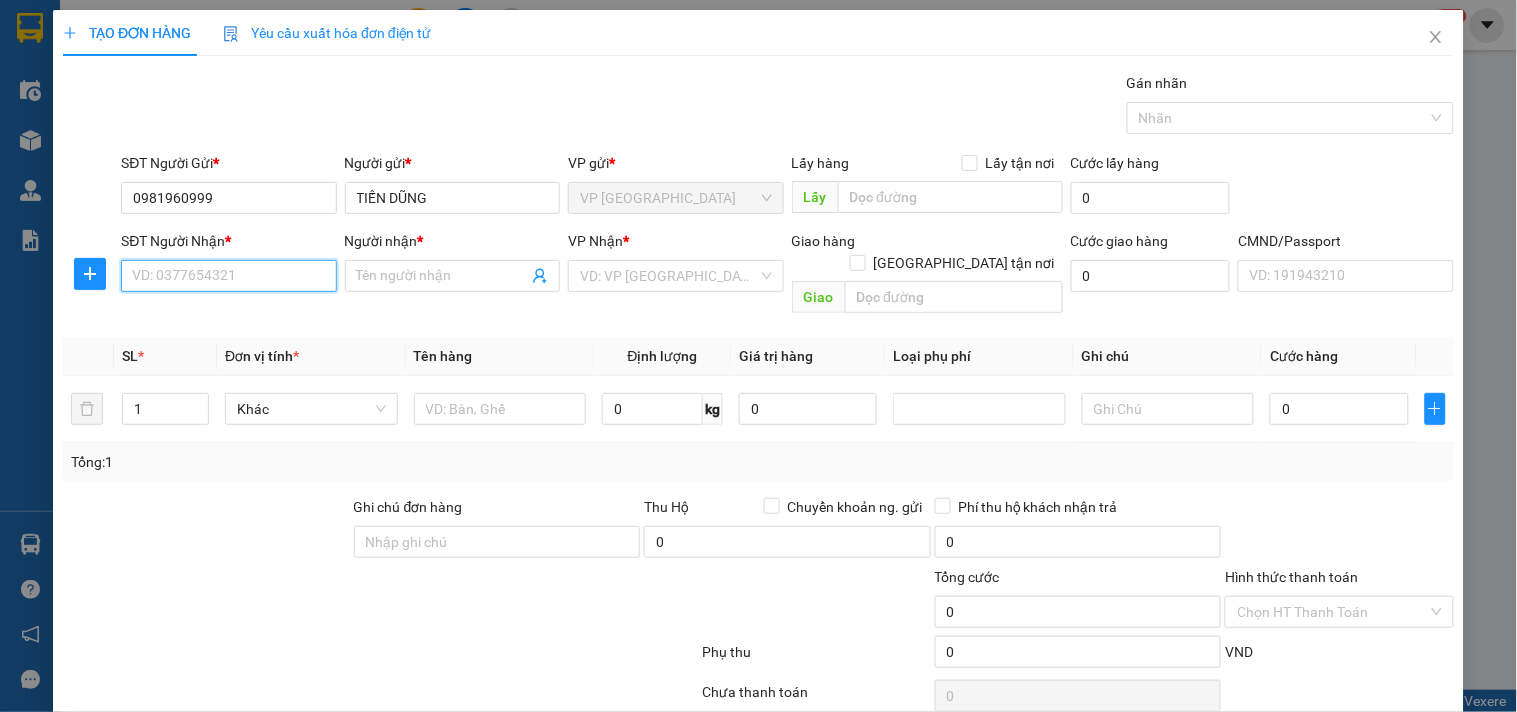 click on "SĐT Người Nhận  *" at bounding box center [228, 276] 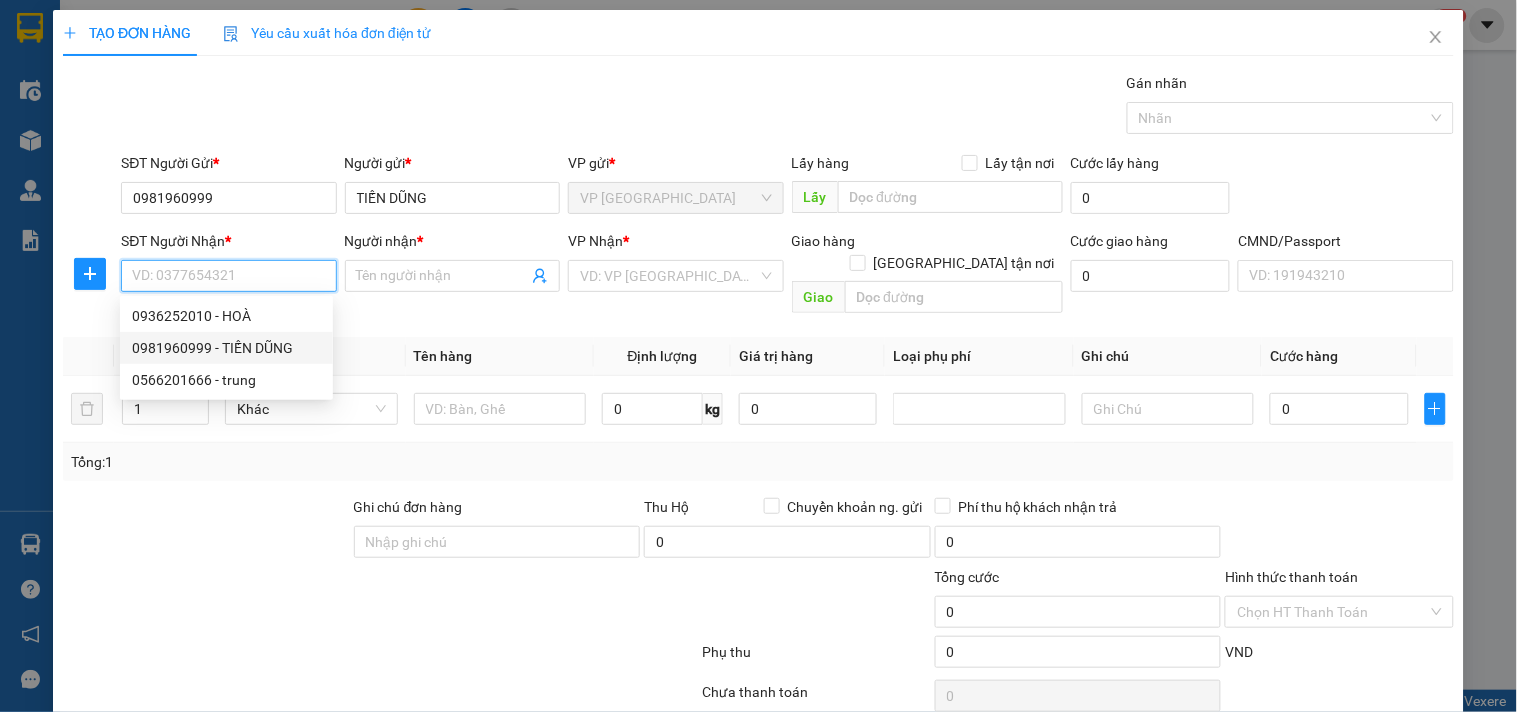 click on "0981960999 - TIẾN DŨNG" at bounding box center [226, 348] 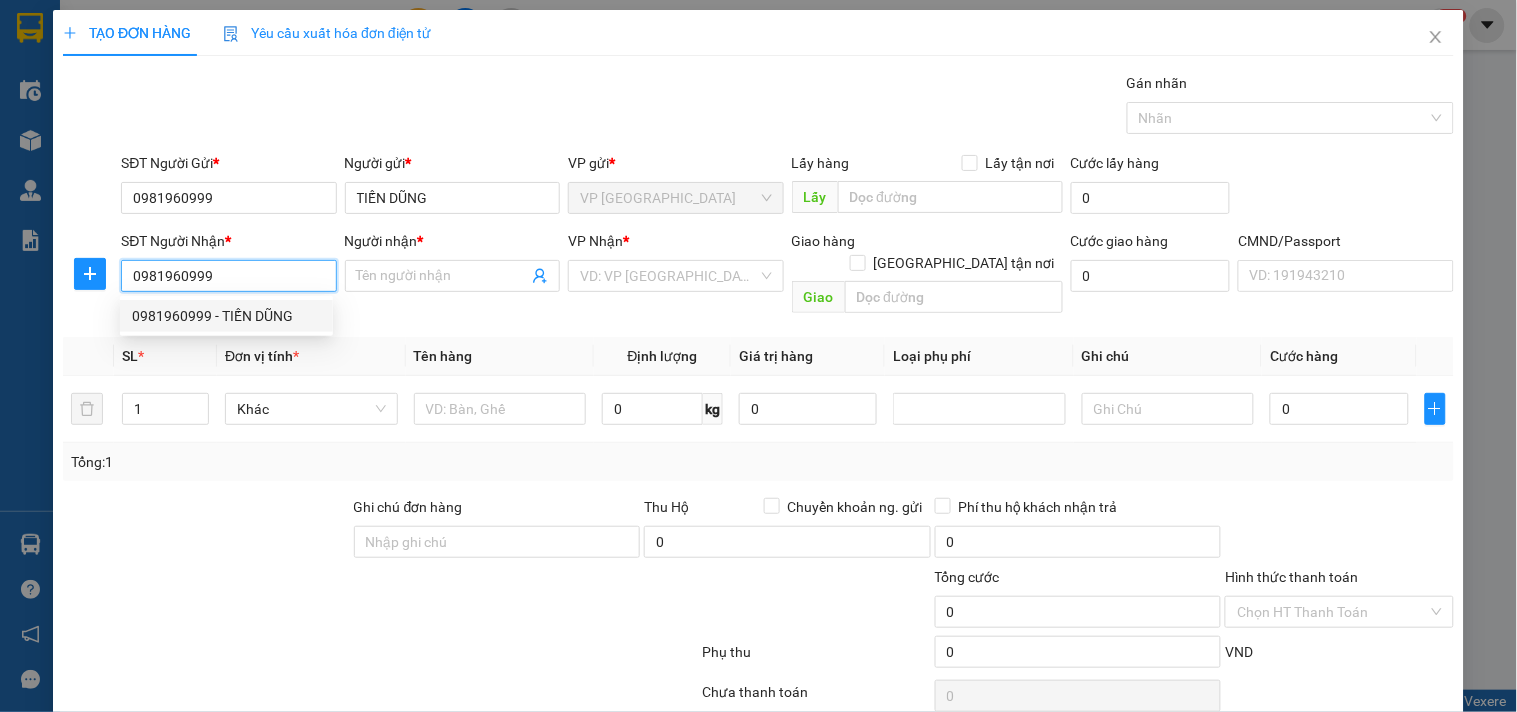 type on "TIẾN DŨNG" 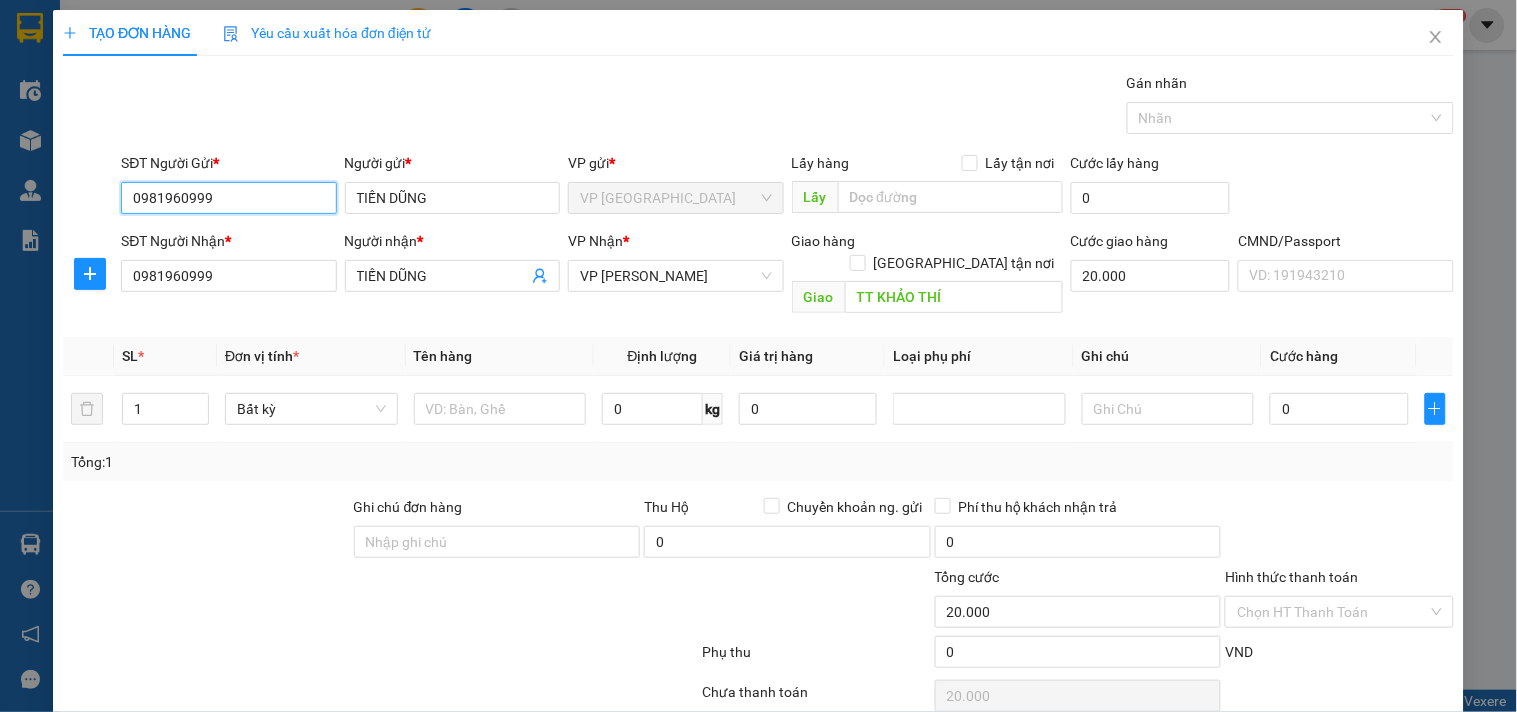 click on "0981960999" at bounding box center [228, 198] 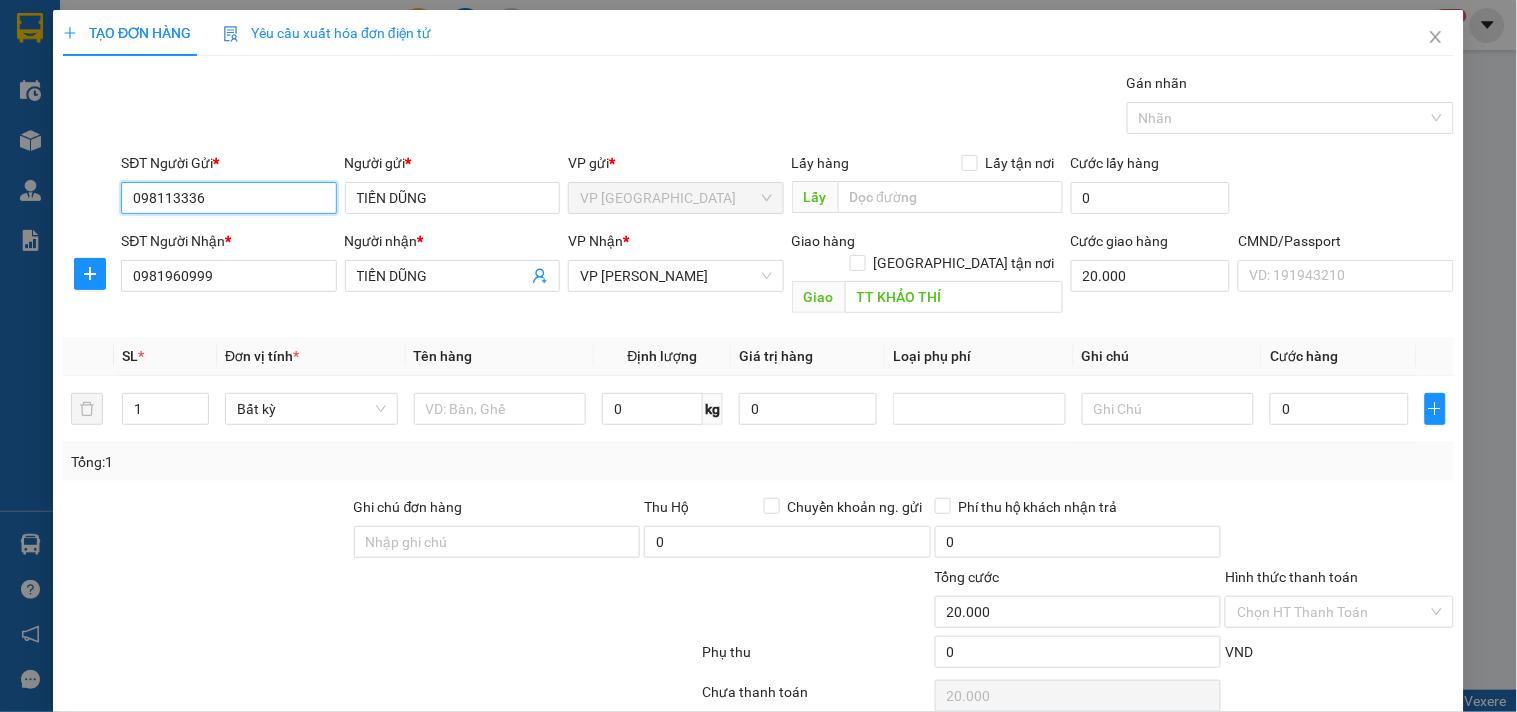 type on "0981133369" 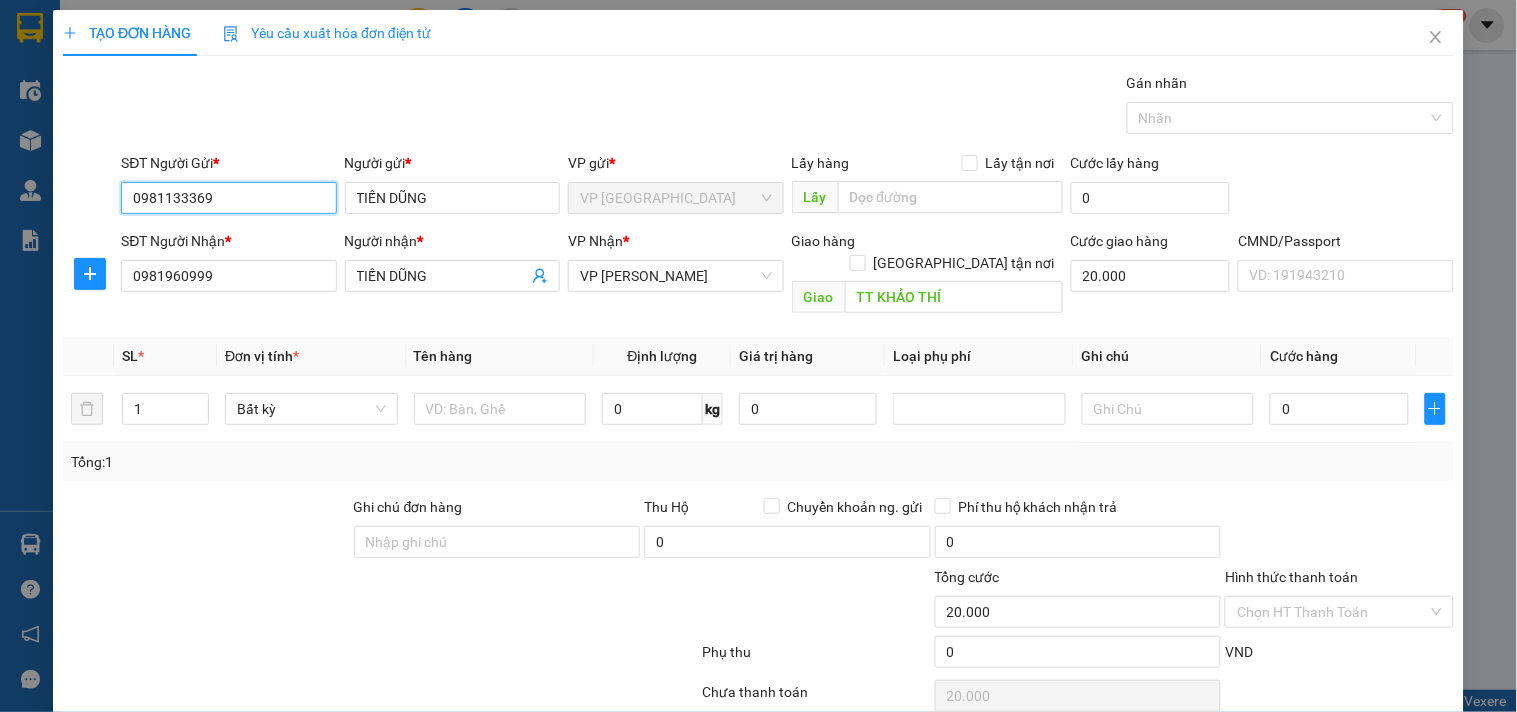 click on "0981133369" at bounding box center (228, 198) 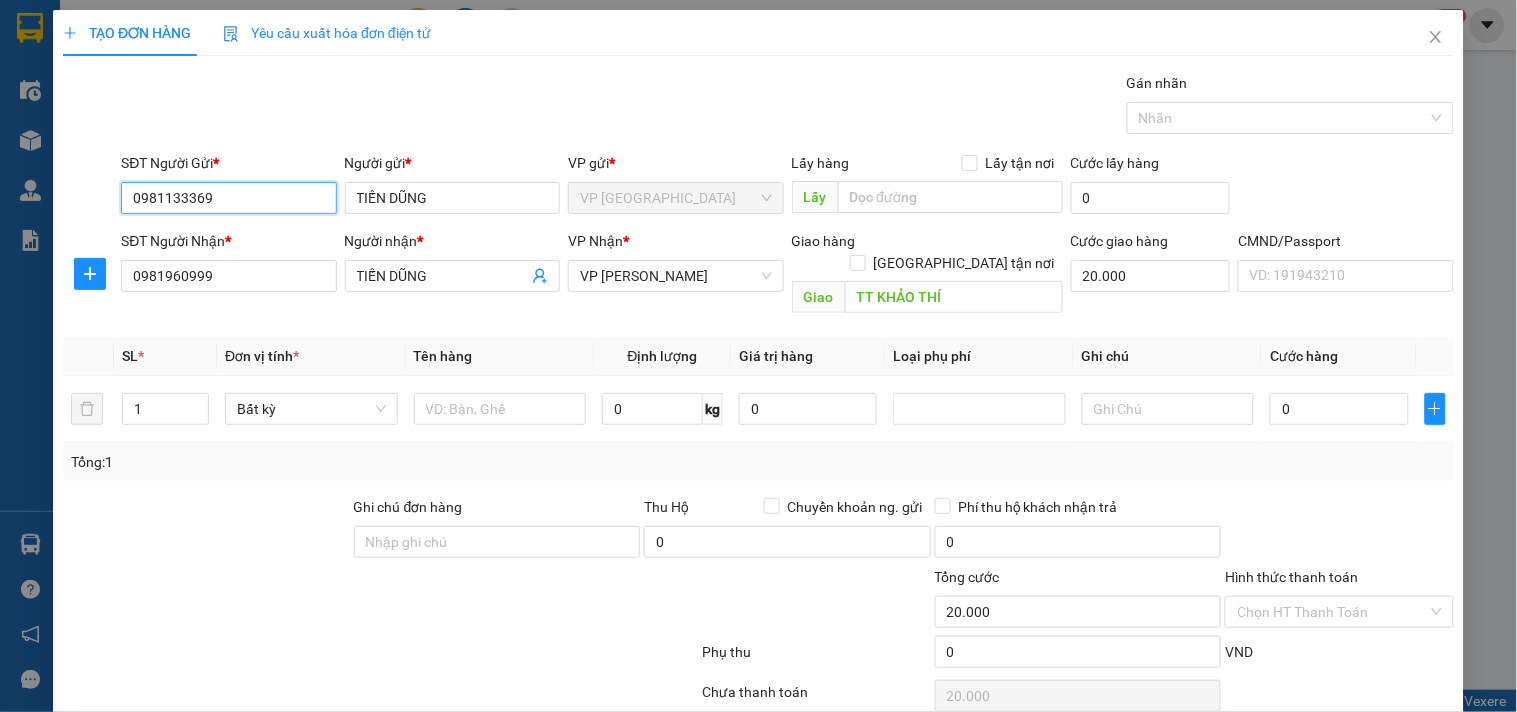 click on "0981133369" at bounding box center [228, 198] 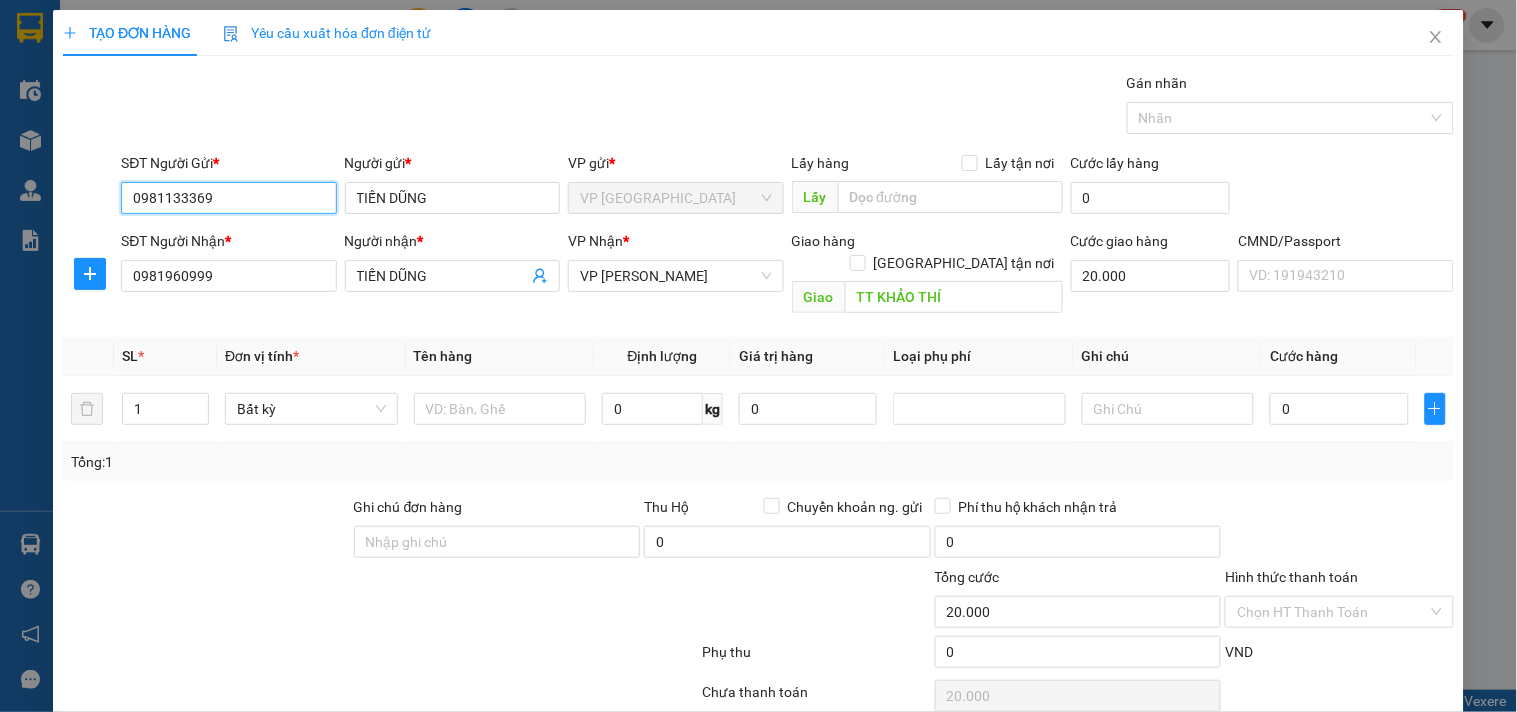 click on "0981133369" at bounding box center [228, 198] 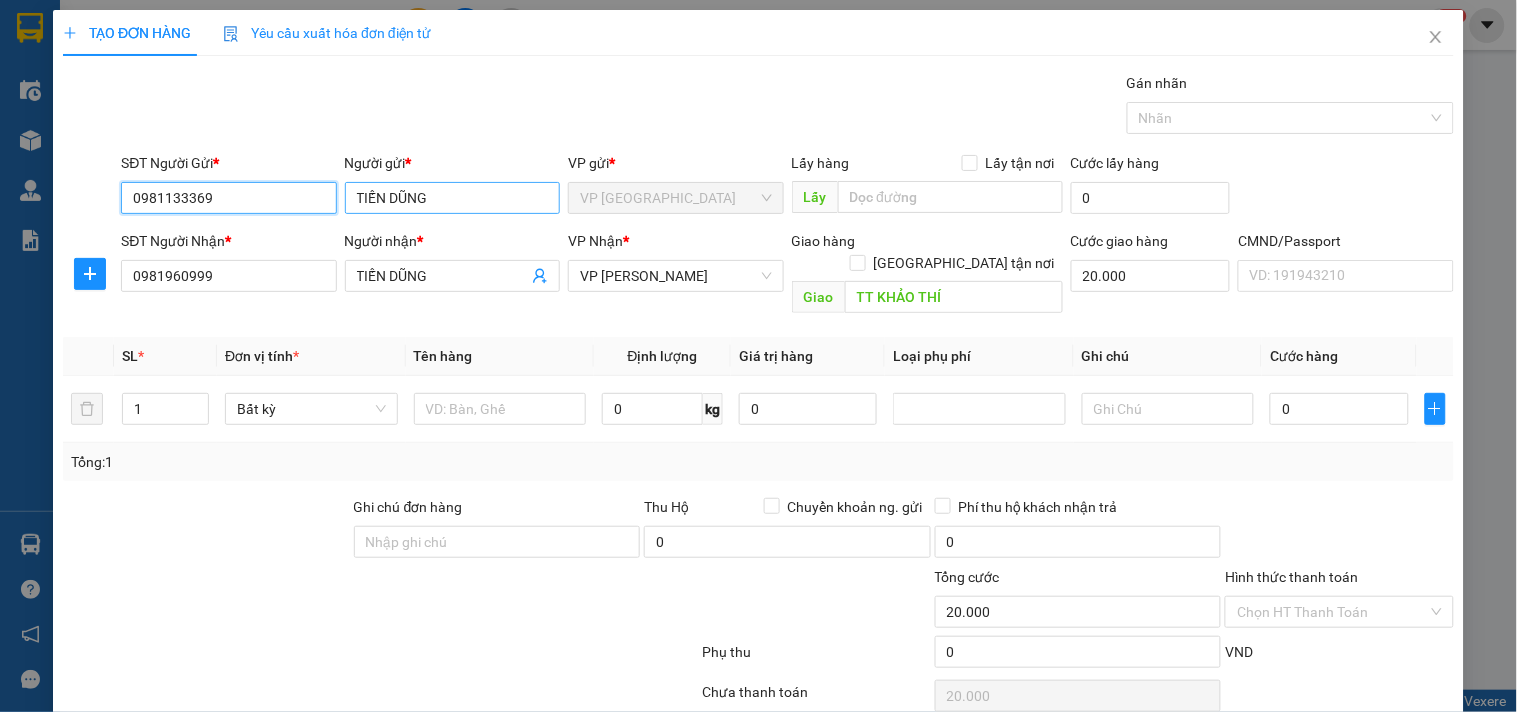 type on "0981133369" 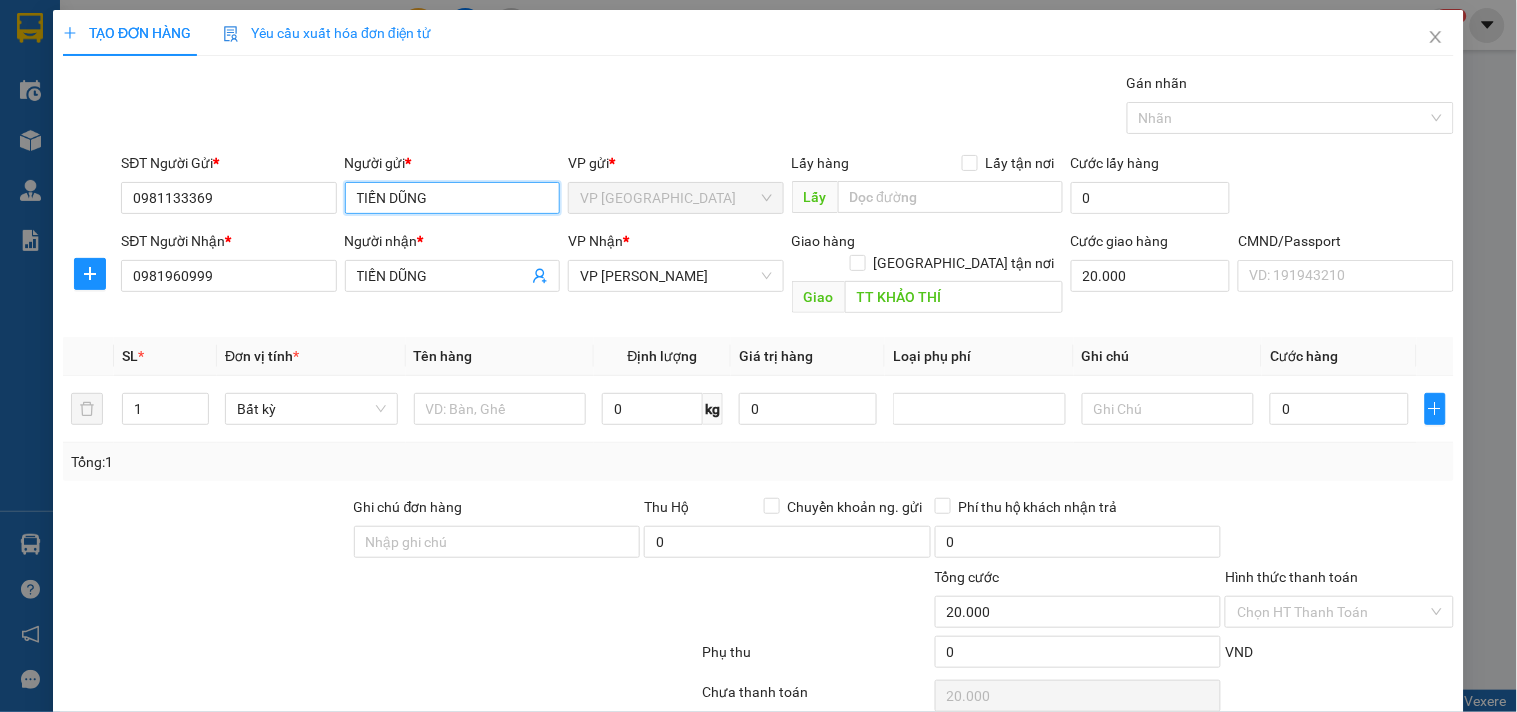 click on "TIẾN DŨNG" at bounding box center [452, 198] 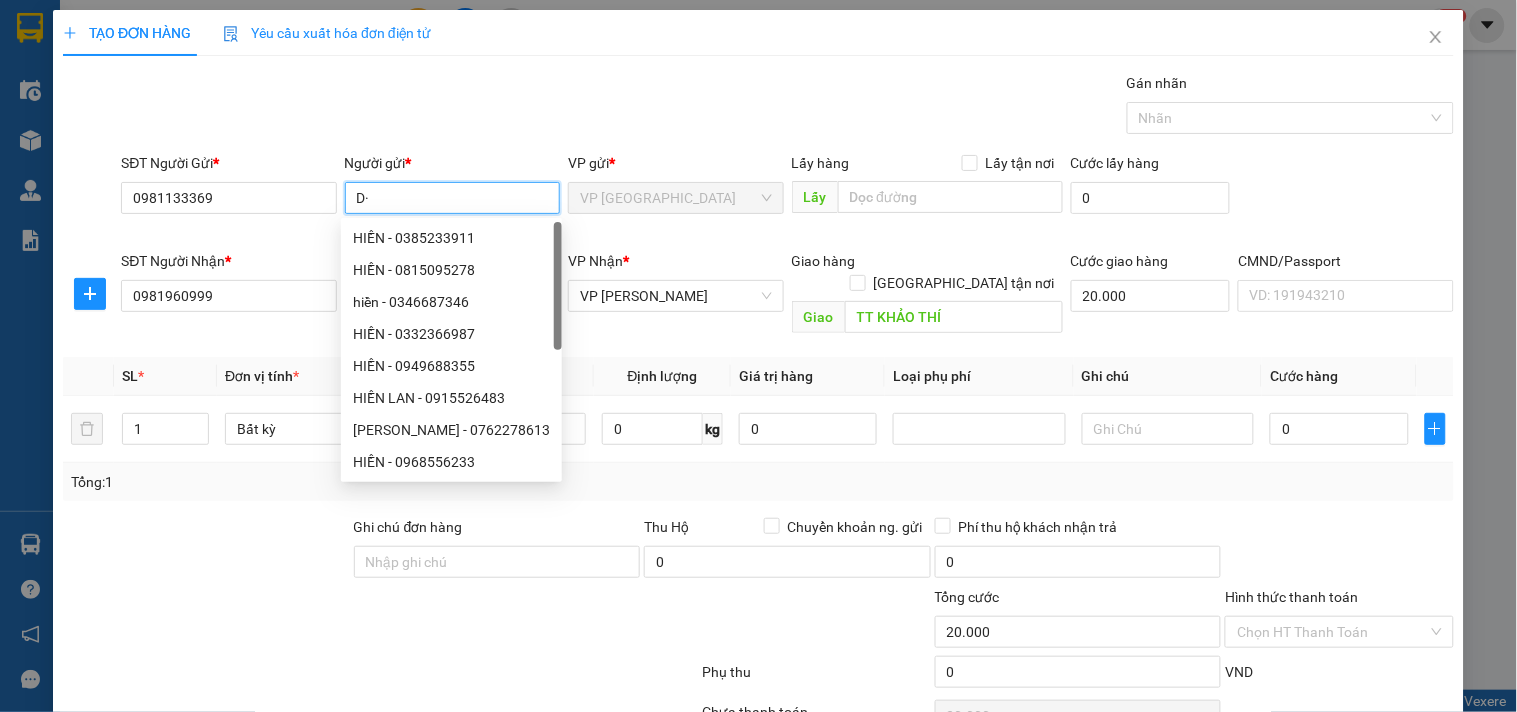 type on "D" 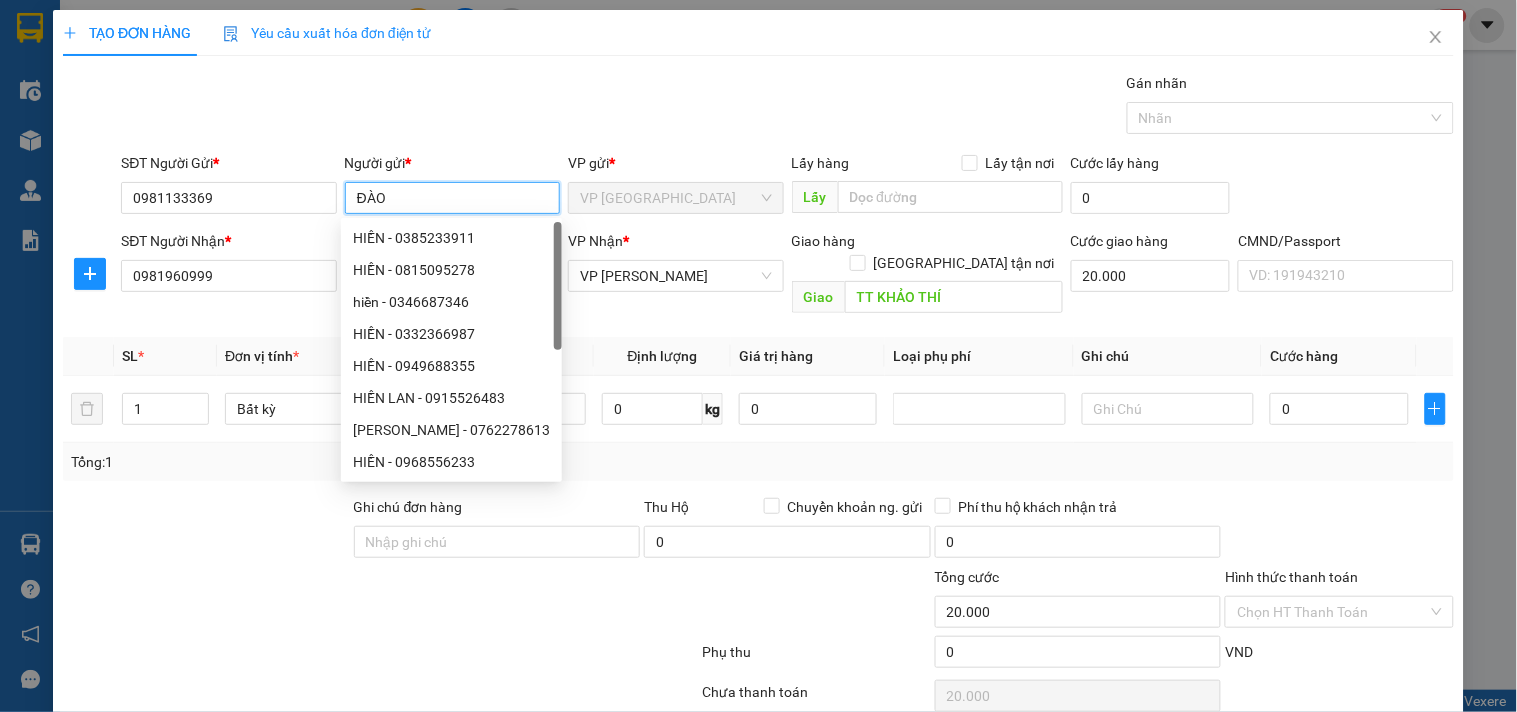 type on "ĐÀO" 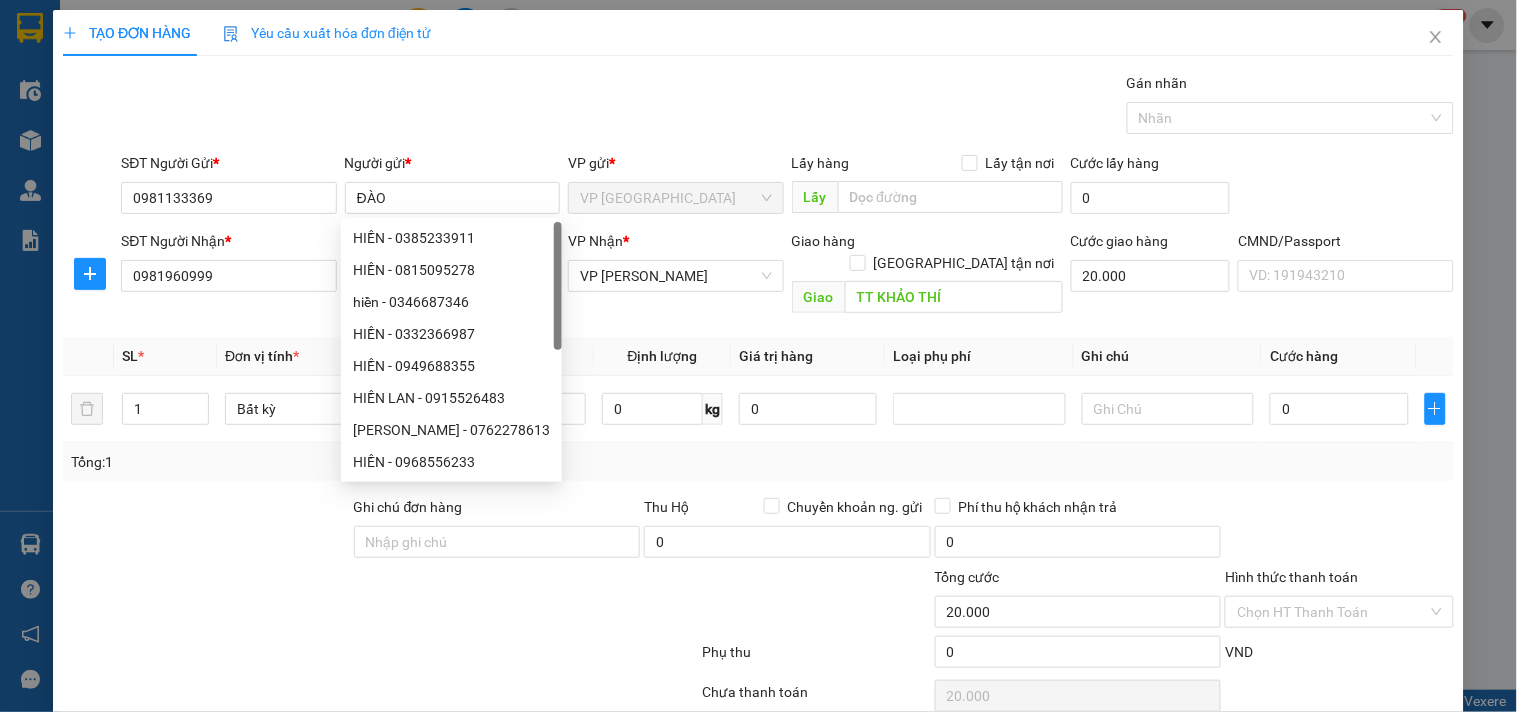 click on "Gói vận chuyển  * Tiêu chuẩn Gán nhãn   Nhãn" at bounding box center (787, 107) 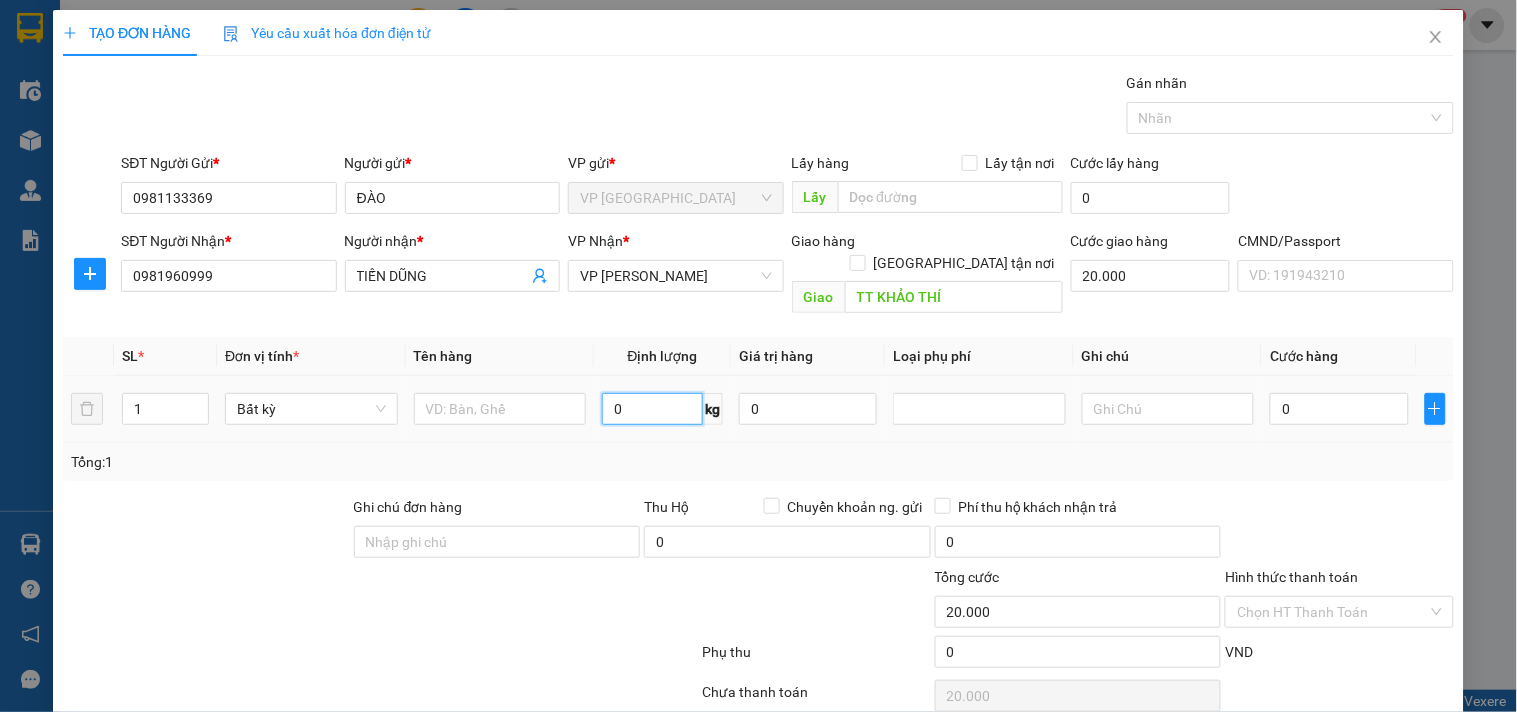 click on "0" at bounding box center [652, 409] 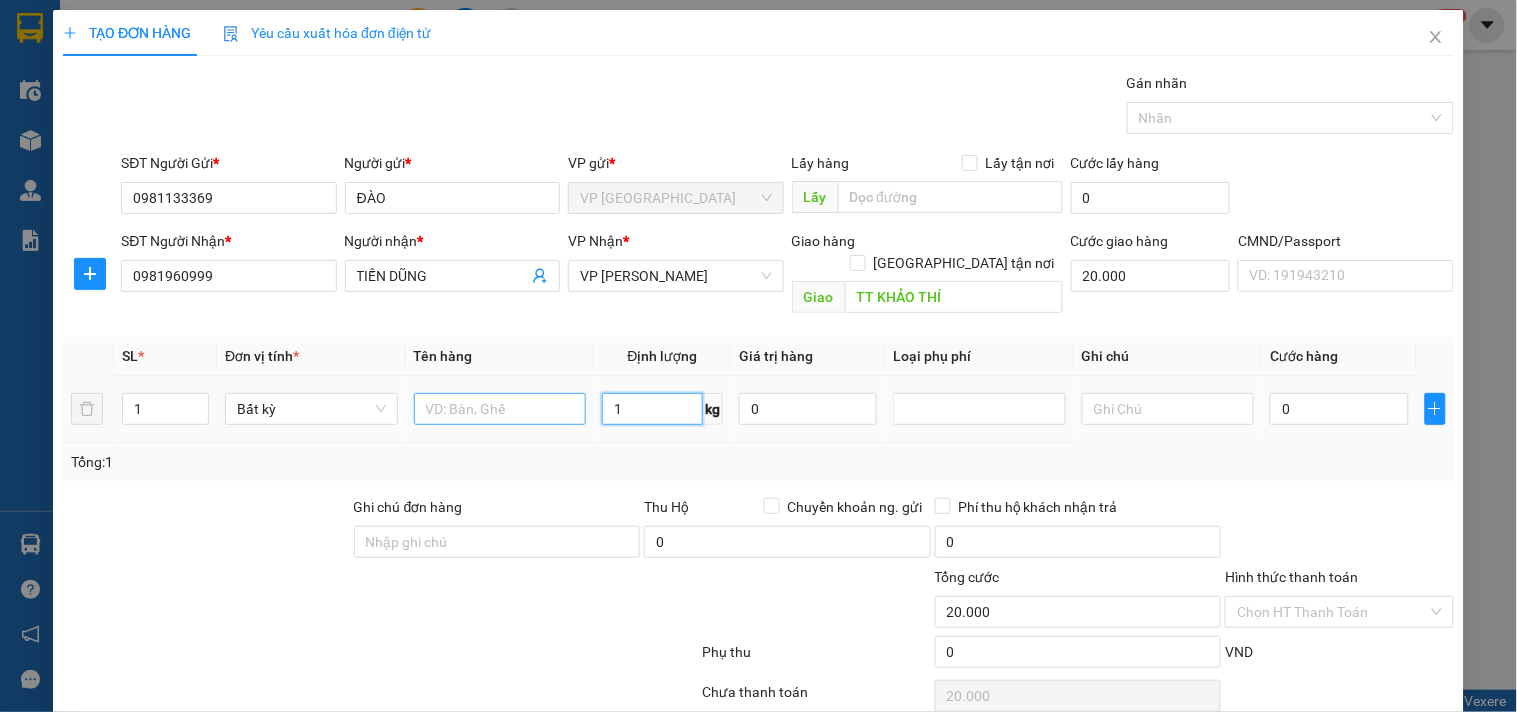 type on "1" 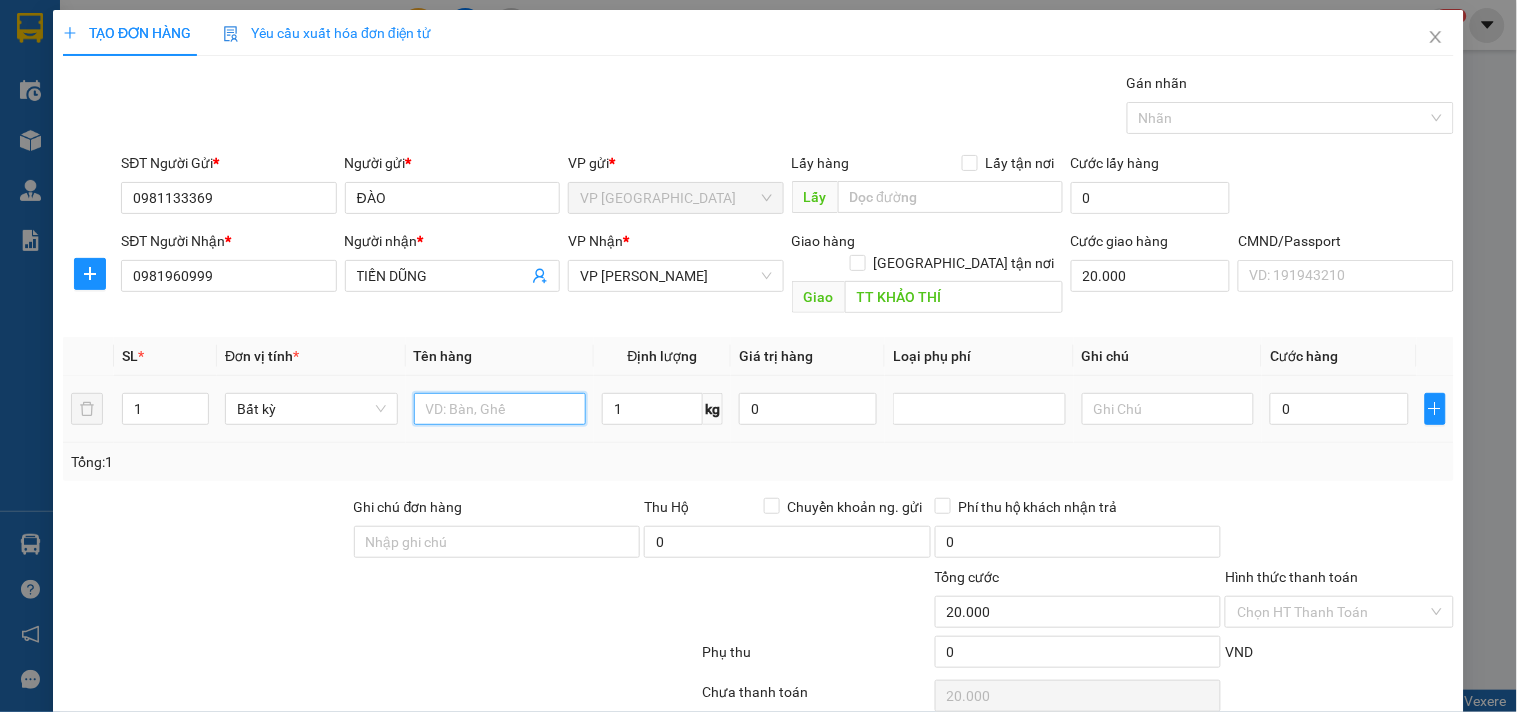 click at bounding box center (500, 409) 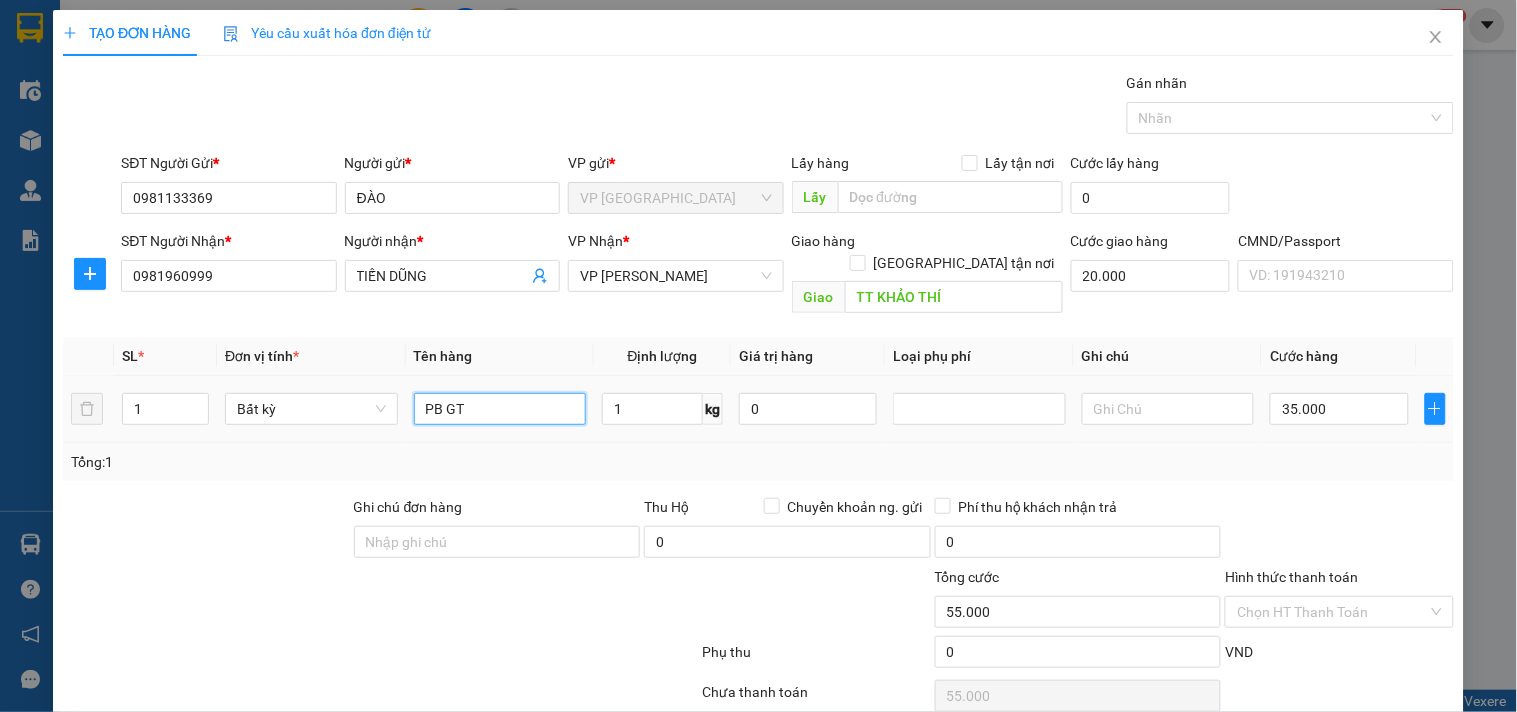 type on "PB GT" 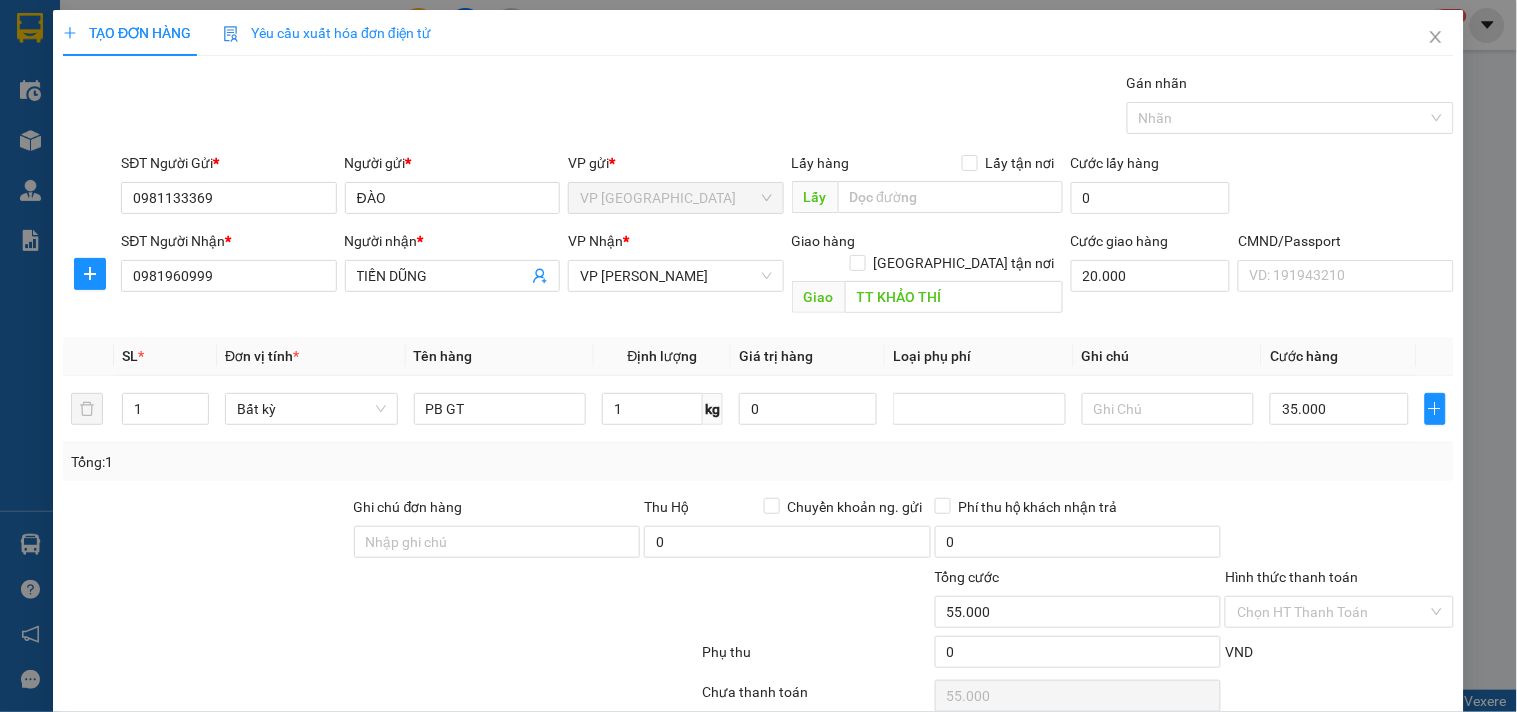 click on "Giá trị hàng" at bounding box center (808, 356) 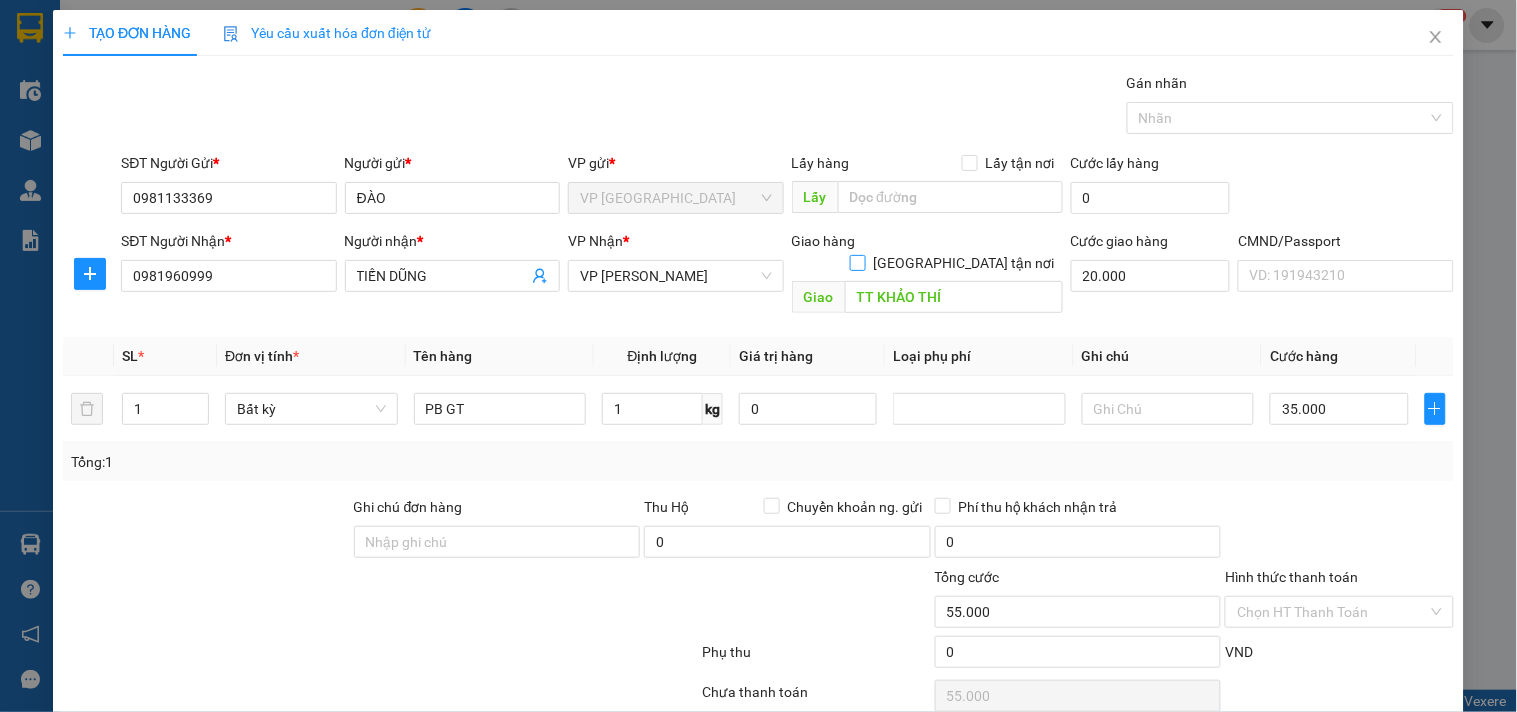 click on "[GEOGRAPHIC_DATA] tận nơi" at bounding box center [857, 262] 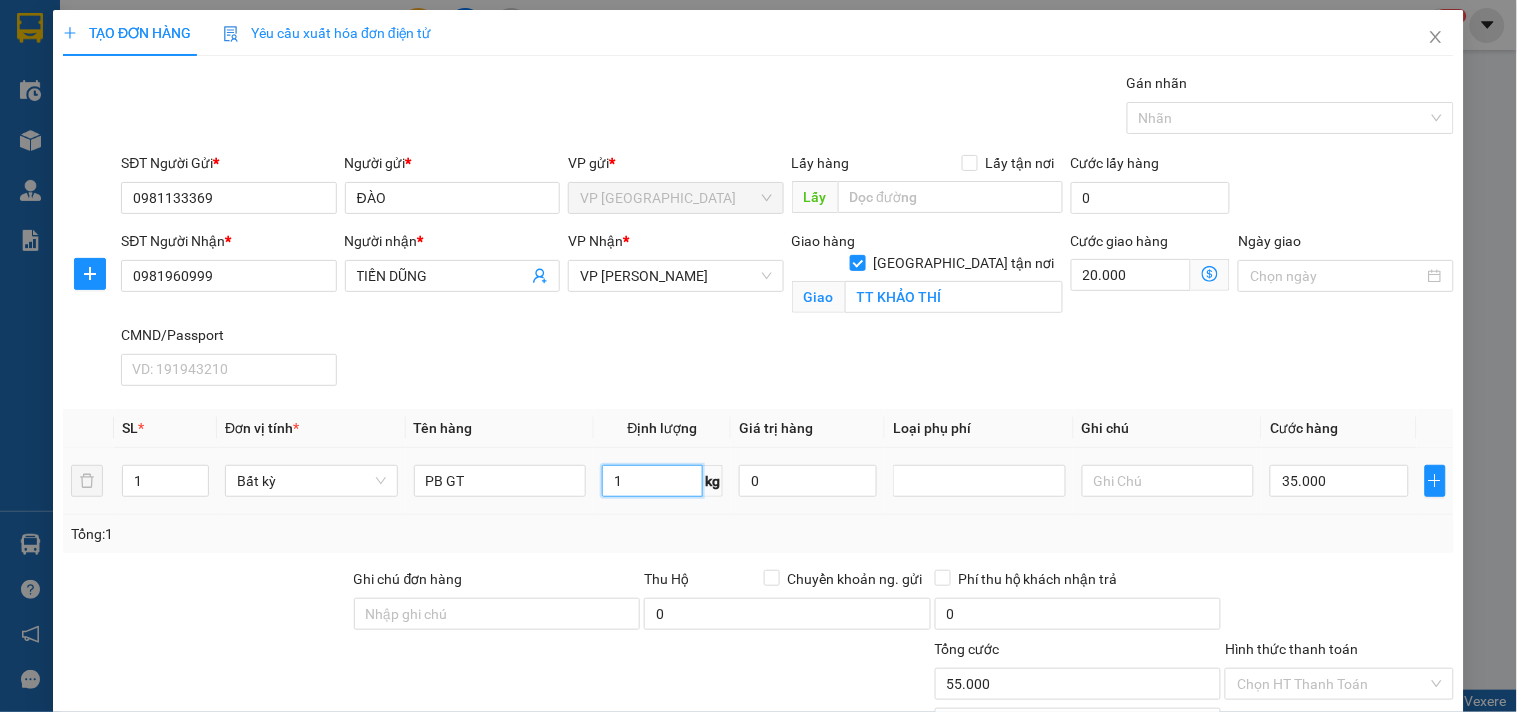 click on "1" at bounding box center (652, 481) 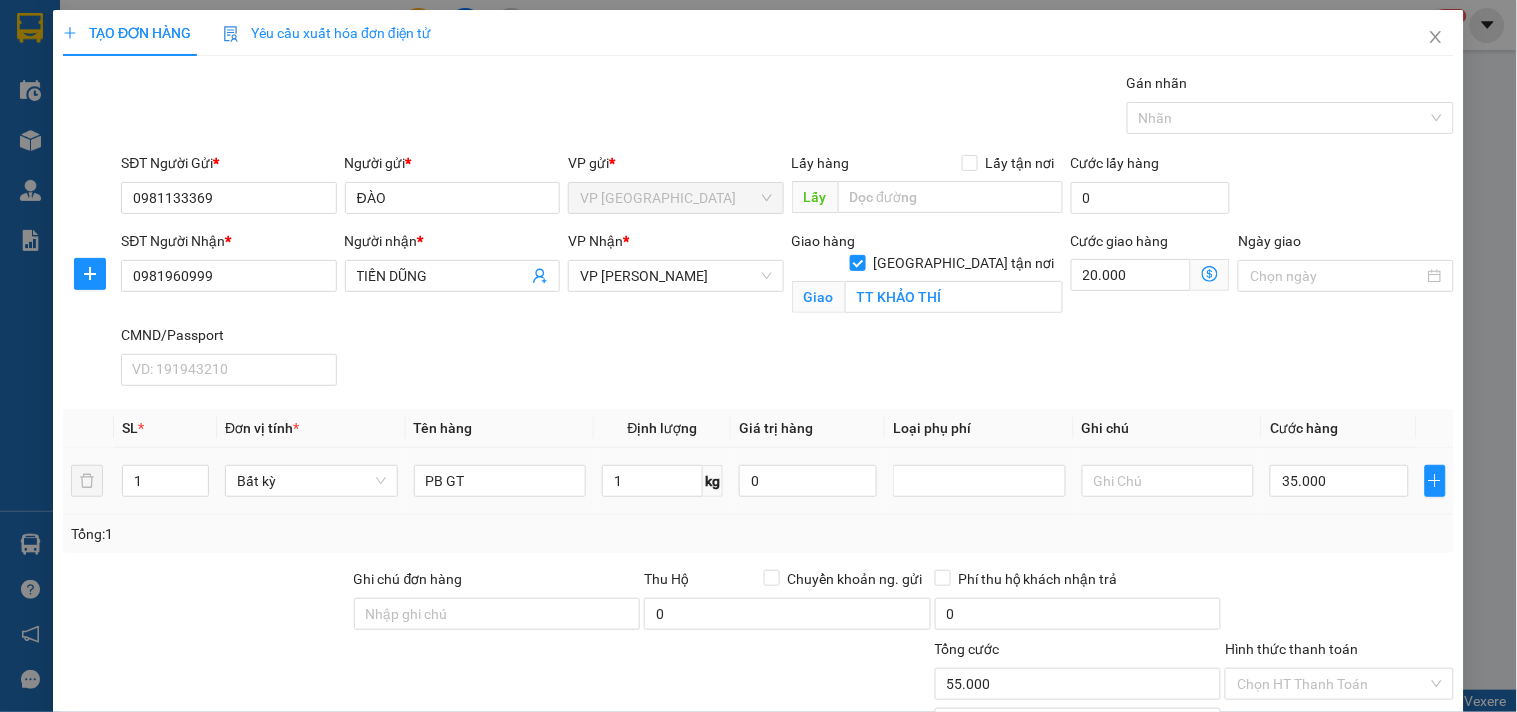 click on "Tổng:  1" at bounding box center (758, 534) 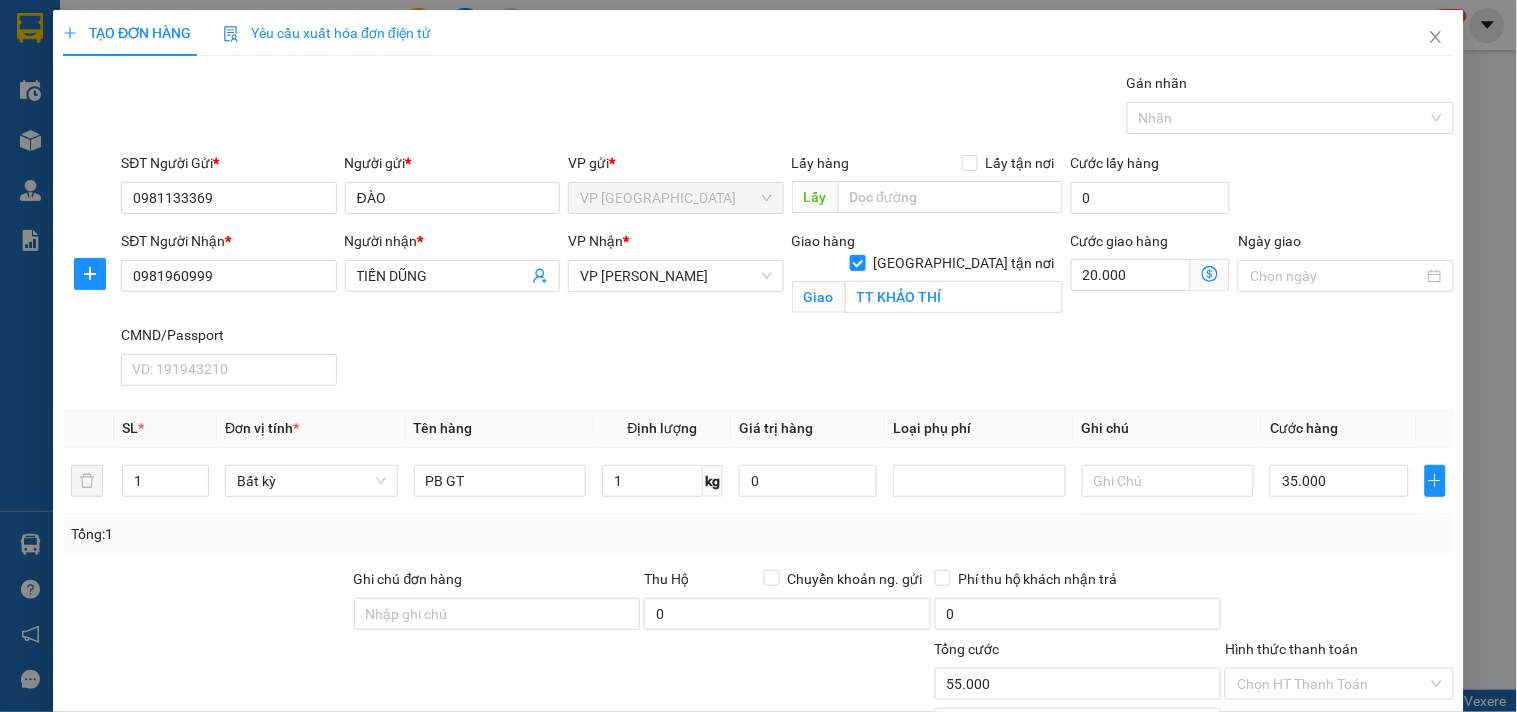 scroll, scrollTop: 162, scrollLeft: 0, axis: vertical 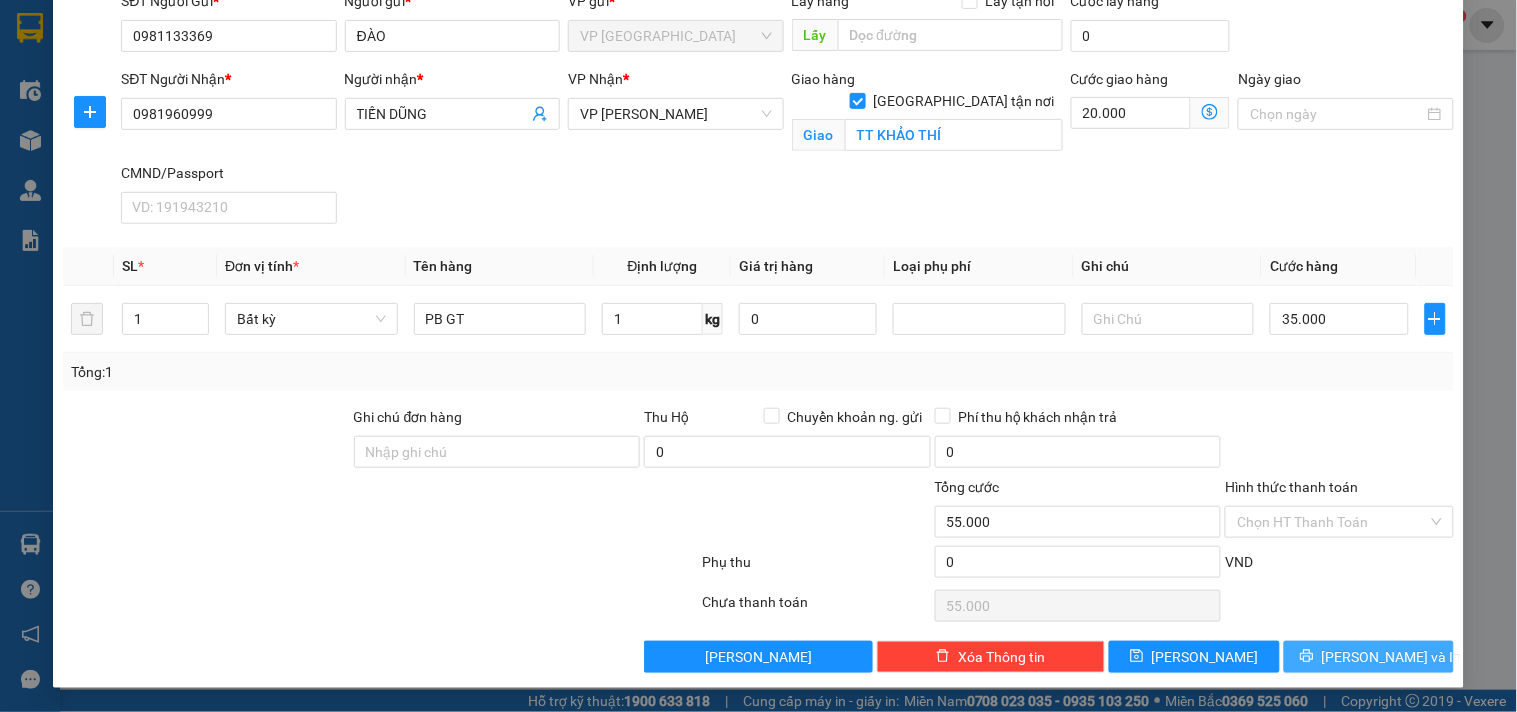 click on "[PERSON_NAME] và In" at bounding box center (1369, 657) 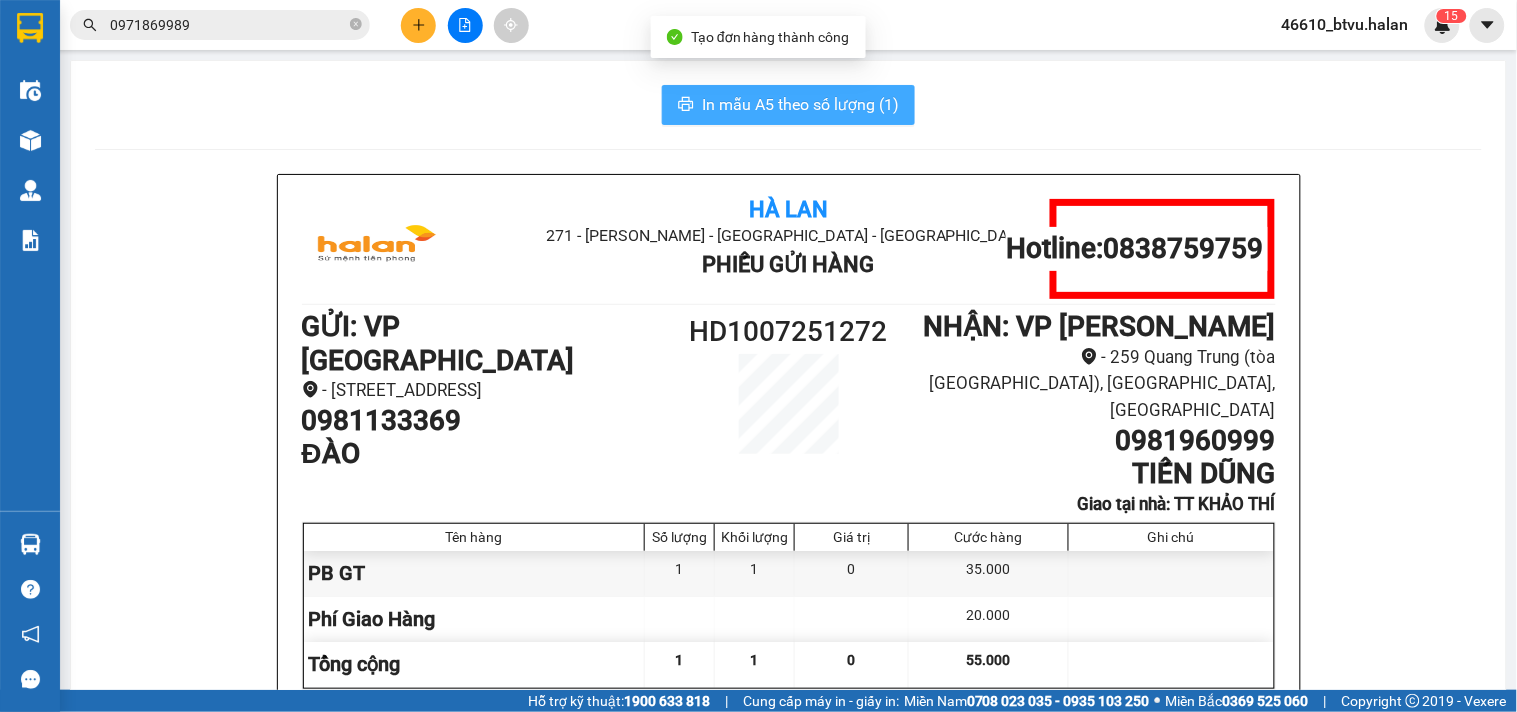 click on "In mẫu A5 theo số lượng
(1)" at bounding box center [800, 104] 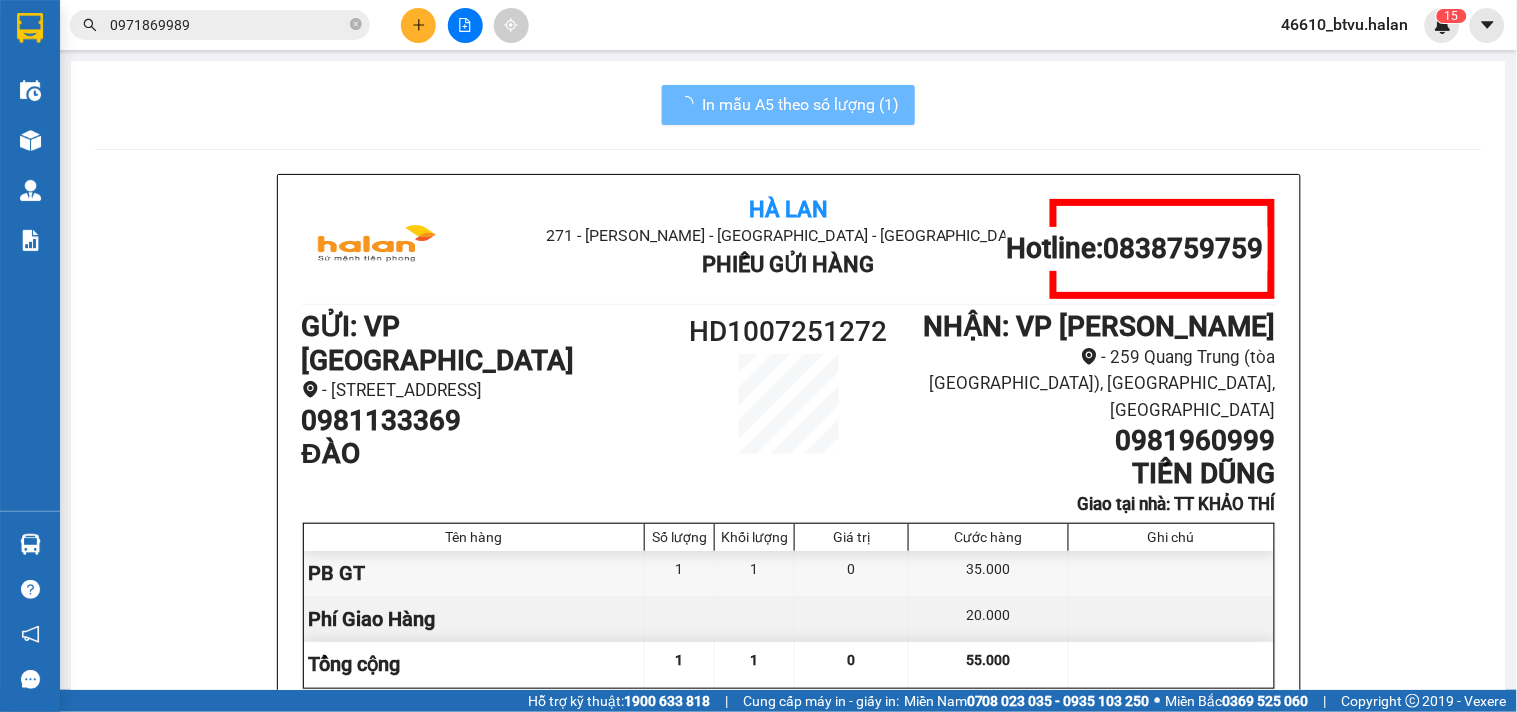 scroll, scrollTop: 0, scrollLeft: 0, axis: both 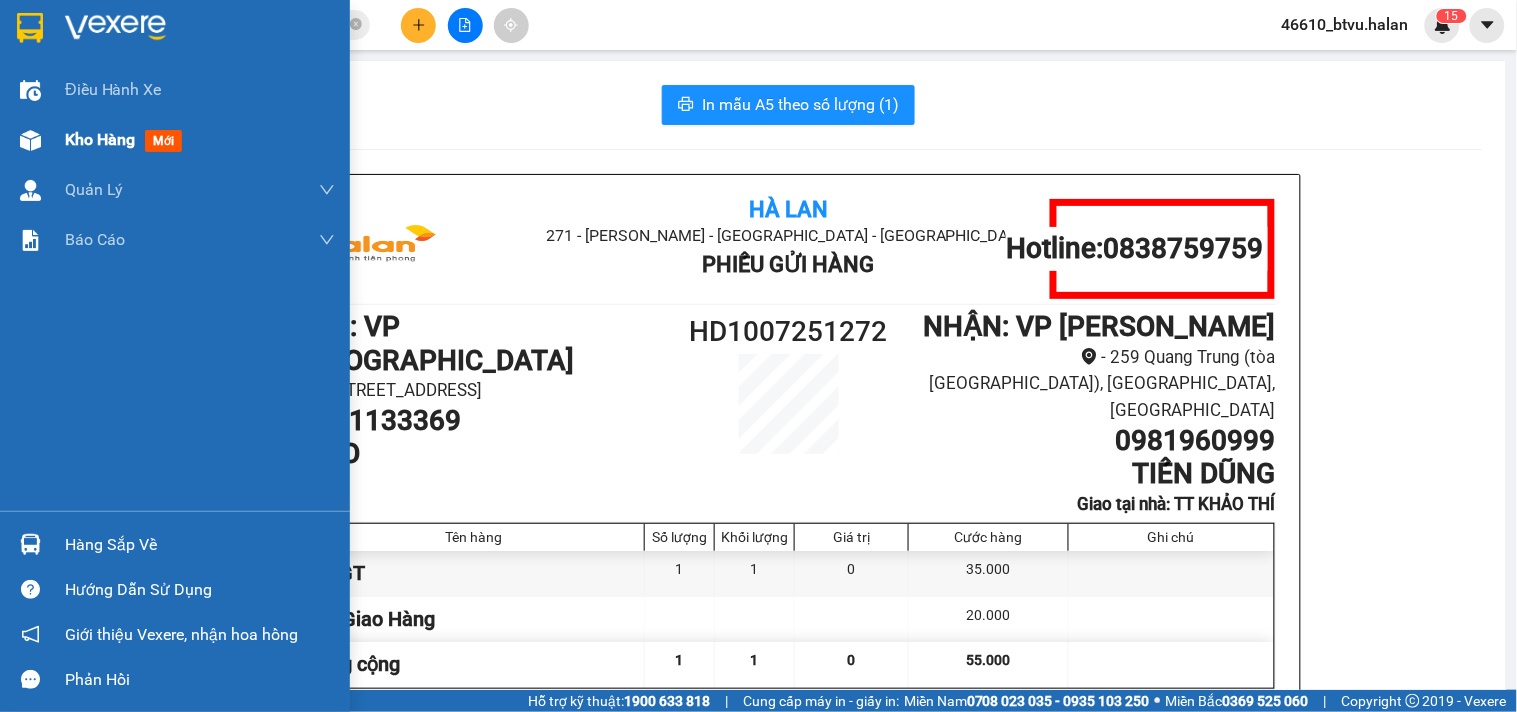 click at bounding box center (30, 140) 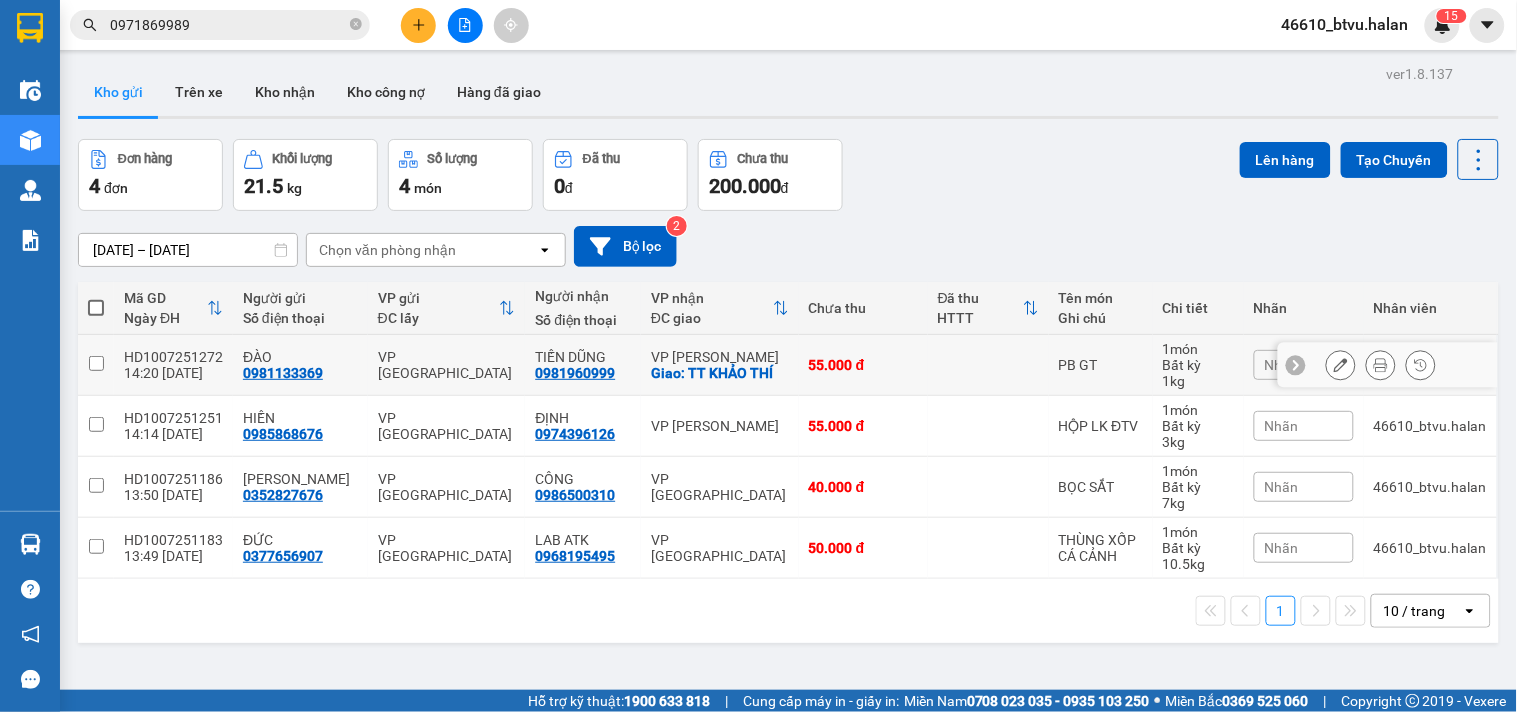 click 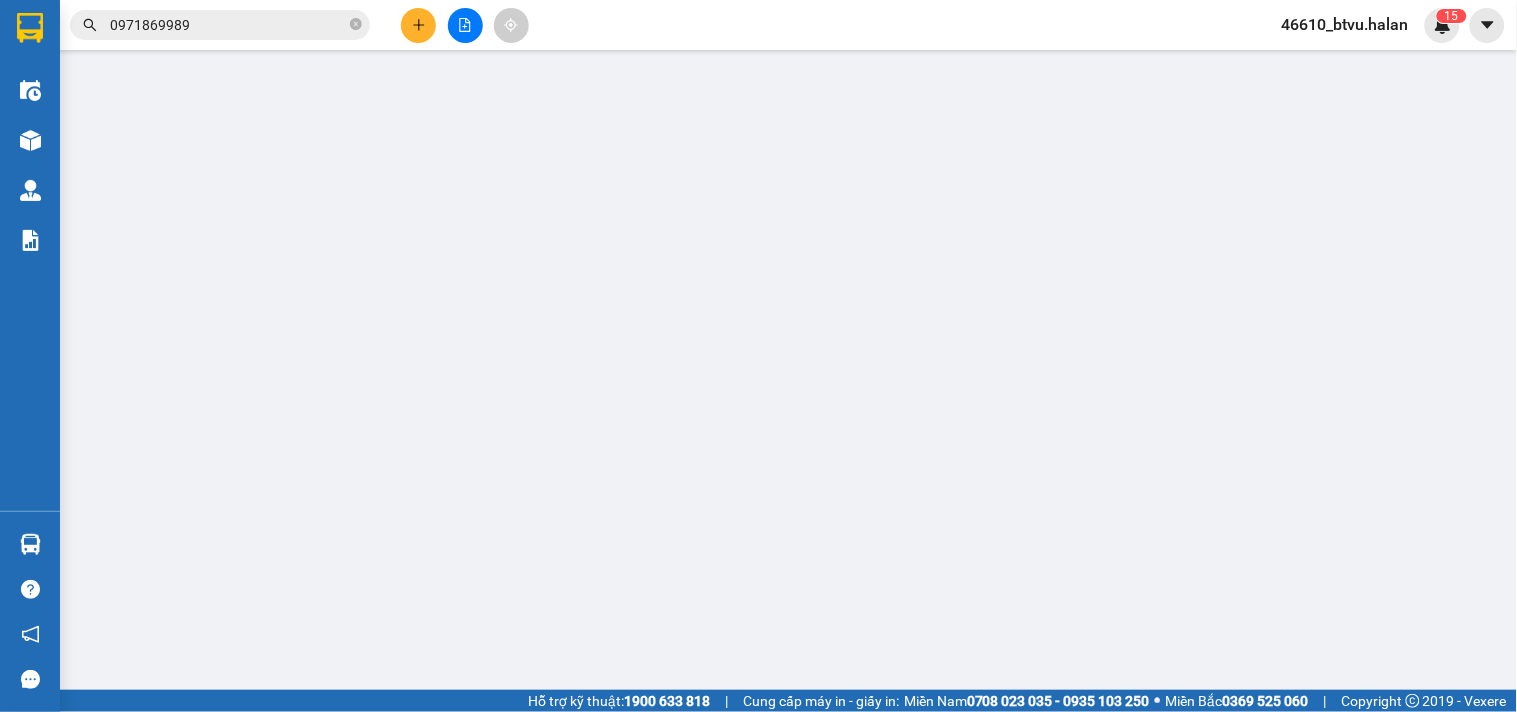 type on "0981133369" 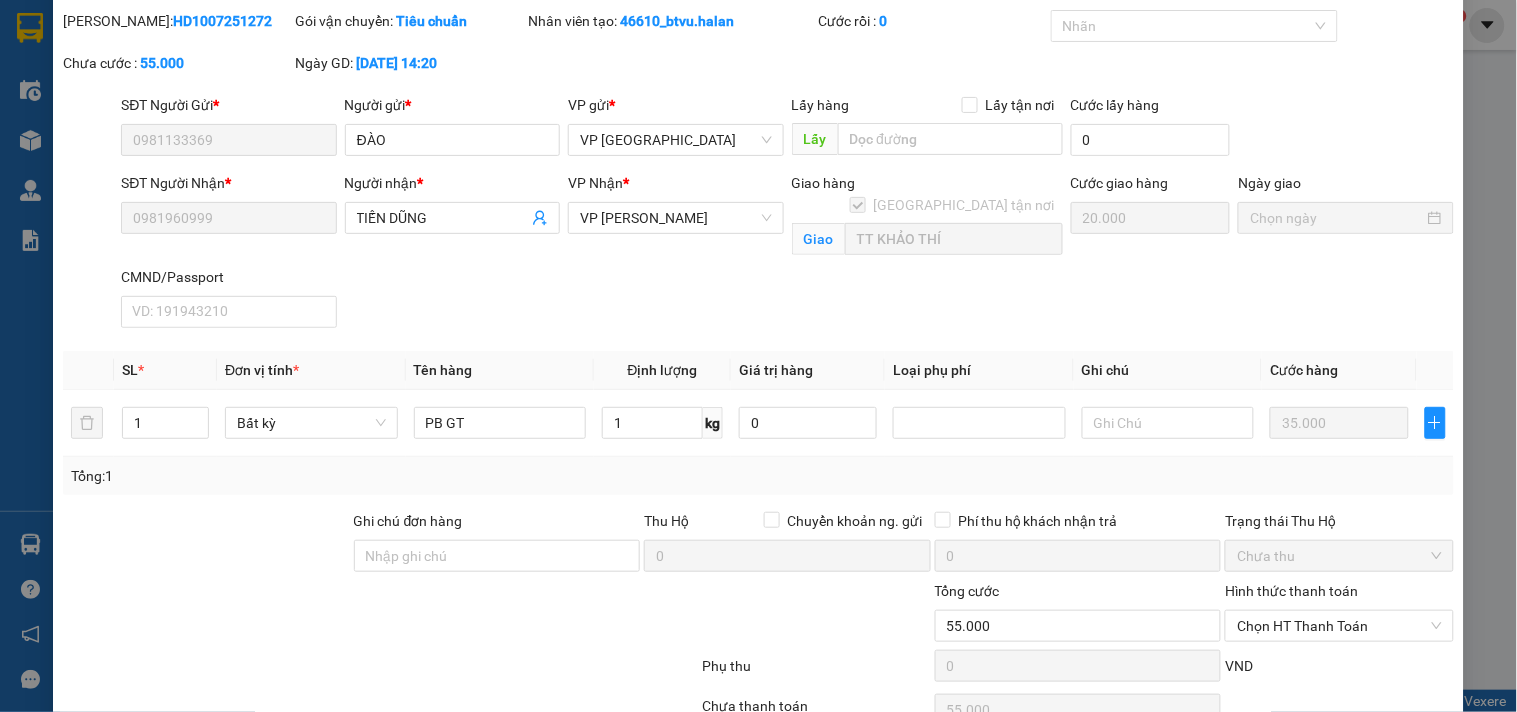 scroll, scrollTop: 166, scrollLeft: 0, axis: vertical 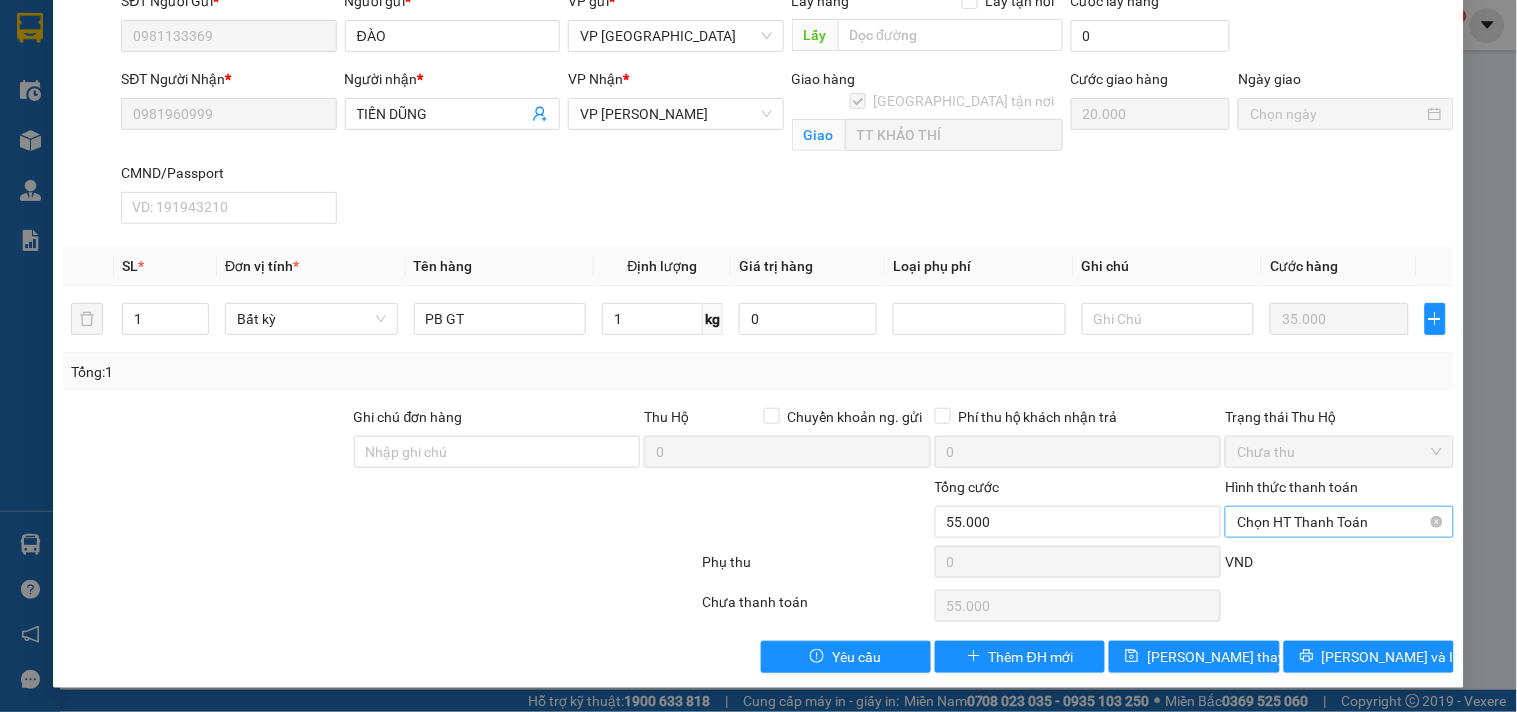 click on "Chọn HT Thanh Toán" at bounding box center [1339, 522] 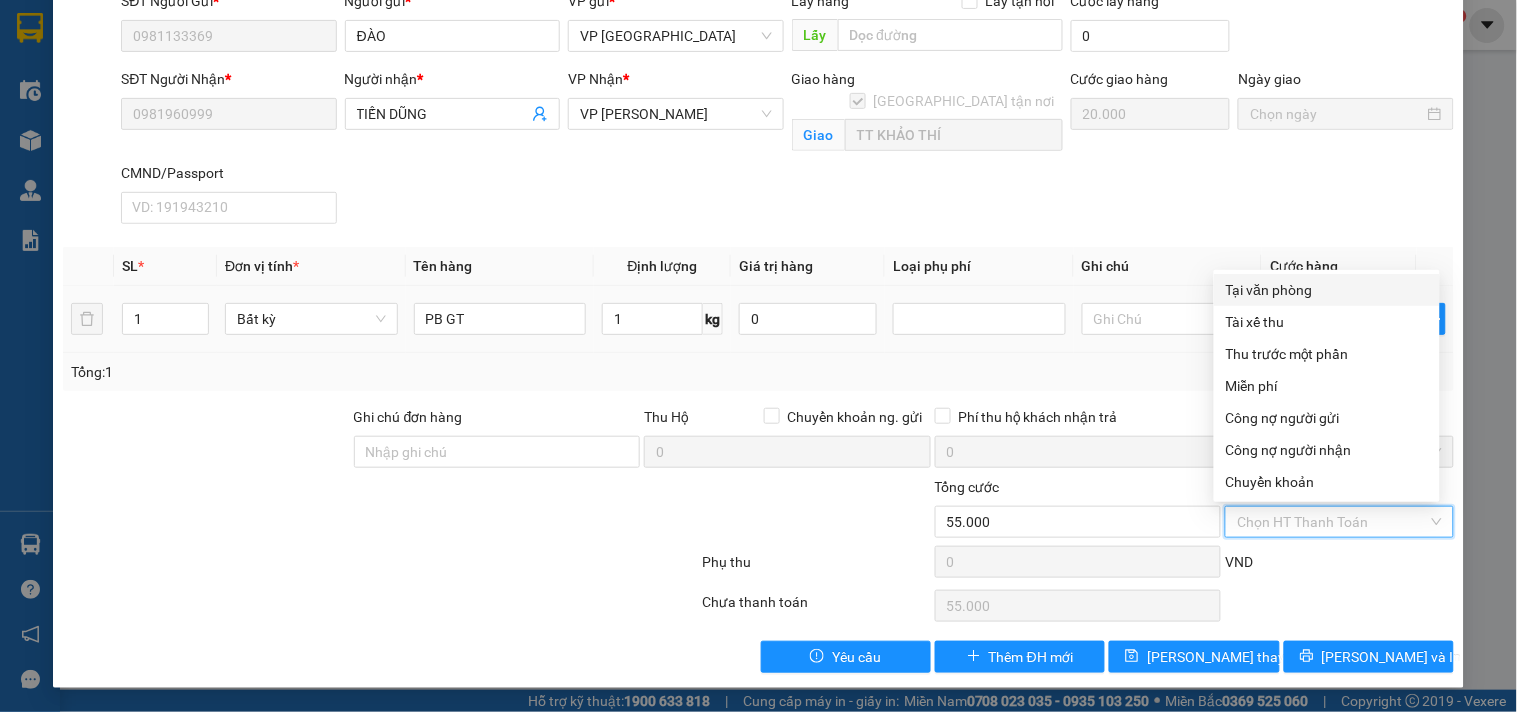 drag, startPoint x: 1272, startPoint y: 284, endPoint x: 1267, endPoint y: 303, distance: 19.646883 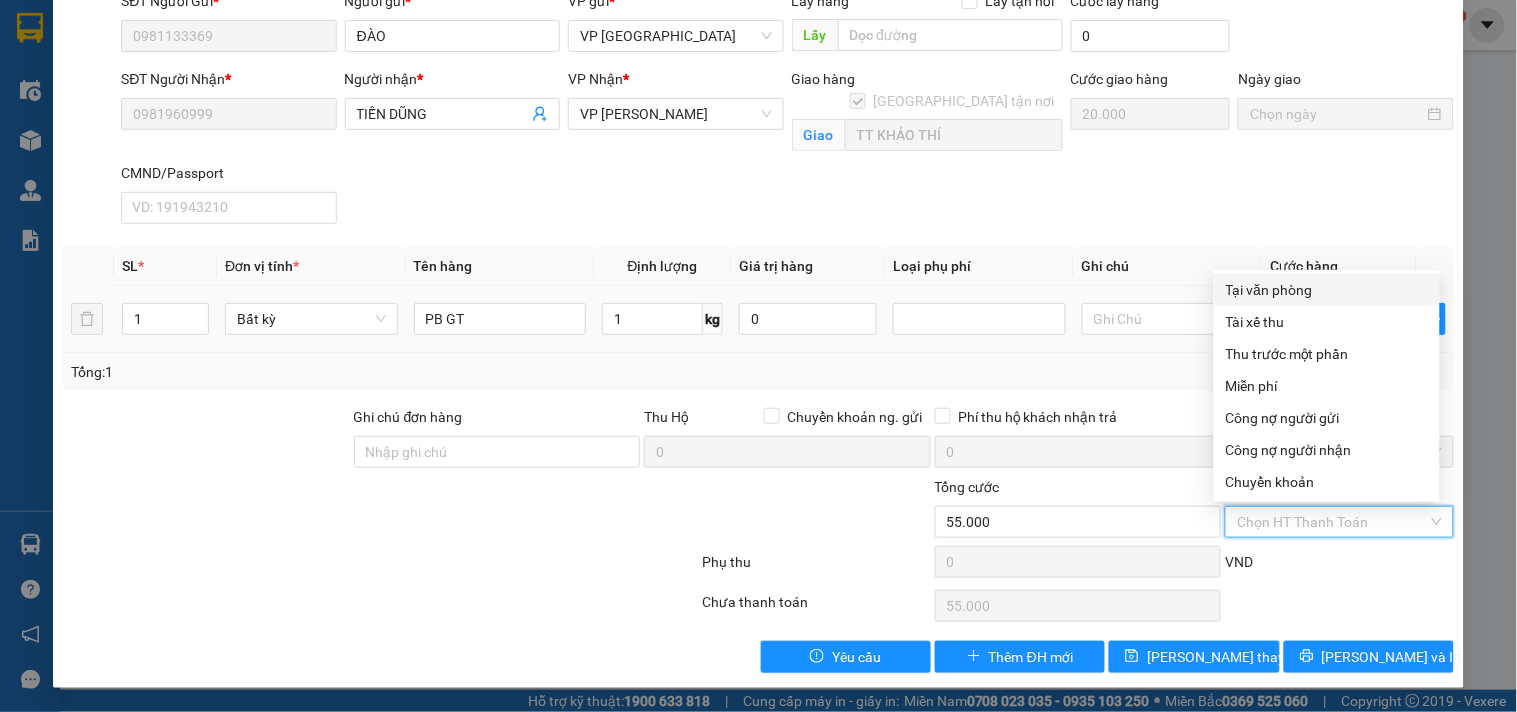 click on "Tại văn phòng" at bounding box center (1327, 290) 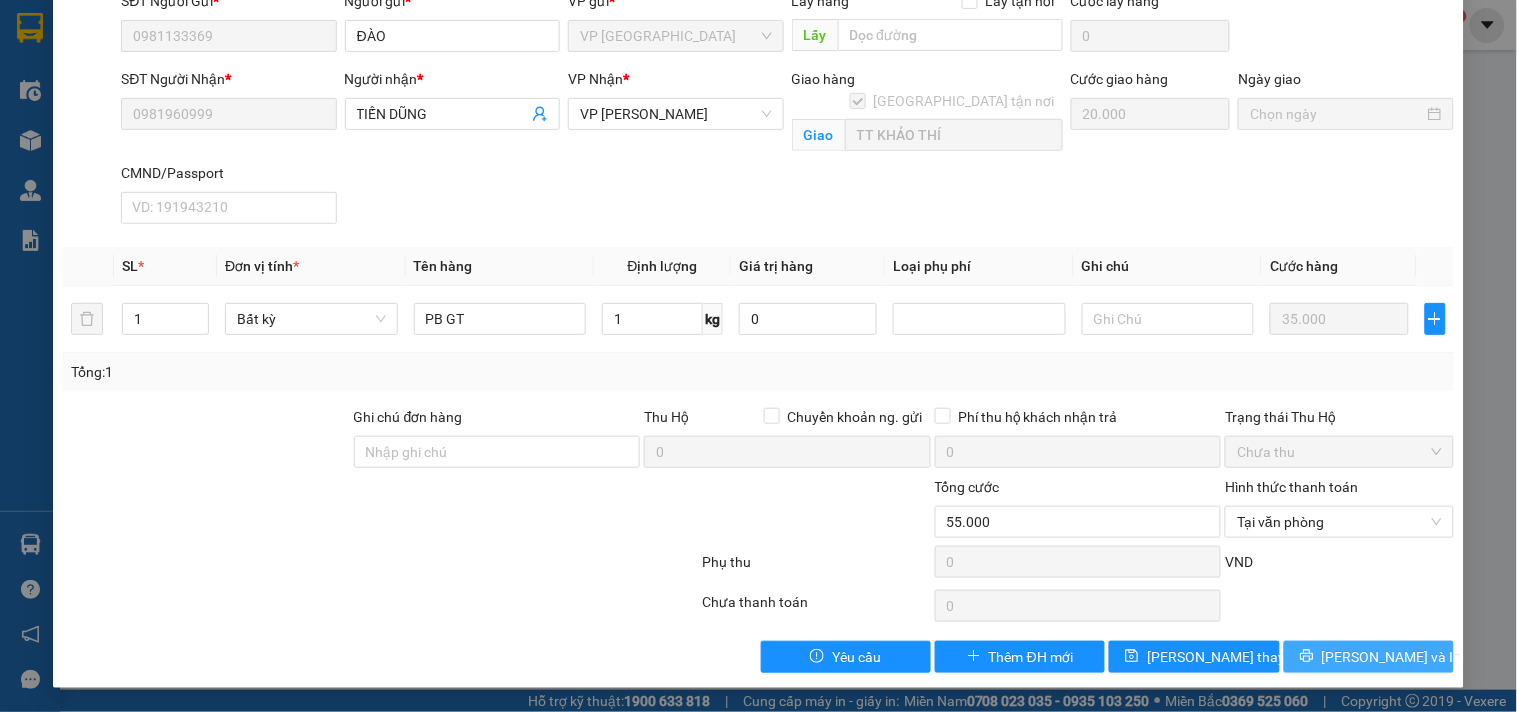 click on "[PERSON_NAME] và In" at bounding box center (1392, 657) 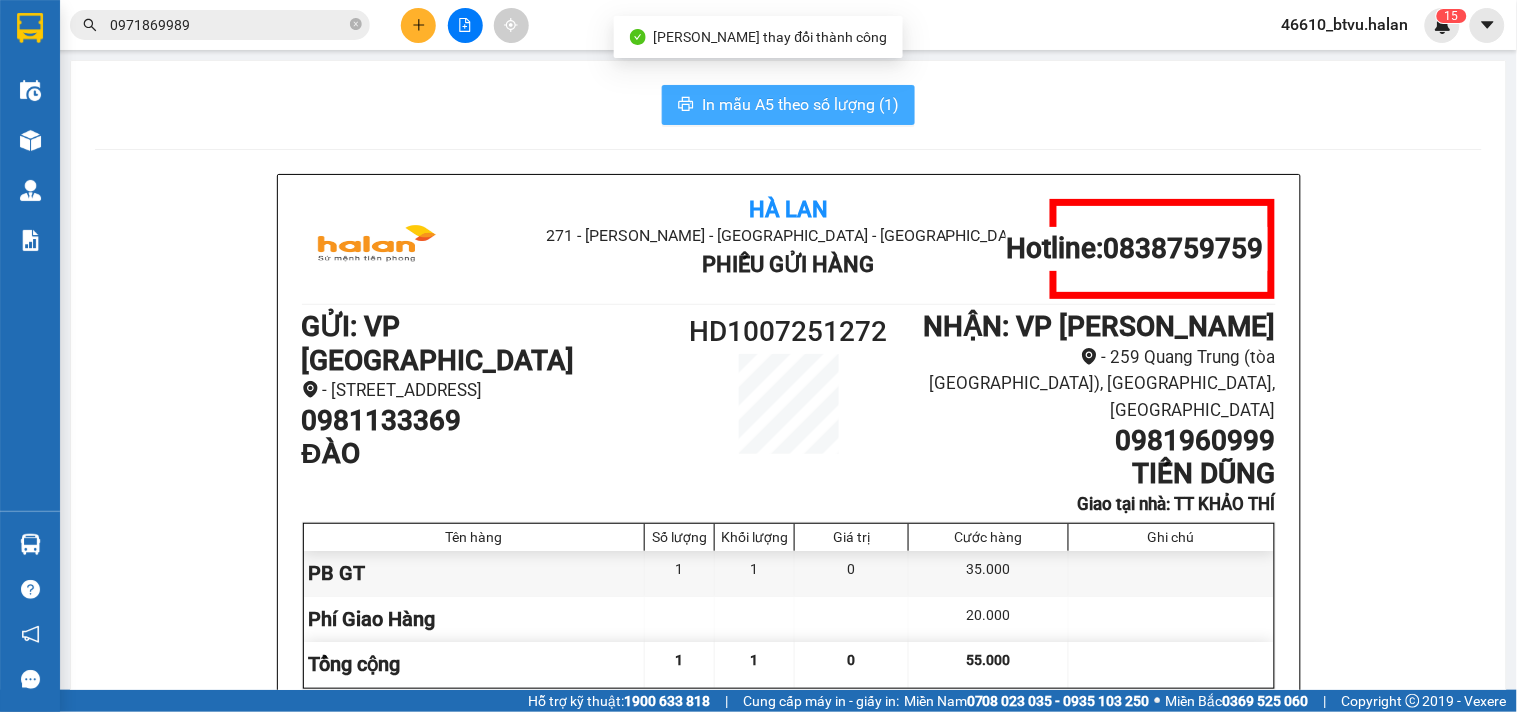 click on "In mẫu A5 theo số lượng
(1)" at bounding box center (800, 104) 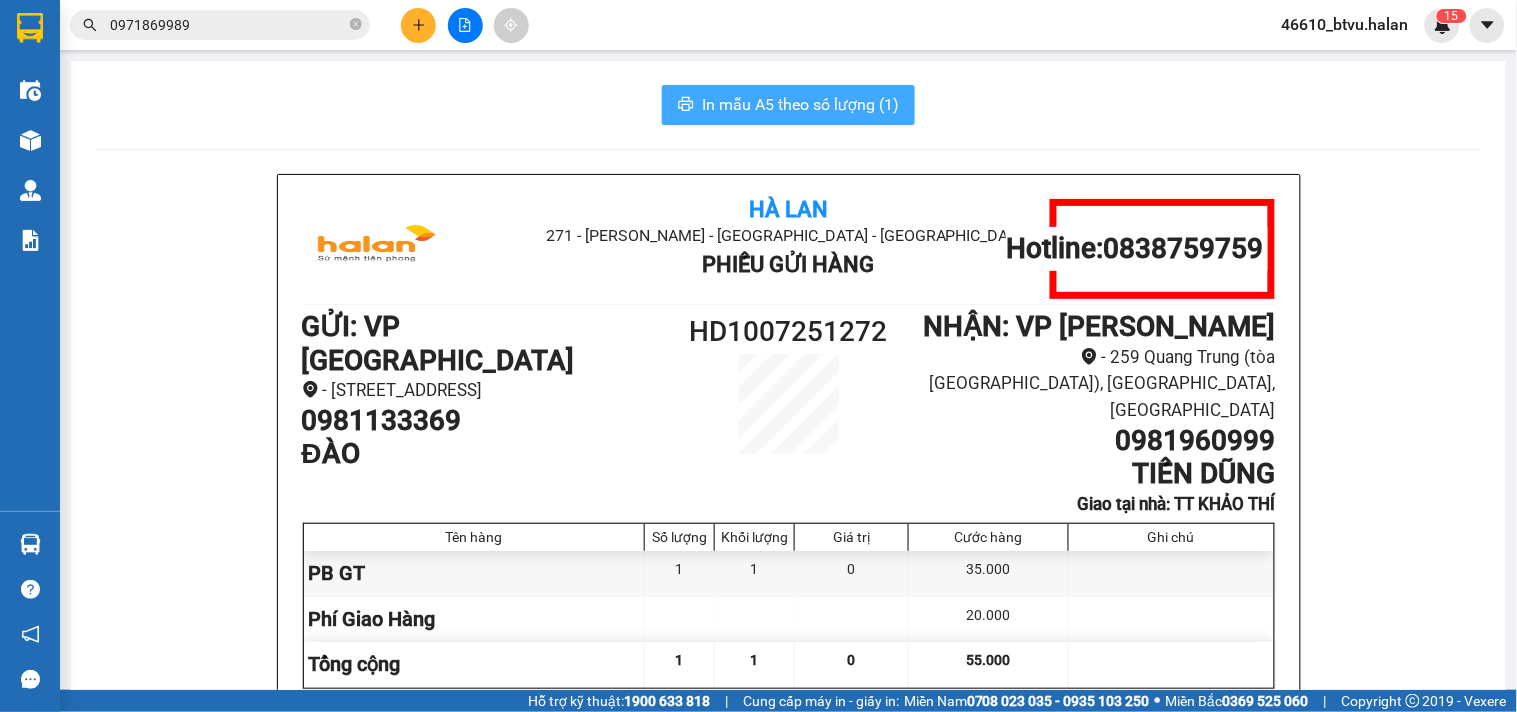 scroll, scrollTop: 0, scrollLeft: 0, axis: both 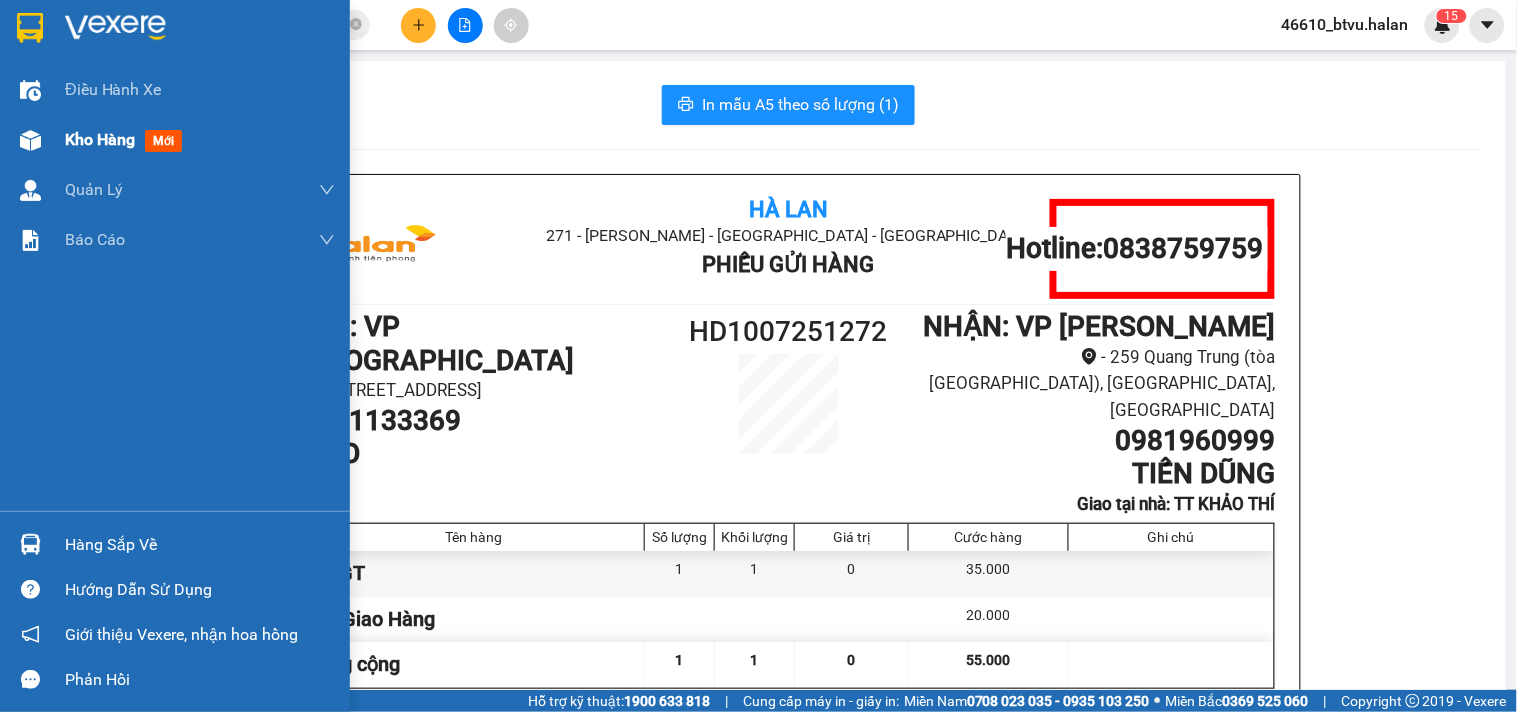 click at bounding box center [30, 140] 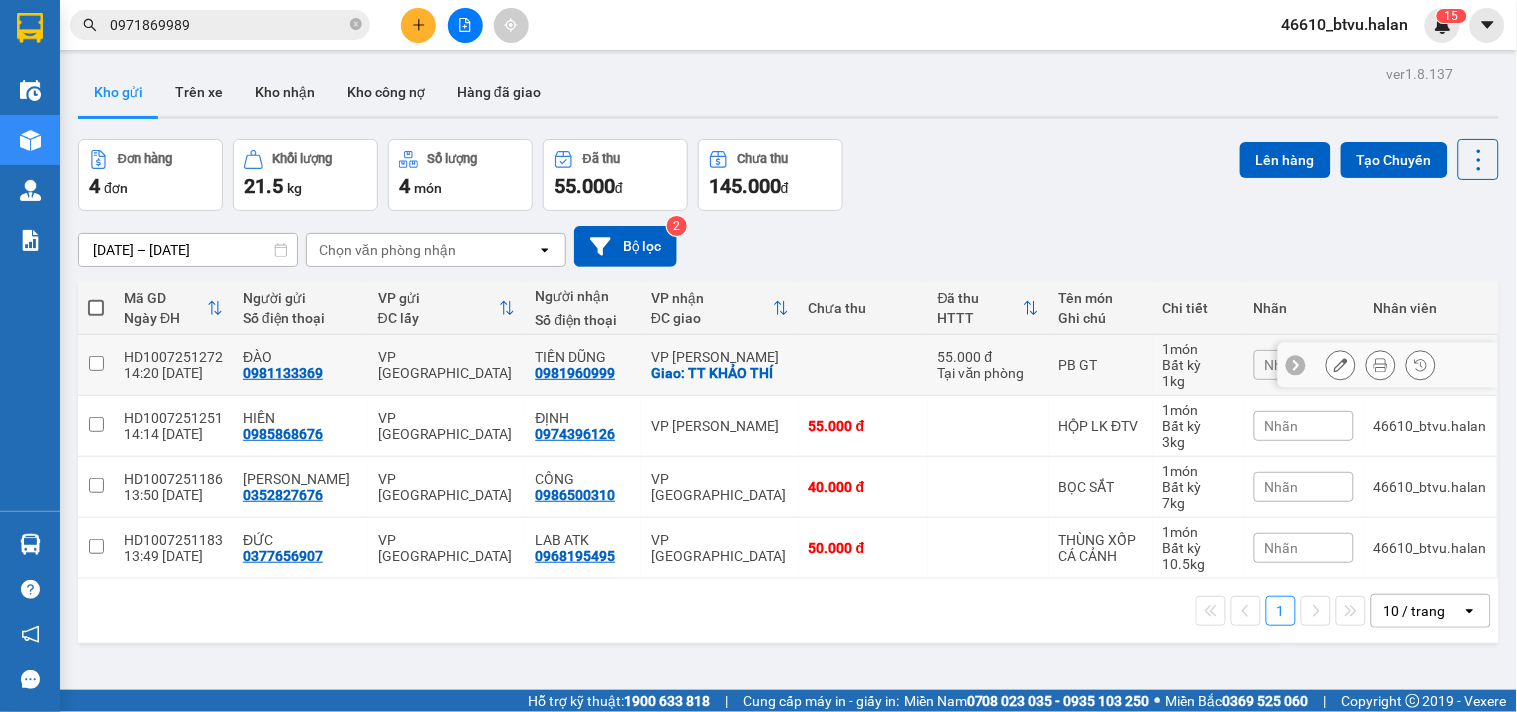 click on "55.000 đ Tại văn phòng" at bounding box center [988, 365] 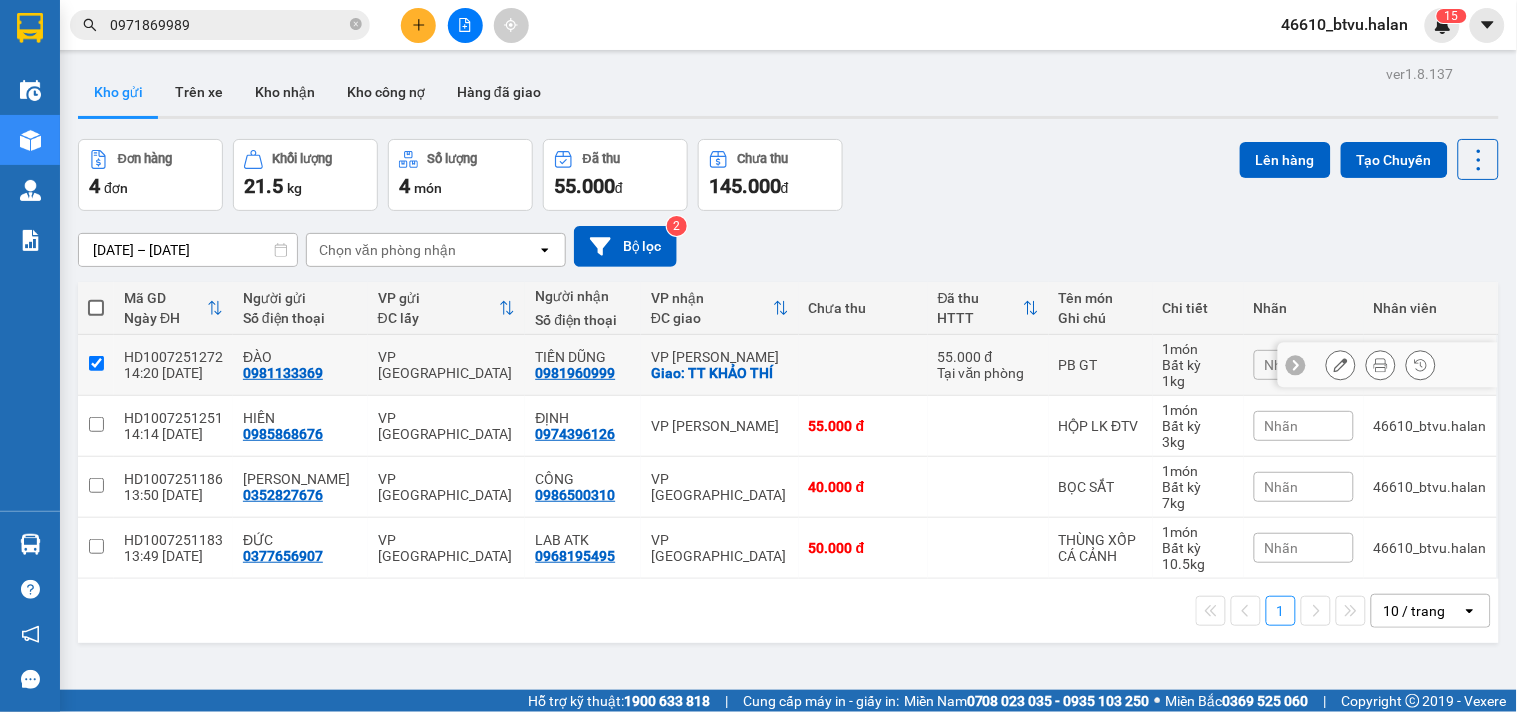 checkbox on "true" 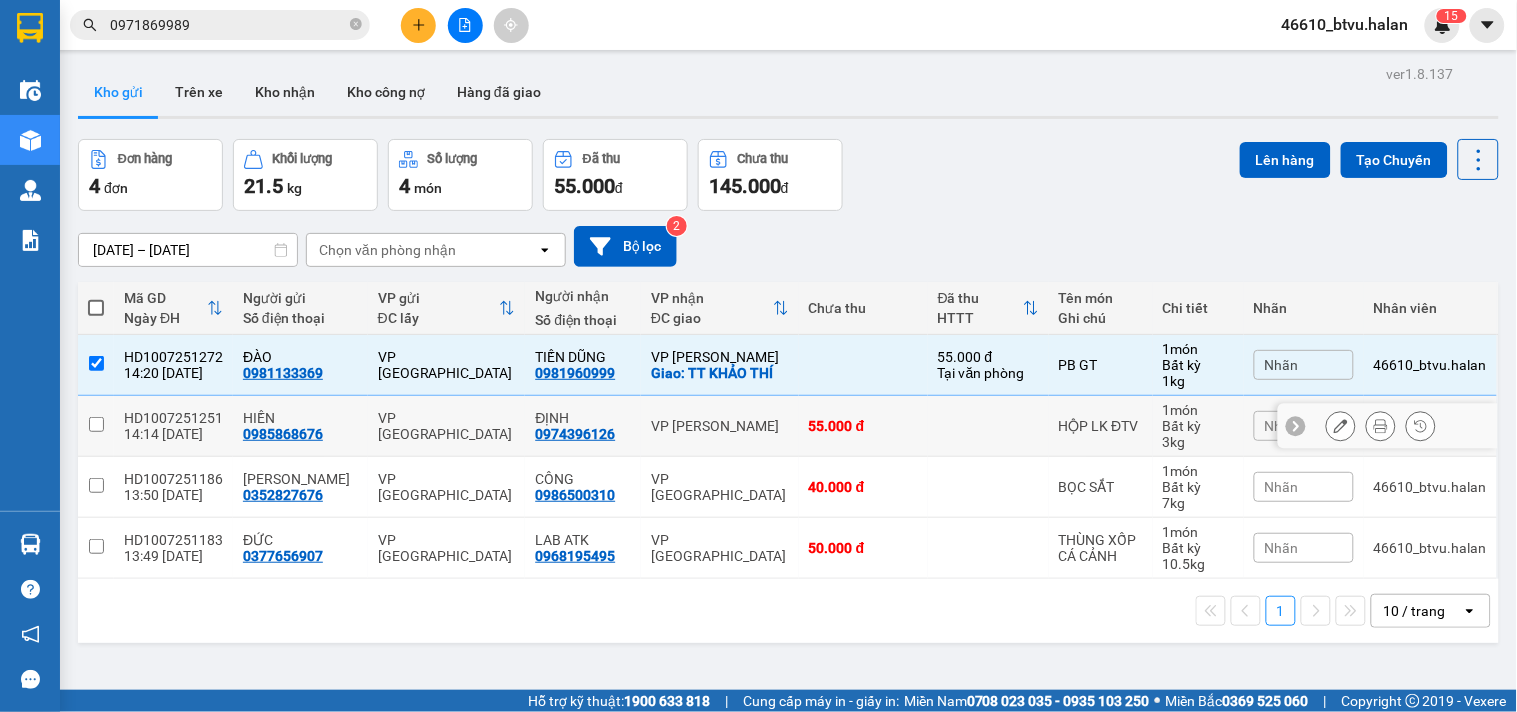 drag, startPoint x: 916, startPoint y: 417, endPoint x: 927, endPoint y: 487, distance: 70.85902 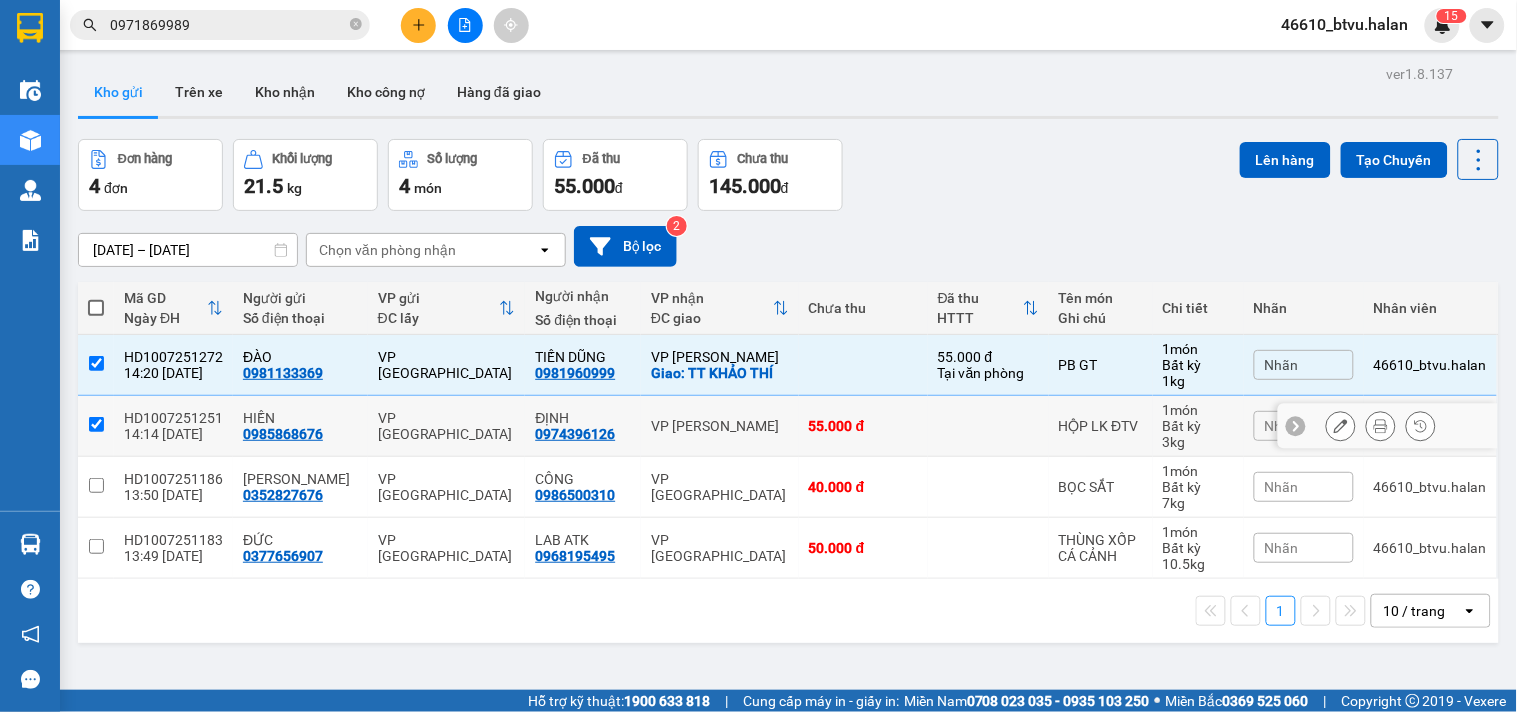 checkbox on "true" 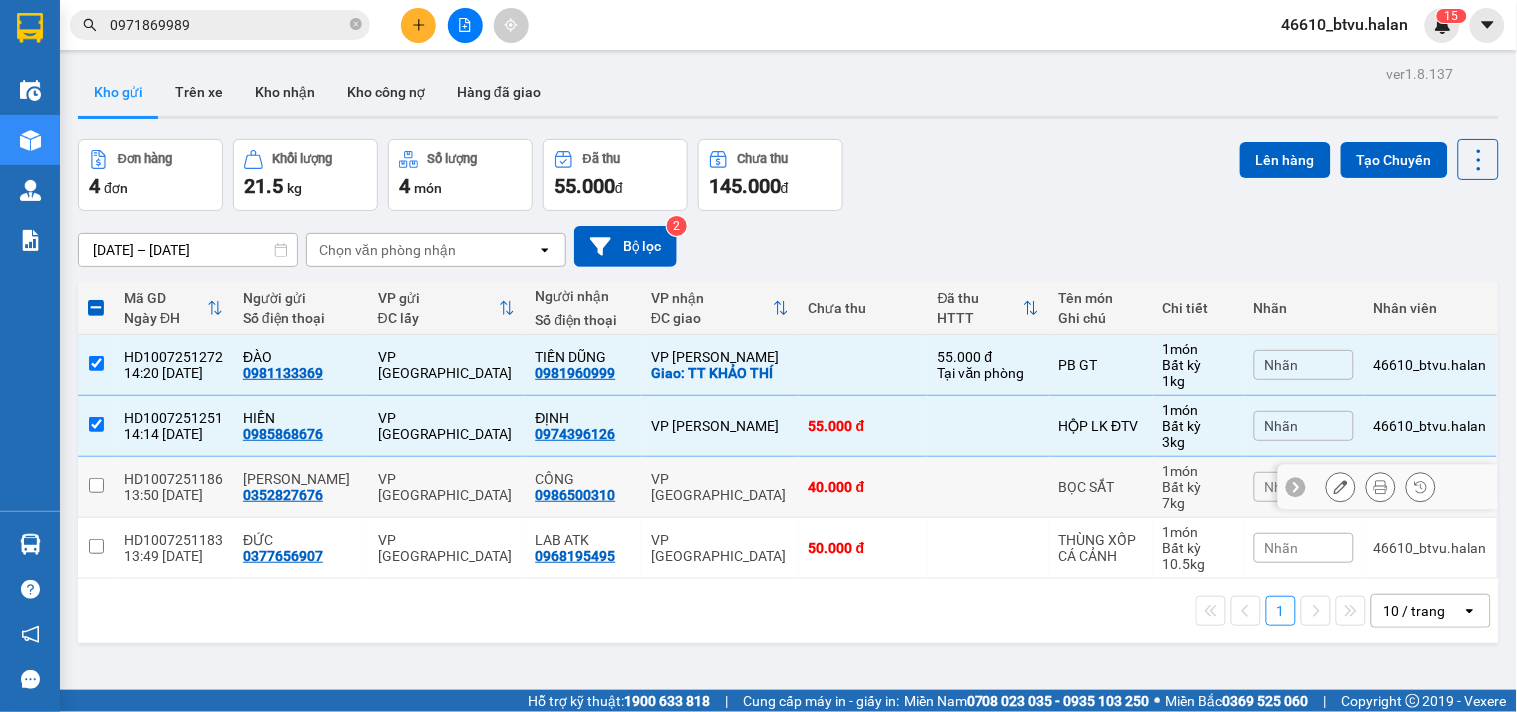 click at bounding box center (988, 487) 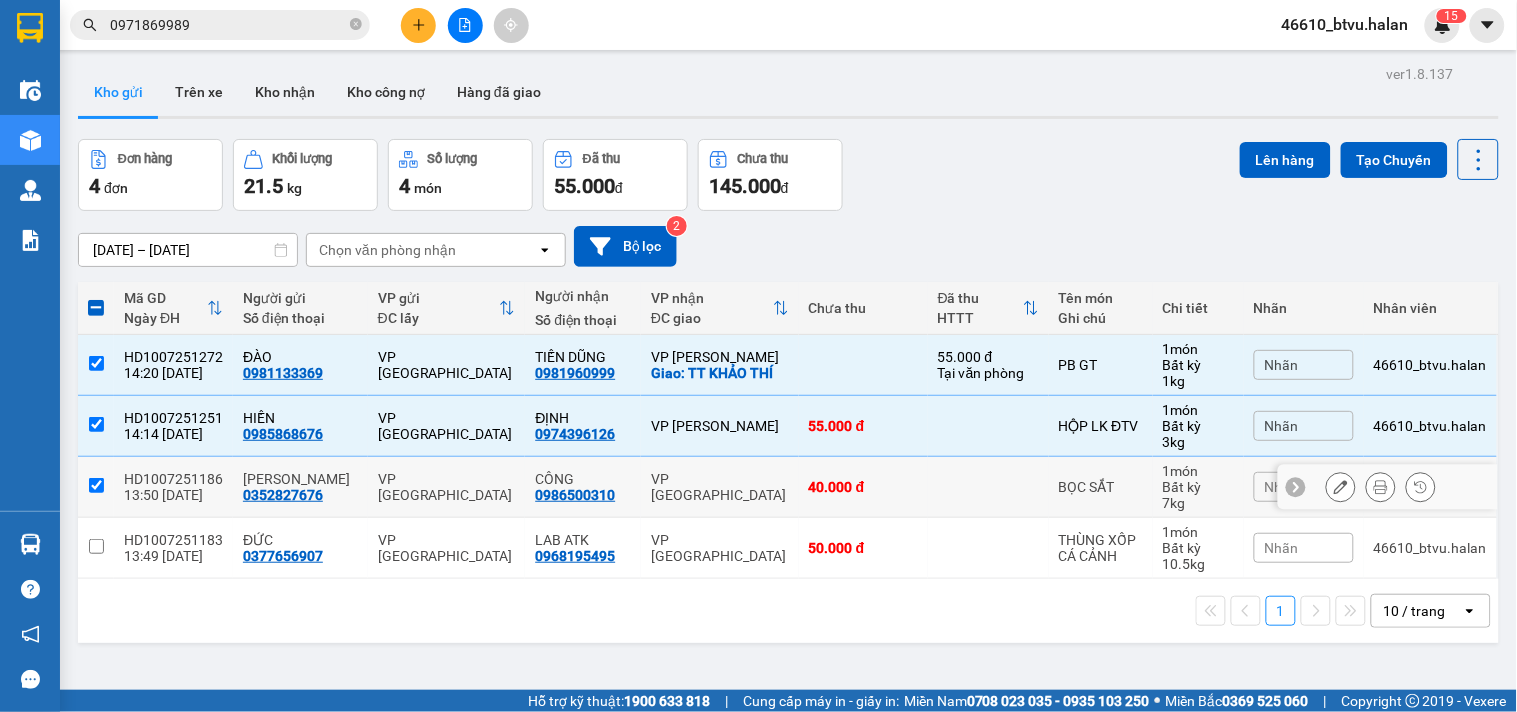 checkbox on "true" 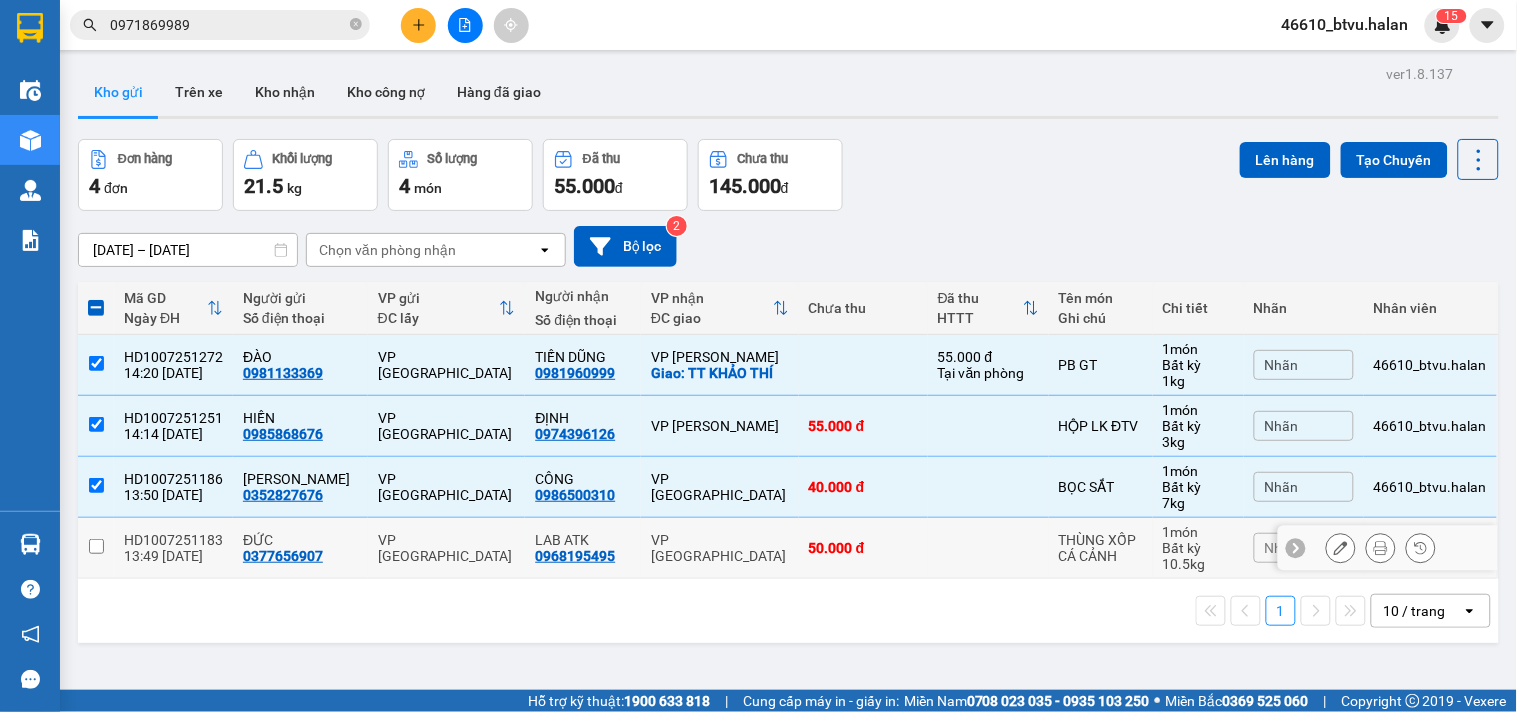 drag, startPoint x: 925, startPoint y: 535, endPoint x: 966, endPoint y: 491, distance: 60.1415 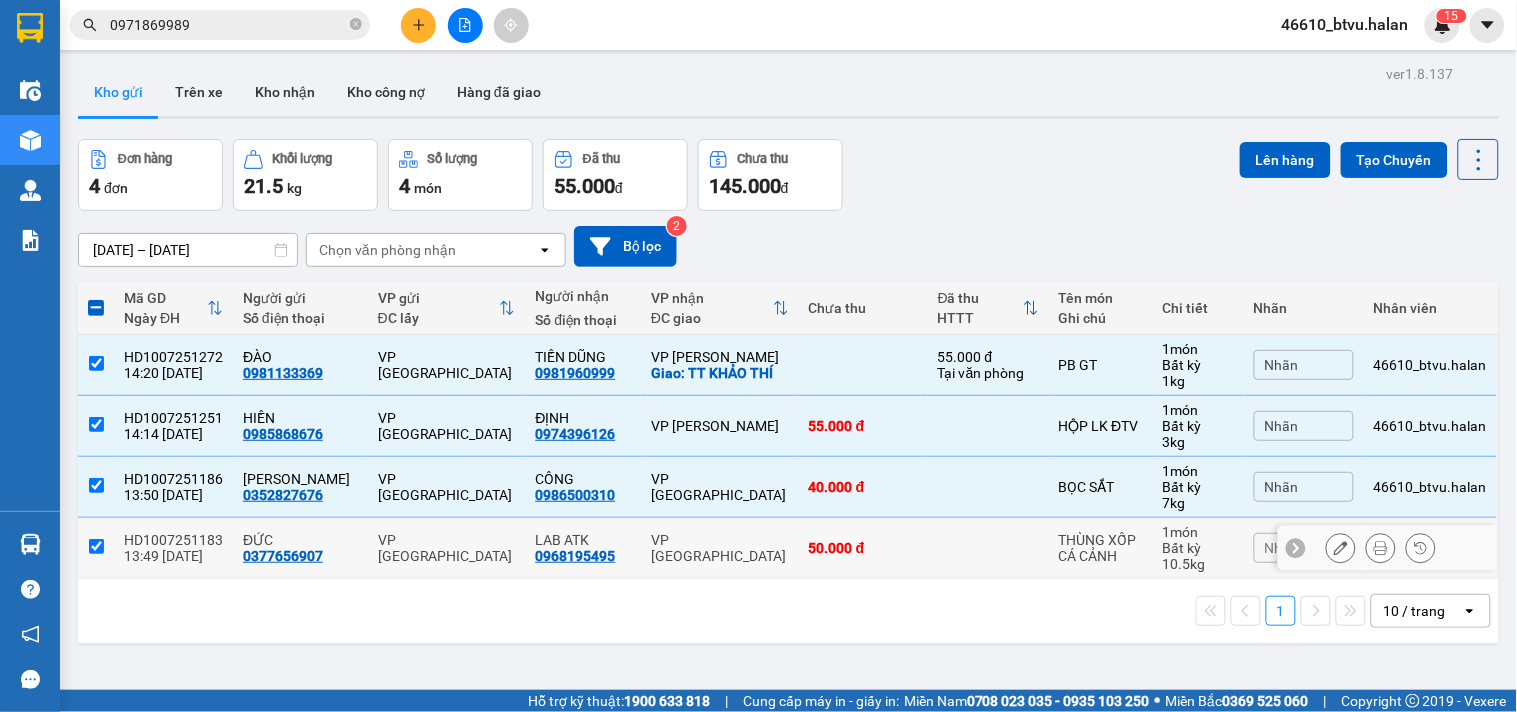 checkbox on "true" 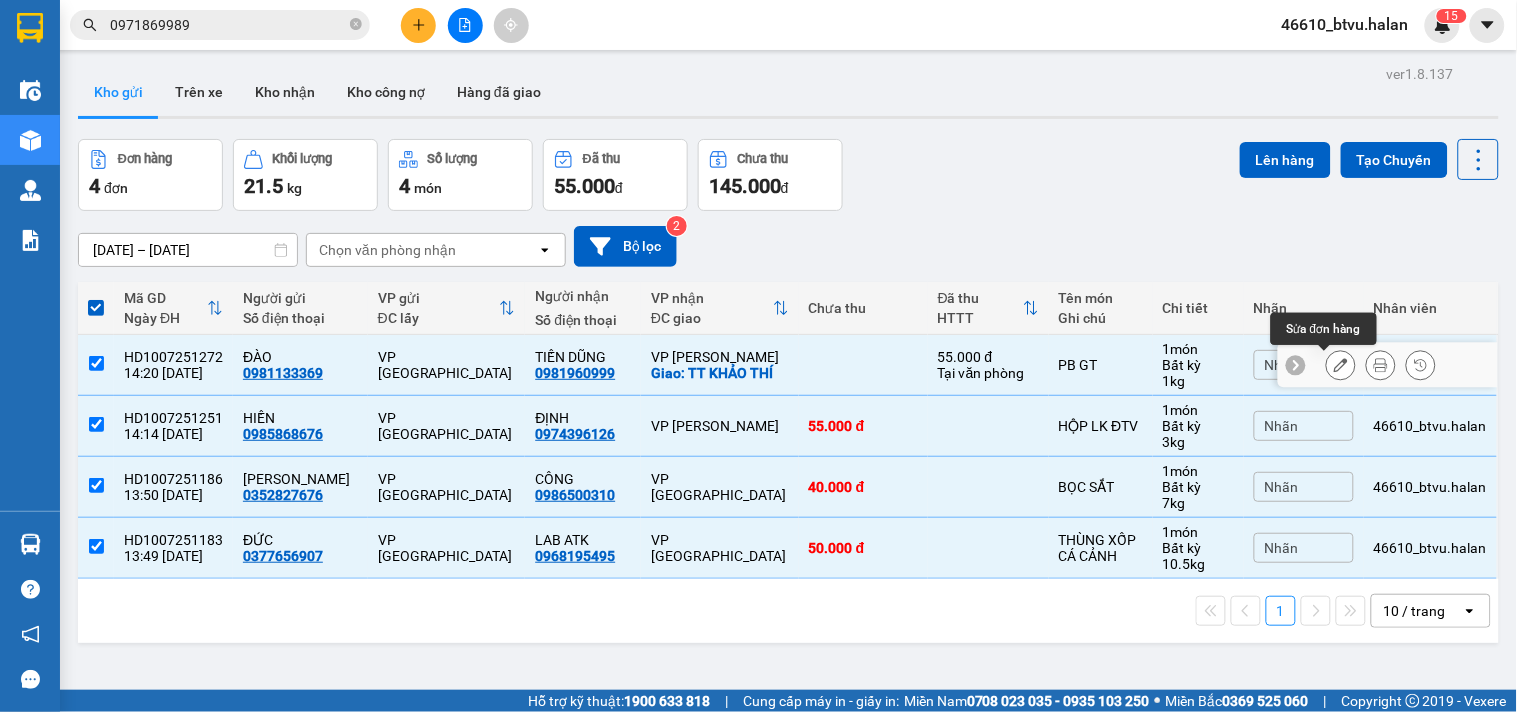 click 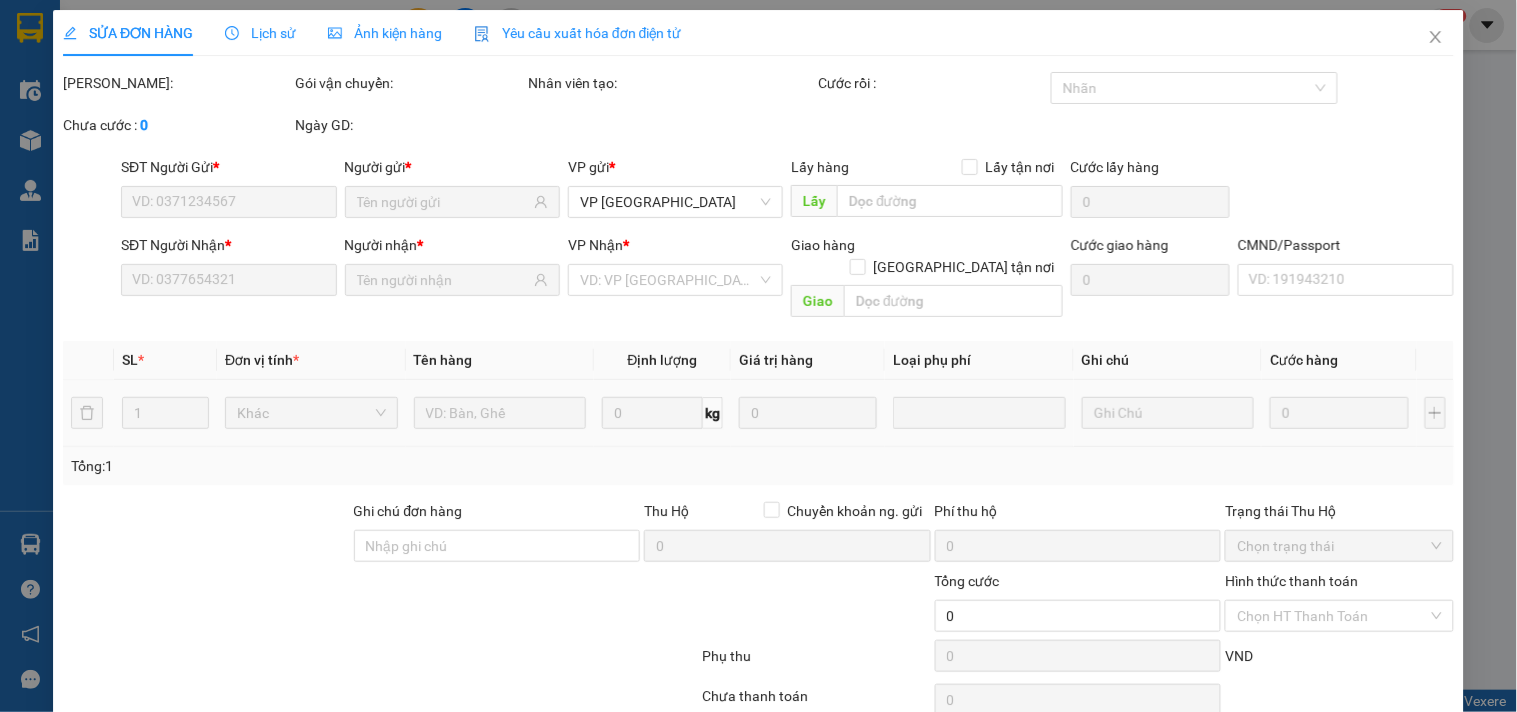 type on "0981133369" 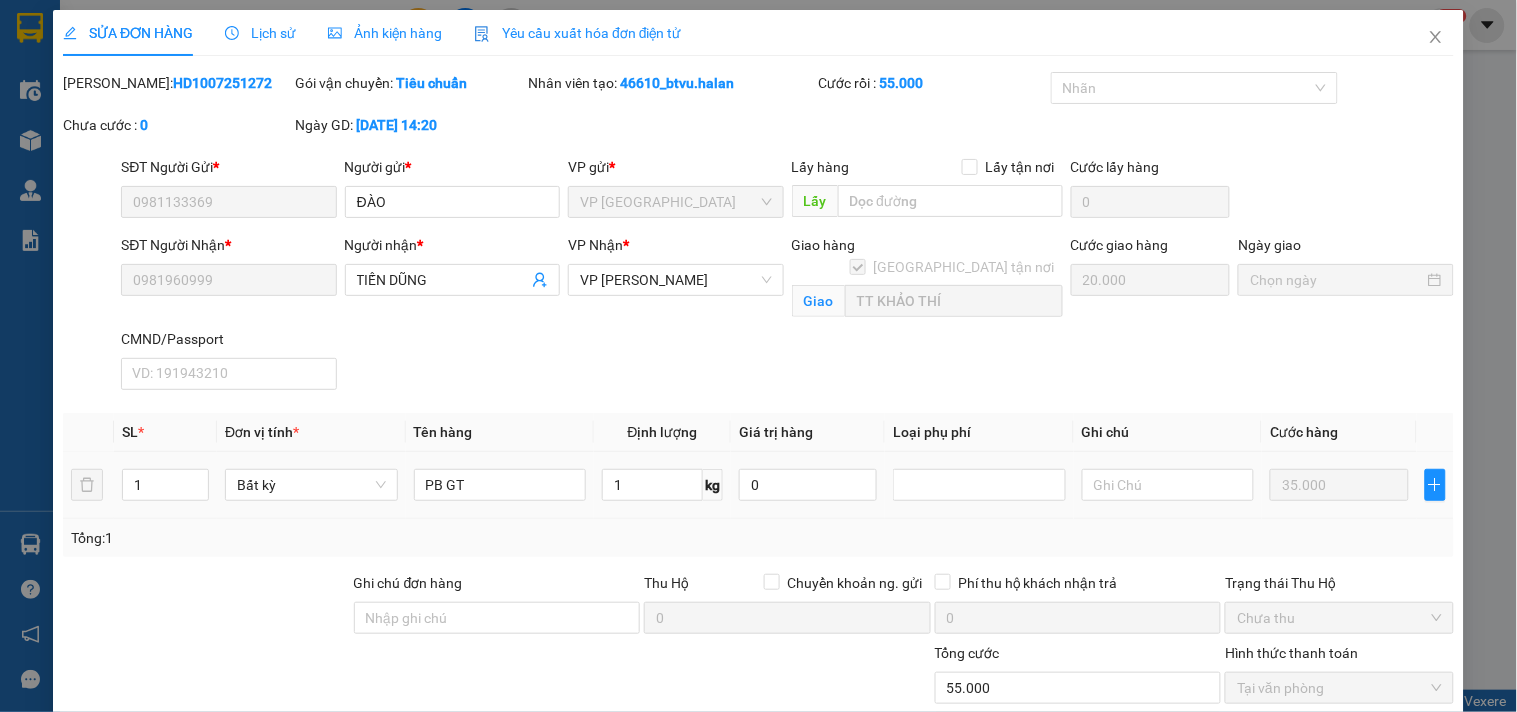 scroll, scrollTop: 166, scrollLeft: 0, axis: vertical 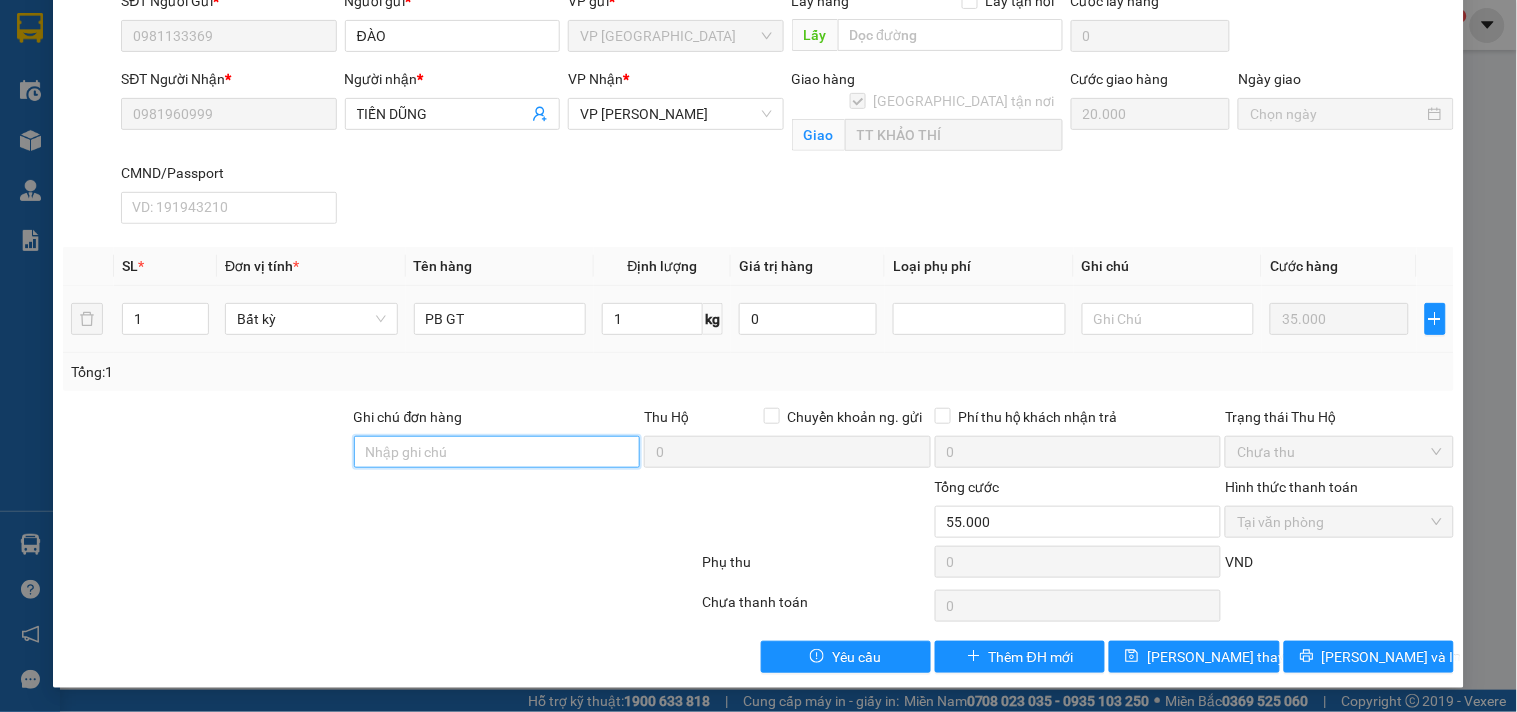 click on "Ghi chú đơn hàng" at bounding box center [497, 452] 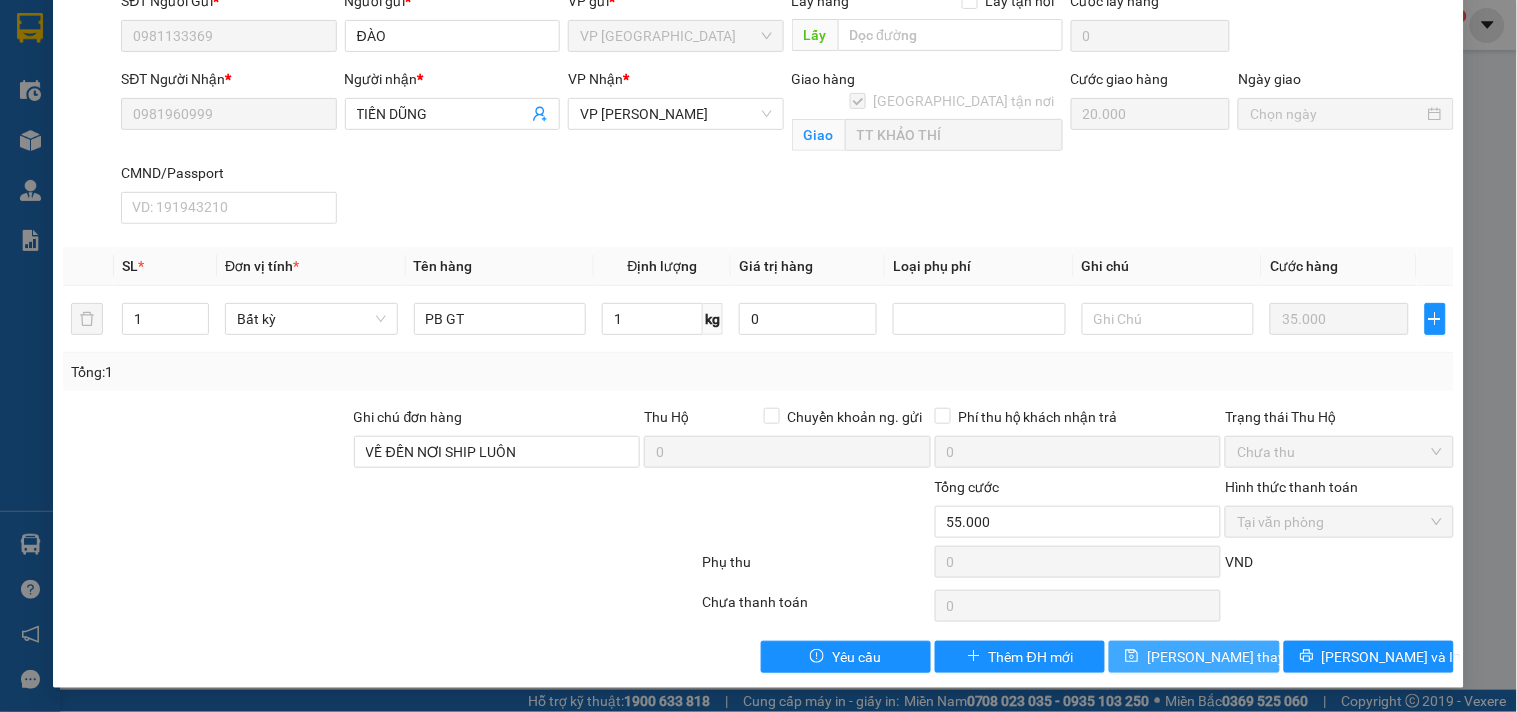 click on "[PERSON_NAME] thay đổi" at bounding box center (1227, 657) 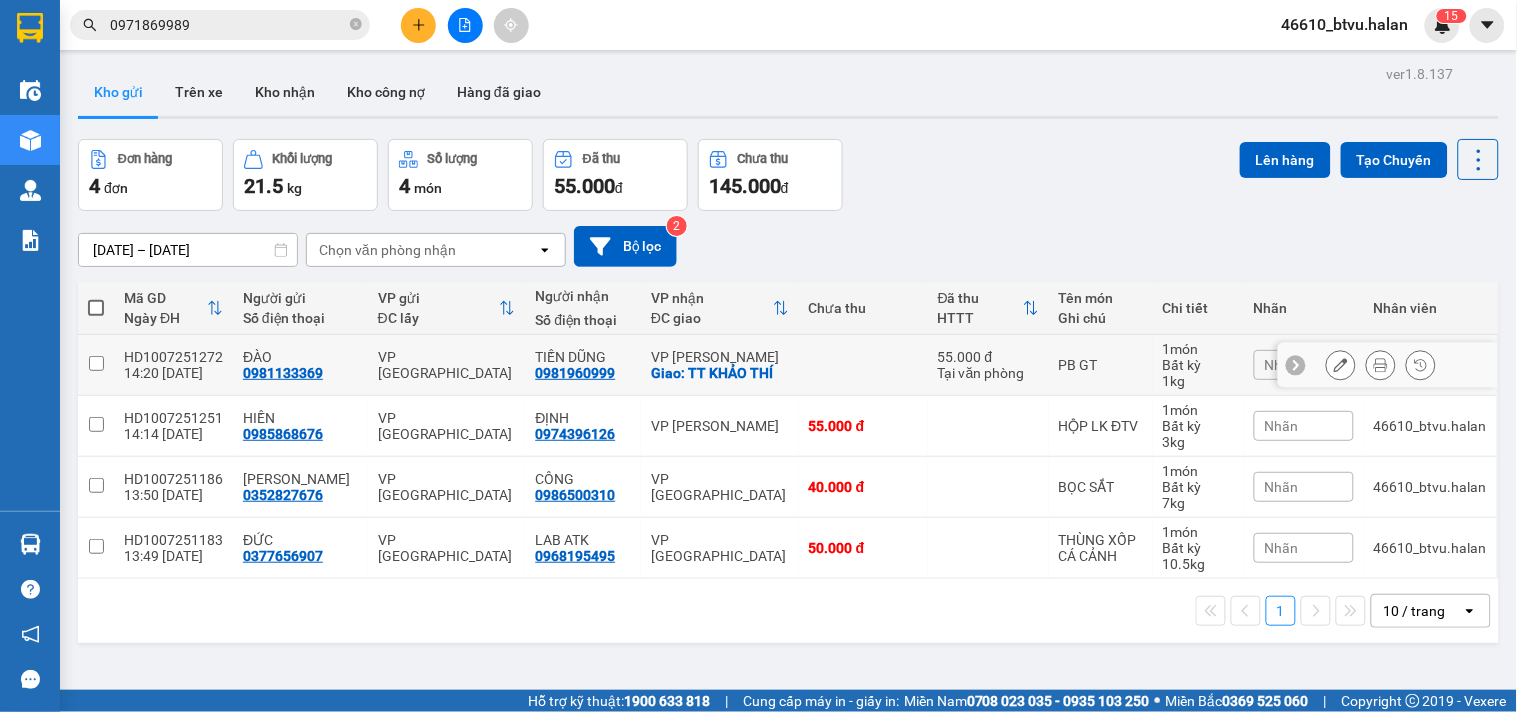 click at bounding box center (863, 365) 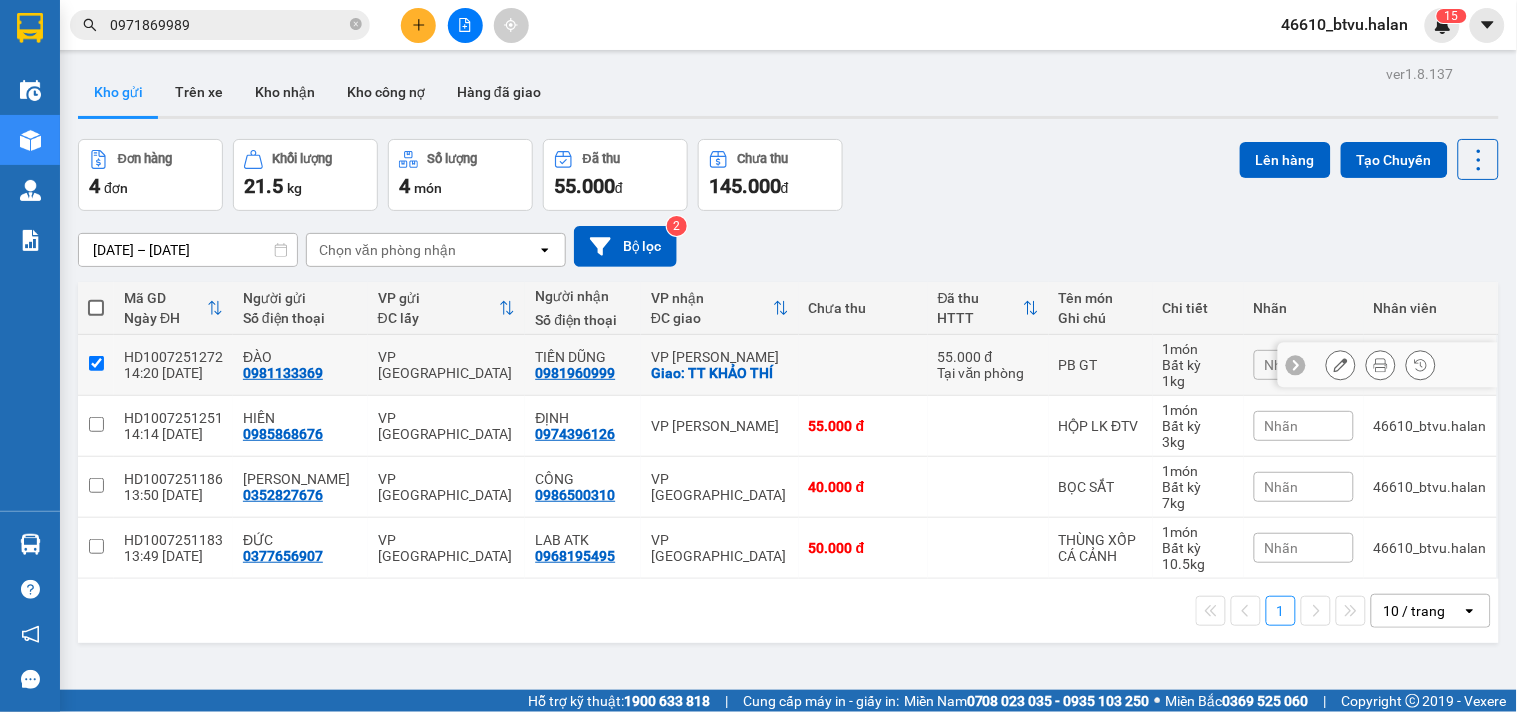 checkbox on "true" 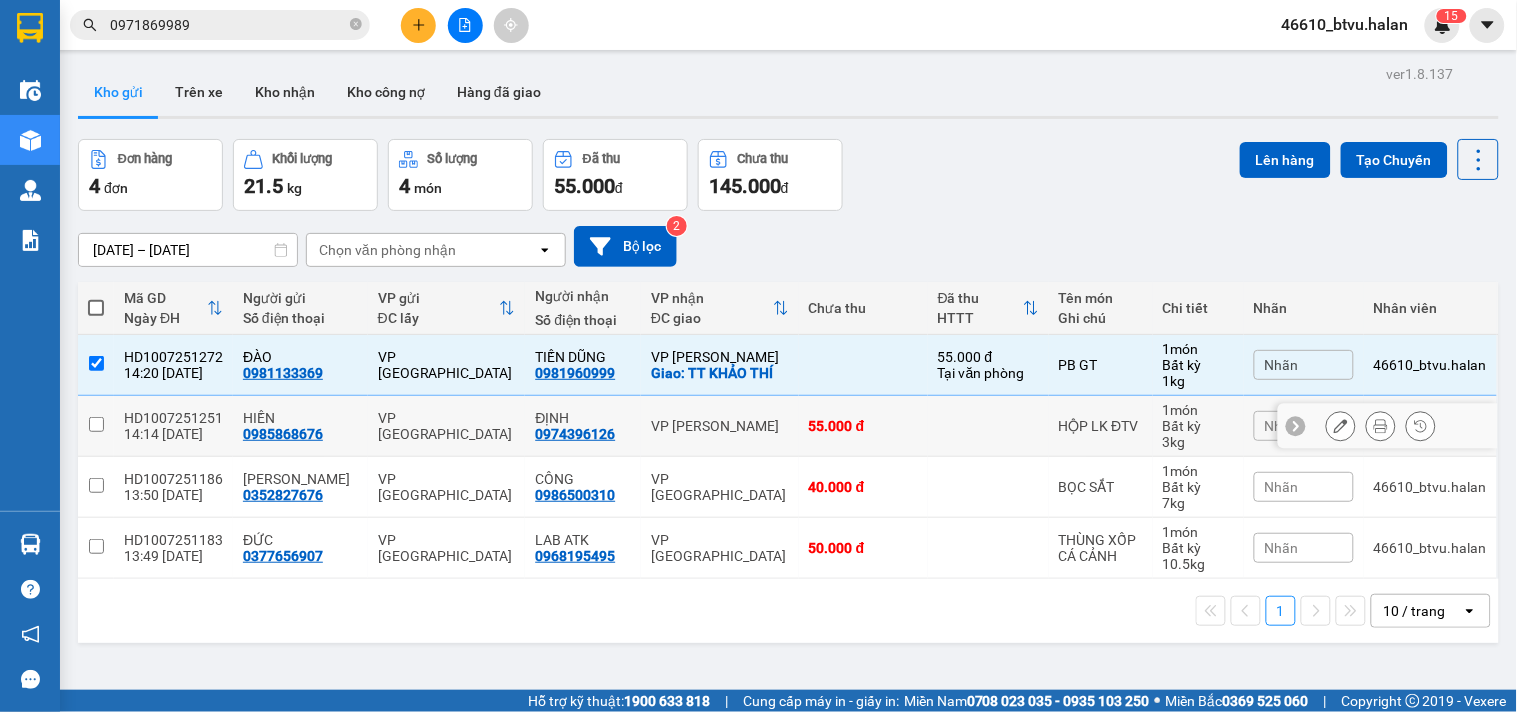 drag, startPoint x: 814, startPoint y: 414, endPoint x: 821, endPoint y: 462, distance: 48.507732 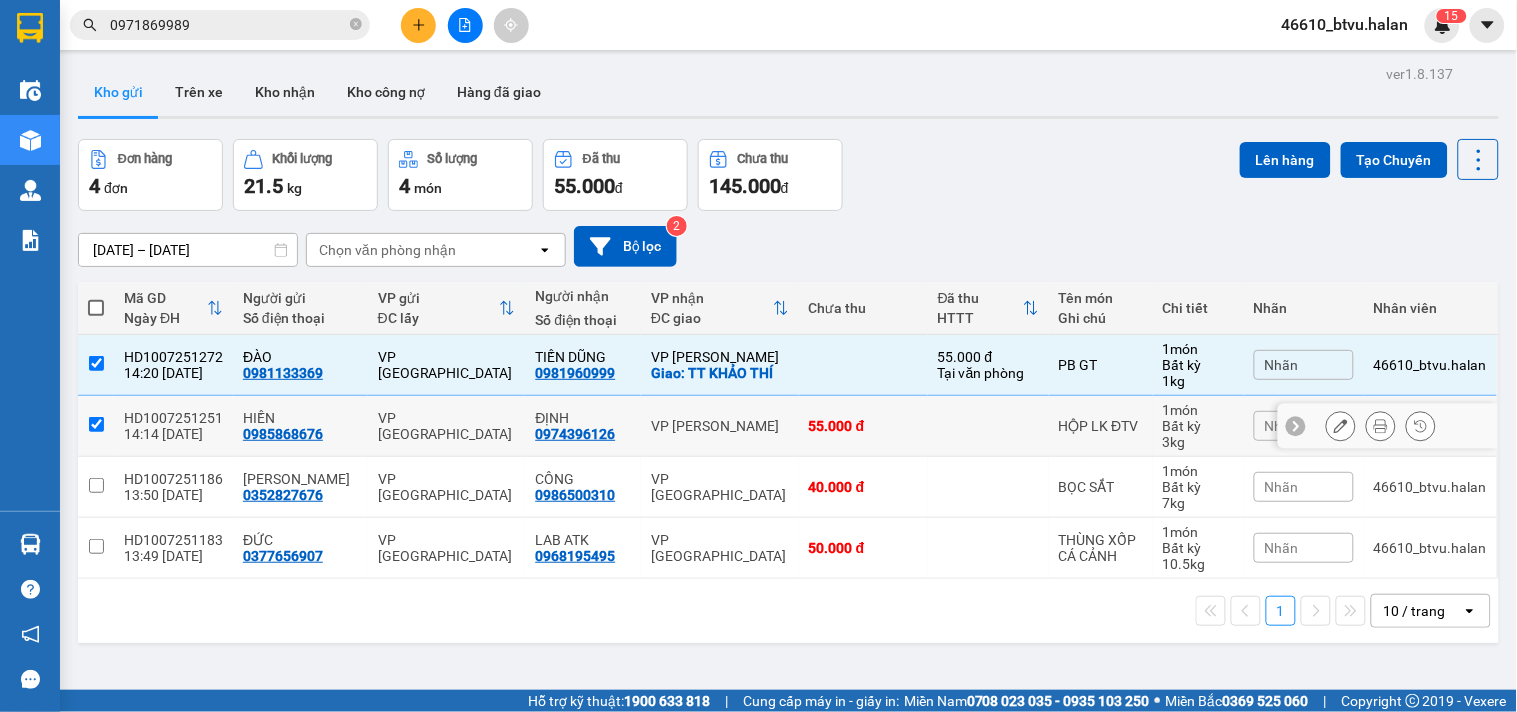 checkbox on "true" 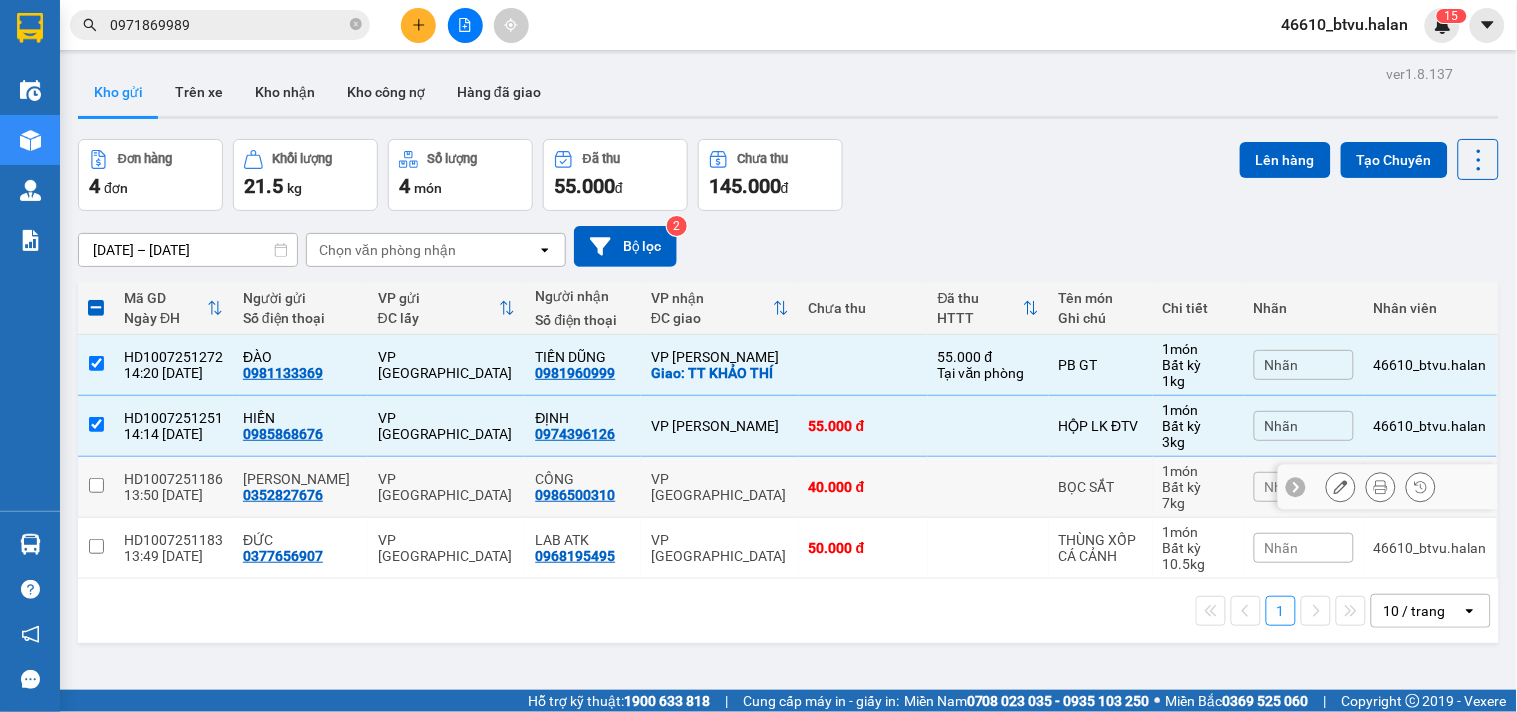 click on "40.000 đ" at bounding box center [863, 487] 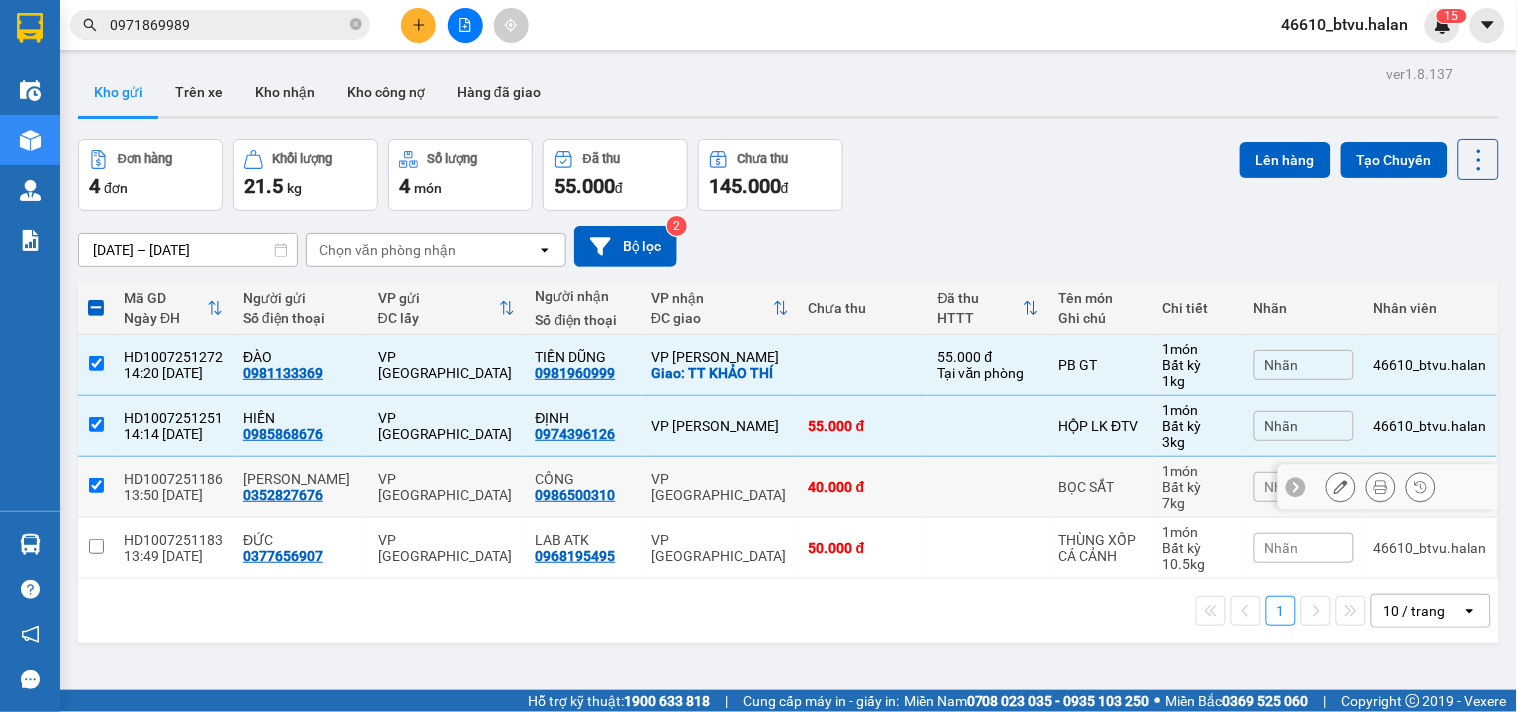 checkbox on "true" 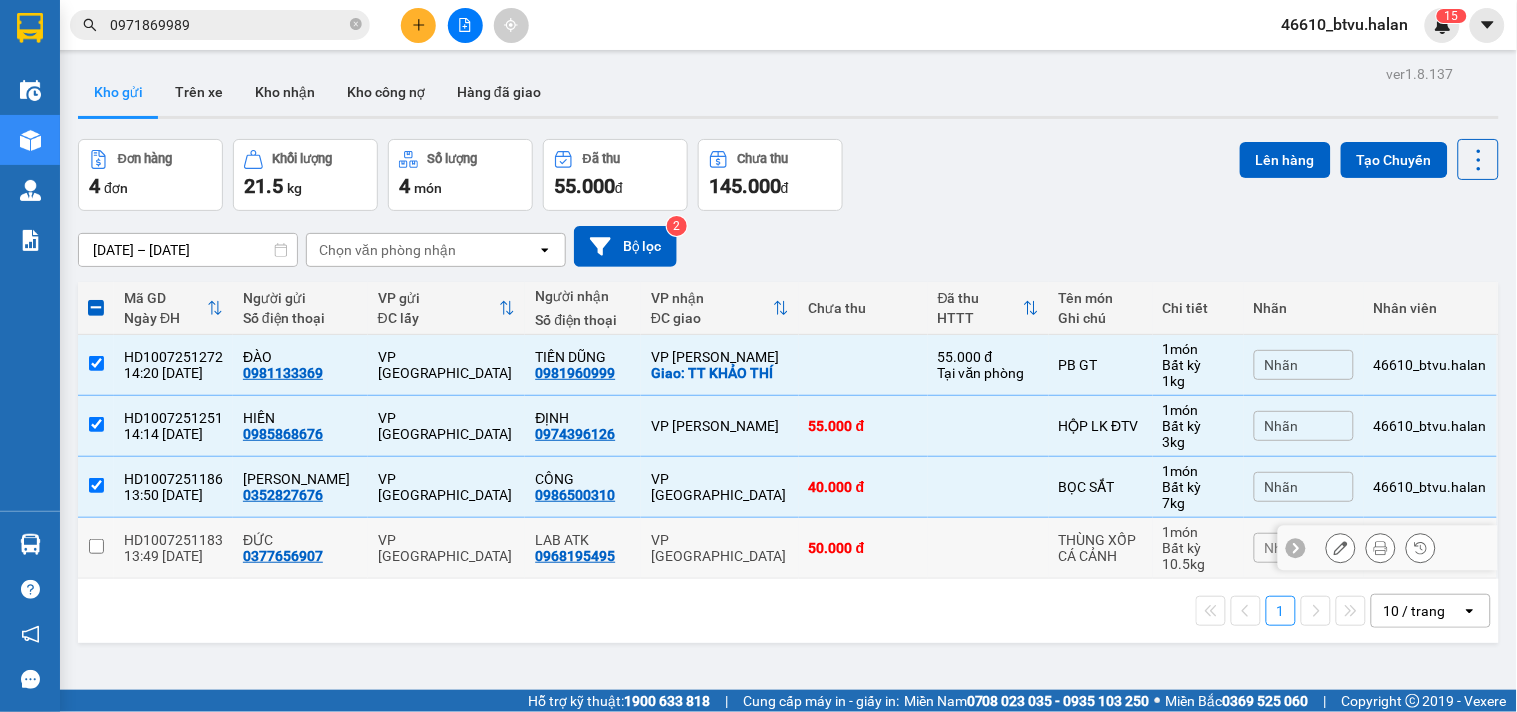 click on "50.000 đ" at bounding box center (863, 548) 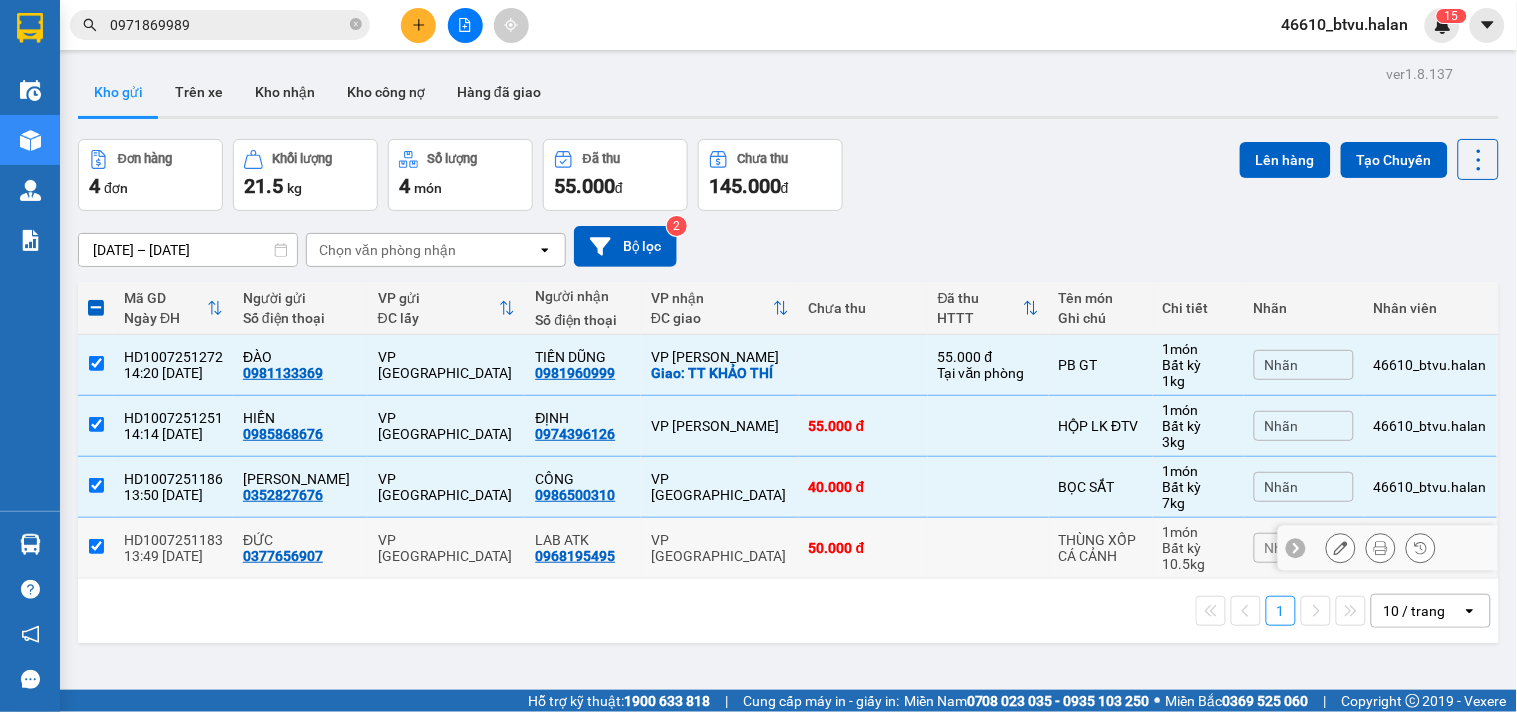 checkbox on "true" 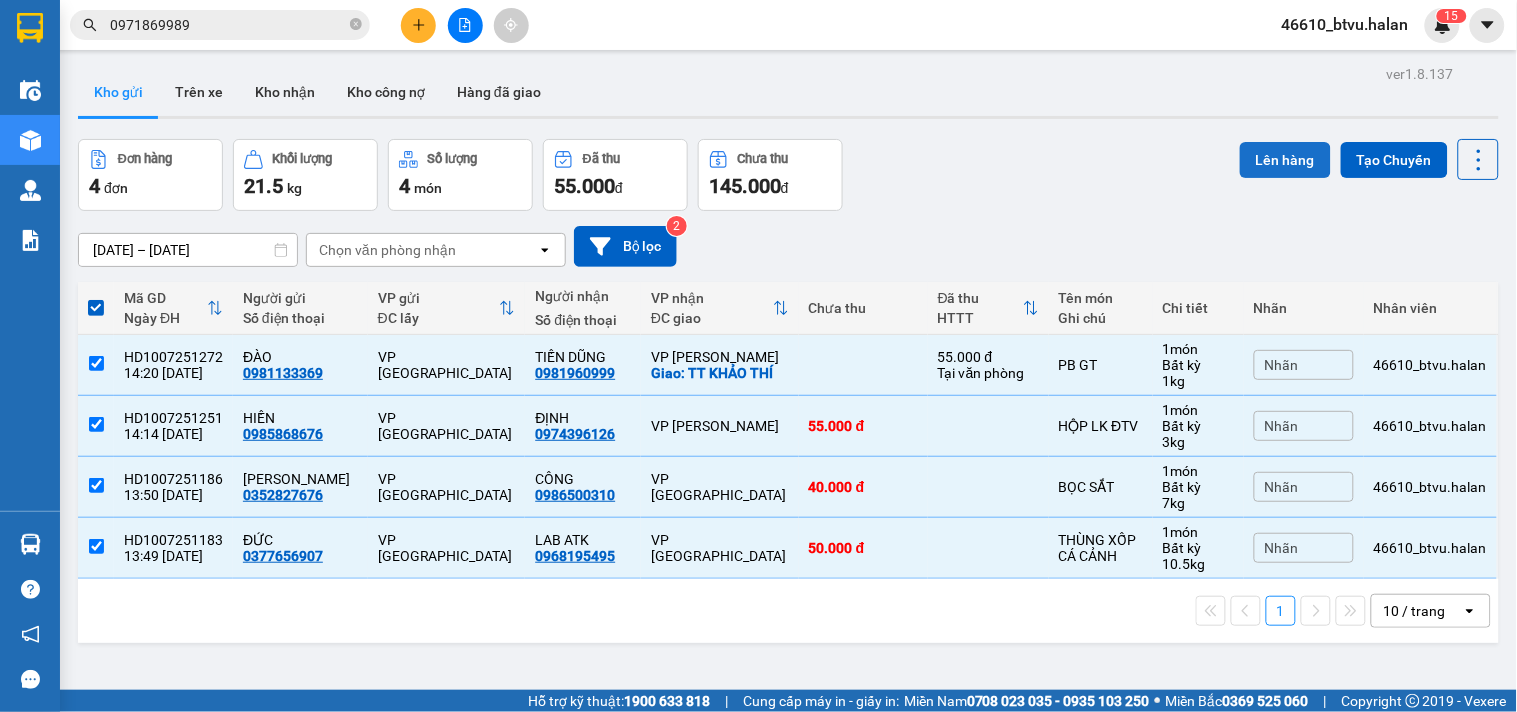 click on "Lên hàng" at bounding box center (1285, 160) 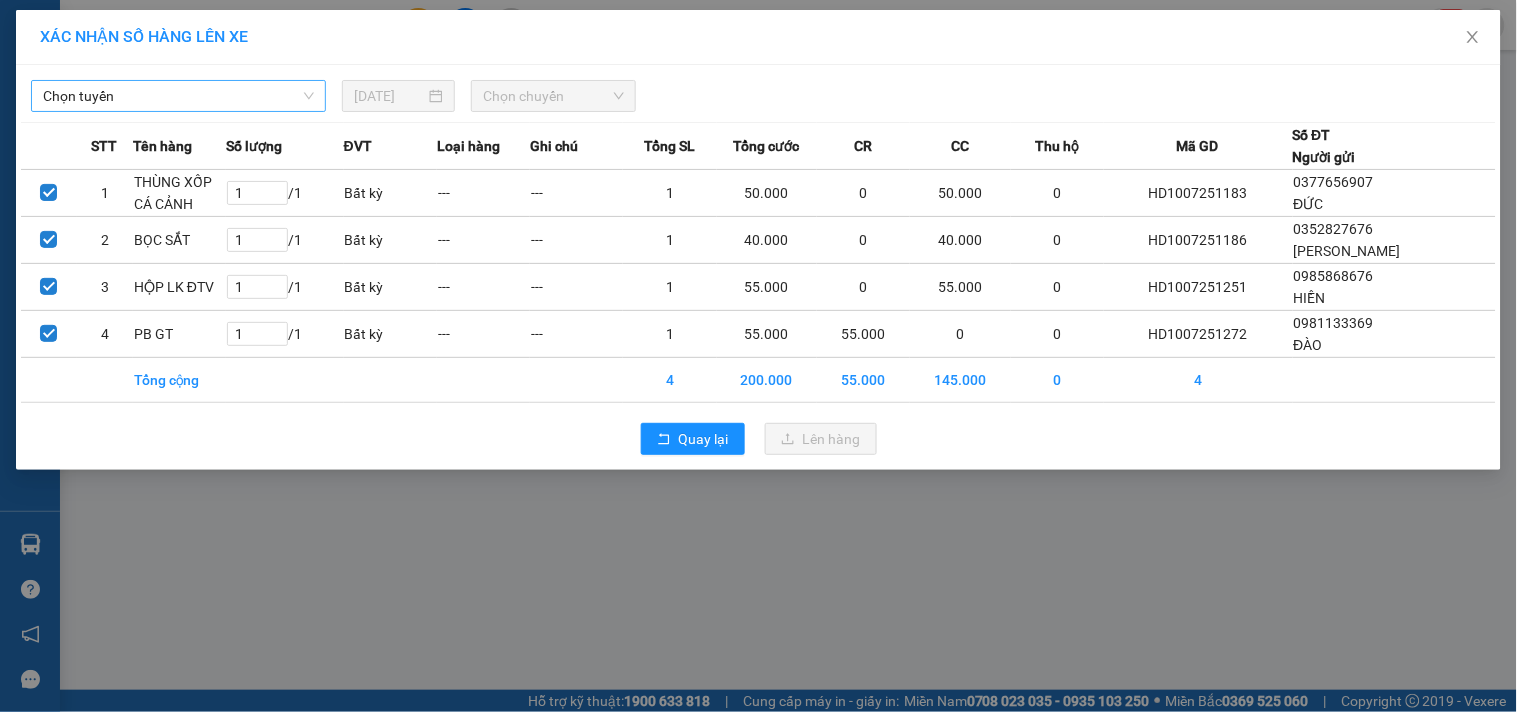 click on "Chọn tuyến" at bounding box center [178, 96] 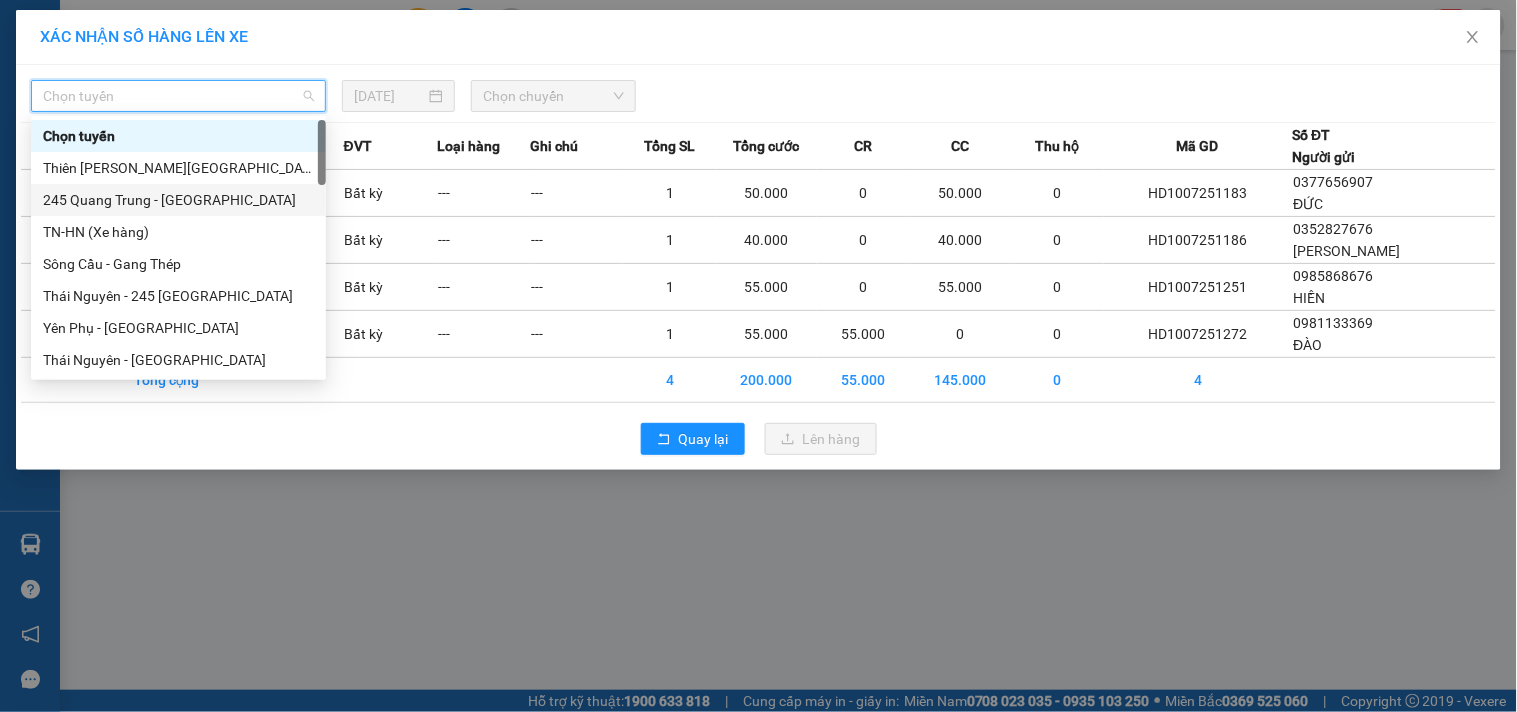 click on "245 Quang Trung - [GEOGRAPHIC_DATA]" at bounding box center [178, 200] 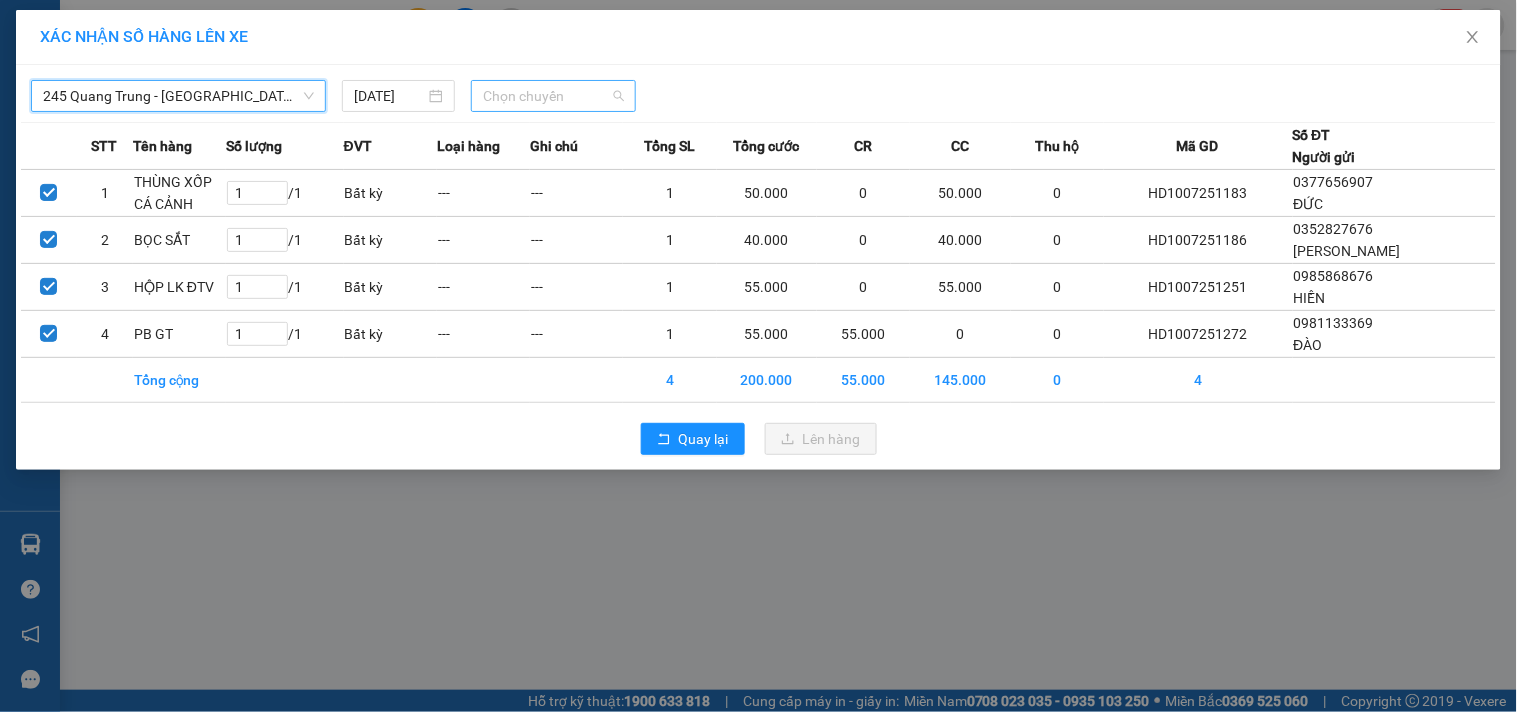 click on "Chọn chuyến" at bounding box center [553, 96] 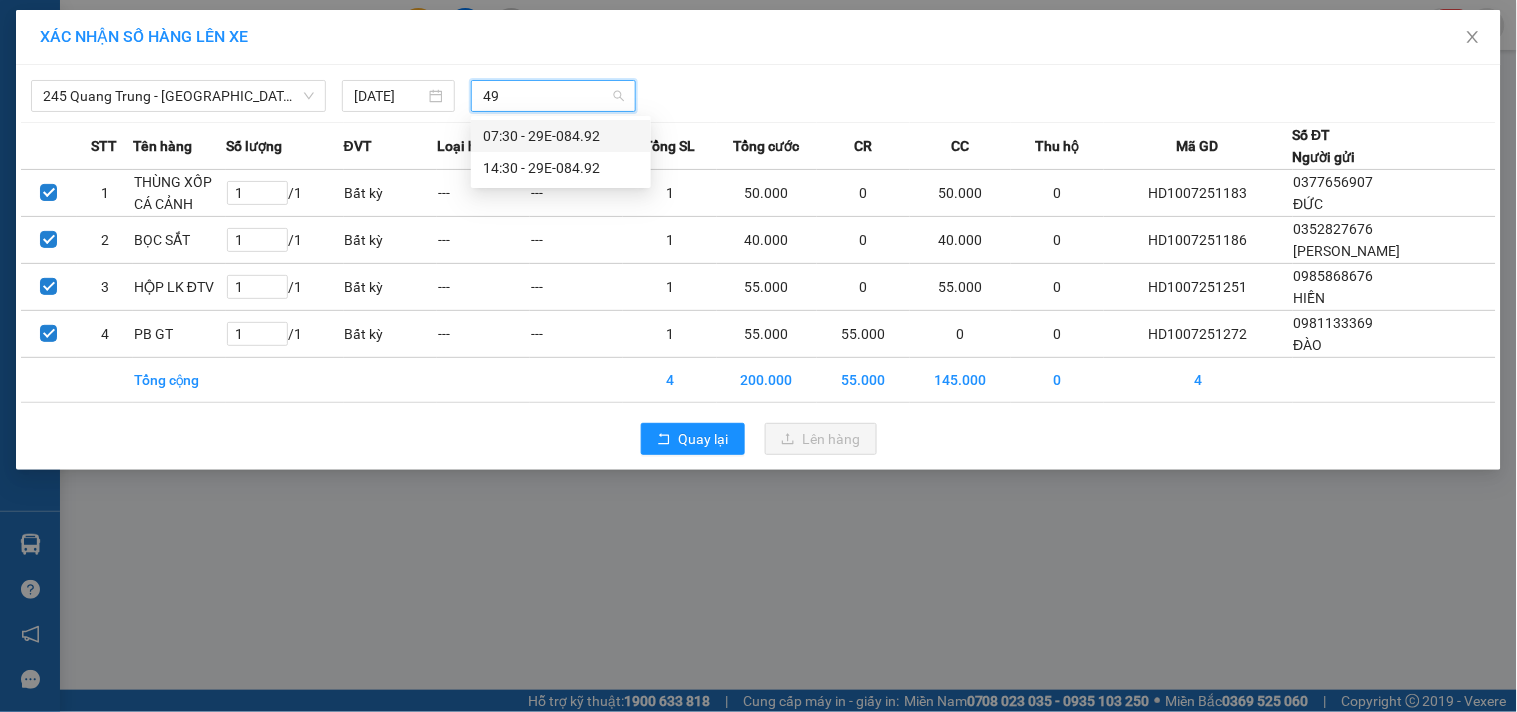 type on "492" 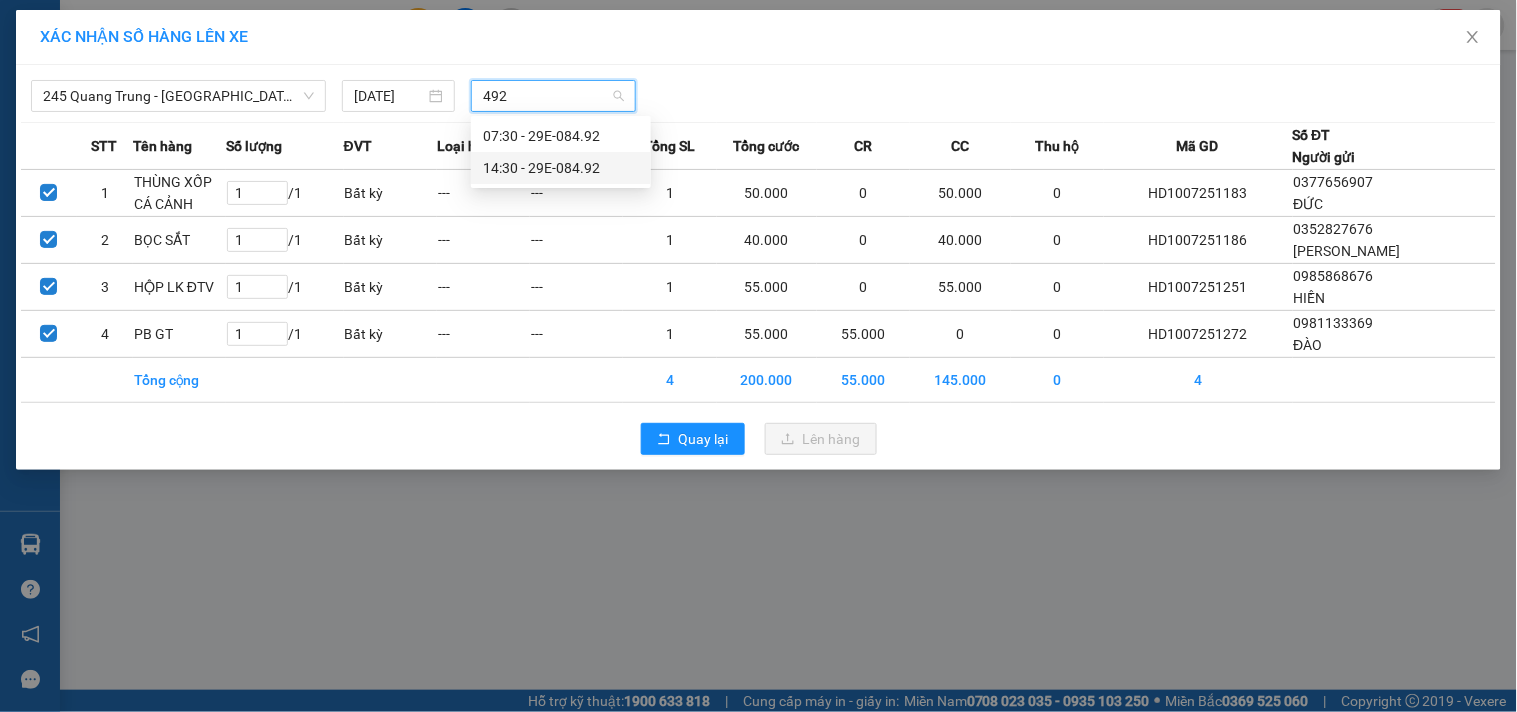 click on "14:30     - 29E-084.92" at bounding box center [561, 168] 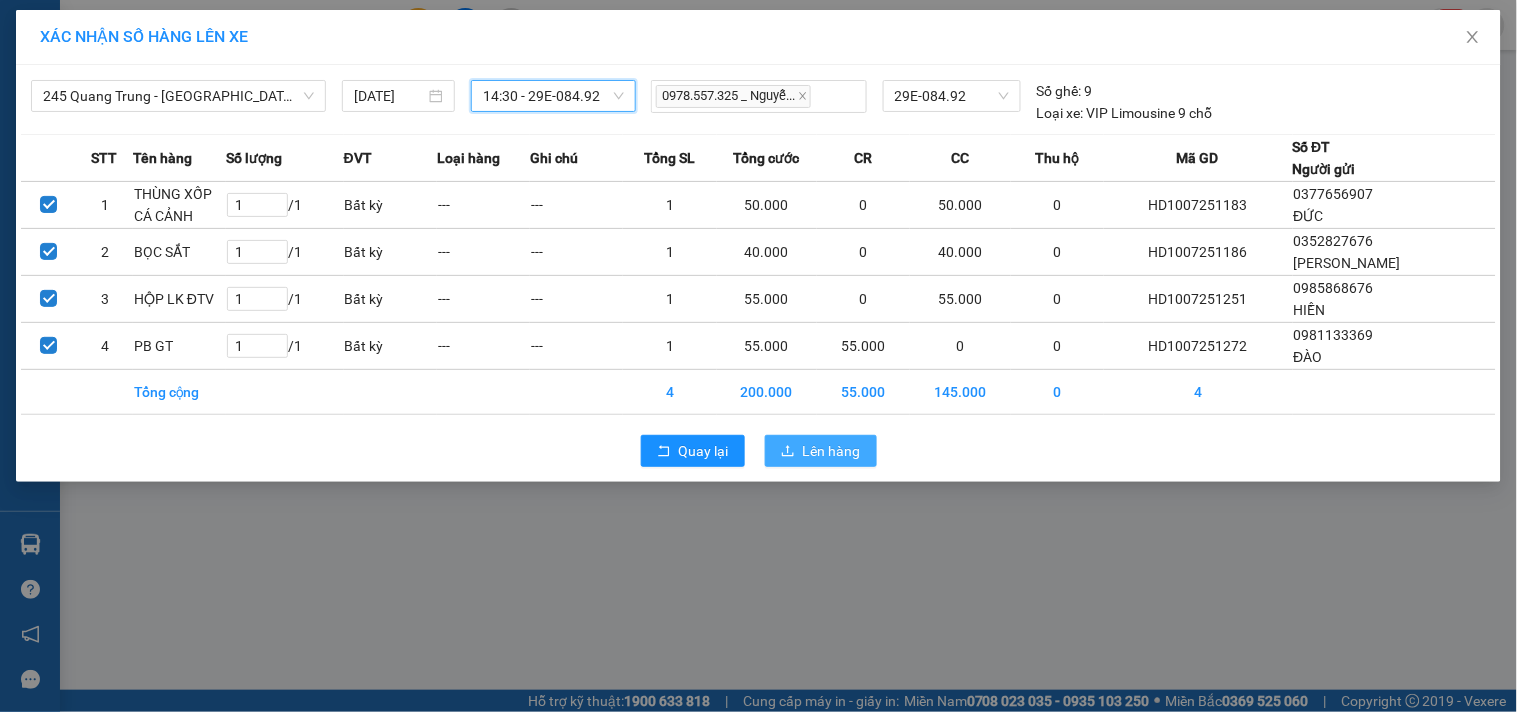 click on "Lên hàng" at bounding box center (821, 451) 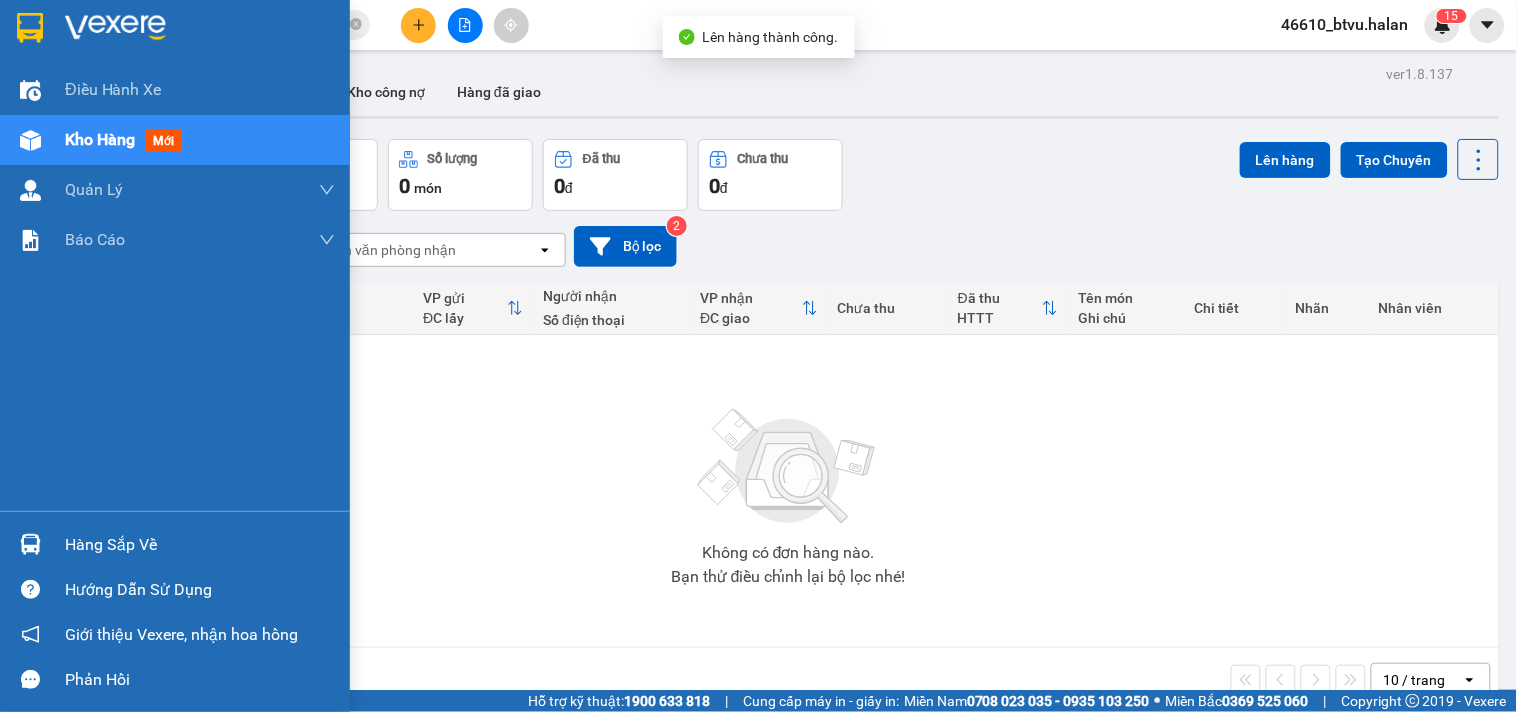 click at bounding box center [30, 544] 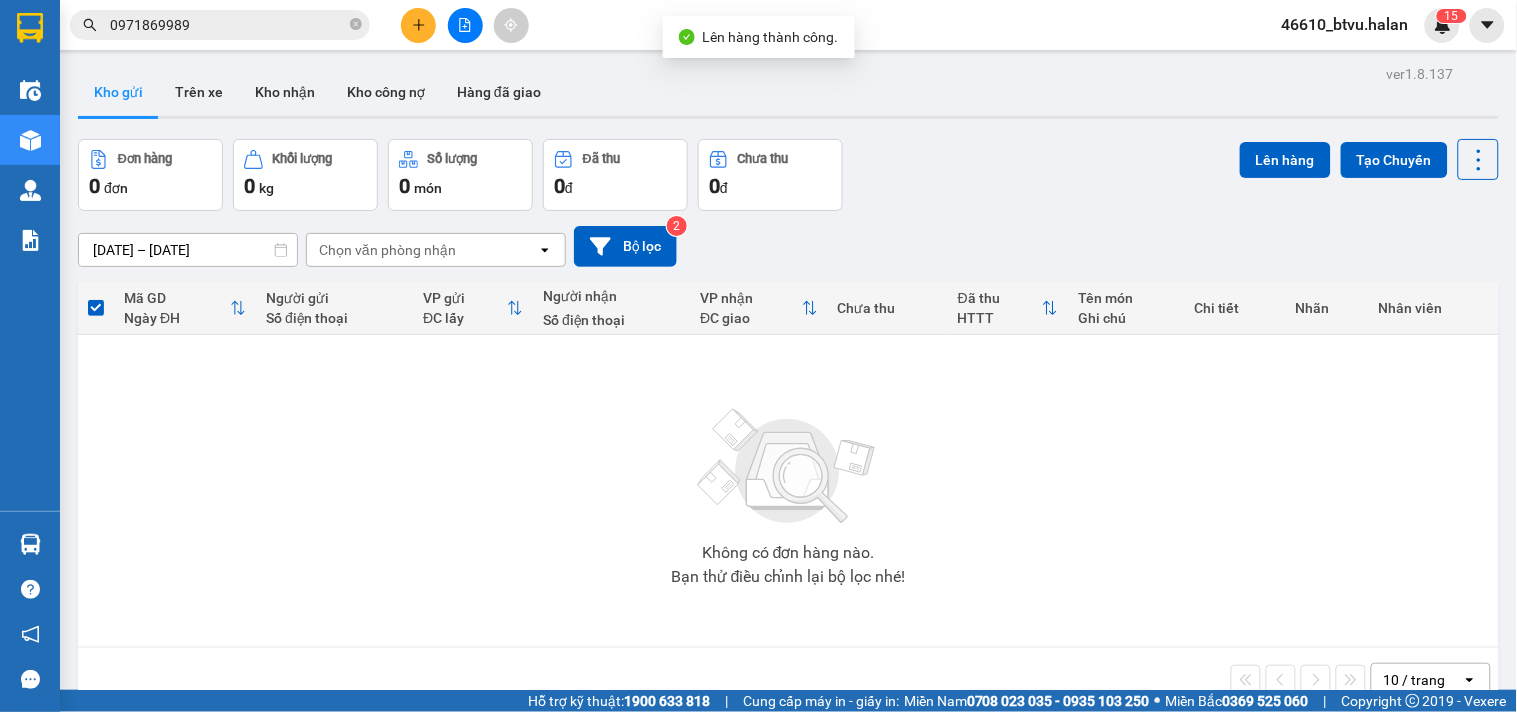 click on "Kết quả tìm kiếm ( 1 )  Bộ lọc  Thuộc VP này [PERSON_NAME] thái Món hàng Thu hộ Tổng cước Chưa cước Nhãn Người gửi VP Gửi Người nhận VP Nhận HT1007250422 09:50 [DATE] Đã giao   14:03 [DATE] HỘP CHÈ SL:  1 70.000 0916862422 TRUNG VP [PERSON_NAME] 0971869989 TÙNG VP [GEOGRAPHIC_DATA]: 69 Đ. [GEOGRAPHIC_DATA], P. Quan... 1 0971869989 46610_btvu.halan 1 5     Điều hành xe     Kho hàng mới     Quản [PERSON_NAME] lý chuyến Quản lý kiểm kho     Báo cáo 12. Thống kê đơn đối tác 2. Doanh thu thực tế theo từng văn phòng 4. Thống kê đơn hàng theo văn phòng Hàng sắp về Hướng dẫn sử dụng Giới thiệu Vexere, nhận hoa hồng Phản hồi Phần mềm hỗ trợ bạn tốt chứ? ver  1.8.137 Kho gửi Trên xe Kho nhận Kho công nợ Hàng đã giao Đơn hàng 0 đơn Khối lượng 0 kg Số lượng 0 món Đã thu 0  đ Chưa thu 0  đ Lên hàng Tạo Chuyến [DATE] – [DATE] open Bộ lọc 2 HTTT" at bounding box center [758, 356] 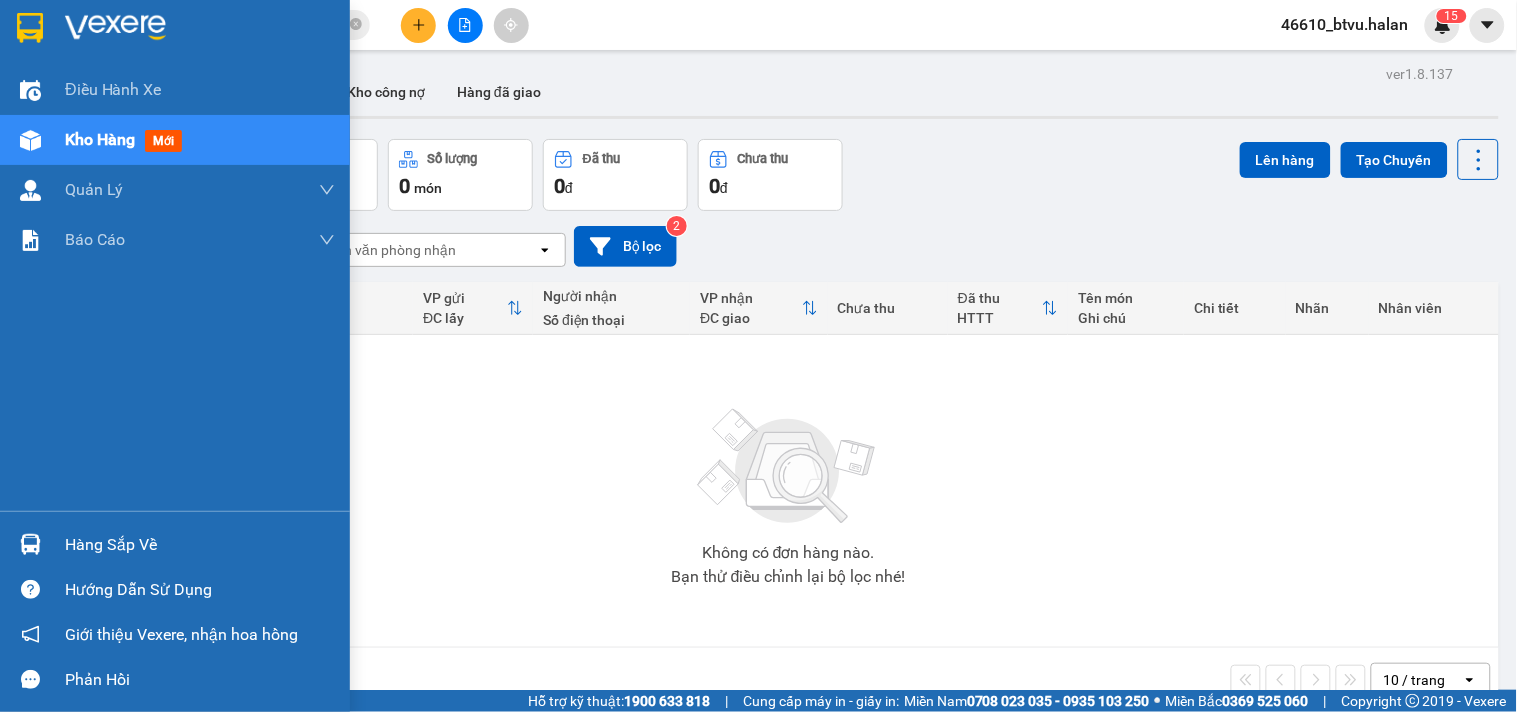 drag, startPoint x: 4, startPoint y: 505, endPoint x: 21, endPoint y: 532, distance: 31.906113 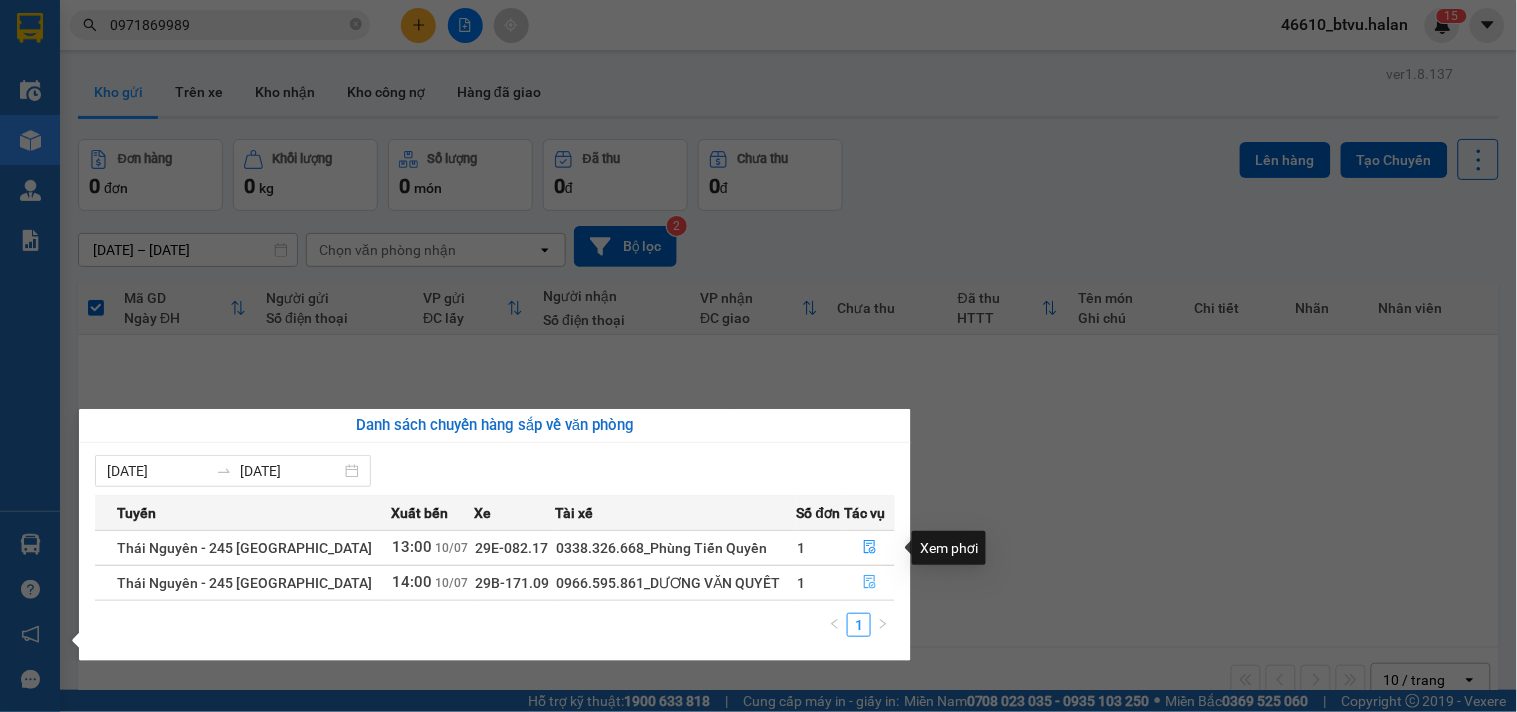 click at bounding box center [869, 583] 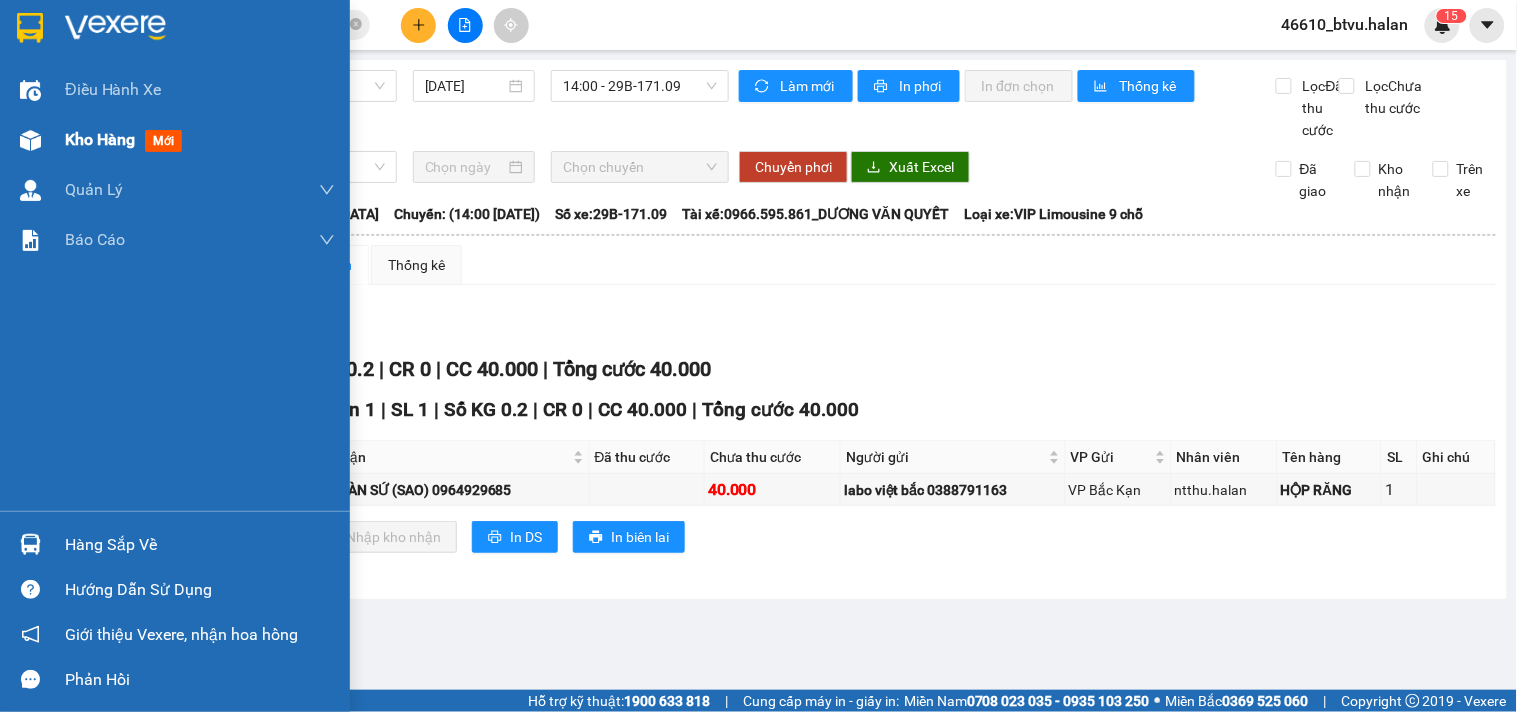 click on "Kho hàng" at bounding box center [100, 139] 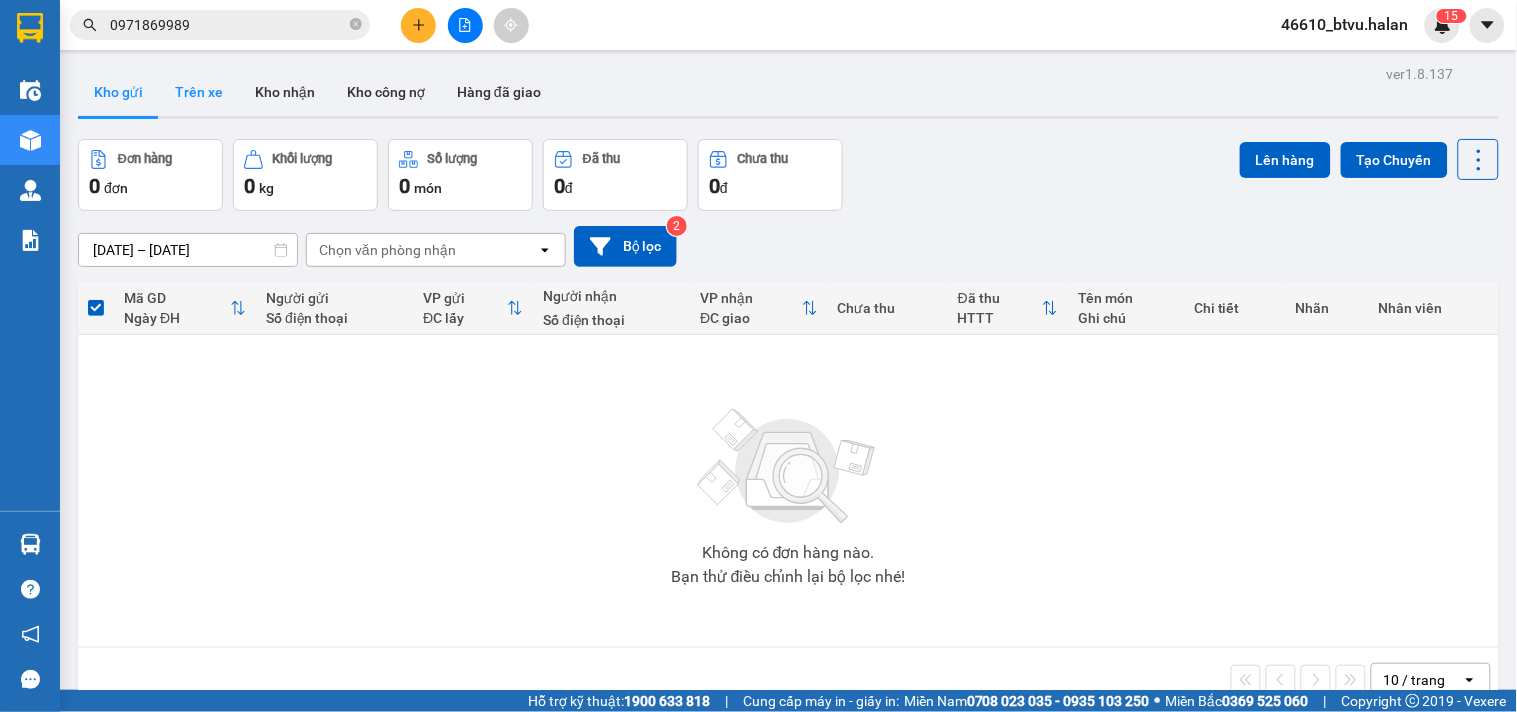 click on "Trên xe" at bounding box center [199, 92] 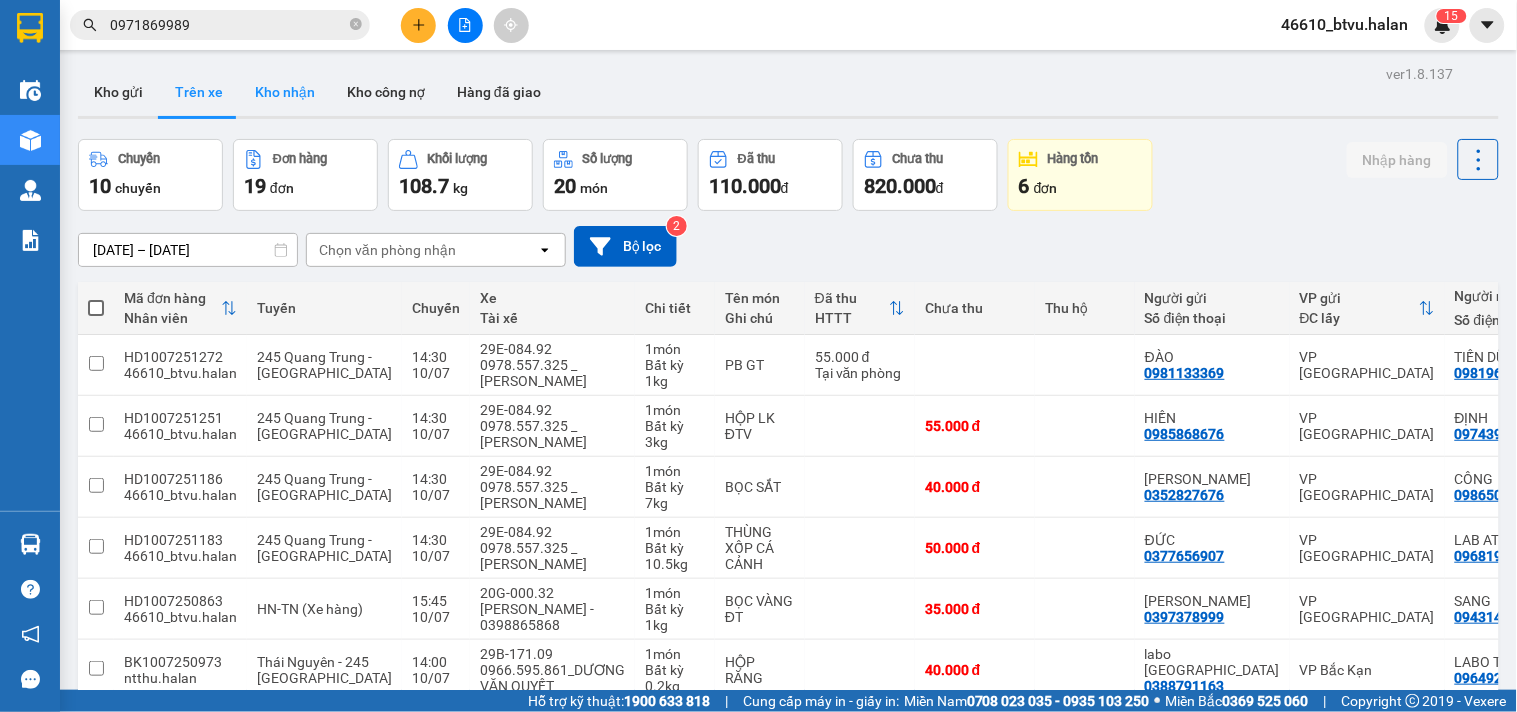 click on "Kho nhận" at bounding box center (285, 92) 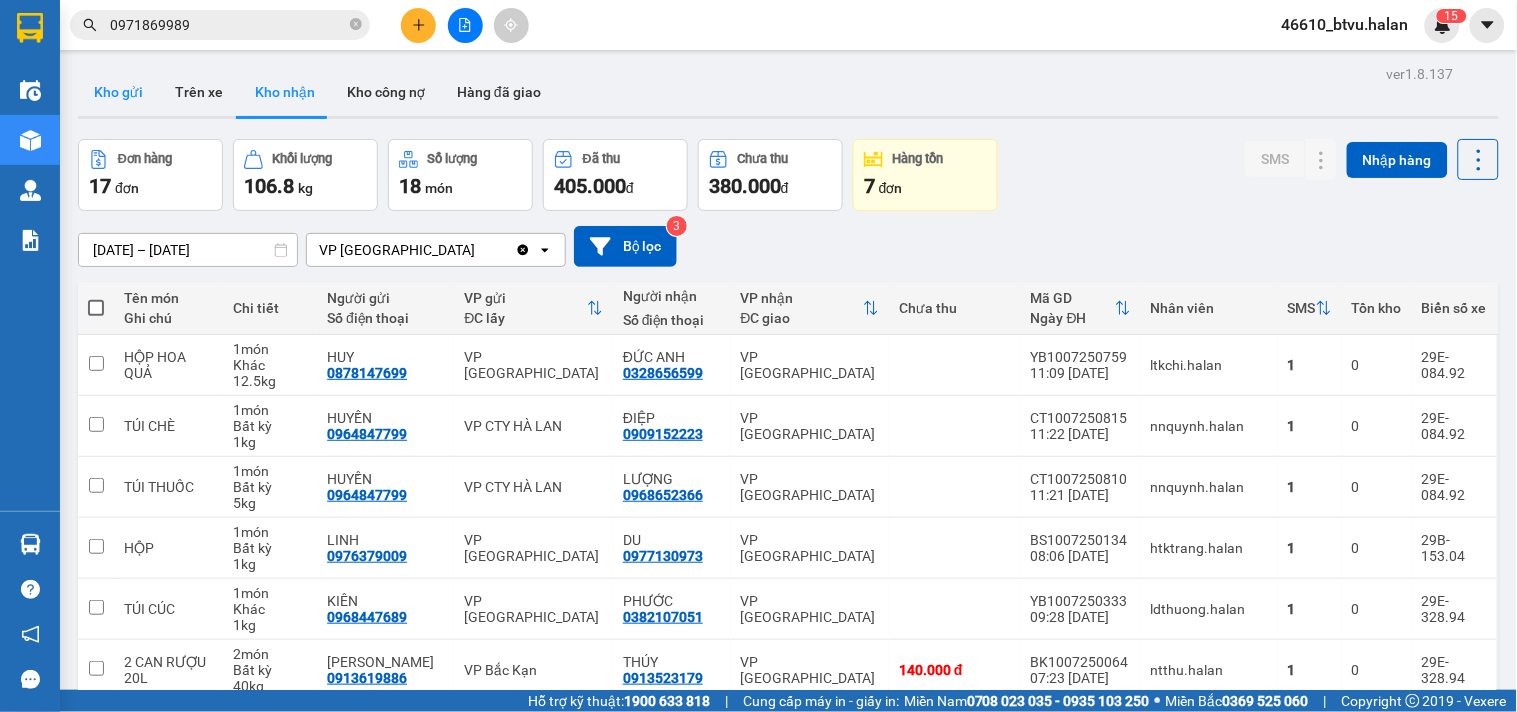 click on "Kho gửi" at bounding box center (118, 92) 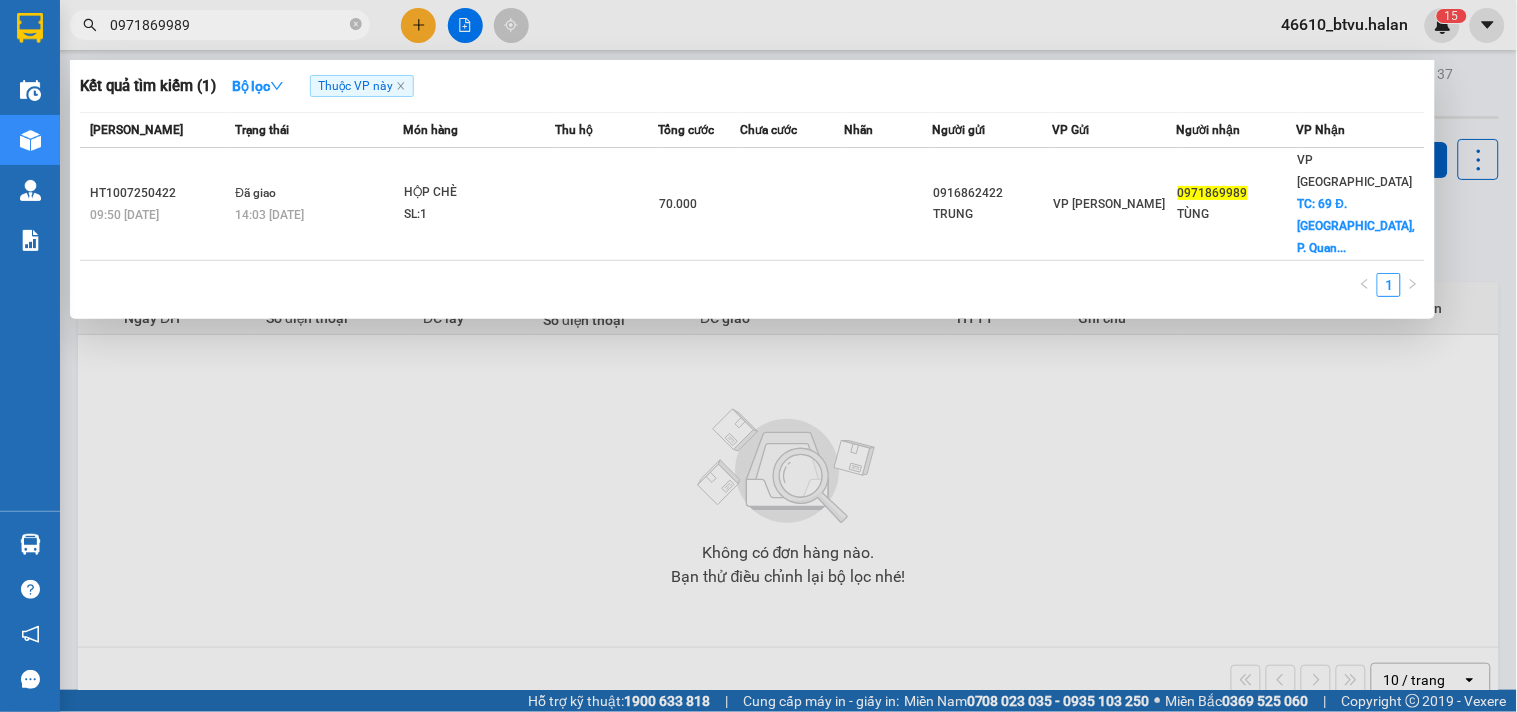 click on "0971869989" at bounding box center [220, 25] 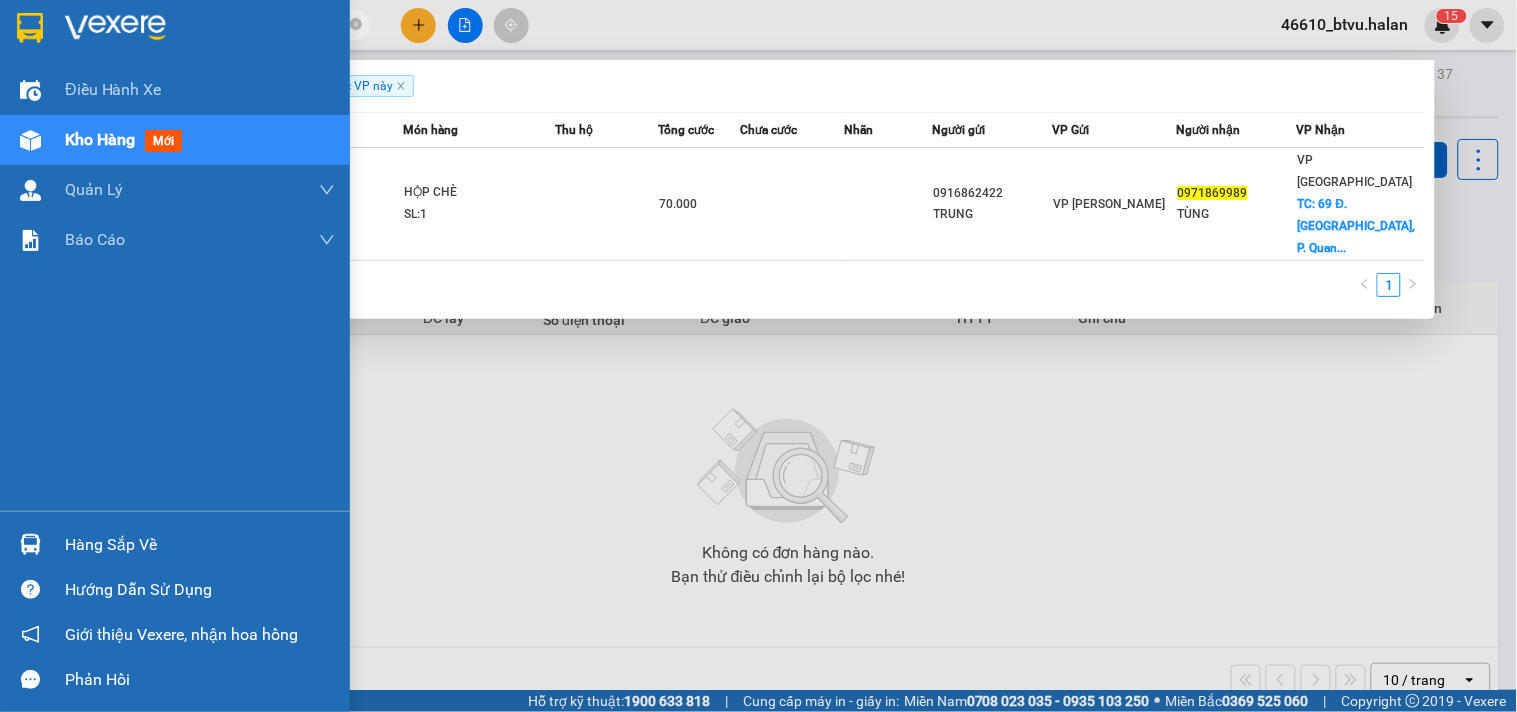 click at bounding box center [30, 544] 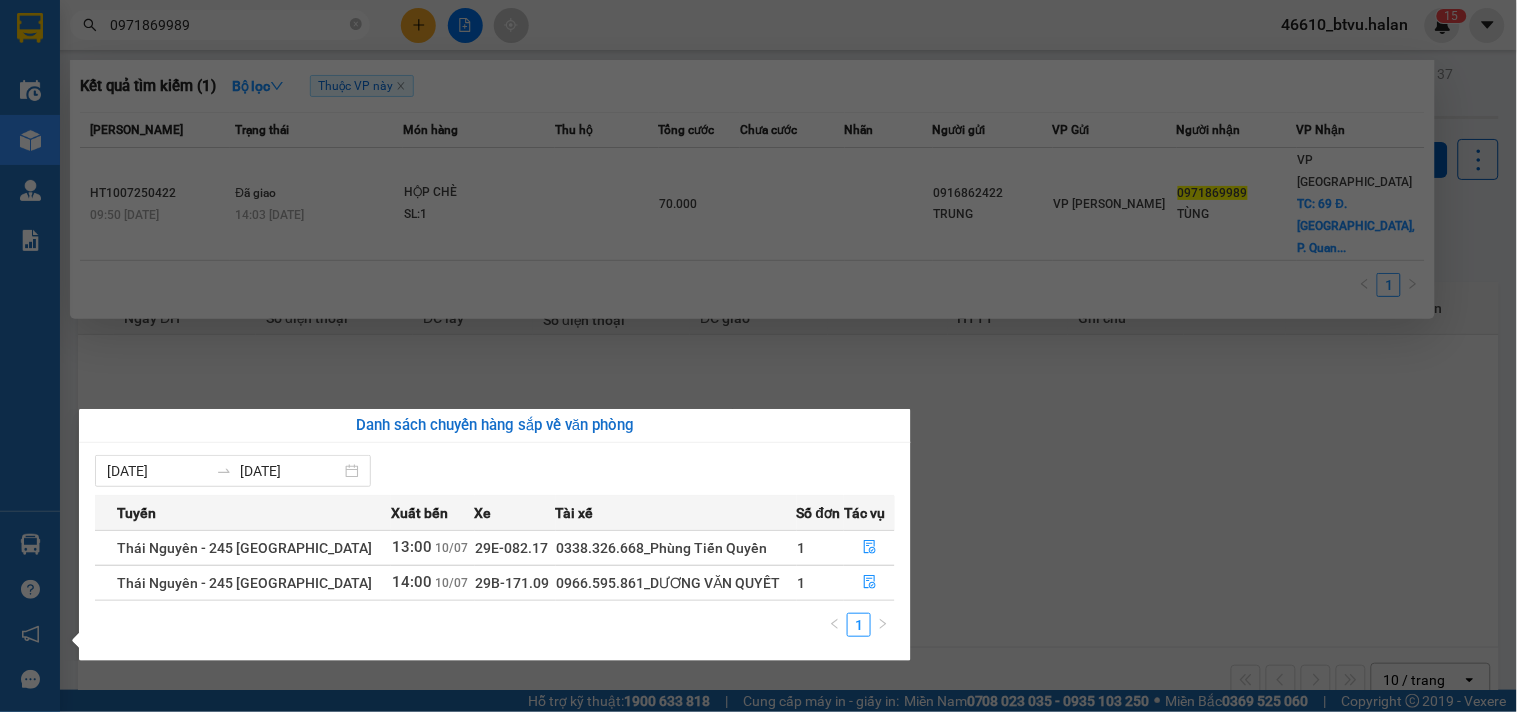 click on "Kết quả tìm kiếm ( 1 )  Bộ lọc  Thuộc VP này [PERSON_NAME] thái Món hàng Thu hộ Tổng cước Chưa cước Nhãn Người gửi VP Gửi Người nhận VP Nhận HT1007250422 09:50 [DATE] Đã giao   14:03 [DATE] HỘP CHÈ SL:  1 70.000 0916862422 TRUNG VP [PERSON_NAME] 0971869989 TÙNG VP [GEOGRAPHIC_DATA]: 69 Đ. [GEOGRAPHIC_DATA], P. Quan... 1 0971869989 46610_btvu.halan 1 5     Điều hành xe     Kho hàng mới     Quản [PERSON_NAME] lý chuyến Quản lý kiểm kho     Báo cáo 12. Thống kê đơn đối tác 2. Doanh thu thực tế theo từng văn phòng 4. Thống kê đơn hàng theo văn phòng Hàng sắp về Hướng dẫn sử dụng Giới thiệu Vexere, nhận hoa hồng Phản hồi Phần mềm hỗ trợ bạn tốt chứ? ver  1.8.137 Kho gửi Trên xe Kho nhận Kho công nợ Hàng đã giao Đơn hàng 0 đơn Khối lượng 0 kg Số lượng 0 món Đã thu 0  đ Chưa thu 0  đ Lên hàng Tạo Chuyến [DATE] – [DATE] open Bộ lọc 2 HTTT" at bounding box center [758, 356] 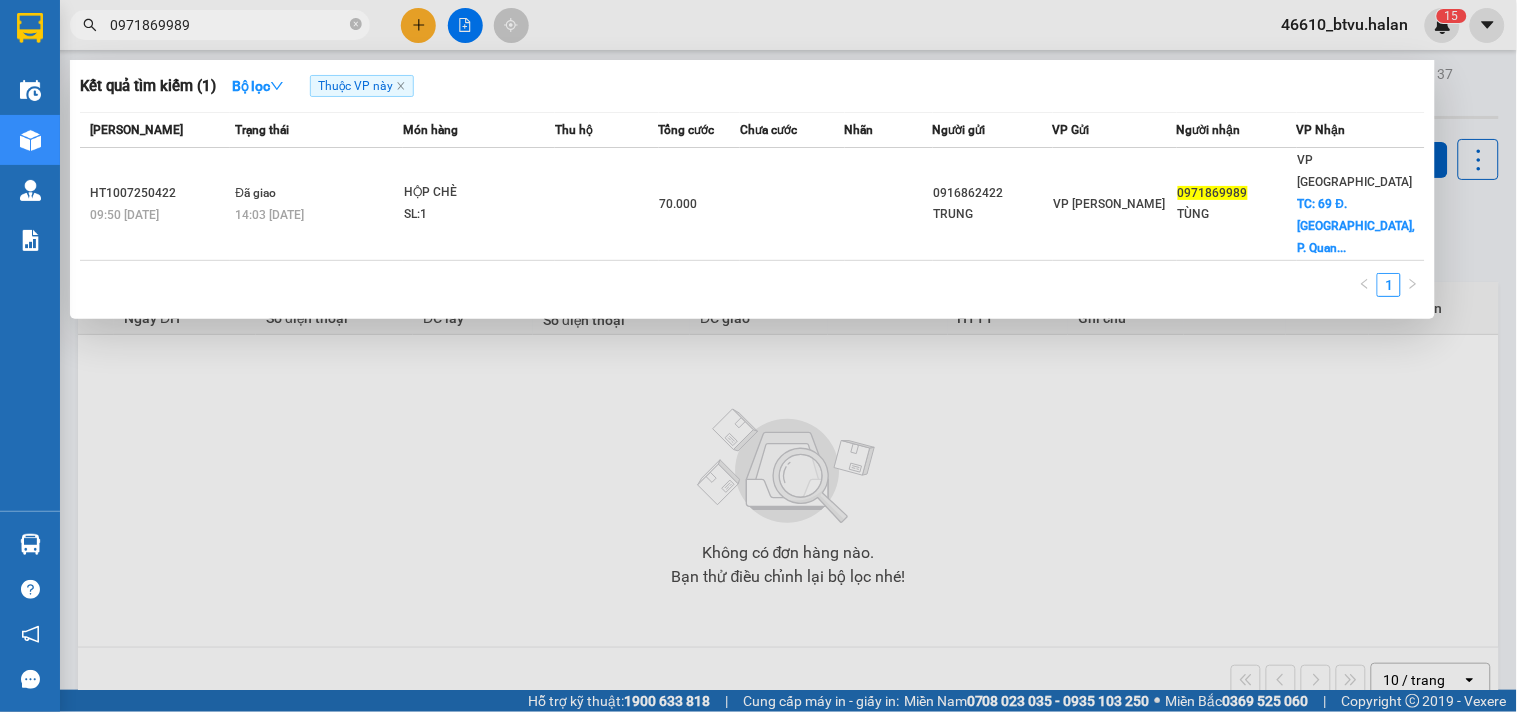 click at bounding box center (758, 356) 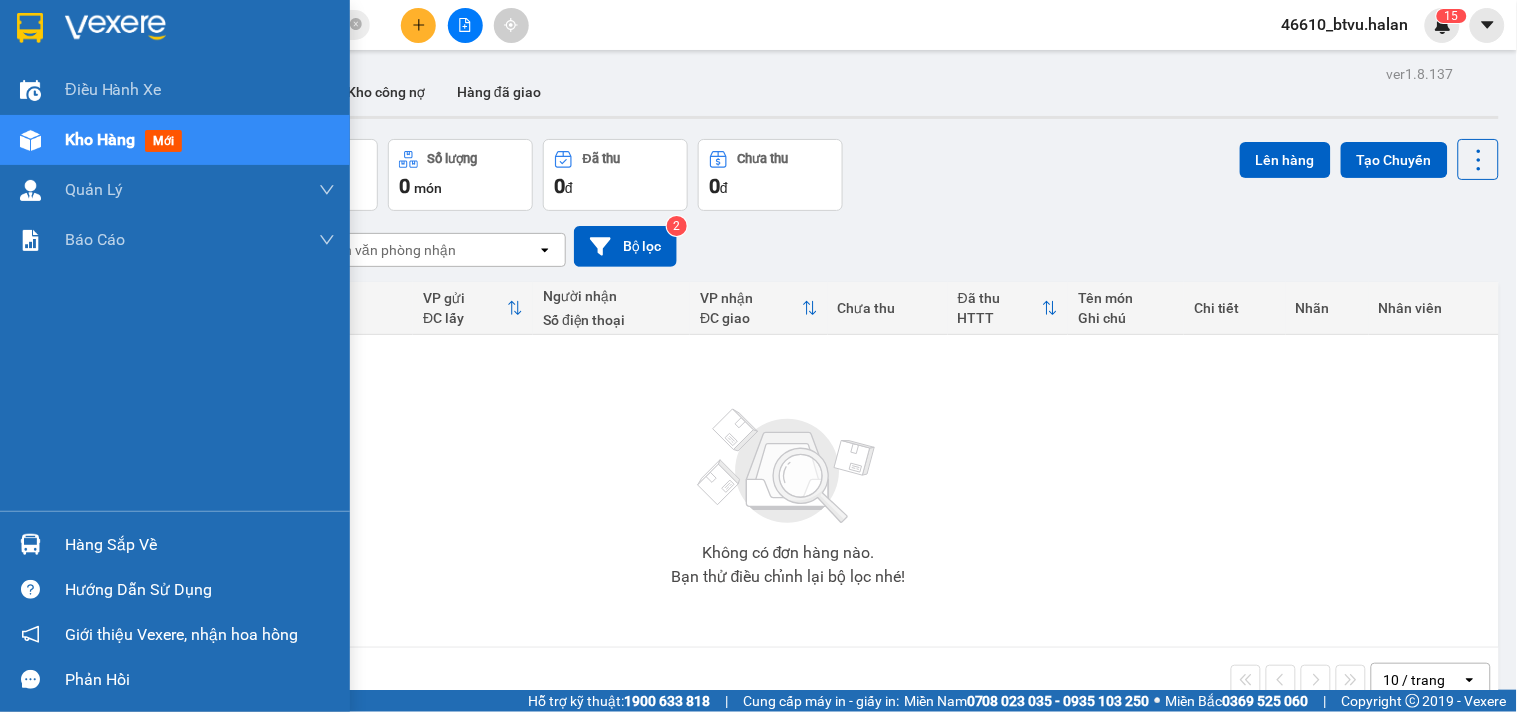 click on "Hàng sắp về" at bounding box center [175, 544] 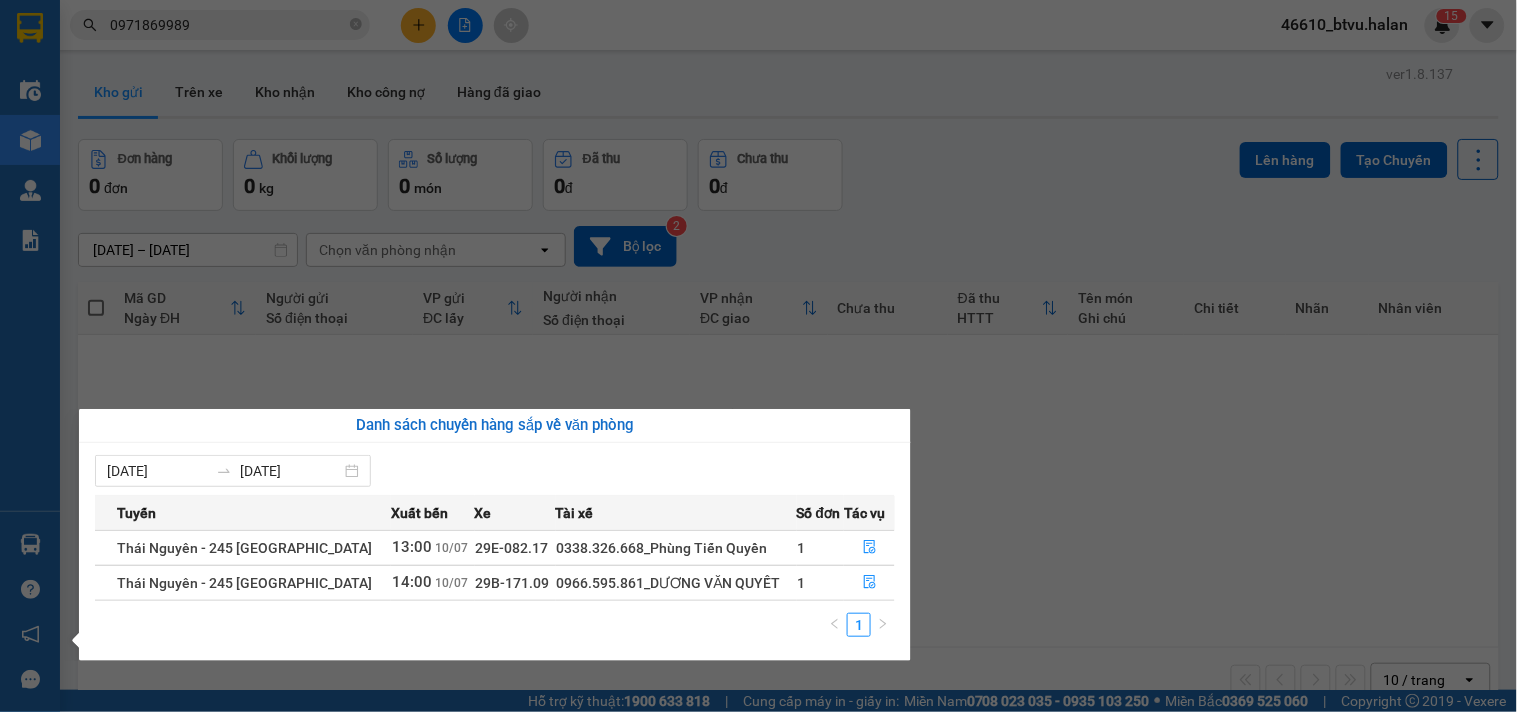click on "Kết quả tìm kiếm ( 1 )  Bộ lọc  Thuộc VP này [PERSON_NAME] thái Món hàng Thu hộ Tổng cước Chưa cước Nhãn Người gửi VP Gửi Người nhận VP Nhận HT1007250422 09:50 [DATE] Đã giao   14:03 [DATE] HỘP CHÈ SL:  1 70.000 0916862422 TRUNG VP [PERSON_NAME] 0971869989 TÙNG VP [GEOGRAPHIC_DATA]: 69 Đ. [GEOGRAPHIC_DATA], P. Quan... 1 0971869989 46610_btvu.halan 1 5     Điều hành xe     Kho hàng mới     Quản [PERSON_NAME] lý chuyến Quản lý kiểm kho     Báo cáo 12. Thống kê đơn đối tác 2. Doanh thu thực tế theo từng văn phòng 4. Thống kê đơn hàng theo văn phòng Hàng sắp về Hướng dẫn sử dụng Giới thiệu Vexere, nhận hoa hồng Phản hồi Phần mềm hỗ trợ bạn tốt chứ? ver  1.8.137 Kho gửi Trên xe Kho nhận Kho công nợ Hàng đã giao Đơn hàng 0 đơn Khối lượng 0 kg Số lượng 0 món Đã thu 0  đ Chưa thu 0  đ Lên hàng Tạo Chuyến [DATE] – [DATE] open Bộ lọc 2 HTTT" at bounding box center (758, 356) 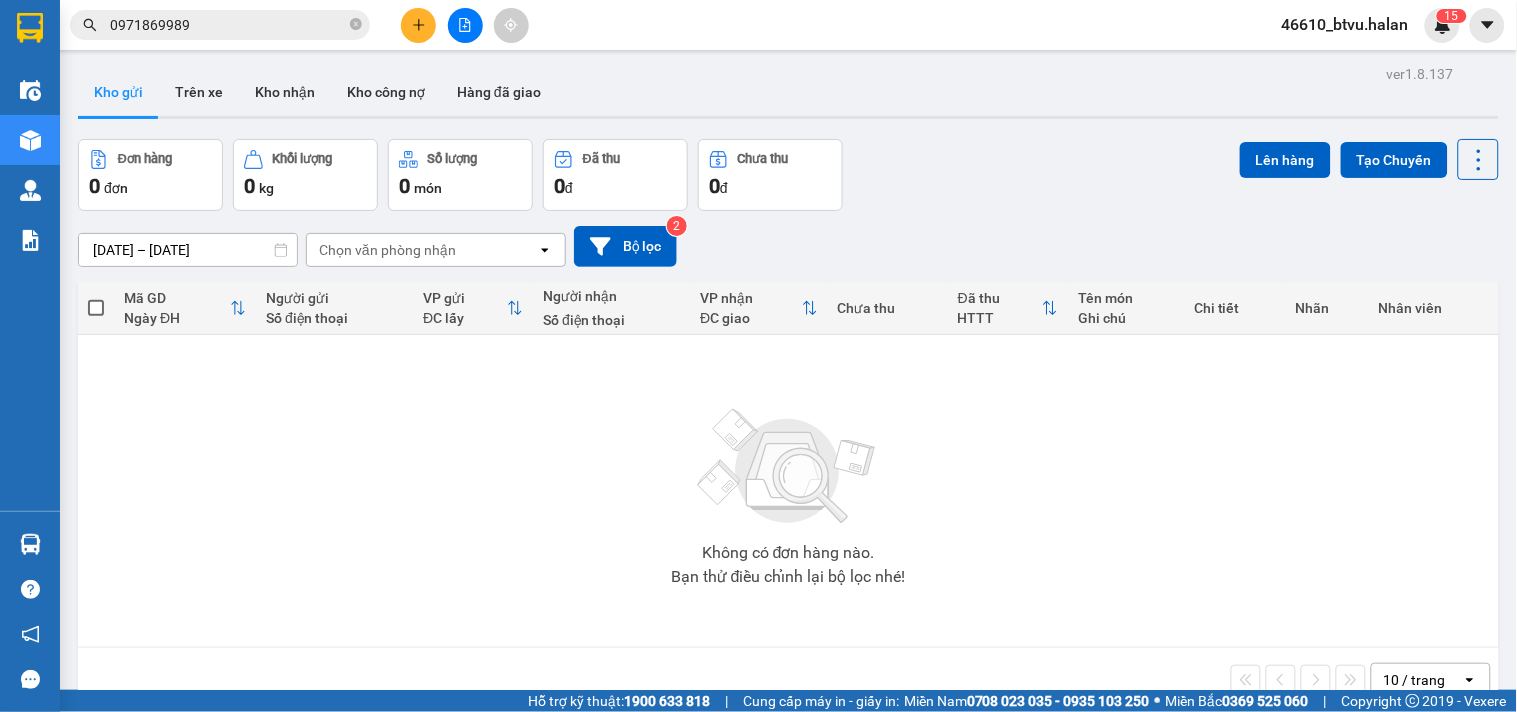 click 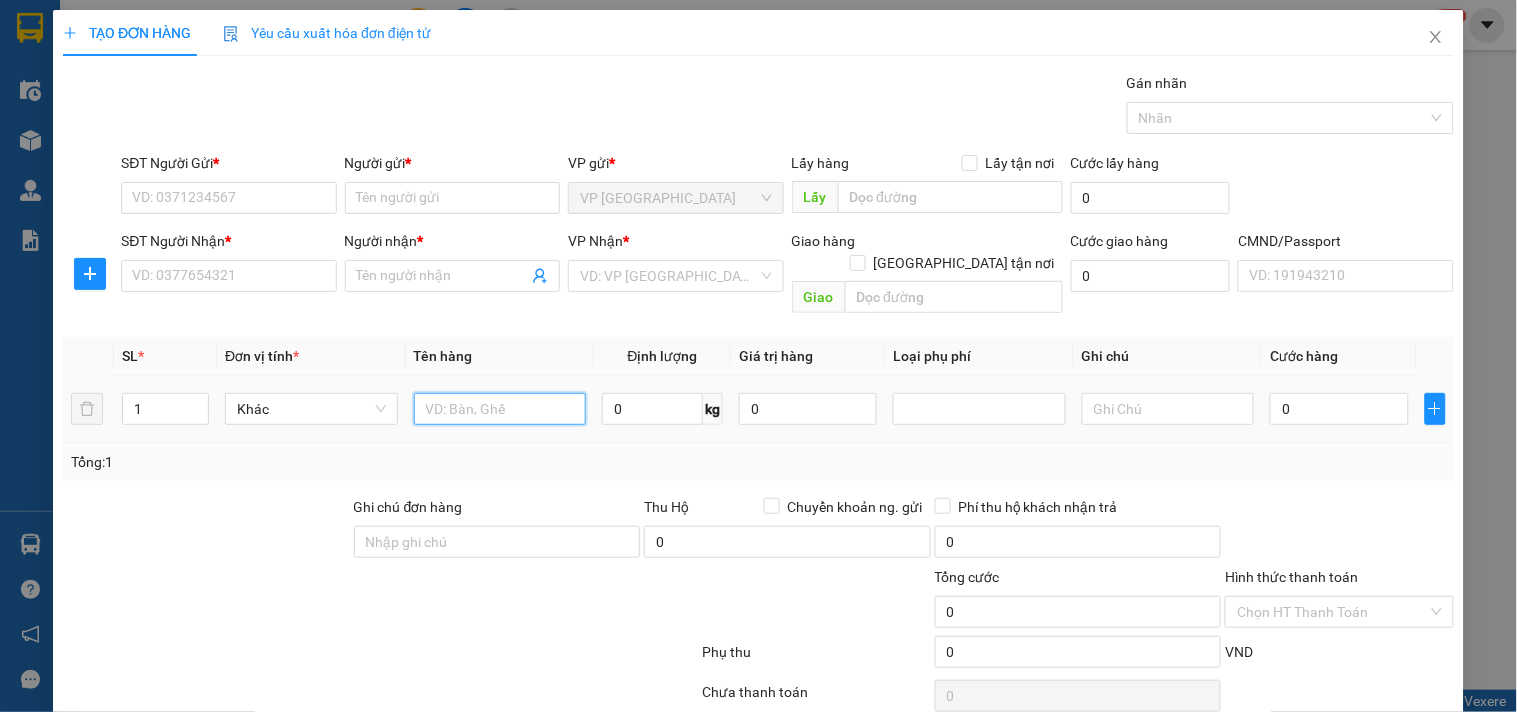 click at bounding box center [500, 409] 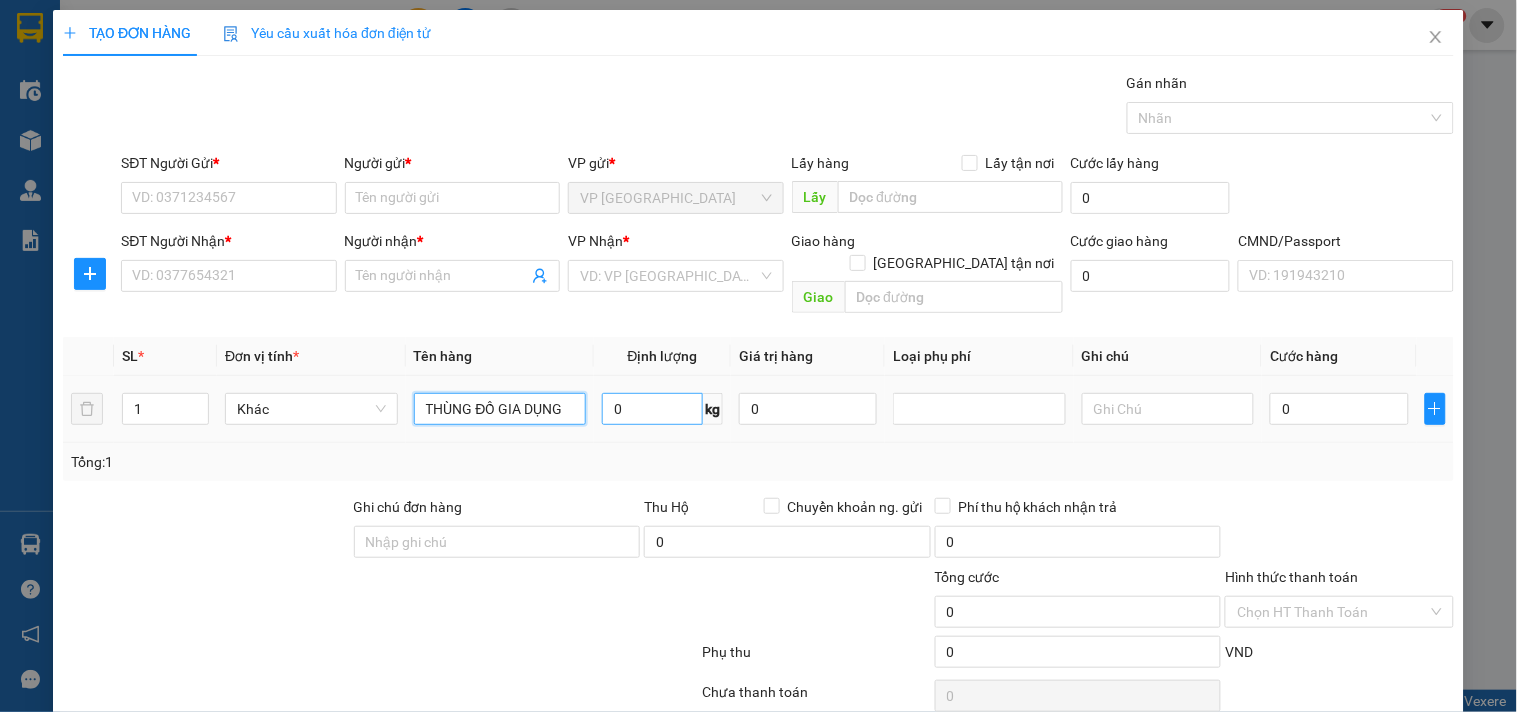 type on "THÙNG ĐỒ GIA DỤNG" 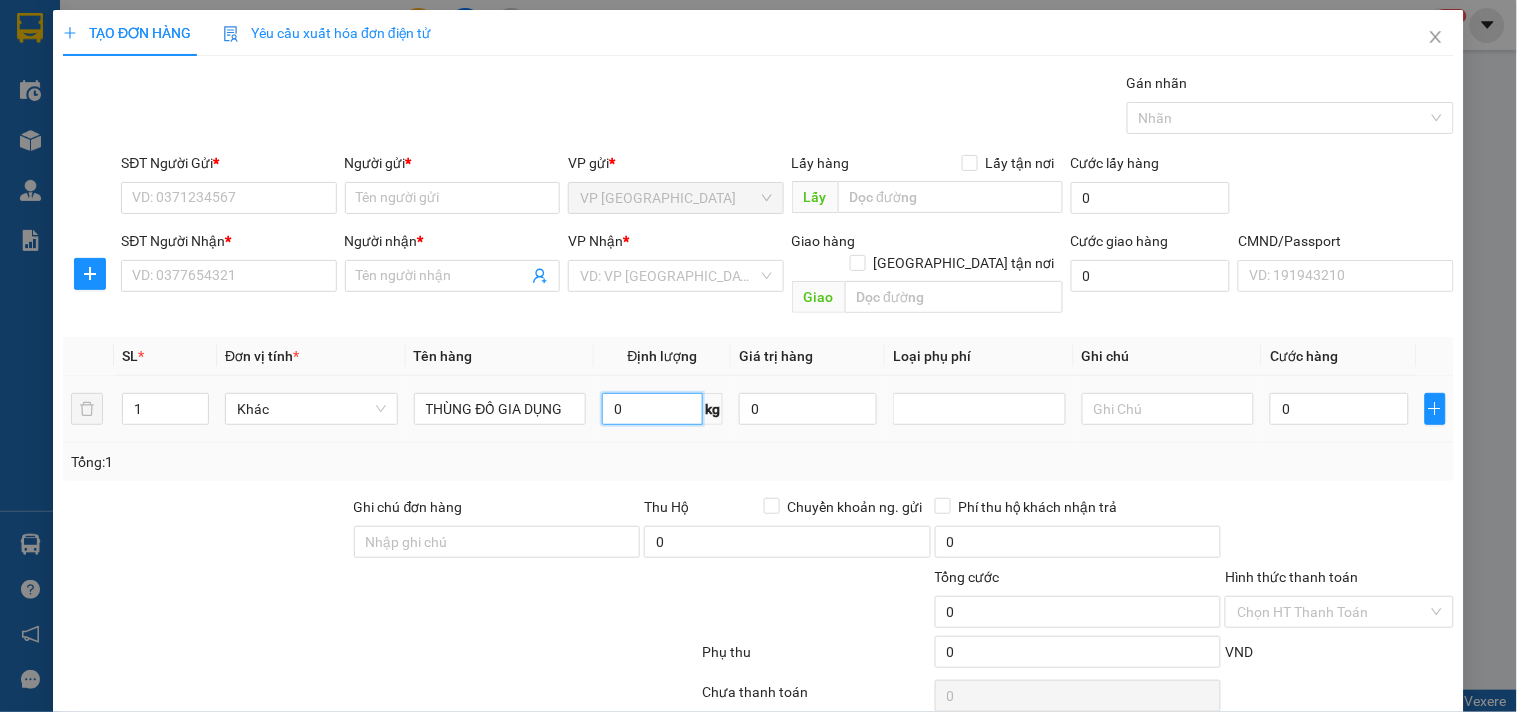 click on "0" at bounding box center (652, 409) 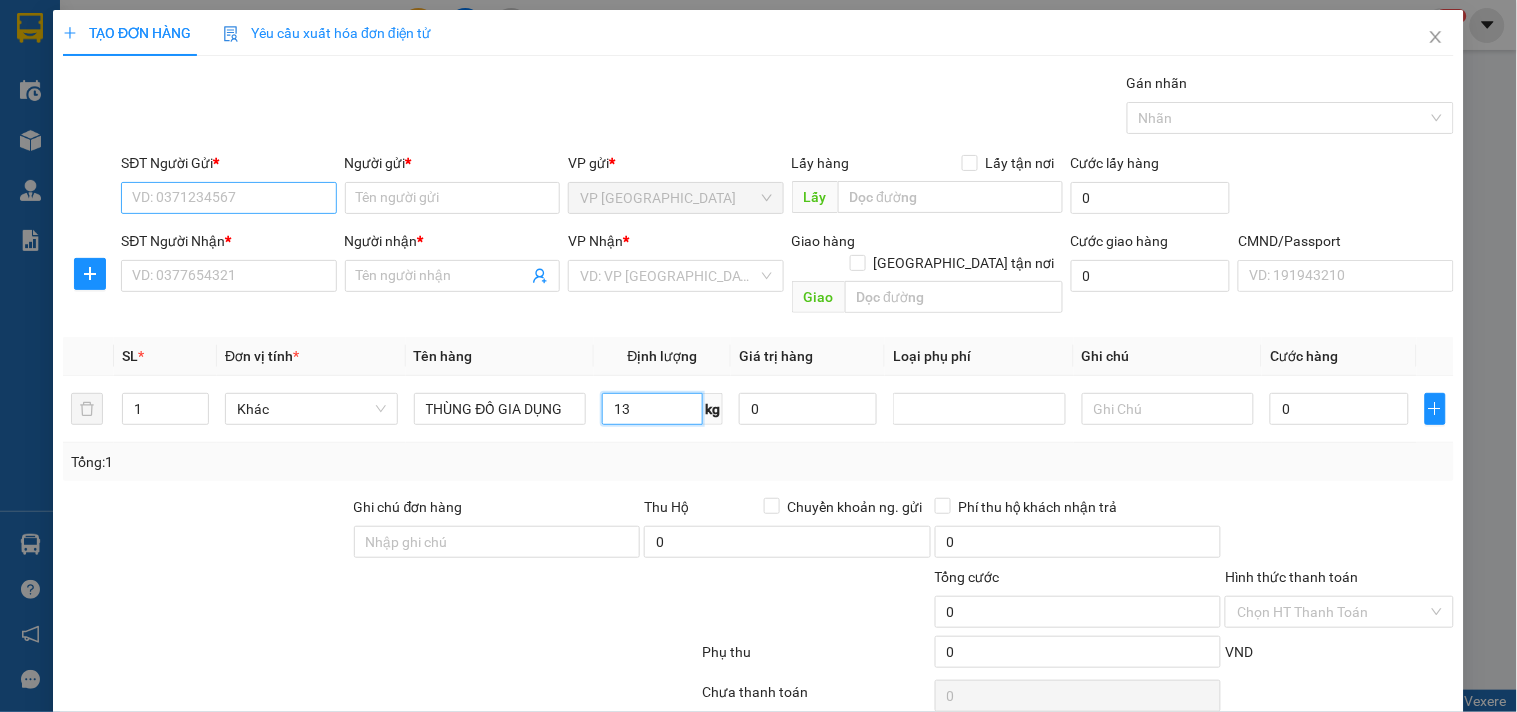type on "13" 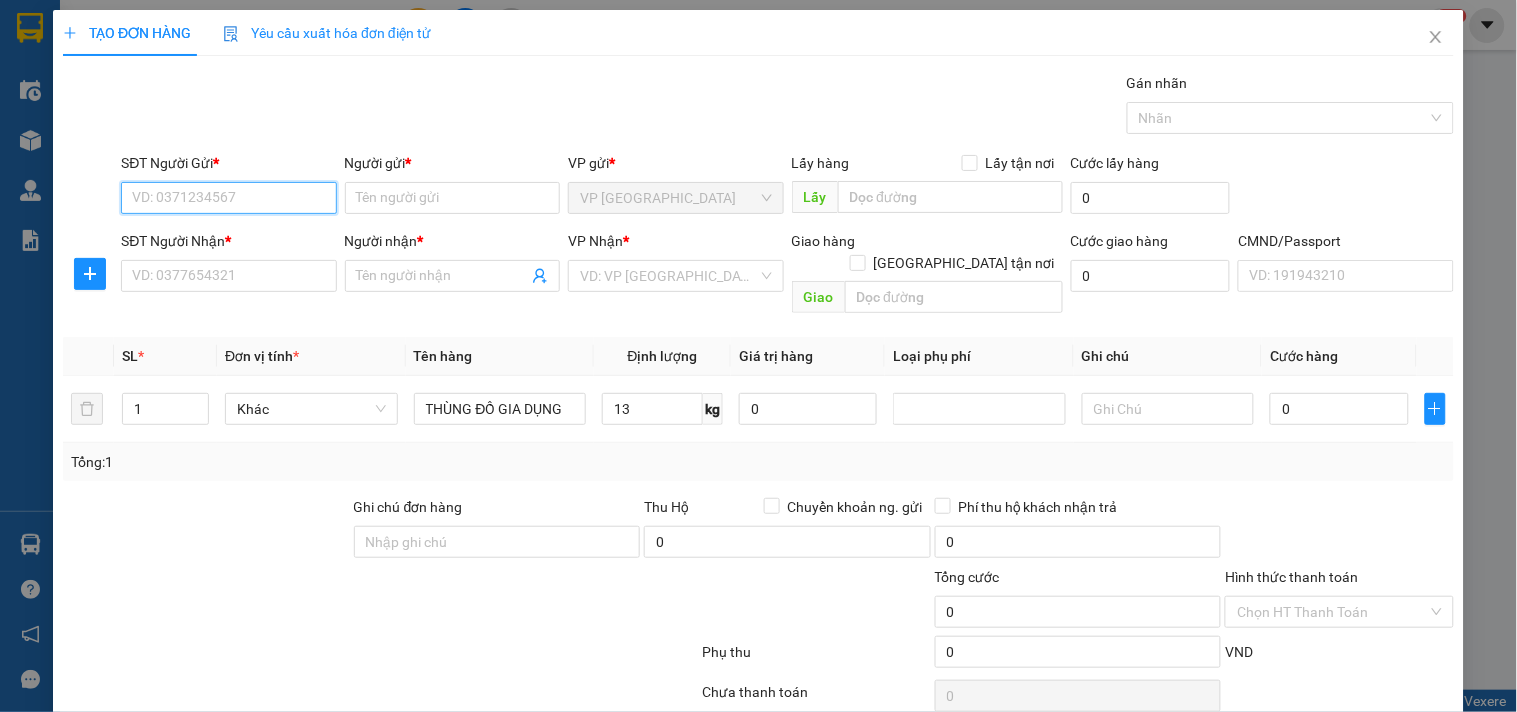click on "SĐT Người Gửi  *" at bounding box center (228, 198) 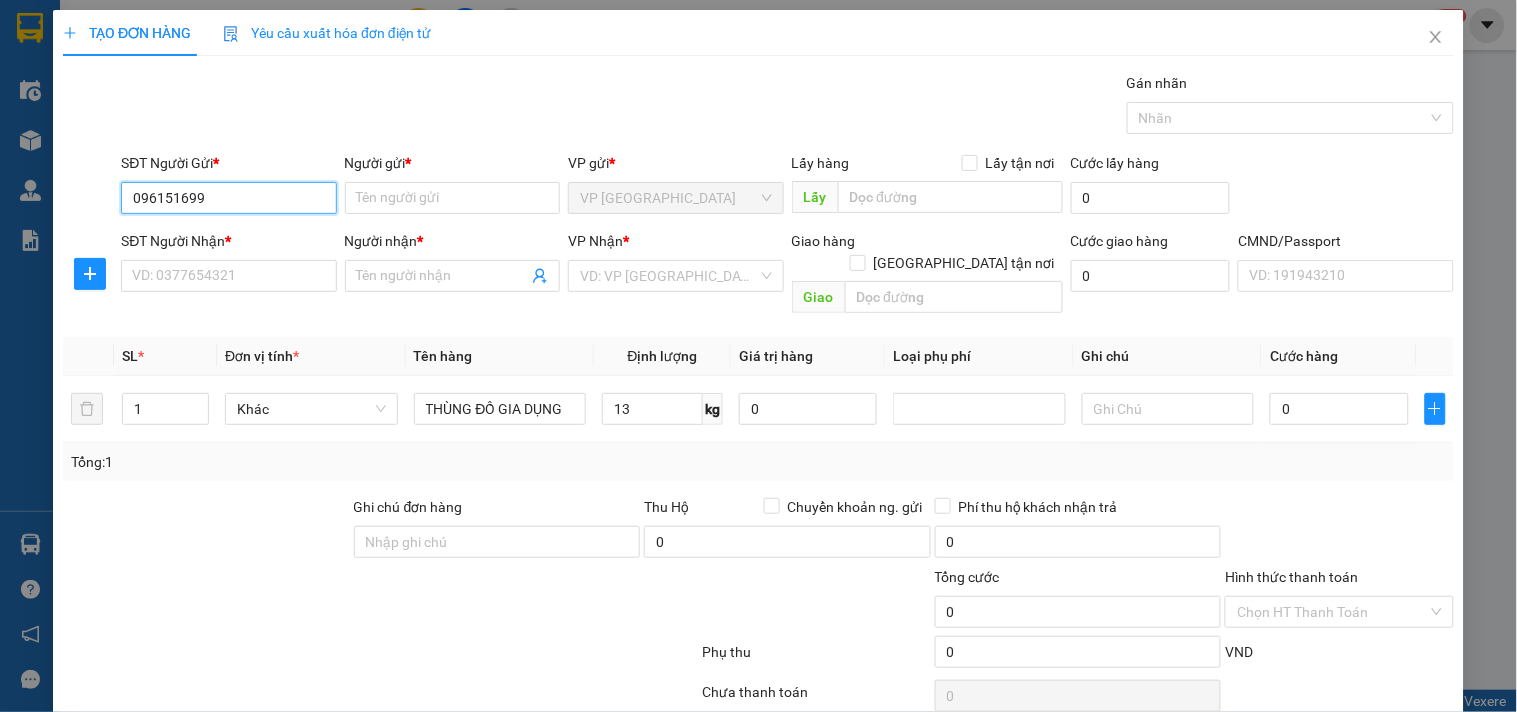 type on "0961516994" 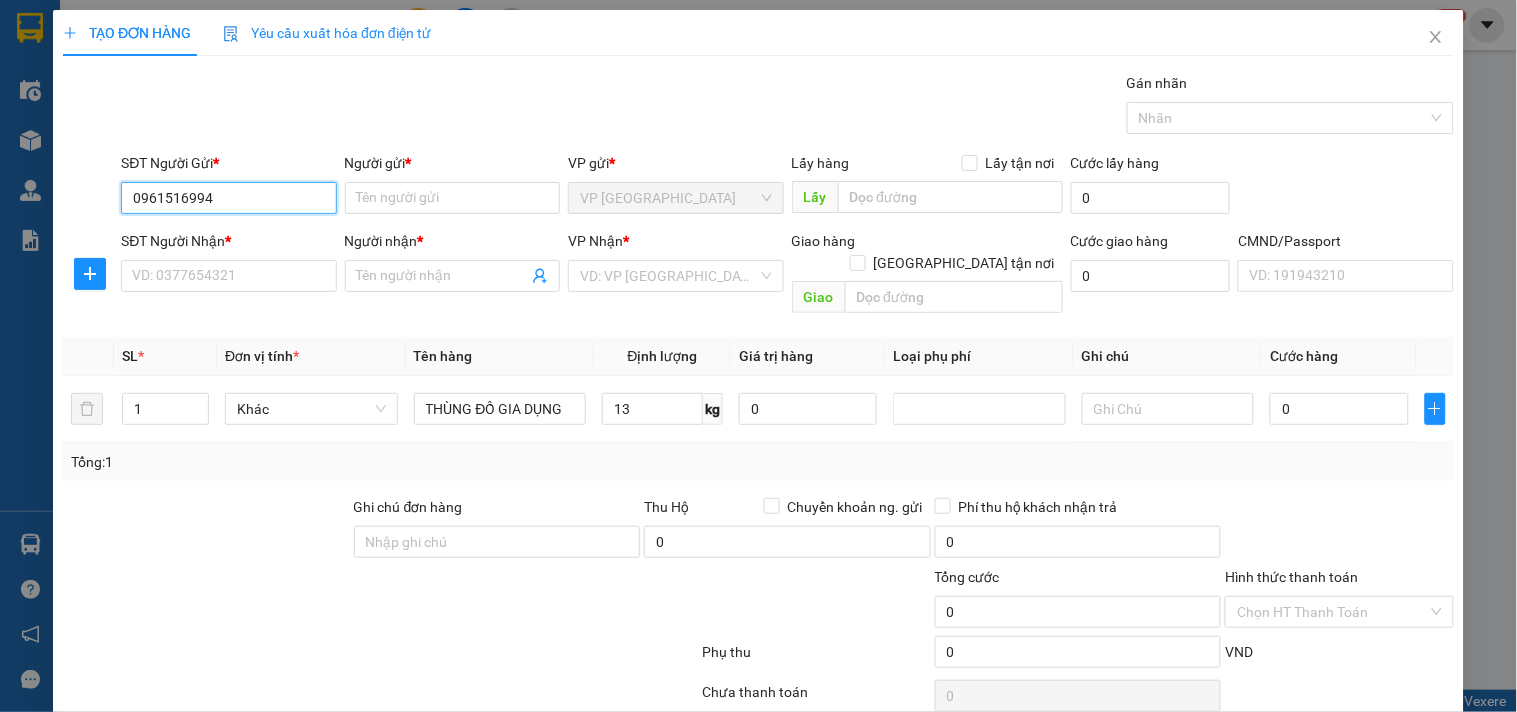 click on "0961516994" at bounding box center [228, 198] 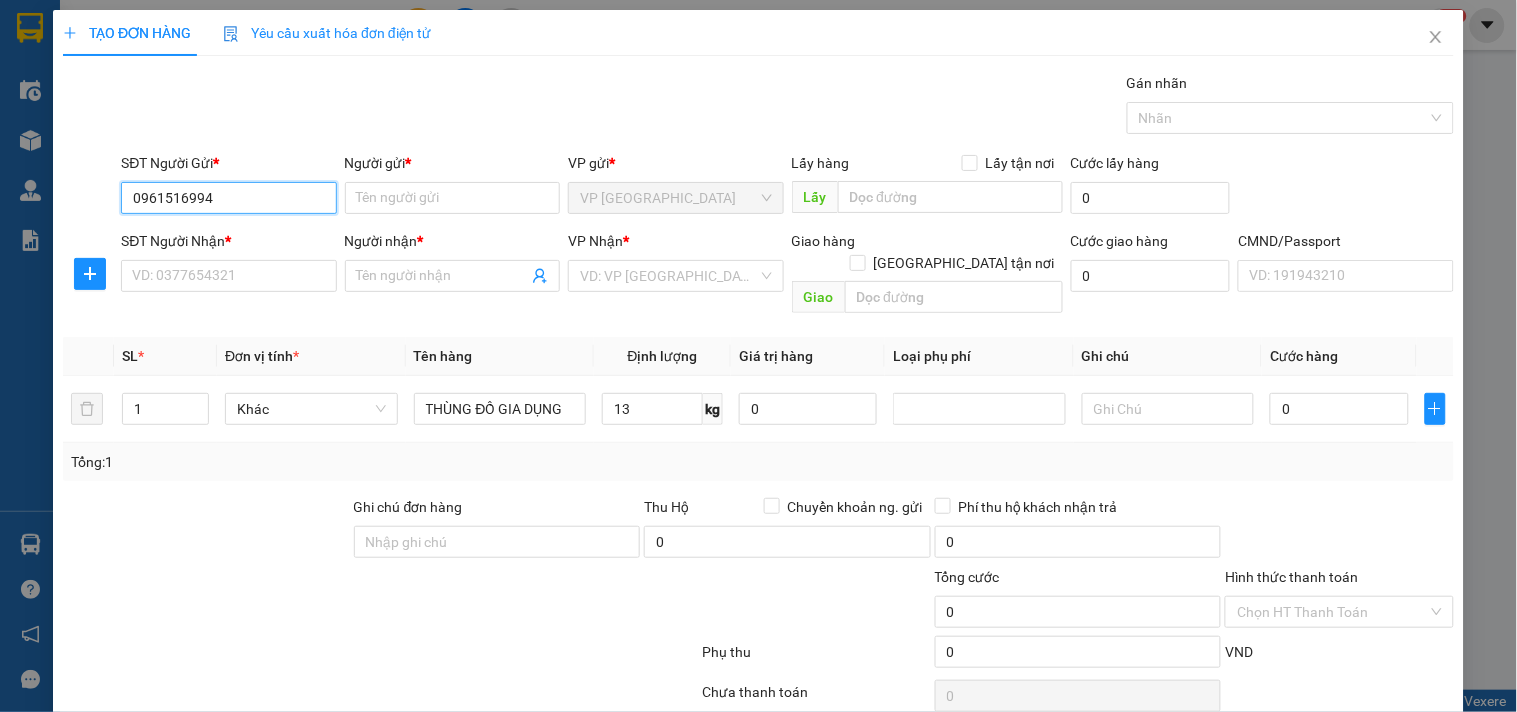 click on "0961516994" at bounding box center (228, 198) 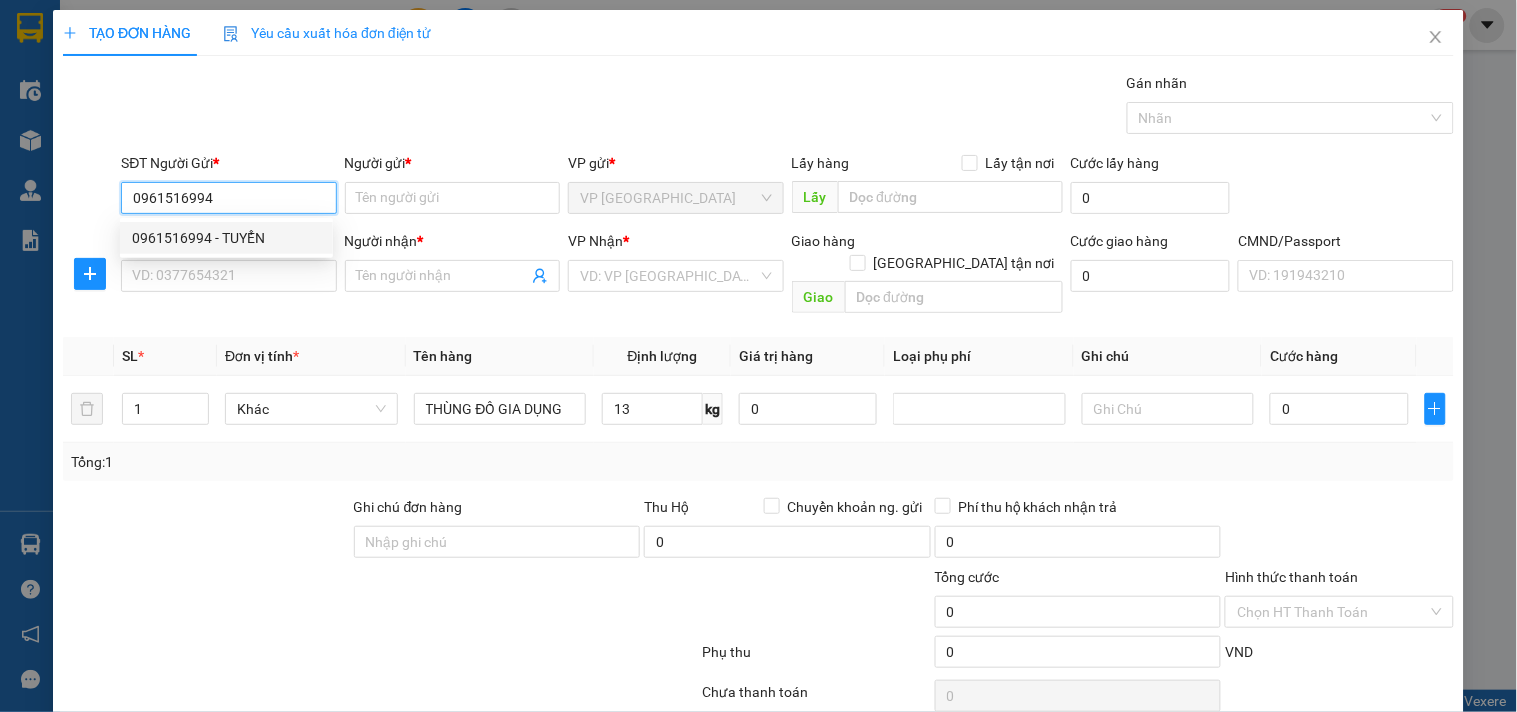 click on "0961516994 - TUYỂN" at bounding box center [226, 238] 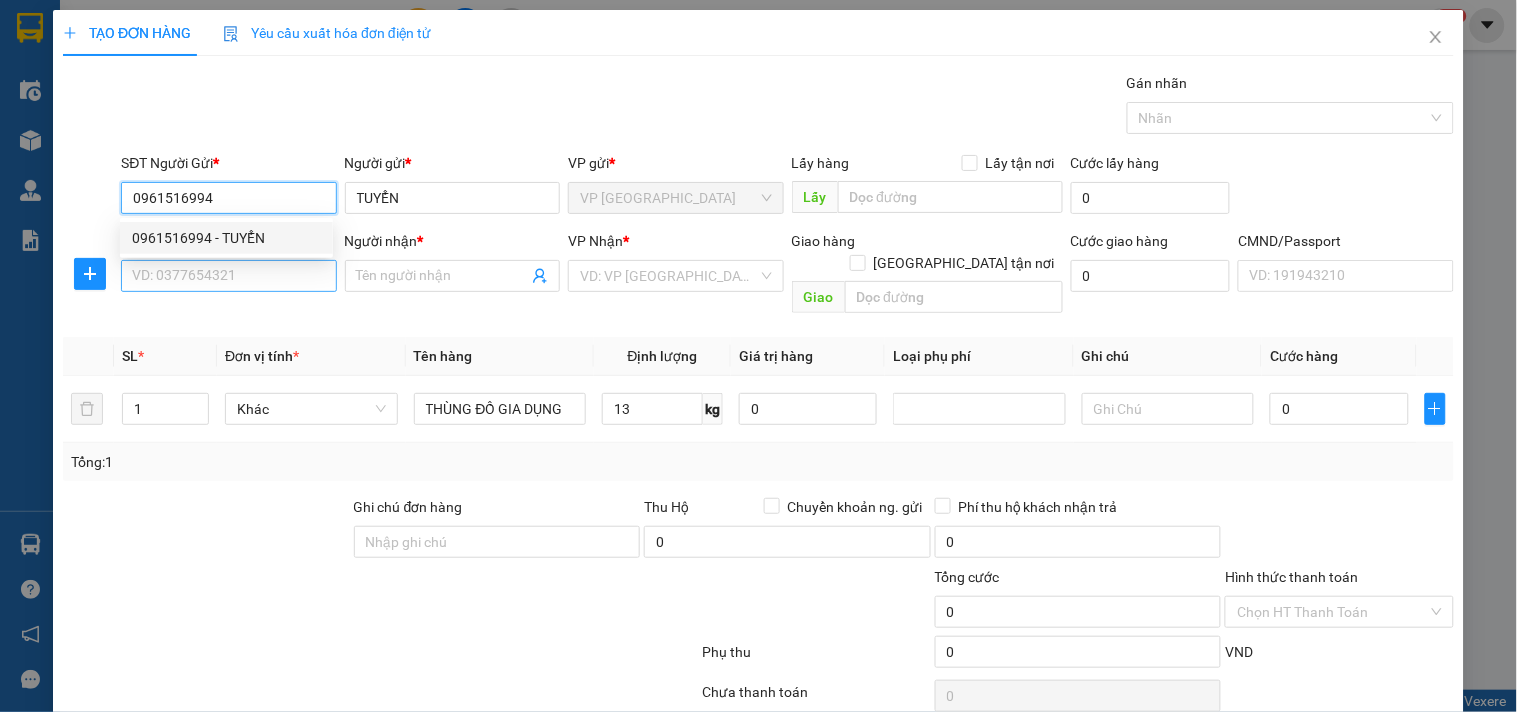 type on "0961516994" 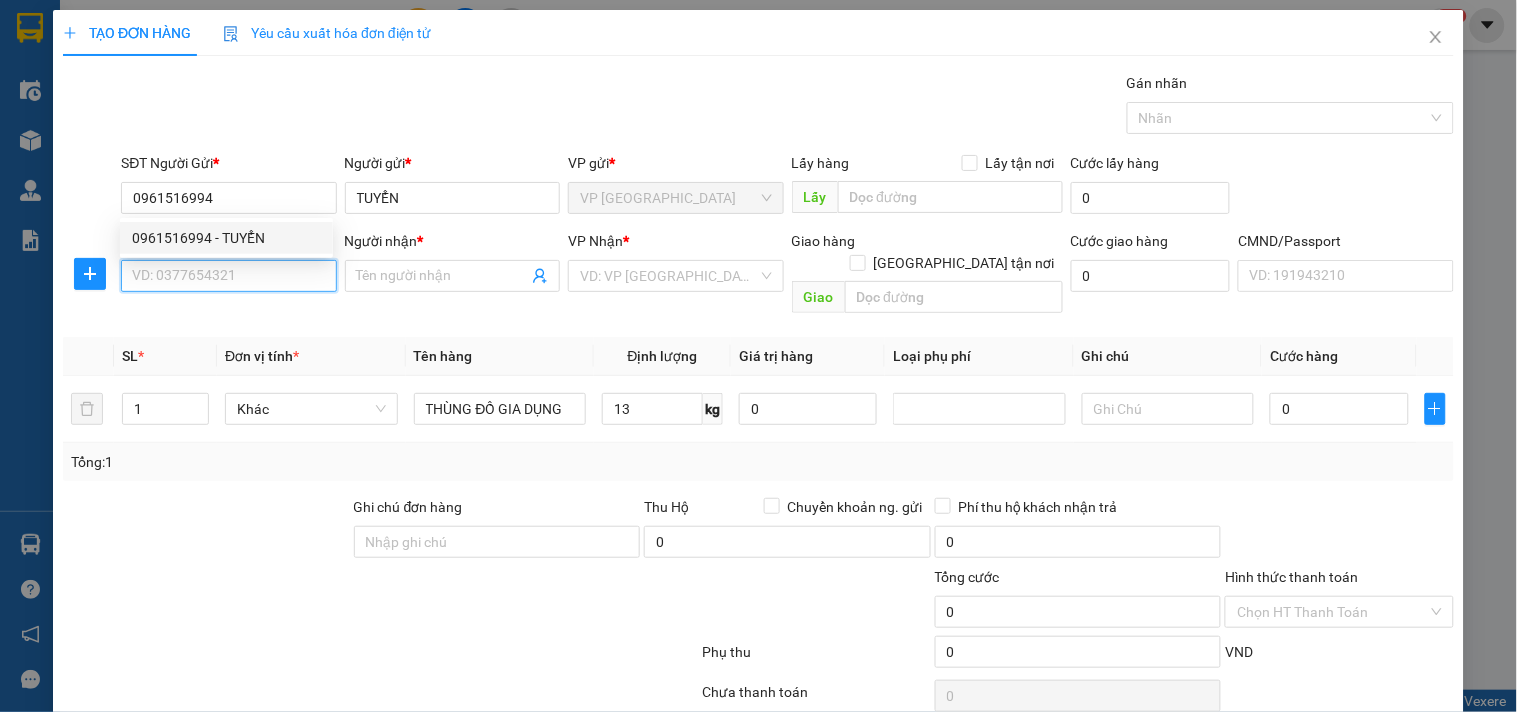 click on "SĐT Người Nhận  *" at bounding box center [228, 276] 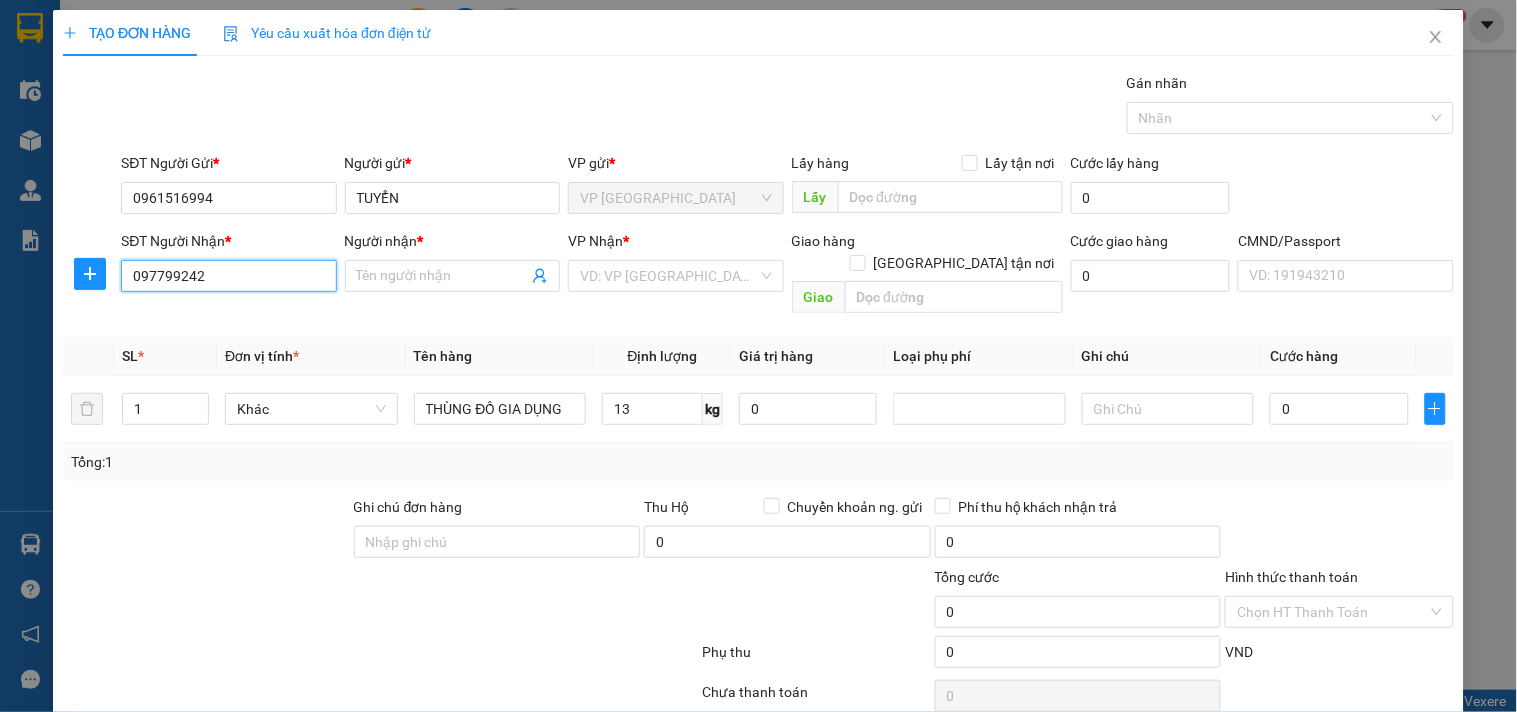 type on "0977992420" 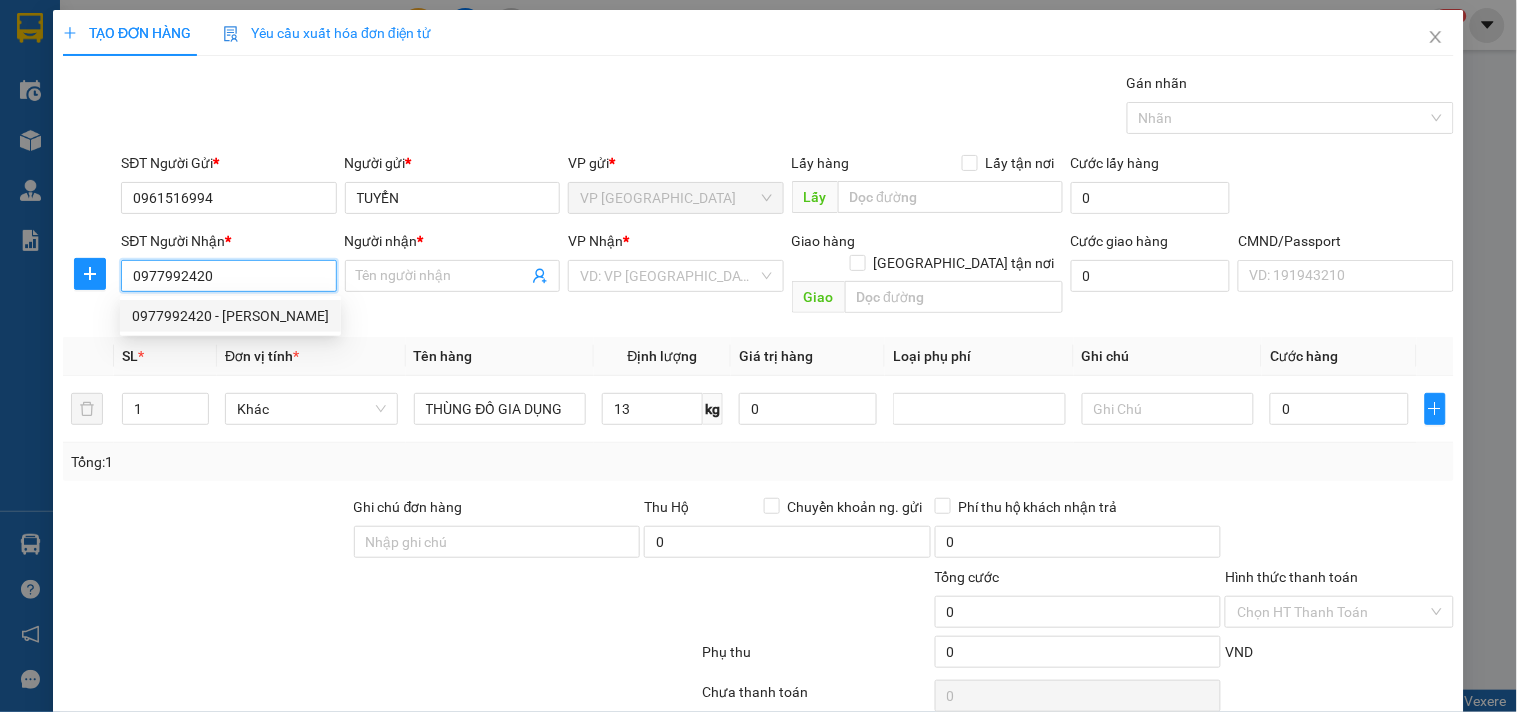 click on "0977992420" at bounding box center [228, 276] 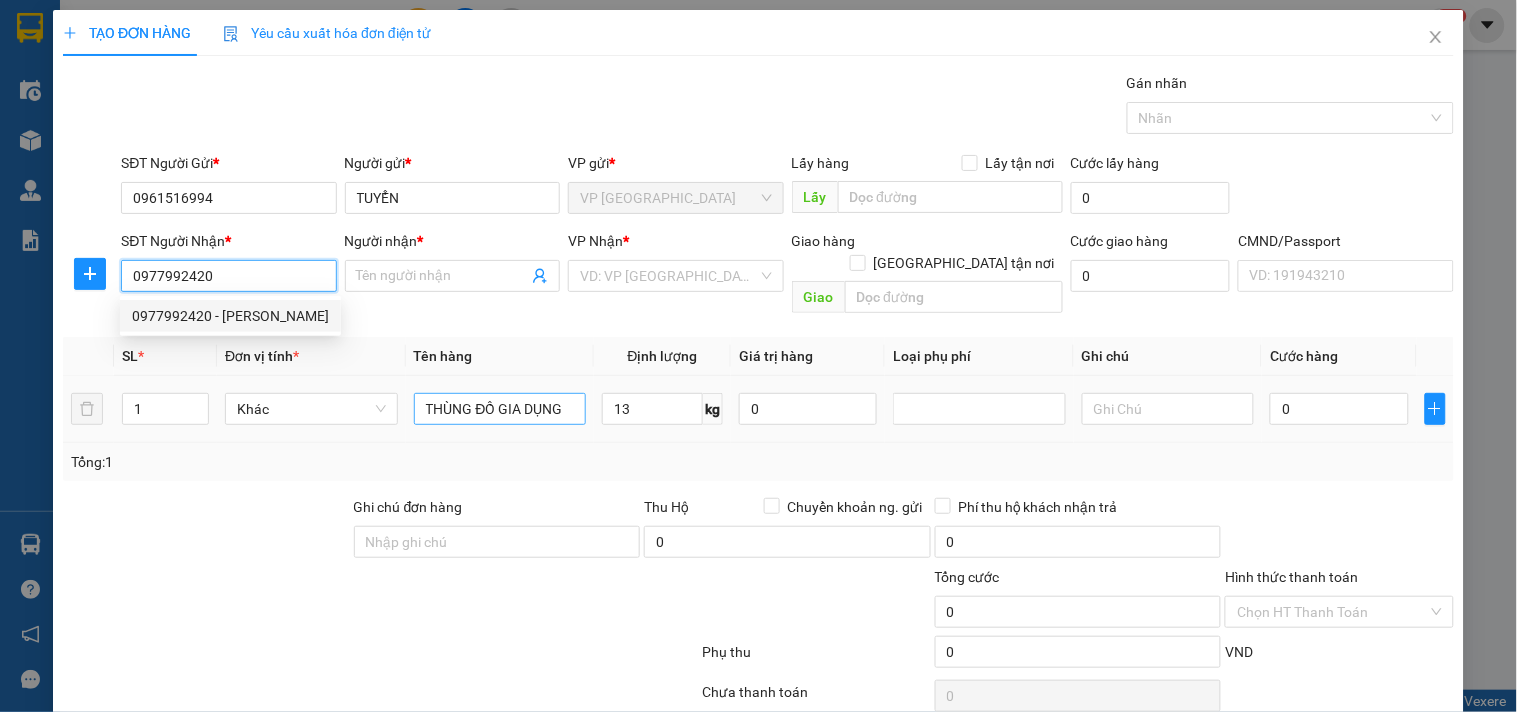 type on "THANH BÌNH" 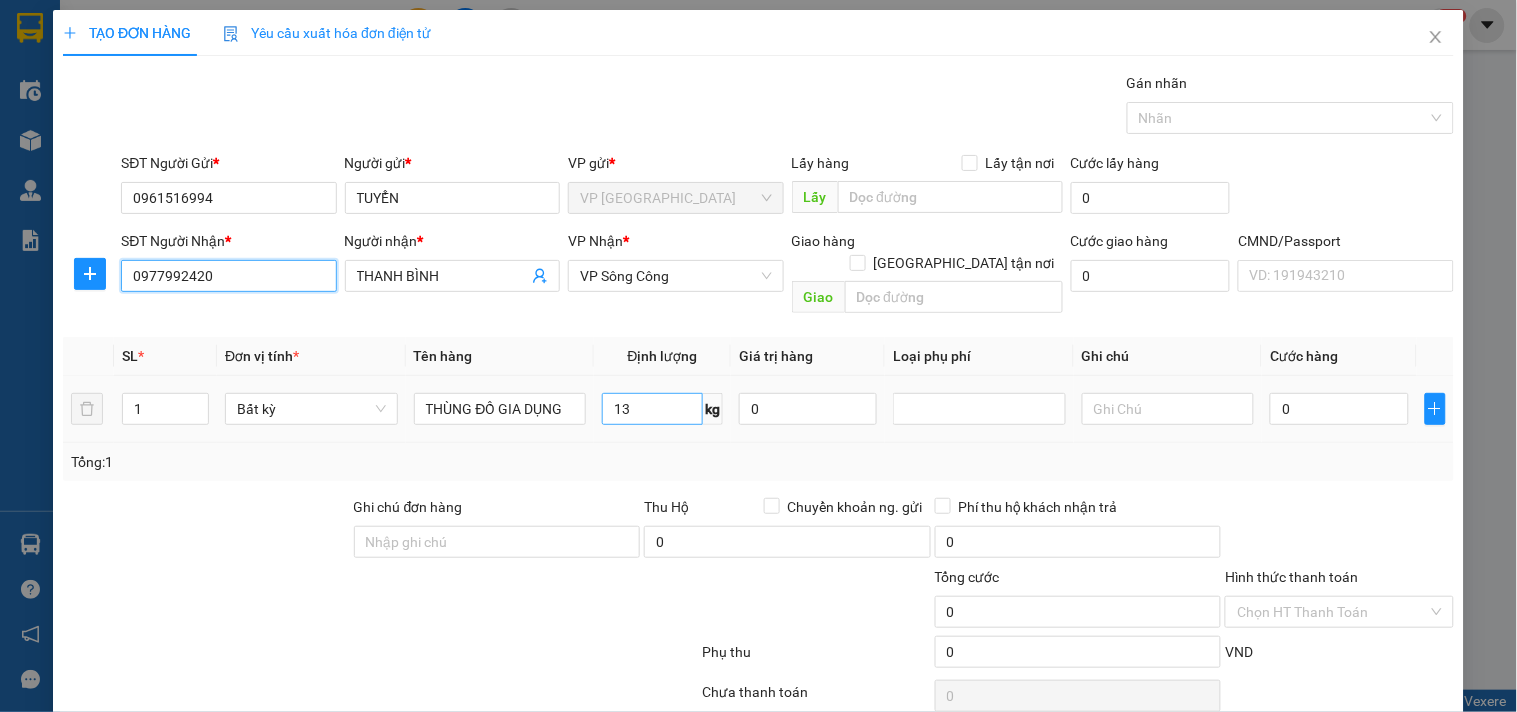 type on "0977992420" 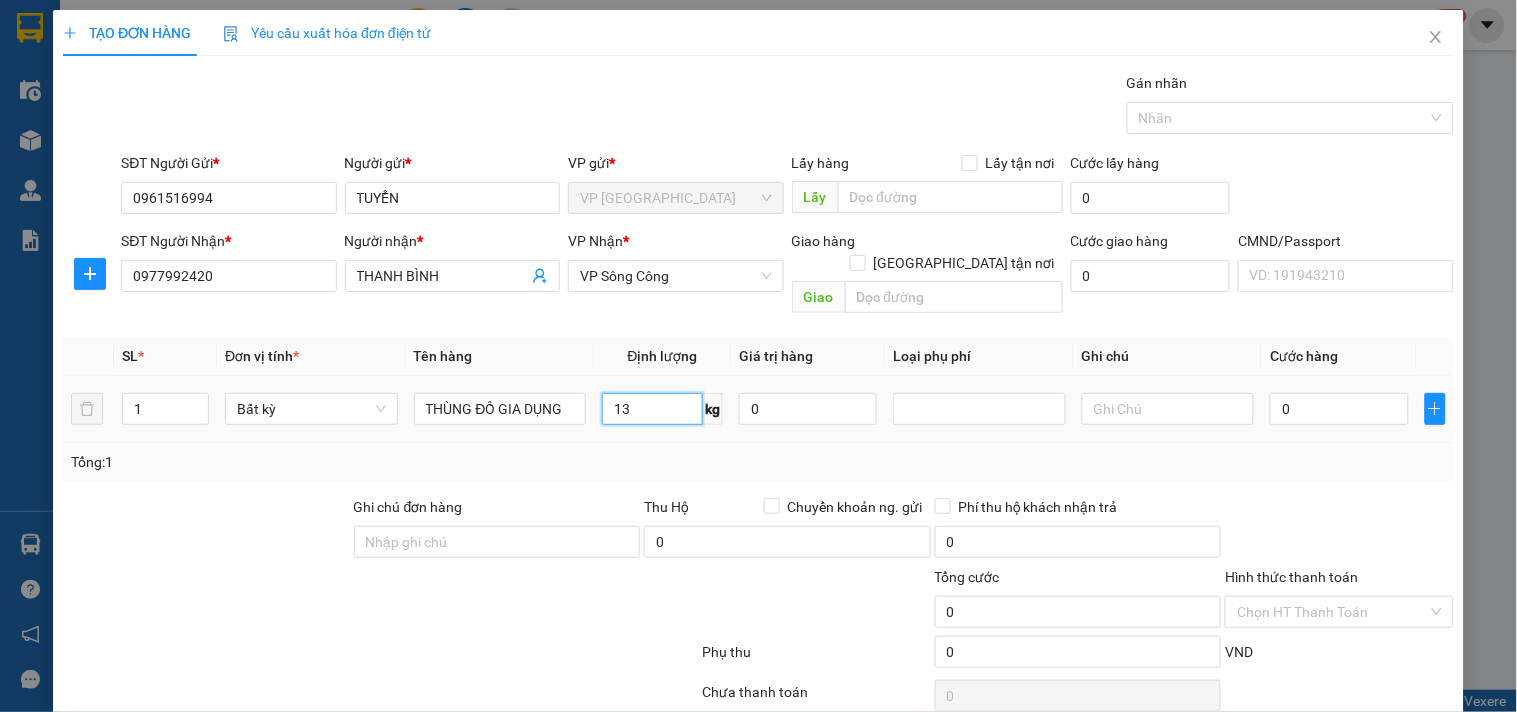 click on "13" at bounding box center (652, 409) 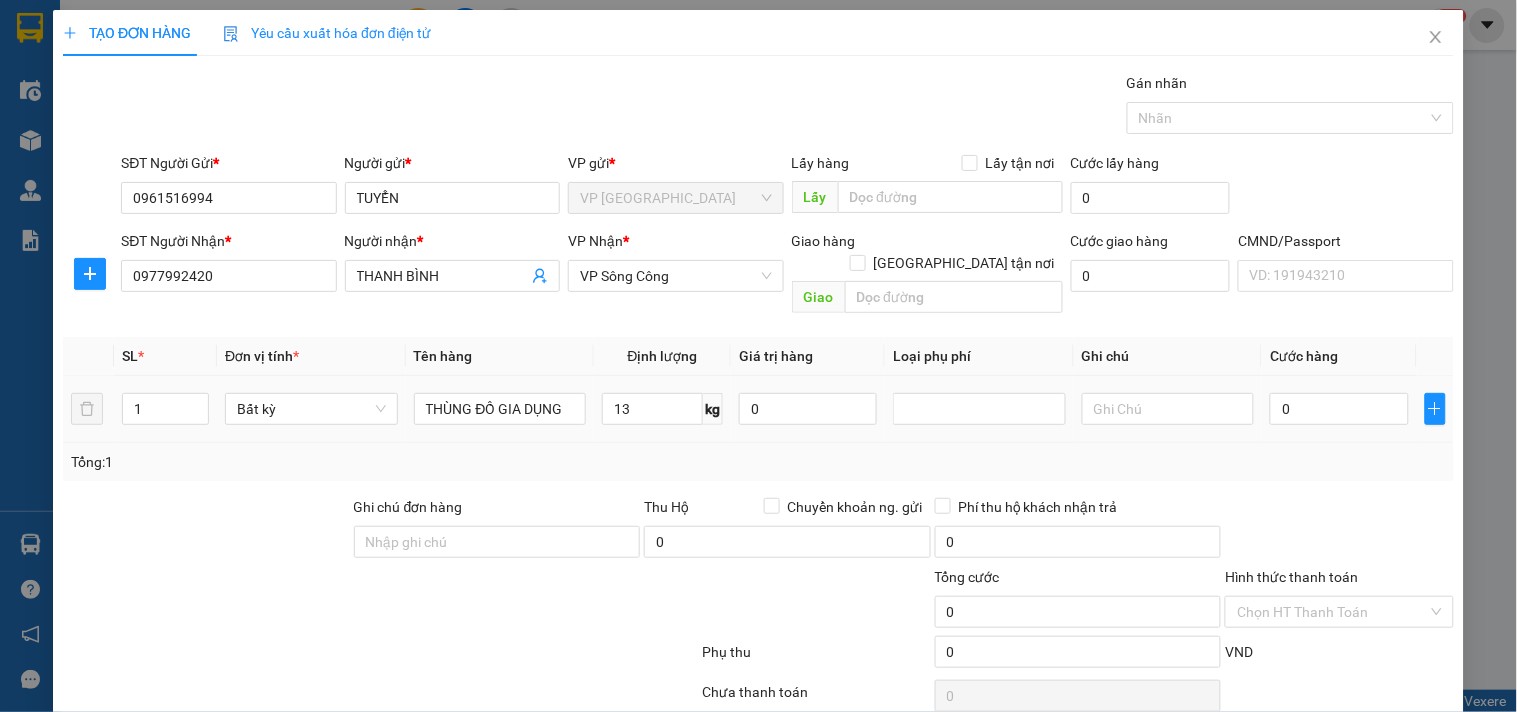 click on "Tổng:  1" at bounding box center (758, 462) 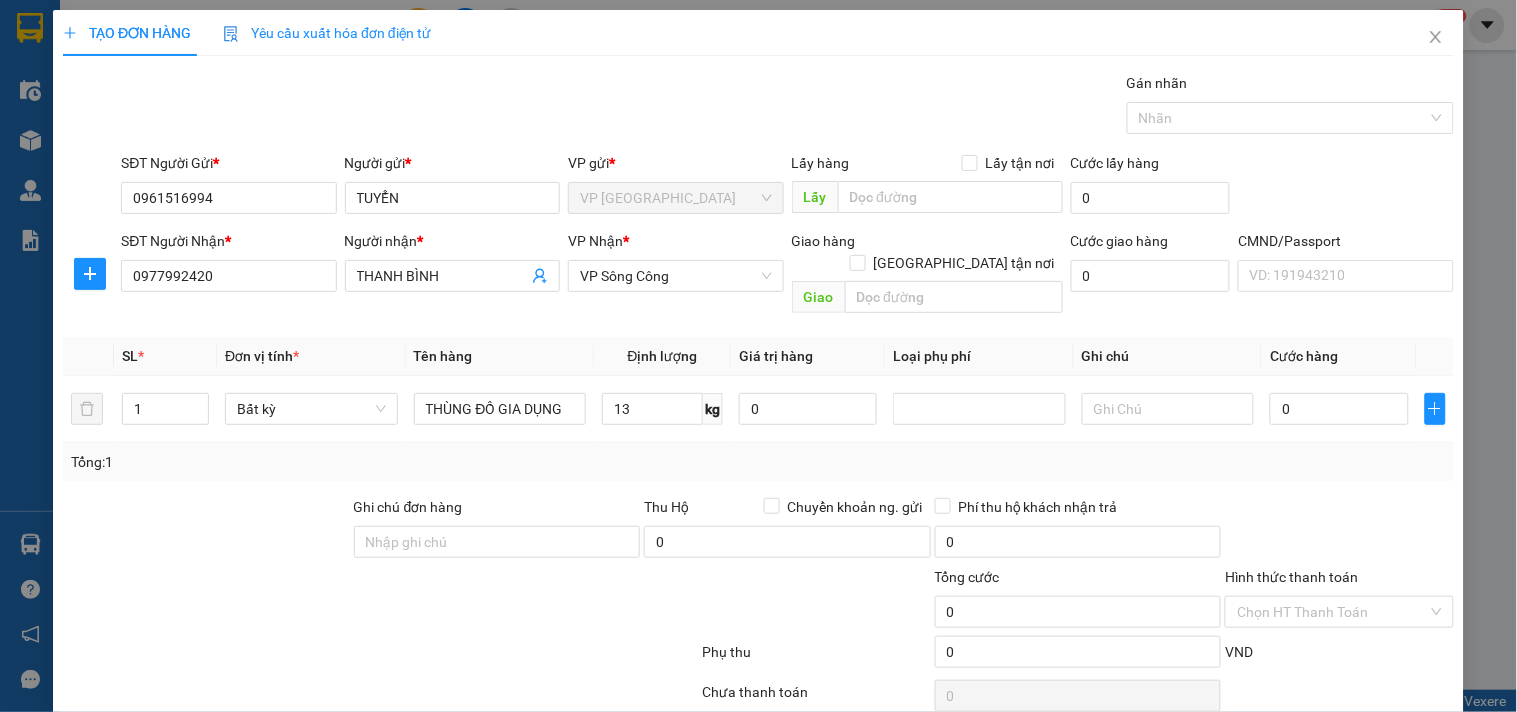 type on "50.000" 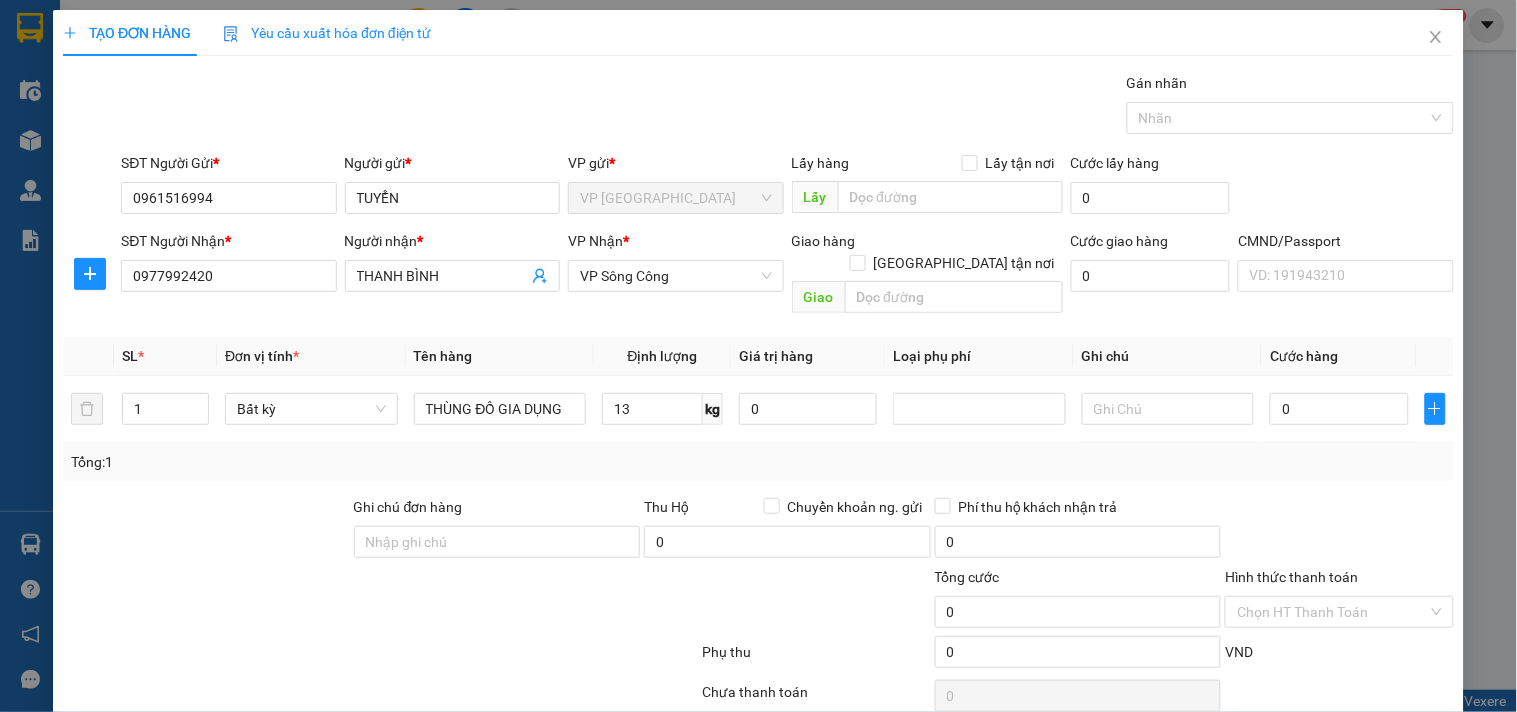 type on "50.000" 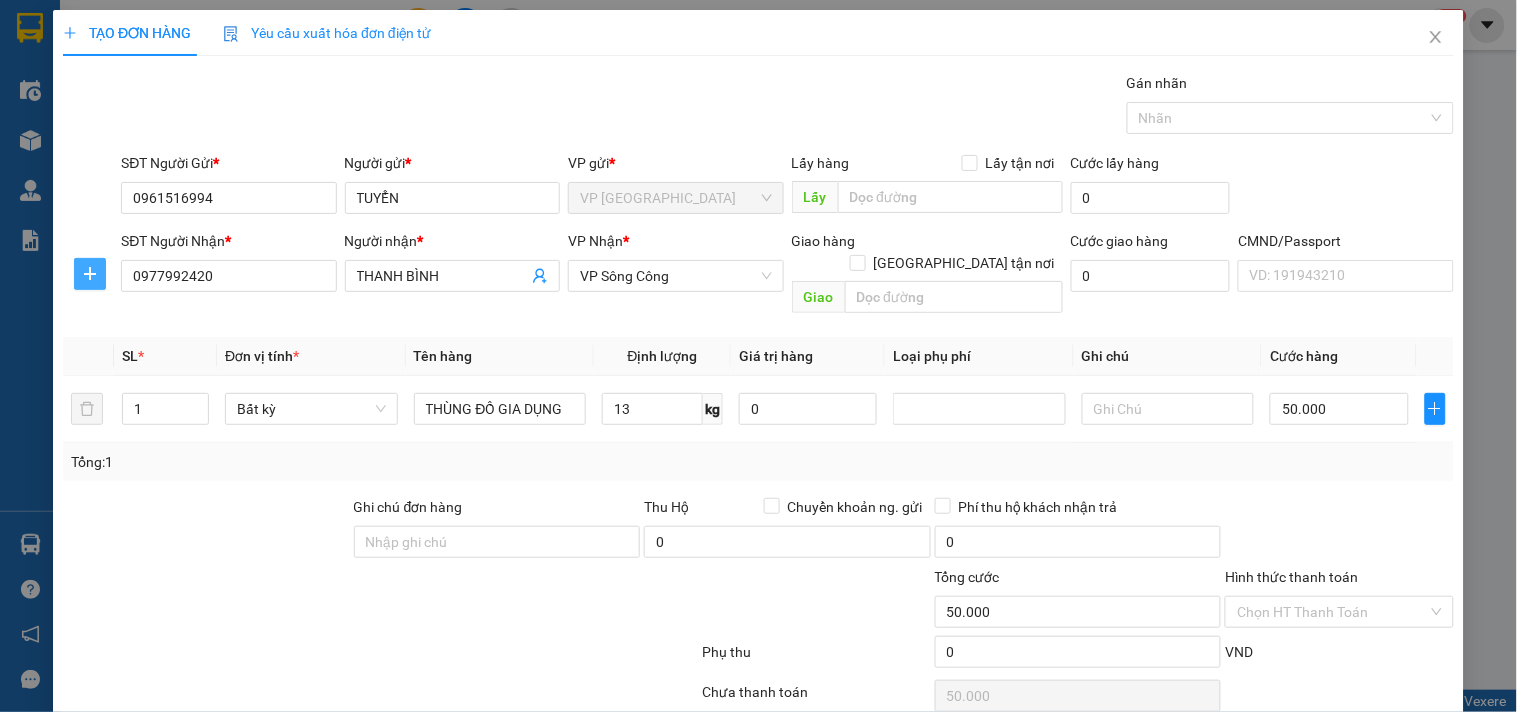 click 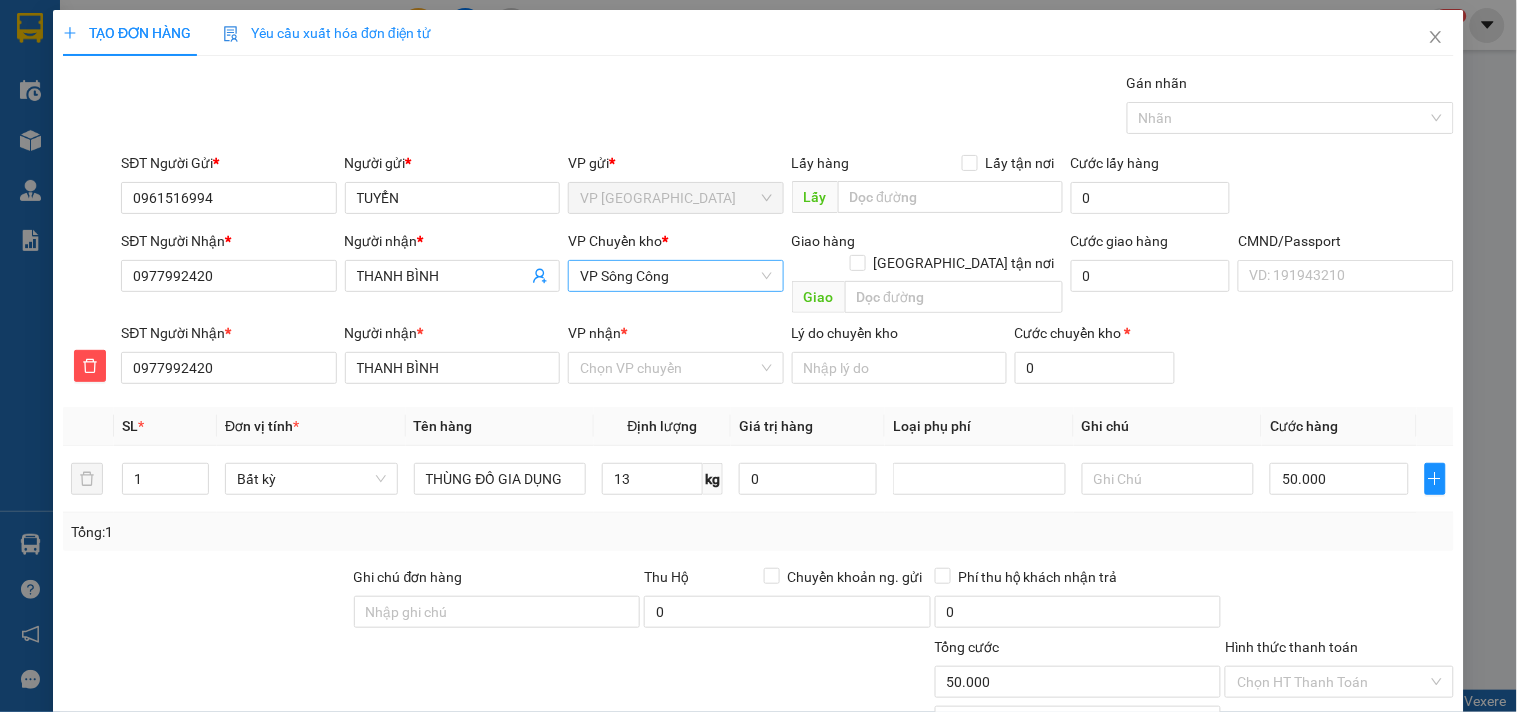 click on "VP Sông Công" at bounding box center [675, 276] 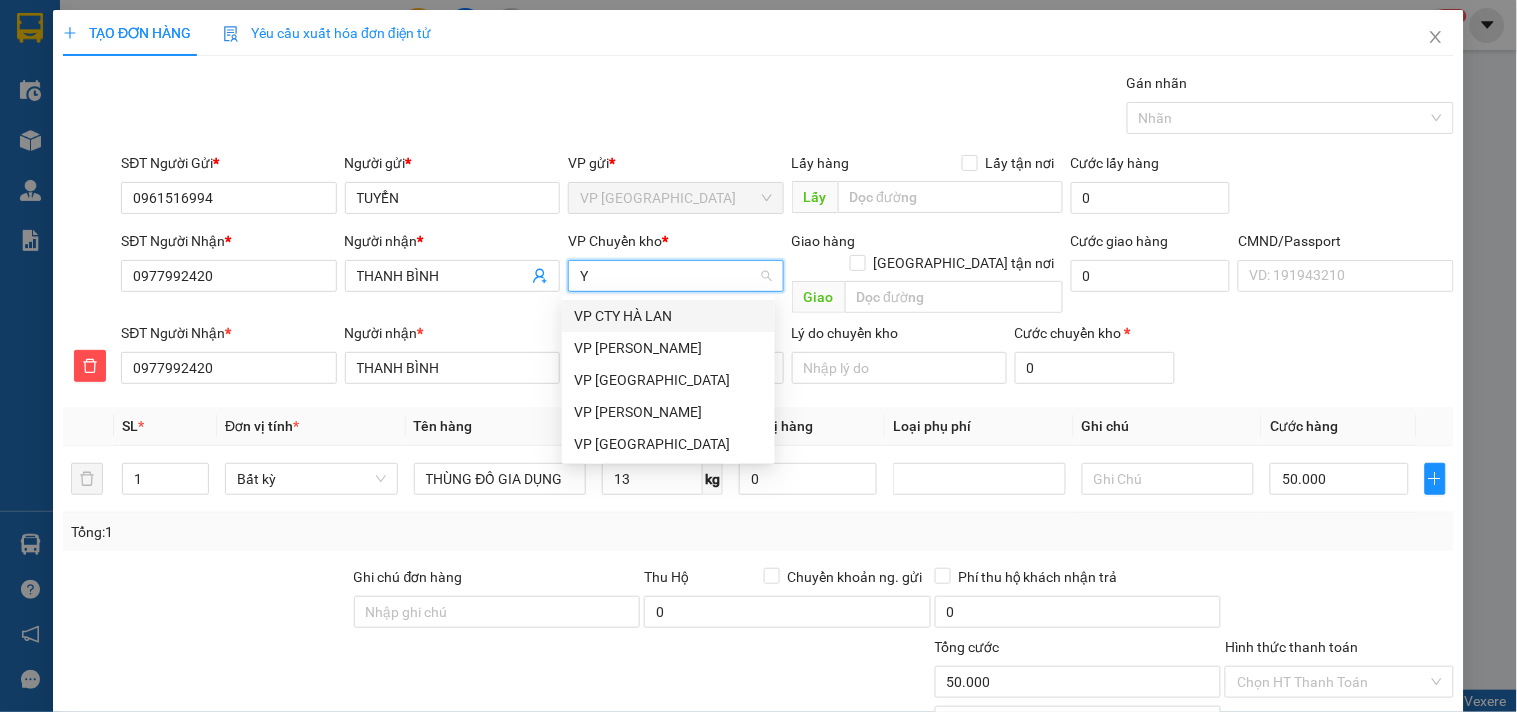 type on "YB" 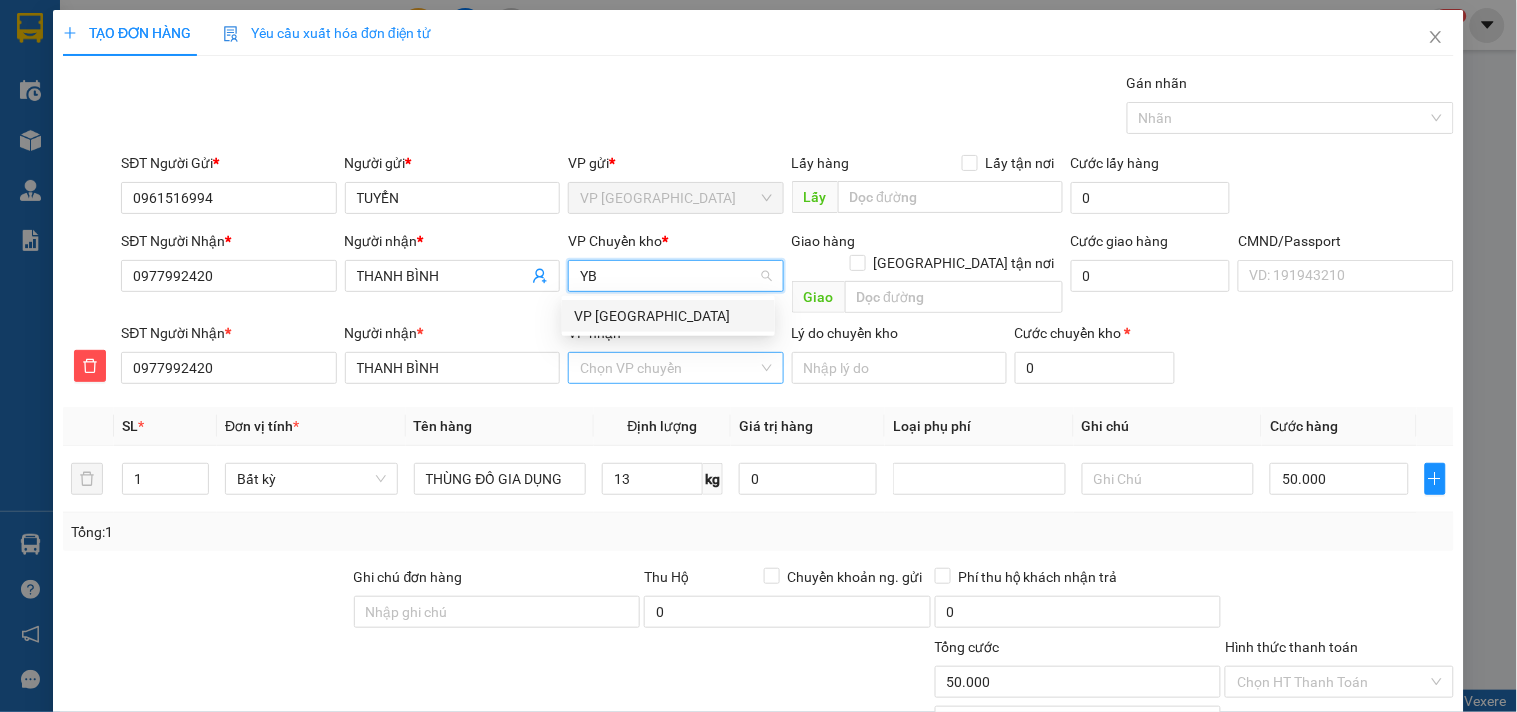 drag, startPoint x: 632, startPoint y: 301, endPoint x: 633, endPoint y: 333, distance: 32.01562 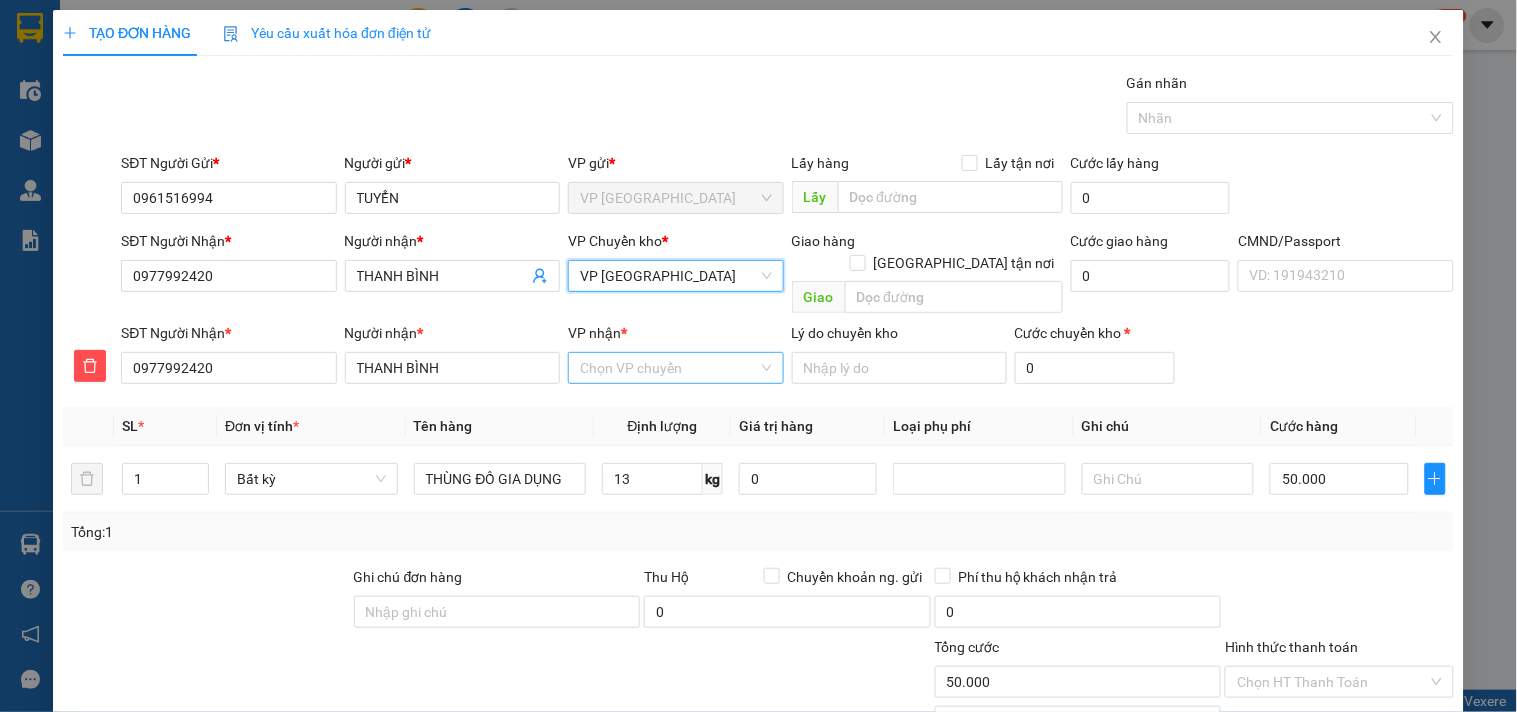 click on "VP nhận  *" at bounding box center [668, 368] 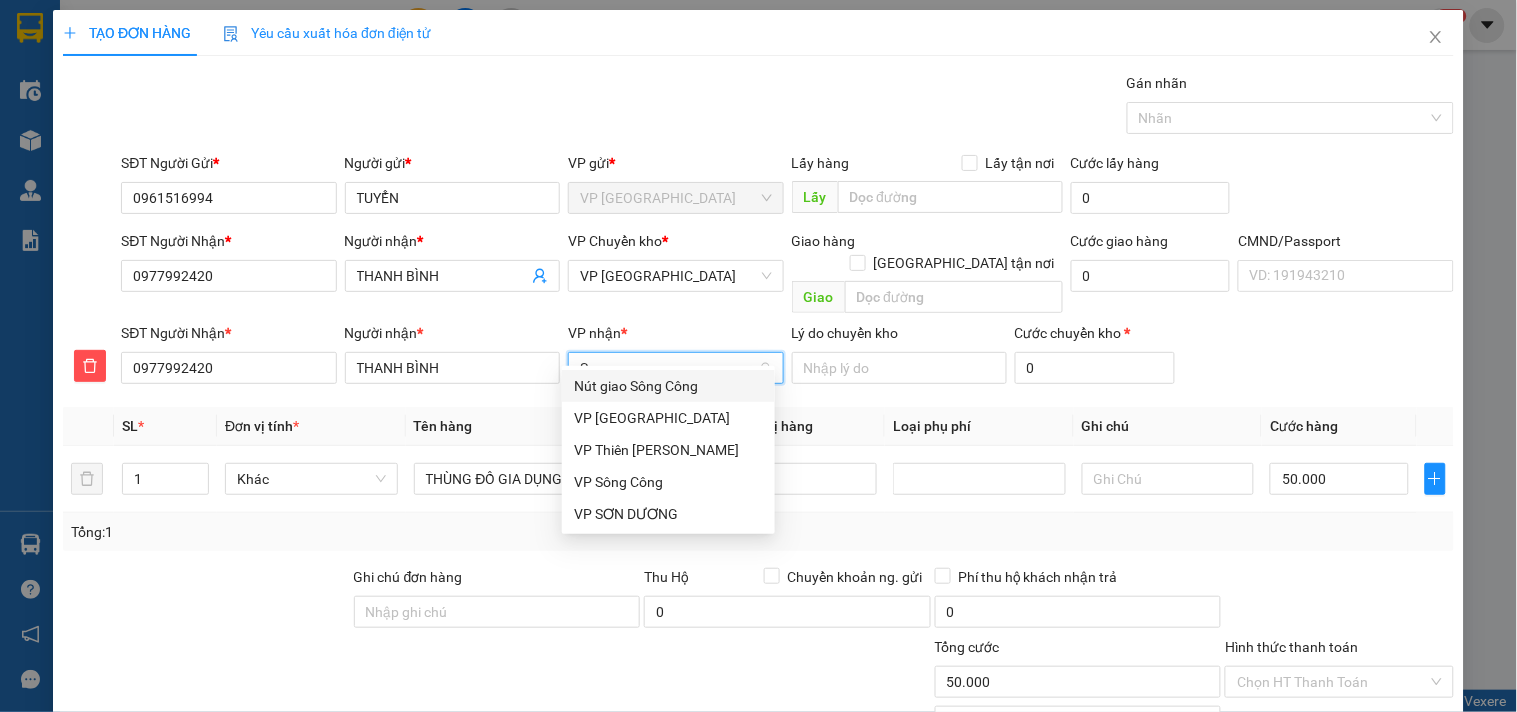 type on "SC" 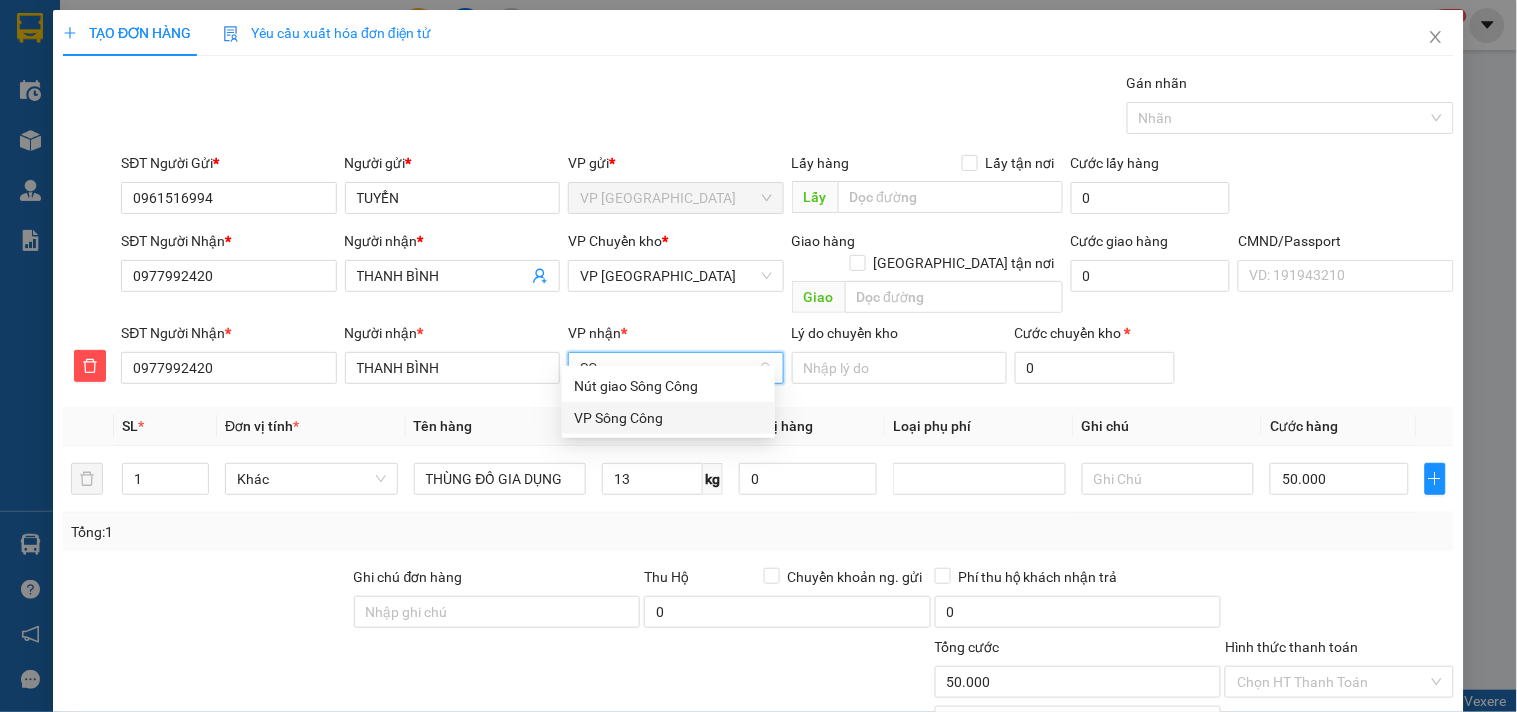 click on "VP Sông Công" at bounding box center [668, 418] 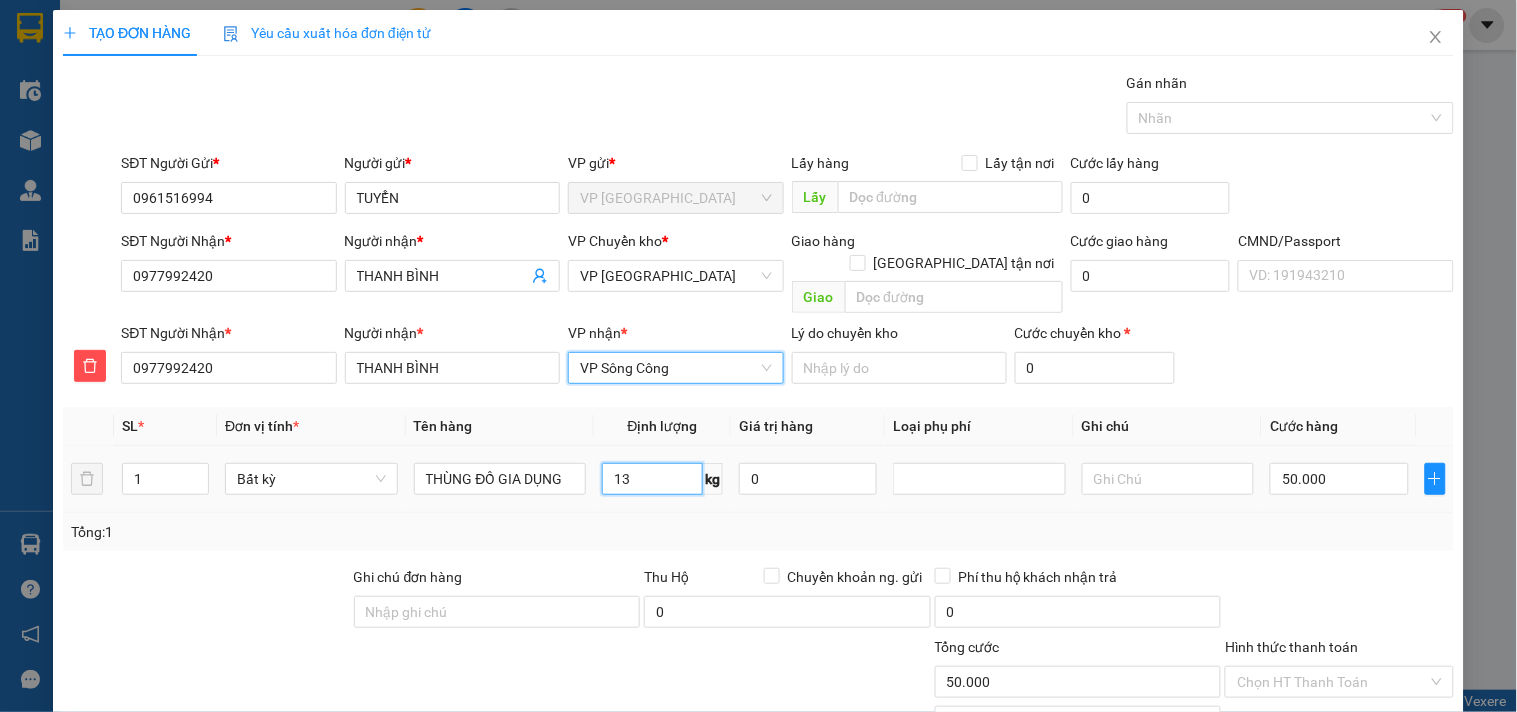 click on "13" at bounding box center (652, 479) 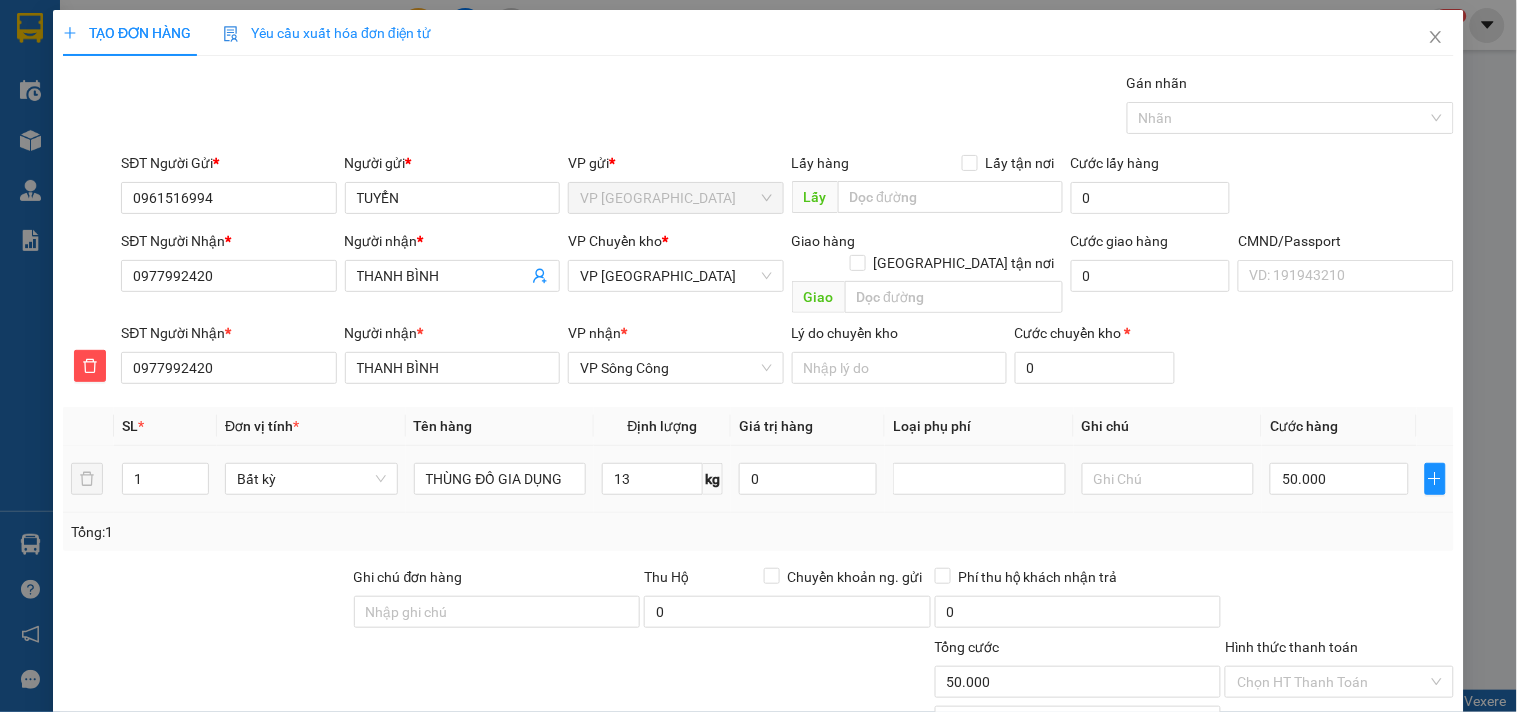 click on "13 kg" at bounding box center [662, 479] 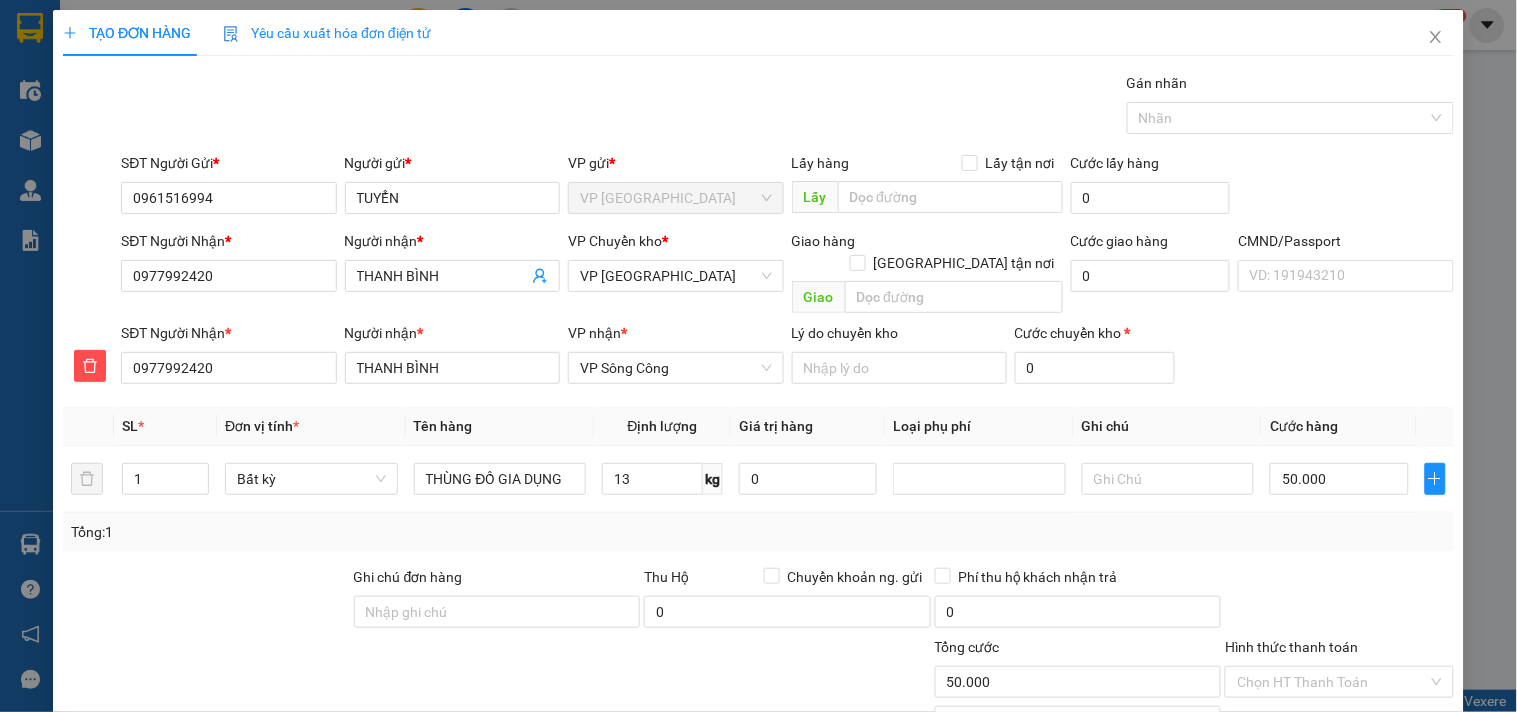 scroll, scrollTop: 138, scrollLeft: 0, axis: vertical 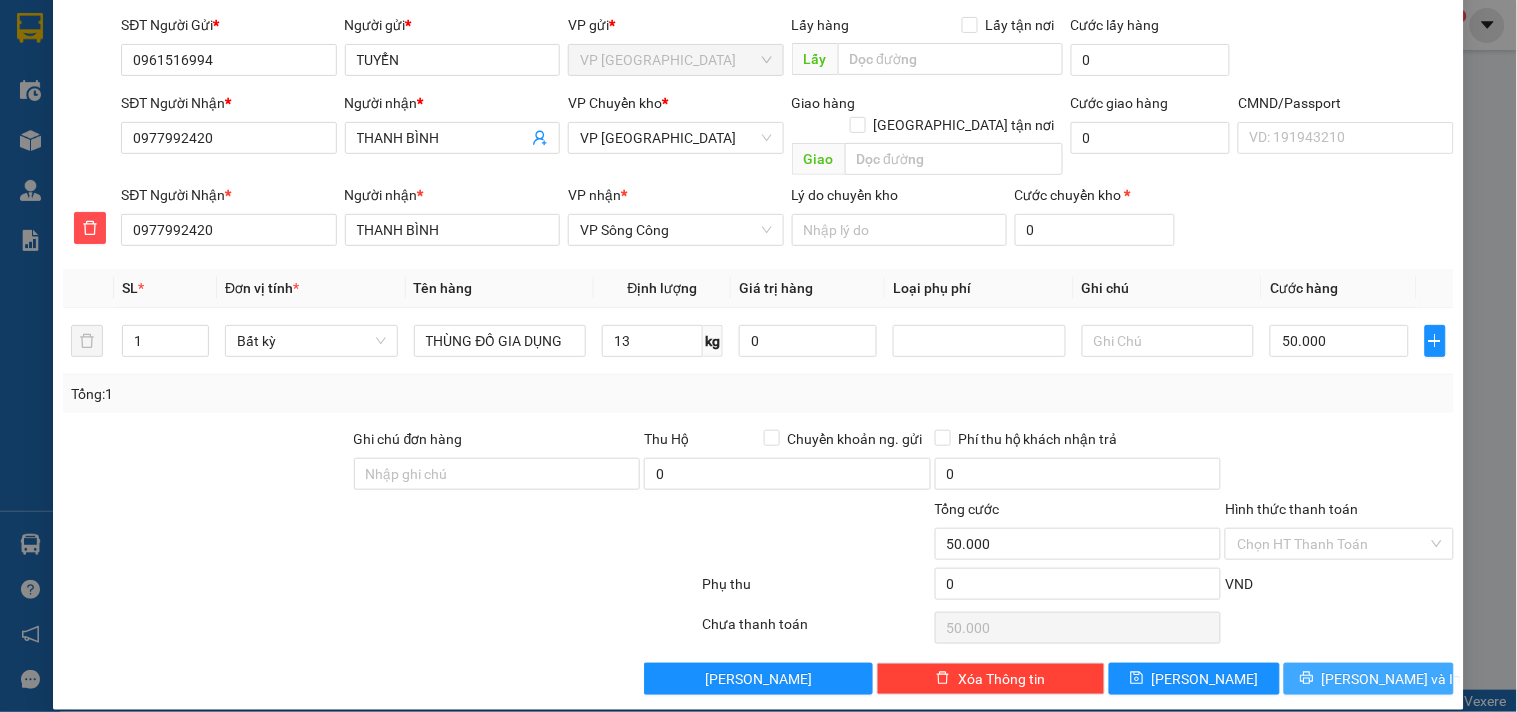 click on "[PERSON_NAME] và In" at bounding box center [1392, 679] 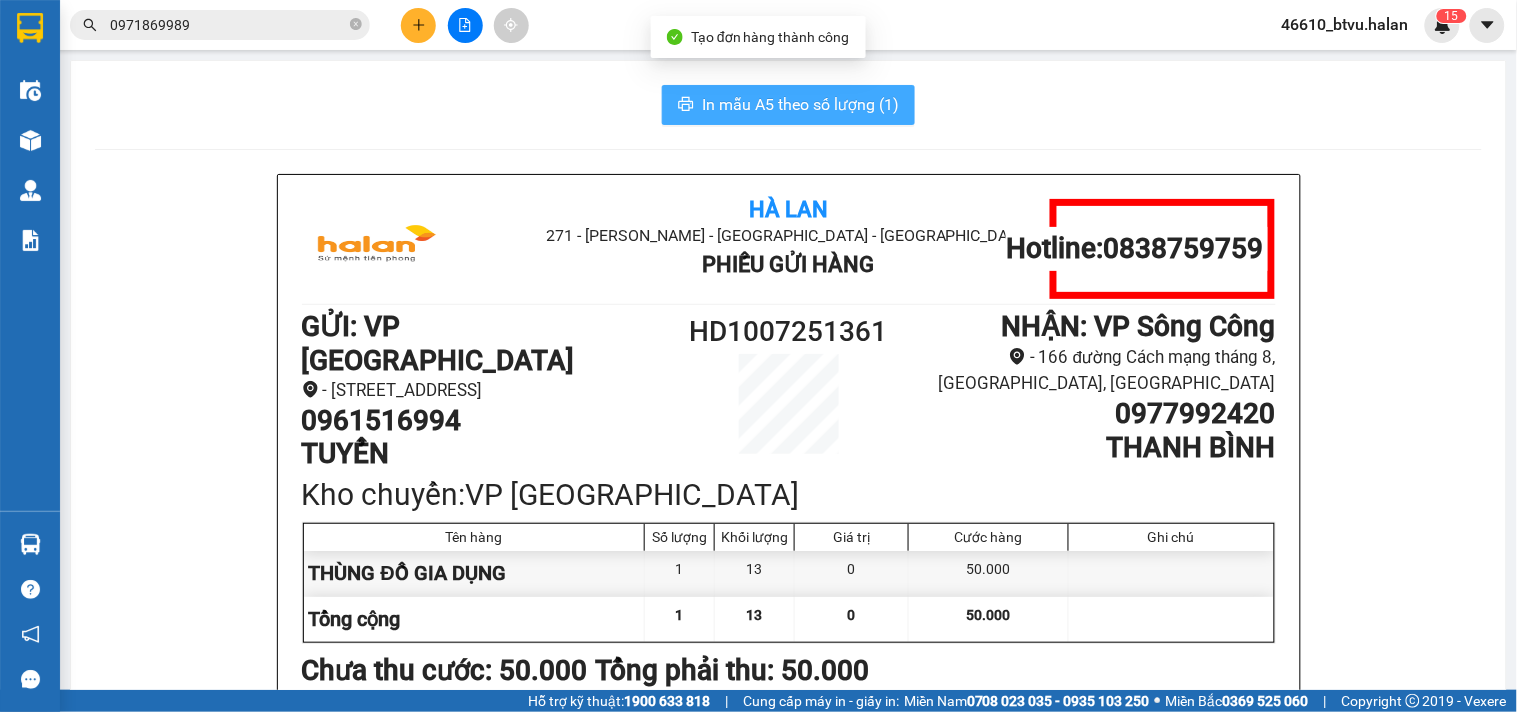 click on "In mẫu A5 theo số lượng
(1)" at bounding box center [800, 104] 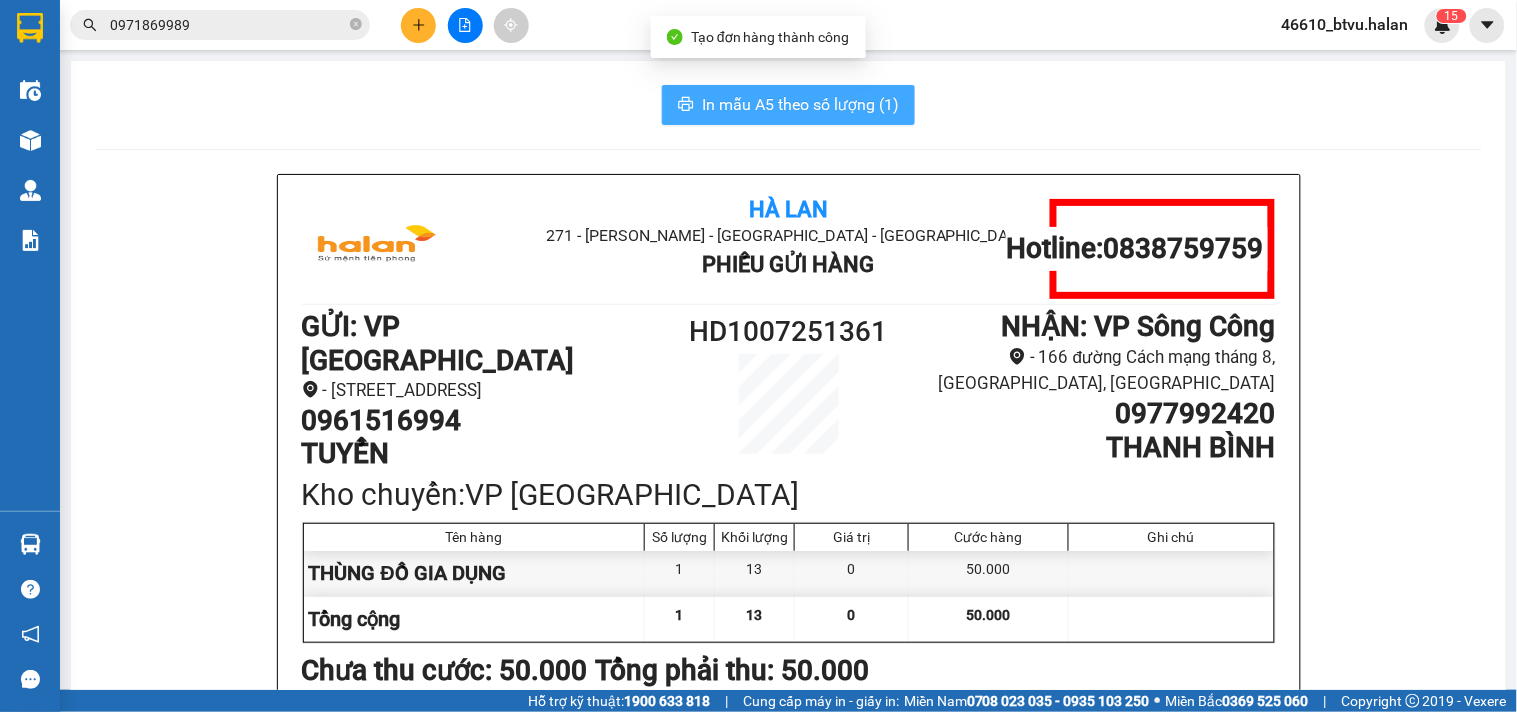 scroll, scrollTop: 0, scrollLeft: 0, axis: both 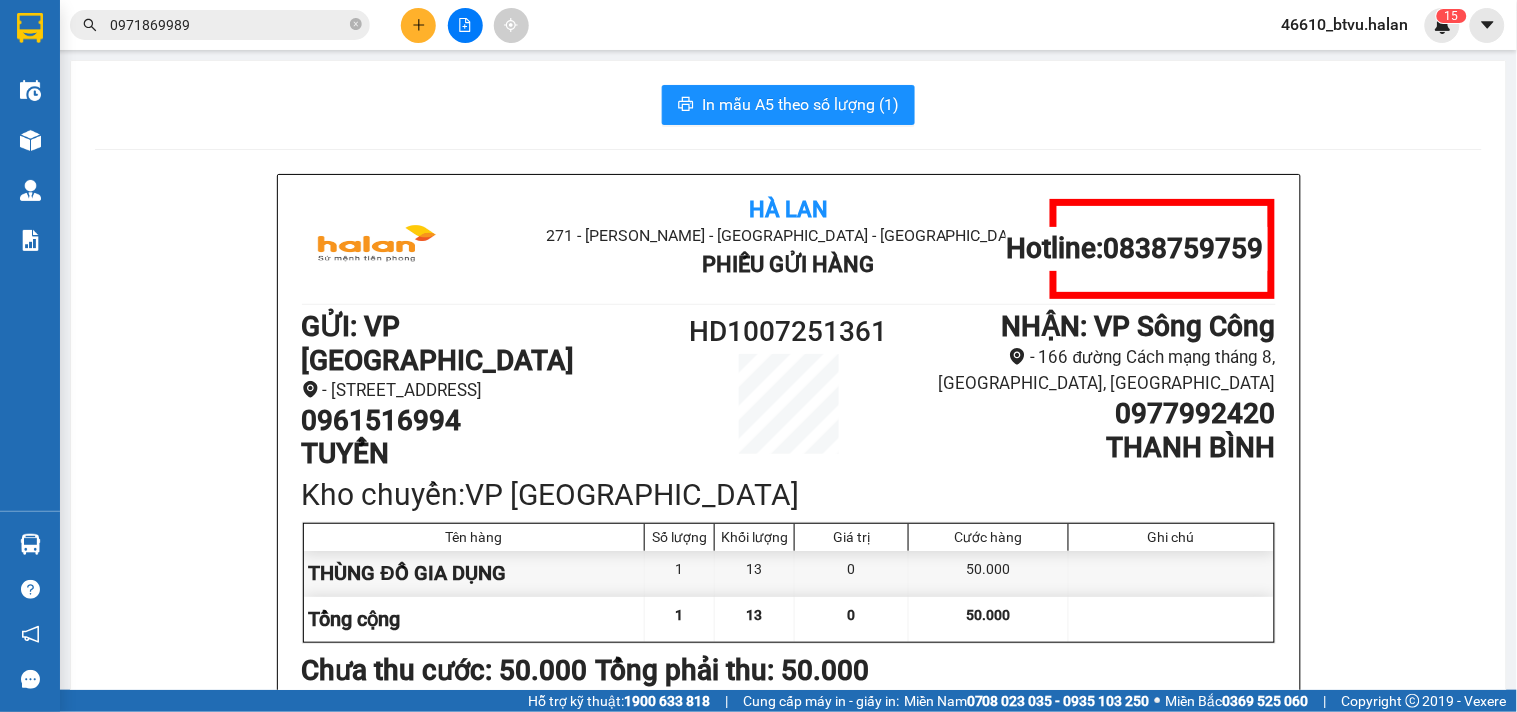click at bounding box center [30, 140] 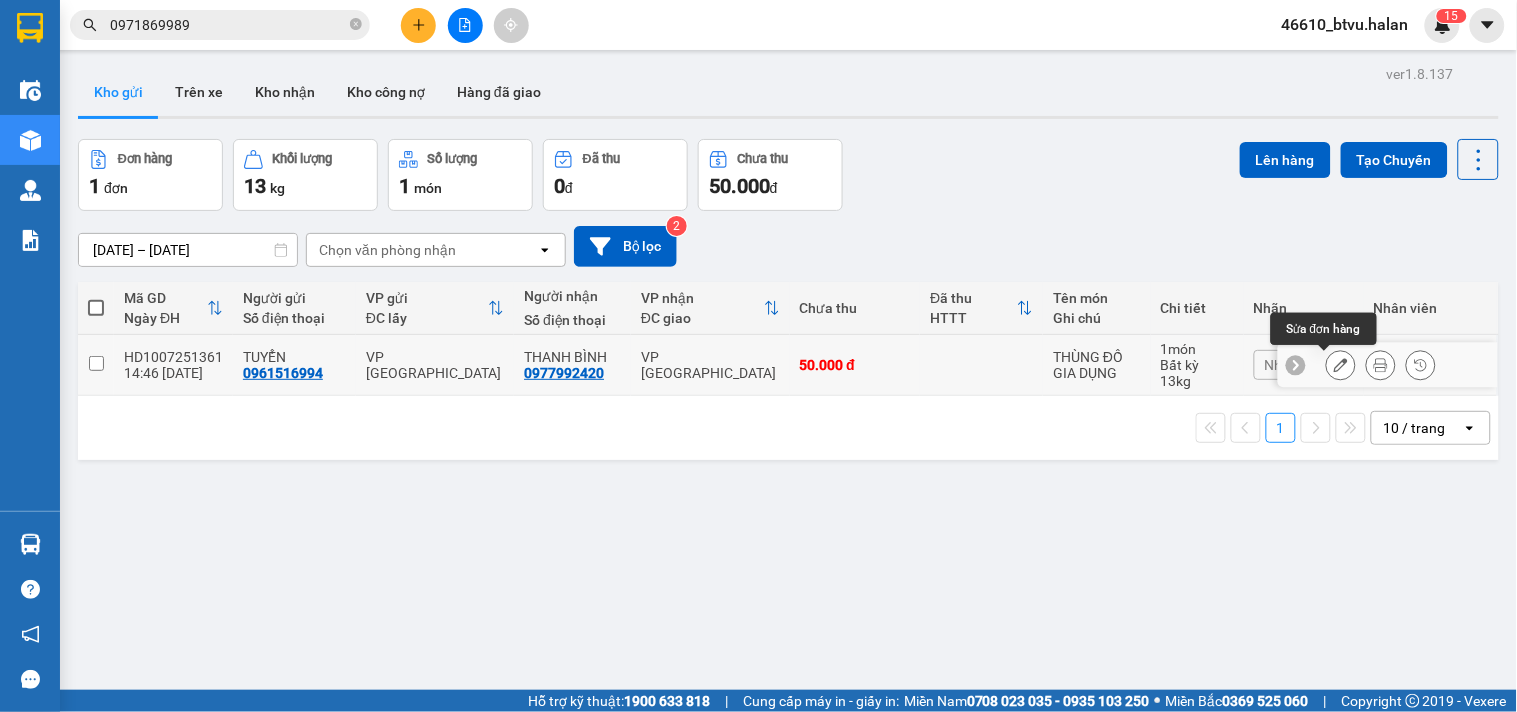 click 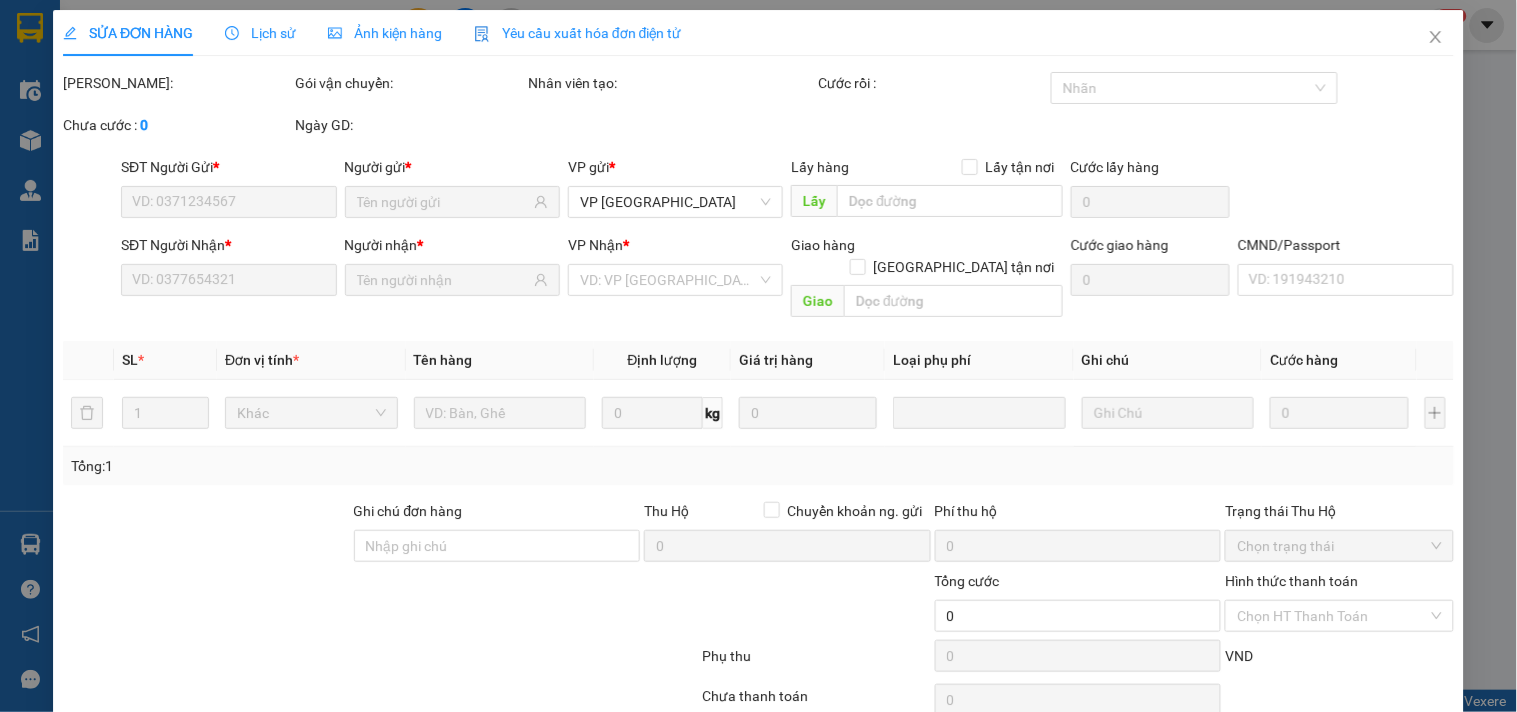 type on "0961516994" 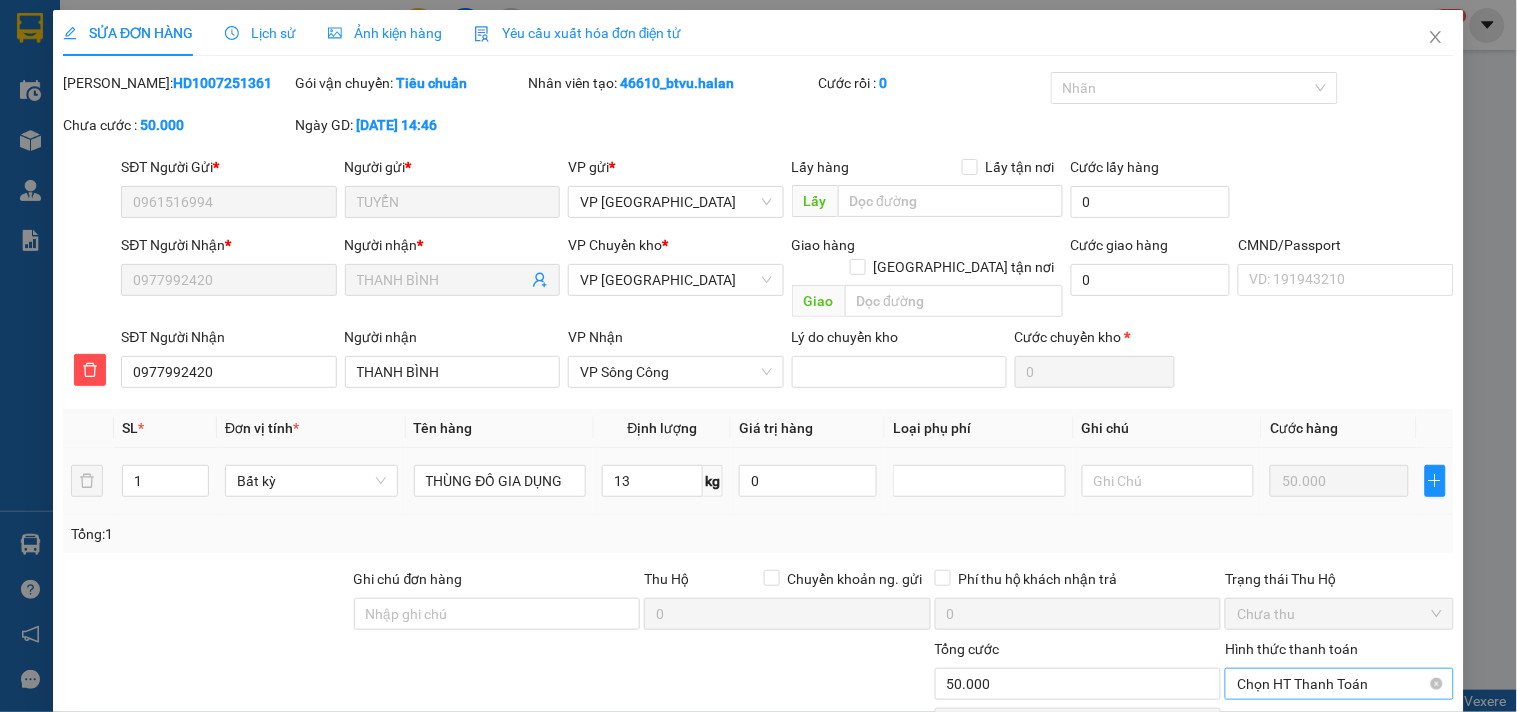 scroll, scrollTop: 140, scrollLeft: 0, axis: vertical 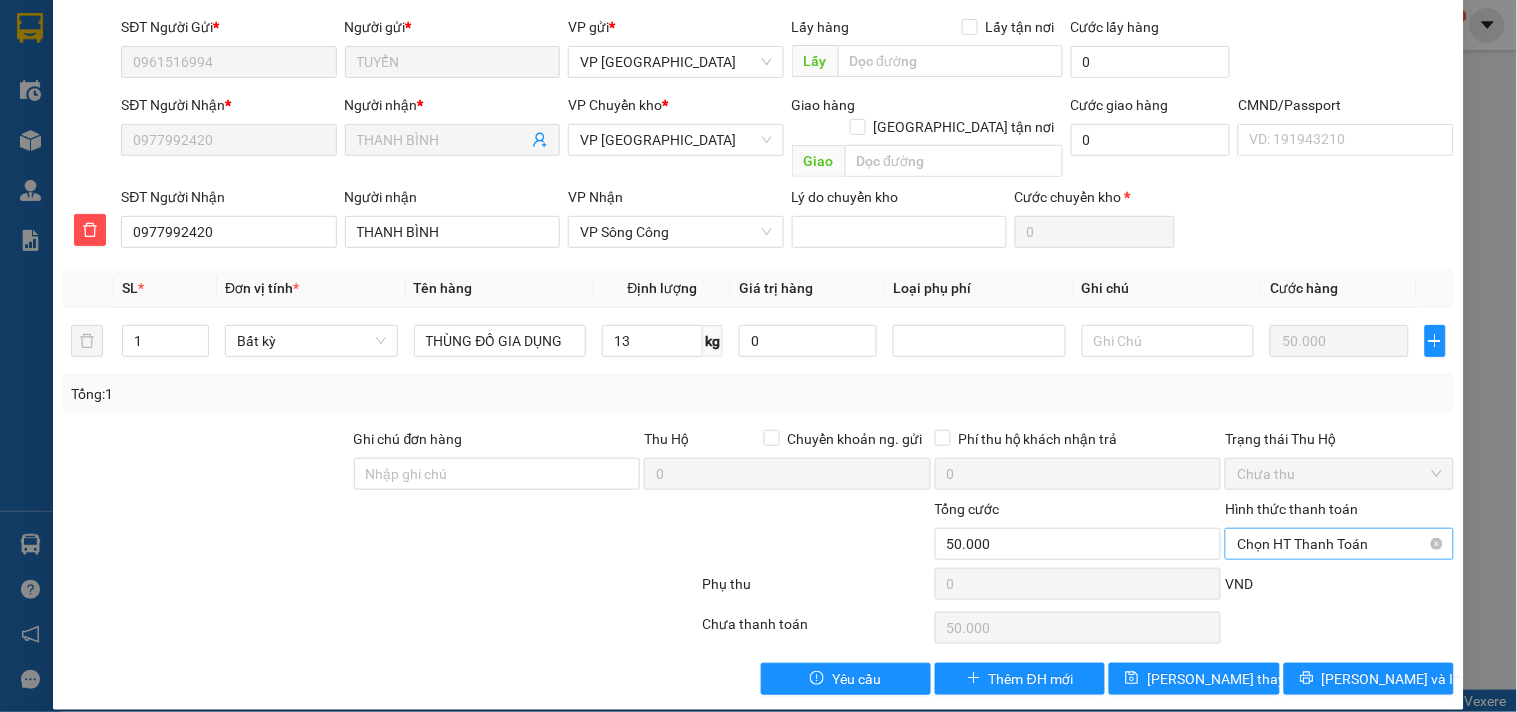 click on "Chọn HT Thanh Toán" at bounding box center (1339, 544) 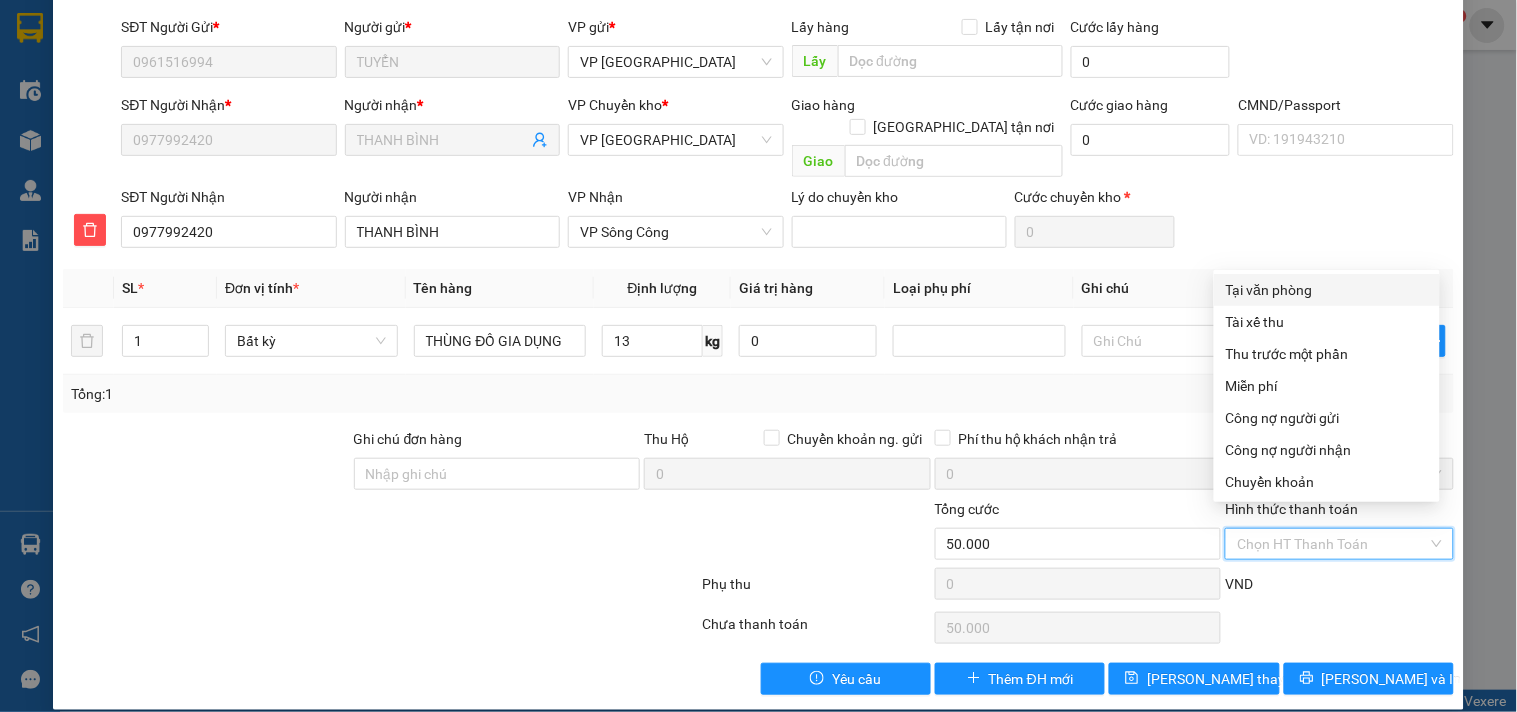 click on "Tại văn phòng" at bounding box center [1327, 290] 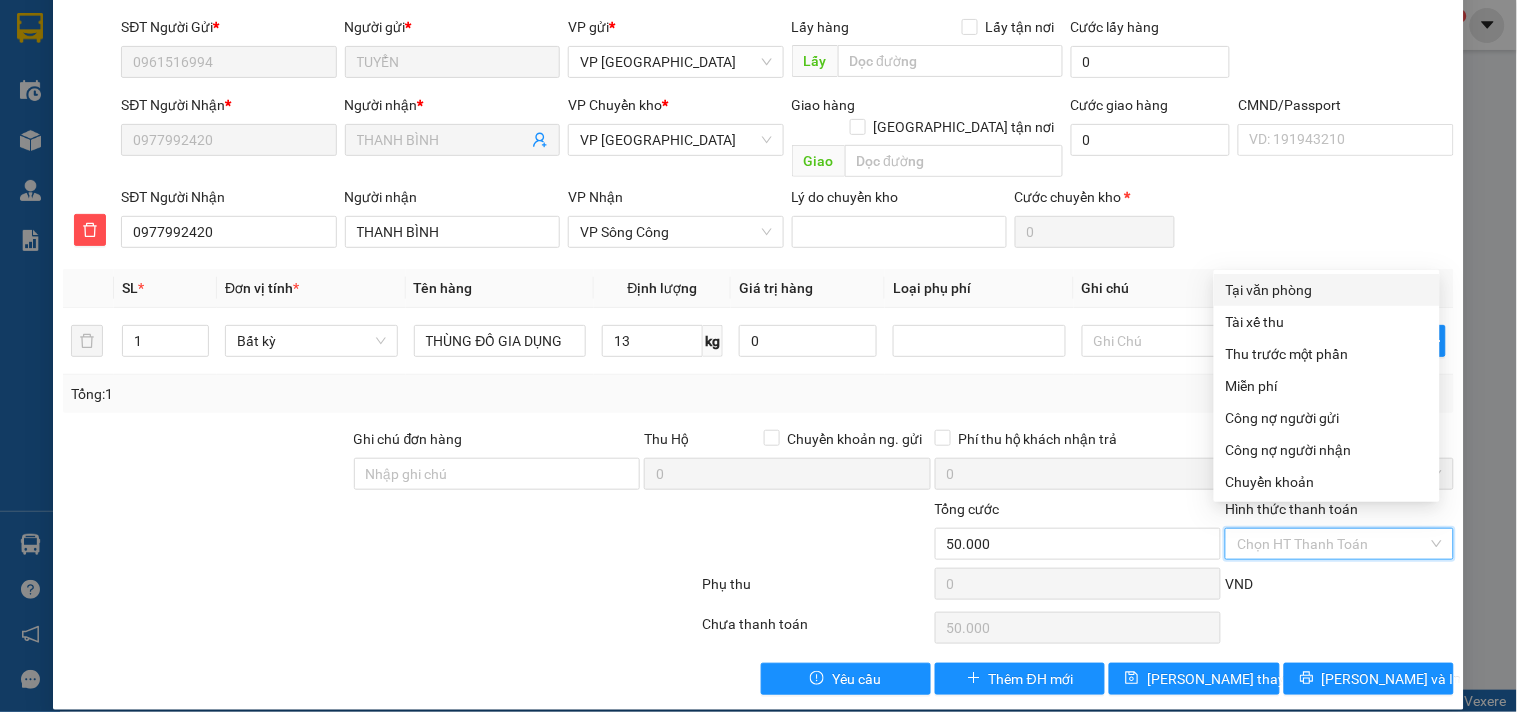 type on "0" 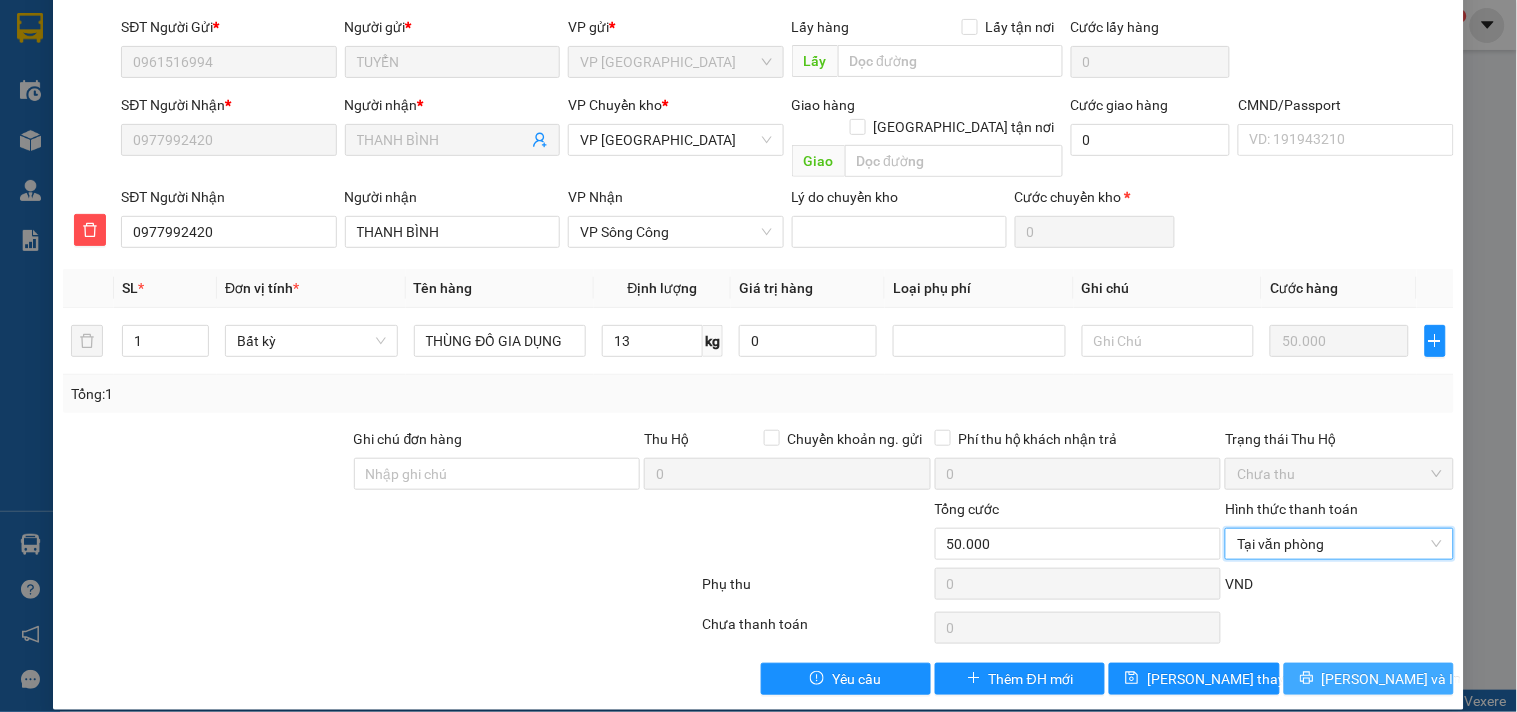 click on "[PERSON_NAME] và In" at bounding box center (1369, 679) 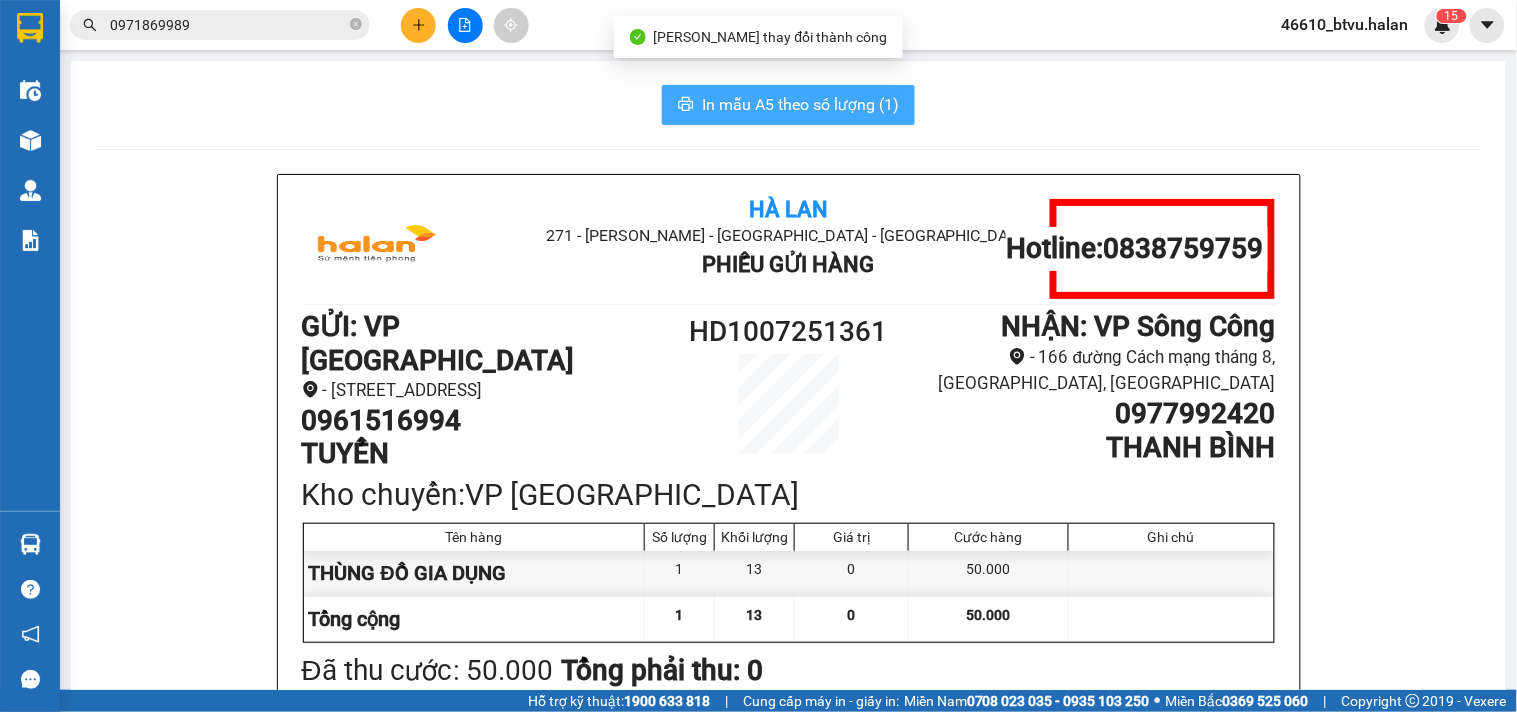 click on "In mẫu A5 theo số lượng
(1)" at bounding box center (800, 104) 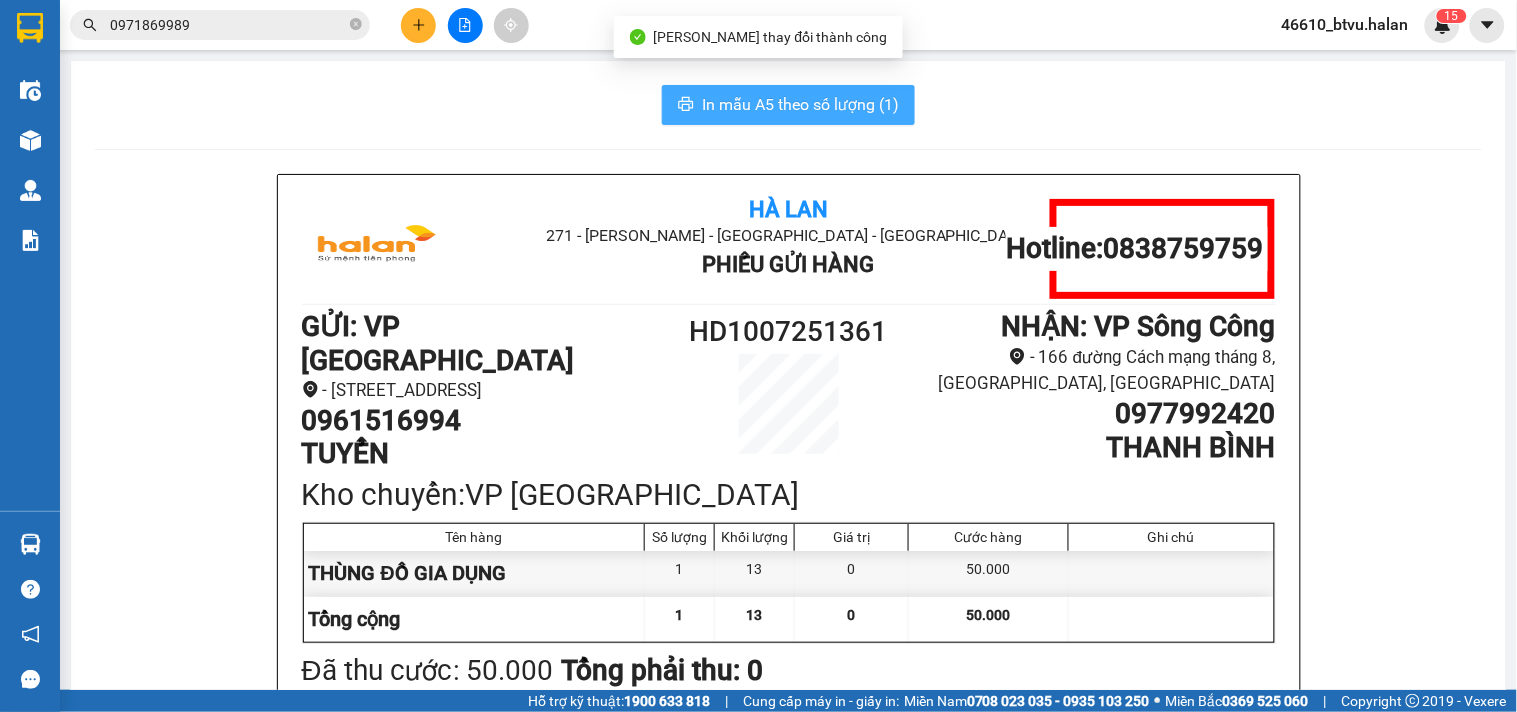 scroll, scrollTop: 0, scrollLeft: 0, axis: both 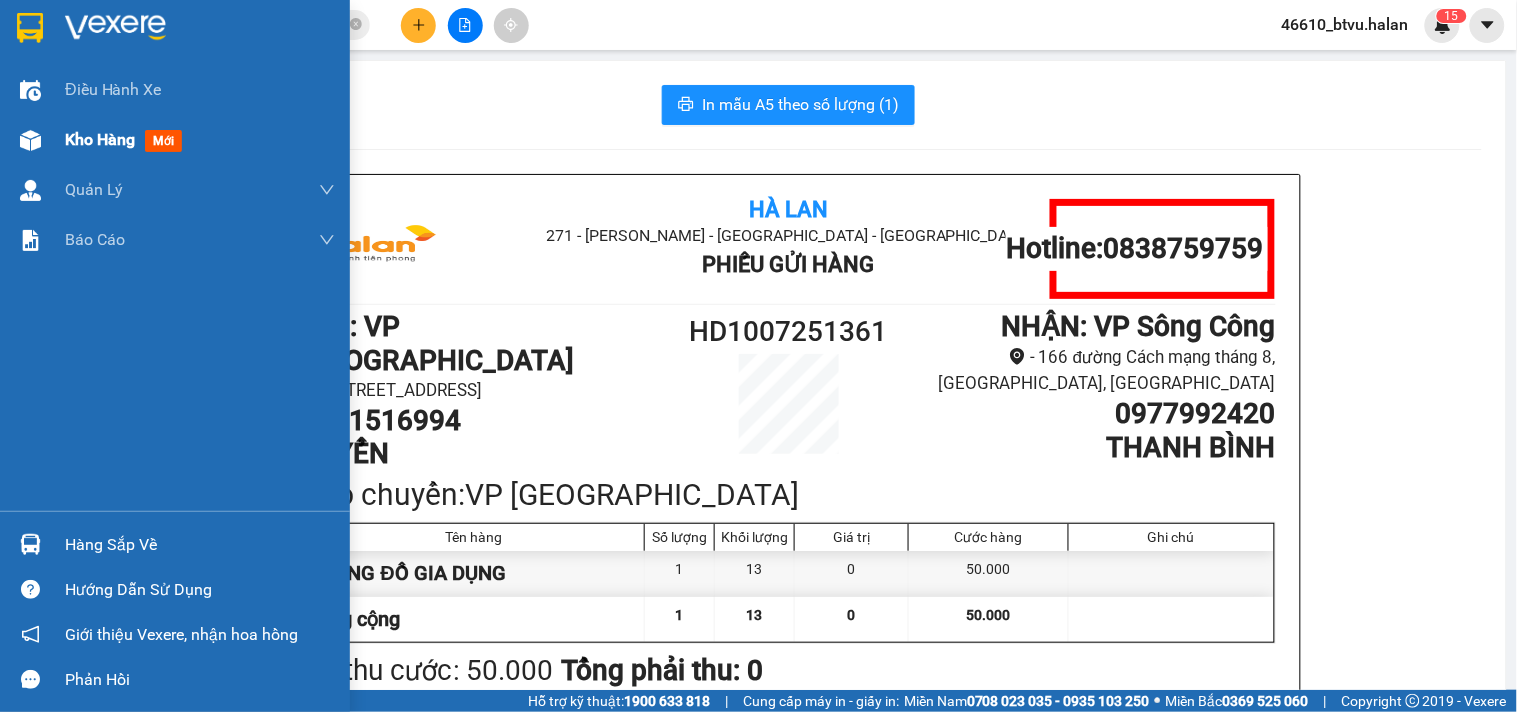 click at bounding box center [30, 140] 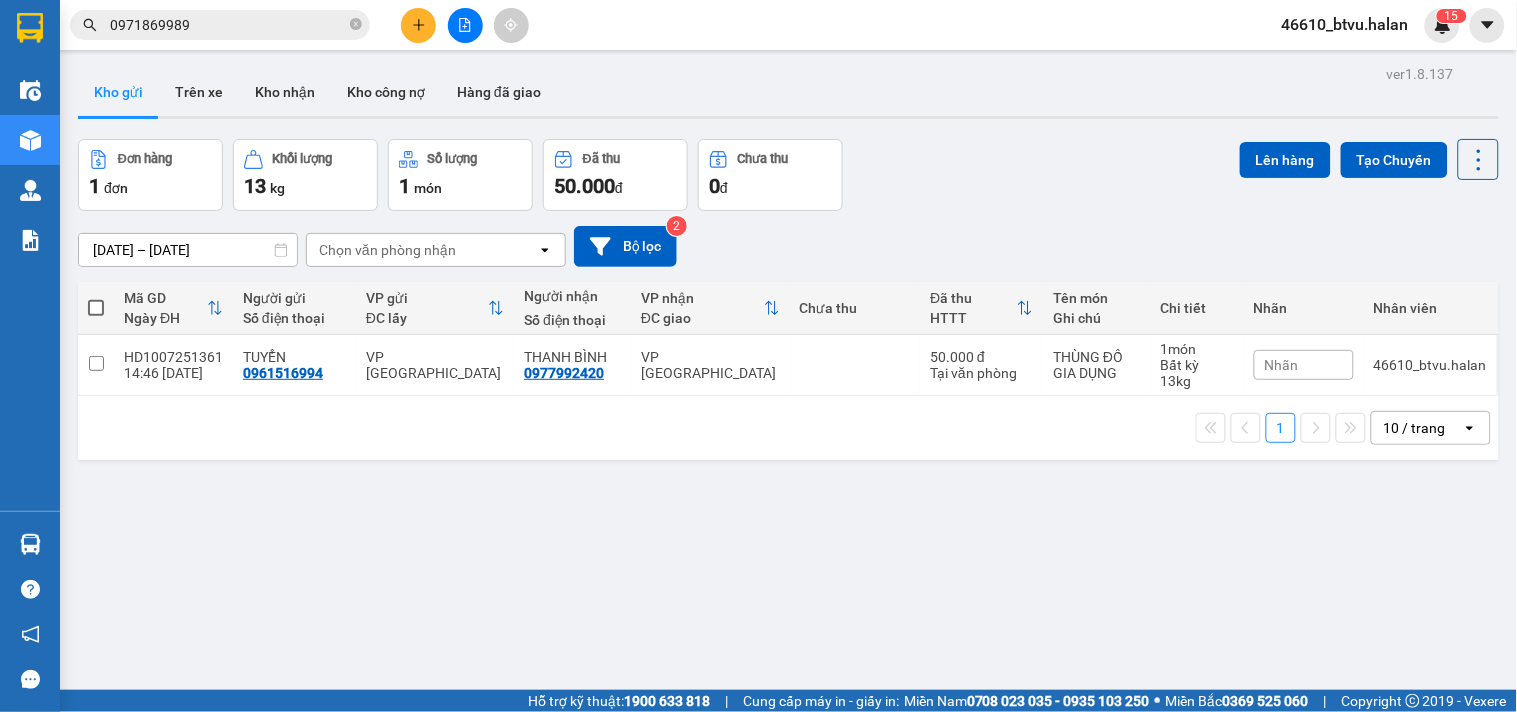 click at bounding box center [418, 25] 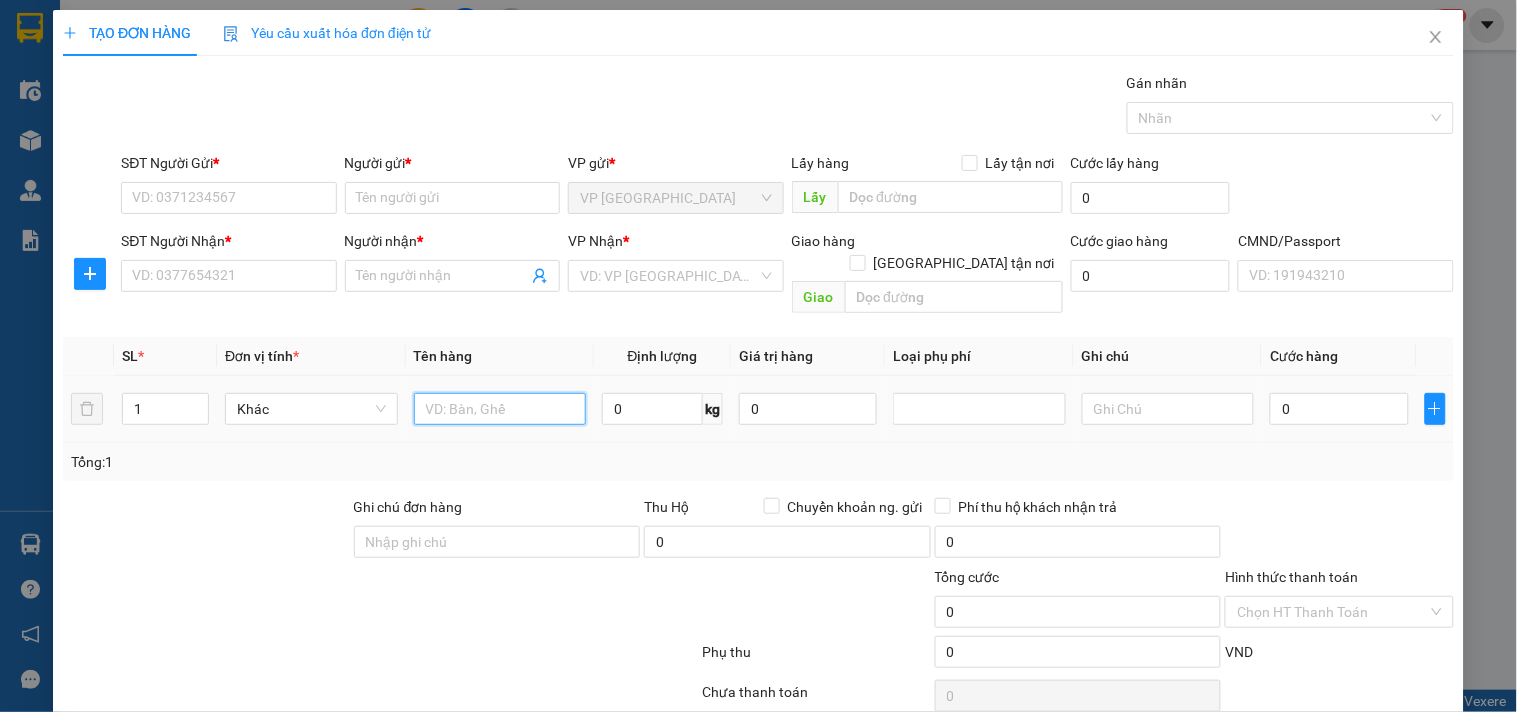 click at bounding box center (500, 409) 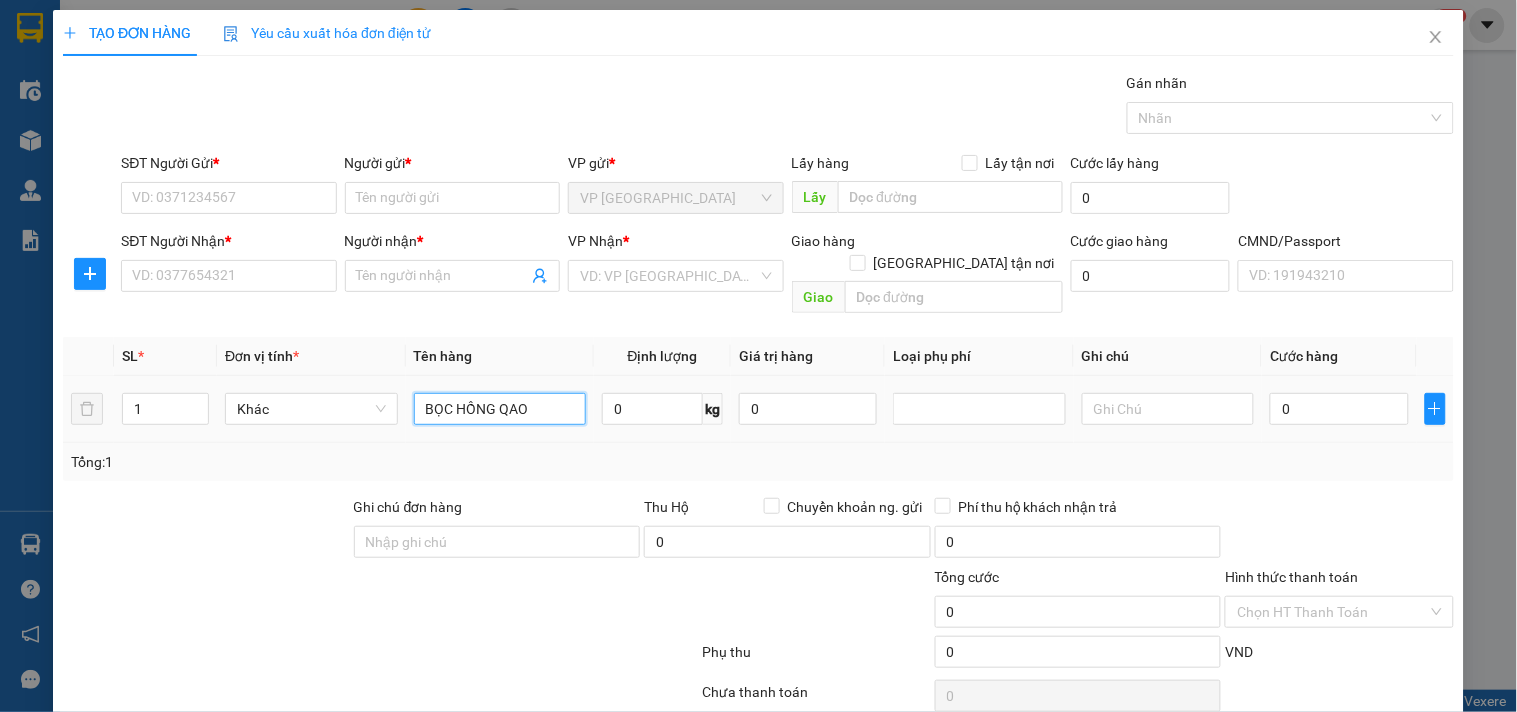 type on "BỌC HỒNG QAO" 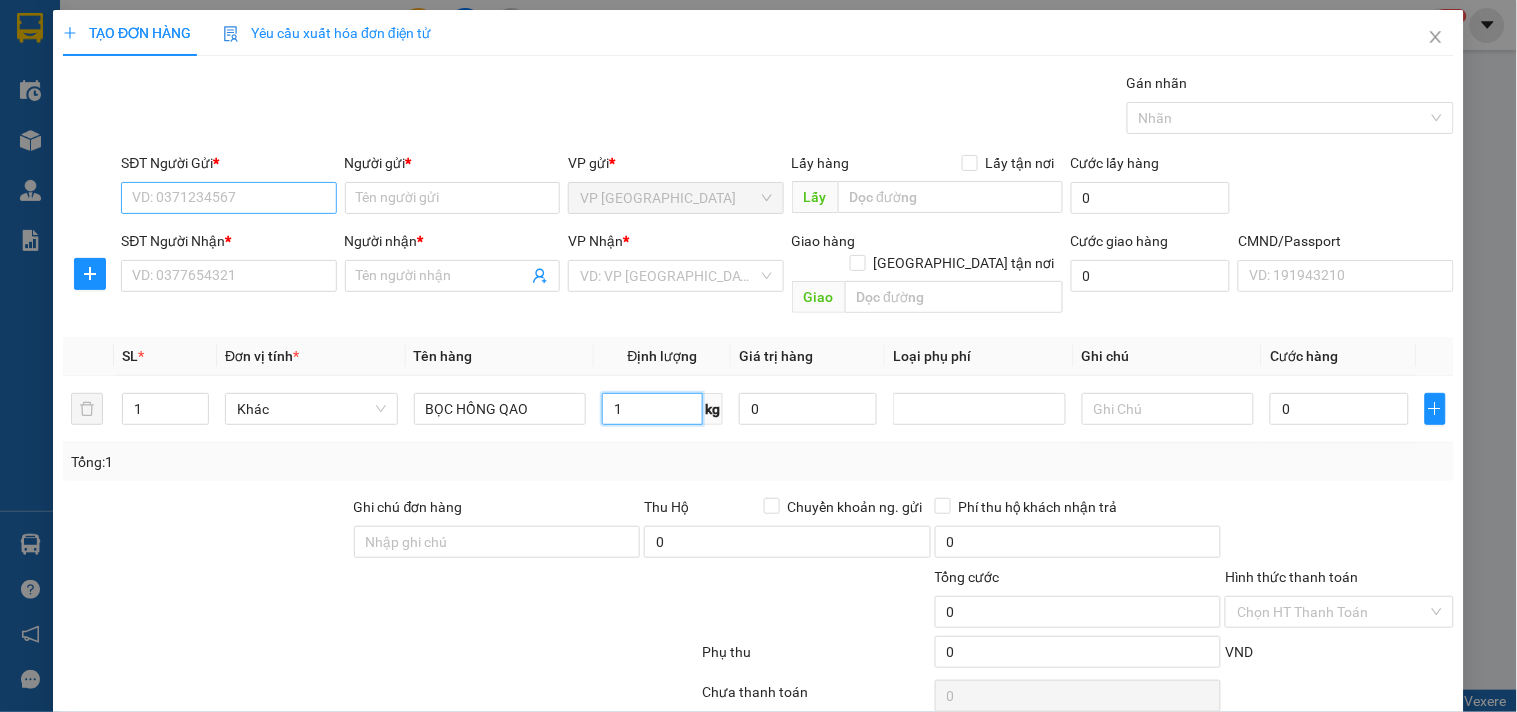 type on "1" 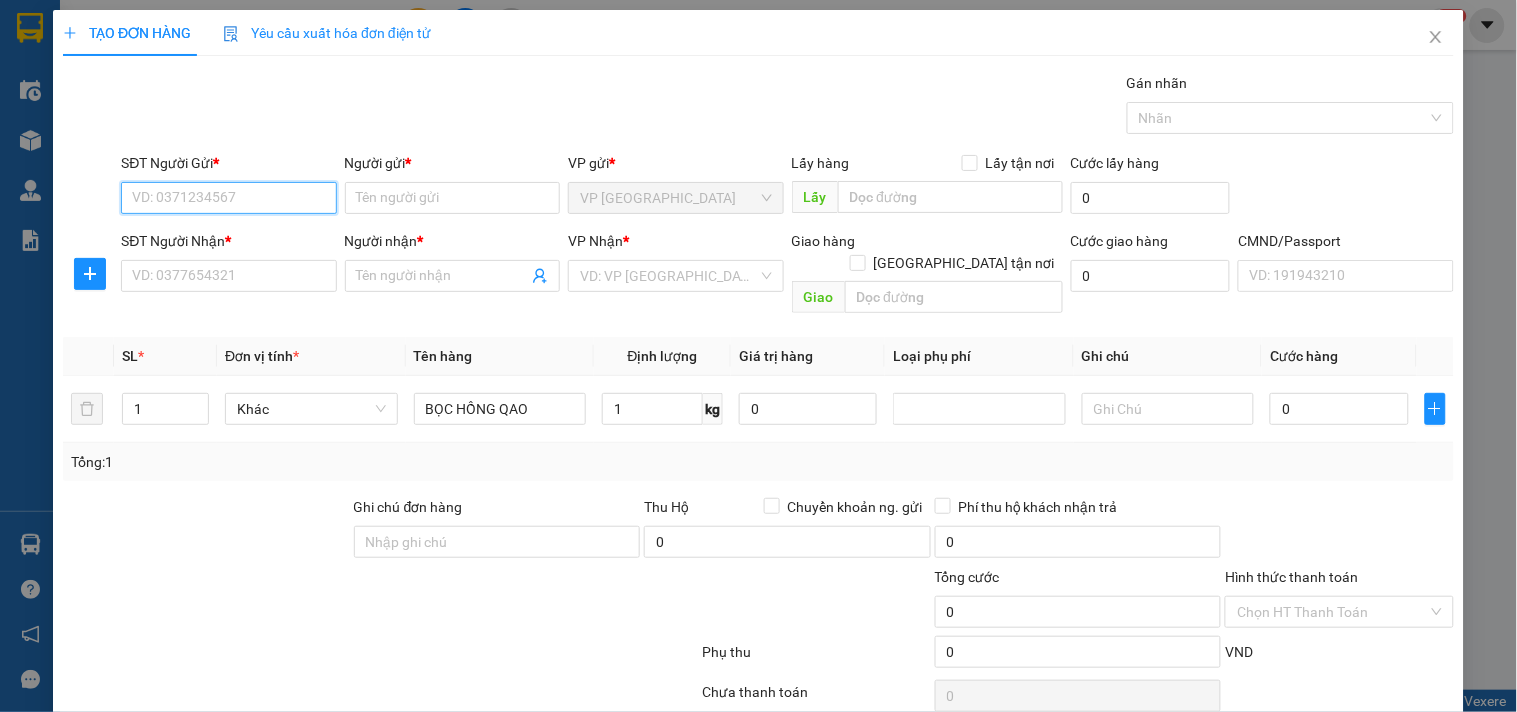 click on "SĐT Người Gửi  *" at bounding box center [228, 198] 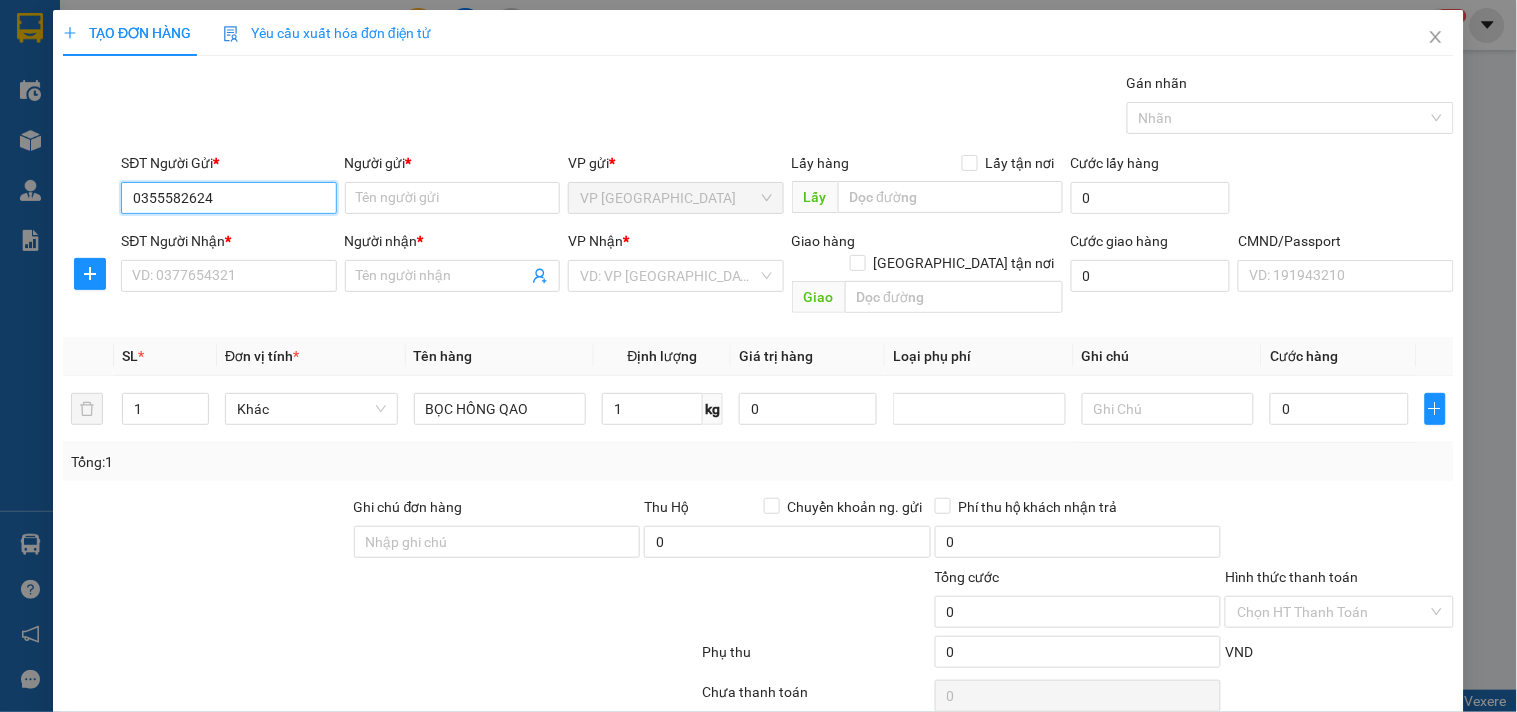 click on "0355582624" at bounding box center (228, 198) 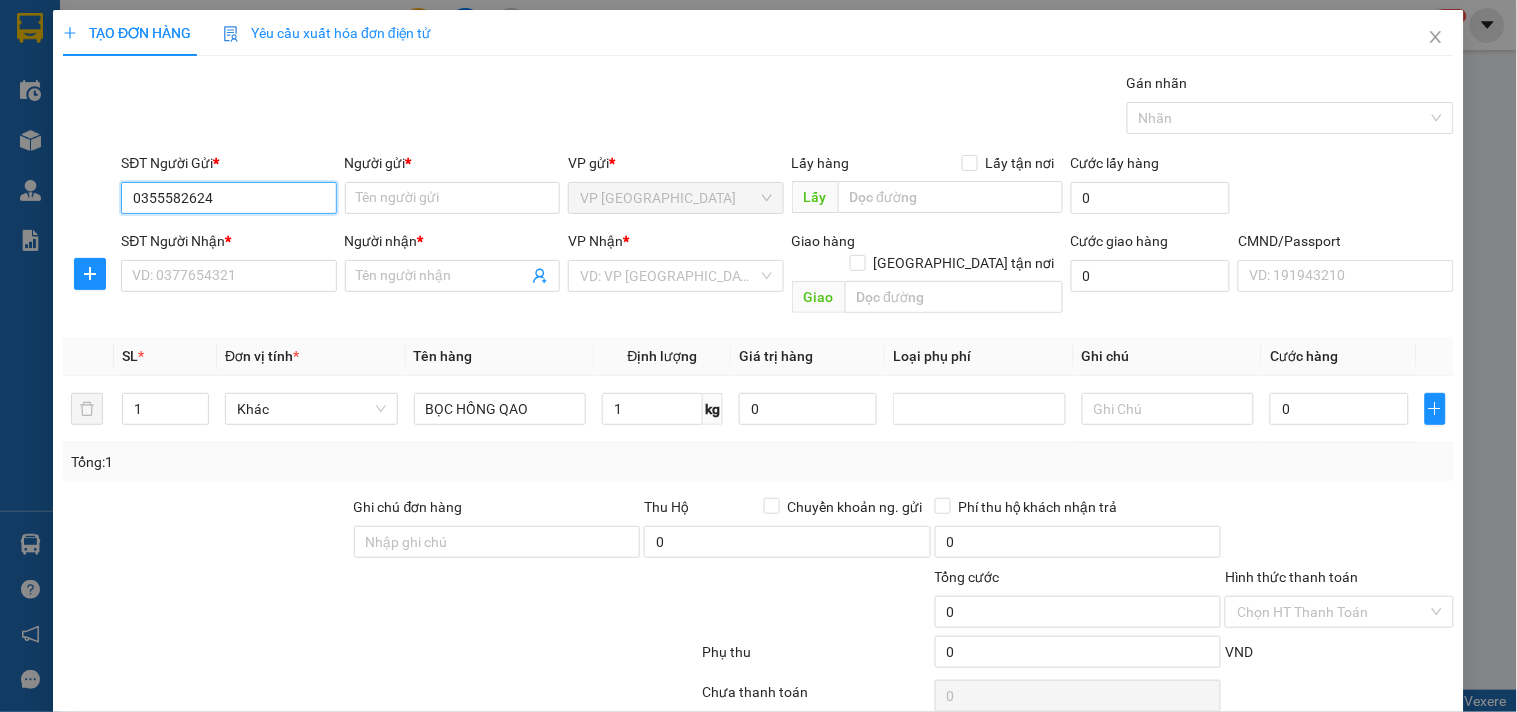 click on "0355582624" at bounding box center [228, 198] 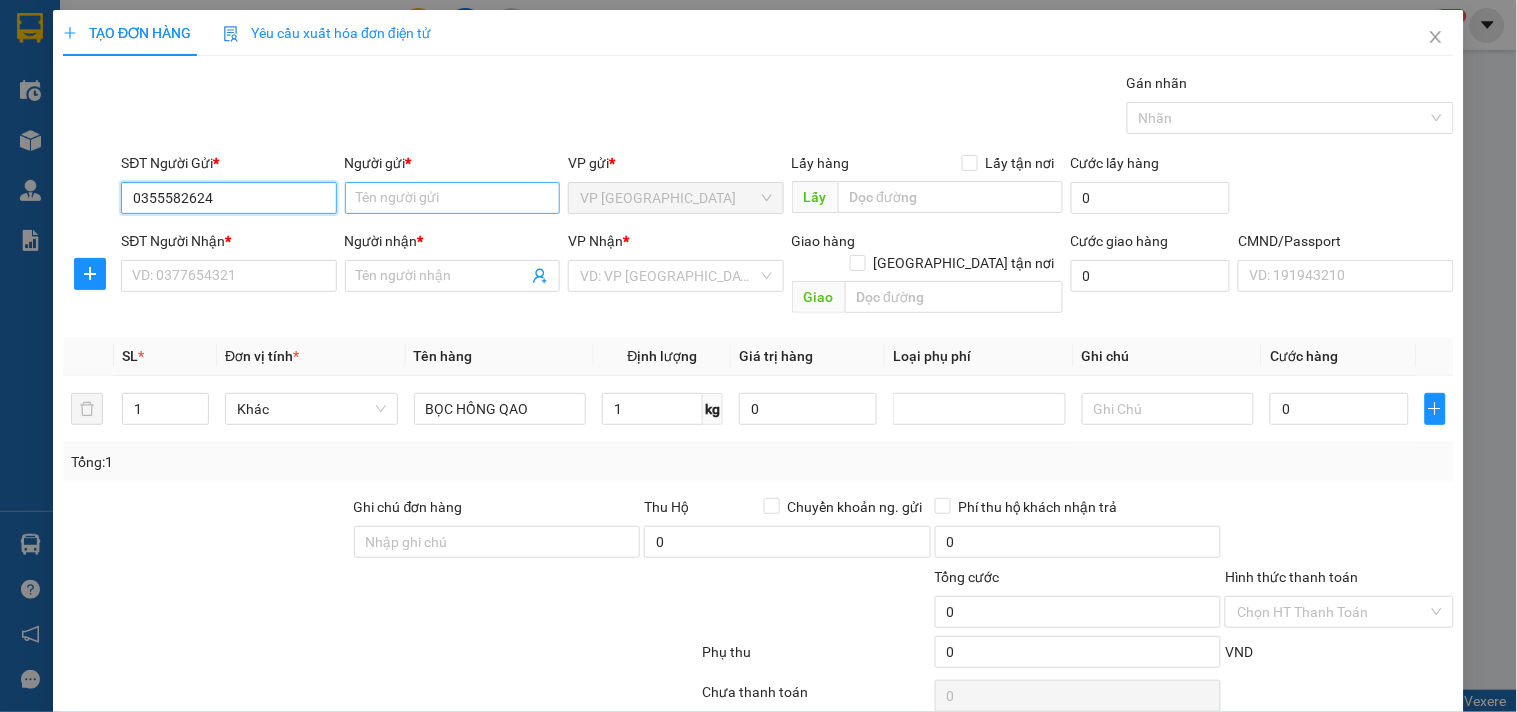 type on "0355582624" 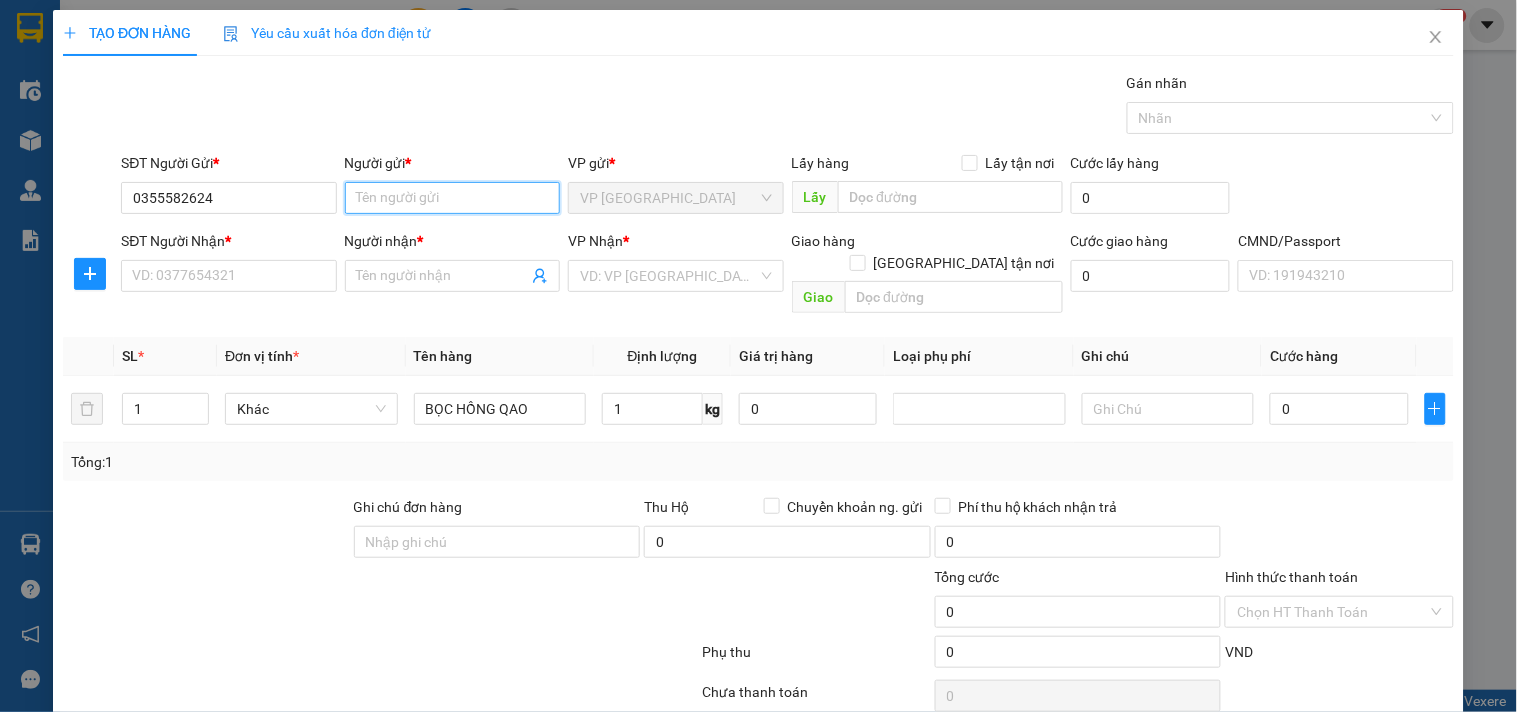 click on "Người gửi  *" at bounding box center [452, 198] 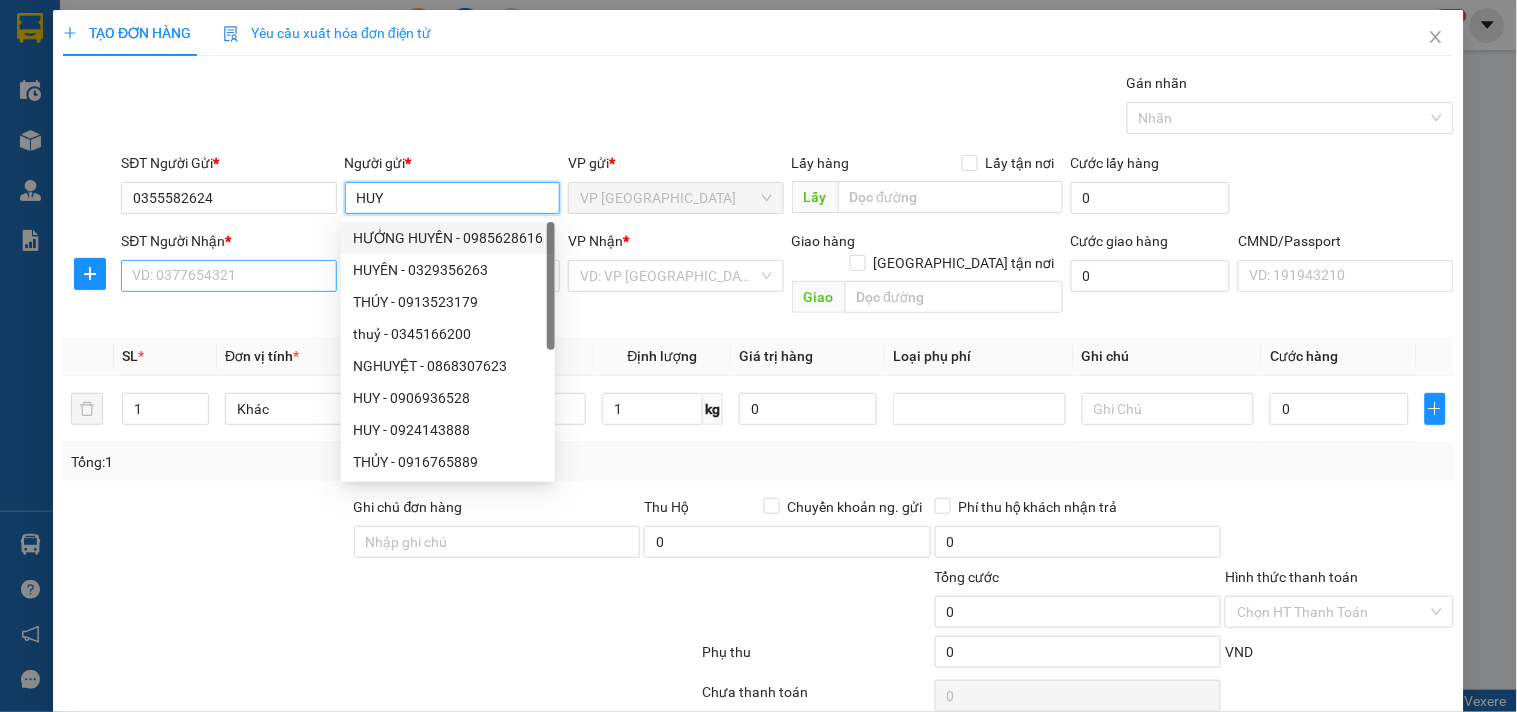 type on "HUY" 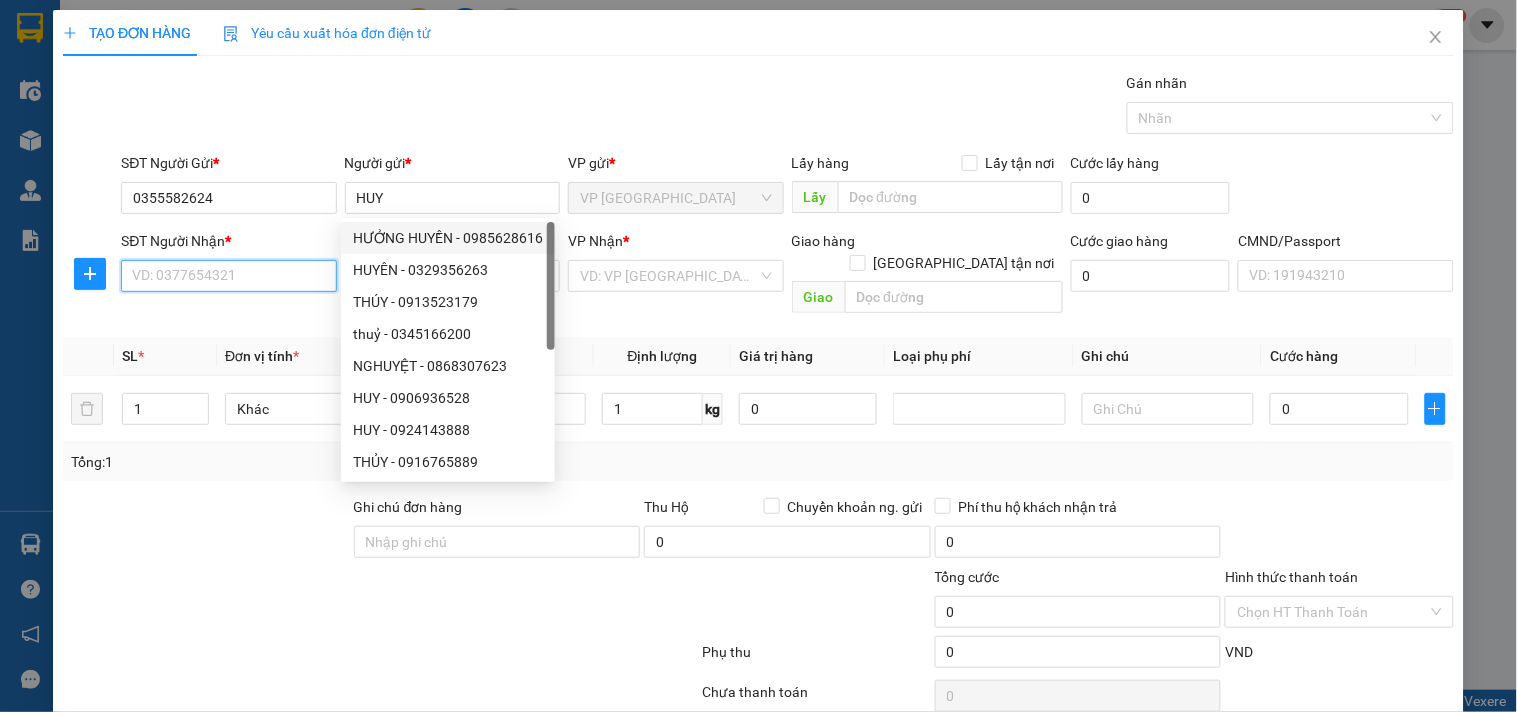 click on "SĐT Người Nhận  *" at bounding box center [228, 276] 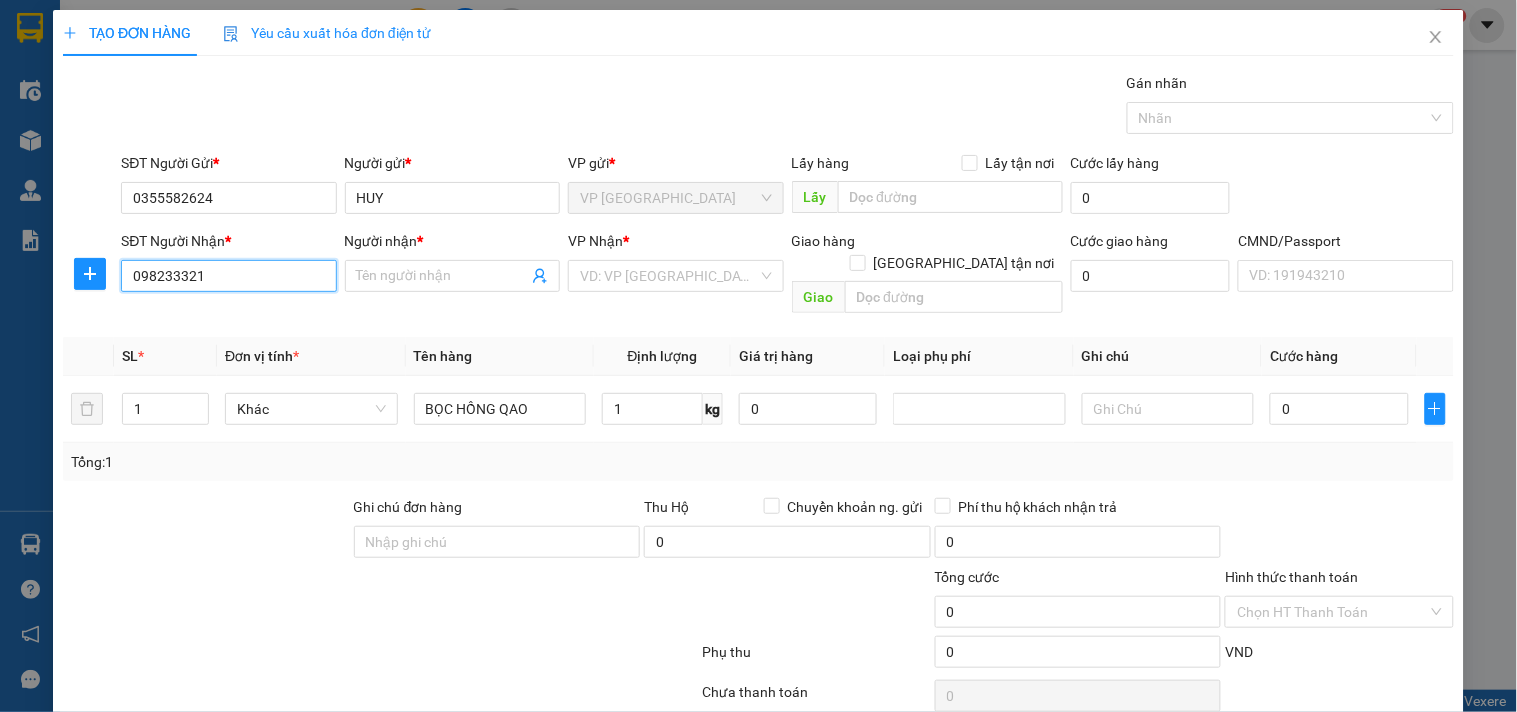 type on "0982333212" 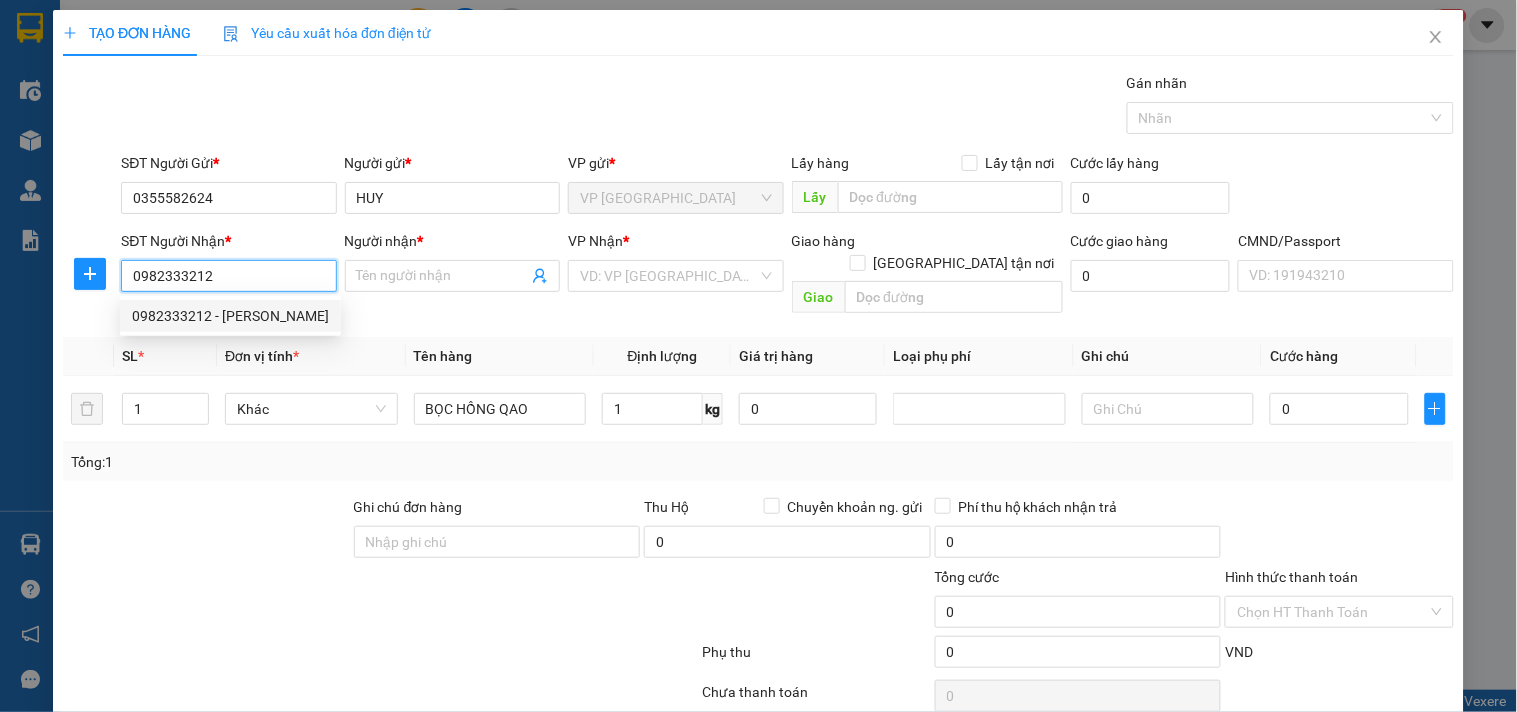 click on "0982333212 - [PERSON_NAME]" at bounding box center [230, 316] 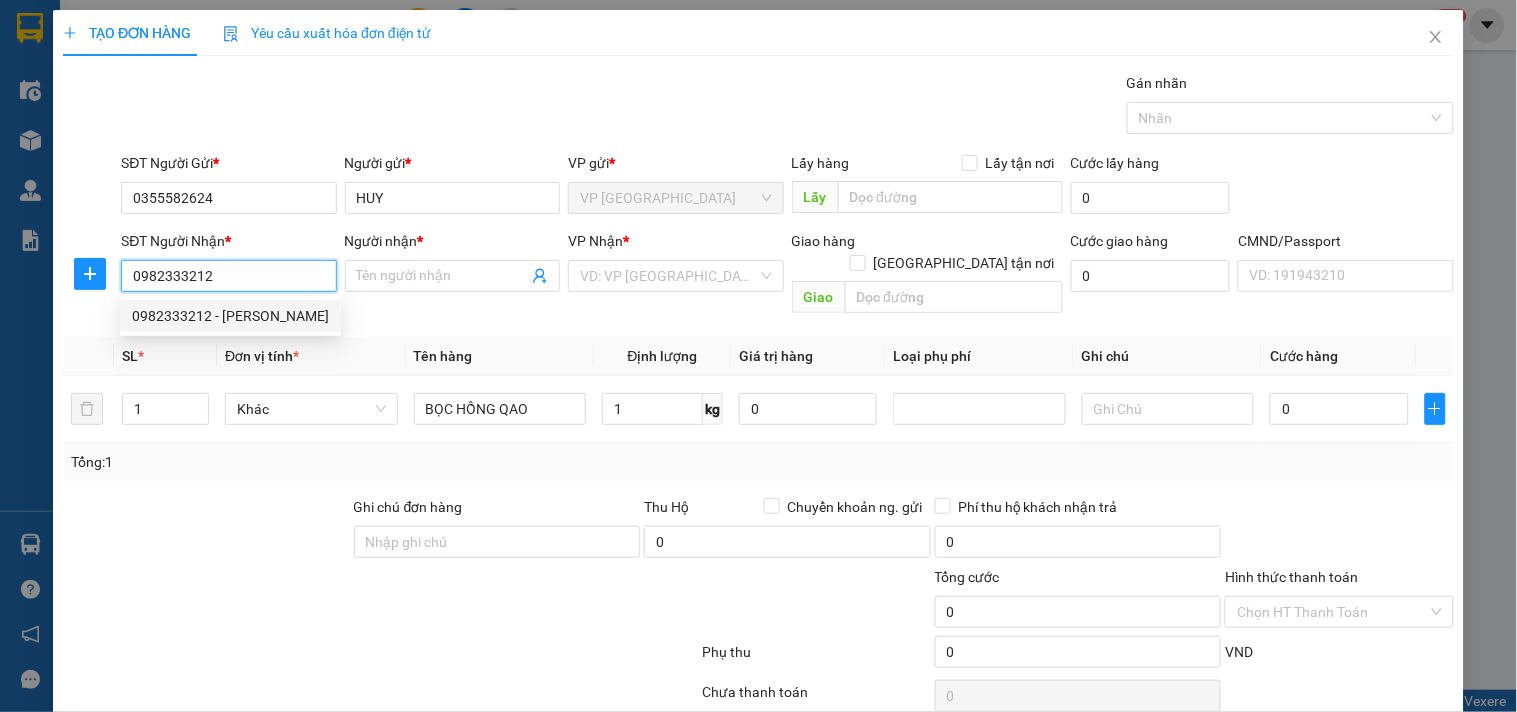 type on "KHÁNH" 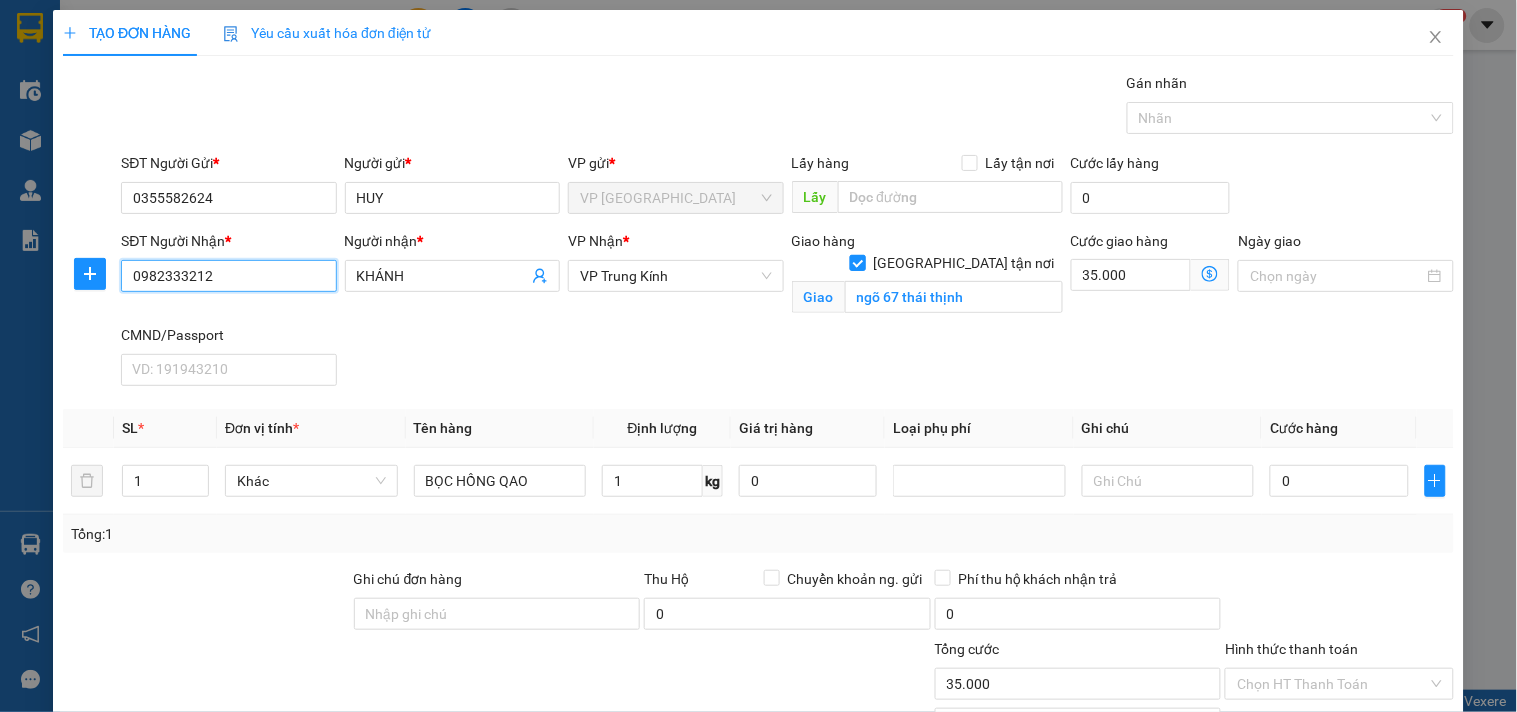 type on "0982333212" 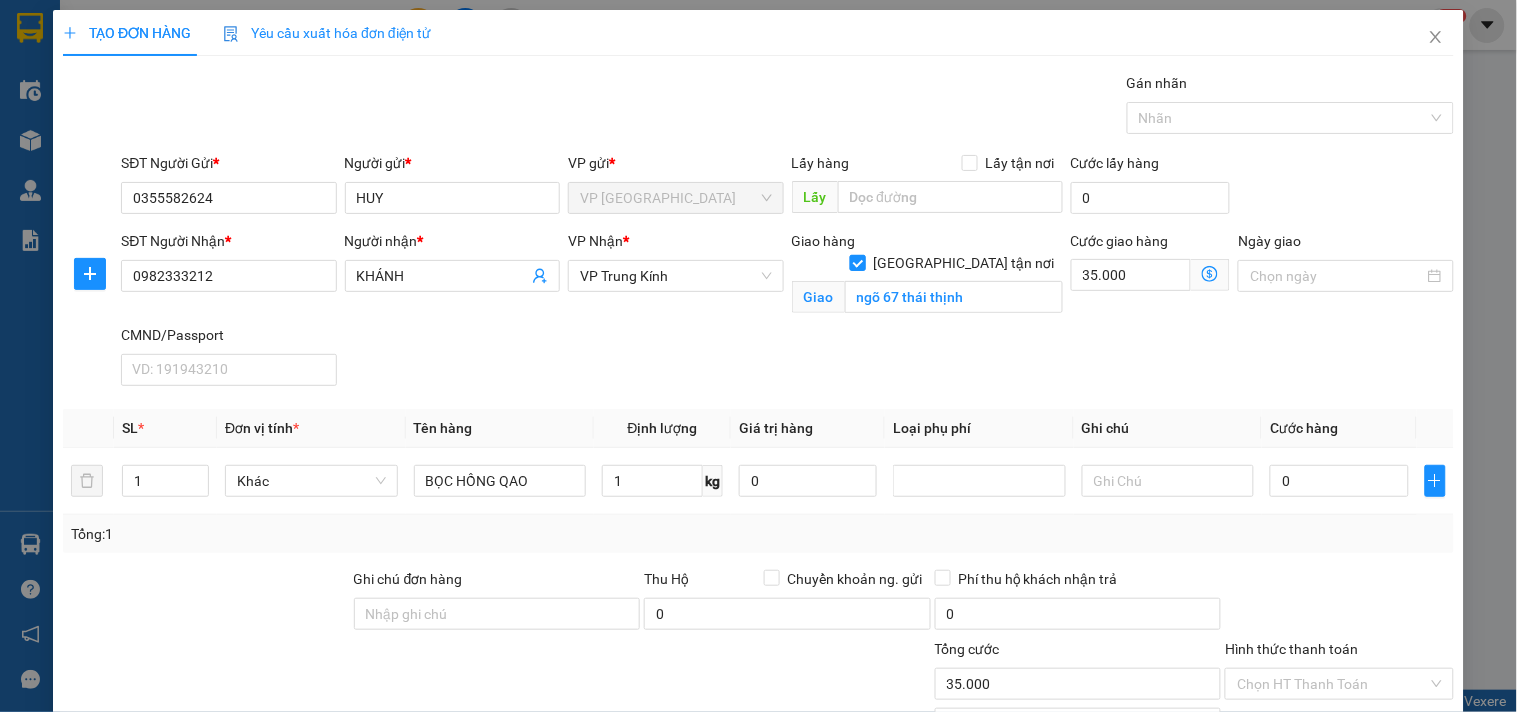 click on "[GEOGRAPHIC_DATA] tận nơi" at bounding box center [857, 262] 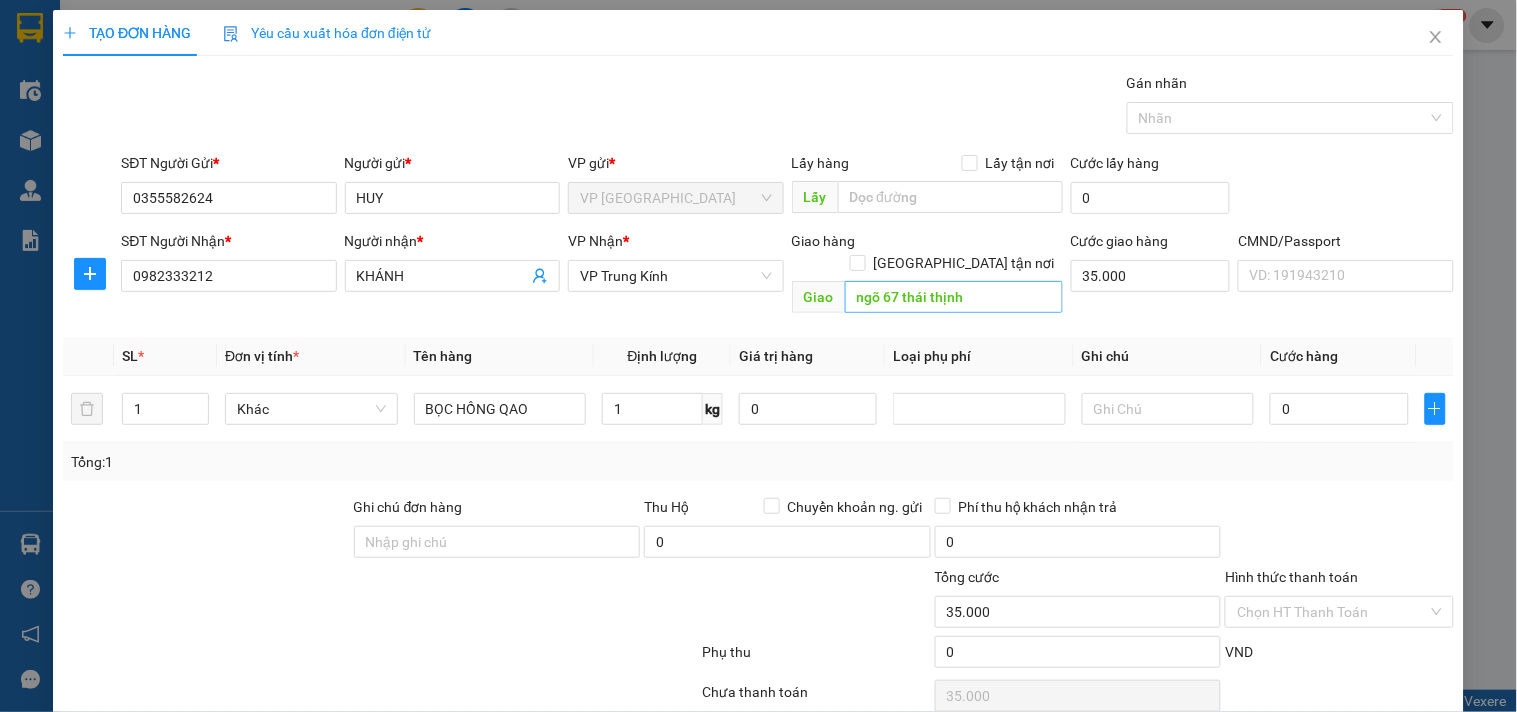 click on "Giao ngõ 67 thái thịnh" at bounding box center (927, 298) 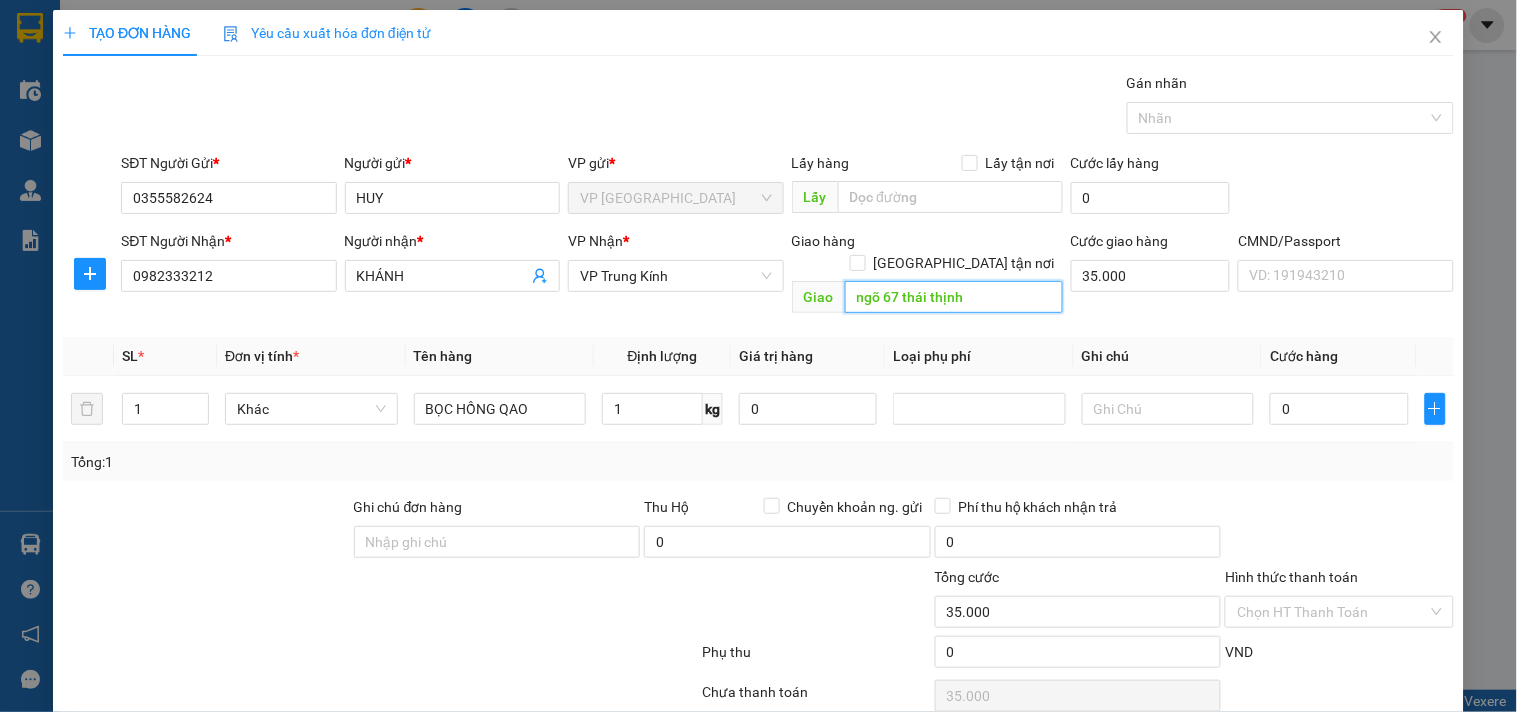 click on "ngõ 67 thái thịnh" at bounding box center [954, 297] 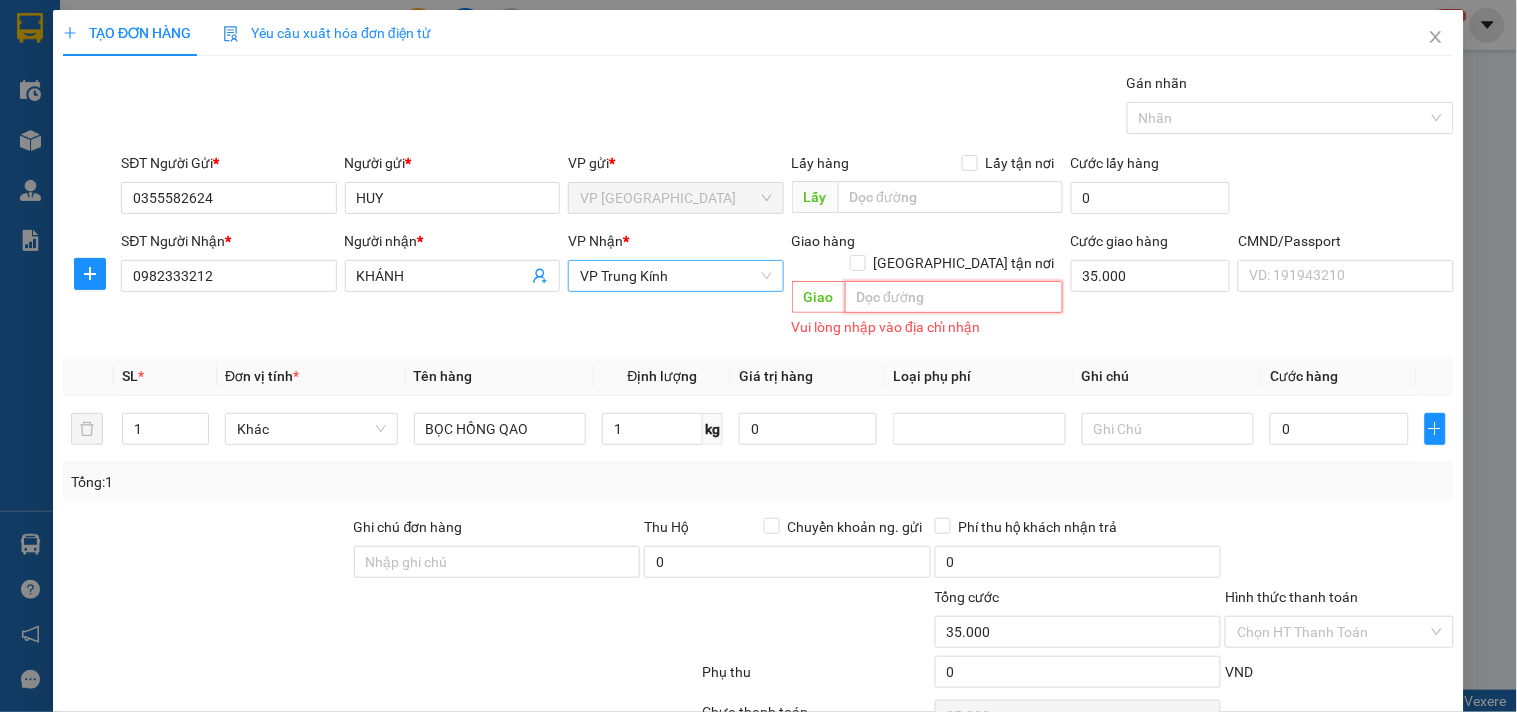 click on "VP Trung Kính" at bounding box center (675, 276) 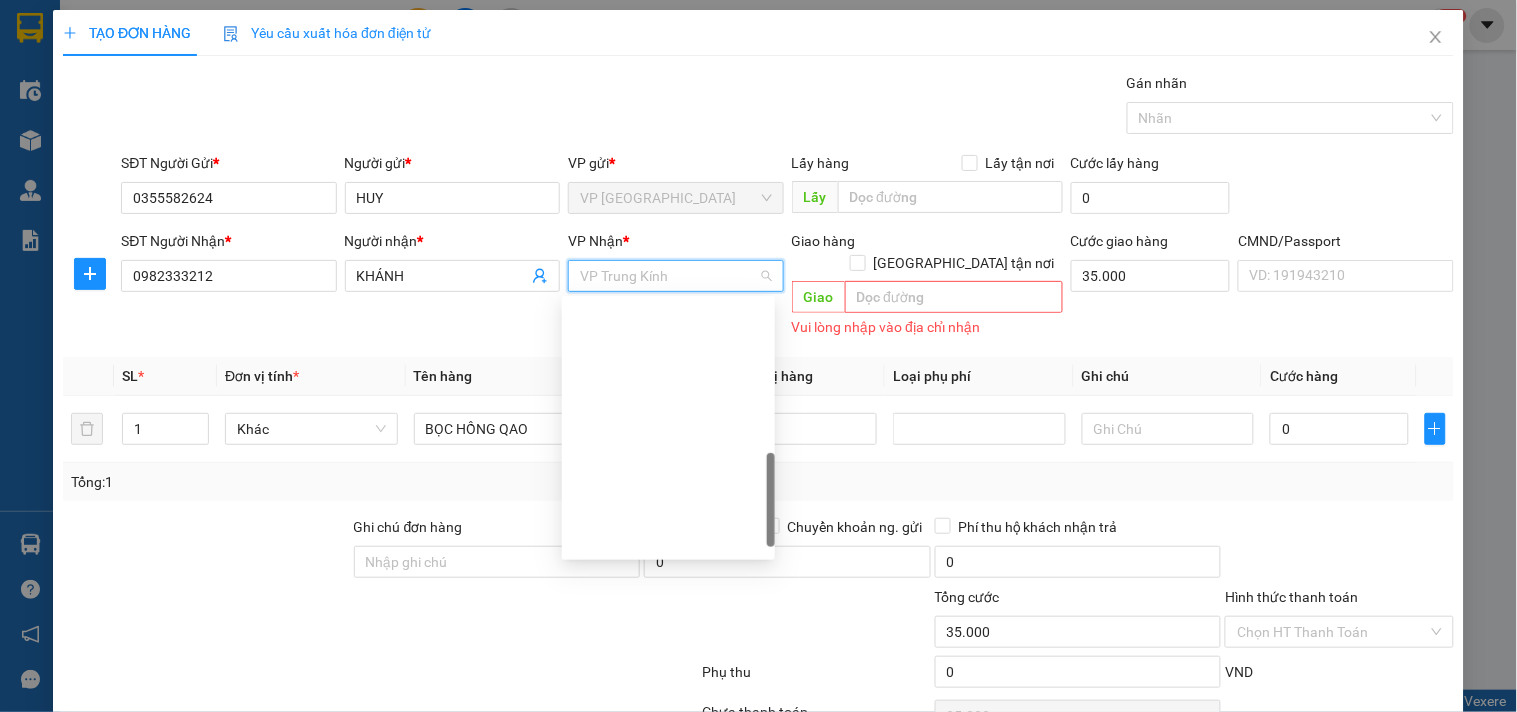 scroll, scrollTop: 552, scrollLeft: 0, axis: vertical 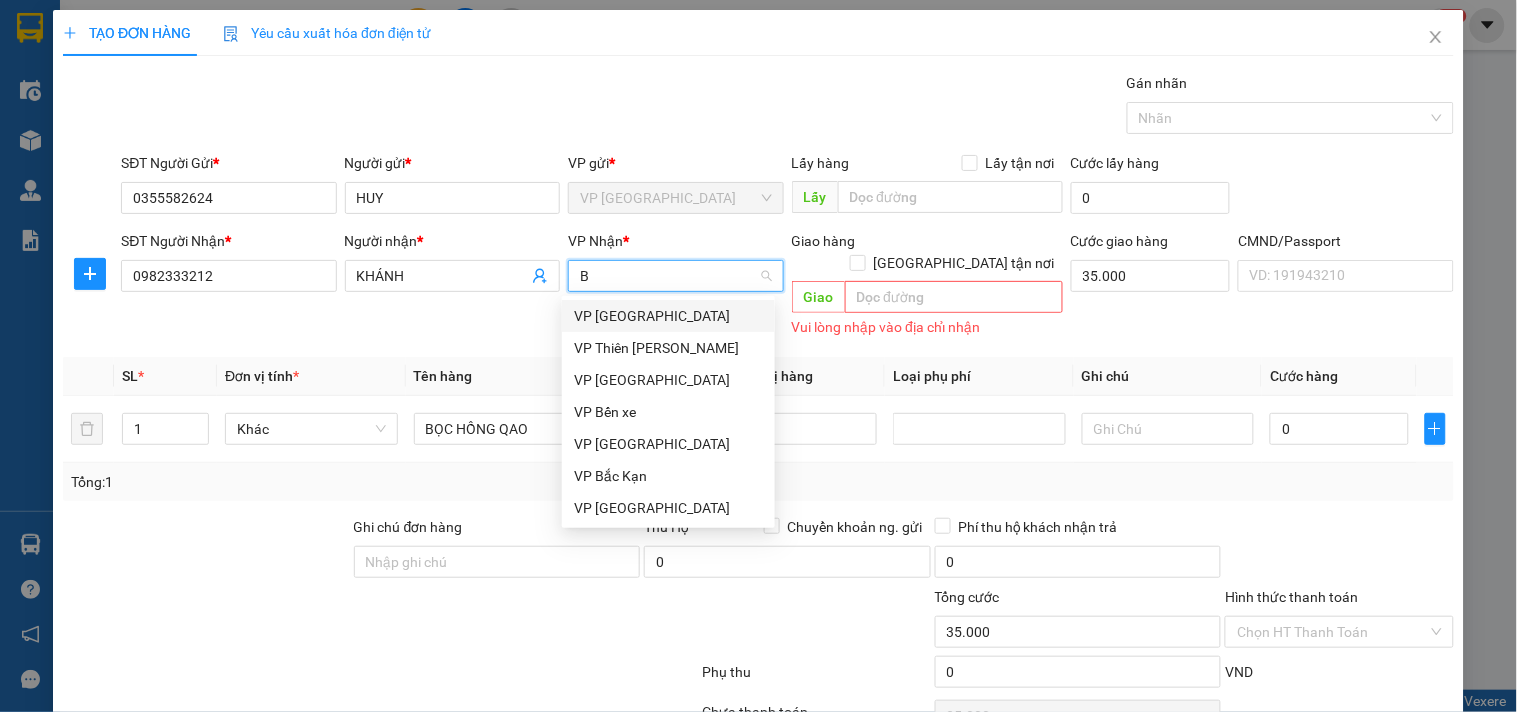 type on "BS" 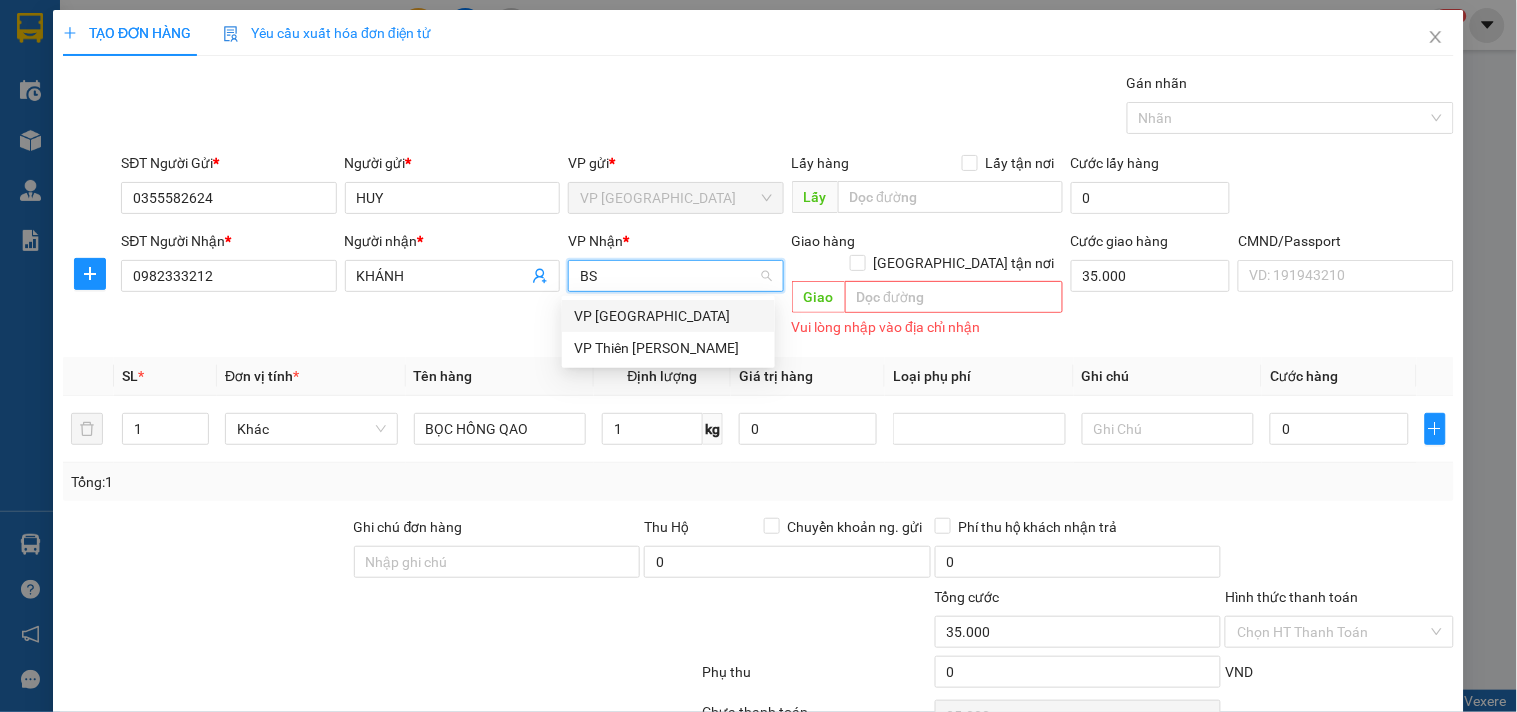click on "VP [GEOGRAPHIC_DATA]" at bounding box center [668, 316] 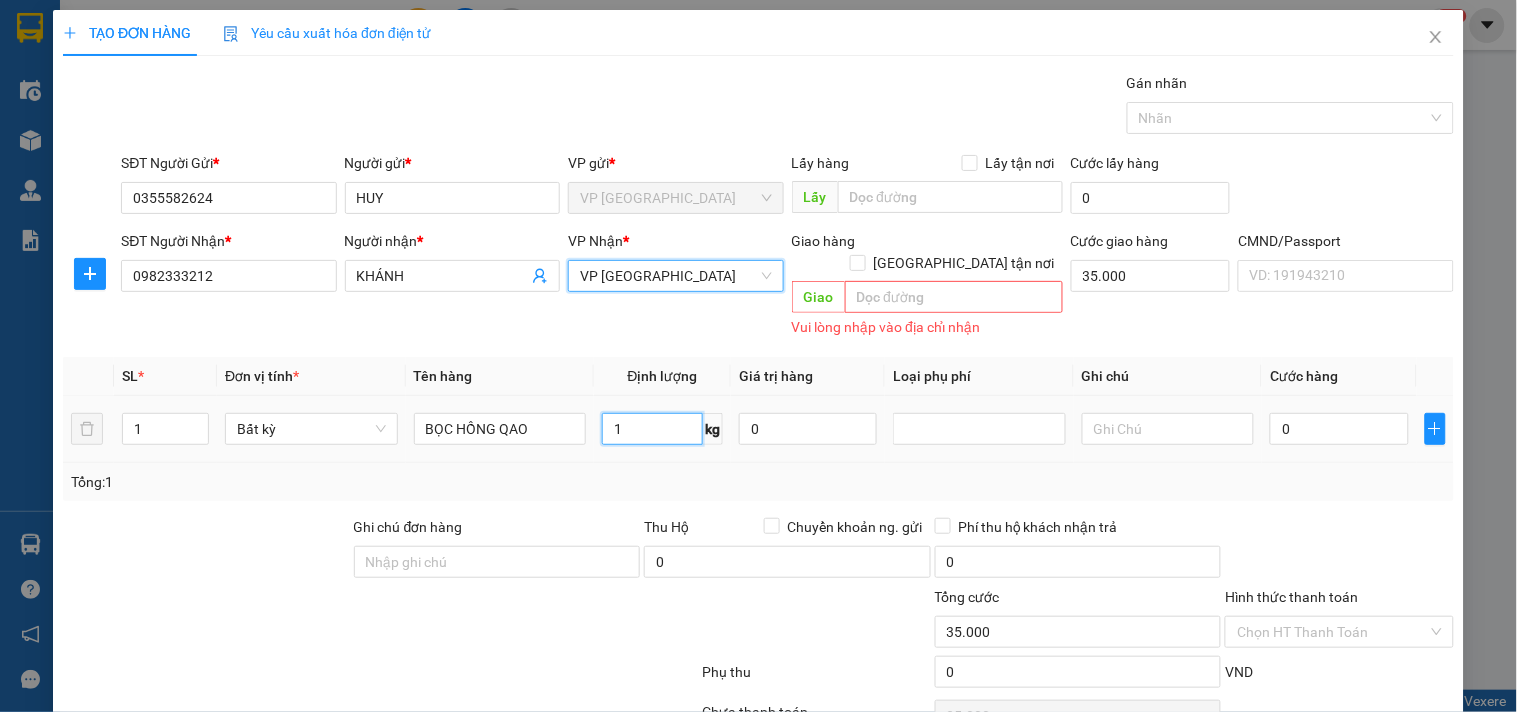 click on "1" at bounding box center [652, 429] 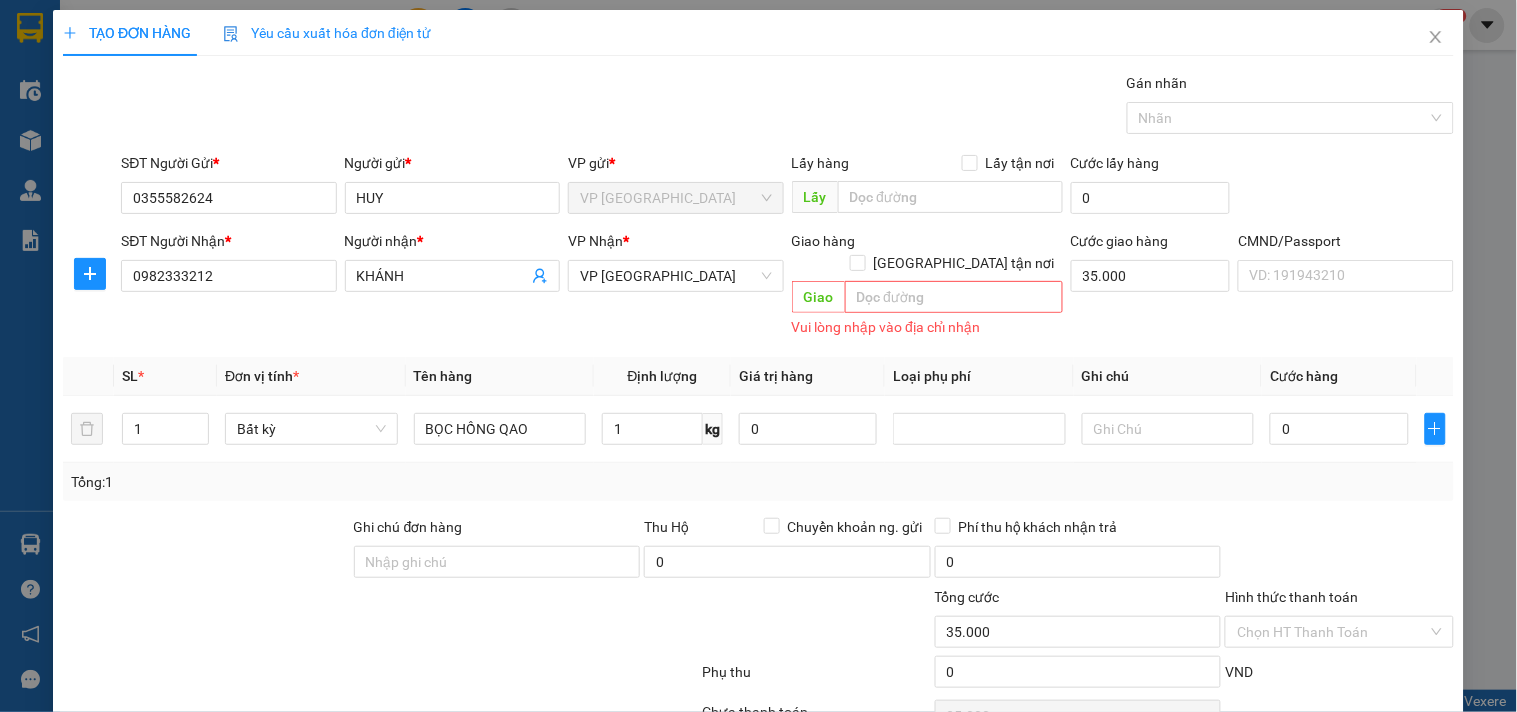 drag, startPoint x: 638, startPoint y: 467, endPoint x: 1081, endPoint y: 448, distance: 443.40726 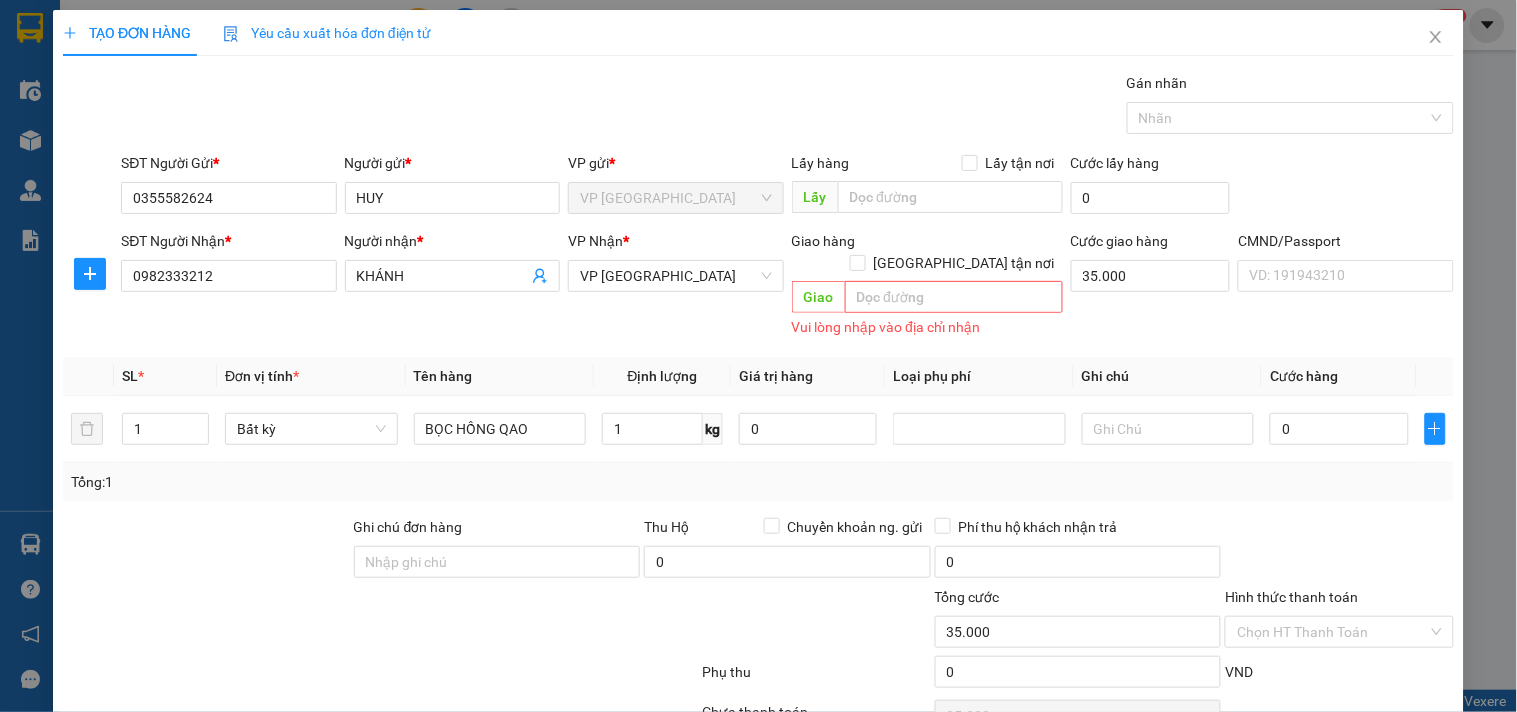 click on "Tổng:  1" at bounding box center (758, 482) 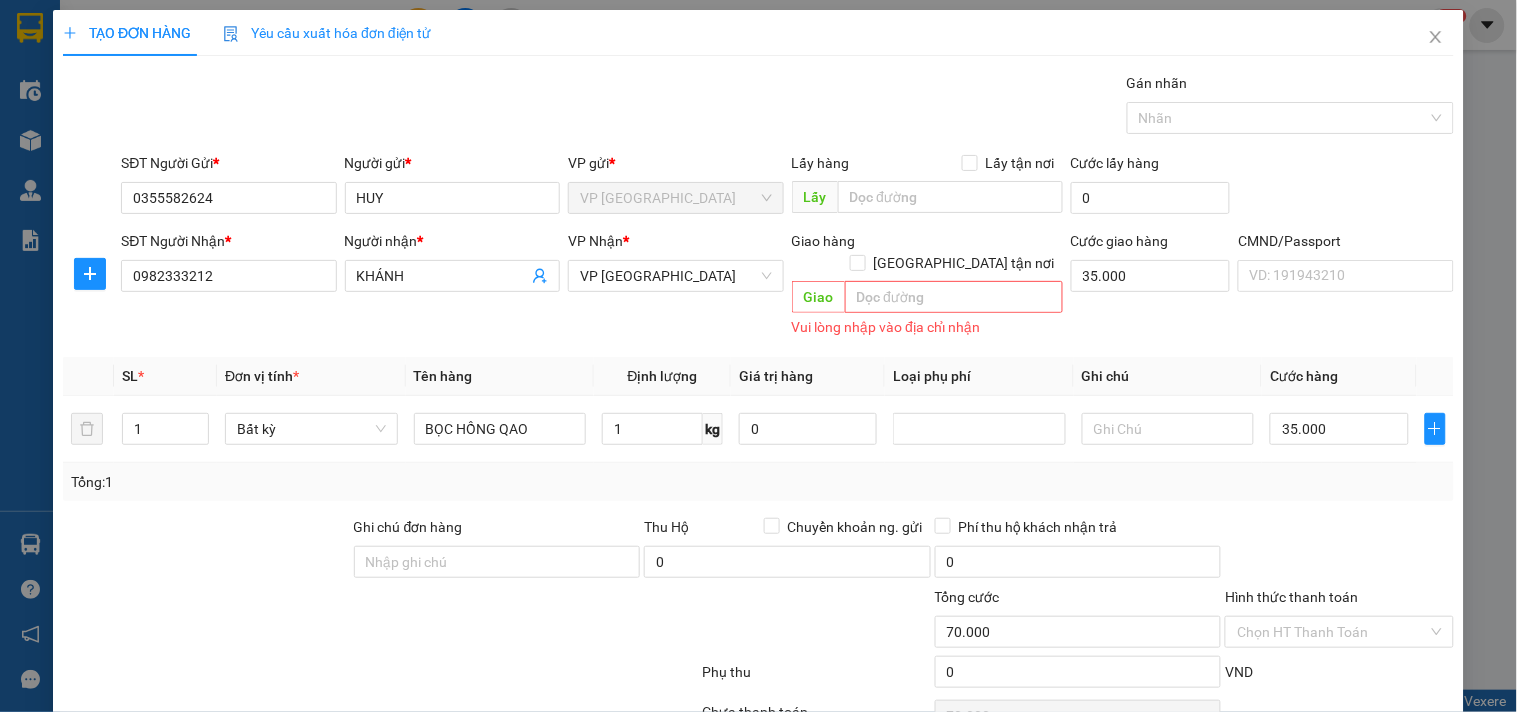 scroll, scrollTop: 87, scrollLeft: 0, axis: vertical 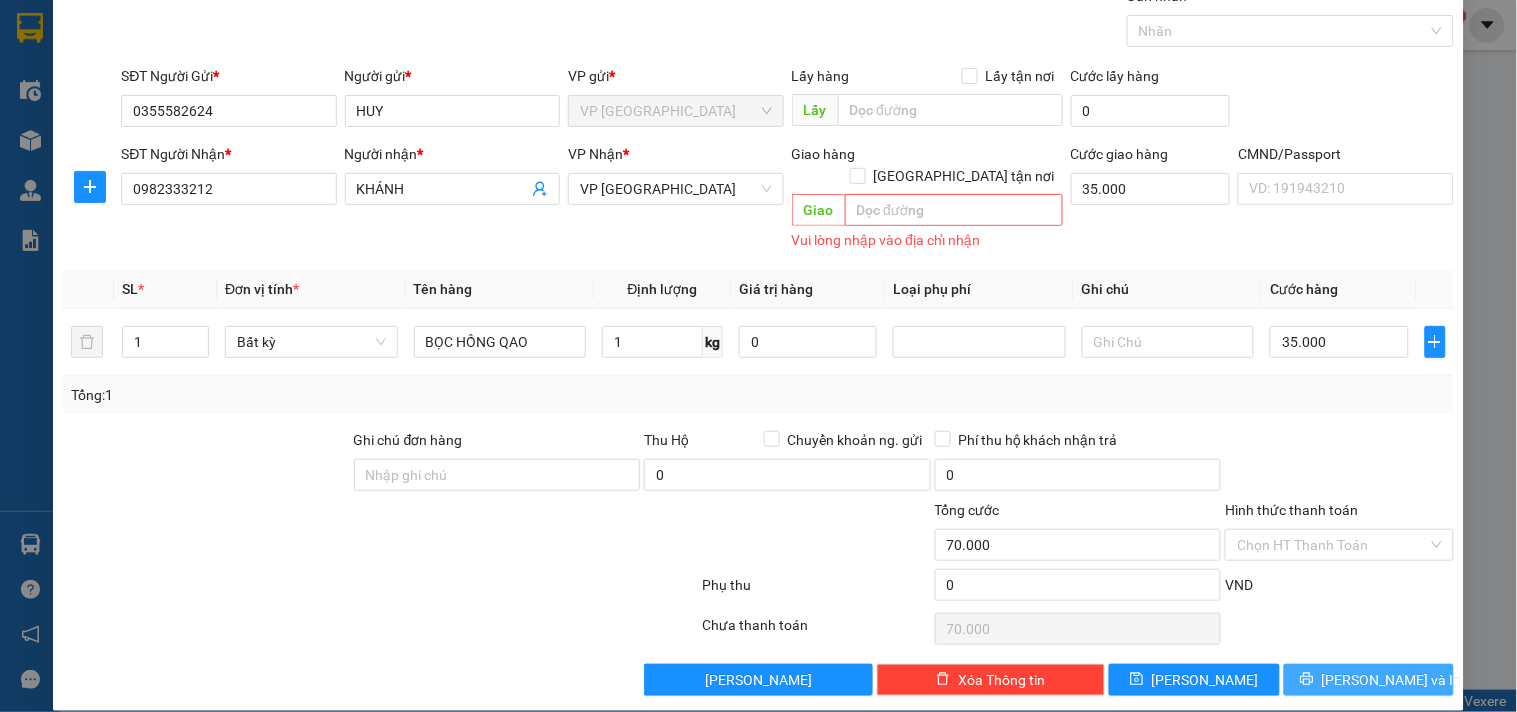 click on "[PERSON_NAME] và In" at bounding box center [1392, 680] 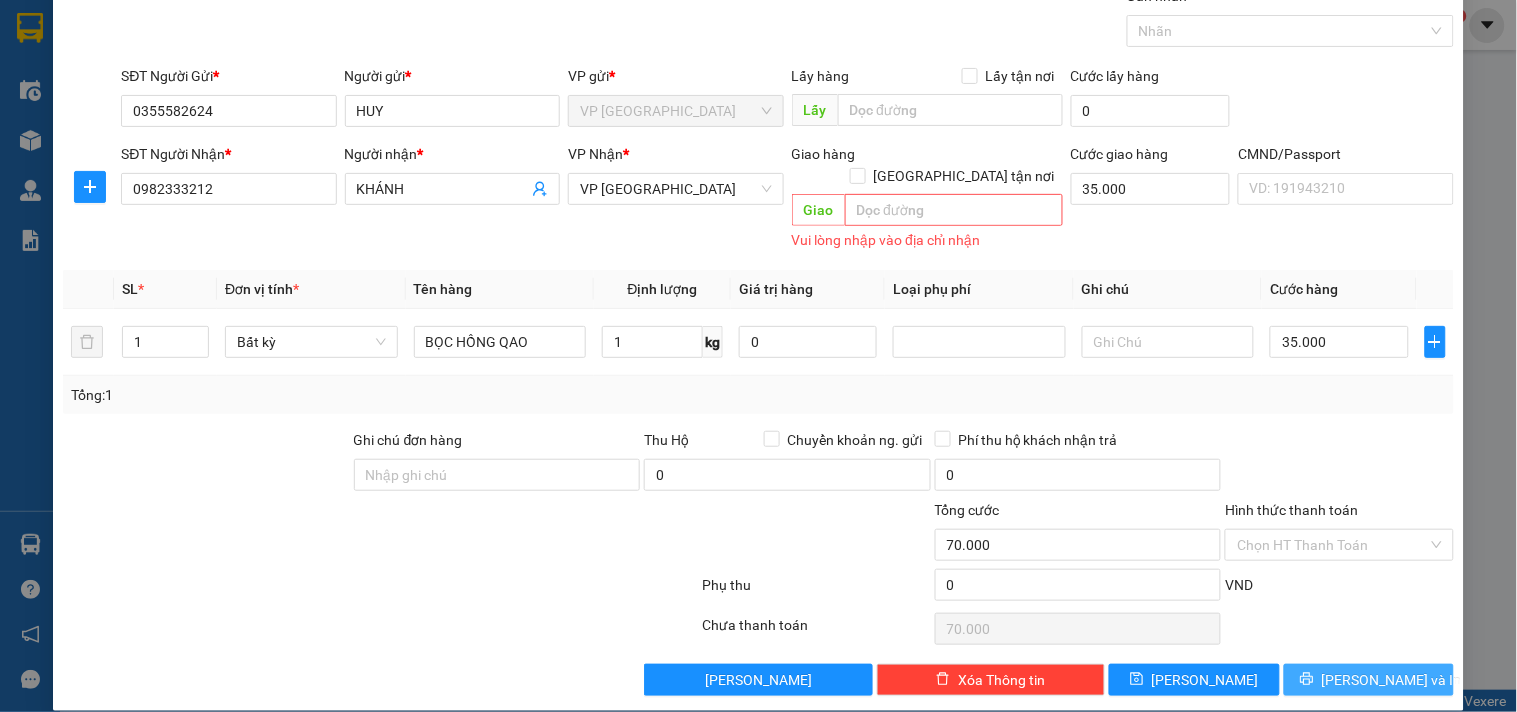 click on "[PERSON_NAME] và In" at bounding box center (1392, 680) 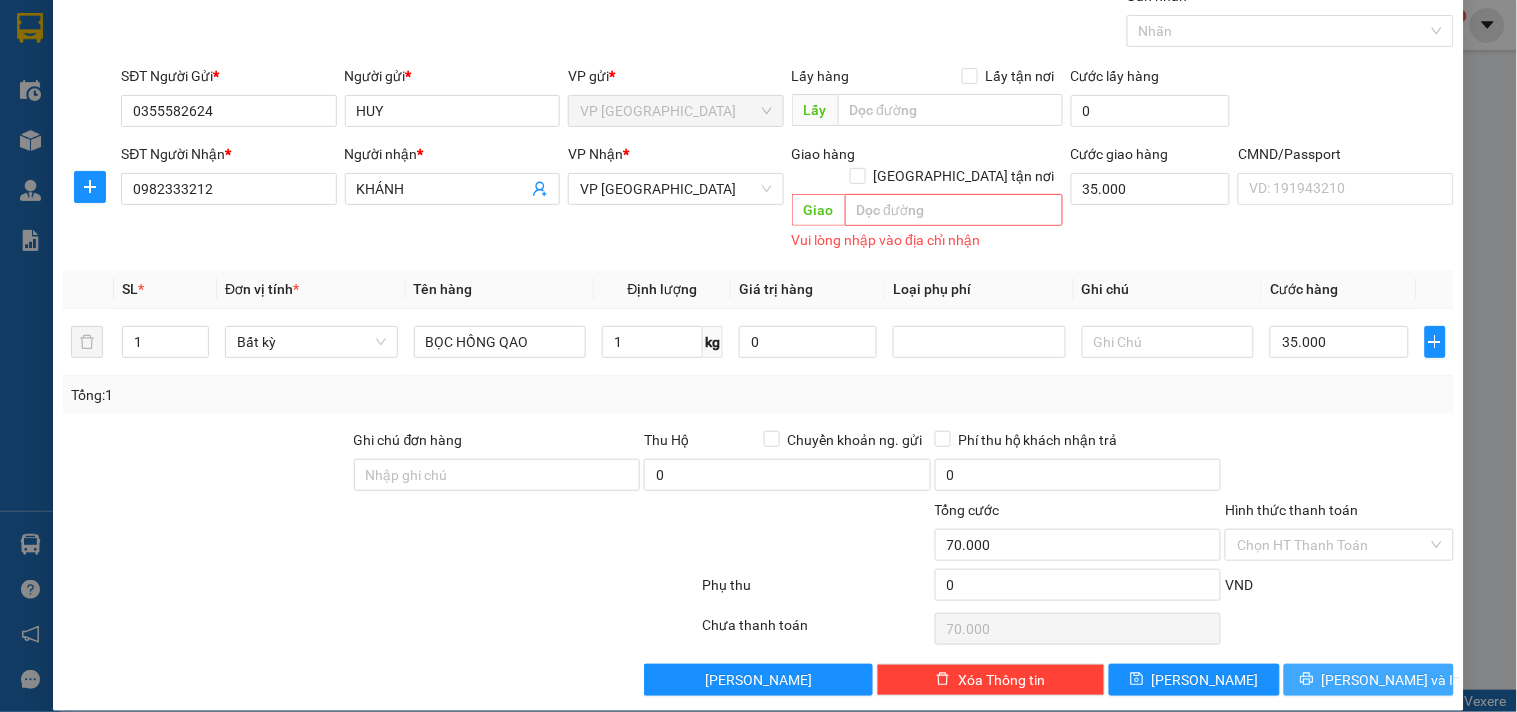 click on "[PERSON_NAME] và In" at bounding box center (1392, 680) 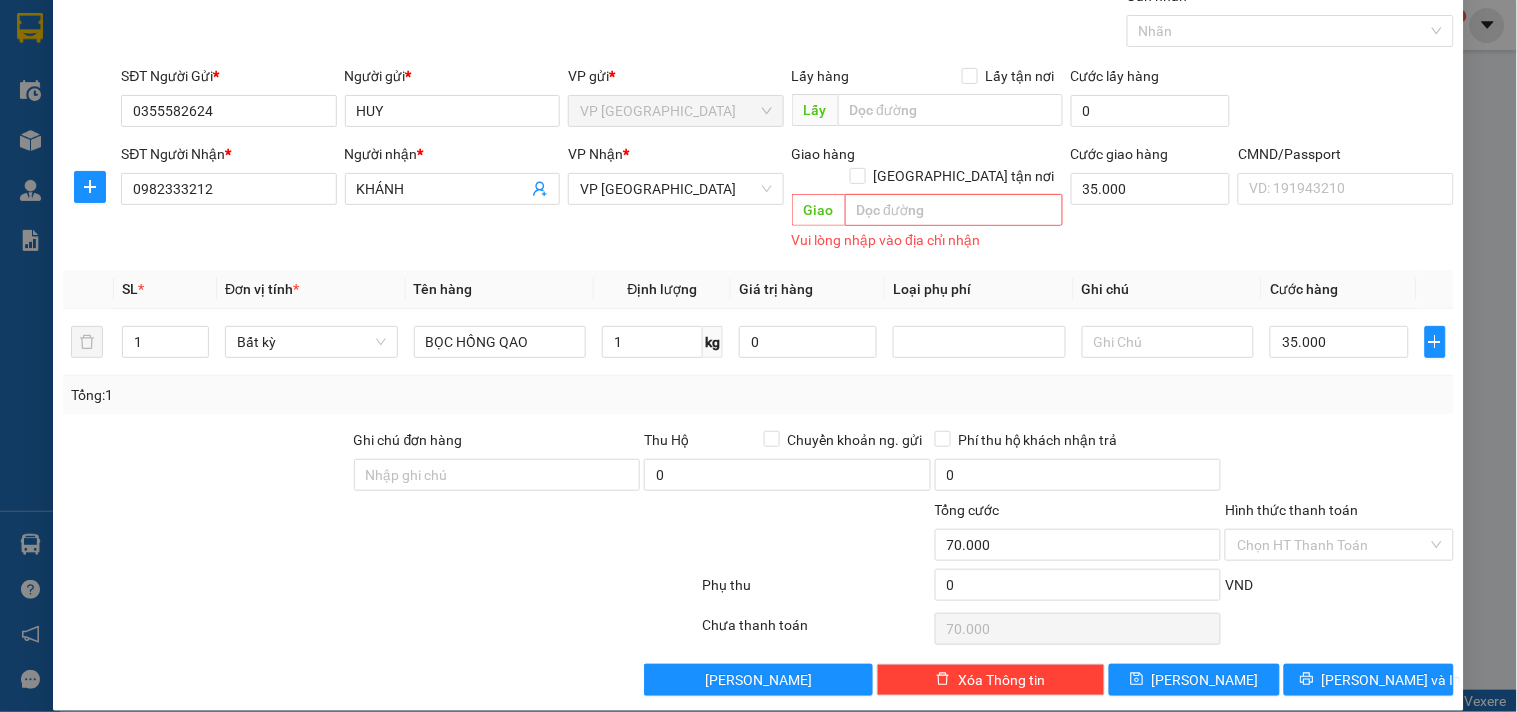 click at bounding box center [1339, 464] 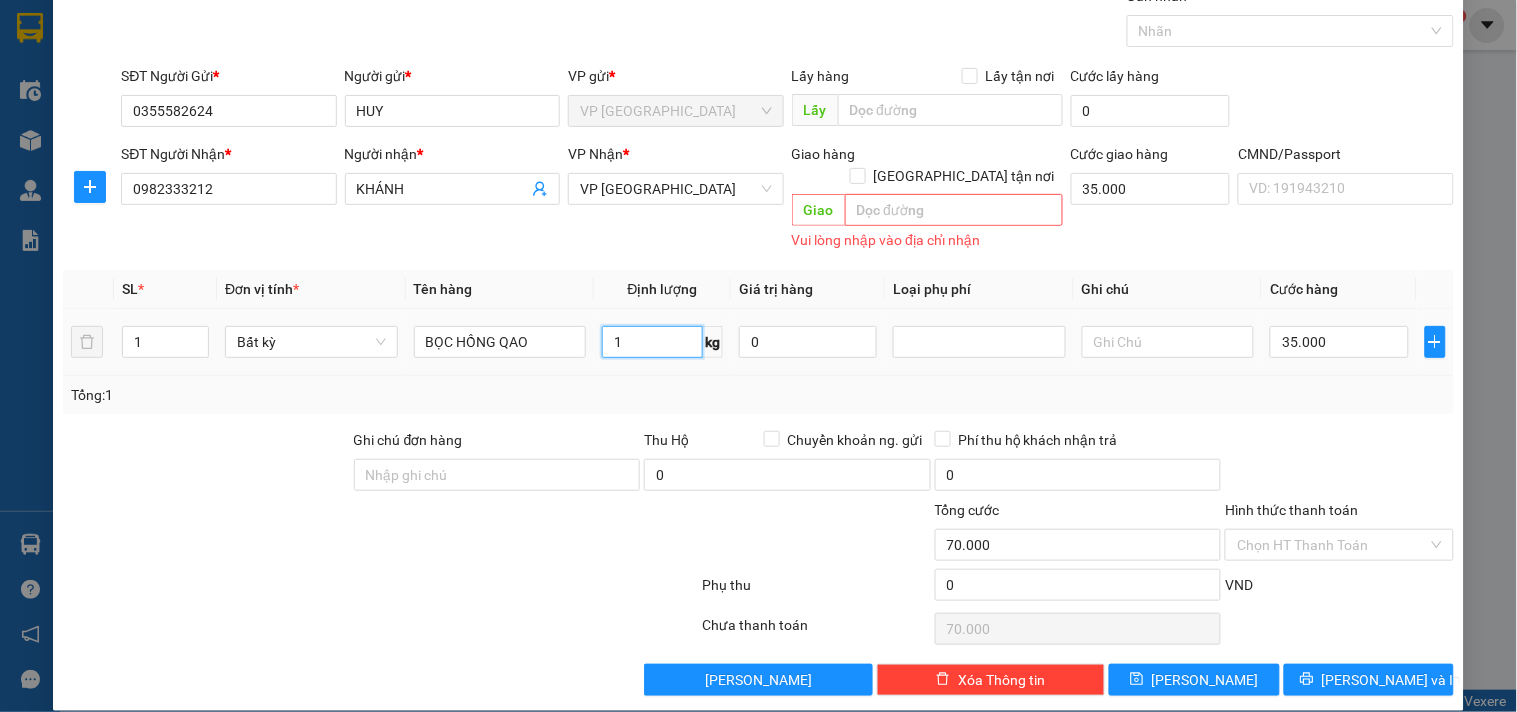 click on "1" at bounding box center (652, 342) 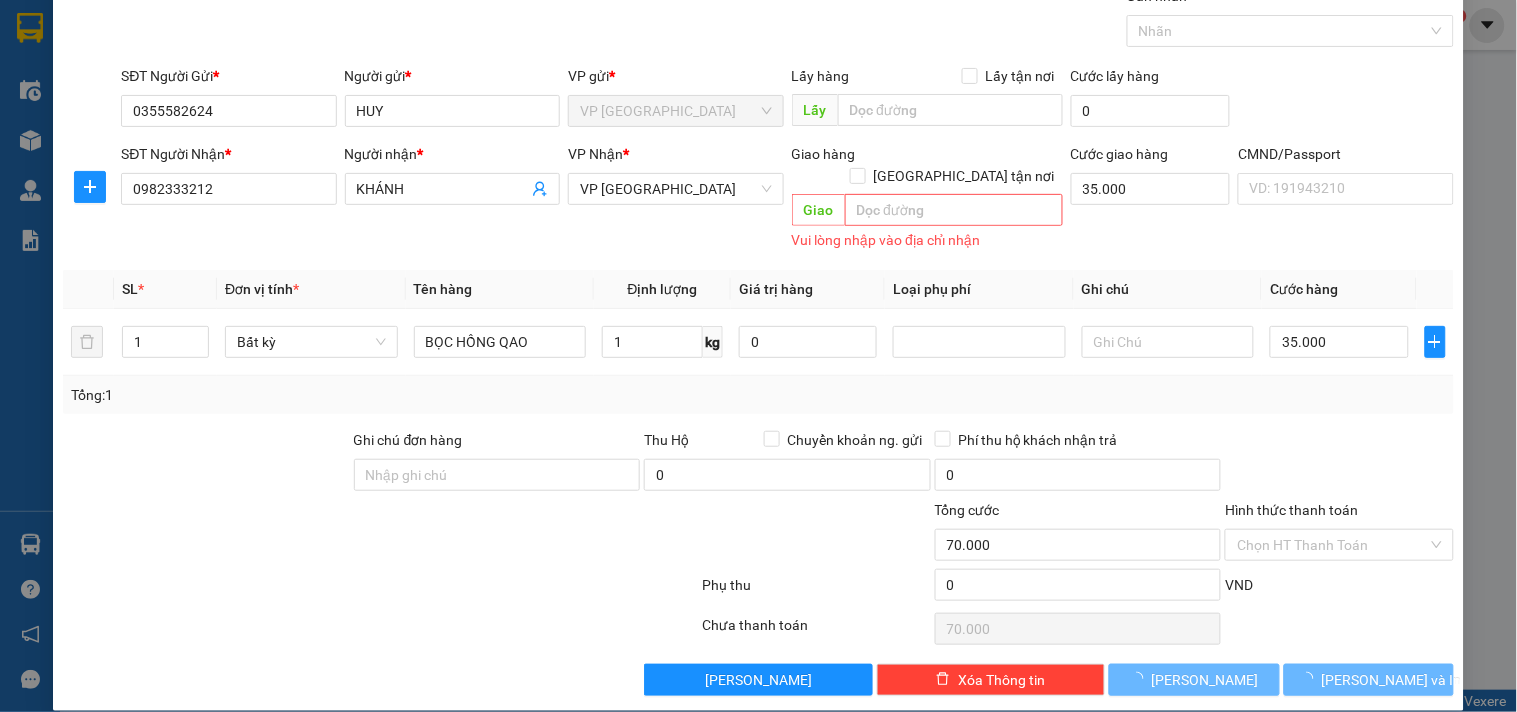 click on "Tổng:  1" at bounding box center (758, 395) 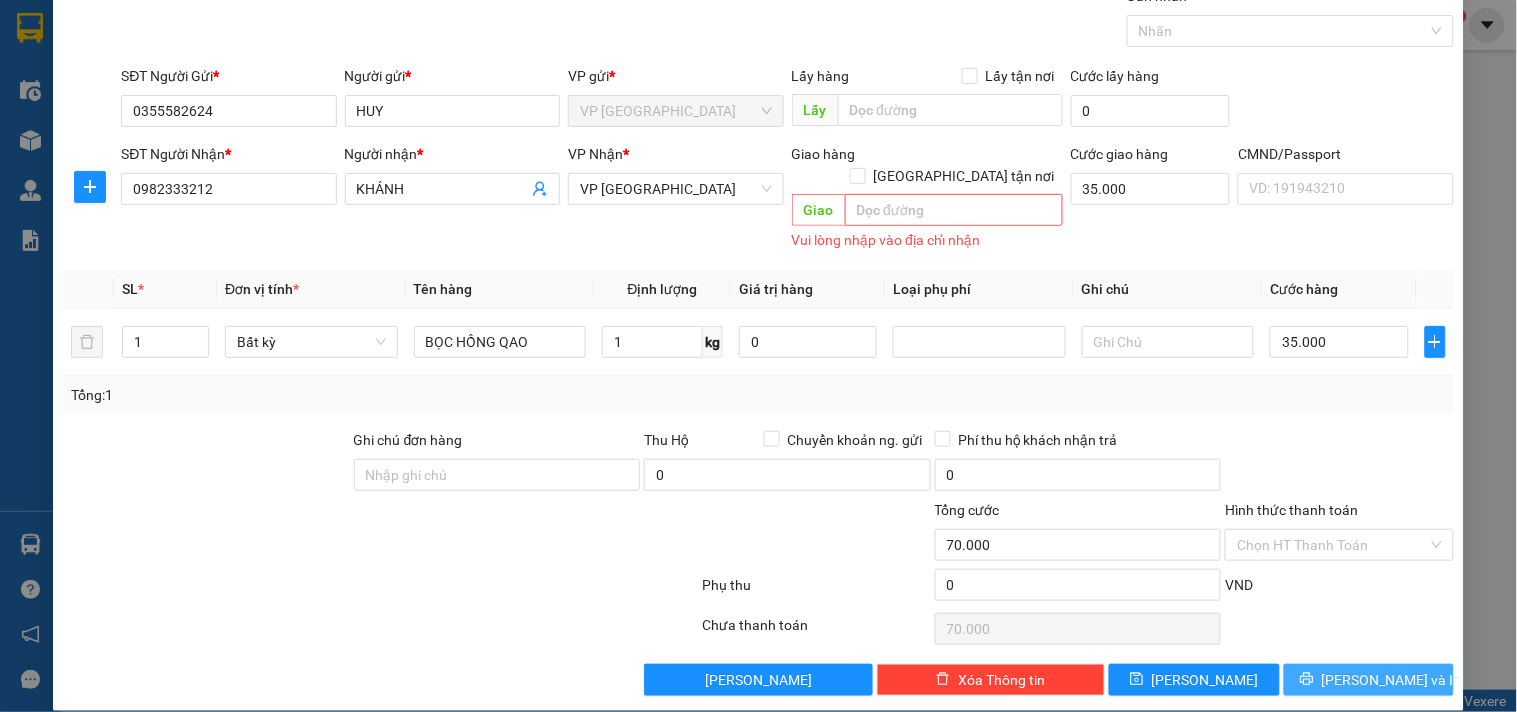 click on "[PERSON_NAME] và In" at bounding box center (1392, 680) 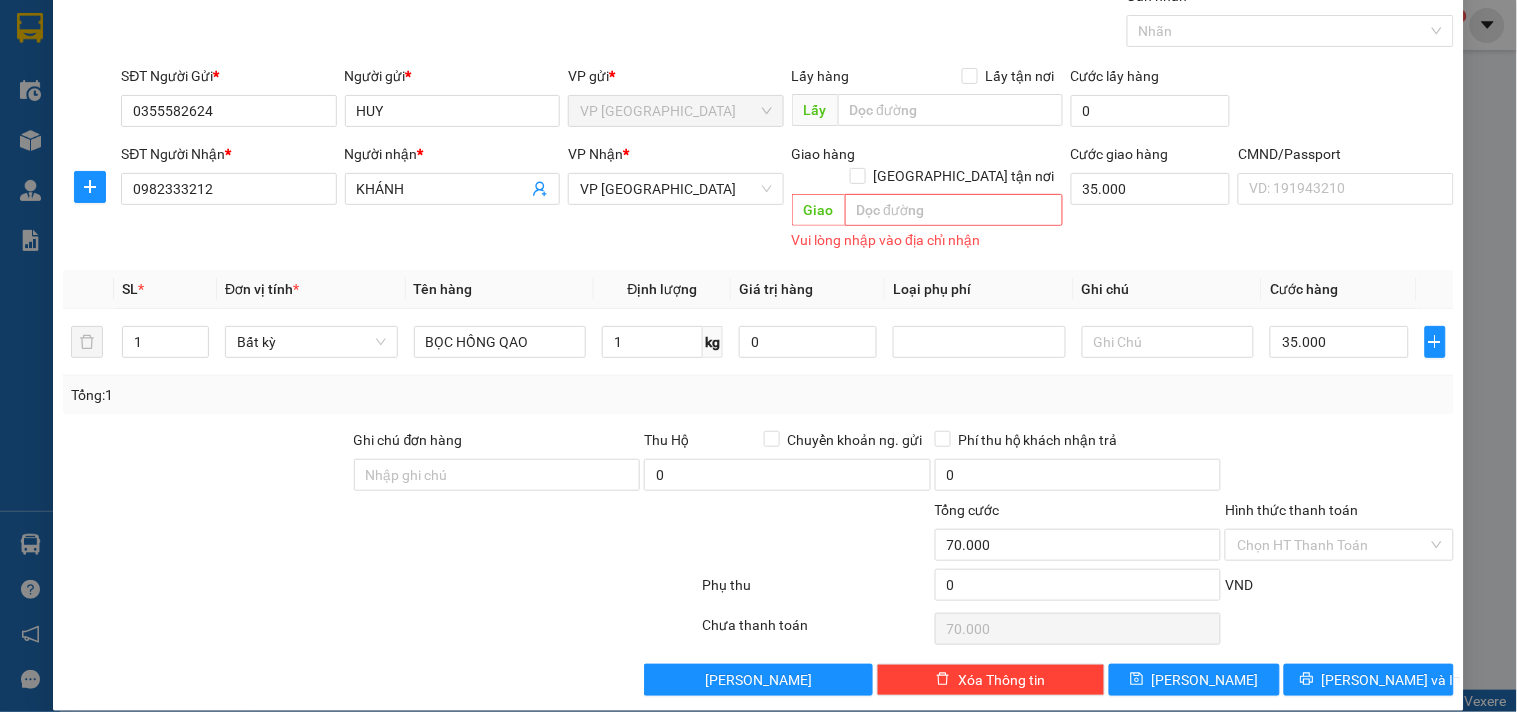 click on "Chọn HT Thanh Toán" at bounding box center [1339, 629] 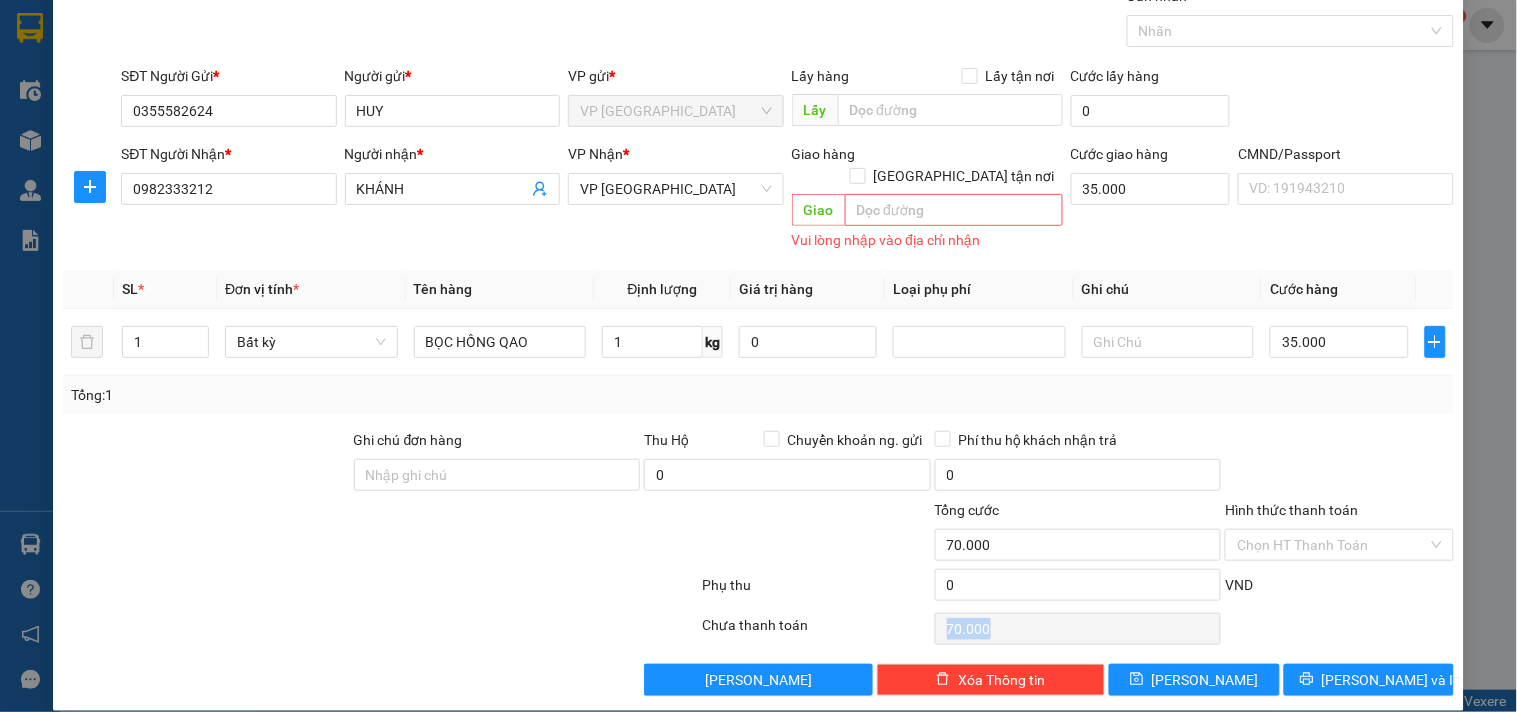 click on "Chọn HT Thanh Toán" at bounding box center [1339, 629] 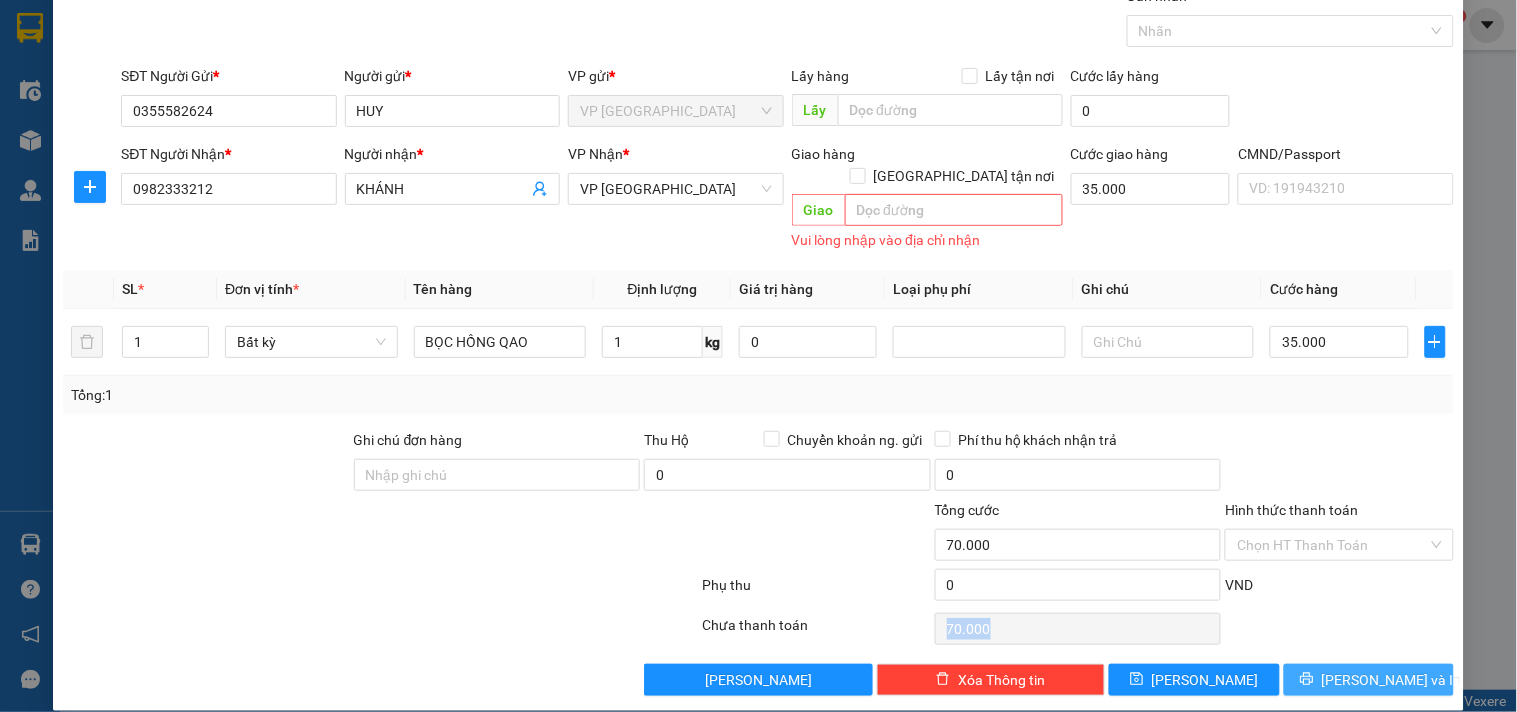 click on "[PERSON_NAME] và In" at bounding box center (1392, 680) 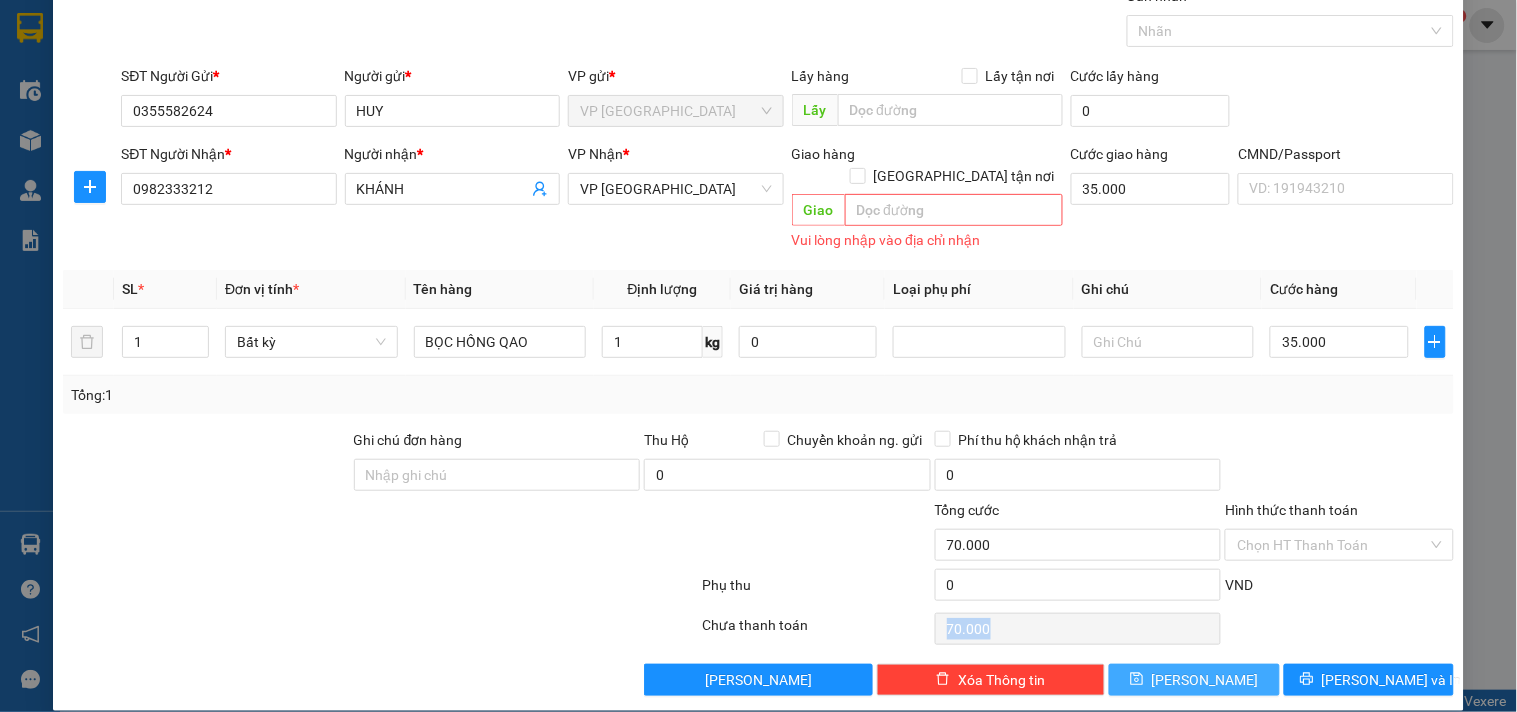 click on "[PERSON_NAME]" at bounding box center [1194, 680] 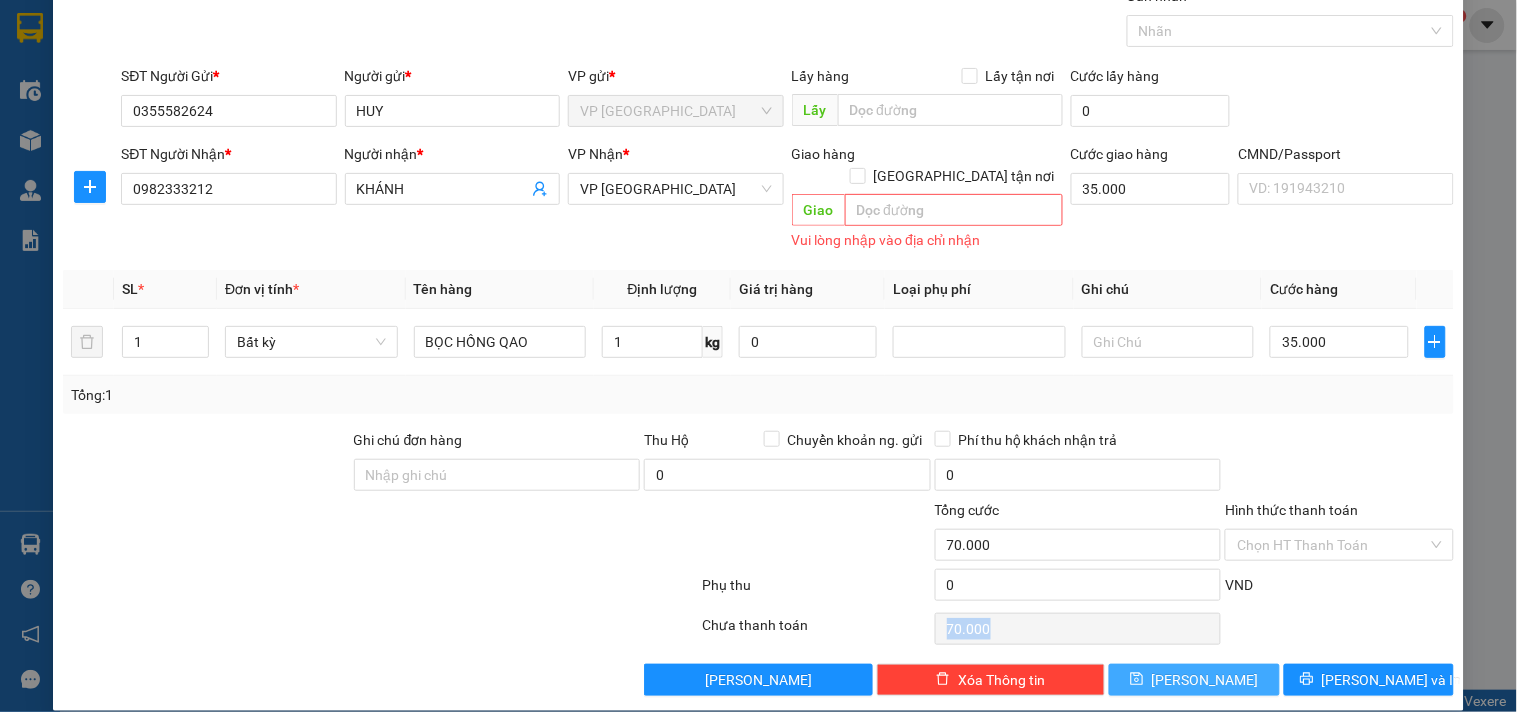 click on "[PERSON_NAME]" at bounding box center [1194, 680] 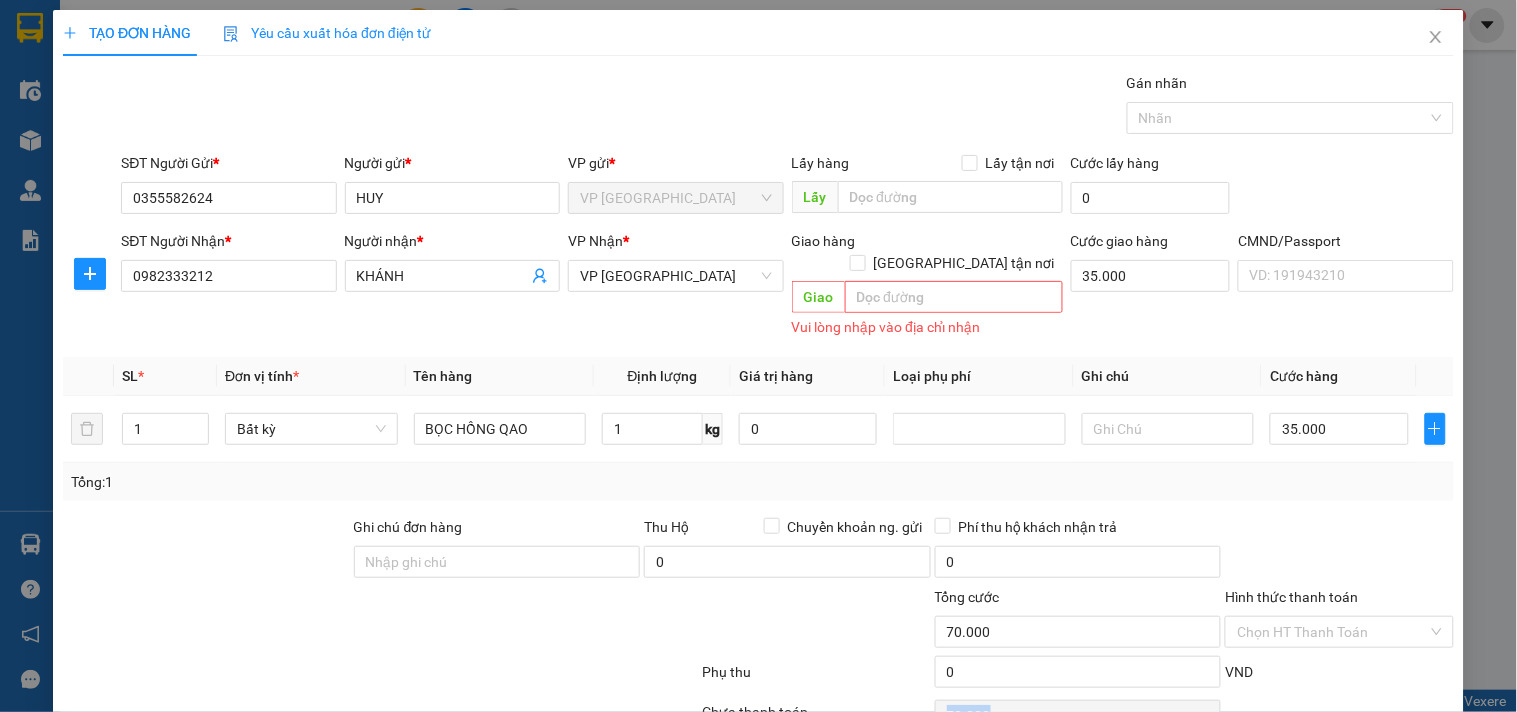 scroll, scrollTop: 87, scrollLeft: 0, axis: vertical 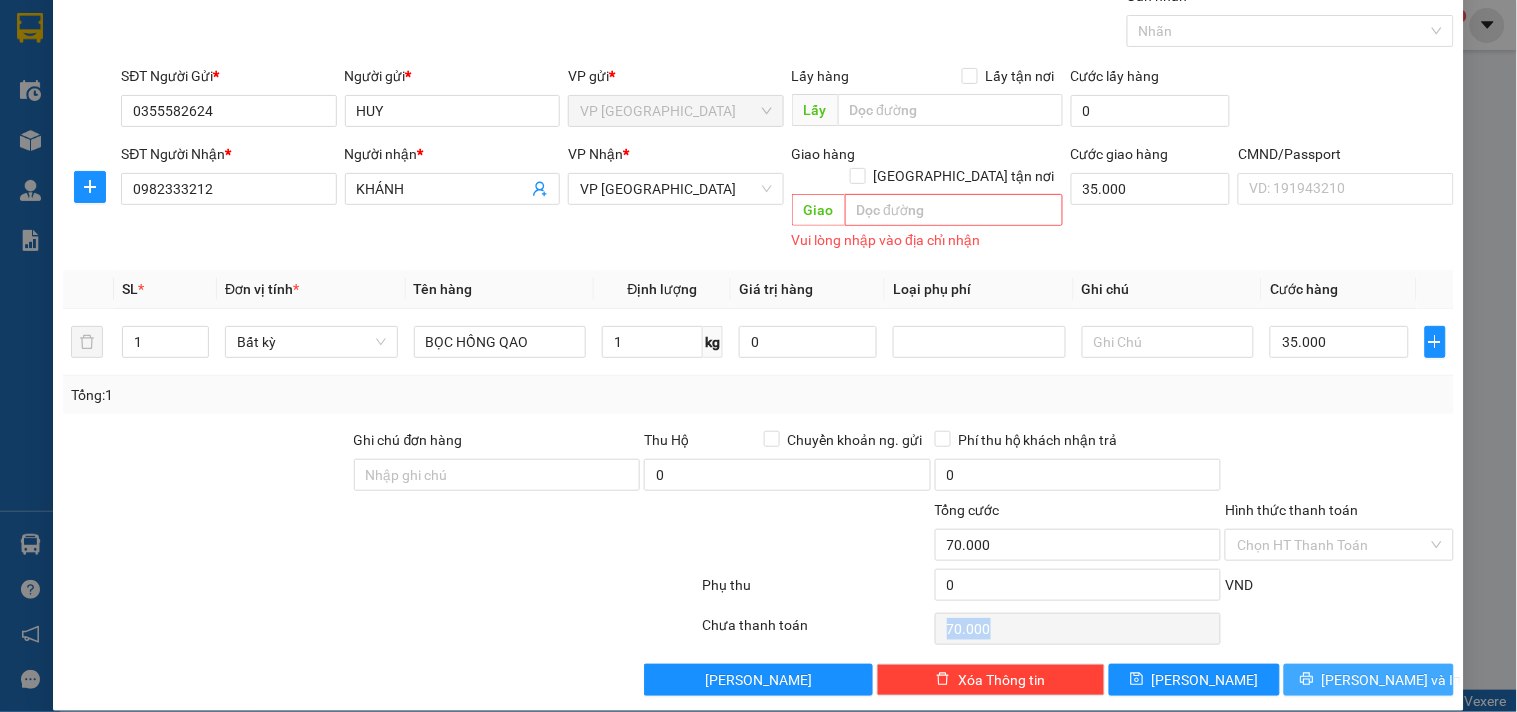 click on "[PERSON_NAME] và In" at bounding box center (1369, 680) 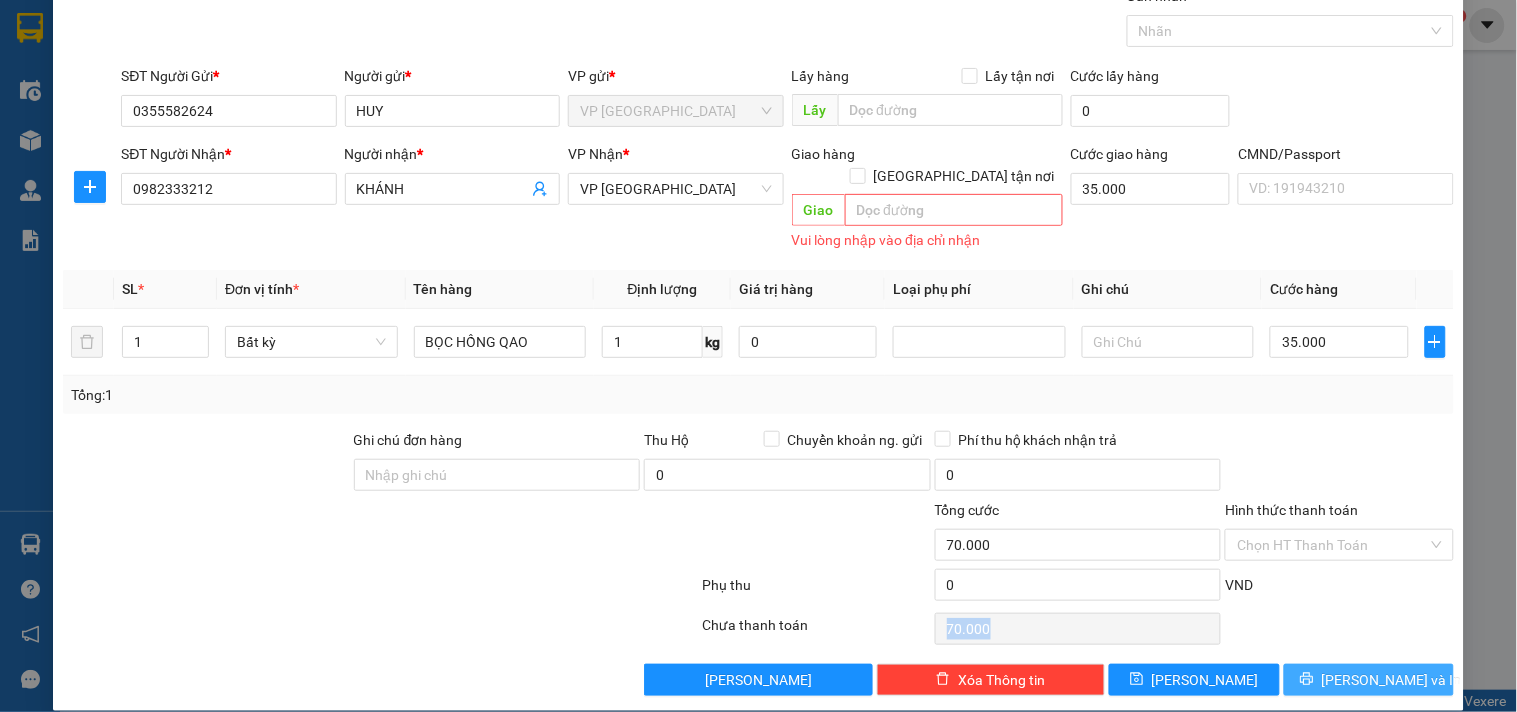click on "[PERSON_NAME] và In" at bounding box center (1369, 680) 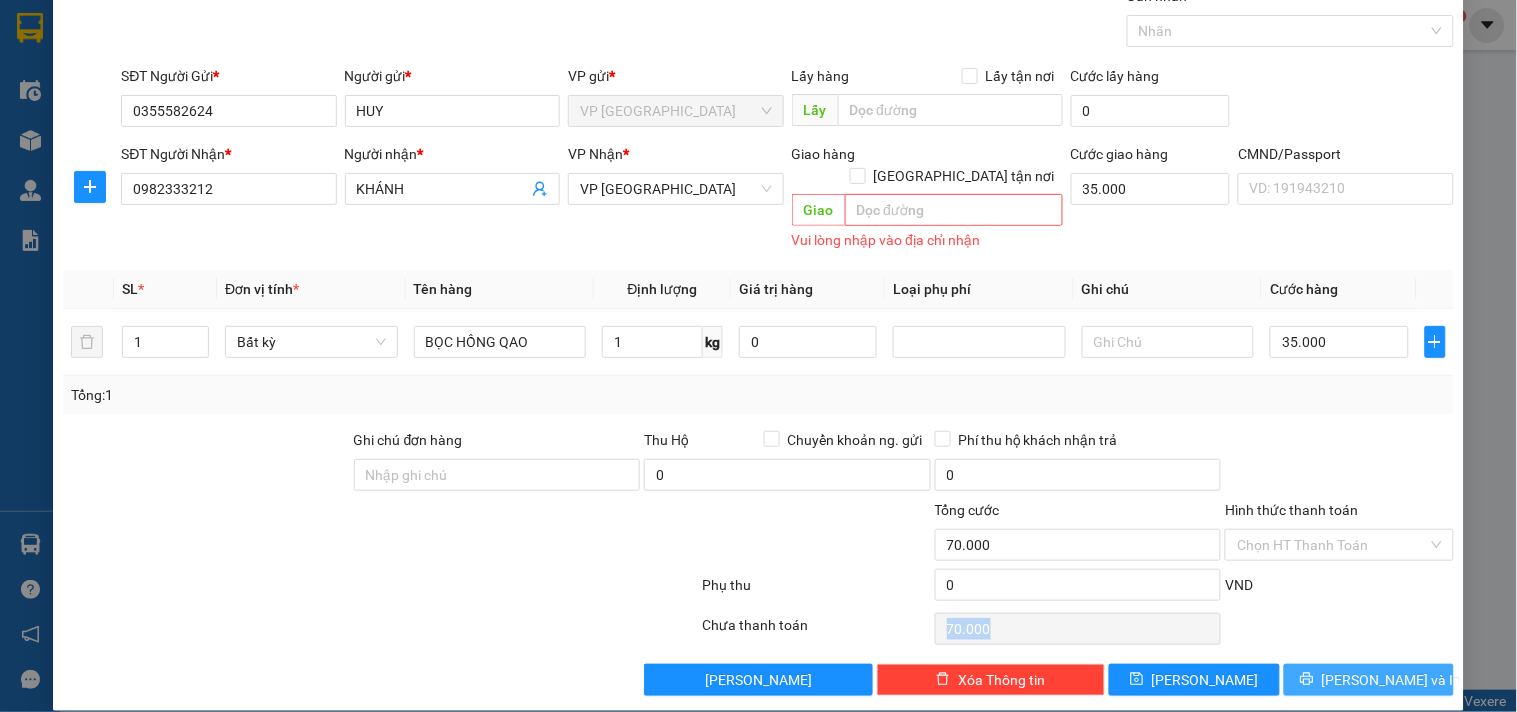 click on "[PERSON_NAME] và In" at bounding box center (1369, 680) 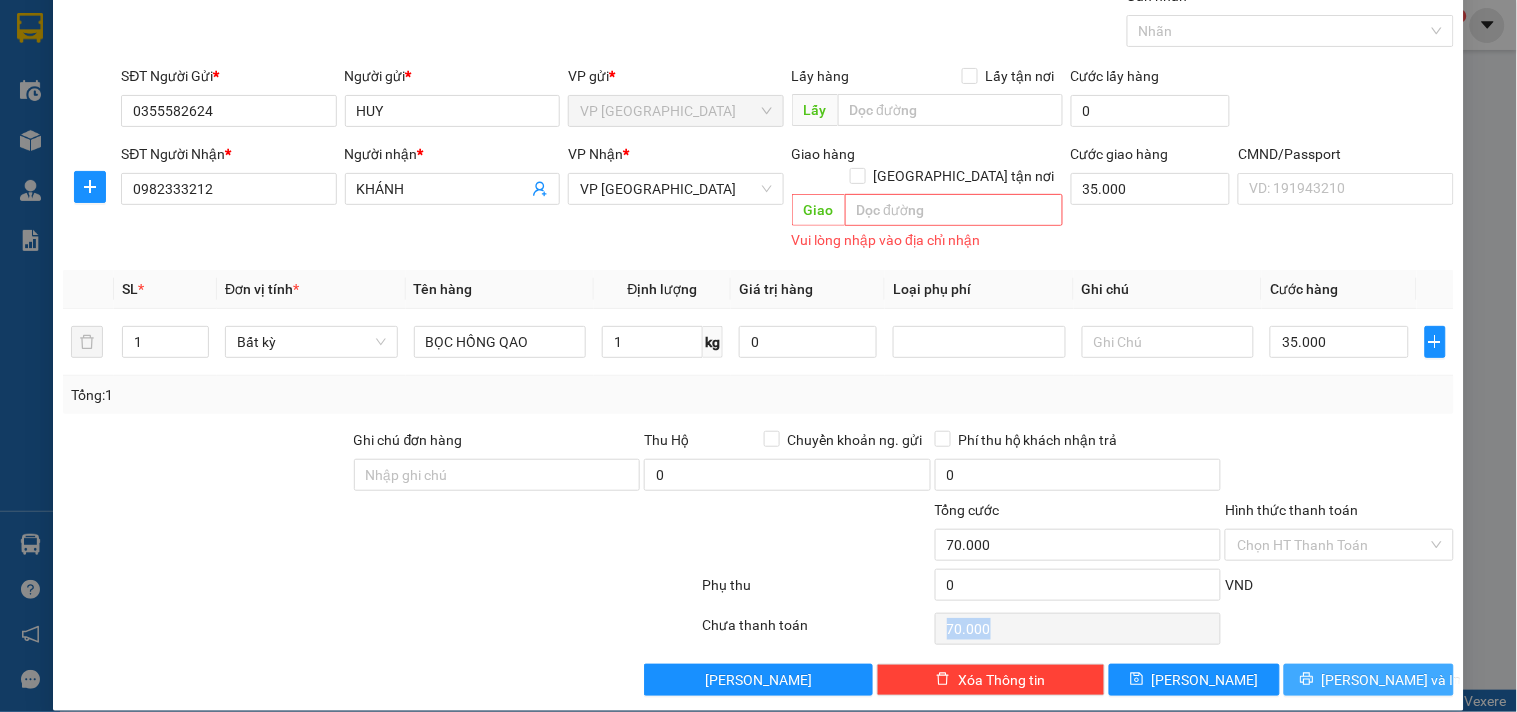 click on "[PERSON_NAME] và In" at bounding box center [1369, 680] 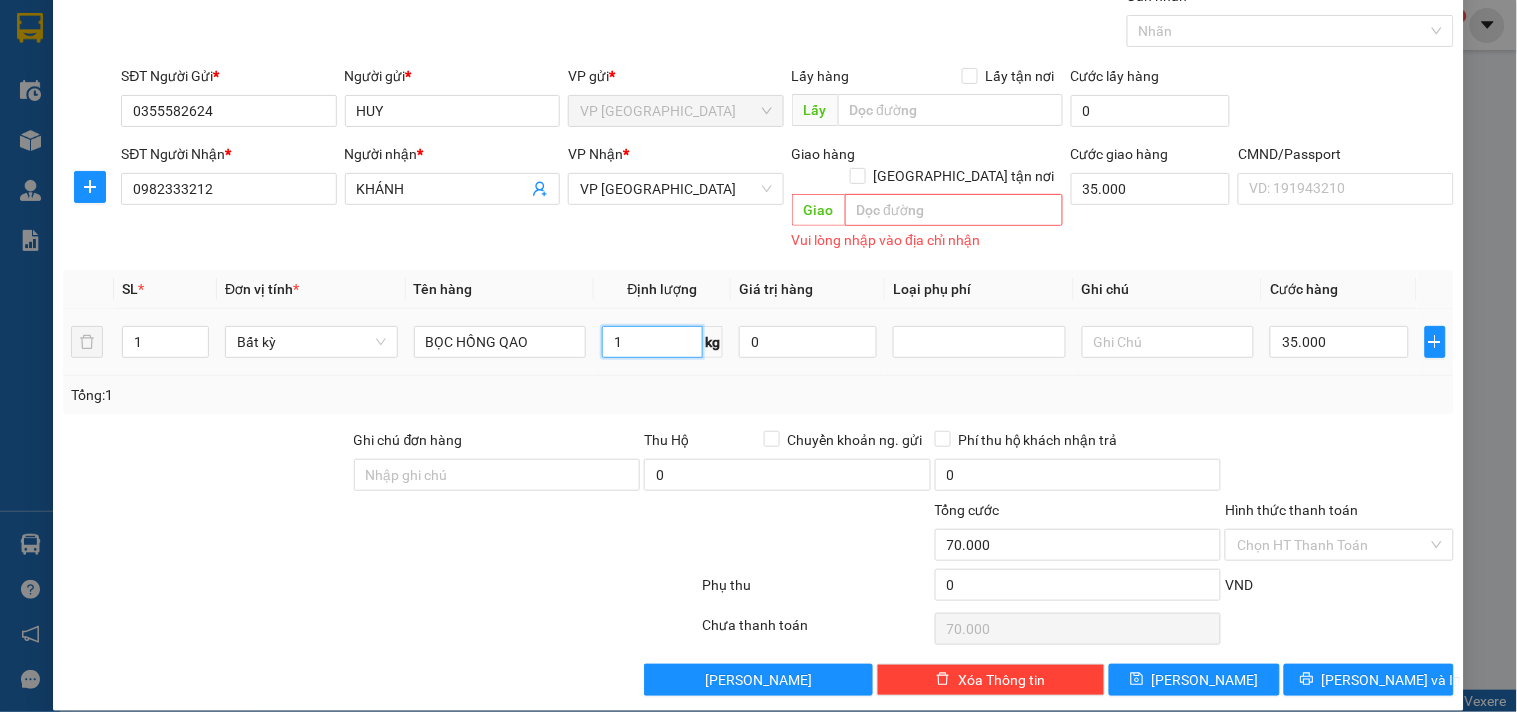 click on "1" at bounding box center [652, 342] 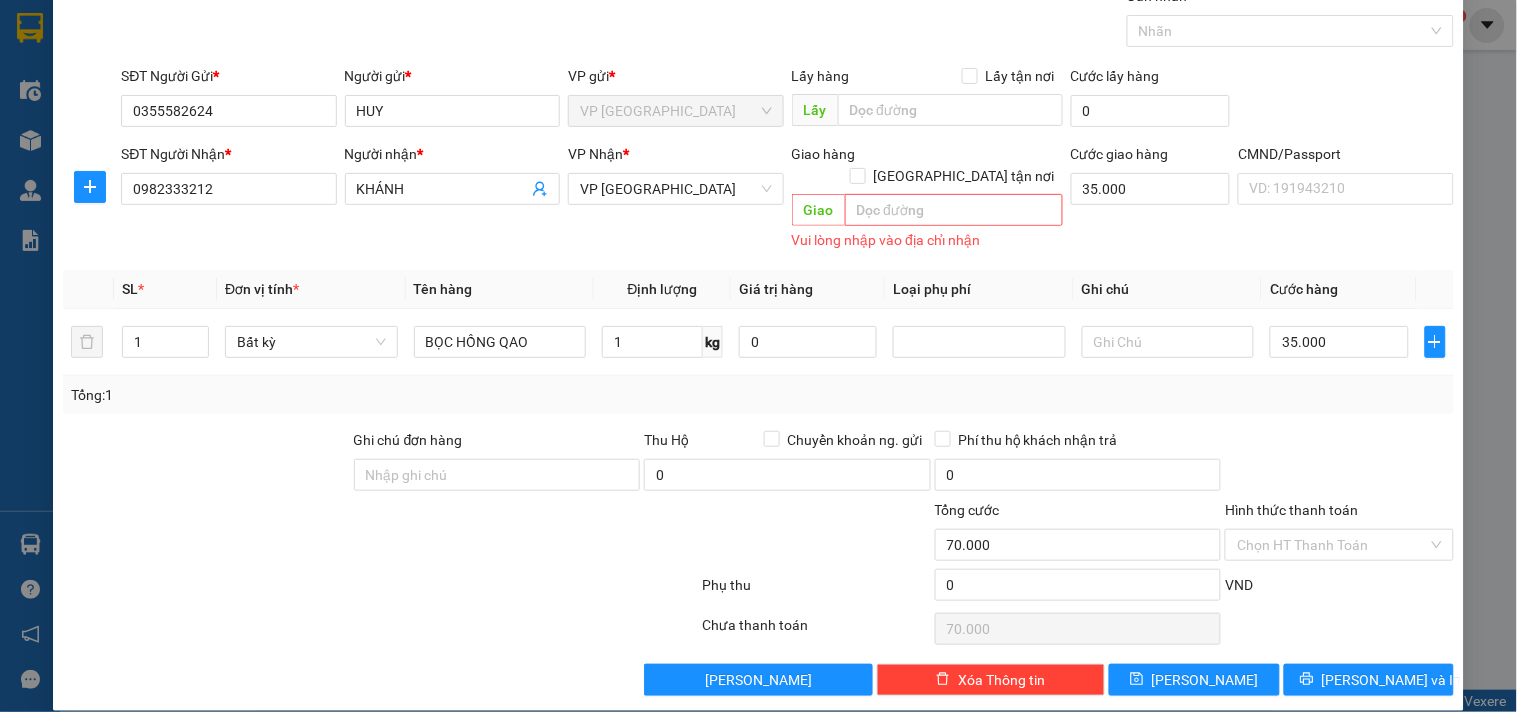 click on "Ghi chú đơn hàng" at bounding box center [497, 444] 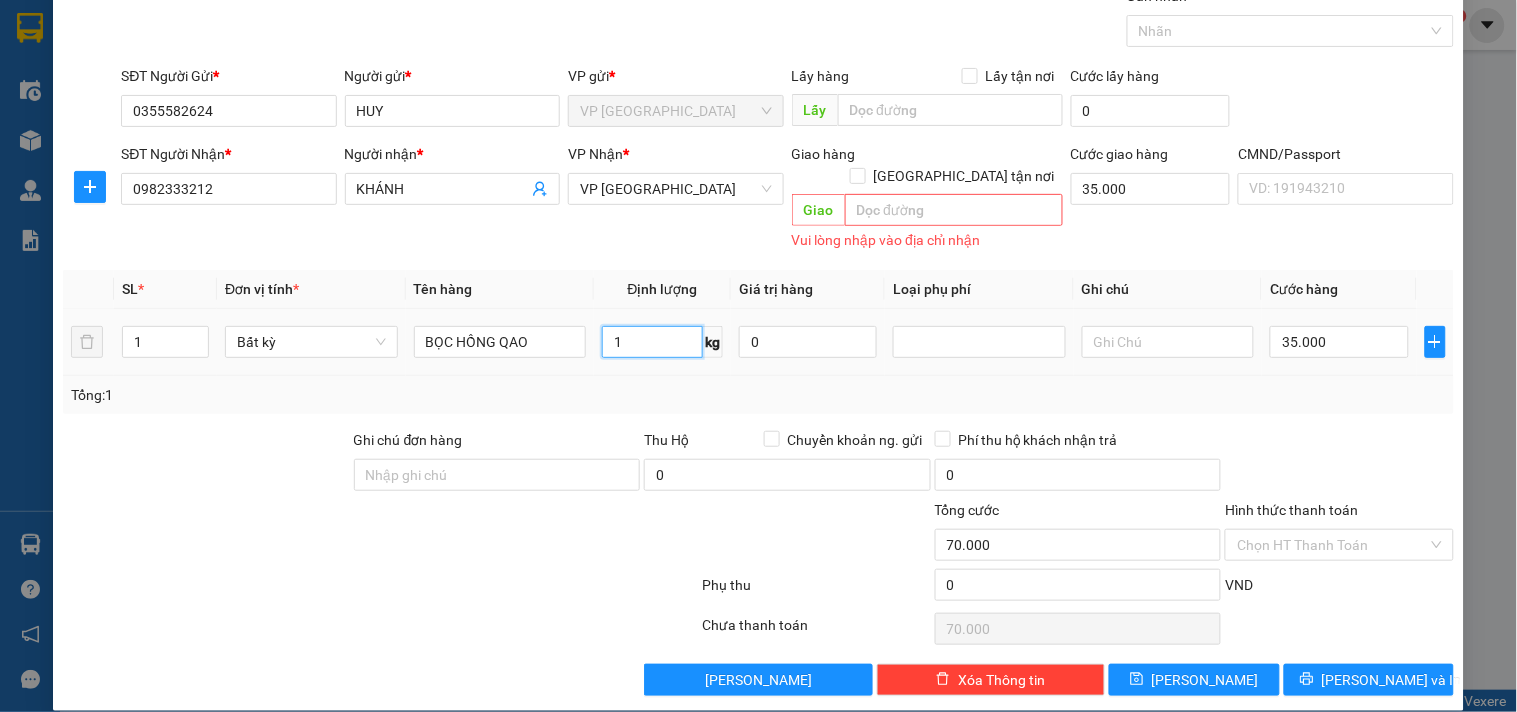 click on "1" at bounding box center [652, 342] 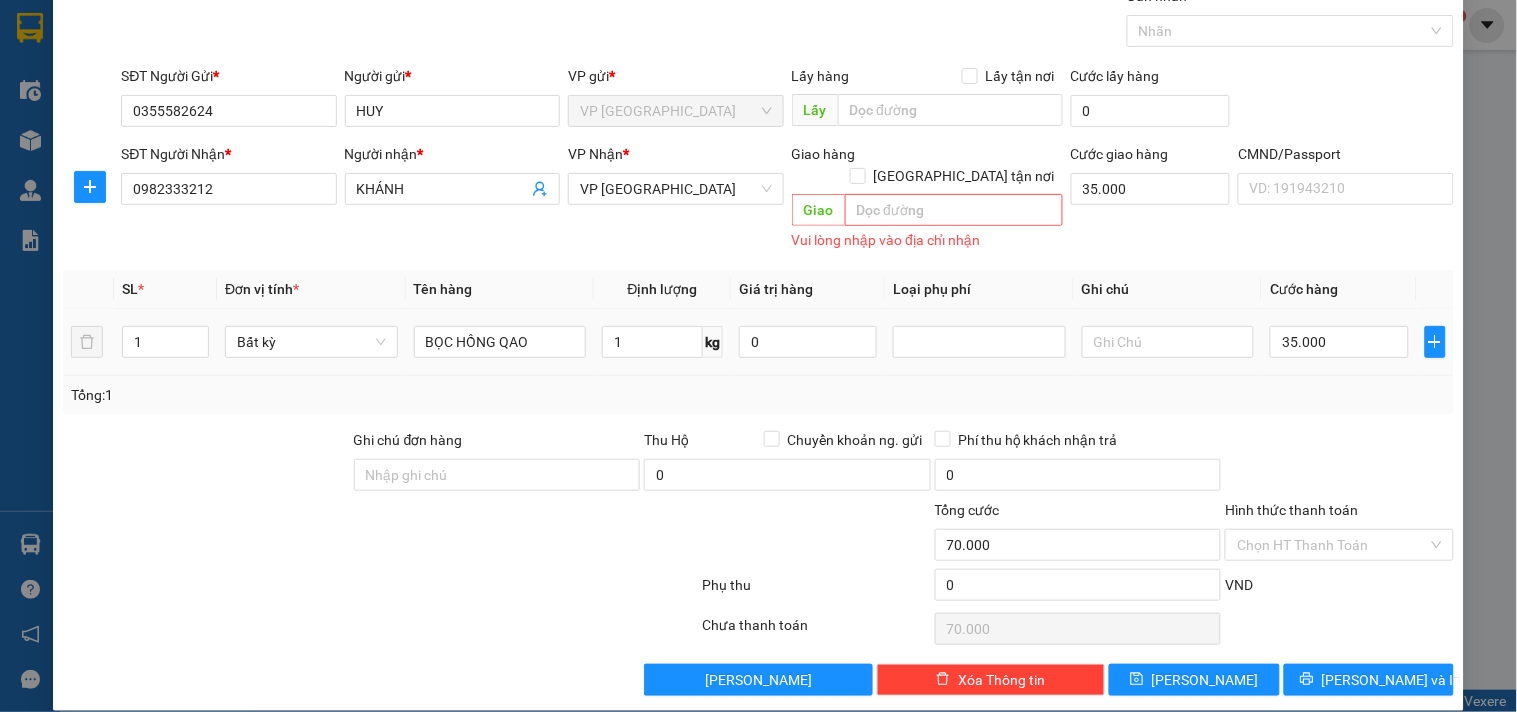 click on "Tổng:  1" at bounding box center [758, 395] 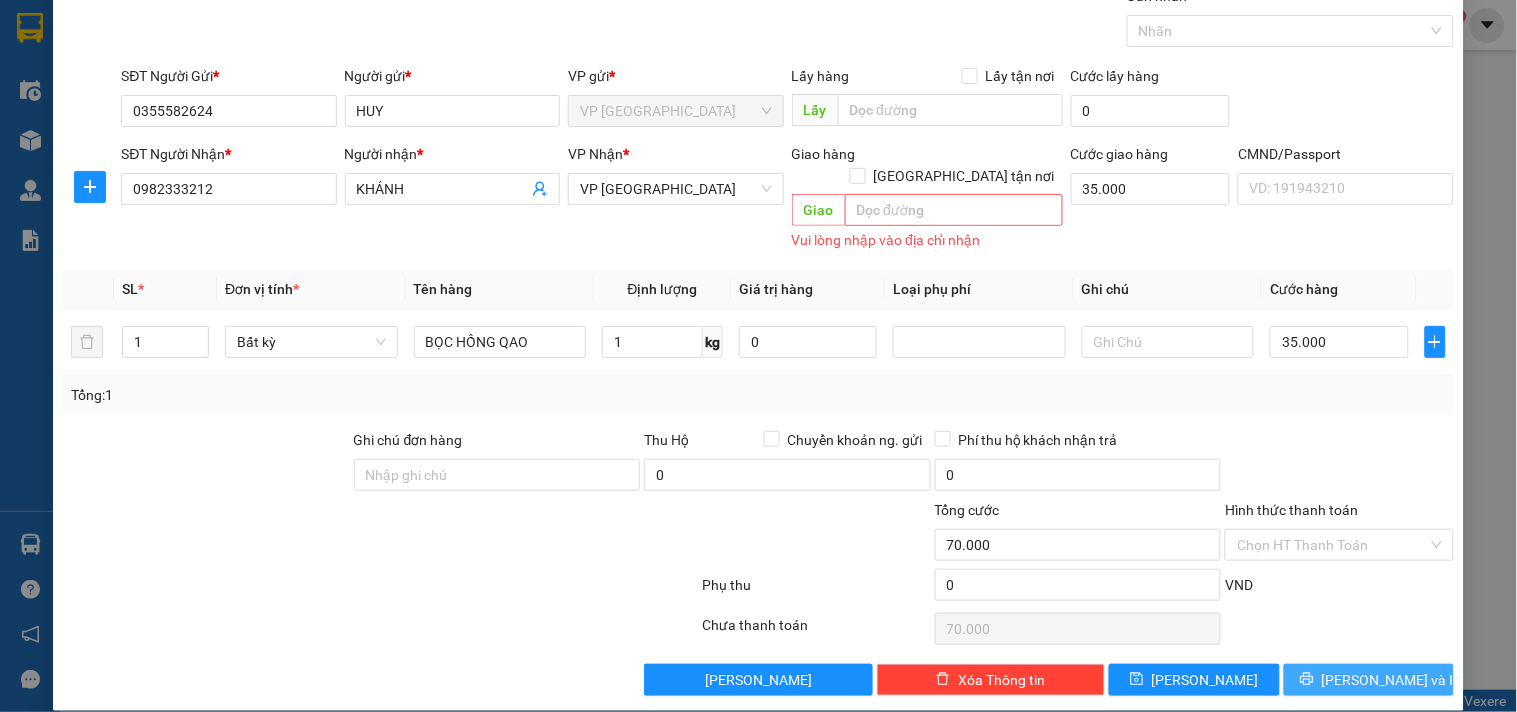 click on "[PERSON_NAME] và In" at bounding box center (1369, 680) 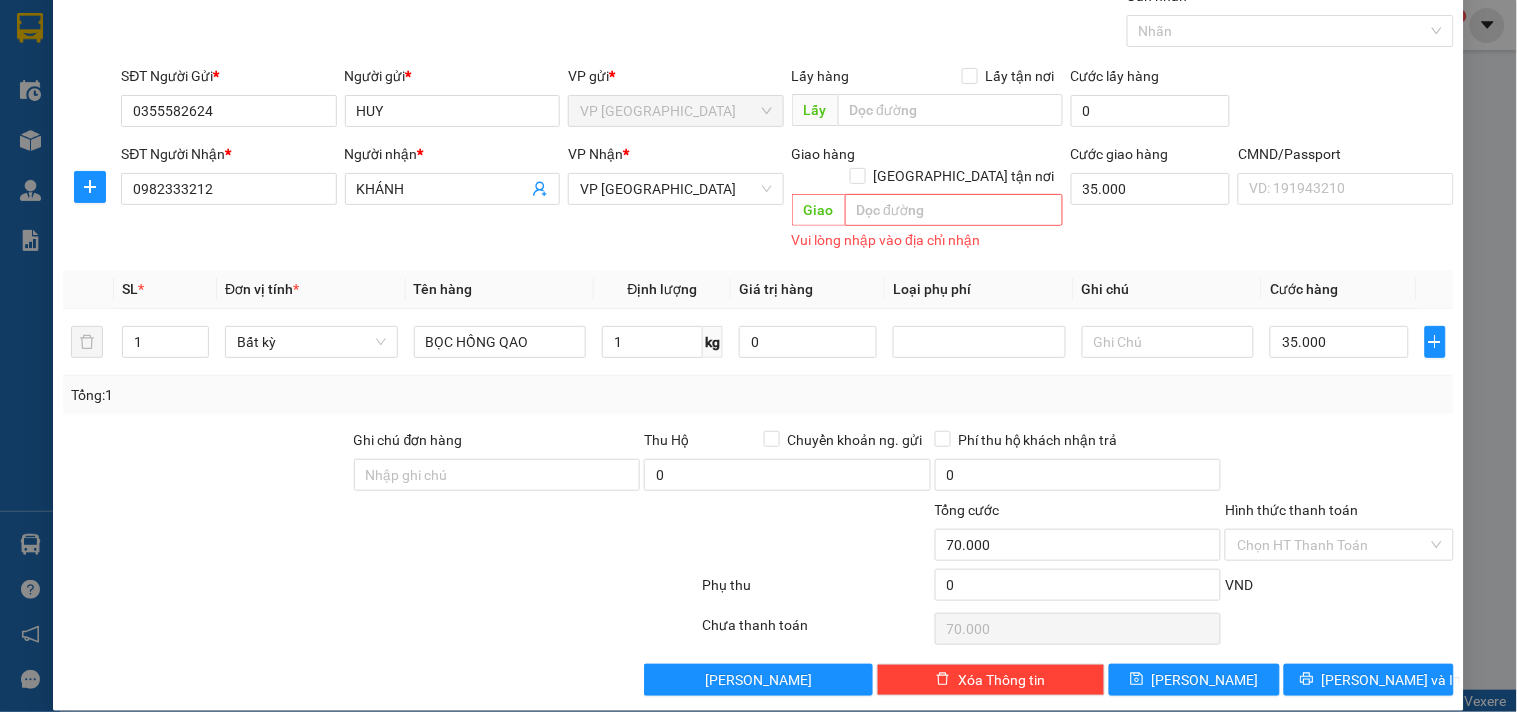 click on "Chọn HT Thanh Toán" at bounding box center [1339, 629] 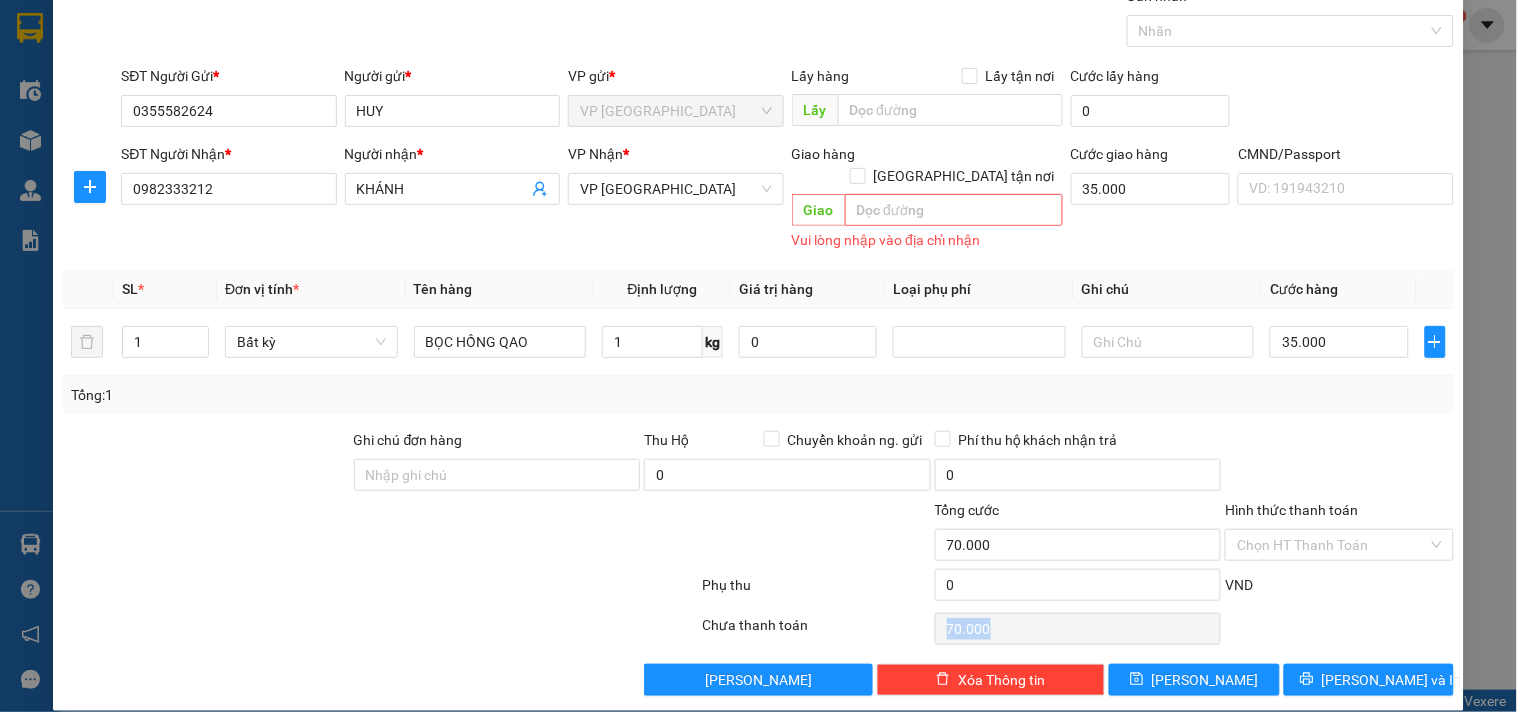 click on "Chọn HT Thanh Toán" at bounding box center (1339, 629) 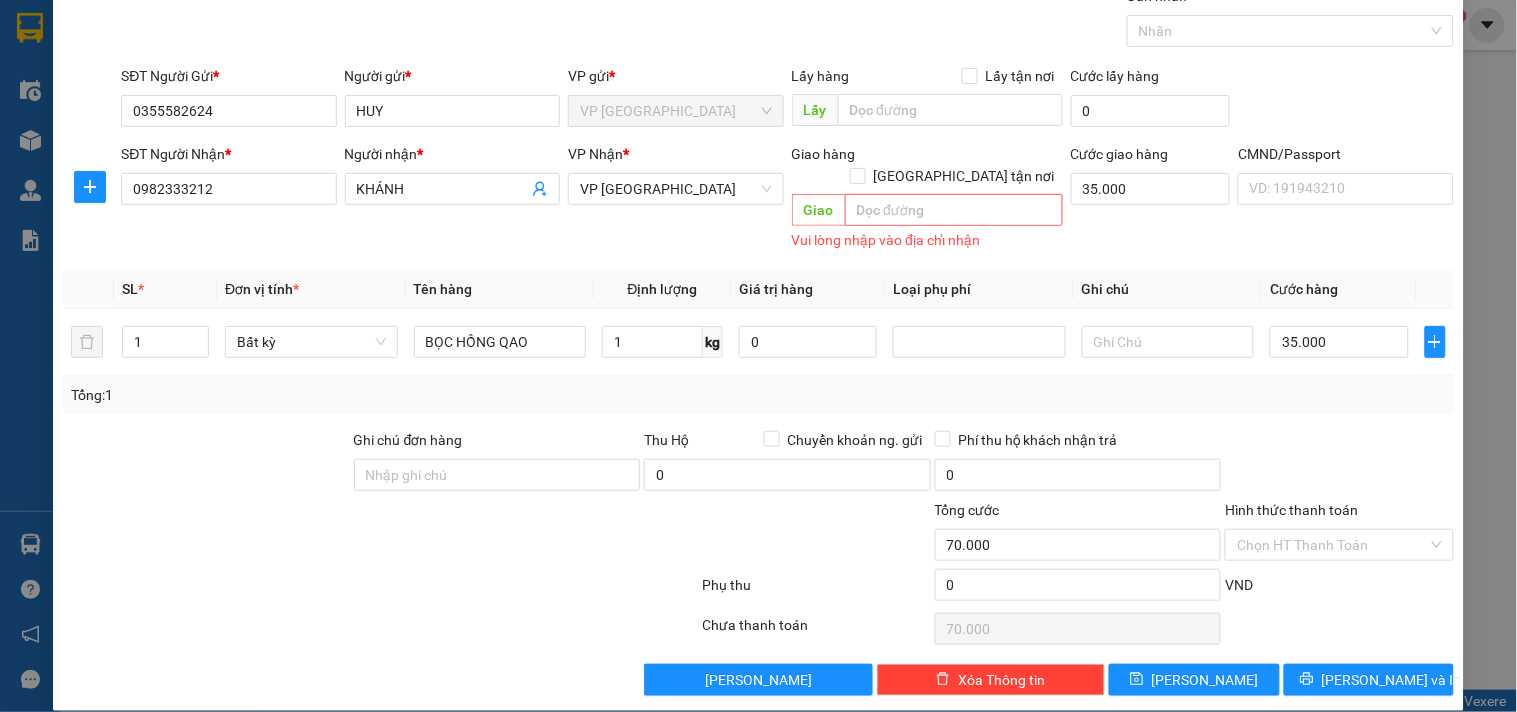 click on "Chọn HT Thanh Toán" at bounding box center (1339, 629) 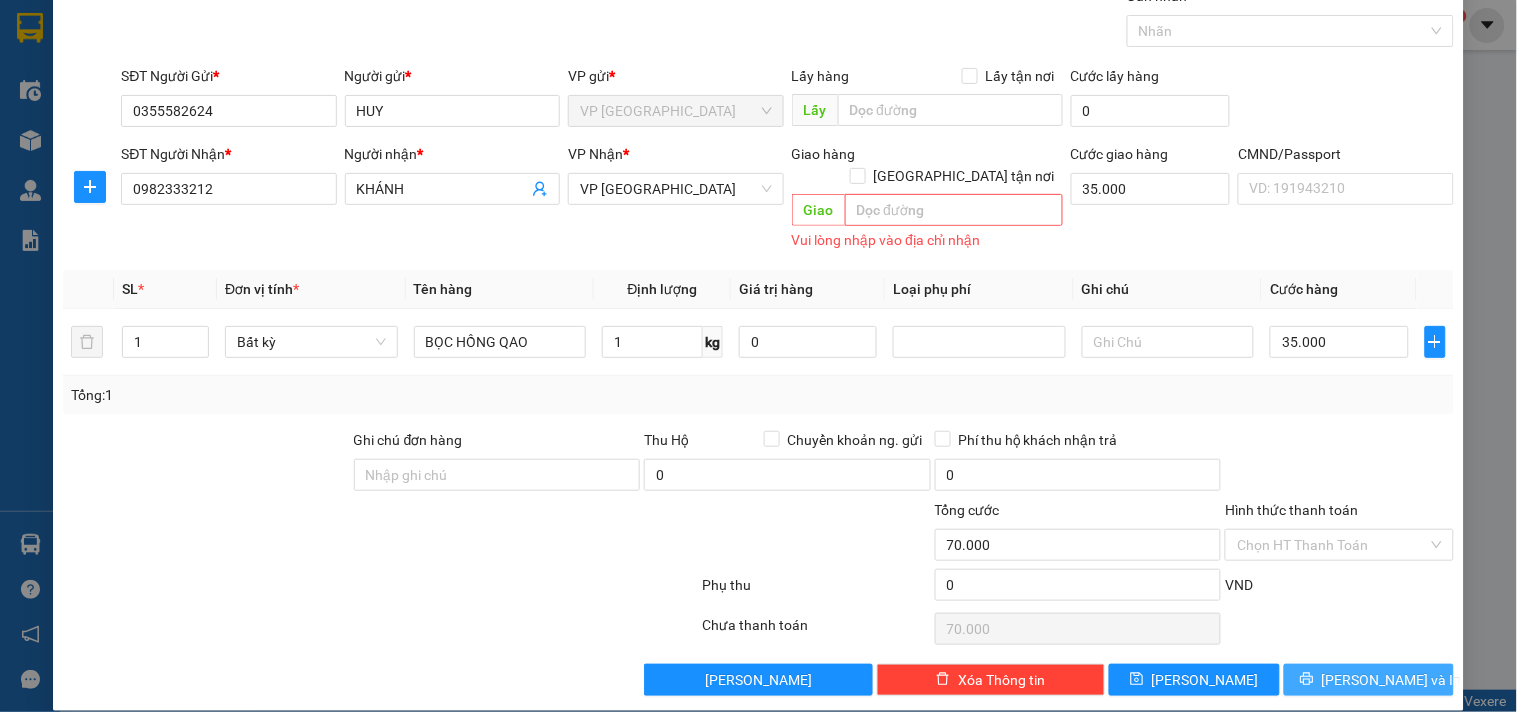 click on "[PERSON_NAME] và In" at bounding box center (1392, 680) 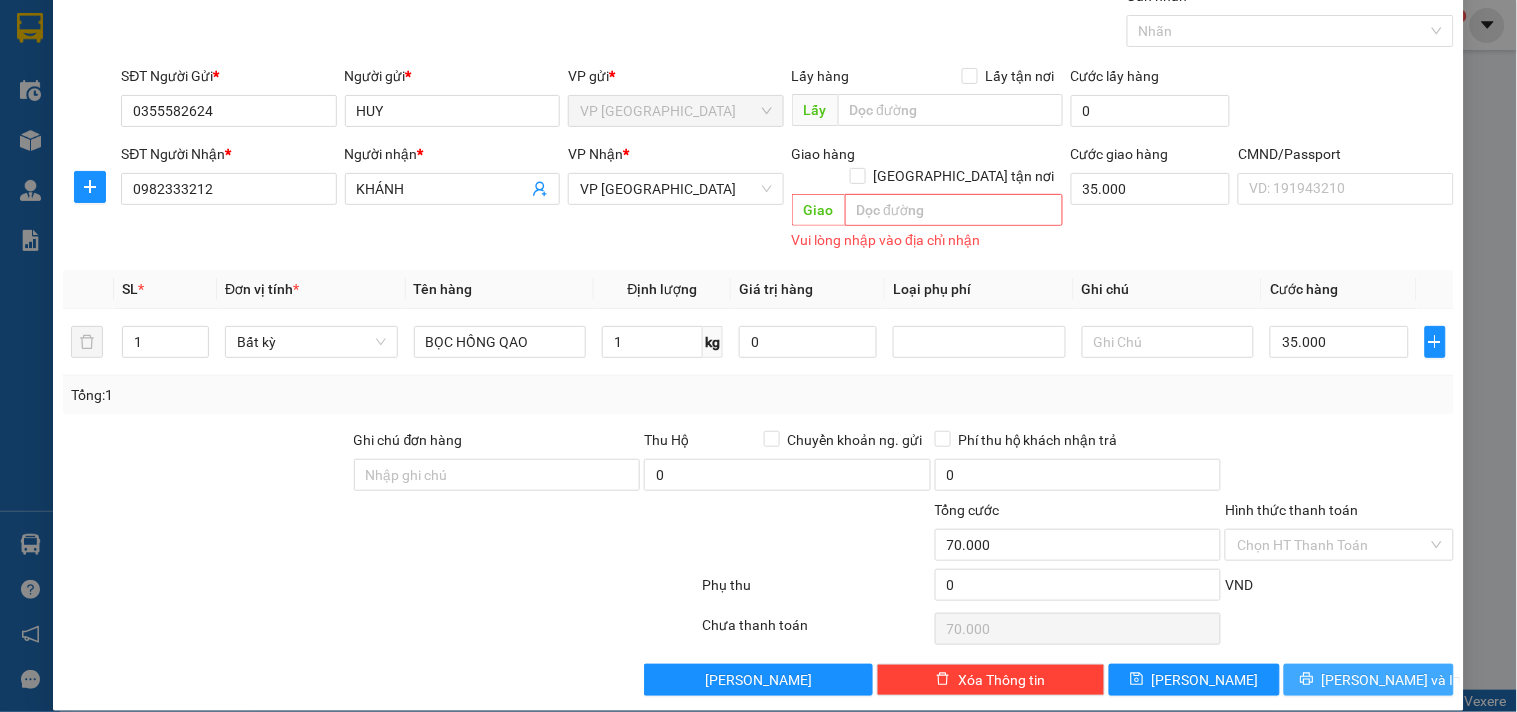 click on "[PERSON_NAME] và In" at bounding box center (1392, 680) 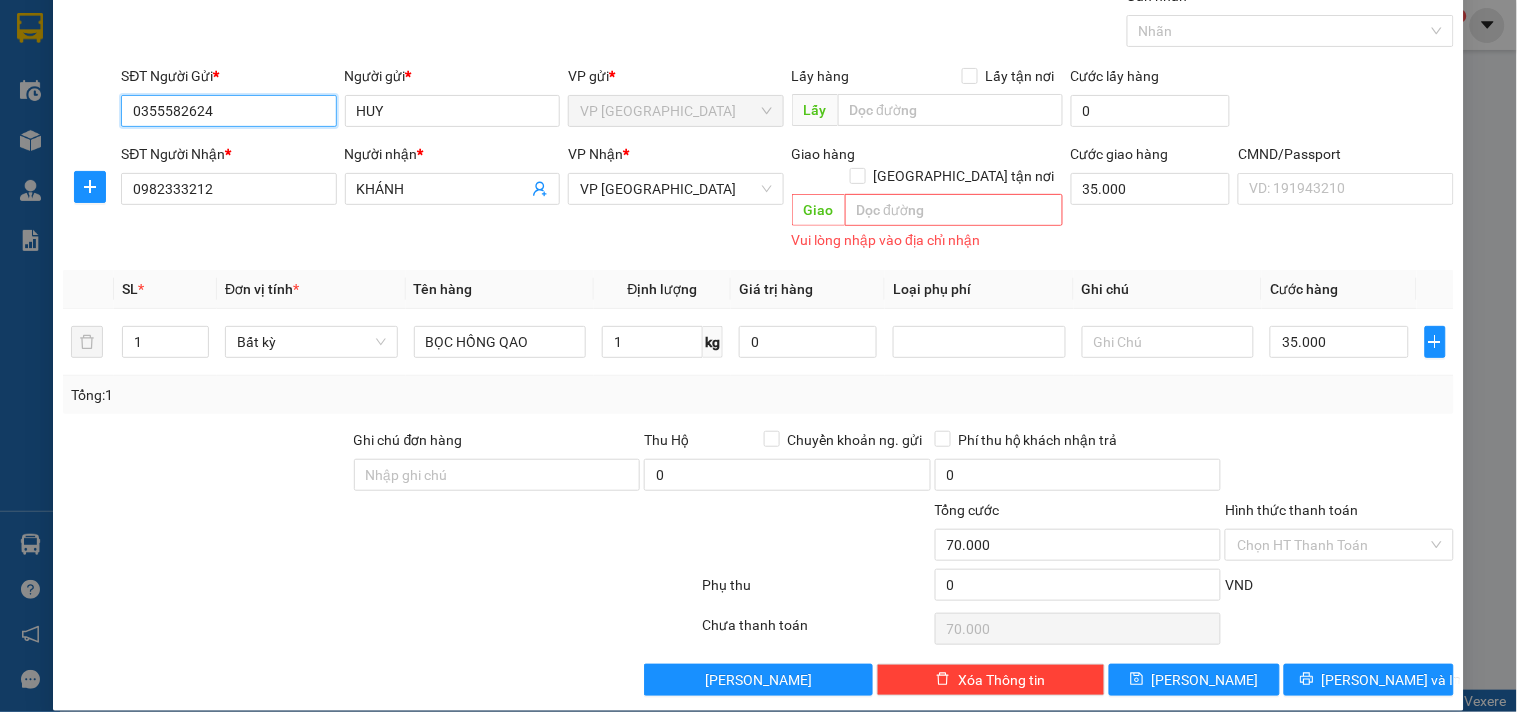 click on "0355582624" at bounding box center [228, 111] 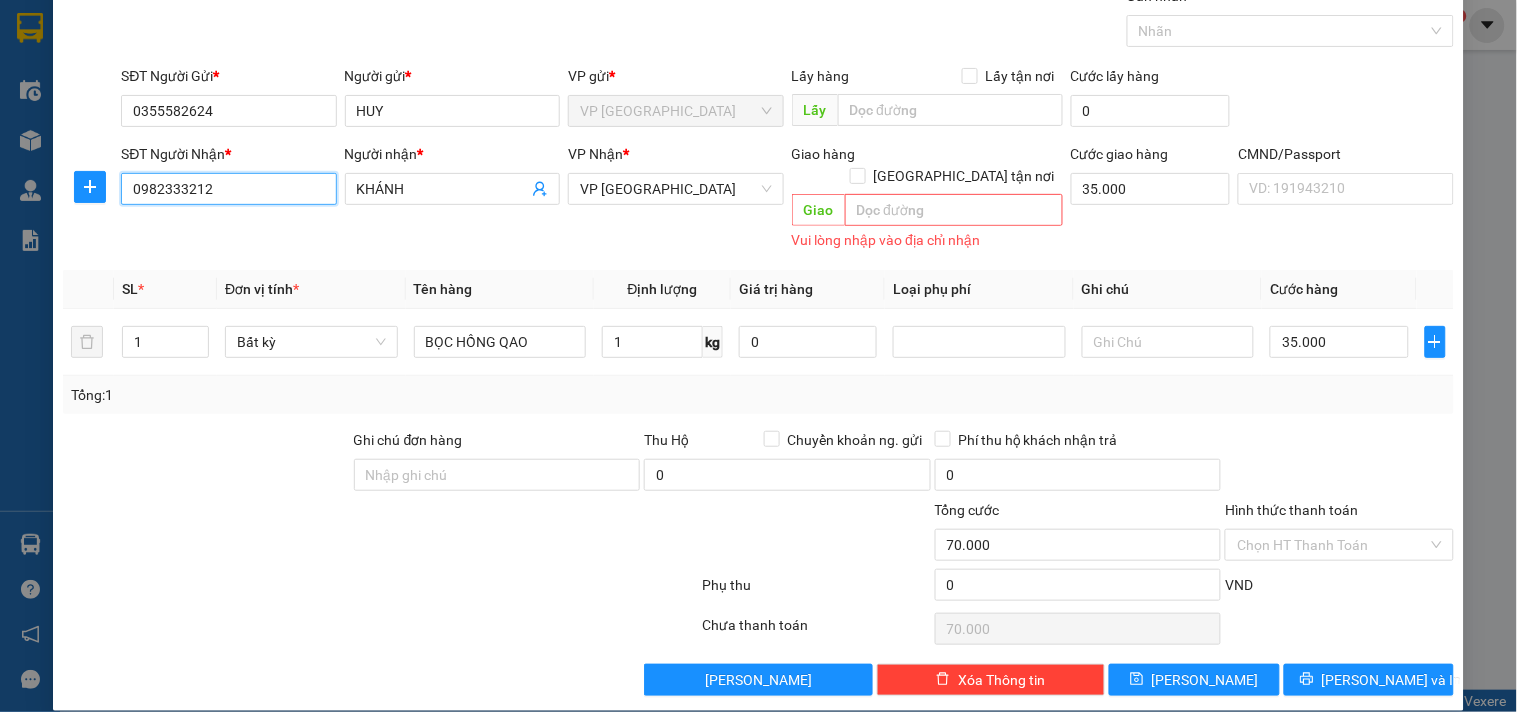 click on "0982333212" at bounding box center [228, 189] 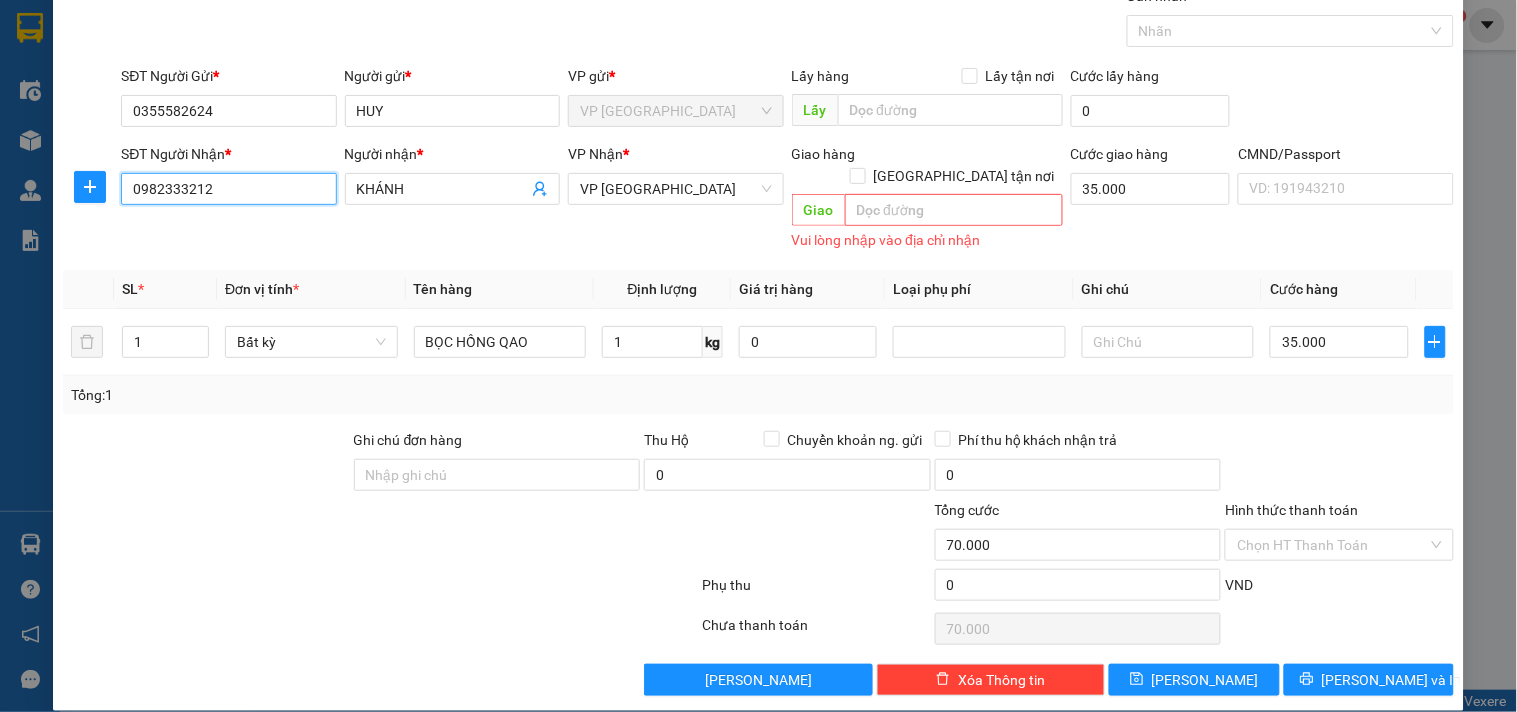 scroll, scrollTop: 0, scrollLeft: 0, axis: both 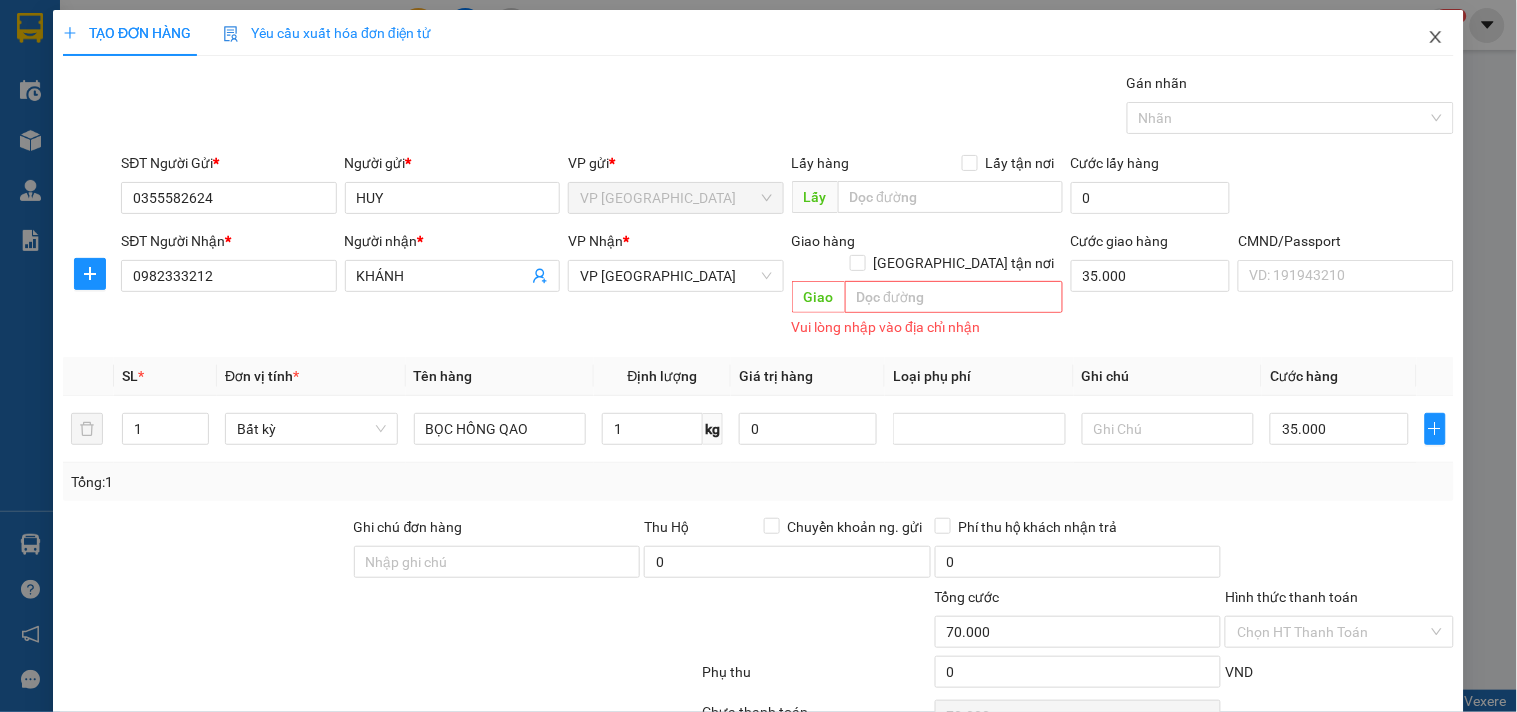 click 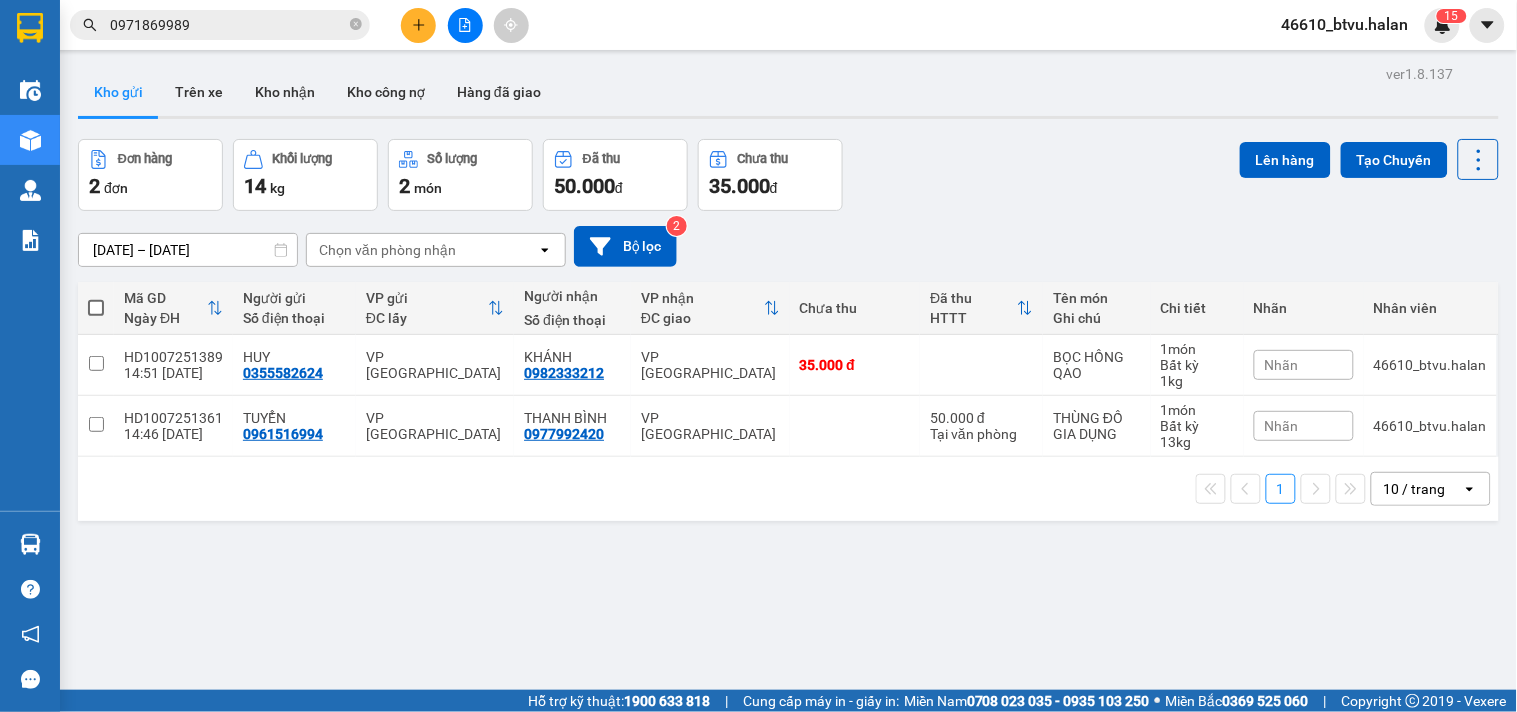 click at bounding box center (418, 25) 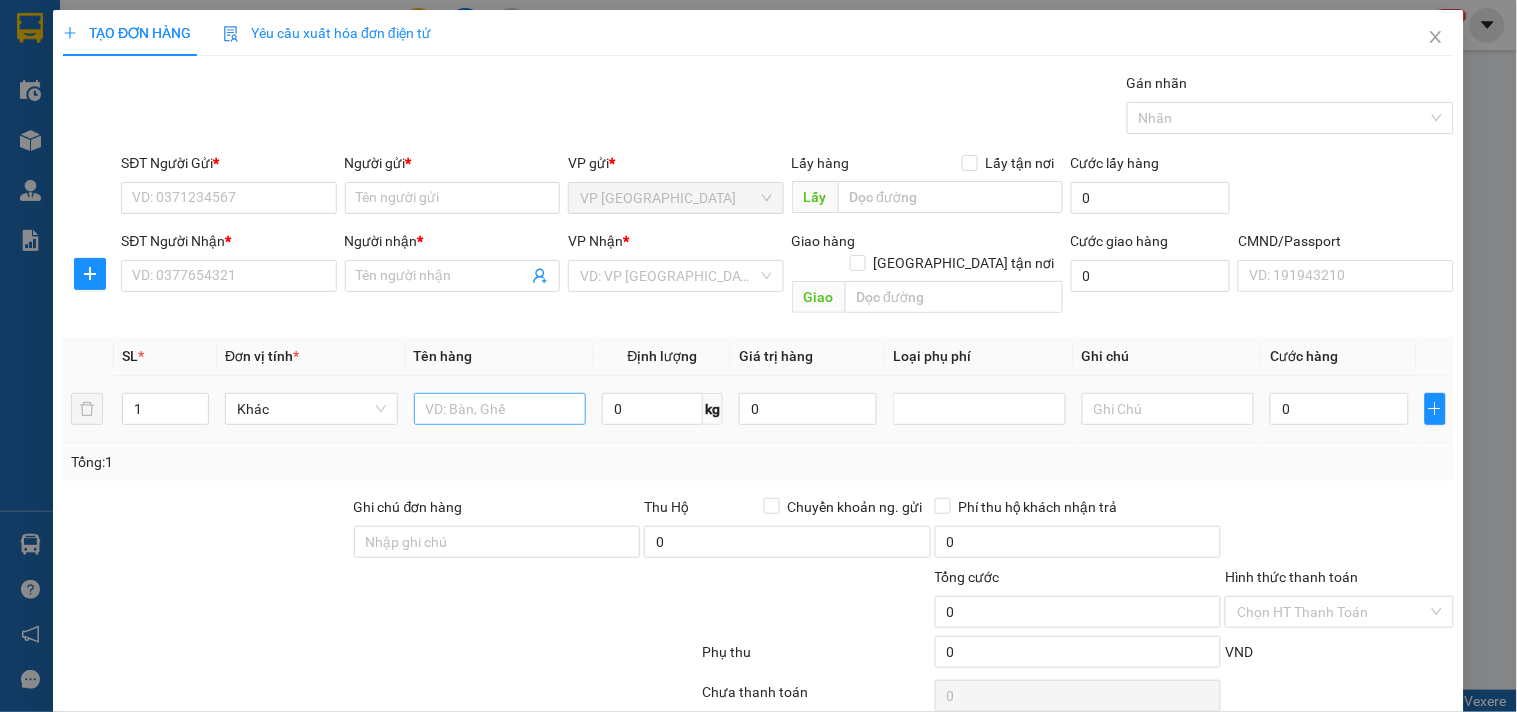 drag, startPoint x: 521, startPoint y: 406, endPoint x: 516, endPoint y: 392, distance: 14.866069 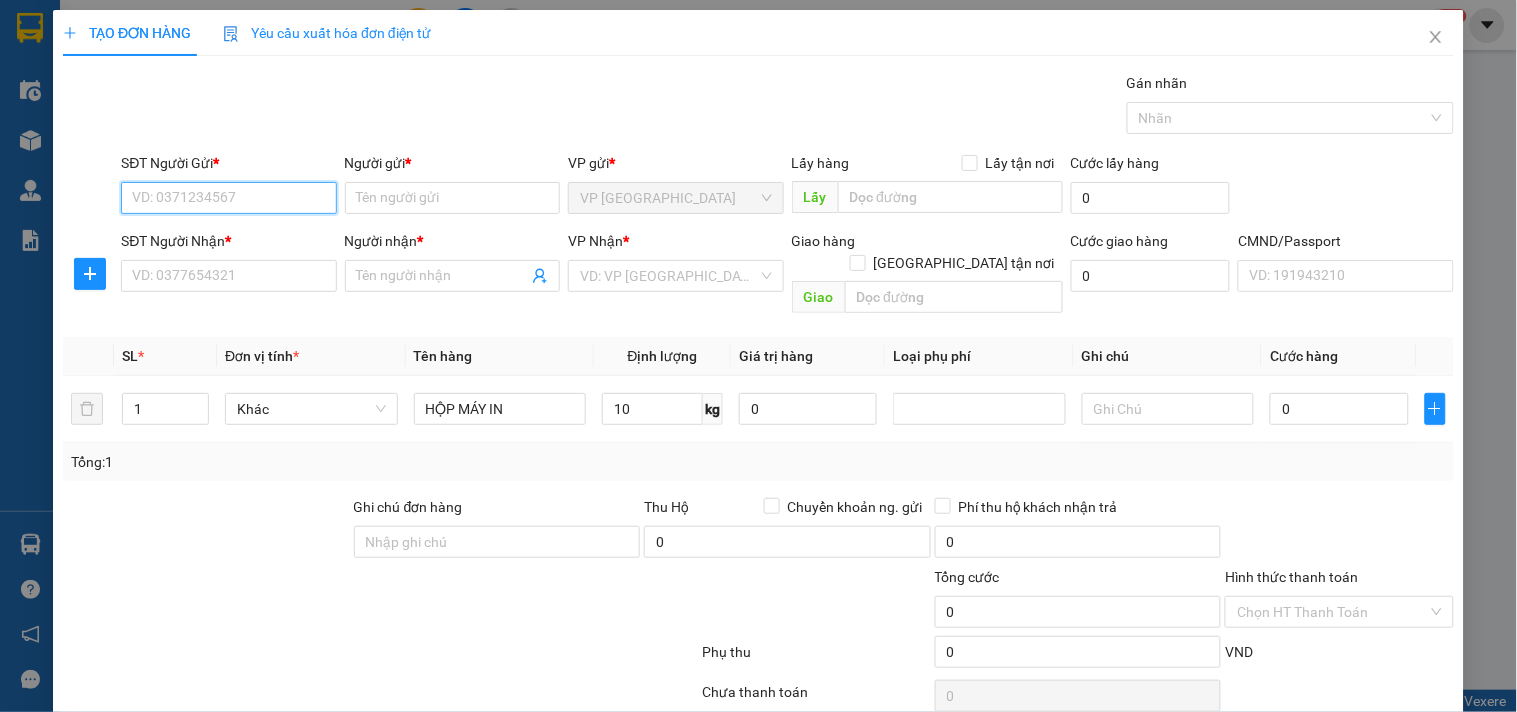 click on "SĐT Người Gửi  *" at bounding box center (228, 198) 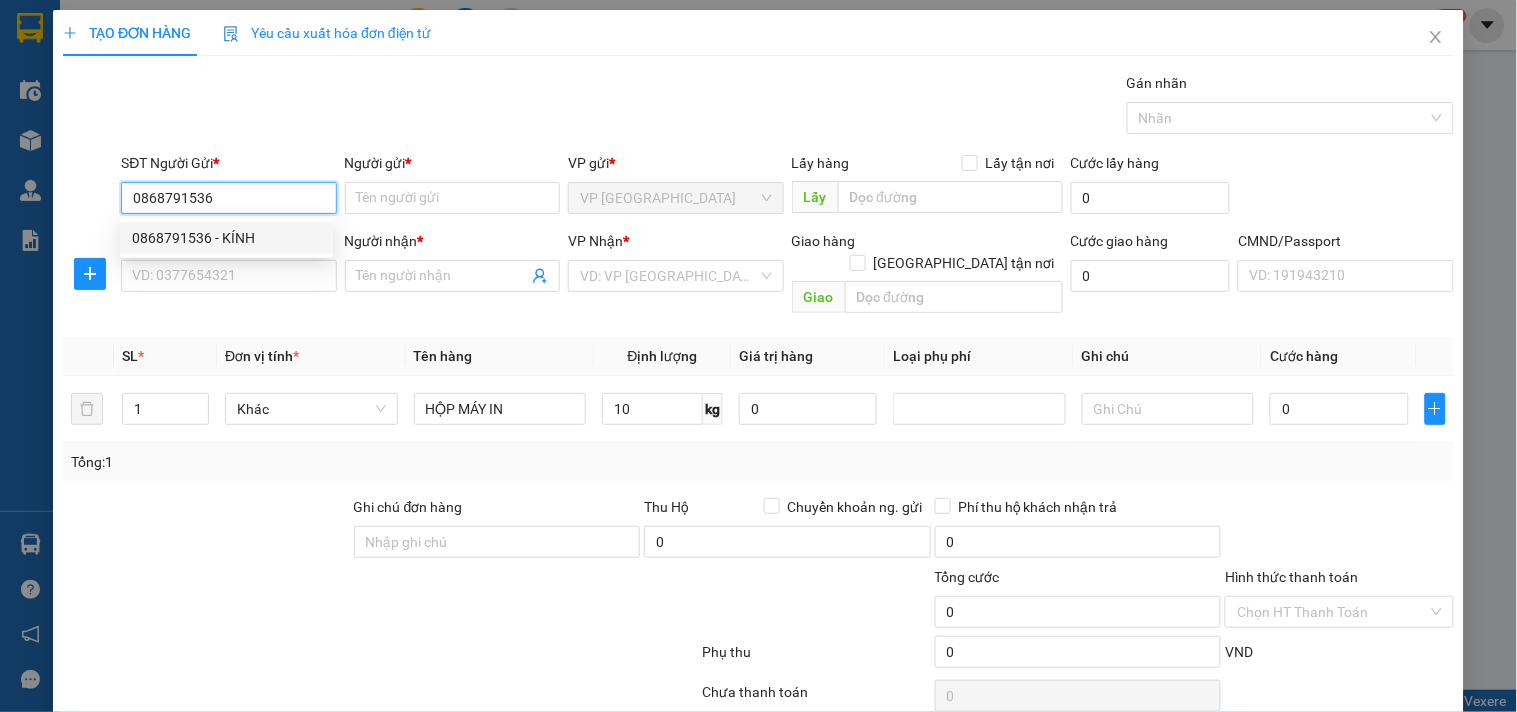 click on "0868791536" at bounding box center [228, 198] 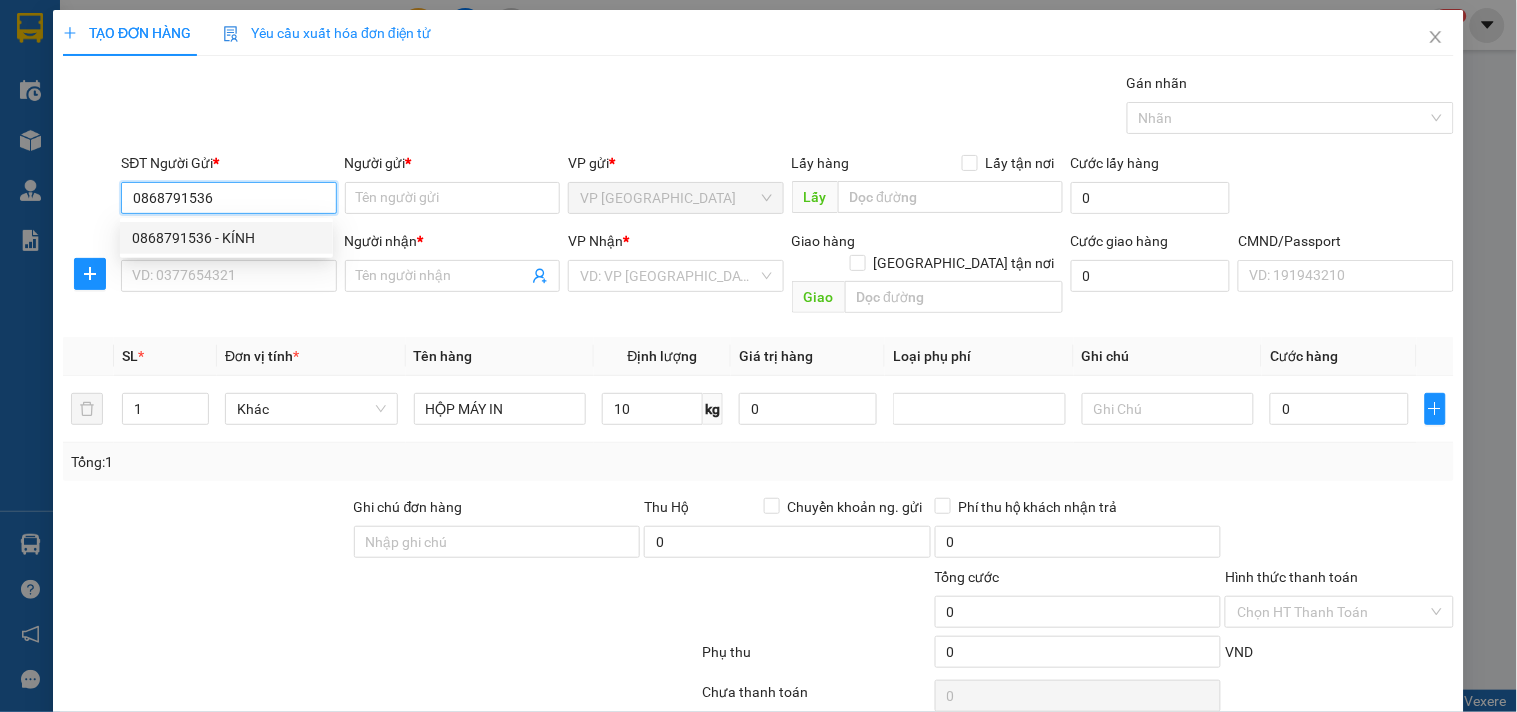click on "0868791536" at bounding box center (228, 198) 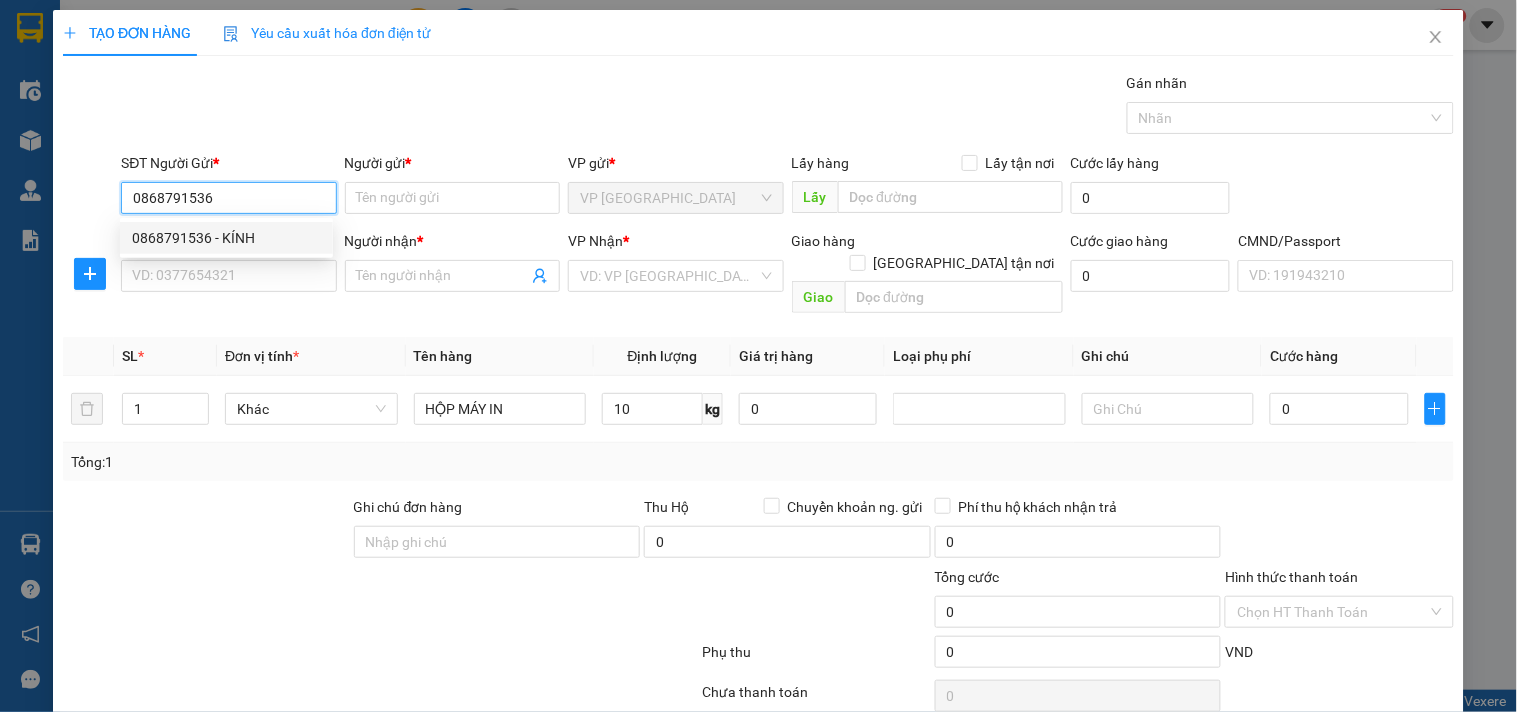 click on "0868791536 - KÍNH" at bounding box center [226, 238] 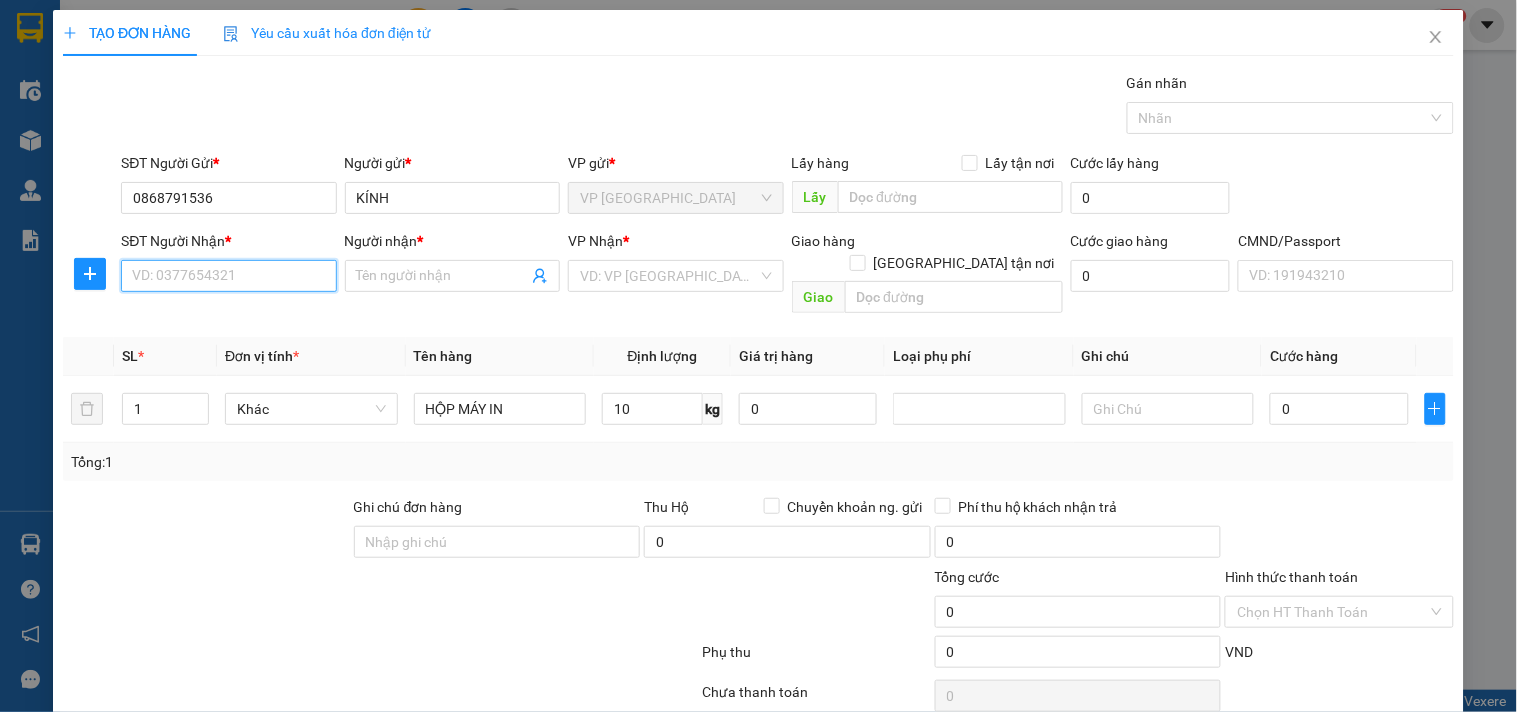 click on "SĐT Người Nhận  *" at bounding box center [228, 276] 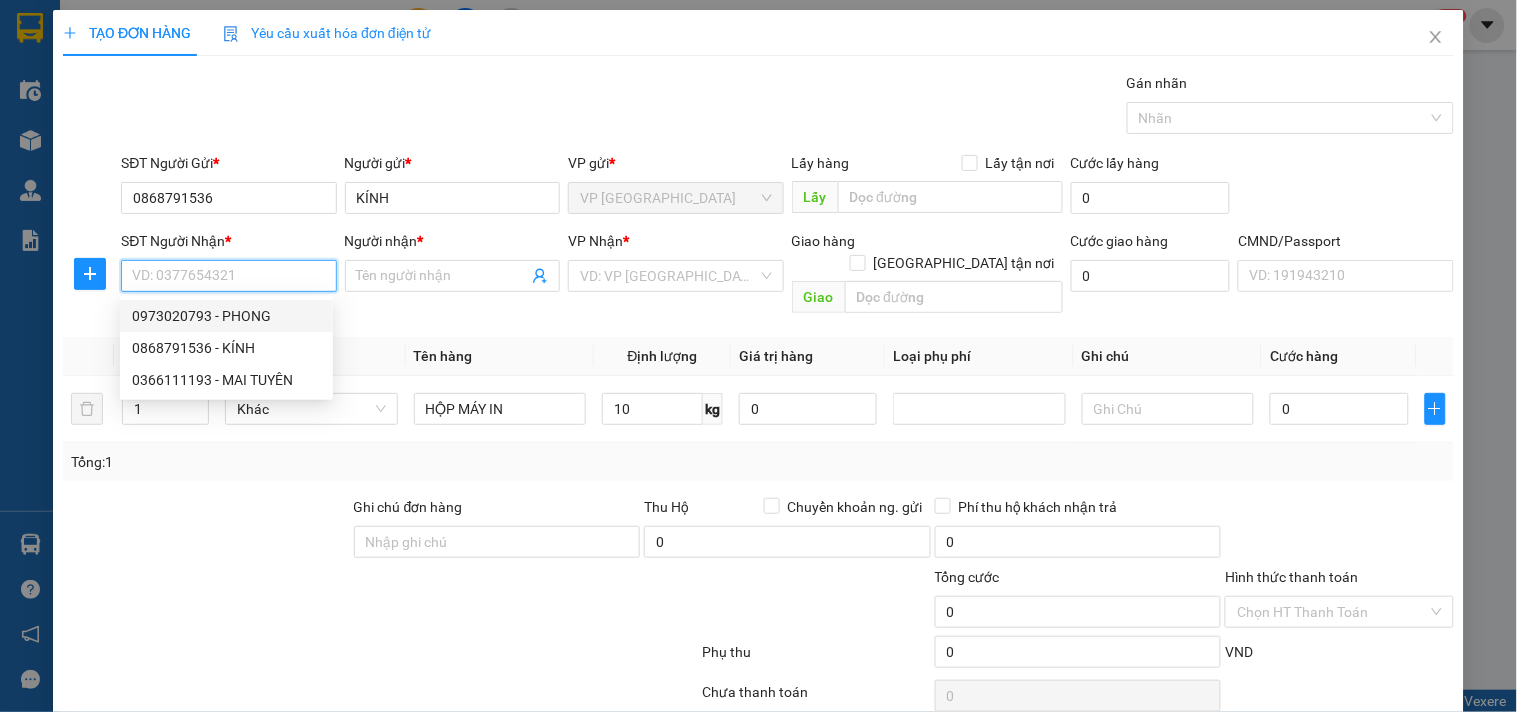 click on "0973020793 - PHONG" at bounding box center (226, 316) 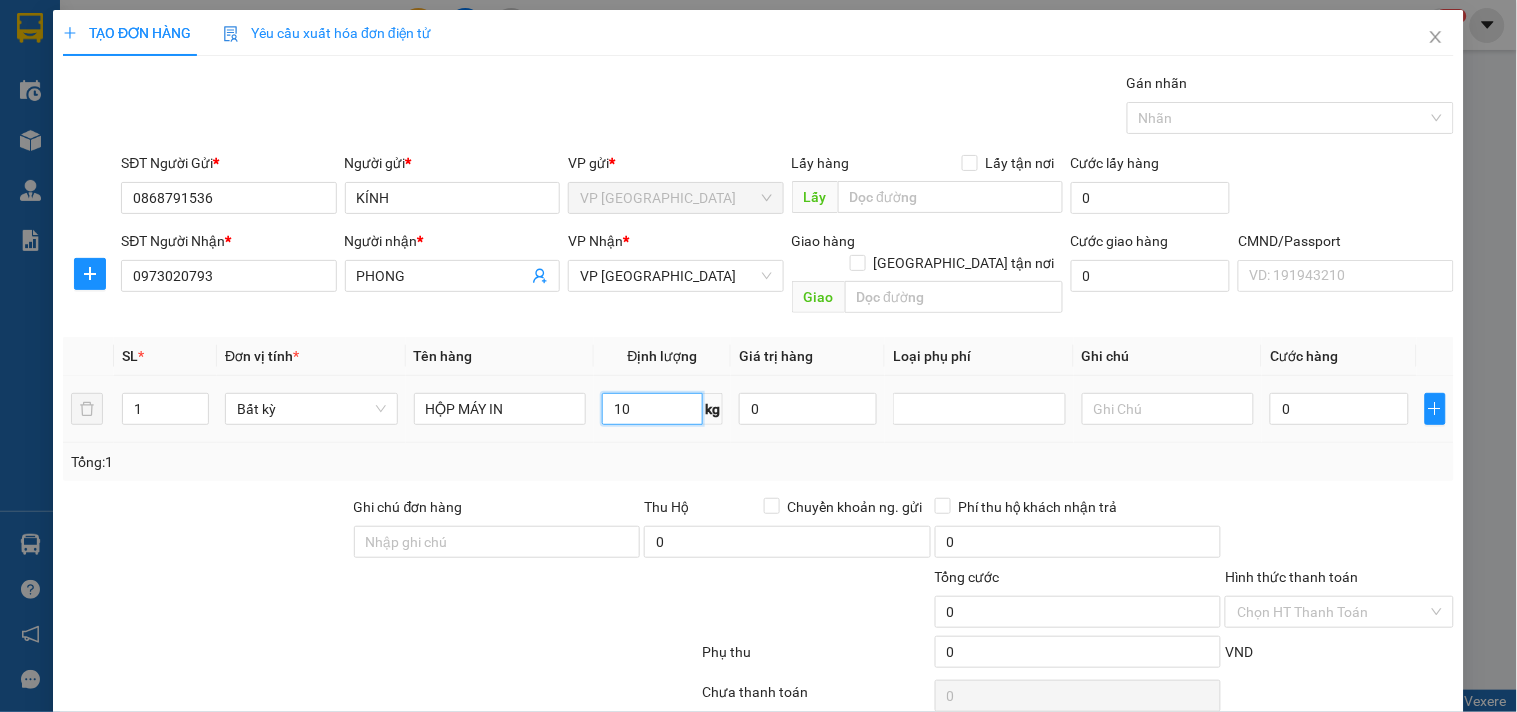 drag, startPoint x: 657, startPoint y: 385, endPoint x: 661, endPoint y: 401, distance: 16.492422 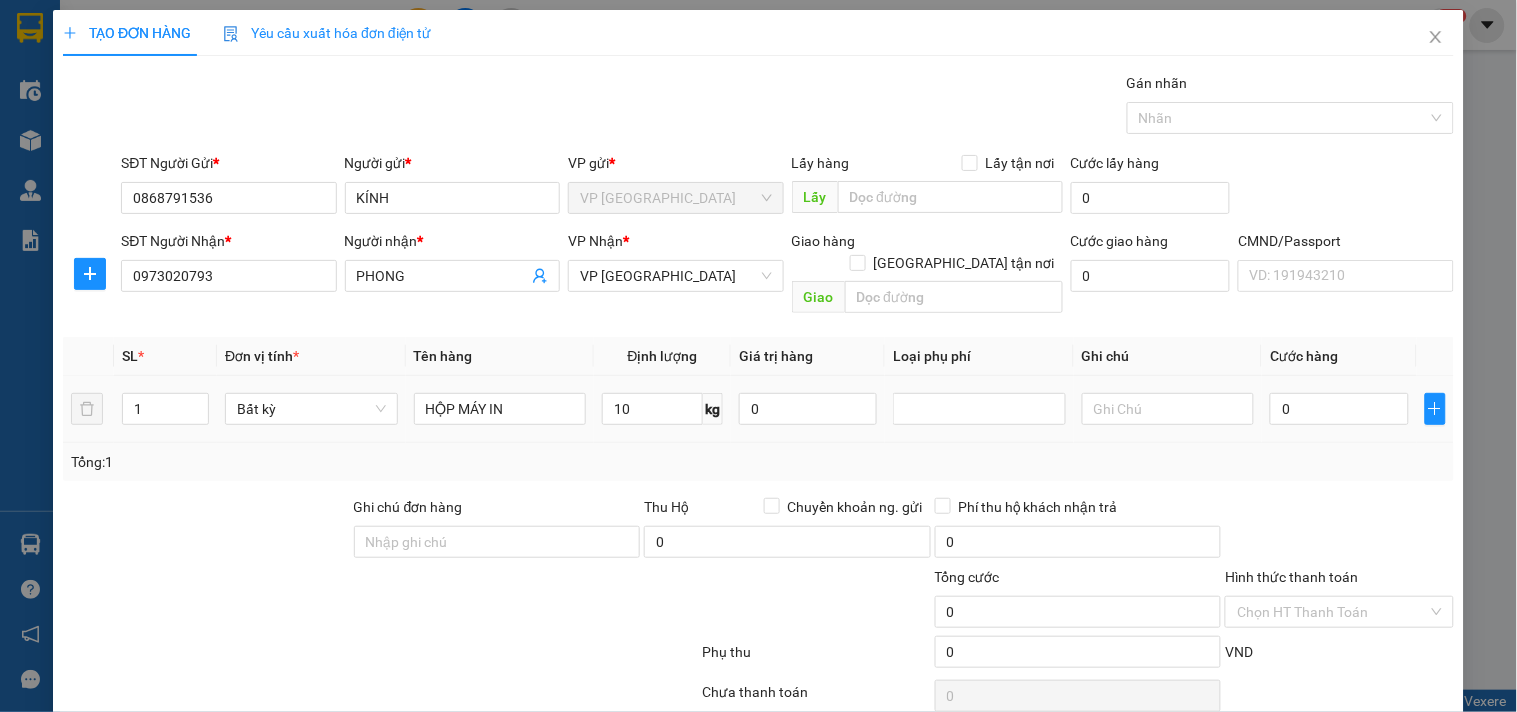 click on "Tổng:  1" at bounding box center [758, 462] 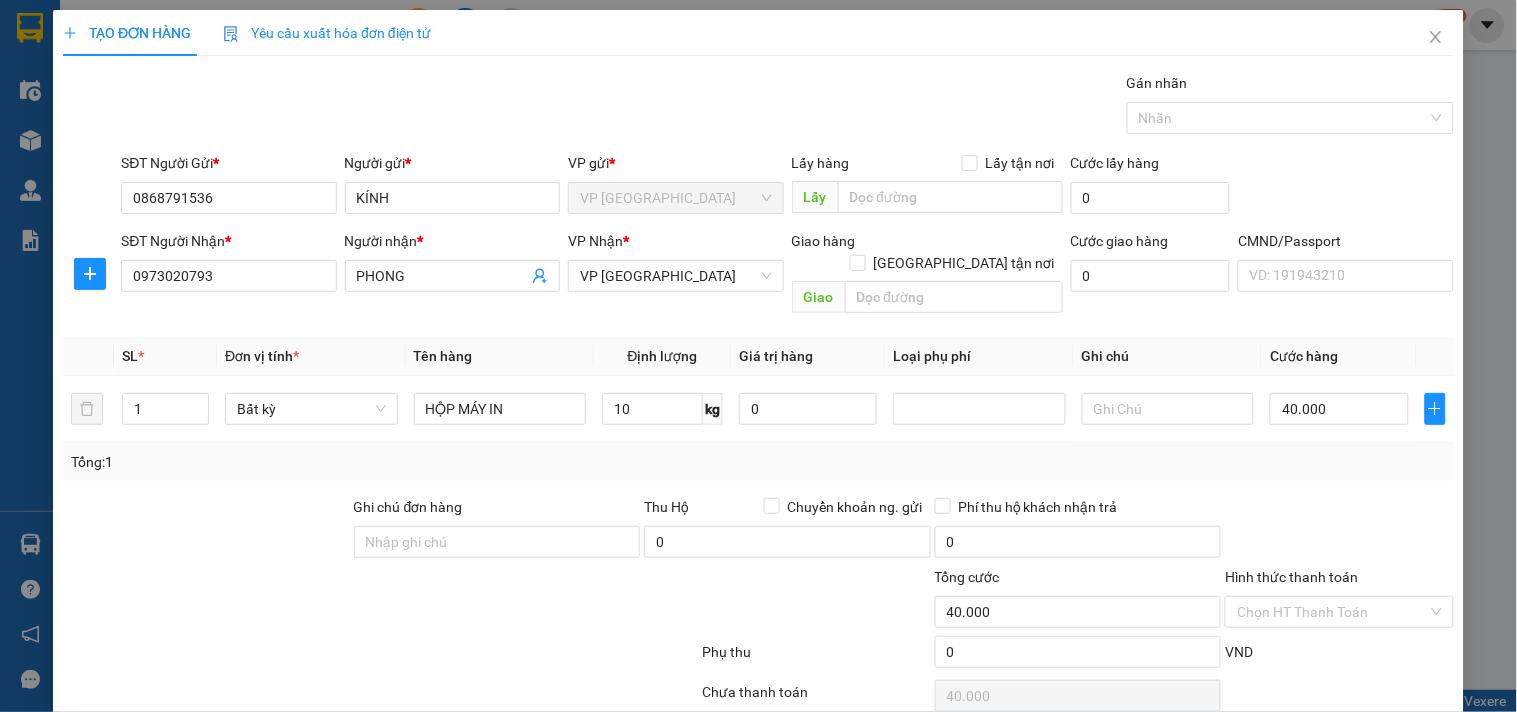 scroll, scrollTop: 67, scrollLeft: 0, axis: vertical 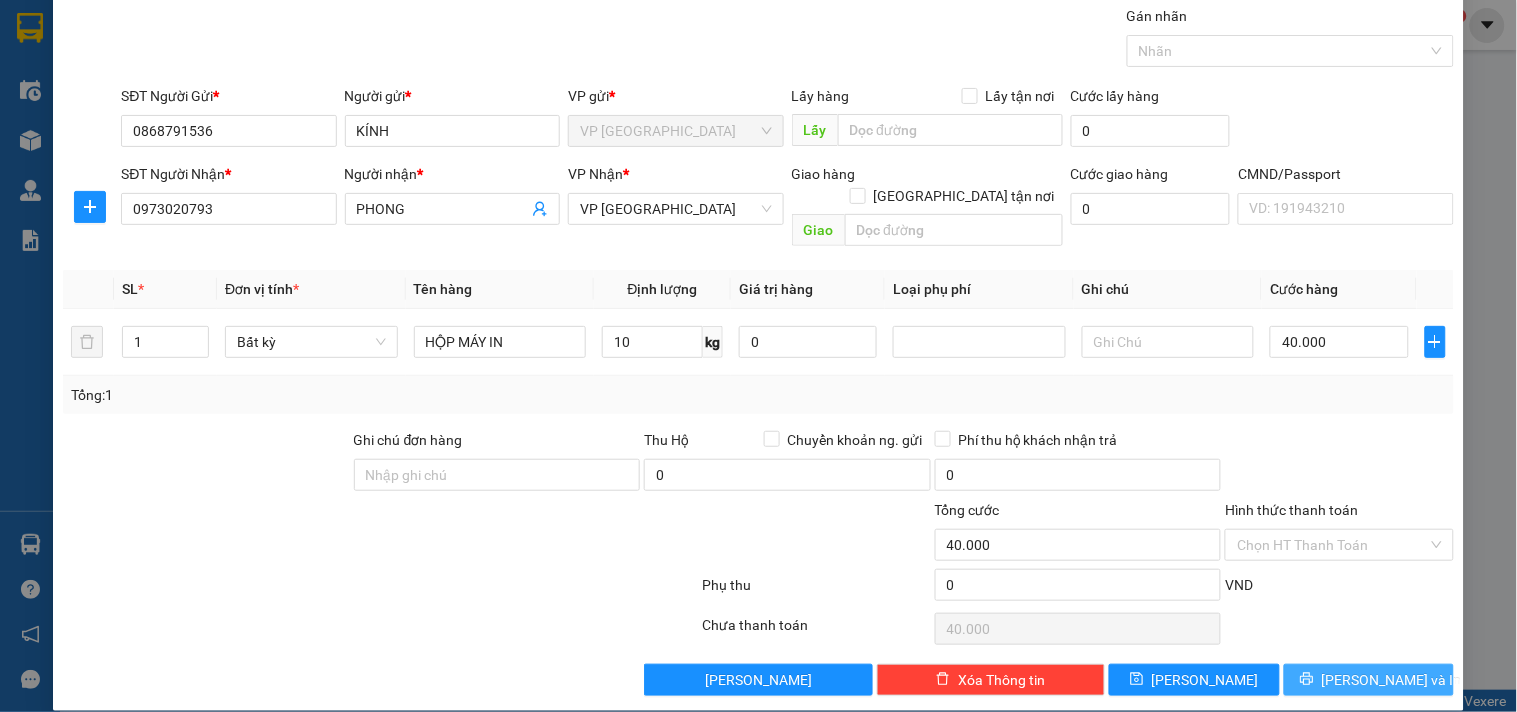 click on "[PERSON_NAME] và In" at bounding box center (1392, 680) 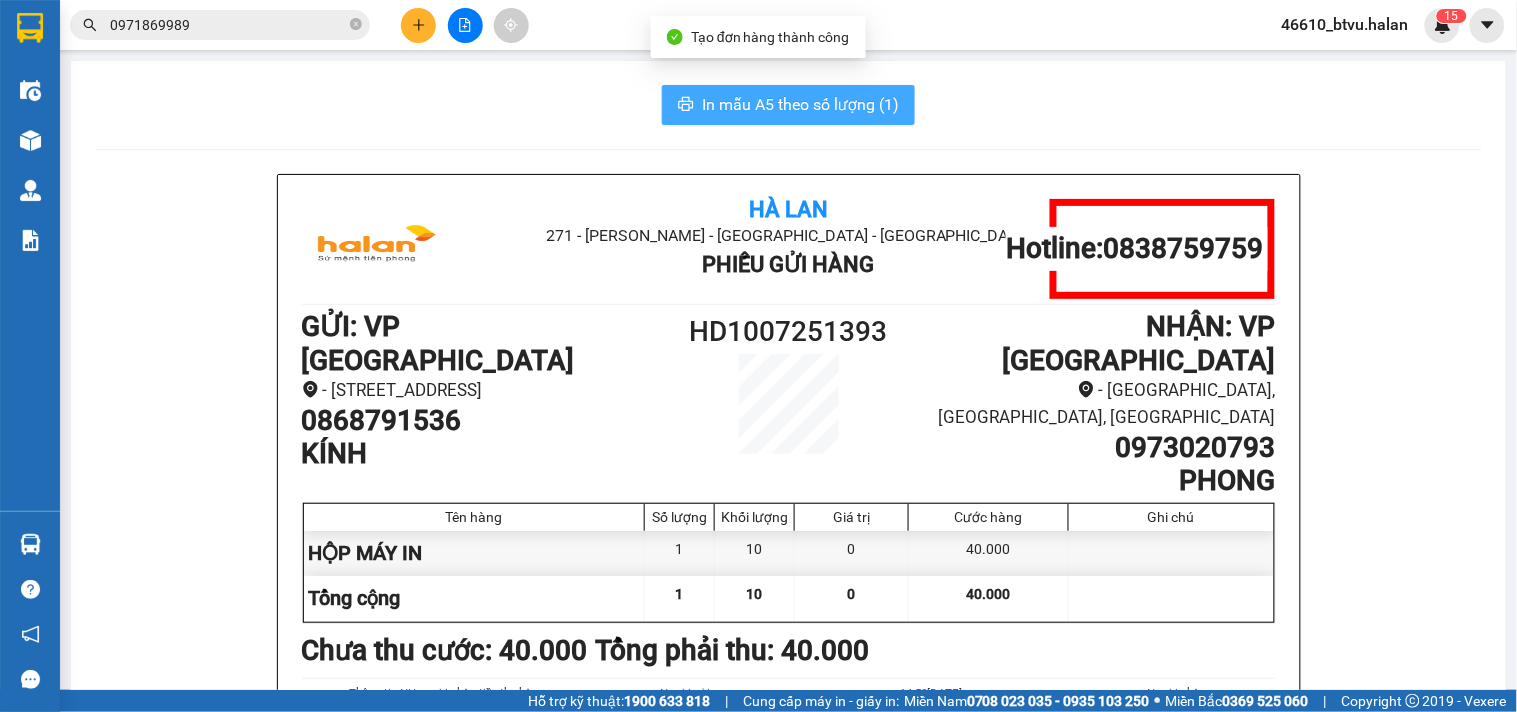 click on "In mẫu A5 theo số lượng
(1)" at bounding box center (788, 105) 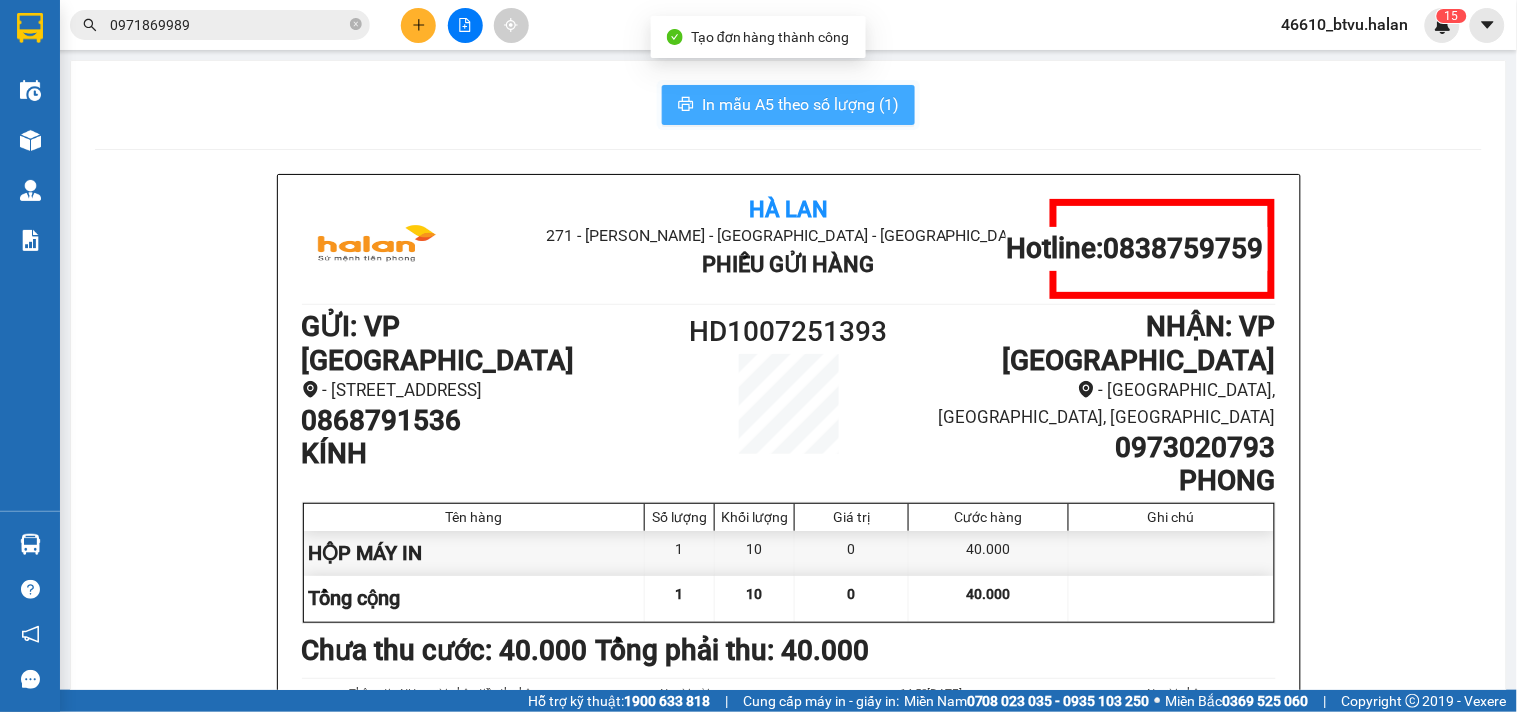 scroll, scrollTop: 0, scrollLeft: 0, axis: both 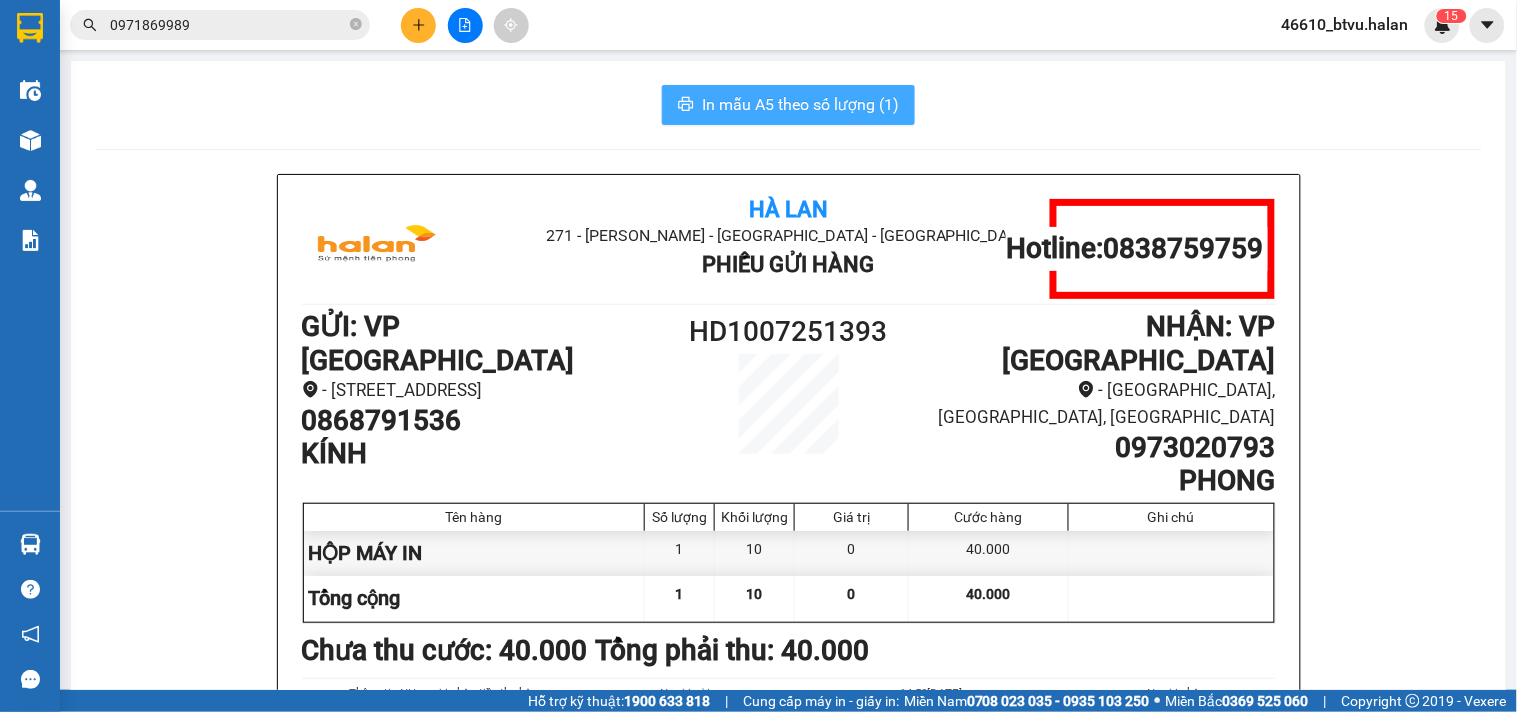 click on "In mẫu A5 theo số lượng
(1)" at bounding box center (800, 104) 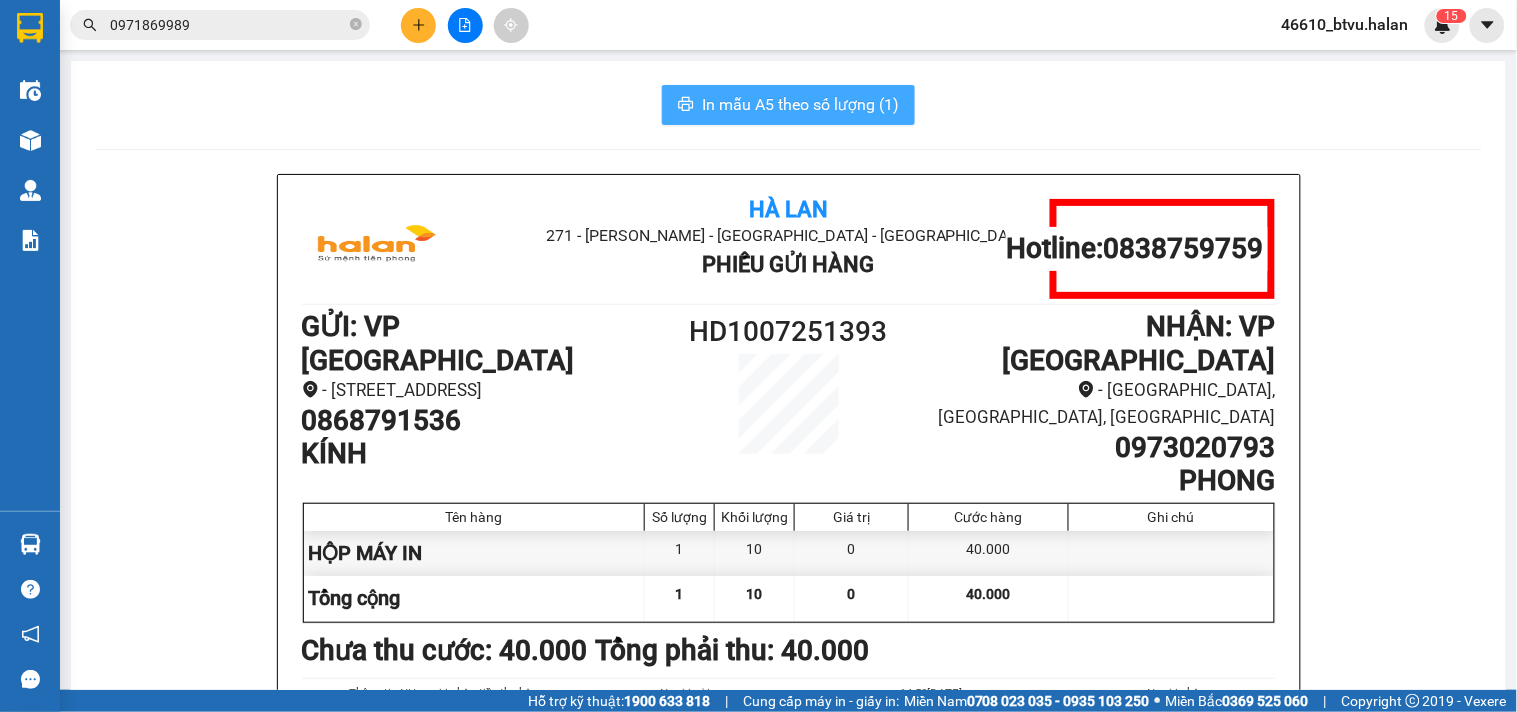 scroll, scrollTop: 0, scrollLeft: 0, axis: both 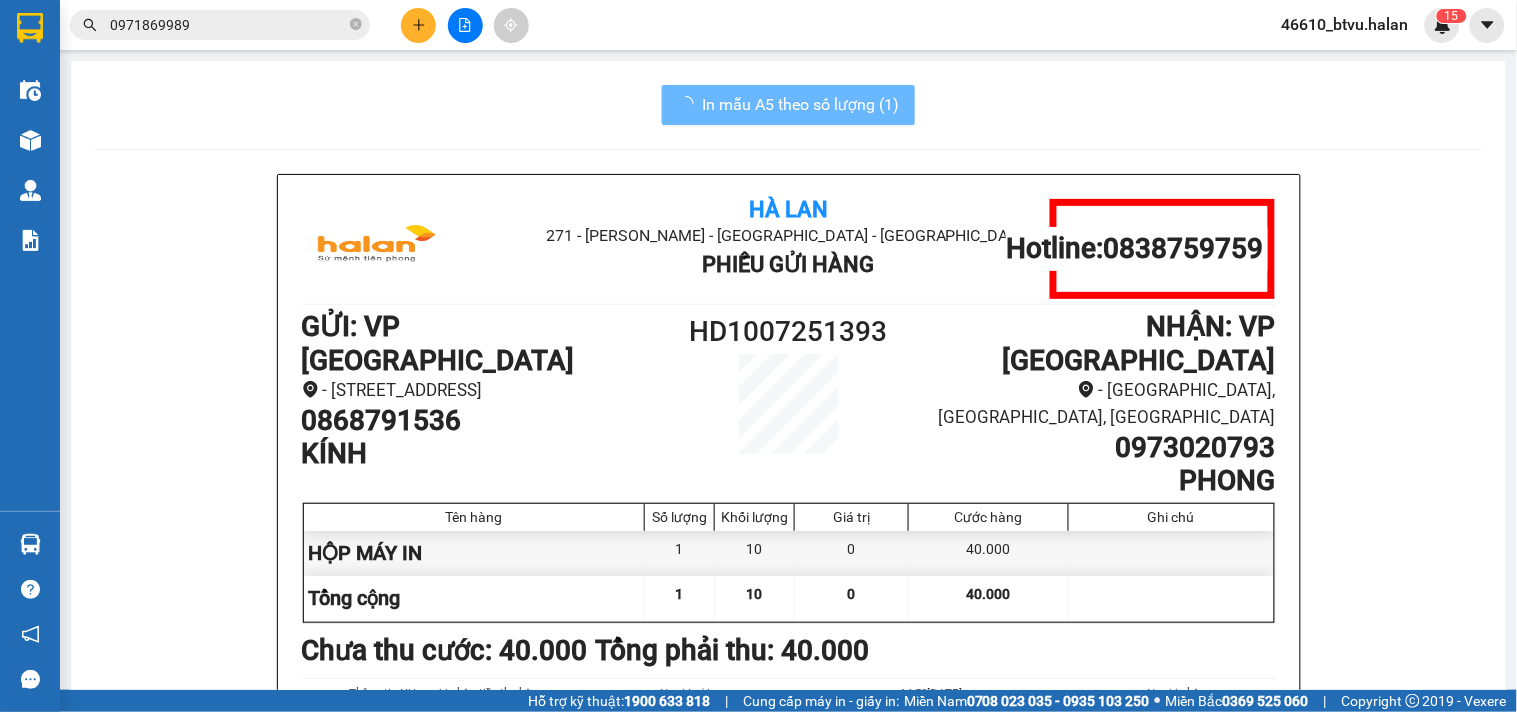 click on "Hàng sắp về" at bounding box center [30, 544] 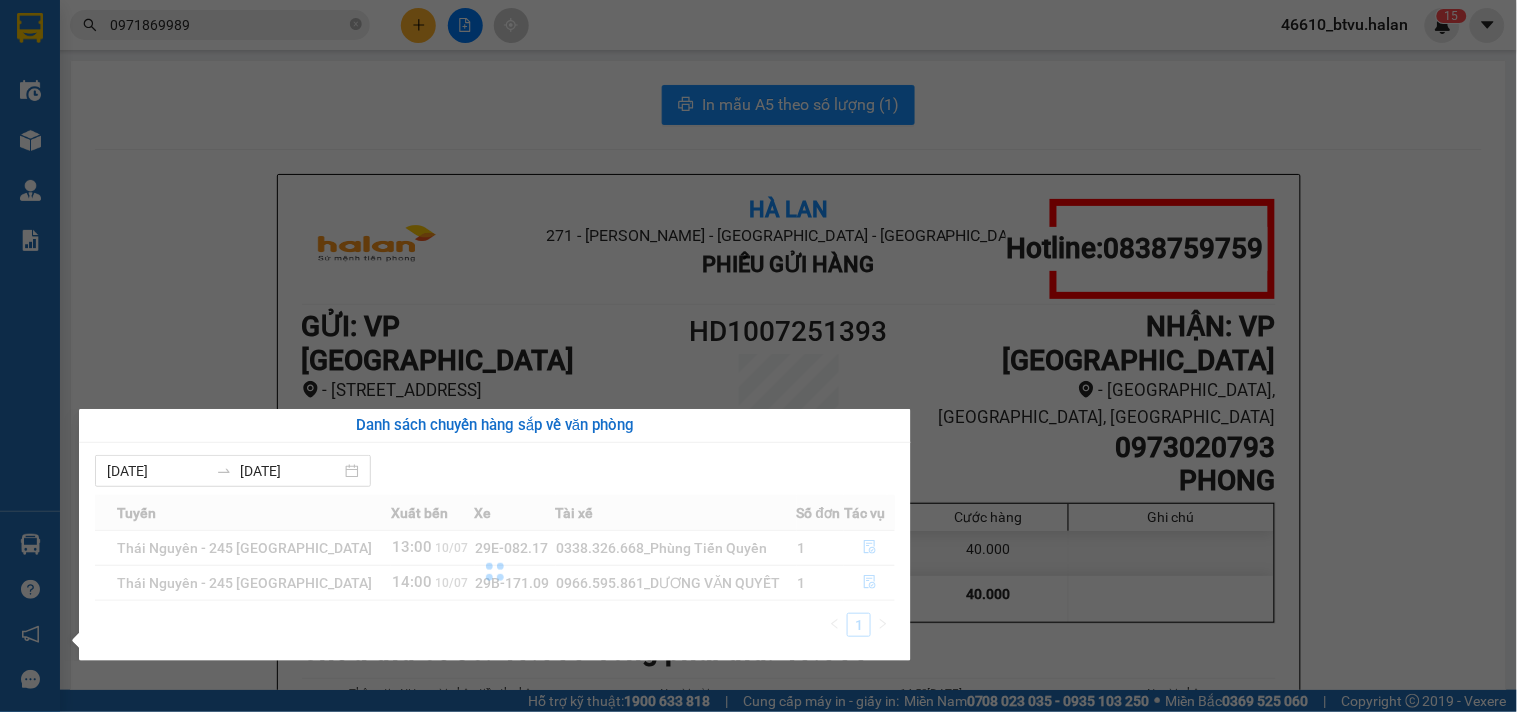 click on "Kết quả tìm kiếm ( 1 )  Bộ lọc  Thuộc VP này [PERSON_NAME] thái Món hàng Thu hộ Tổng cước Chưa cước Nhãn Người gửi VP Gửi Người nhận VP Nhận HT1007250422 09:50 [DATE] Đã giao   14:03 [DATE] HỘP CHÈ SL:  1 70.000 0916862422 TRUNG VP [PERSON_NAME] 0971869989 TÙNG VP [GEOGRAPHIC_DATA]: 69 Đ. [GEOGRAPHIC_DATA], P. Quan... 1 0971869989 46610_btvu.halan 1 5     Điều hành xe     Kho hàng mới     Quản [PERSON_NAME] lý chuyến Quản lý kiểm kho     Báo cáo 12. Thống kê đơn đối tác 2. Doanh thu thực tế theo từng văn phòng 4. Thống kê đơn hàng theo văn phòng Hàng sắp về Hướng dẫn sử dụng Giới thiệu Vexere, nhận hoa hồng Phản hồi Phần mềm hỗ trợ bạn tốt chứ?  In mẫu A5 theo số lượng
(1) Hà Lan 271 - [PERSON_NAME] - [GEOGRAPHIC_DATA] - [GEOGRAPHIC_DATA] Phiếu Gửi Hàng Hotline:  0838759759 GỬI :   VP [GEOGRAPHIC_DATA]   0868791536 KÍNH HD1007251393 NHẬN :   VP [GEOGRAPHIC_DATA]" at bounding box center [758, 356] 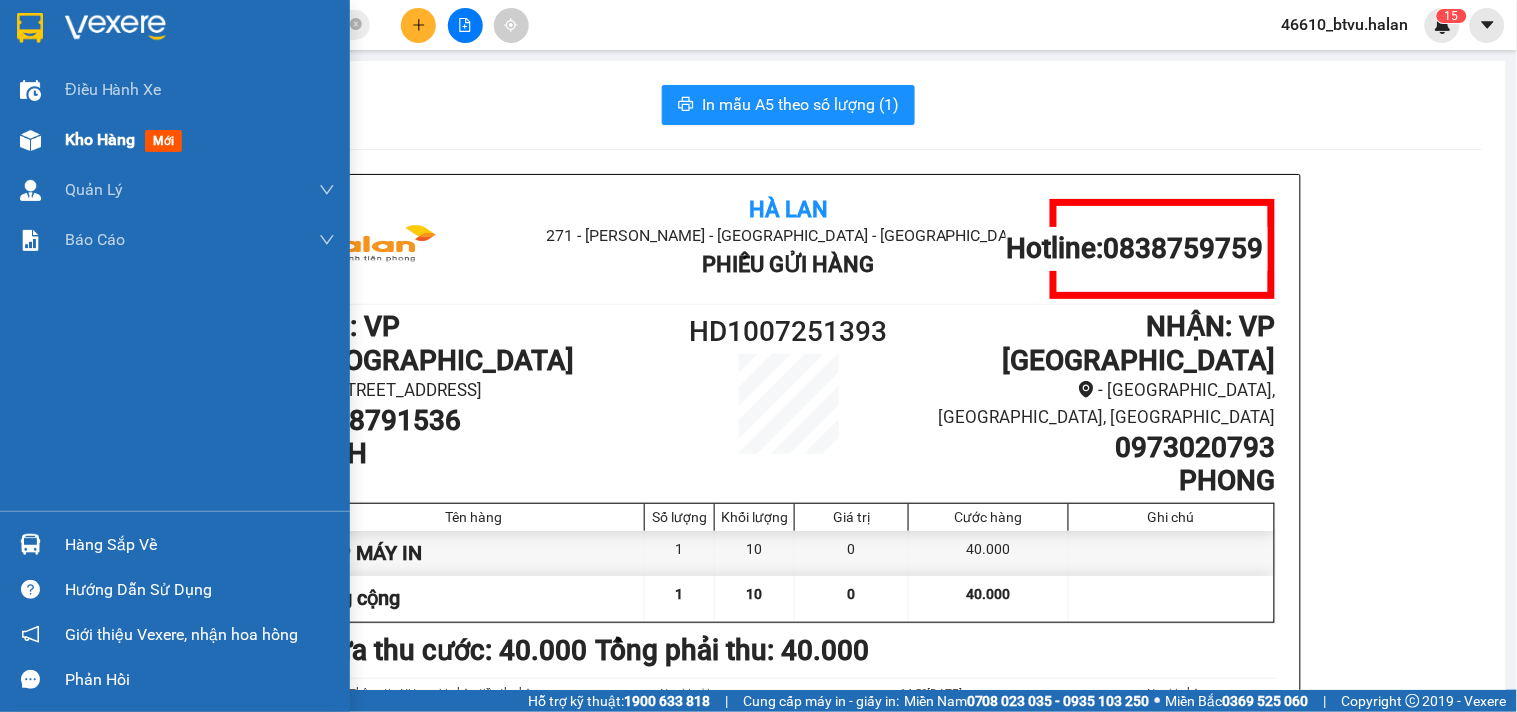 click at bounding box center (30, 140) 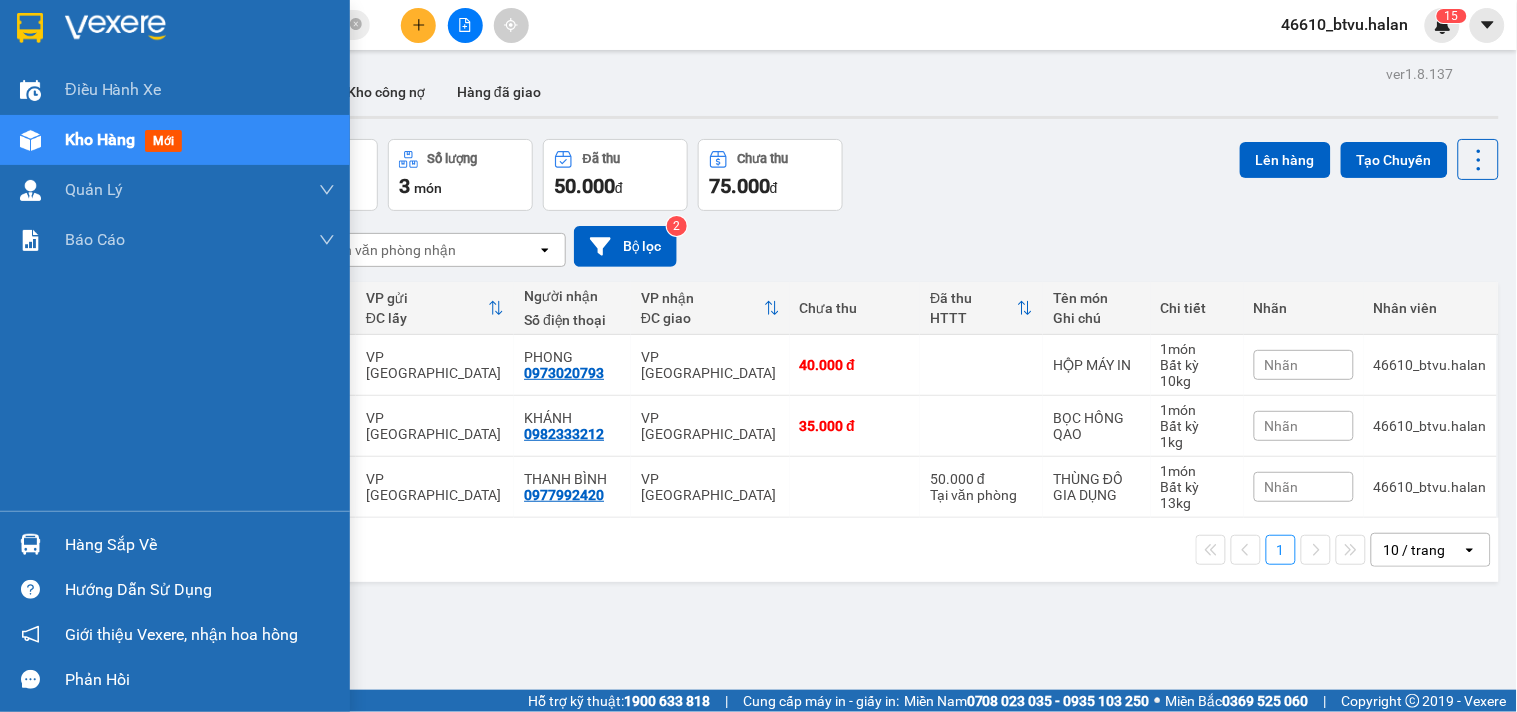 click at bounding box center (30, 544) 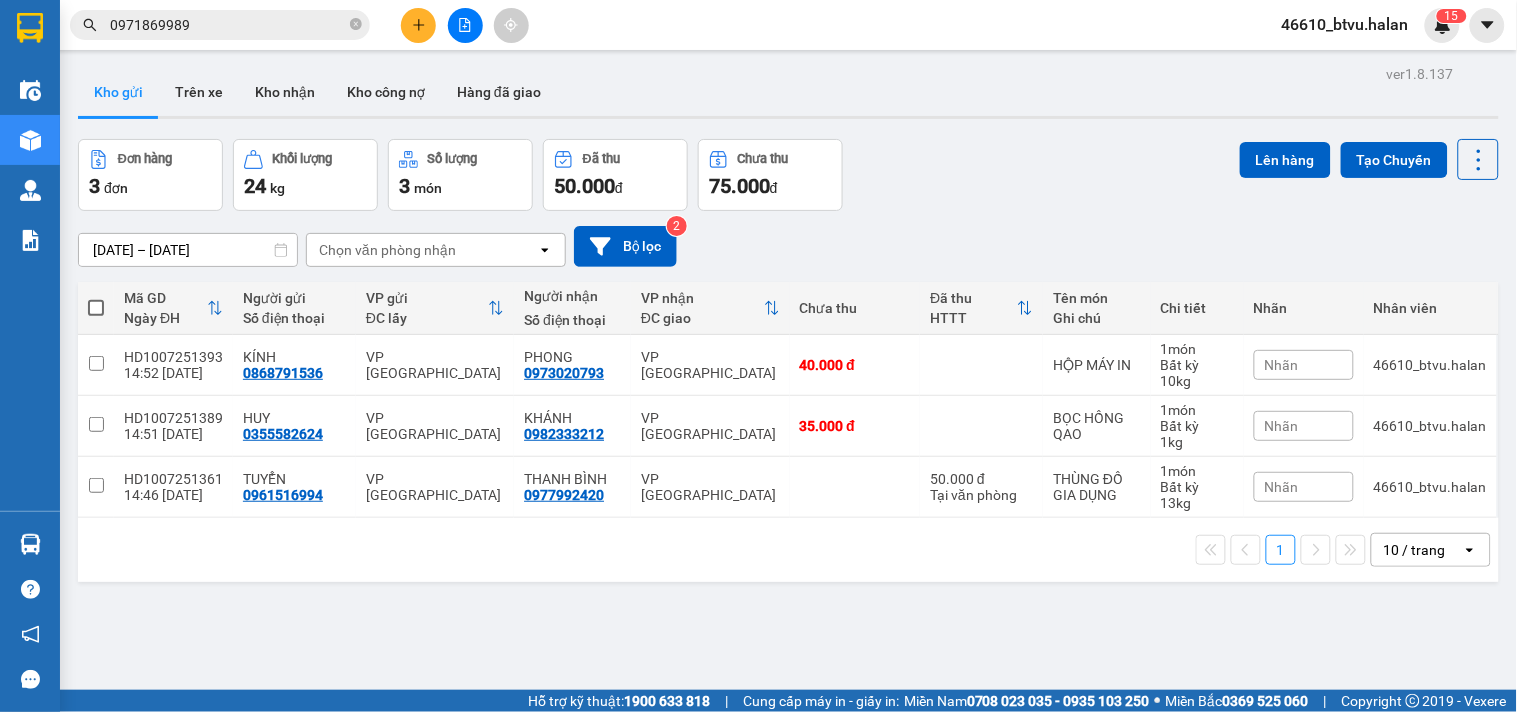 click on "Kết quả tìm kiếm ( 1 )  Bộ lọc  Thuộc VP này [PERSON_NAME] thái Món hàng Thu hộ Tổng cước Chưa cước Nhãn Người gửi VP Gửi Người nhận VP Nhận HT1007250422 09:50 [DATE] Đã giao   14:03 [DATE] HỘP CHÈ SL:  1 70.000 0916862422 TRUNG VP [PERSON_NAME] 0971869989 TÙNG VP [GEOGRAPHIC_DATA]: 69 Đ. [GEOGRAPHIC_DATA], P. Quan... 1 0971869989 46610_btvu.halan 1 5     Điều hành xe     Kho hàng mới     Quản [PERSON_NAME] lý chuyến Quản lý kiểm kho     Báo cáo 12. Thống kê đơn đối tác 2. Doanh thu thực tế theo từng văn phòng 4. Thống kê đơn hàng theo văn phòng Hàng sắp về Hướng dẫn sử dụng Giới thiệu Vexere, nhận hoa hồng Phản hồi Phần mềm hỗ trợ bạn tốt chứ? ver  1.8.137 Kho gửi Trên xe Kho nhận Kho công nợ Hàng đã giao Đơn hàng 3 đơn Khối lượng 24 kg Số lượng 3 món Đã thu 50.000  đ Chưa thu 75.000  đ Lên hàng Tạo Chuyến [DATE] – [DATE] open 2 HTTT" at bounding box center [758, 356] 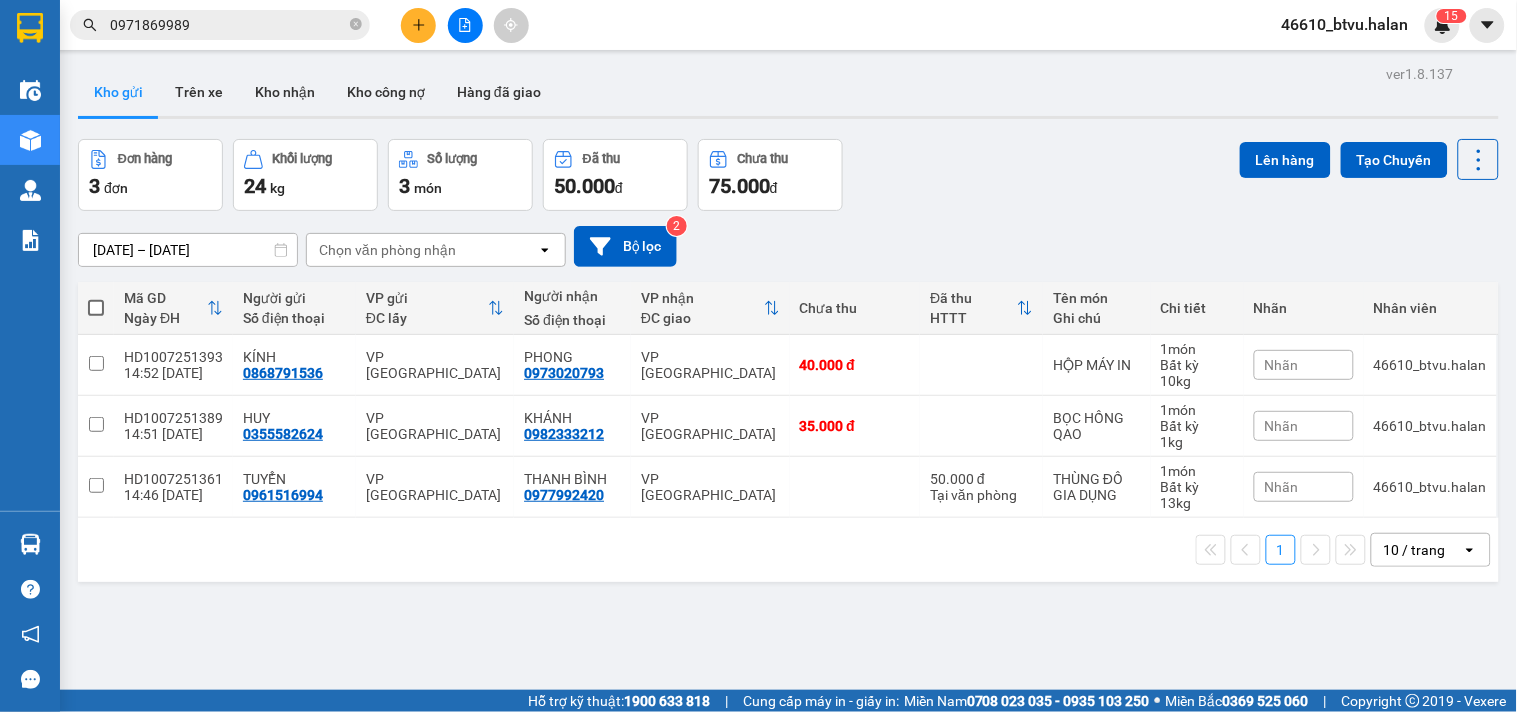 click on "0971869989" at bounding box center [228, 25] 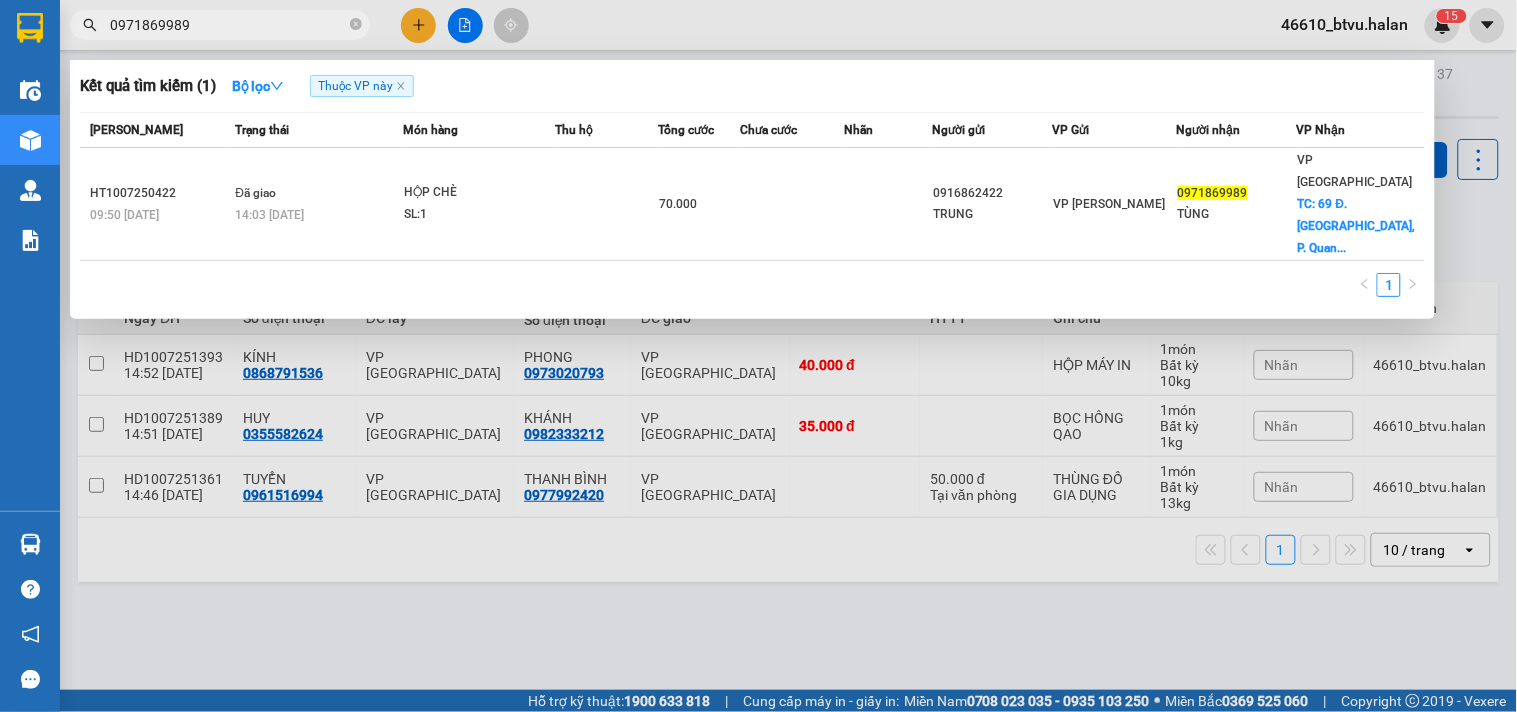 click on "0971869989" at bounding box center [228, 25] 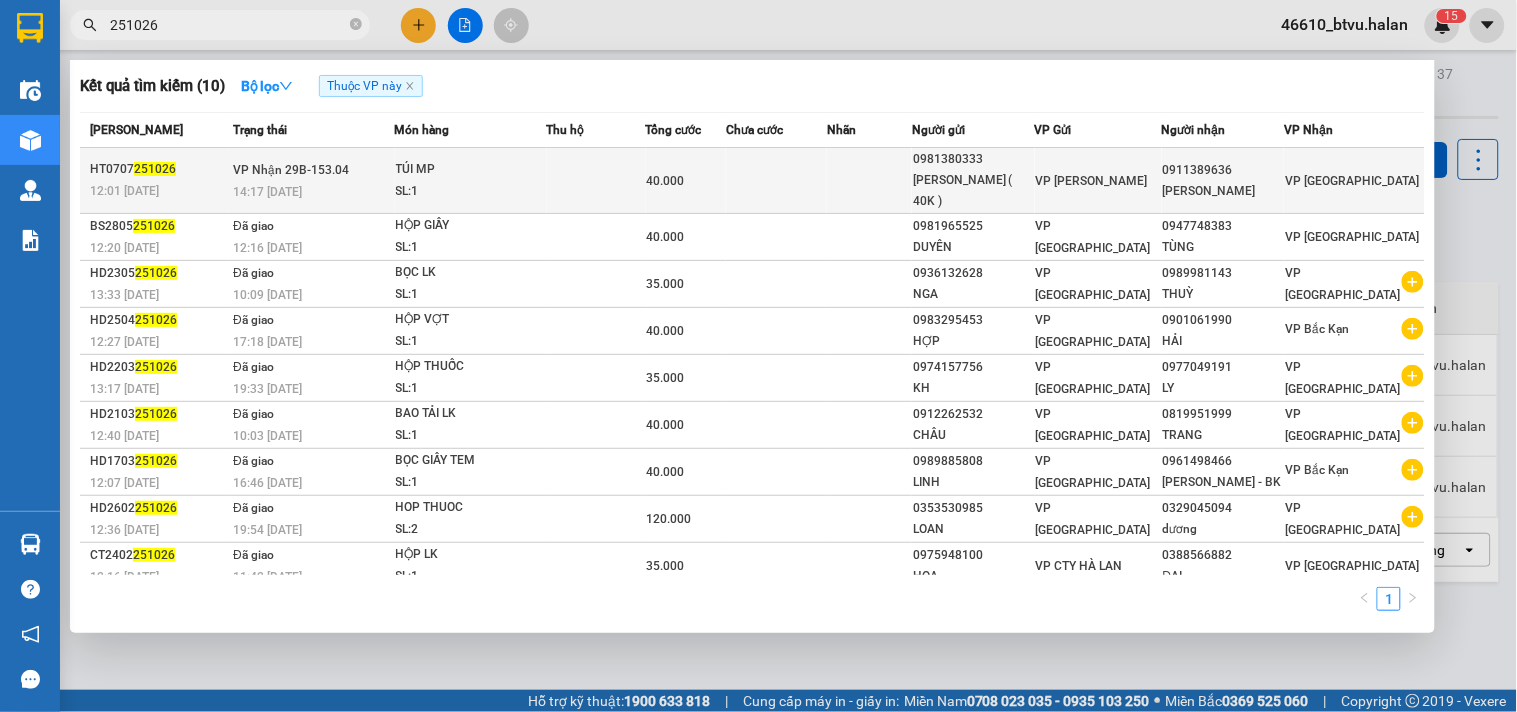 click on "40.000" at bounding box center [686, 181] 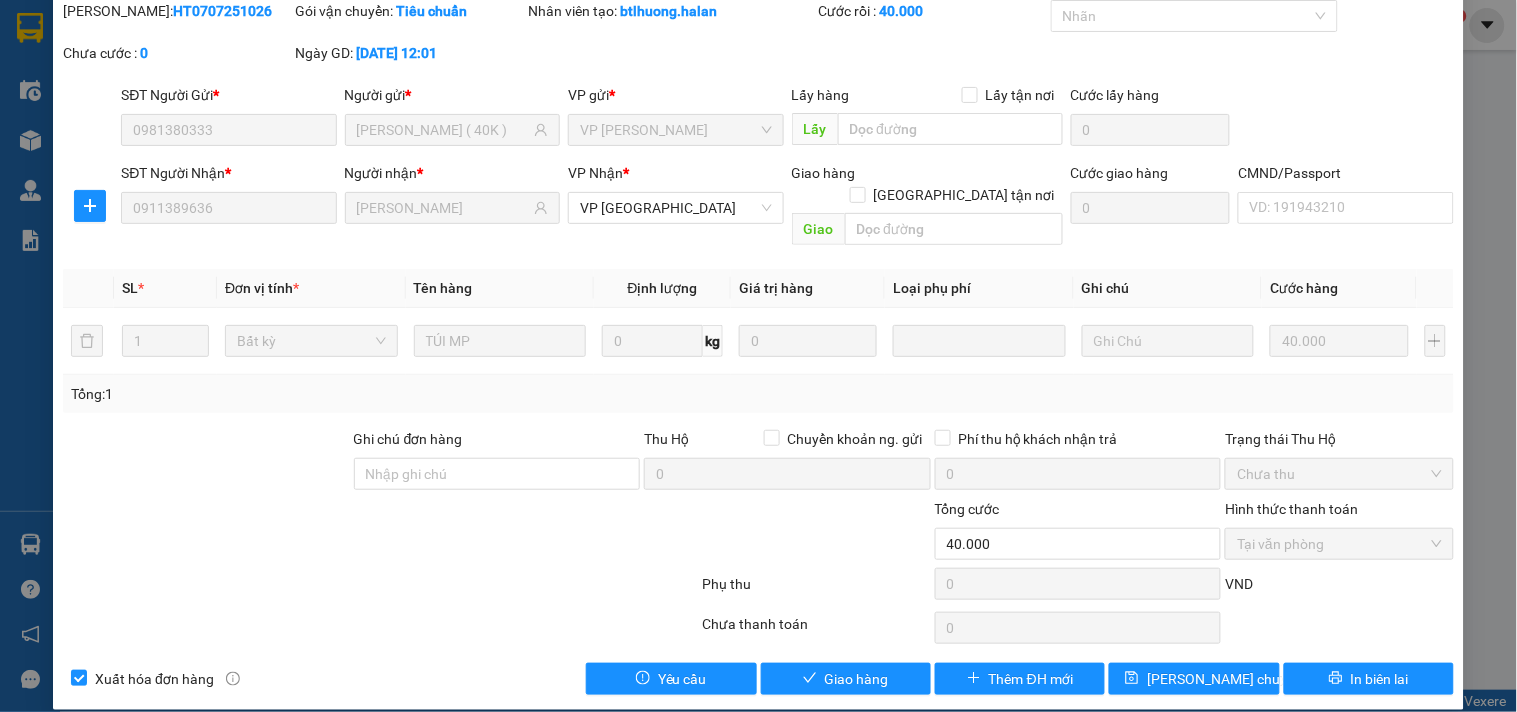 scroll, scrollTop: 0, scrollLeft: 0, axis: both 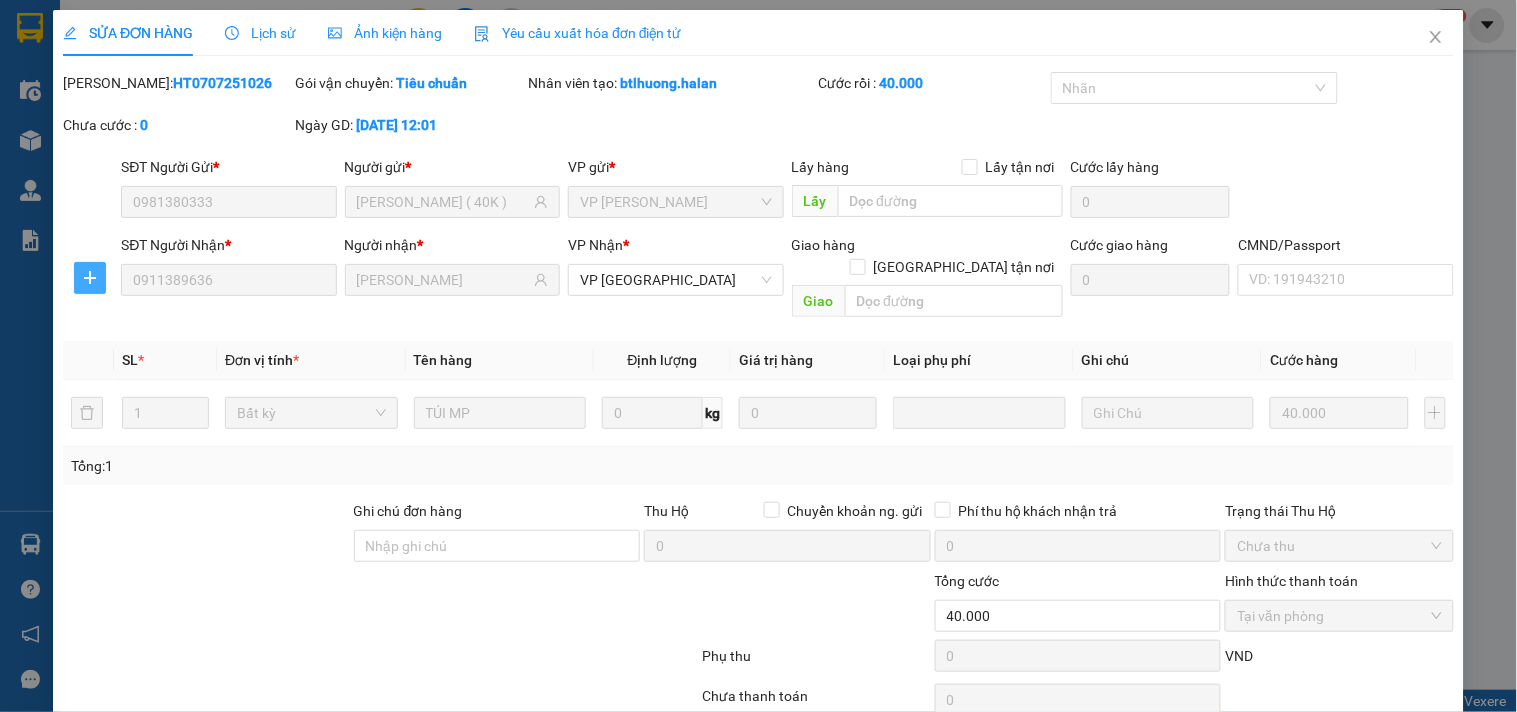 click at bounding box center (90, 278) 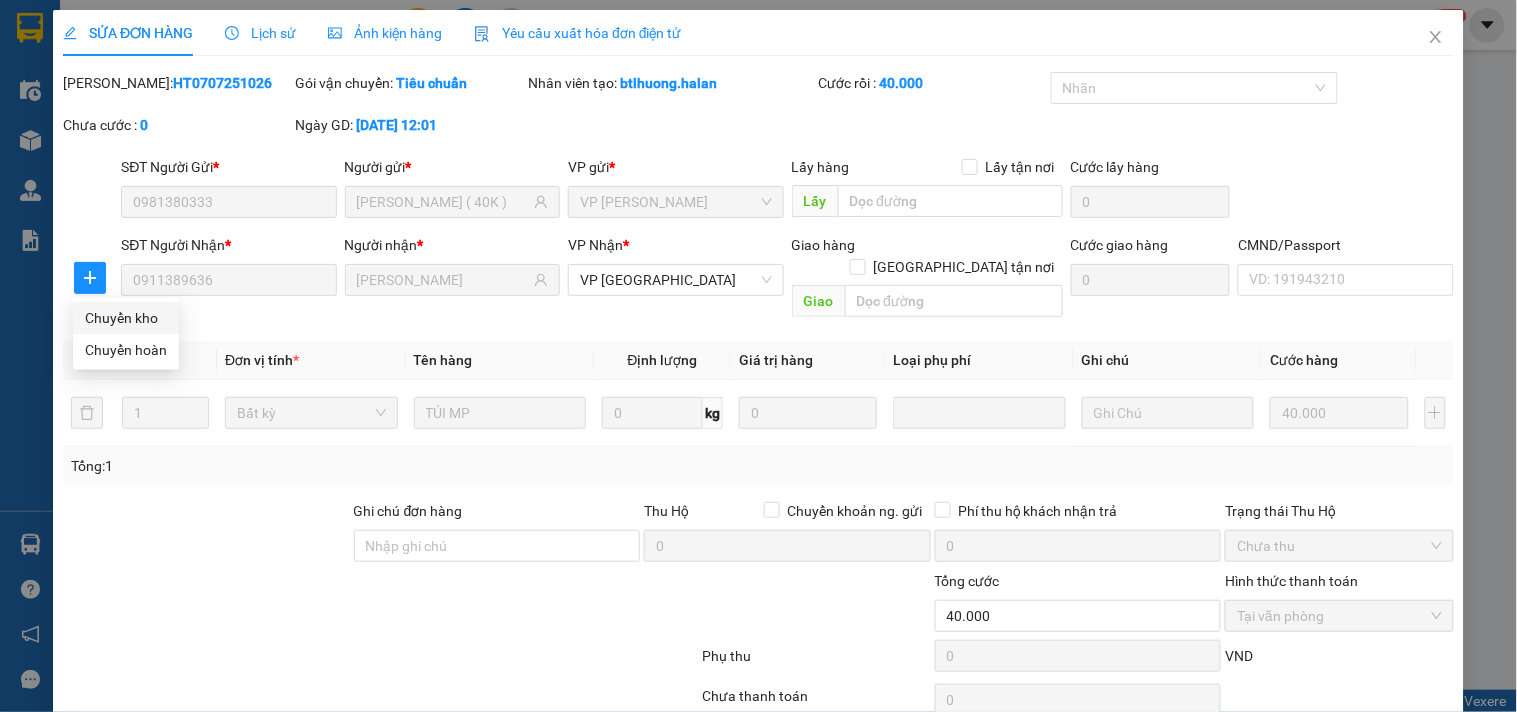 click on "Chuyển kho" at bounding box center [126, 318] 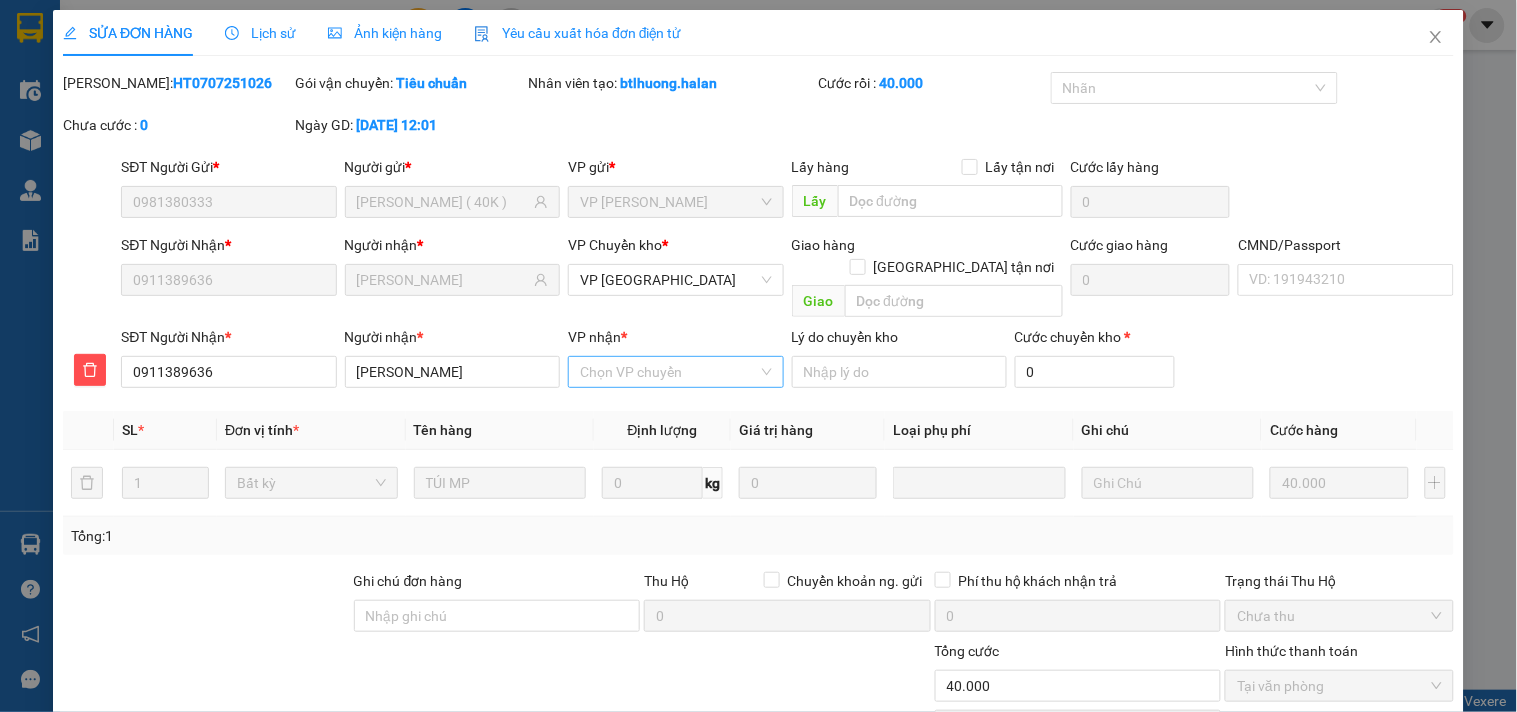 click on "VP nhận  *" at bounding box center (668, 372) 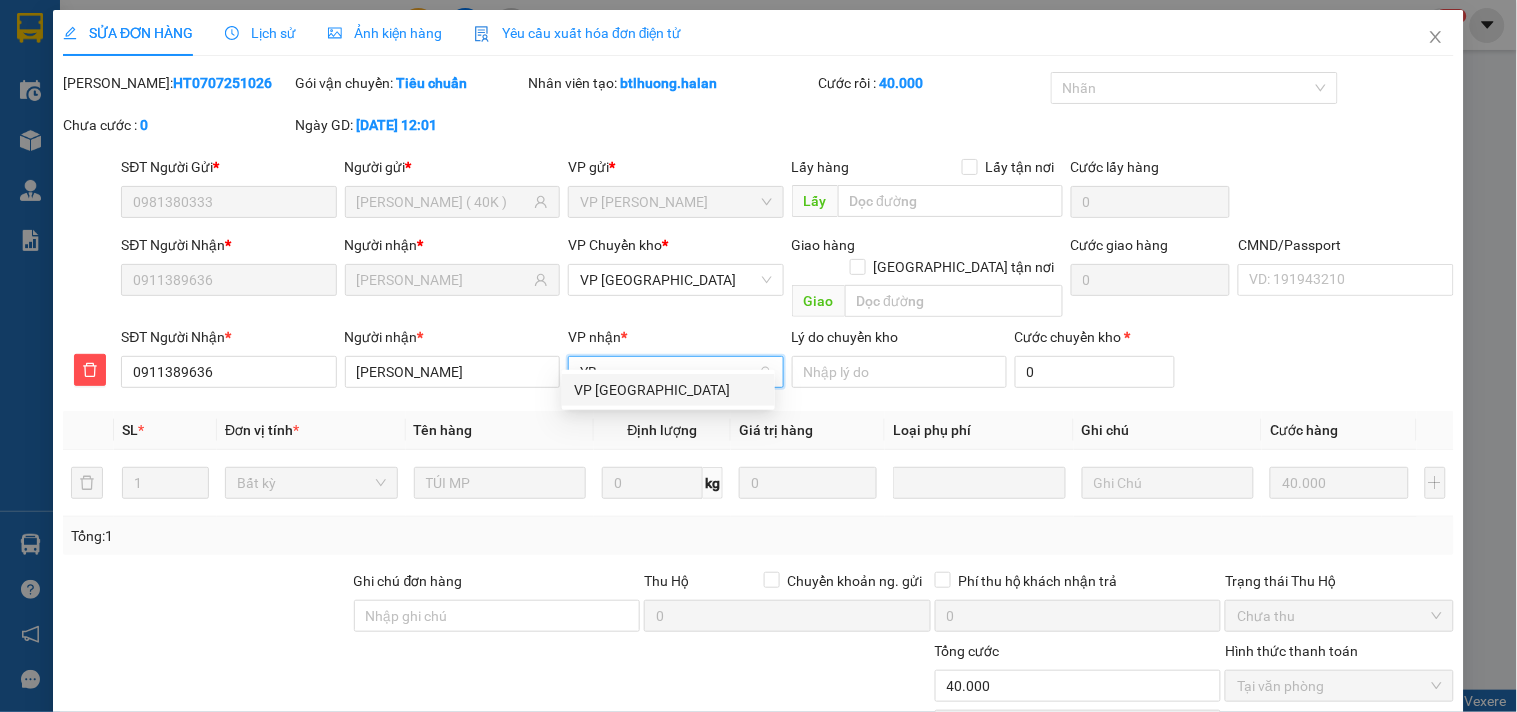 click on "VP [GEOGRAPHIC_DATA]" at bounding box center [668, 390] 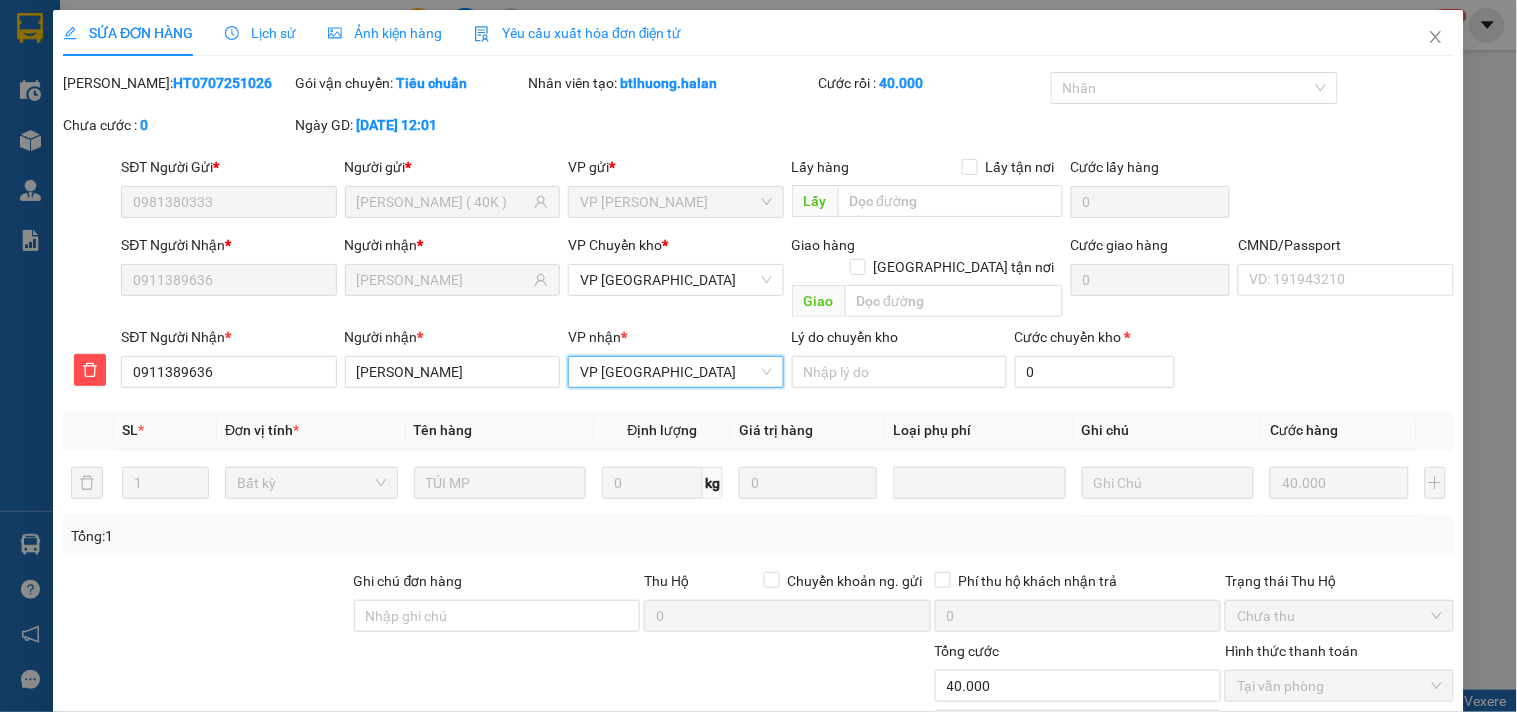 scroll, scrollTop: 142, scrollLeft: 0, axis: vertical 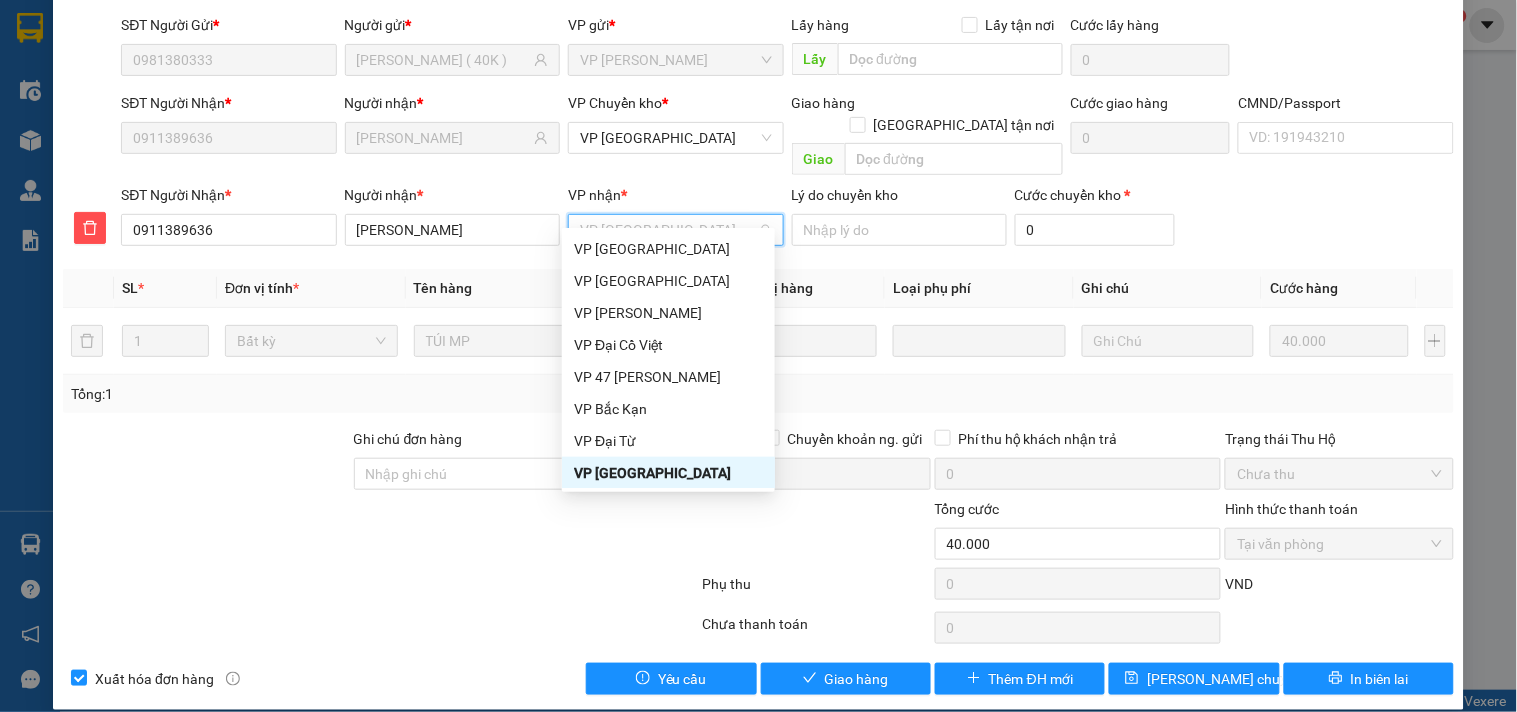 click on "VP [GEOGRAPHIC_DATA]" at bounding box center [668, 473] 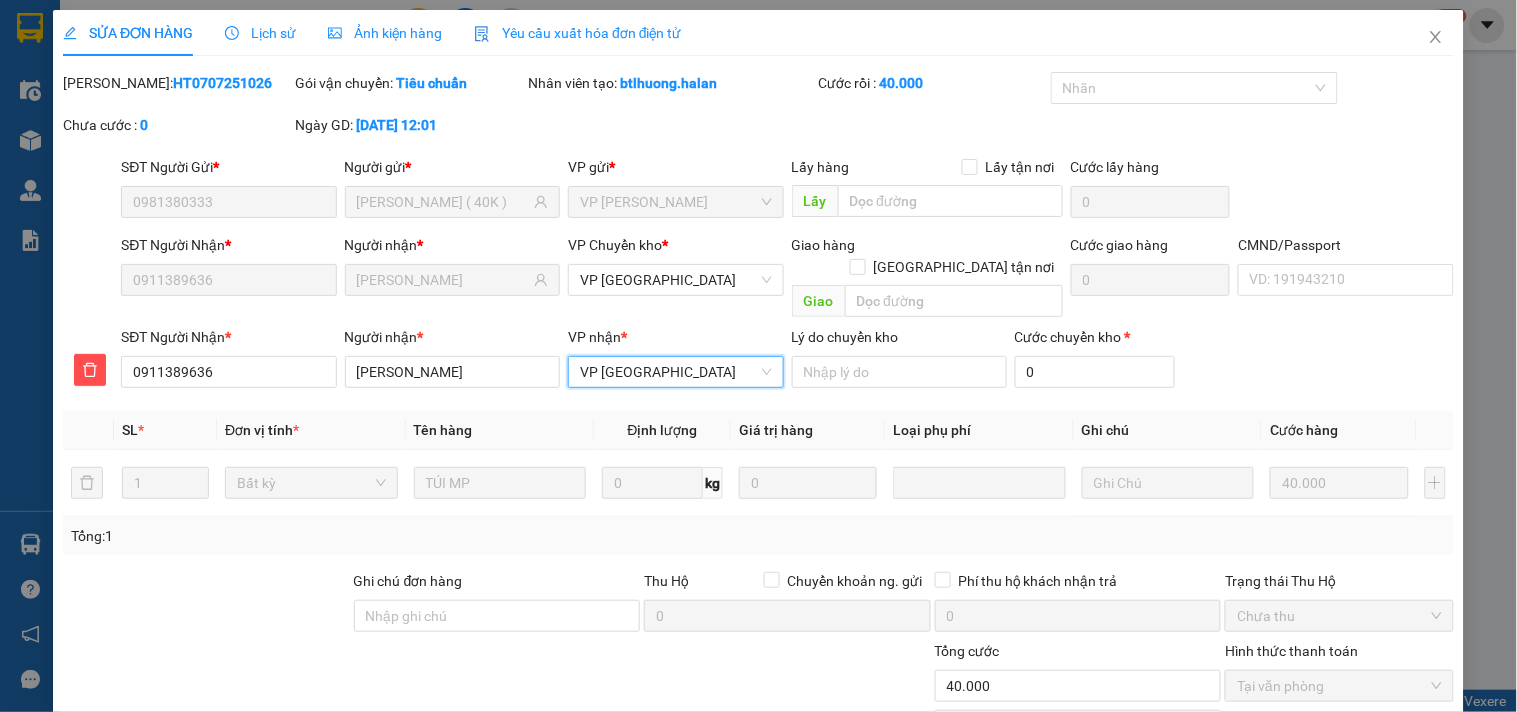 scroll, scrollTop: 142, scrollLeft: 0, axis: vertical 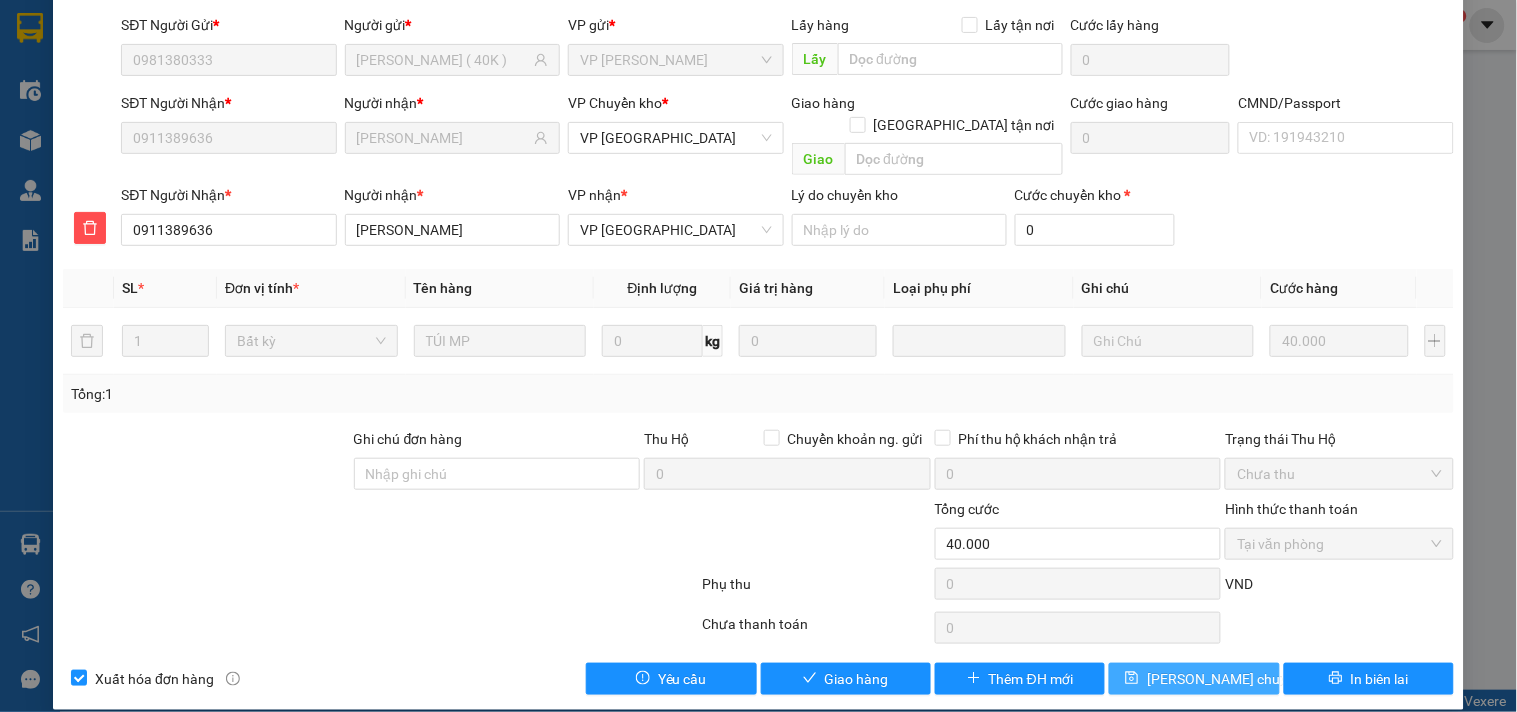click on "[PERSON_NAME] chuyển hoàn" at bounding box center (1242, 679) 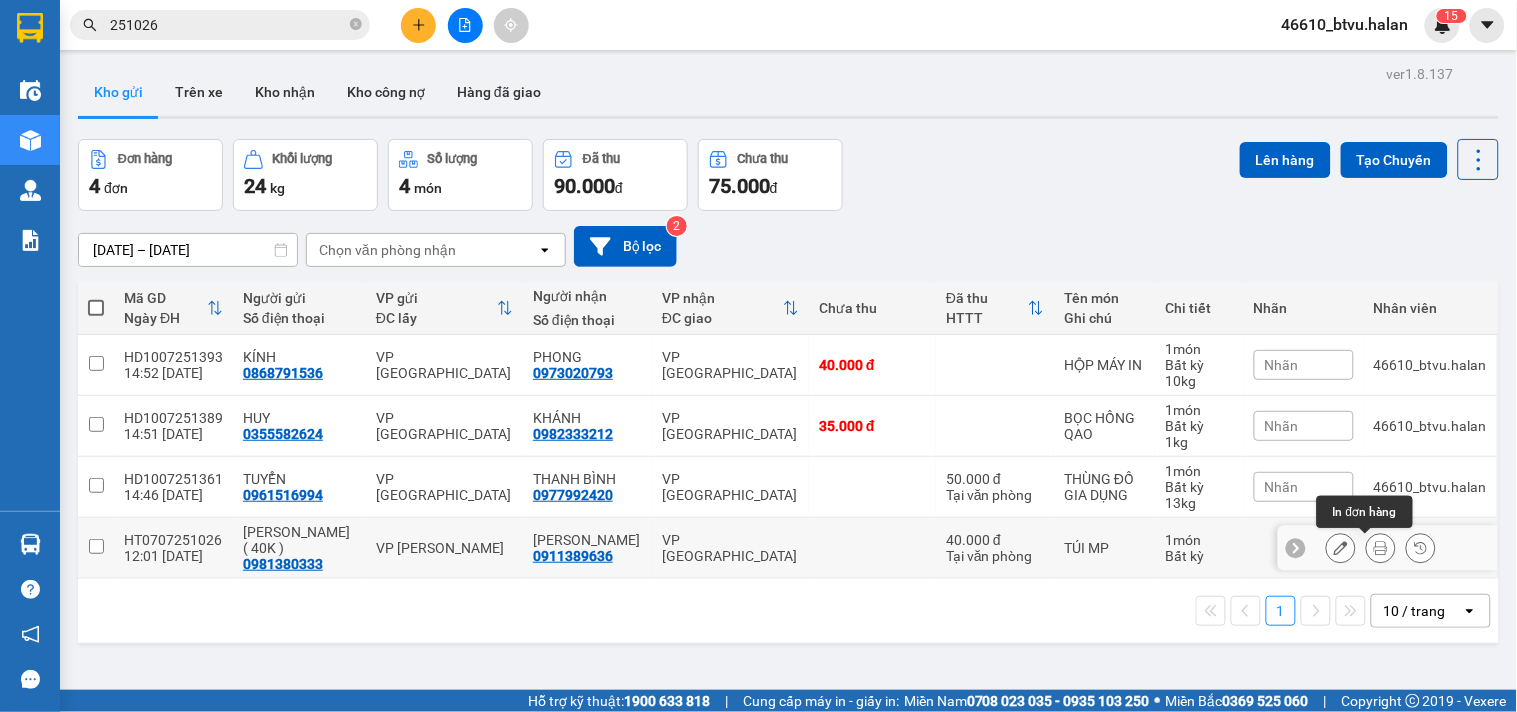 click 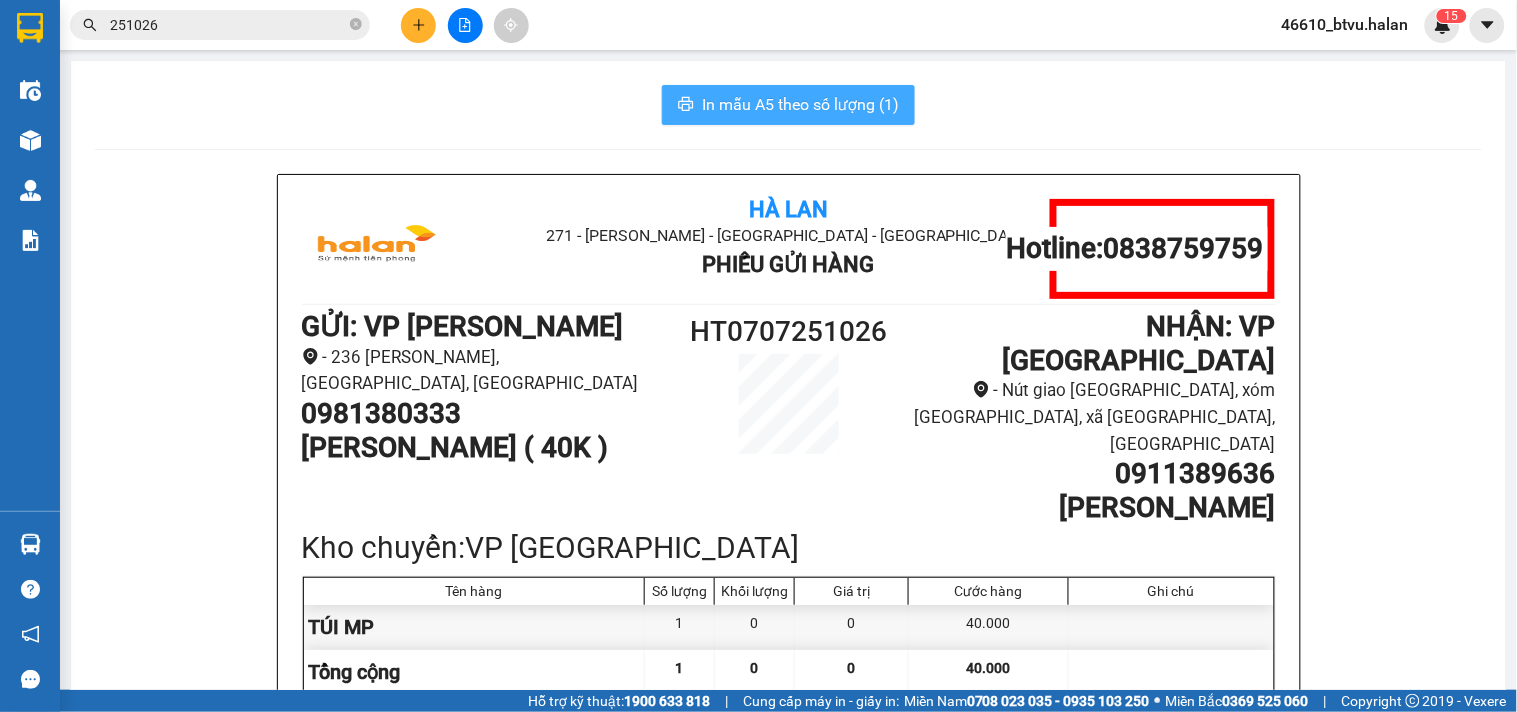 click on "In mẫu A5 theo số lượng
(1)" at bounding box center (788, 105) 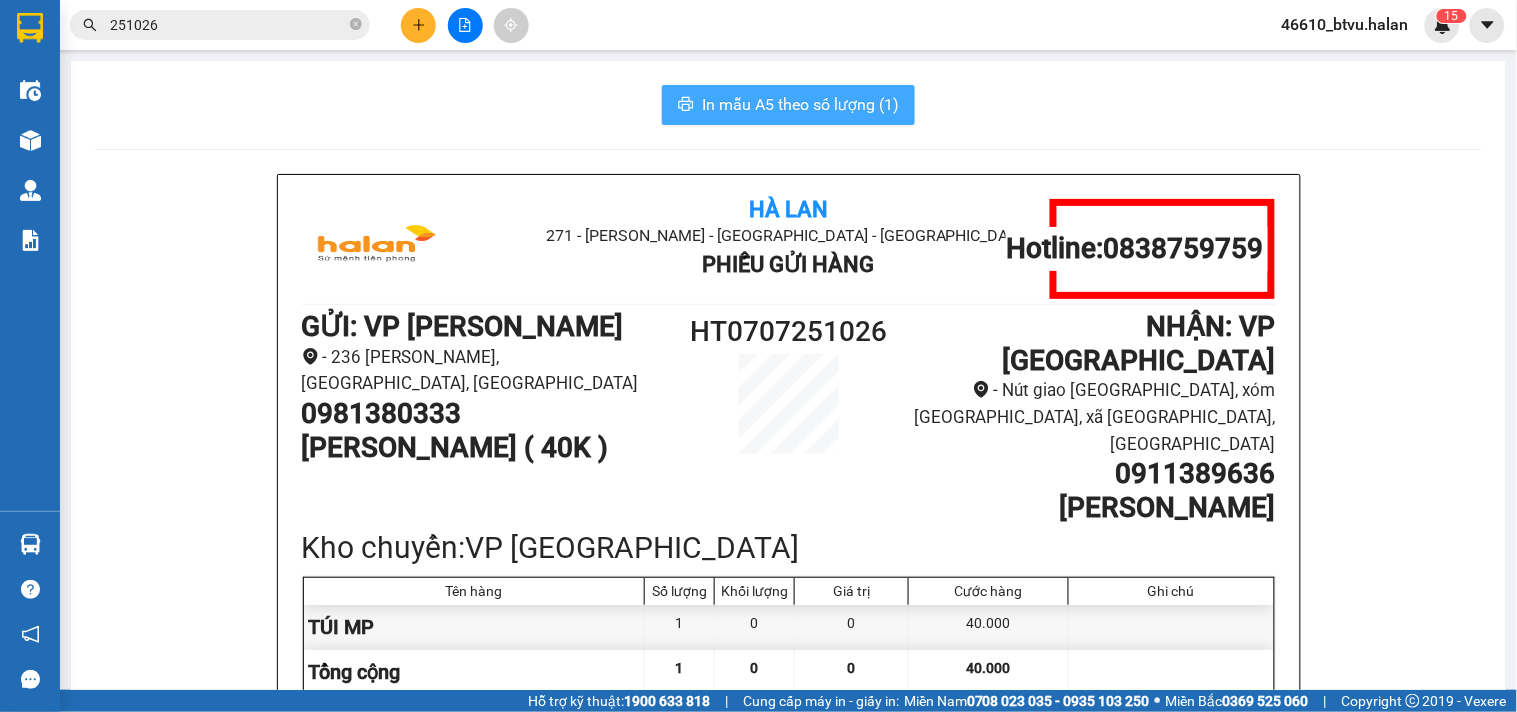 scroll, scrollTop: 0, scrollLeft: 0, axis: both 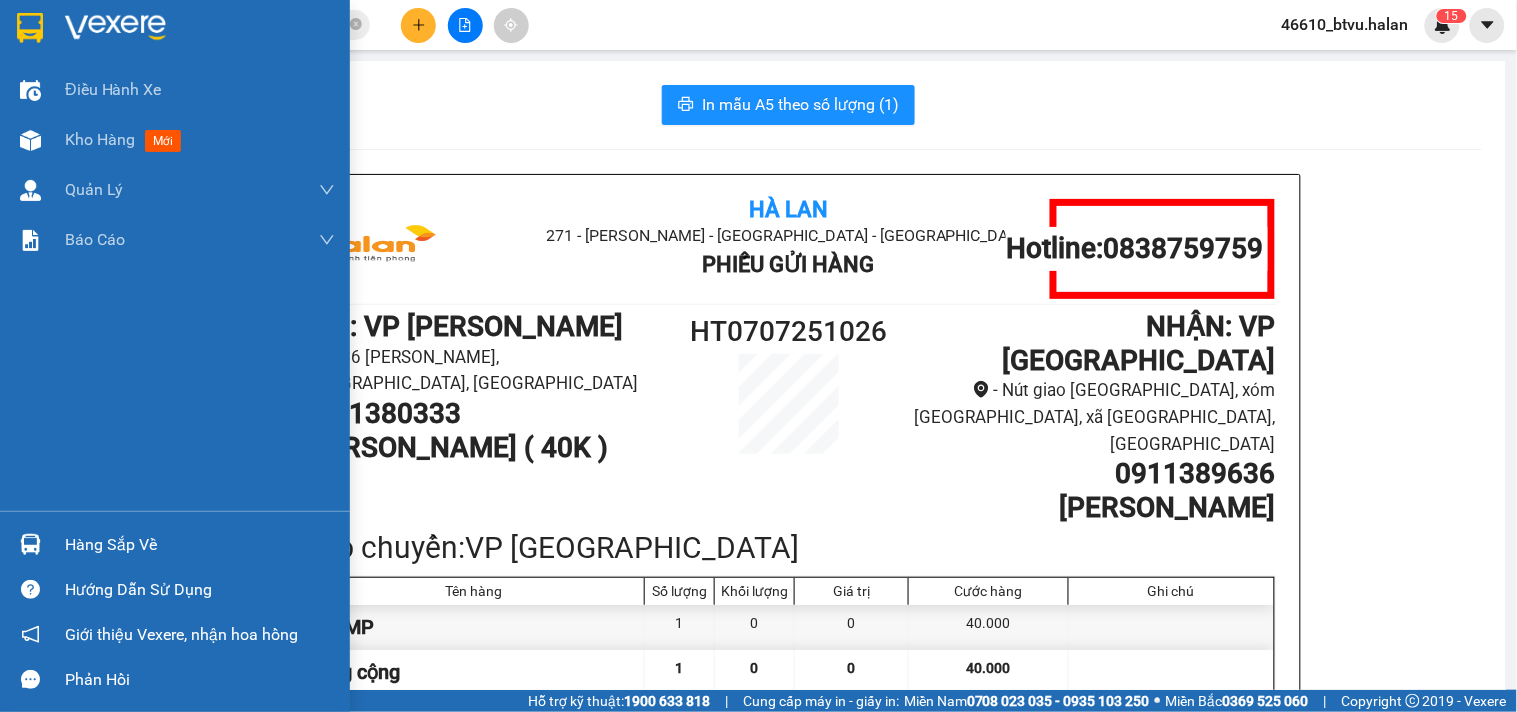 click on "Hàng sắp về" at bounding box center [175, 544] 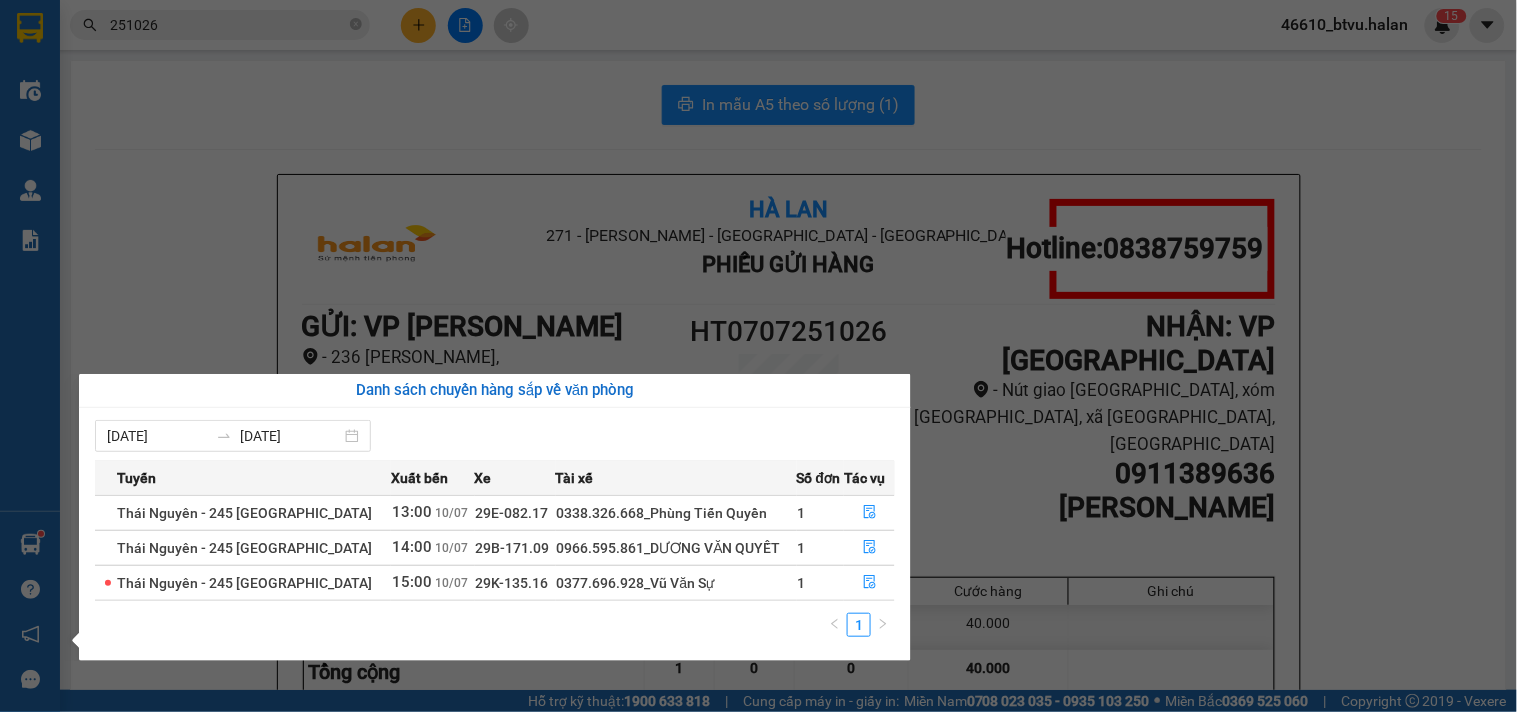 click on "Kết quả tìm kiếm ( 10 )  Bộ lọc  Thuộc VP này Mã ĐH Trạng thái Món hàng Thu hộ Tổng cước Chưa cước Nhãn Người gửi VP Gửi Người nhận VP Nhận HT0707 [DATE] 12:01 - 07/07 VP Nhận   29B-153.04 14:17 [DATE] TÚI MP SL:  1 40.000 0981380333 QUỲNH SUMON ( 40K ) VP [PERSON_NAME] 0911389636 MAI LINH VP [GEOGRAPHIC_DATA] [DATE] 12:20 - 28/05 Đã giao   12:16 [DATE] HỘP GIẦY SL:  1 40.000 0981965525 DUYÊN VP [GEOGRAPHIC_DATA] 0947748383 TÙNG VP [GEOGRAPHIC_DATA] [DATE] 13:33 - 23/05 Đã giao   10:09 [DATE] BỌC LK SL:  1 35.000 0936132628 [GEOGRAPHIC_DATA] 0989981143 THUỲ VP Bắc Sơn HD2504 [DATE] 12:27 - 25/04 Đã giao   17:18 [DATE] HỘP VỢT SL:  1 40.000 0983295453 HỢP VP [GEOGRAPHIC_DATA] 0901061990 HẢI VP [GEOGRAPHIC_DATA] HD2203 [DATE] 13:17 - 22/03 Đã giao   19:33 [DATE] HỘP THUỐC SL:  1 35.000 0974157756 KH  VP [GEOGRAPHIC_DATA] 0977049191 LY VP [GEOGRAPHIC_DATA] HD2103 [DATE] 12:40 - 21/03 Đã giao   10:03 [DATE] BAO TẢI LK SL:  1 40.000 0912262532 CHÂU" at bounding box center [758, 356] 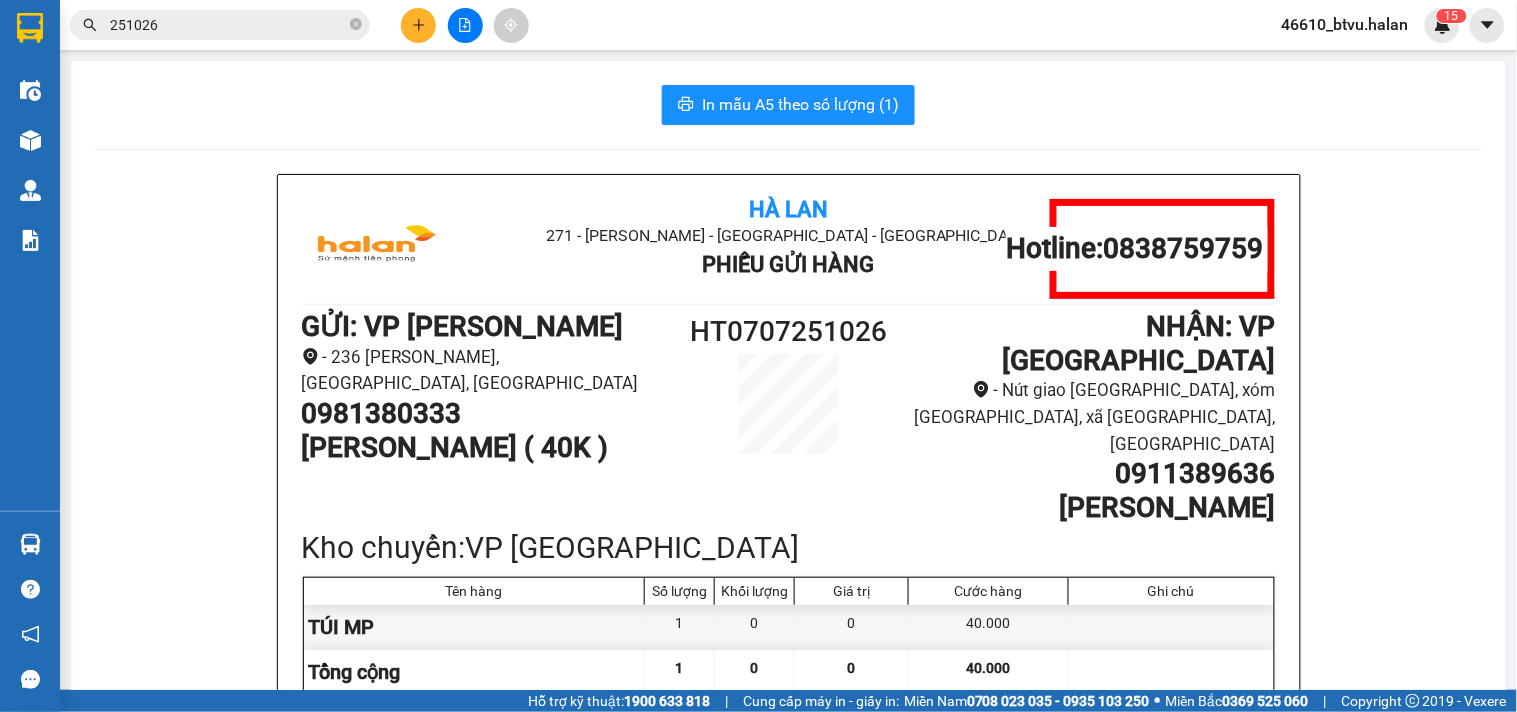 click at bounding box center [418, 25] 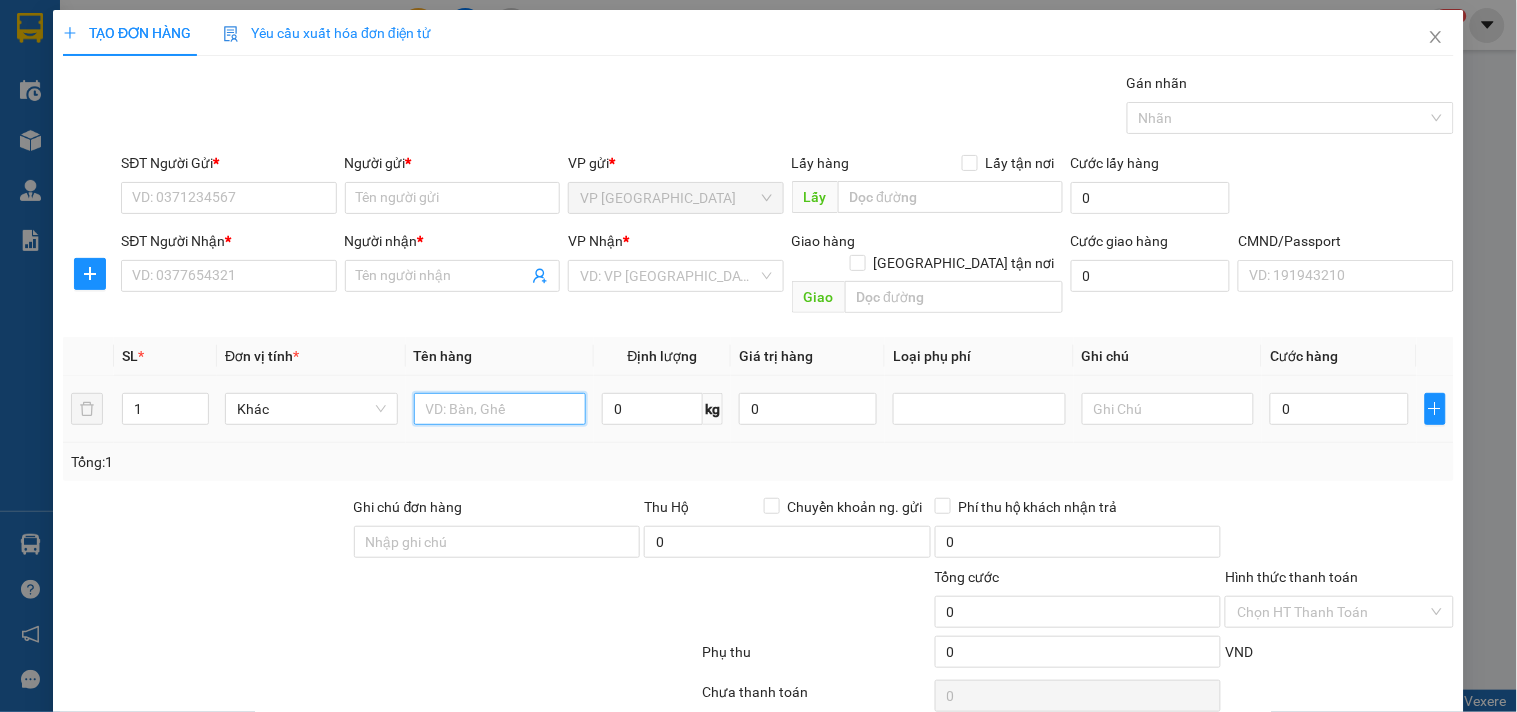 click at bounding box center (500, 409) 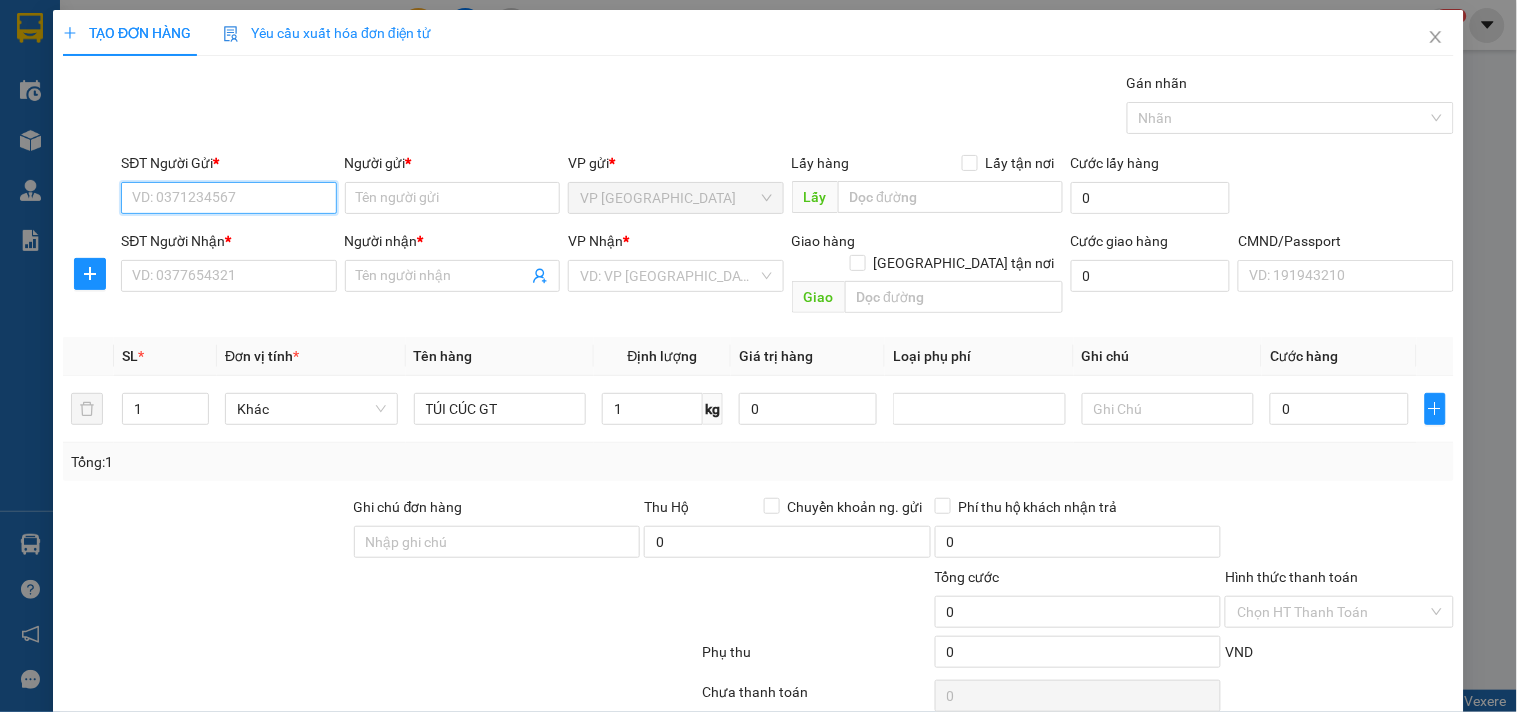 click on "SĐT Người Gửi  *" at bounding box center (228, 198) 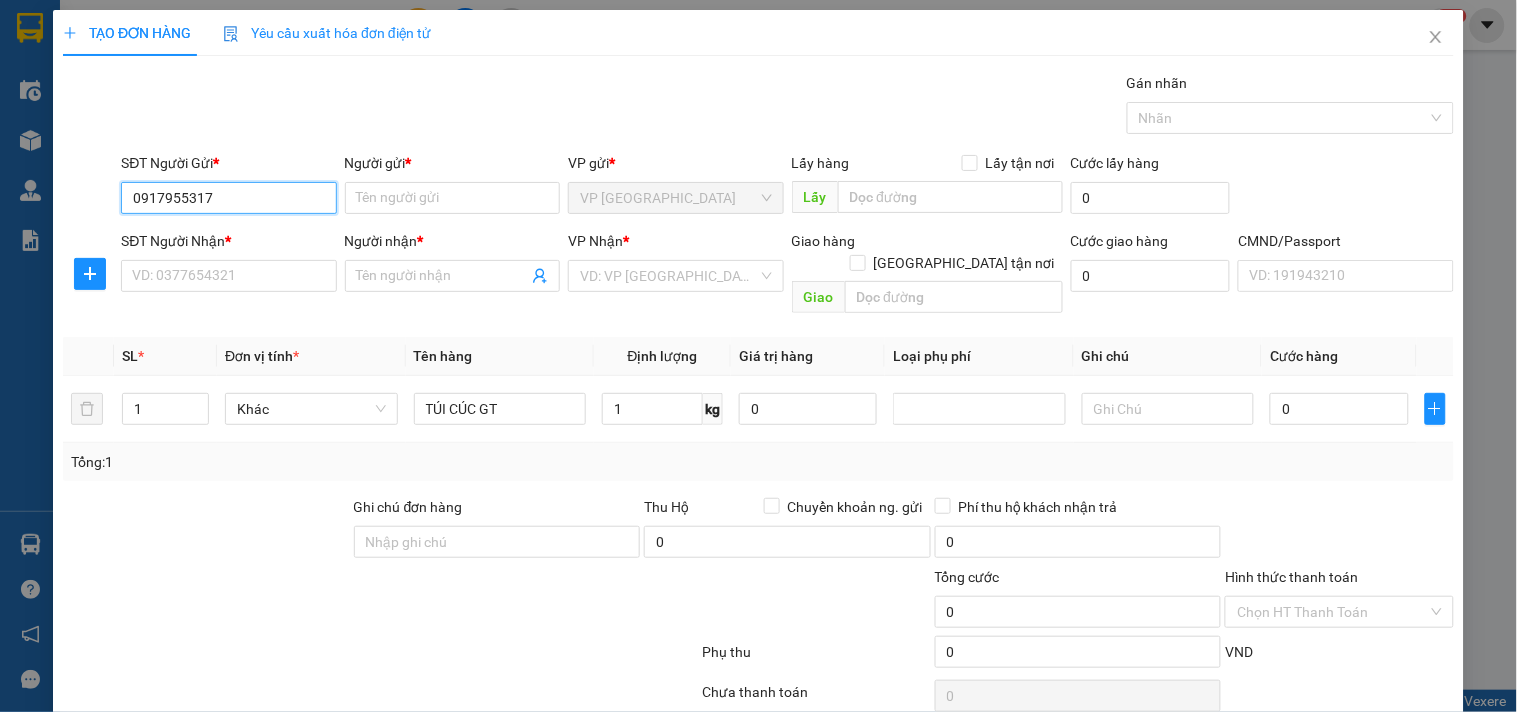 click on "0917955317" at bounding box center [228, 198] 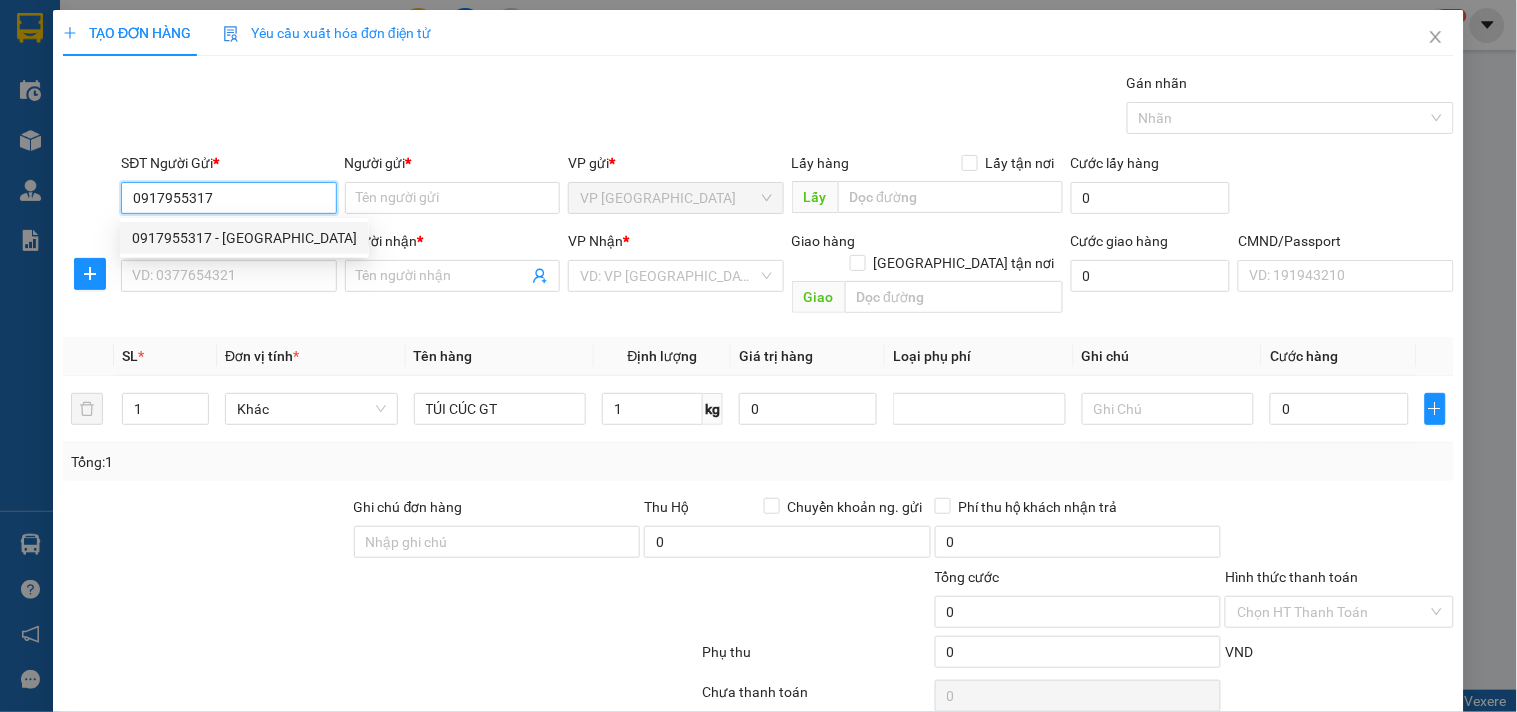 click on "0917955317 - [GEOGRAPHIC_DATA]" at bounding box center (244, 238) 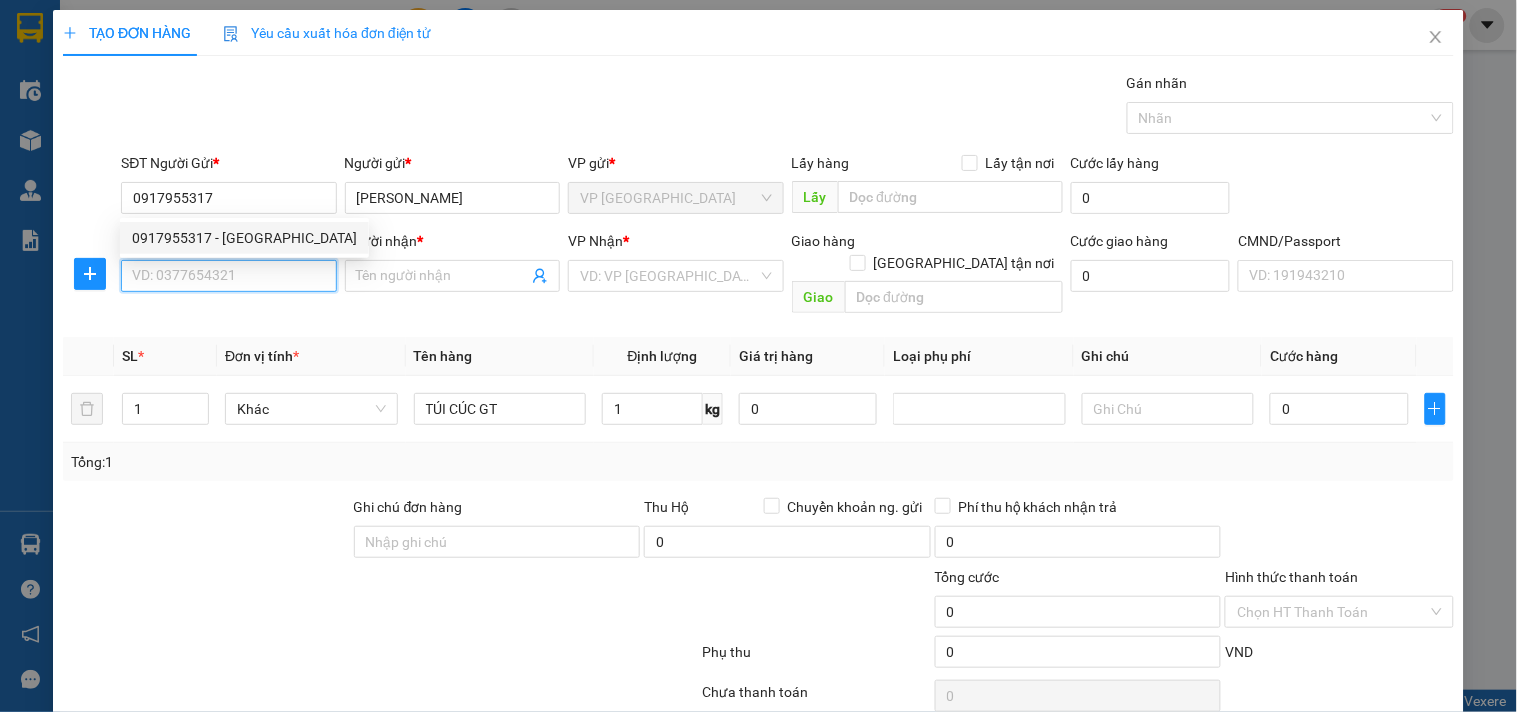 click on "SĐT Người Nhận  *" at bounding box center (228, 276) 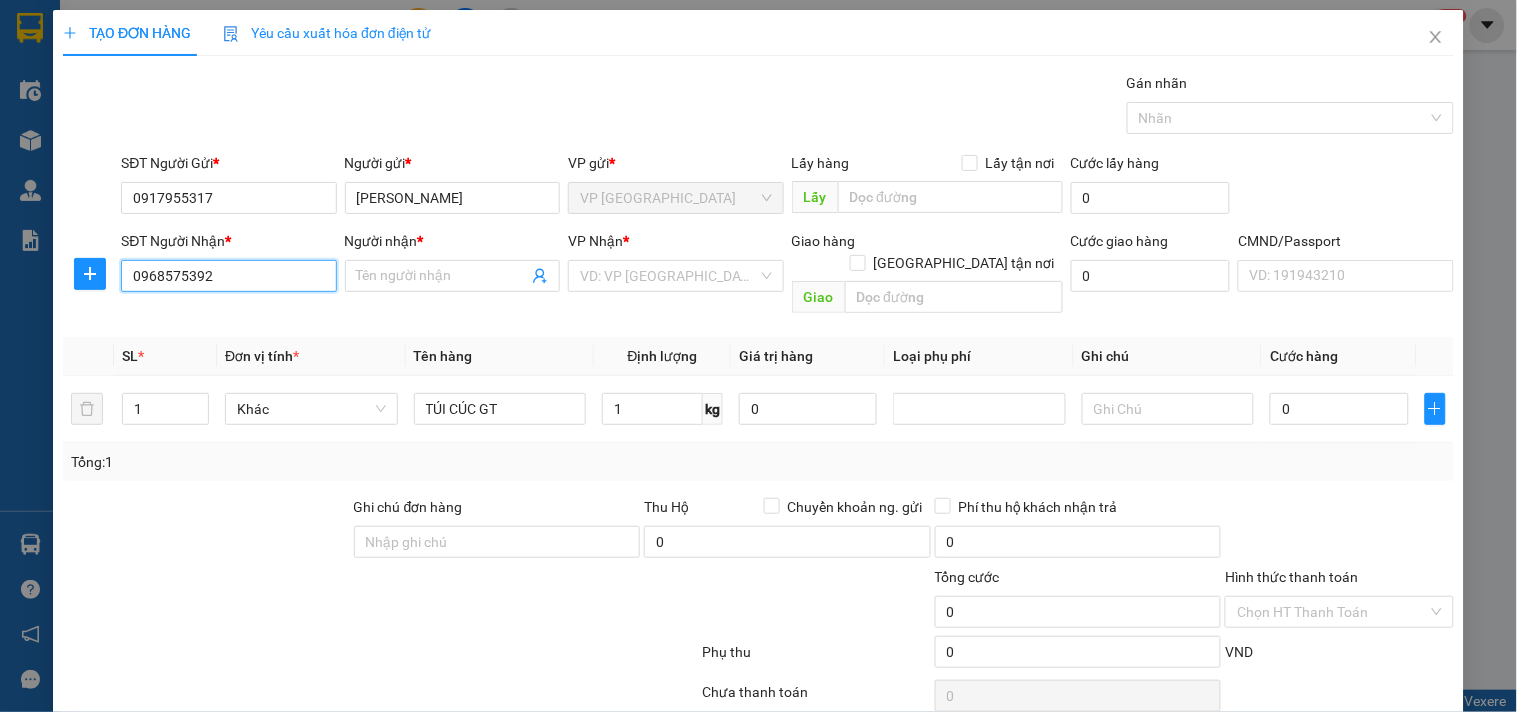 click on "0968575392" at bounding box center [228, 276] 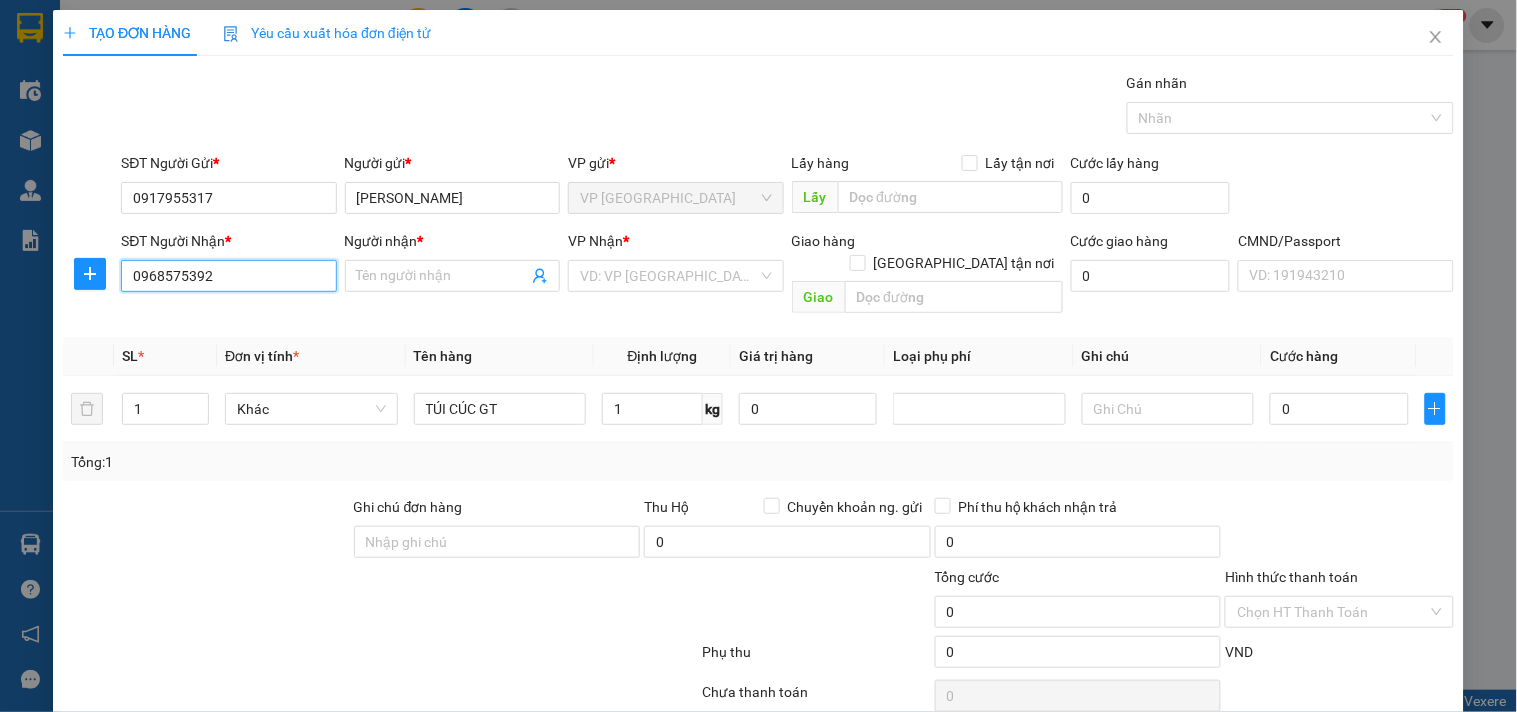 click on "0968575392" at bounding box center (228, 276) 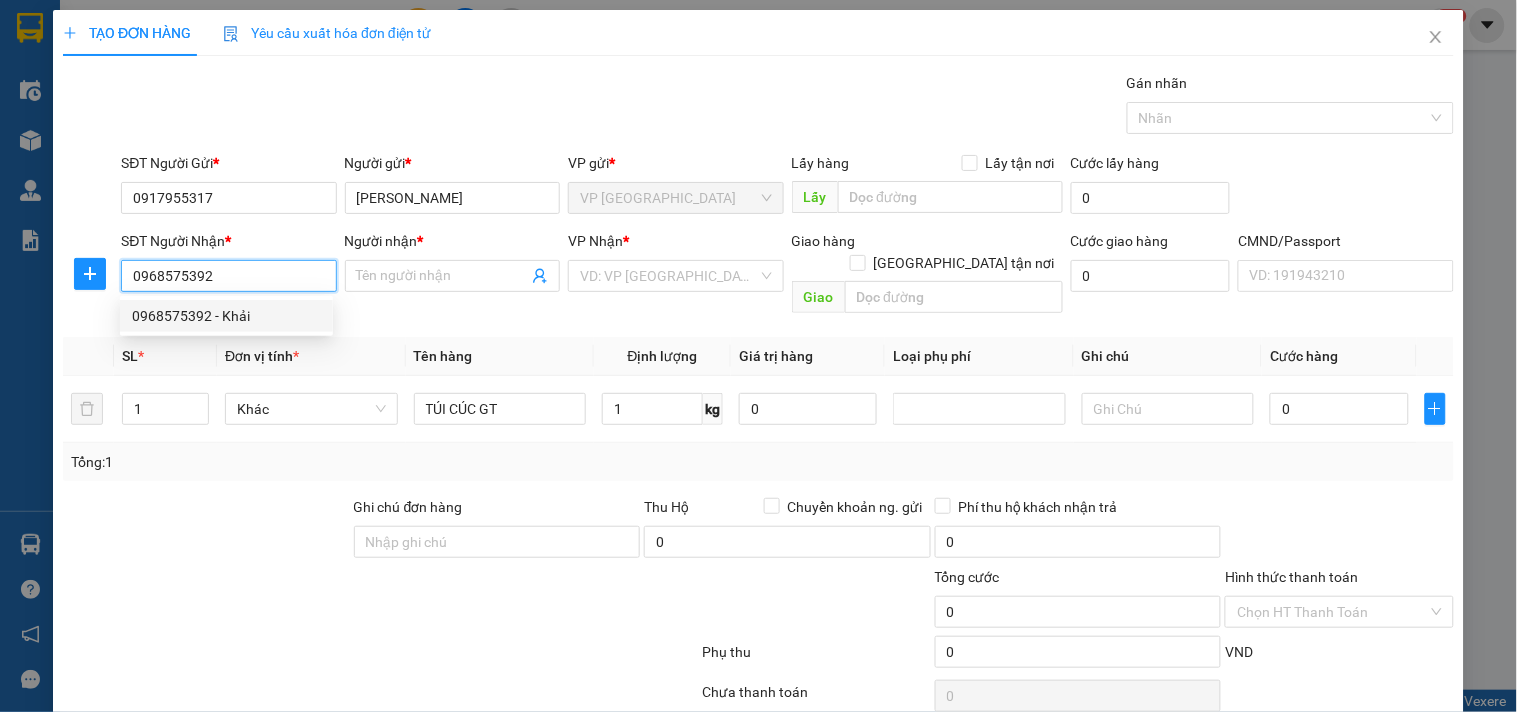 drag, startPoint x: 246, startPoint y: 311, endPoint x: 281, endPoint y: 340, distance: 45.453274 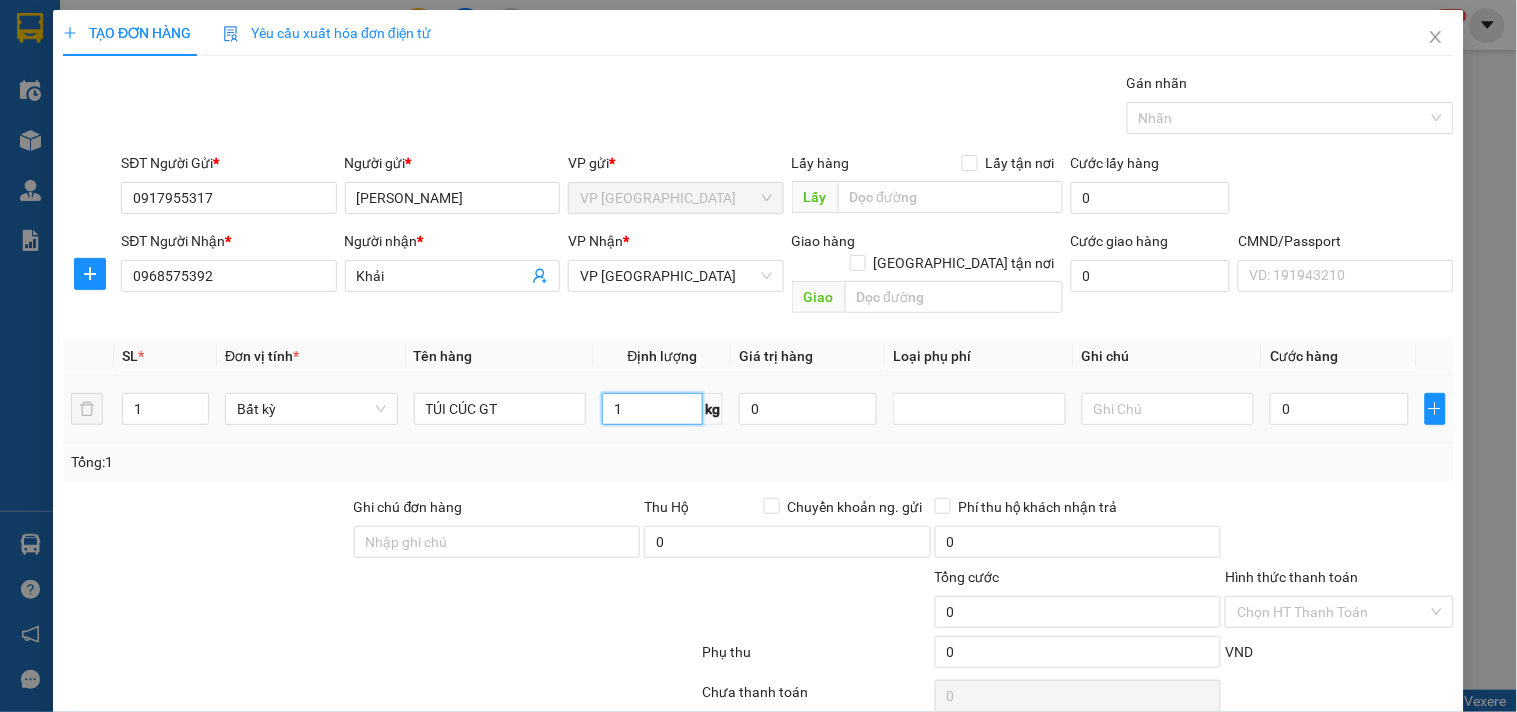 click on "1" at bounding box center (652, 409) 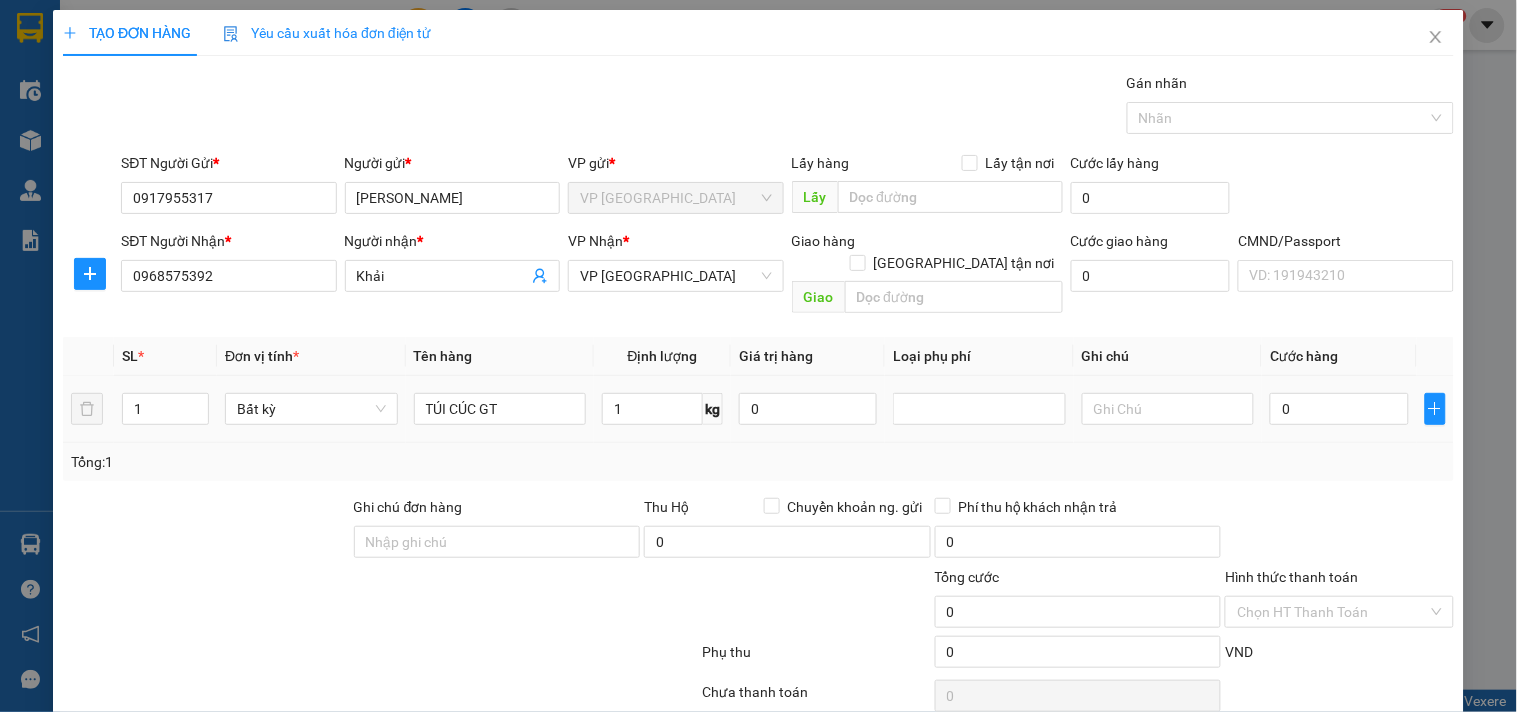 drag, startPoint x: 644, startPoint y: 441, endPoint x: 135, endPoint y: 313, distance: 524.8476 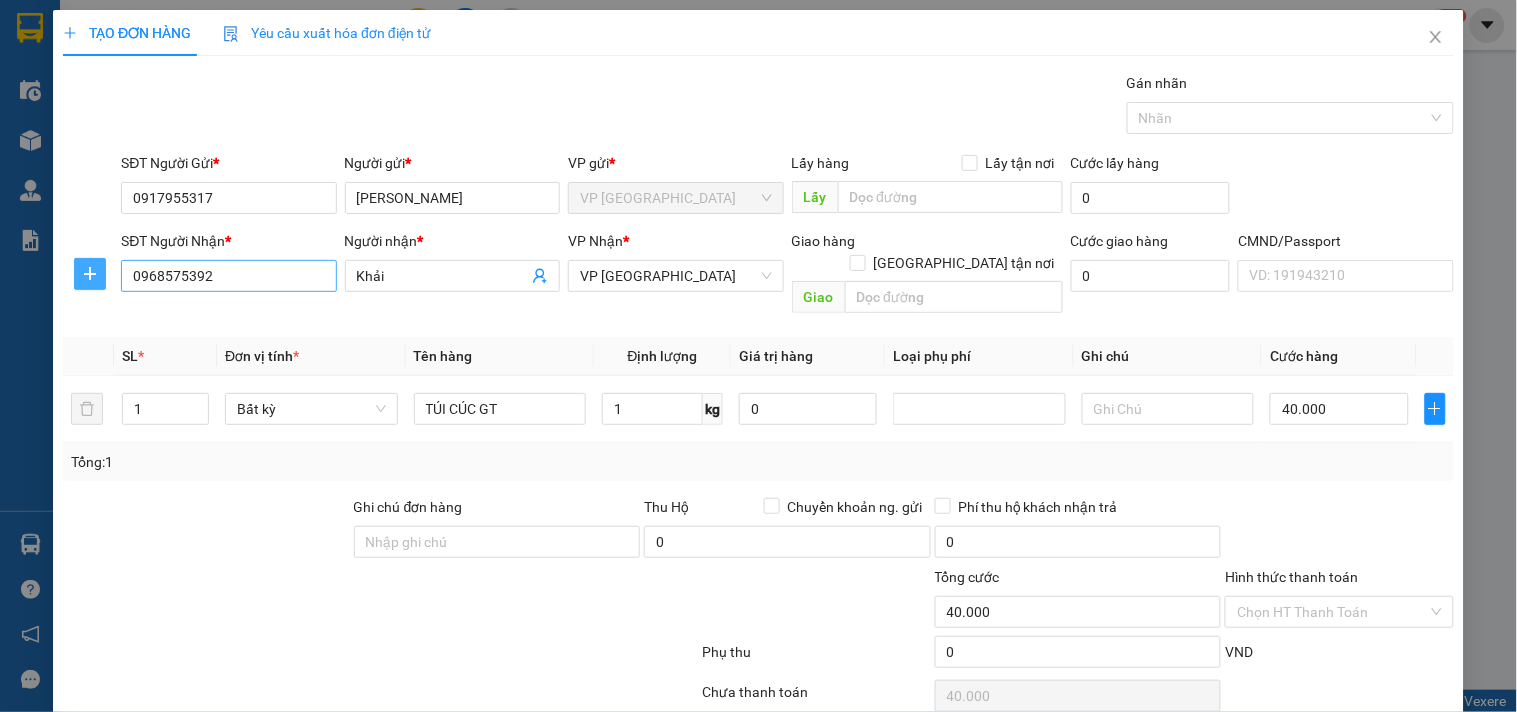 drag, startPoint x: 77, startPoint y: 270, endPoint x: 191, endPoint y: 280, distance: 114.43776 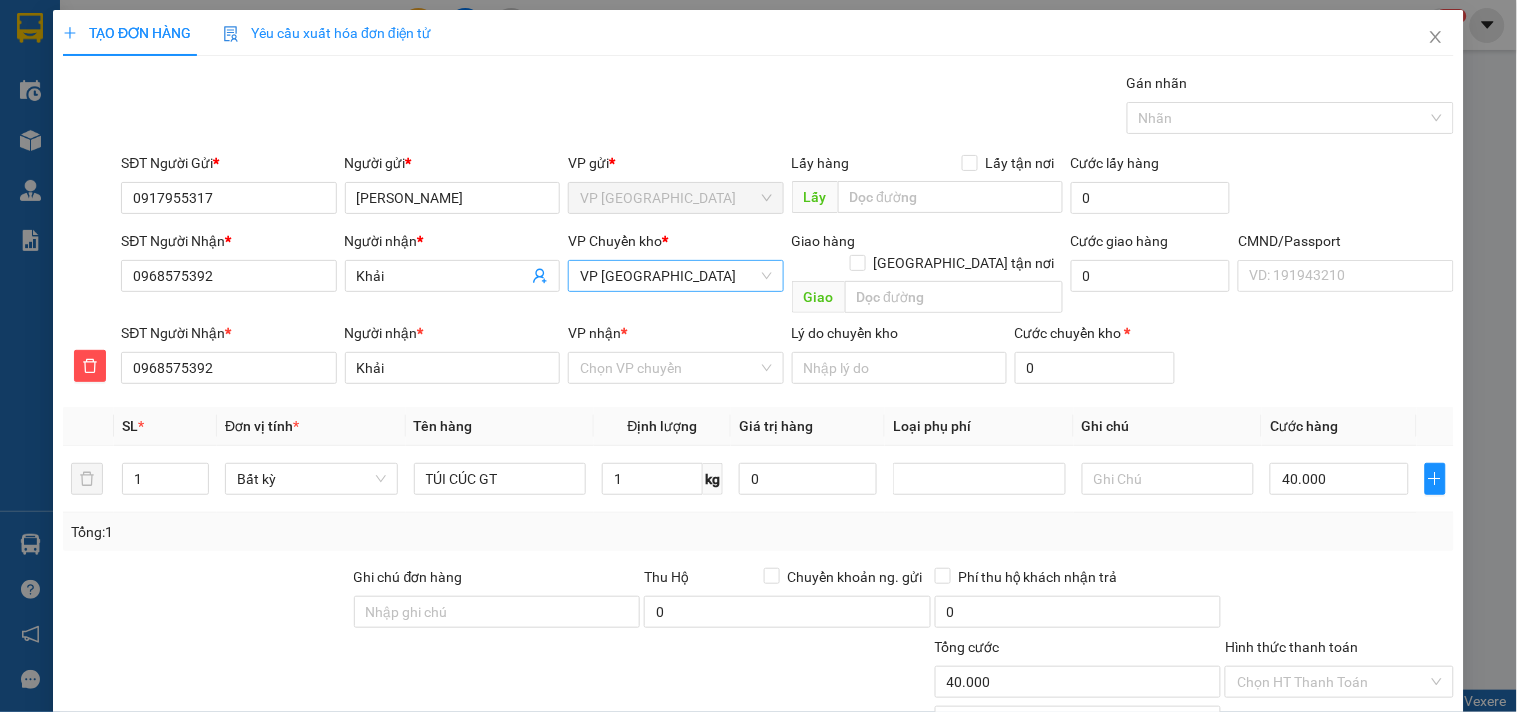 click on "VP [GEOGRAPHIC_DATA]" at bounding box center [675, 276] 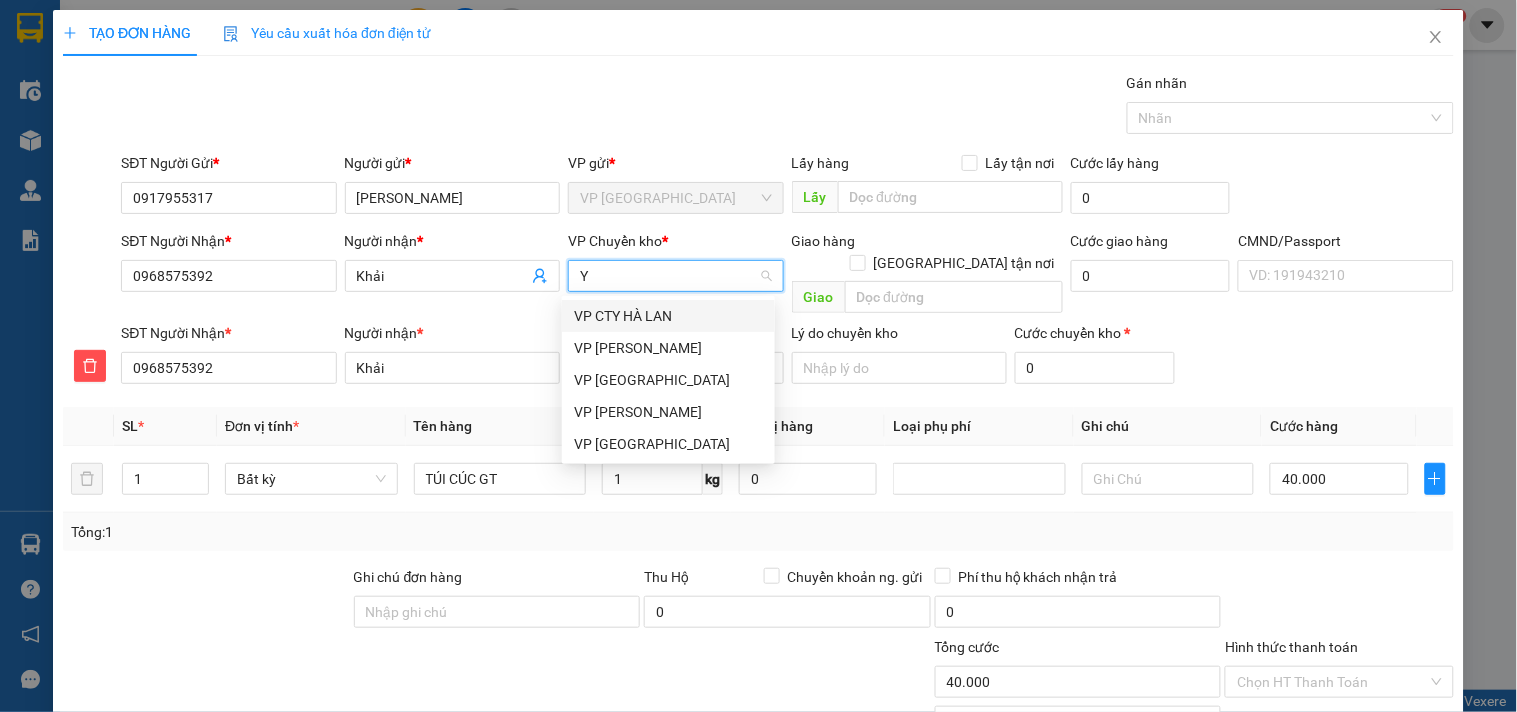scroll, scrollTop: 0, scrollLeft: 0, axis: both 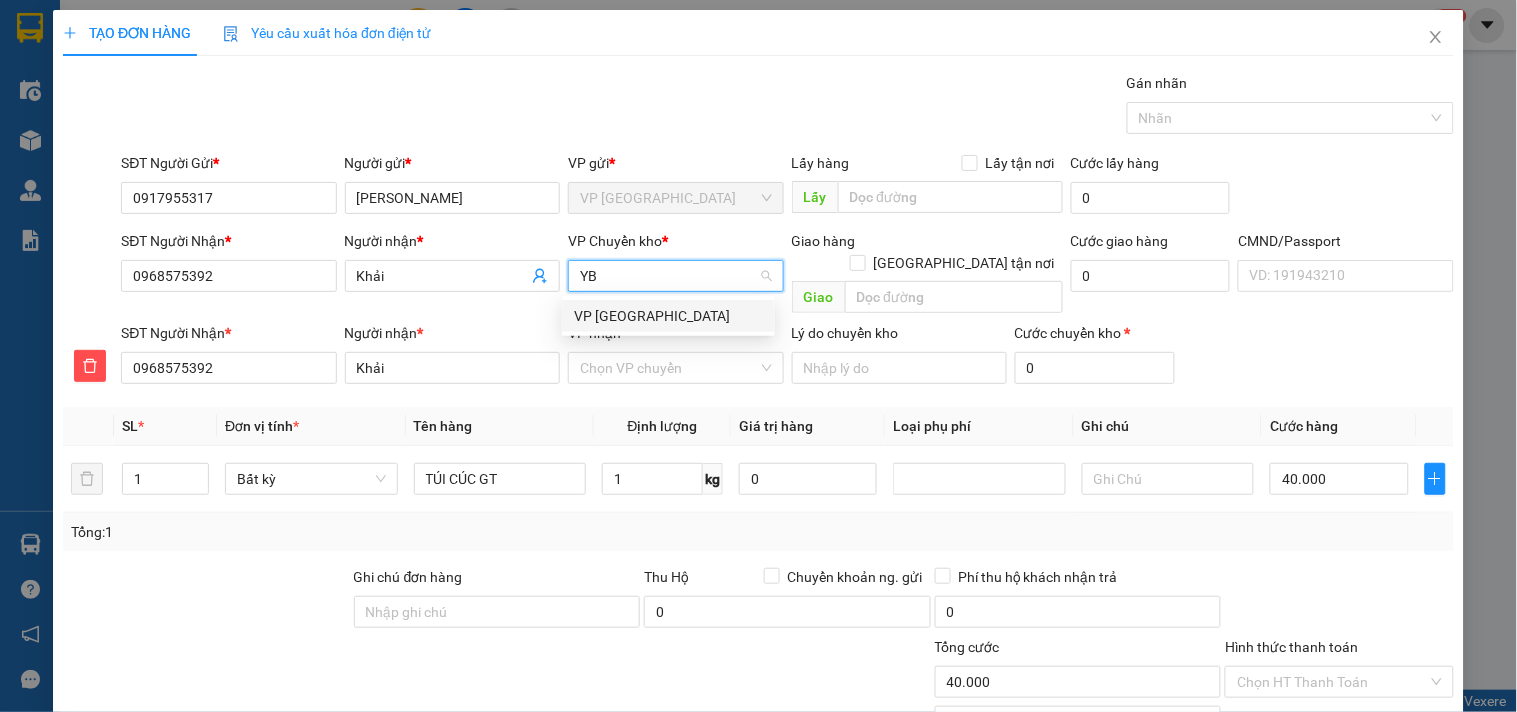 click on "VP [GEOGRAPHIC_DATA]" at bounding box center [668, 316] 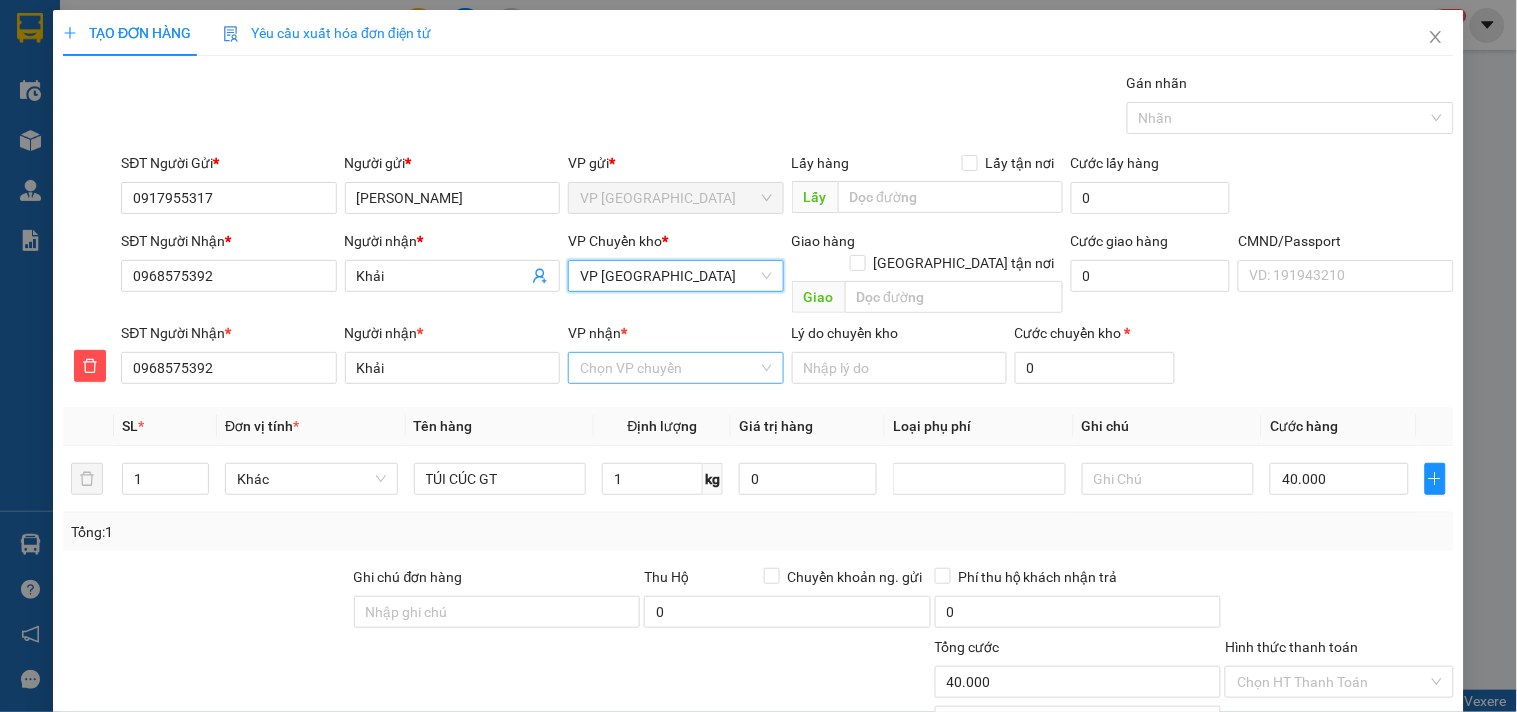click on "VP nhận  *" at bounding box center [668, 368] 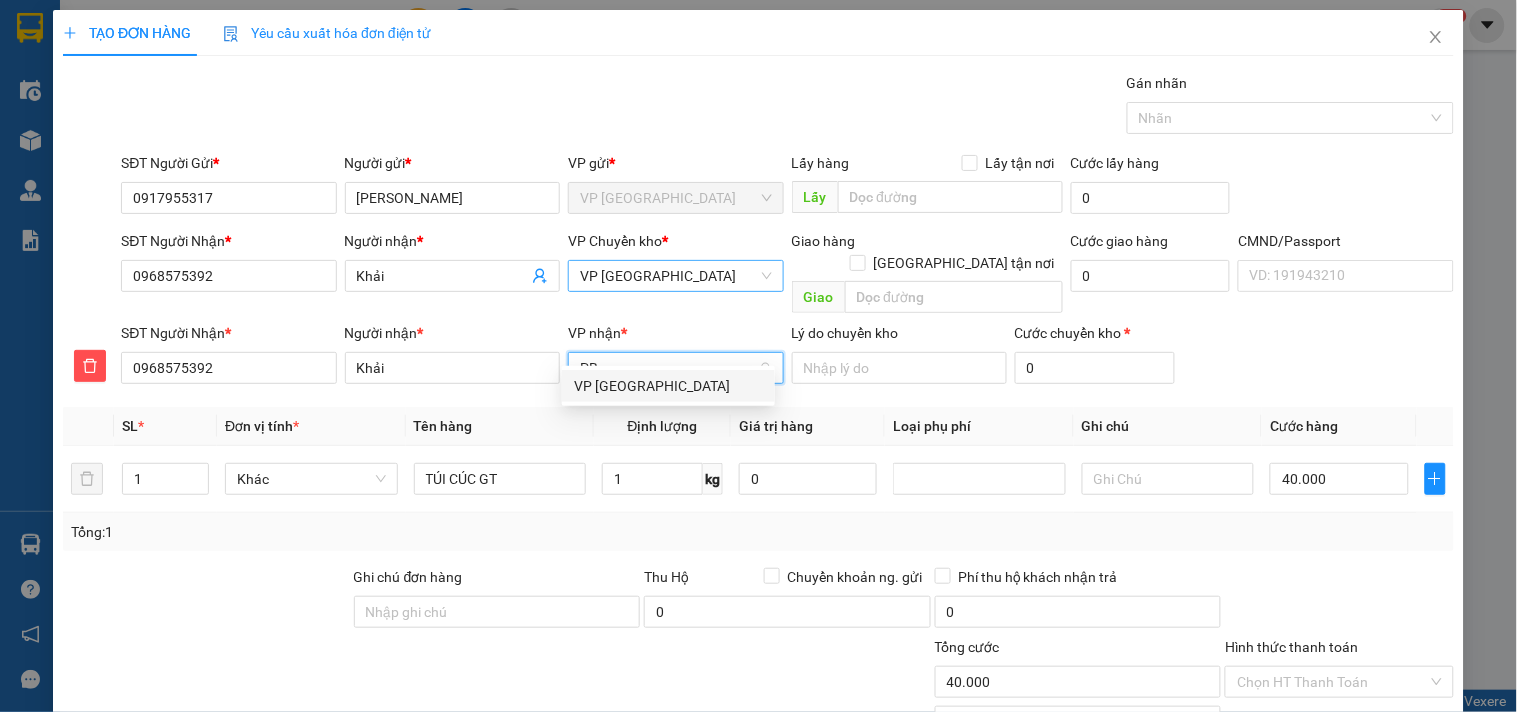 click on "VP [GEOGRAPHIC_DATA]" at bounding box center (668, 386) 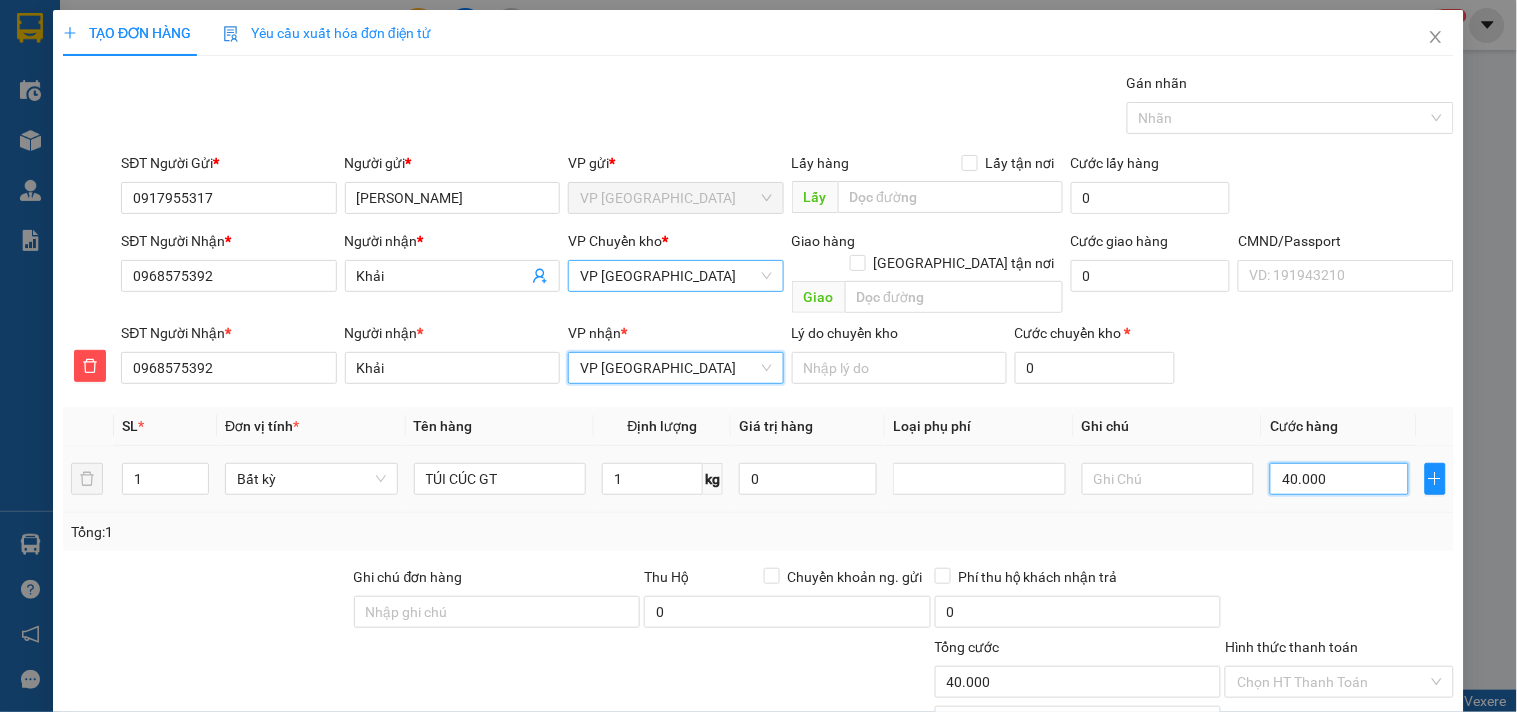 click on "40.000" at bounding box center (1339, 479) 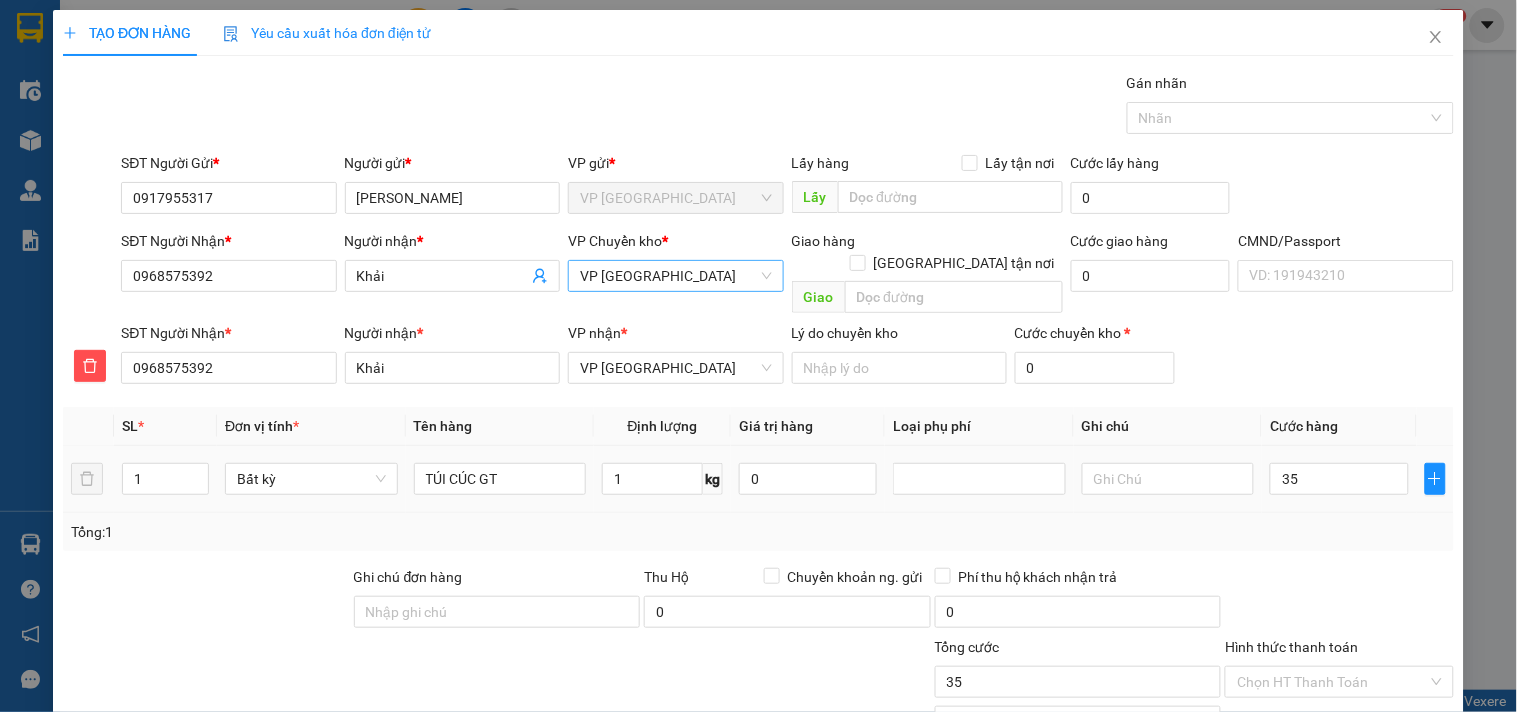 click on "Transit Pickup Surcharge Ids Transit Deliver Surcharge Ids Transit Deliver Surcharge Transit Deliver Surcharge Gói vận chuyển  * Tiêu chuẩn Gán nhãn   Nhãn SĐT Người Gửi  * 0917955317 Người gửi  * Khánh LY VP gửi  * VP [GEOGRAPHIC_DATA] Lấy hàng Lấy tận nơi Lấy Cước lấy hàng 0 SĐT Người Nhận  * 0968575392 Người nhận  * Khải VP Chuyển kho  * VP Yên [GEOGRAPHIC_DATA] hàng Giao tận nơi Giao Cước giao hàng 0 CMND/Passport VD: [PASSPORT] SĐT Người Nhận   * 0968575392 Người nhận   * Khải VP nhận  * VP Phú Bình Lý do chuyển kho Cước chuyển kho    * 0 SL  * Đơn vị tính  * Tên hàng  Định lượng Giá trị hàng Loại phụ phí Ghi chú Cước hàng                     1 Bất kỳ TÚI CÚC GT 1 kg 0   35 Tổng:  1 Ghi chú đơn hàng Thu Hộ Chuyển khoản ng. gửi 0 Phí thu hộ khách nhận trả 0 Tổng cước 35 Hình thức thanh toán Chọn HT Thanh Toán Phụ thu 0 VND Số tiền thu trước 0" at bounding box center [758, 452] 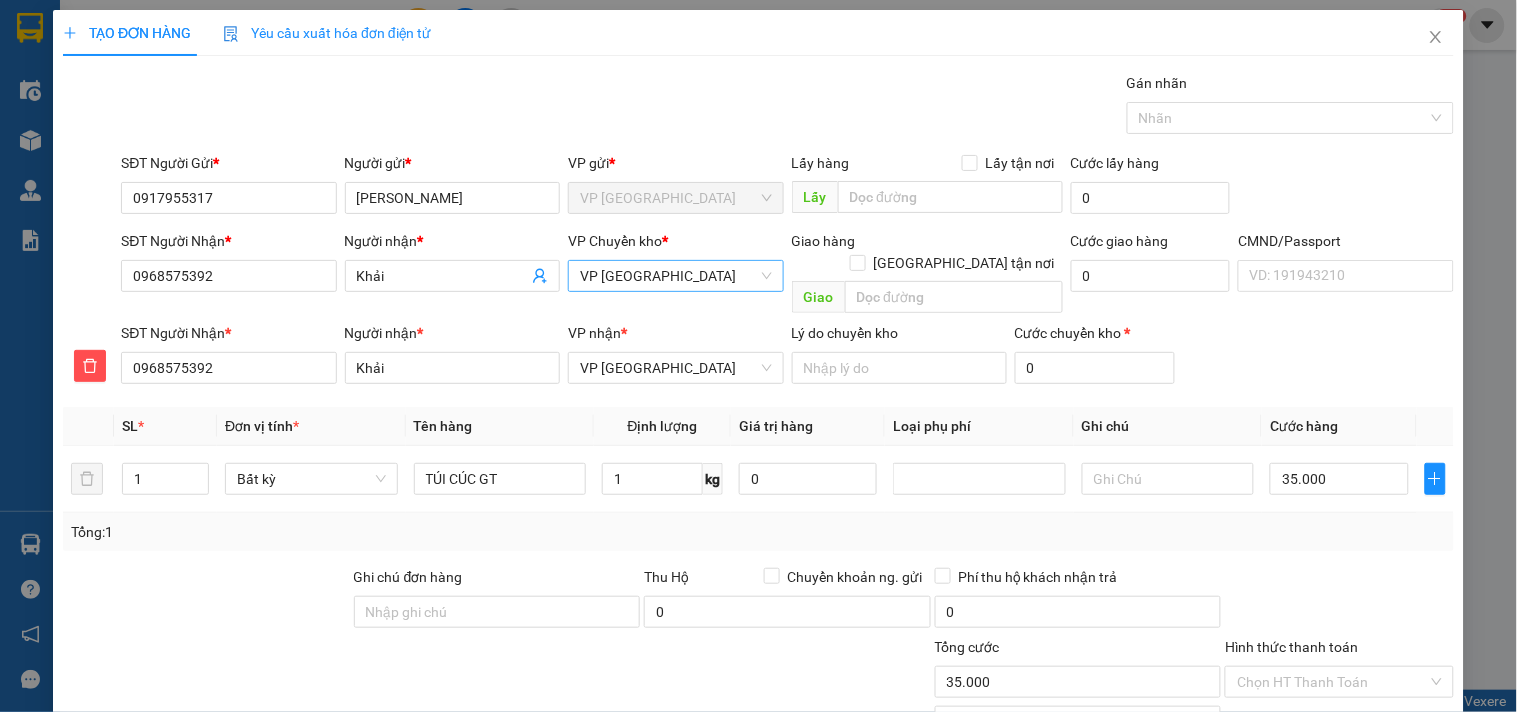 scroll, scrollTop: 138, scrollLeft: 0, axis: vertical 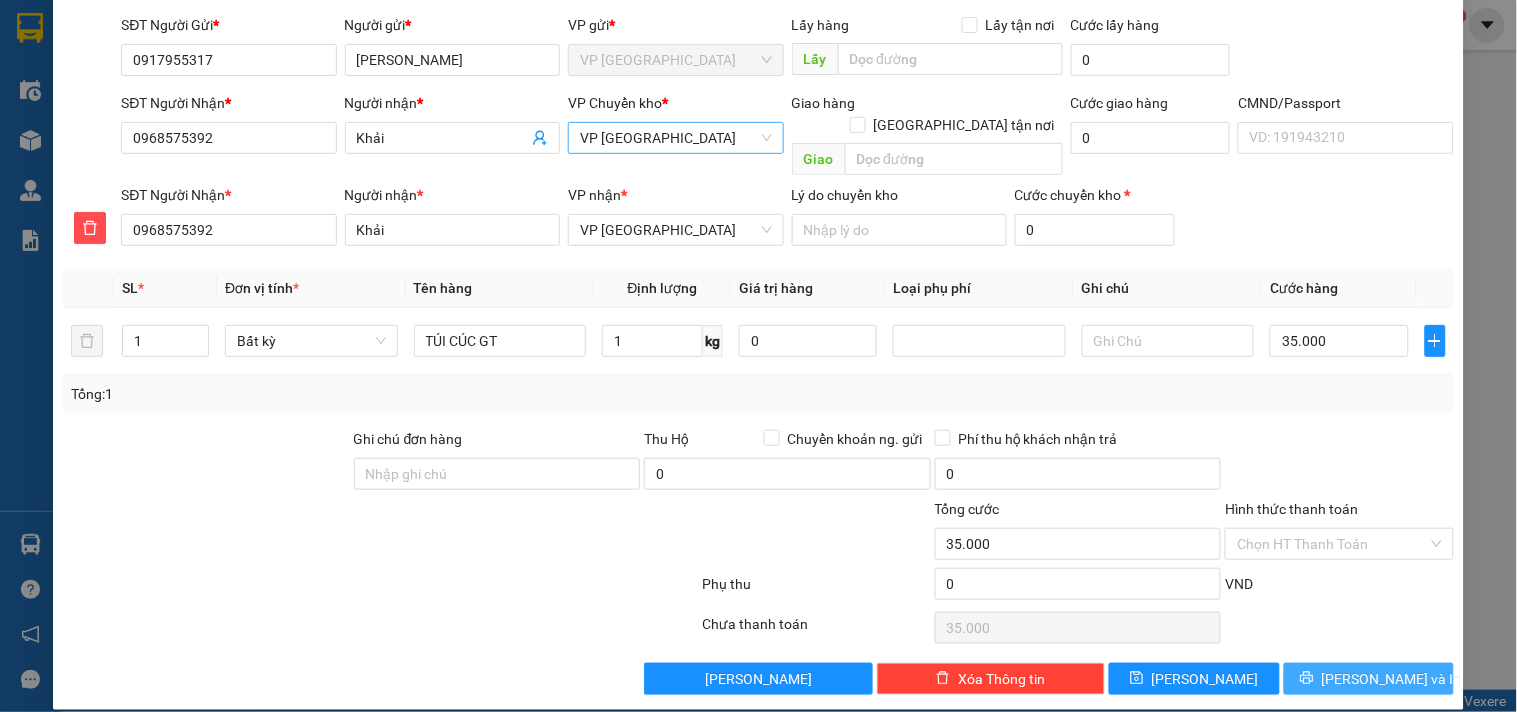 click on "[PERSON_NAME] và In" at bounding box center (1392, 679) 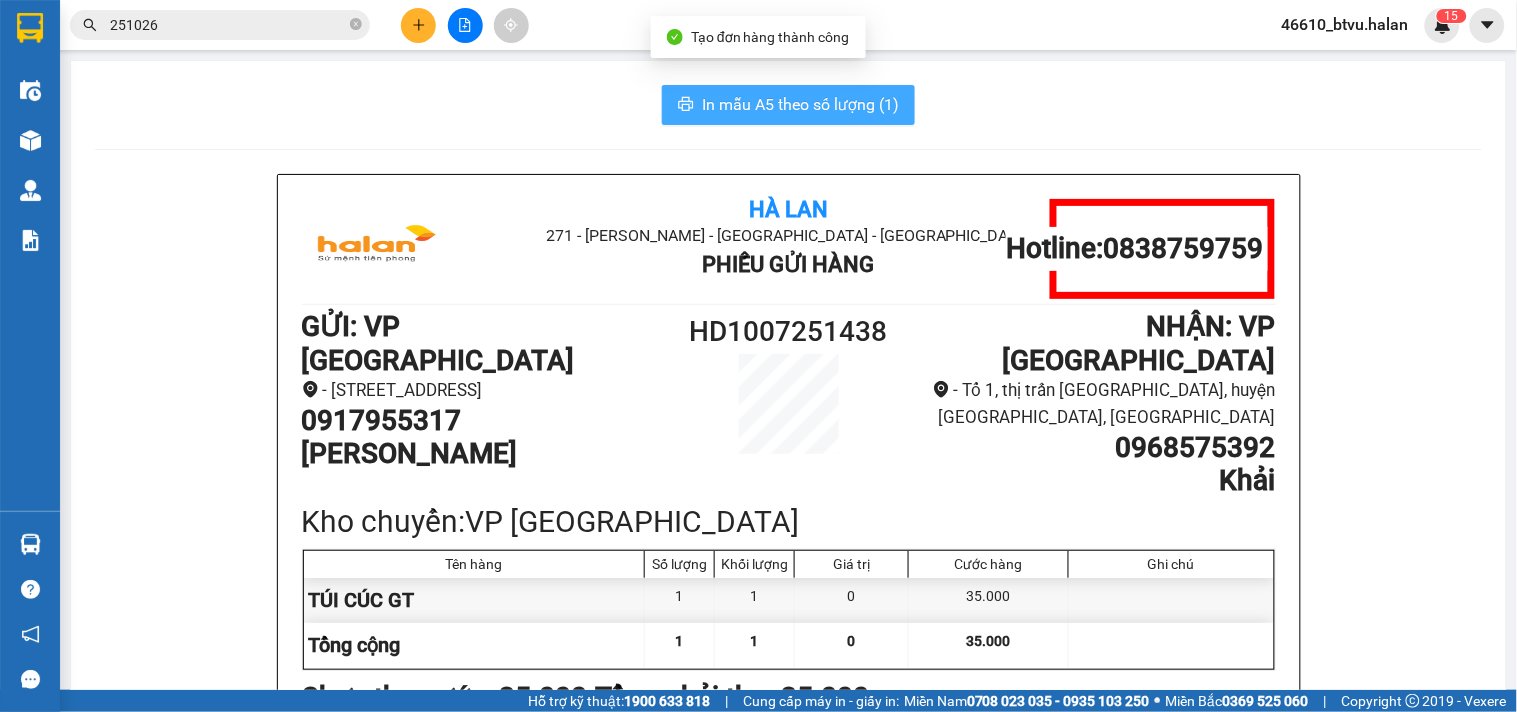 click on "In mẫu A5 theo số lượng
(1)" at bounding box center (800, 104) 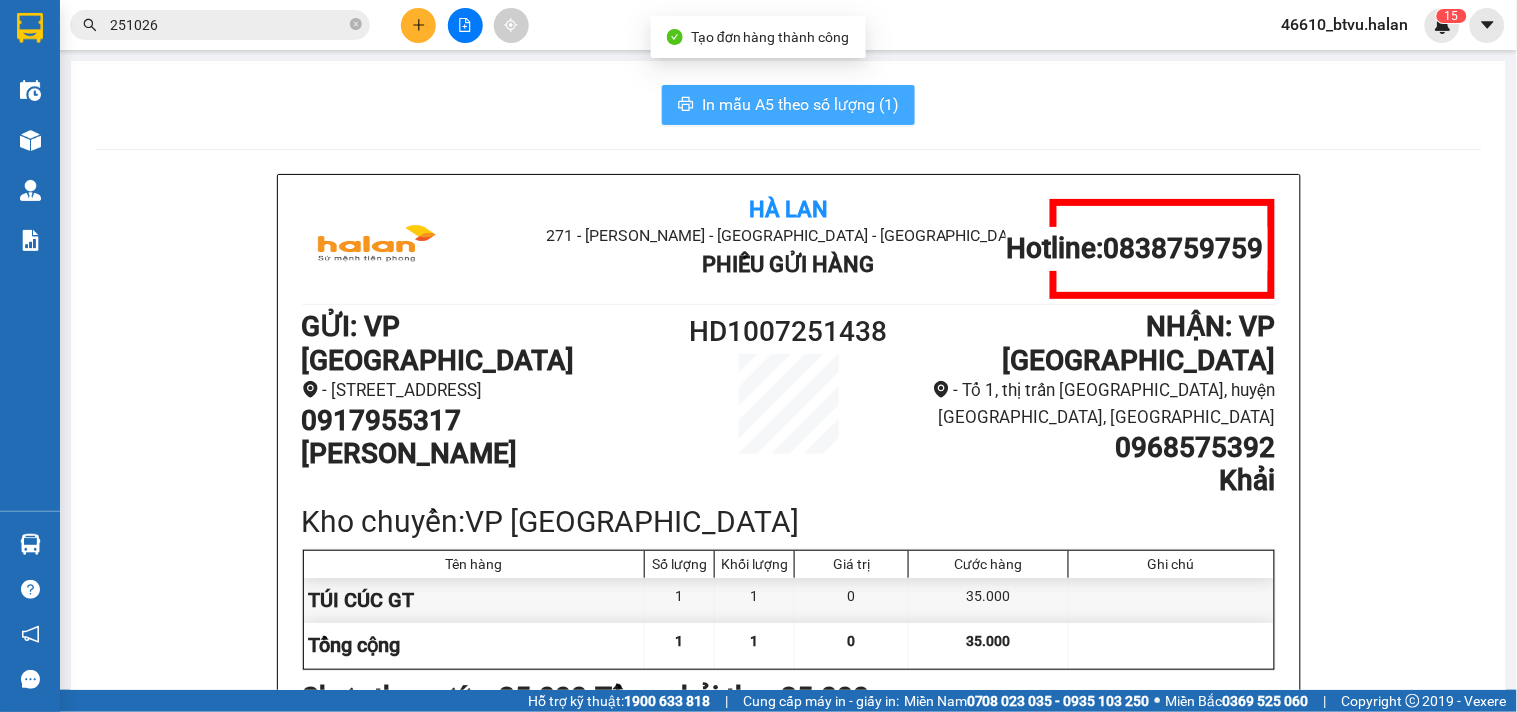 scroll, scrollTop: 0, scrollLeft: 0, axis: both 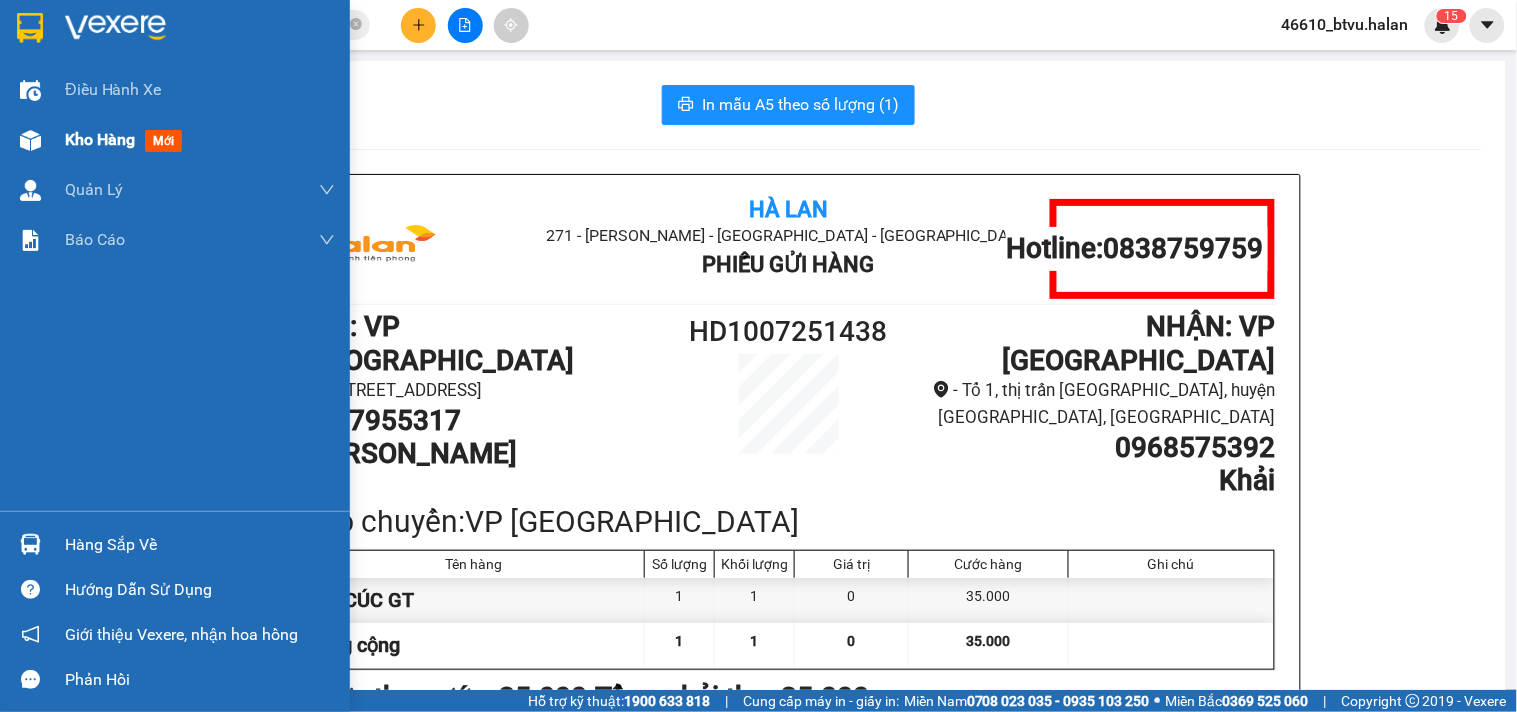 click on "Kho hàng" at bounding box center (100, 139) 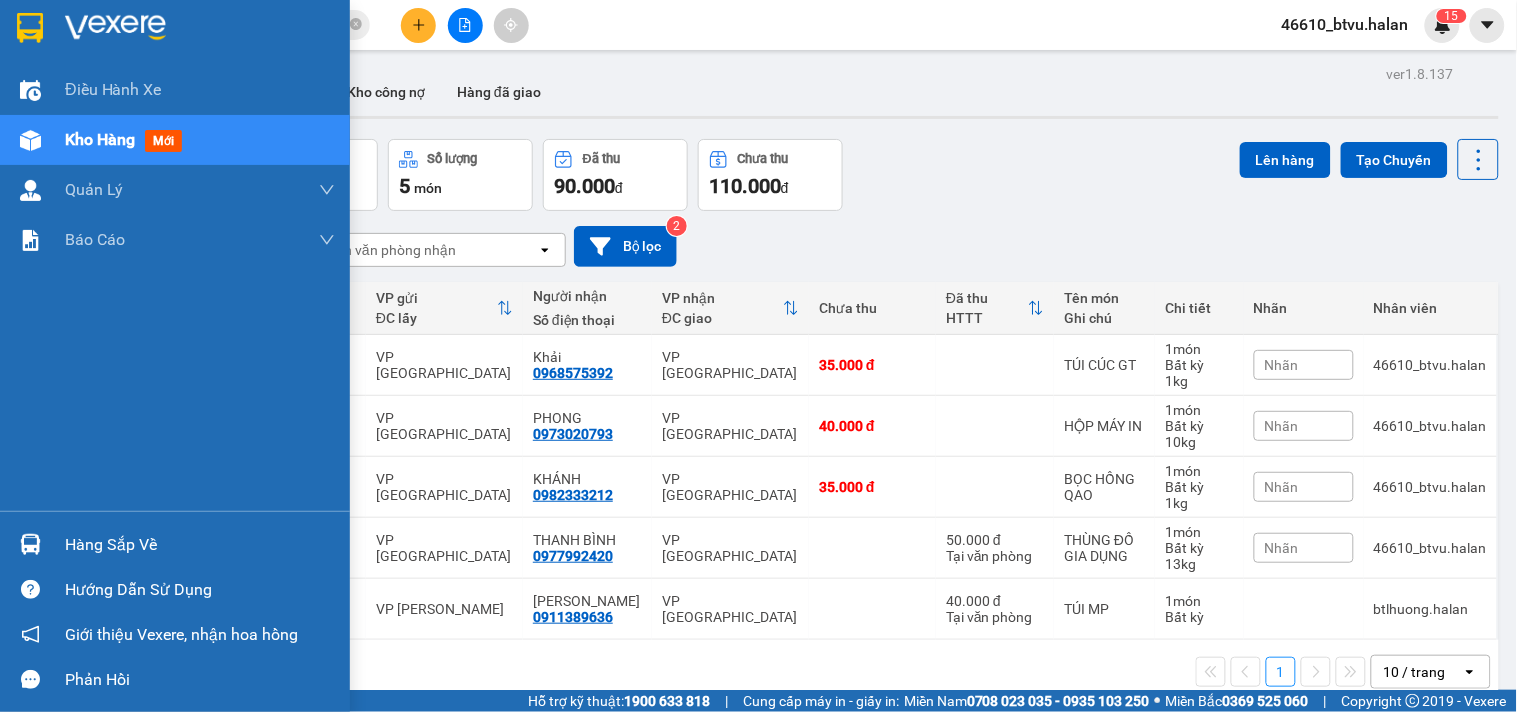 click at bounding box center (30, 544) 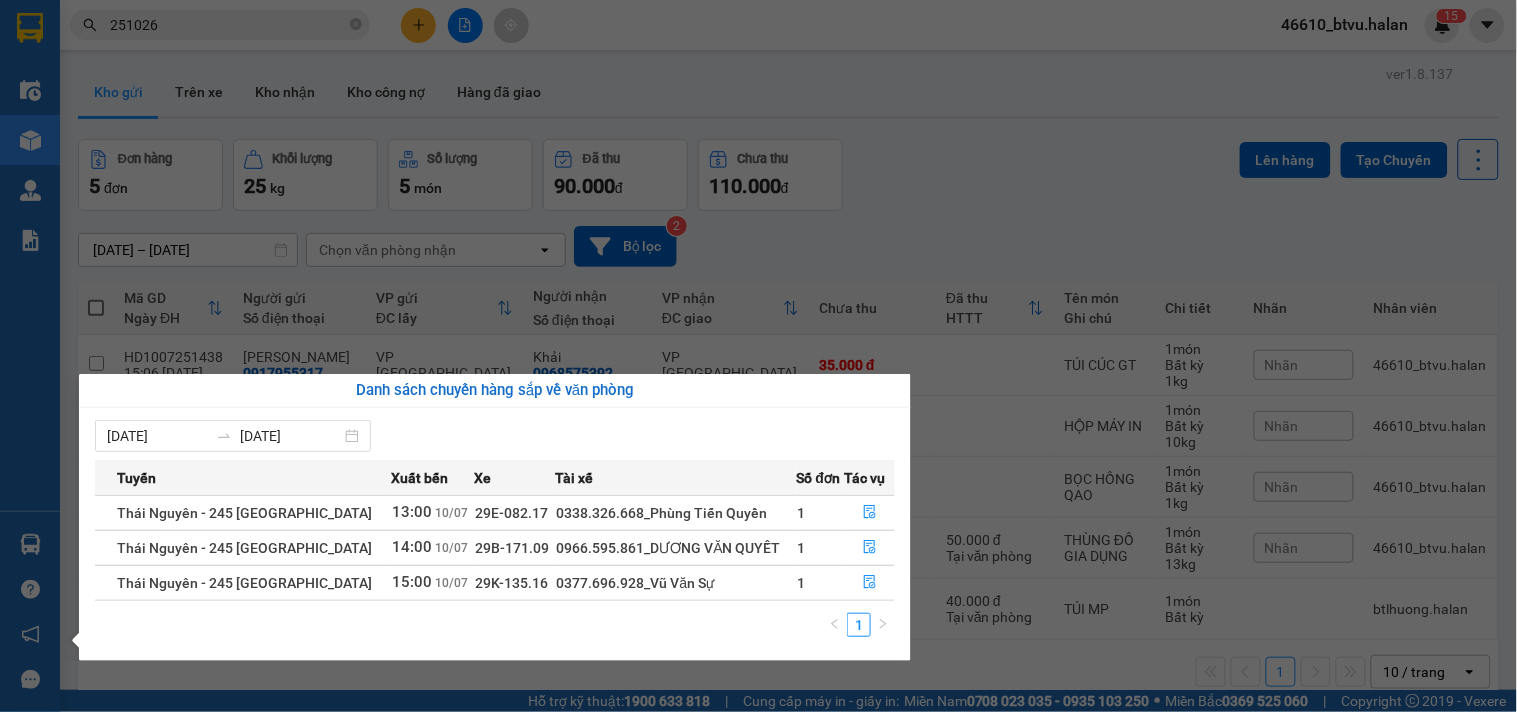 click on "Kết quả tìm kiếm ( 10 )  Bộ lọc  Thuộc VP này Mã ĐH Trạng thái Món hàng Thu hộ Tổng cước Chưa cước Nhãn Người gửi VP Gửi Người nhận VP Nhận HT0707 [DATE] 12:01 - 07/07 VP Nhận   29B-153.04 14:17 [DATE] TÚI MP SL:  1 40.000 0981380333 QUỲNH SUMON ( 40K ) VP [PERSON_NAME] 0911389636 MAI LINH VP [GEOGRAPHIC_DATA] [DATE] 12:20 - 28/05 Đã giao   12:16 [DATE] HỘP GIẦY SL:  1 40.000 0981965525 DUYÊN VP [GEOGRAPHIC_DATA] 0947748383 TÙNG VP [GEOGRAPHIC_DATA] [DATE] 13:33 - 23/05 Đã giao   10:09 [DATE] BỌC LK SL:  1 35.000 0936132628 [GEOGRAPHIC_DATA] 0989981143 THUỲ VP Bắc Sơn HD2504 [DATE] 12:27 - 25/04 Đã giao   17:18 [DATE] HỘP VỢT SL:  1 40.000 0983295453 HỢP VP [GEOGRAPHIC_DATA] 0901061990 HẢI VP [GEOGRAPHIC_DATA] HD2203 [DATE] 13:17 - 22/03 Đã giao   19:33 [DATE] HỘP THUỐC SL:  1 35.000 0974157756 KH  VP [GEOGRAPHIC_DATA] 0977049191 LY VP [GEOGRAPHIC_DATA] HD2103 [DATE] 12:40 - 21/03 Đã giao   10:03 [DATE] BAO TẢI LK SL:  1 40.000 0912262532 CHÂU" at bounding box center (758, 356) 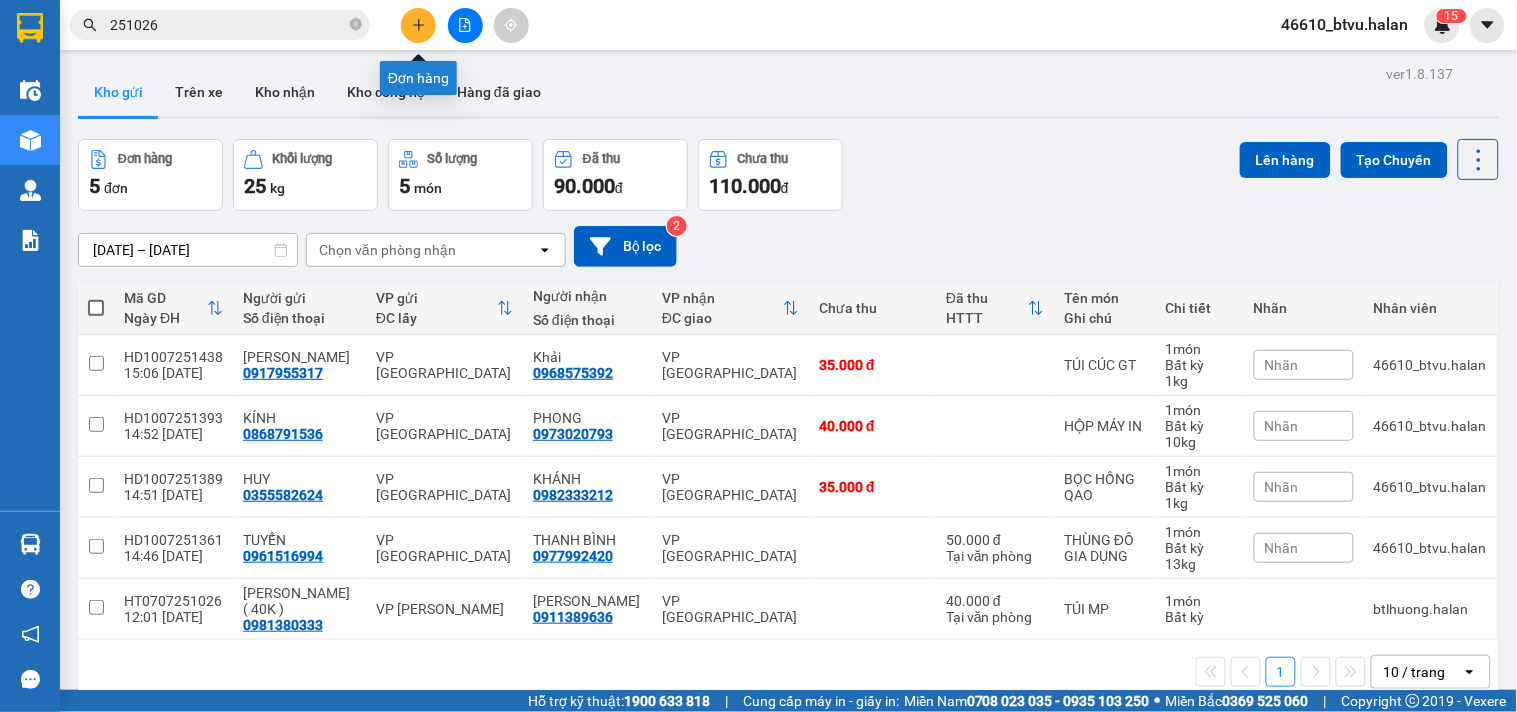 click 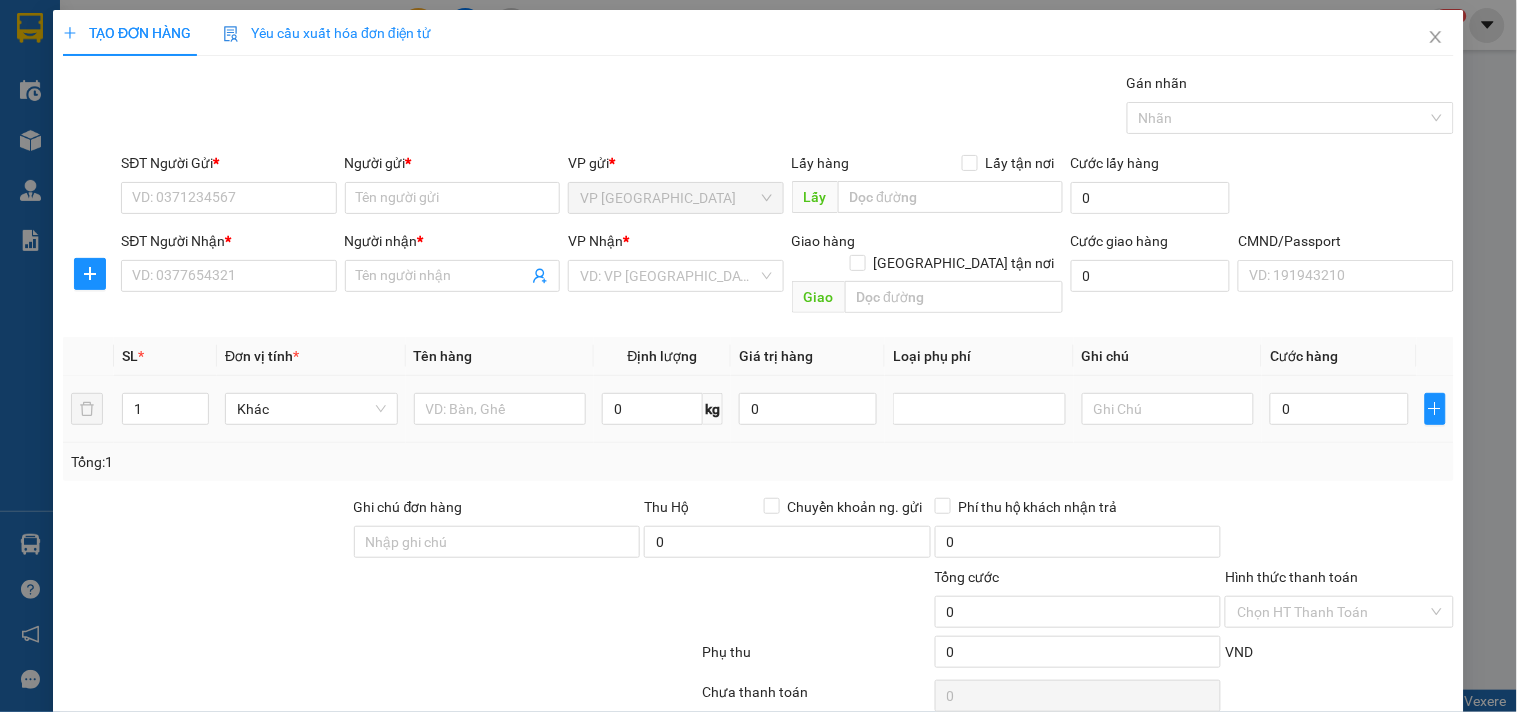 click at bounding box center [500, 409] 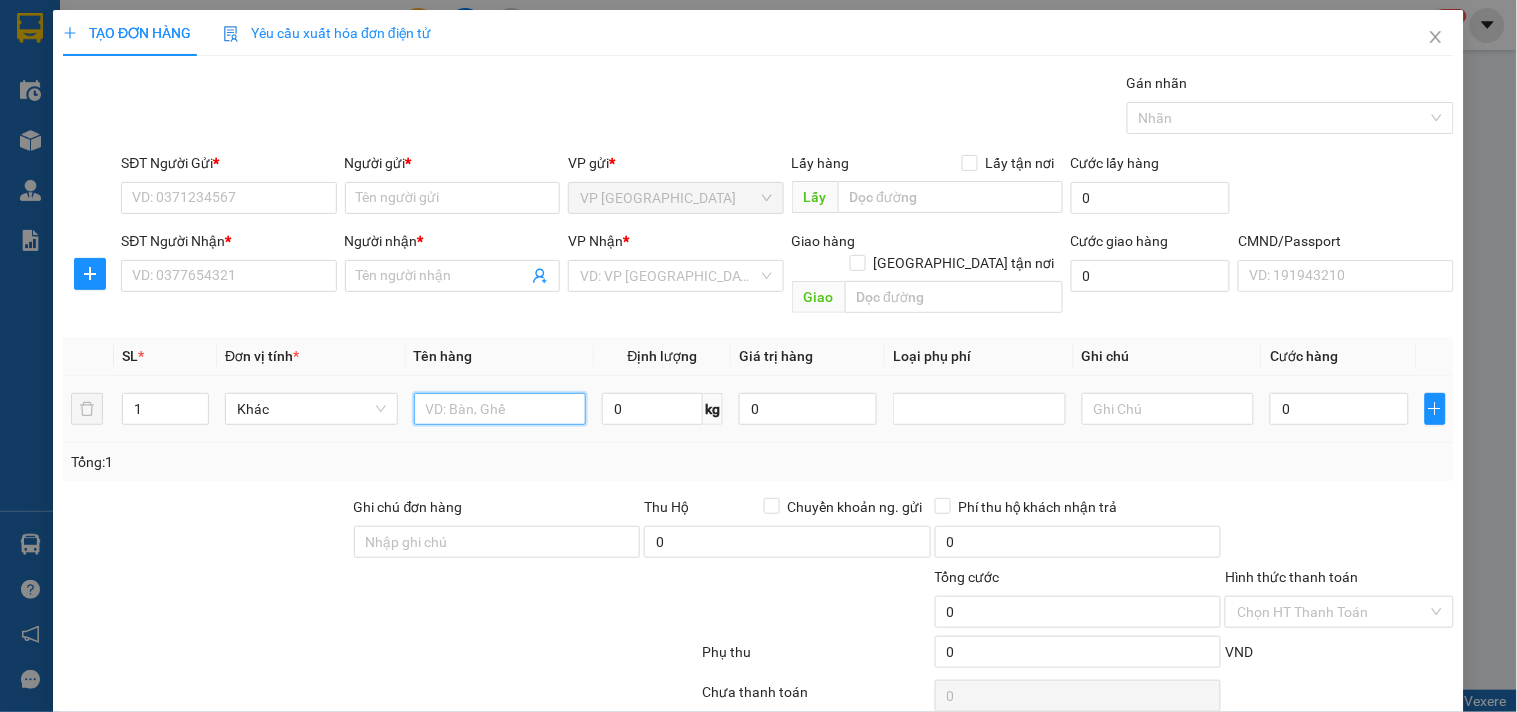 click at bounding box center [500, 409] 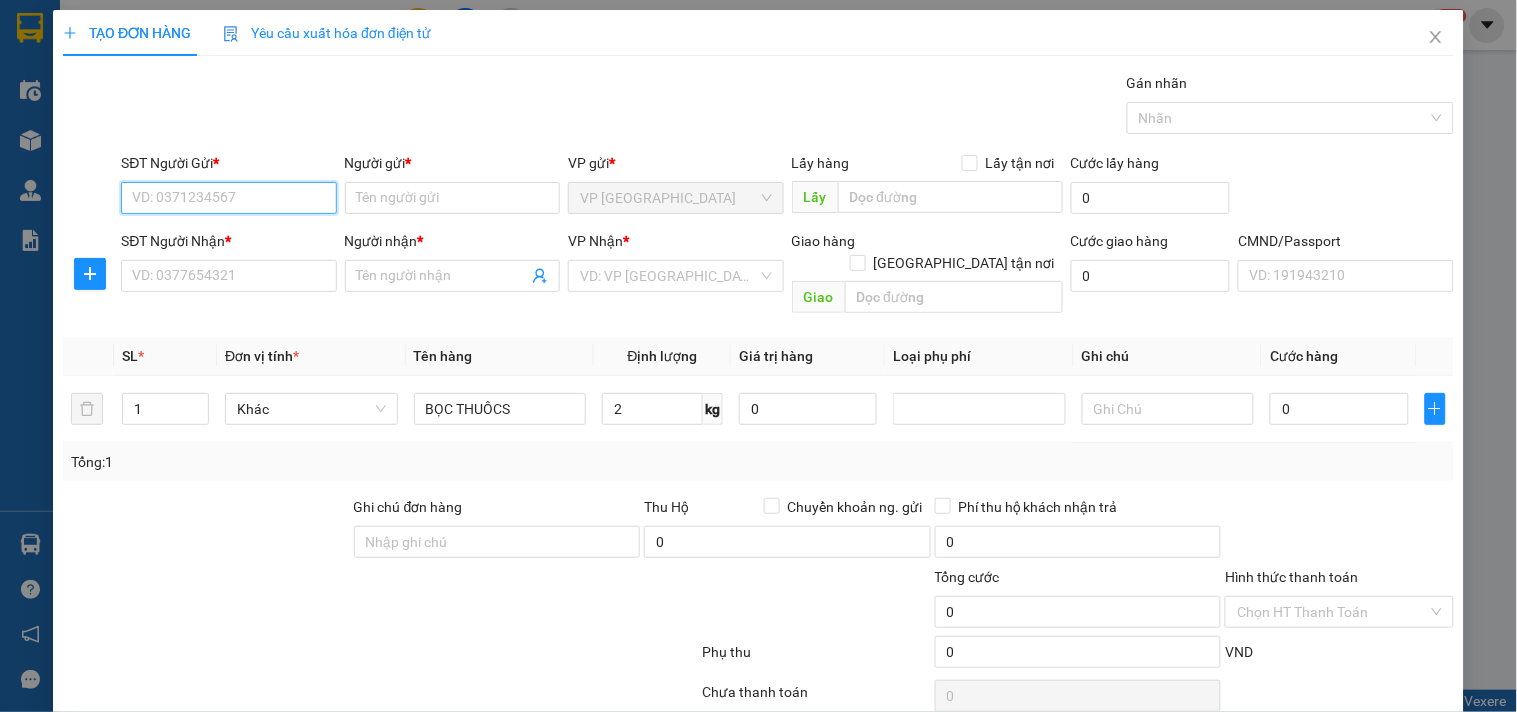 click on "SĐT Người Gửi  *" at bounding box center [228, 198] 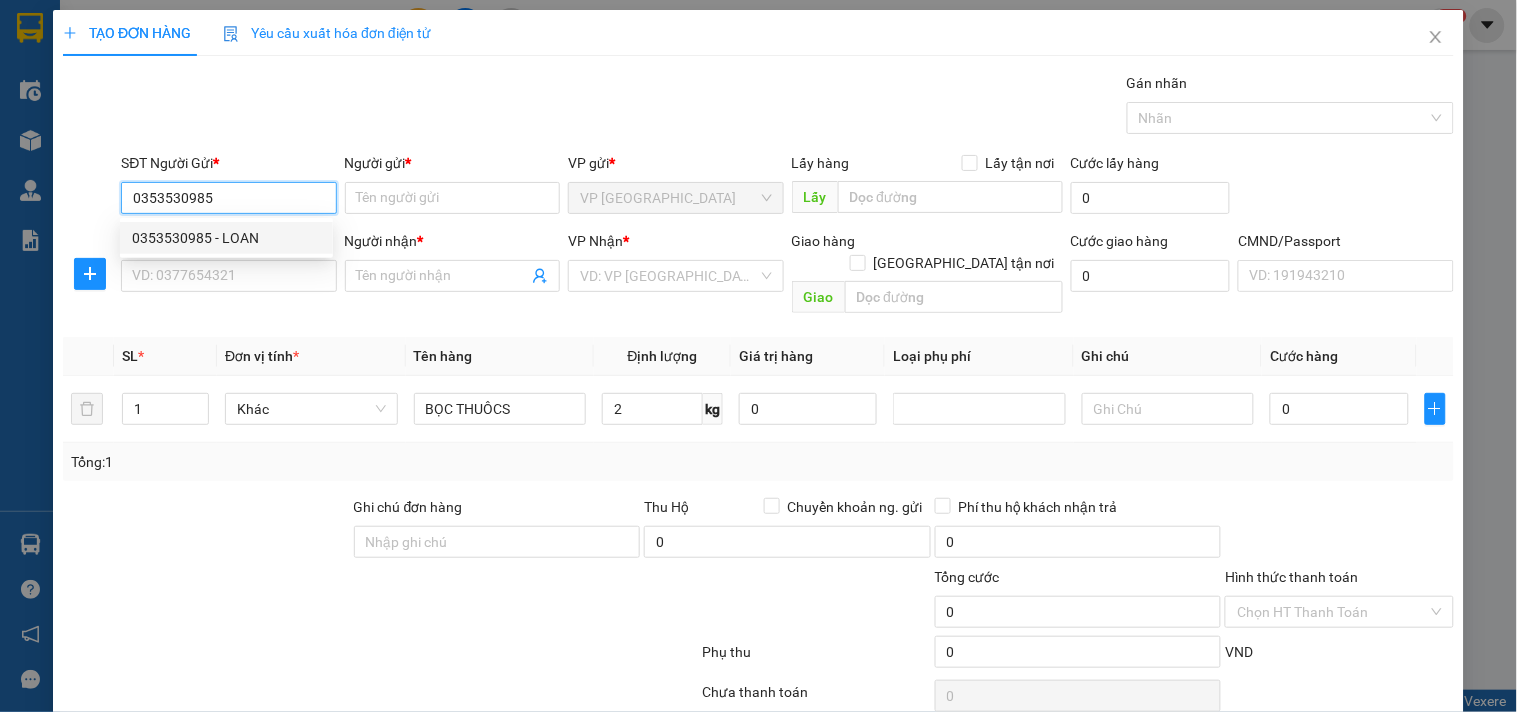 click on "0353530985 - LOAN" at bounding box center (226, 238) 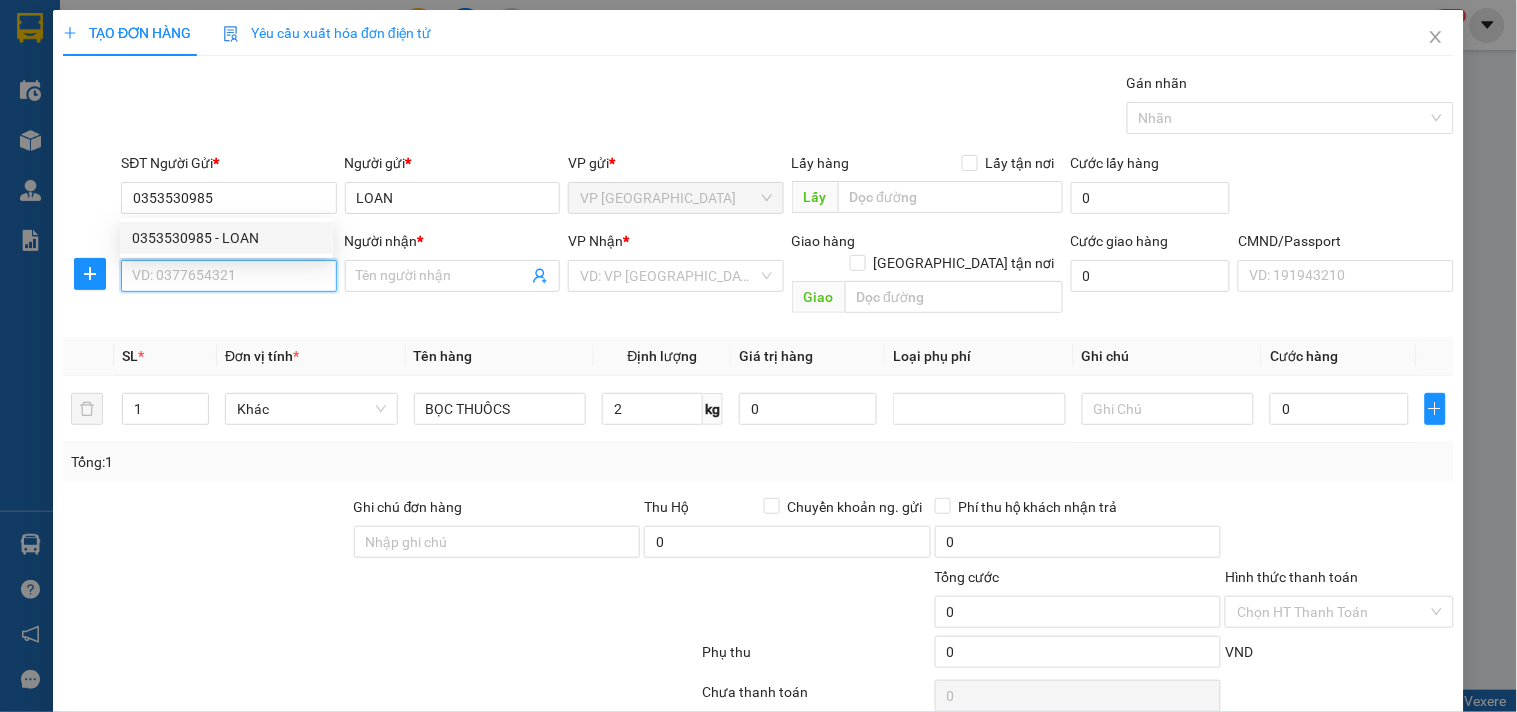 click on "SĐT Người Nhận  *" at bounding box center (228, 276) 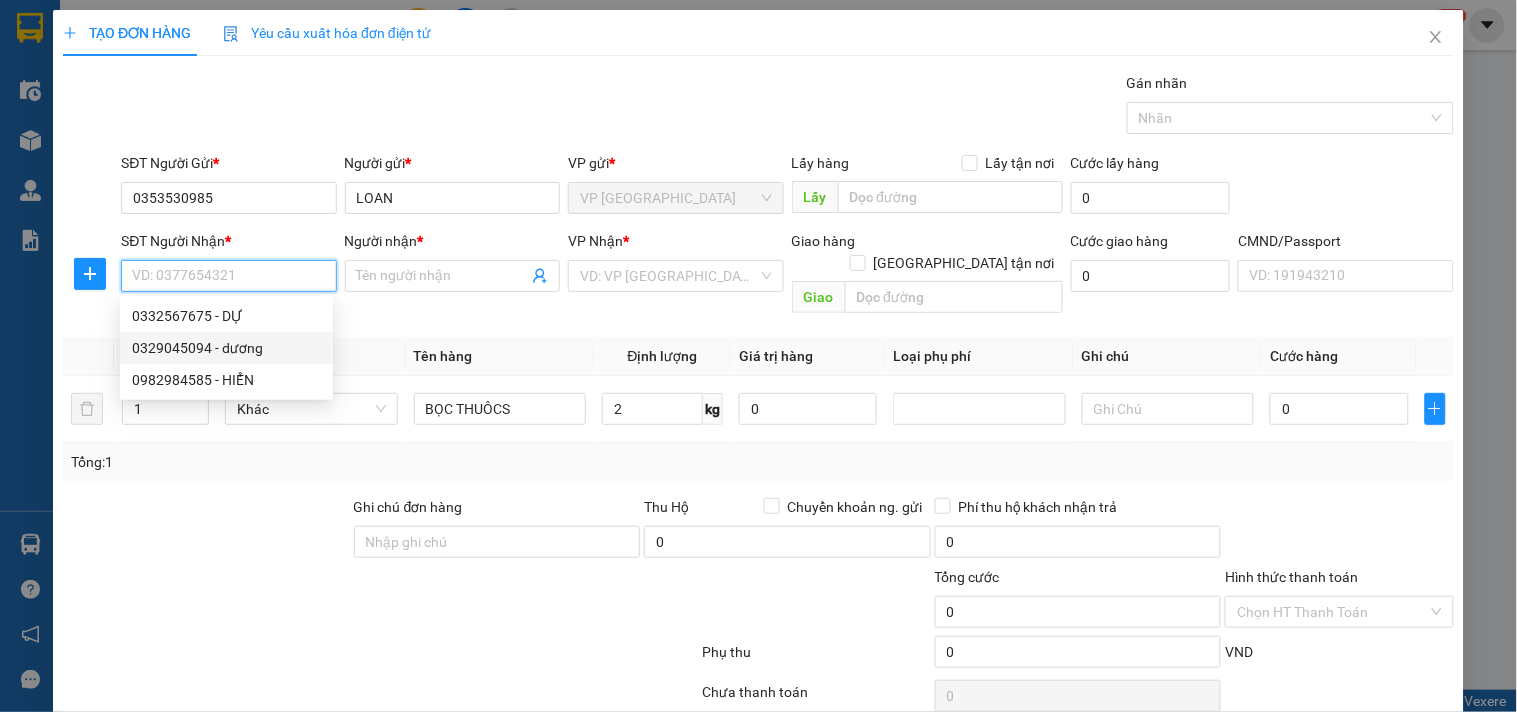 click on "0329045094 - dương" at bounding box center [226, 348] 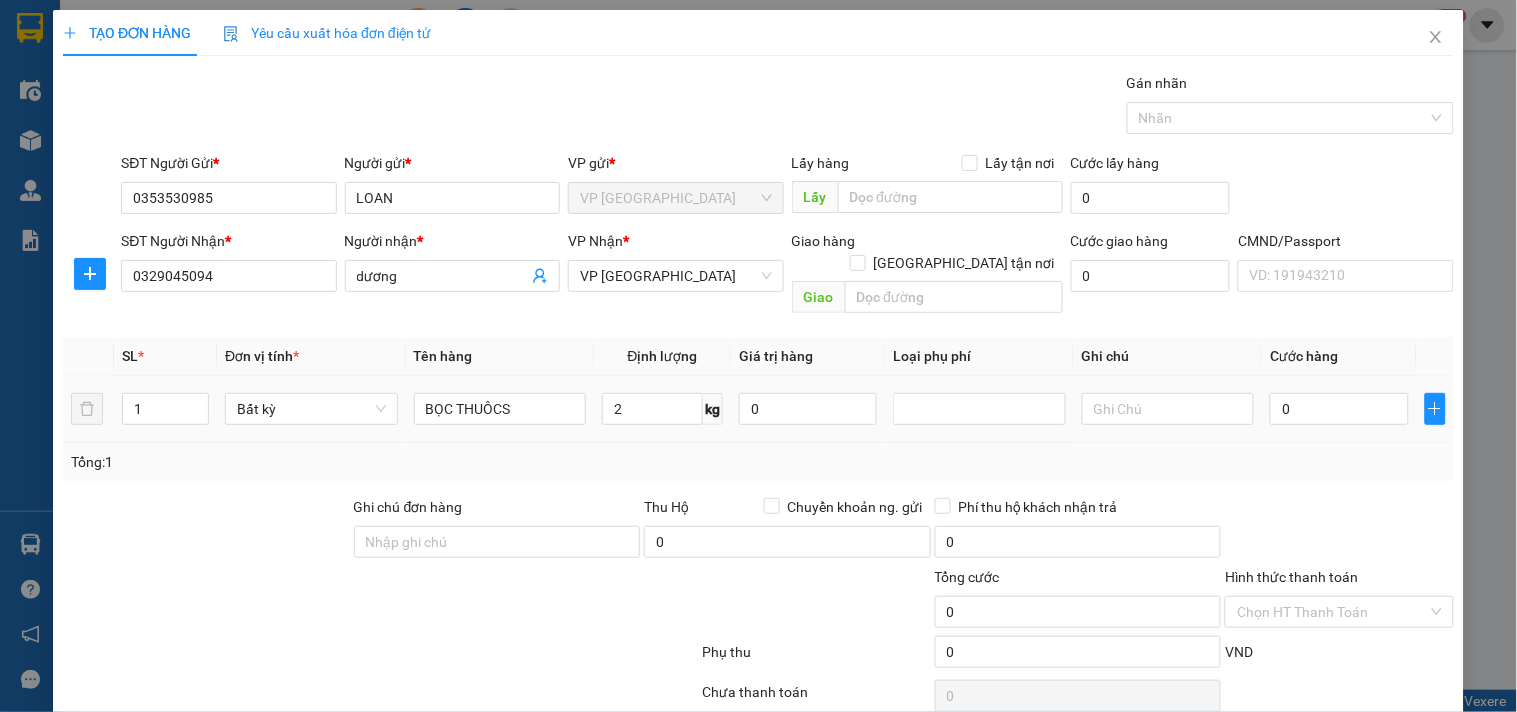 click on "Transit Pickup Surcharge Ids Transit Deliver Surcharge Ids Transit Deliver Surcharge Transit Deliver Surcharge Gói vận chuyển  * Tiêu chuẩn Gán nhãn   Nhãn SĐT Người Gửi  * 0353530985 Người gửi  * LOAN VP gửi  * VP [GEOGRAPHIC_DATA] Lấy hàng Lấy tận nơi Lấy Cước lấy hàng 0 SĐT Người Nhận  * 0329045094 Người nhận  * dương VP Nhận  * VP Bắc [GEOGRAPHIC_DATA] hàng Giao tận nơi Giao Cước giao hàng 0 CMND/Passport VD: [PASSPORT] SL  * Đơn vị tính  * Tên hàng  Định lượng Giá trị hàng Loại phụ phí Ghi chú Cước hàng                     1 Bất kỳ BỌC THUÔCS 2 kg 0   0 Tổng:  1 Ghi chú đơn hàng Thu Hộ Chuyển khoản ng. gửi 0 Phí thu hộ khách nhận trả 0 Tổng cước 0 Hình thức thanh toán Chọn HT Thanh Toán Phụ thu 0 VND Số tiền thu trước 0 Chưa thanh toán 0 Chọn HT Thanh Toán Lưu nháp Xóa Thông tin [PERSON_NAME] và In BỌC THUÔCS" at bounding box center (758, 417) 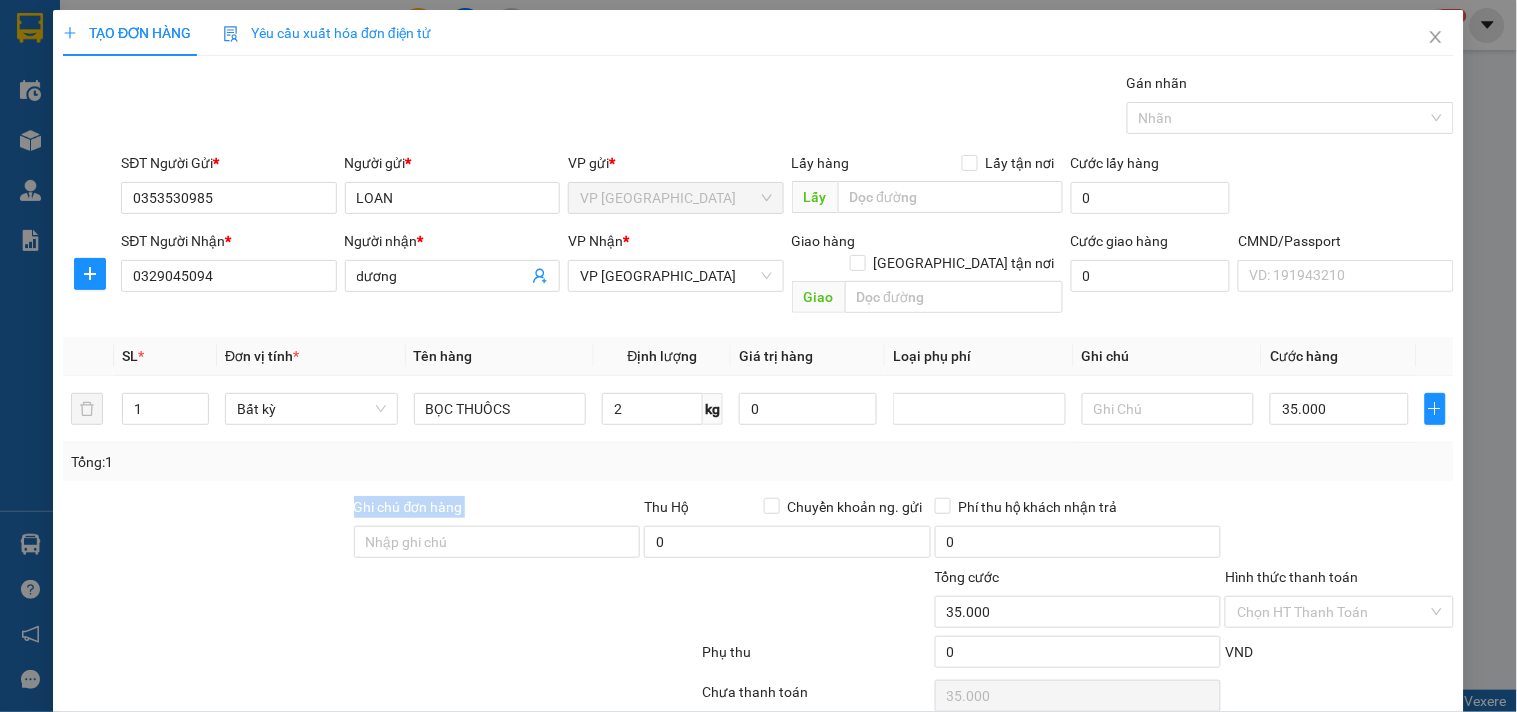 scroll, scrollTop: 67, scrollLeft: 0, axis: vertical 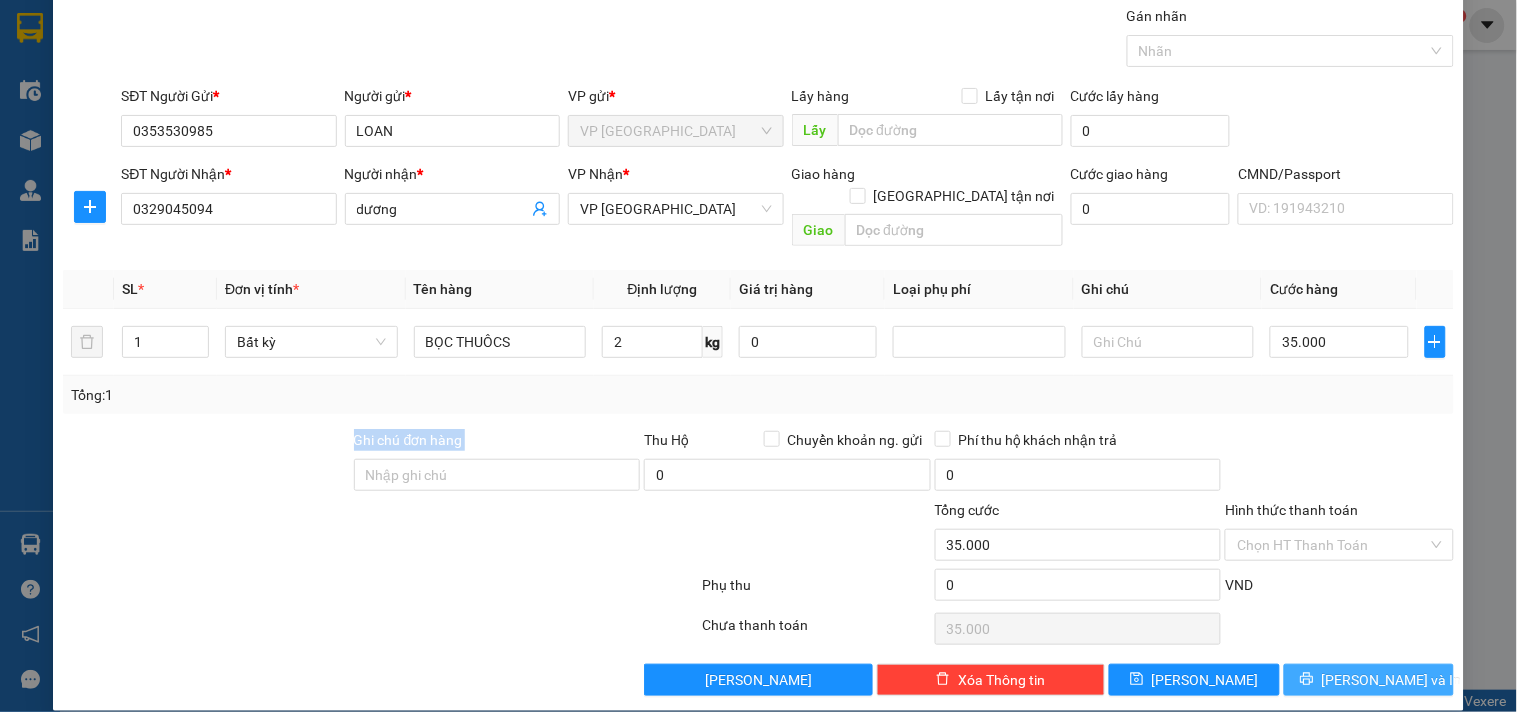 click on "[PERSON_NAME] và In" at bounding box center [1392, 680] 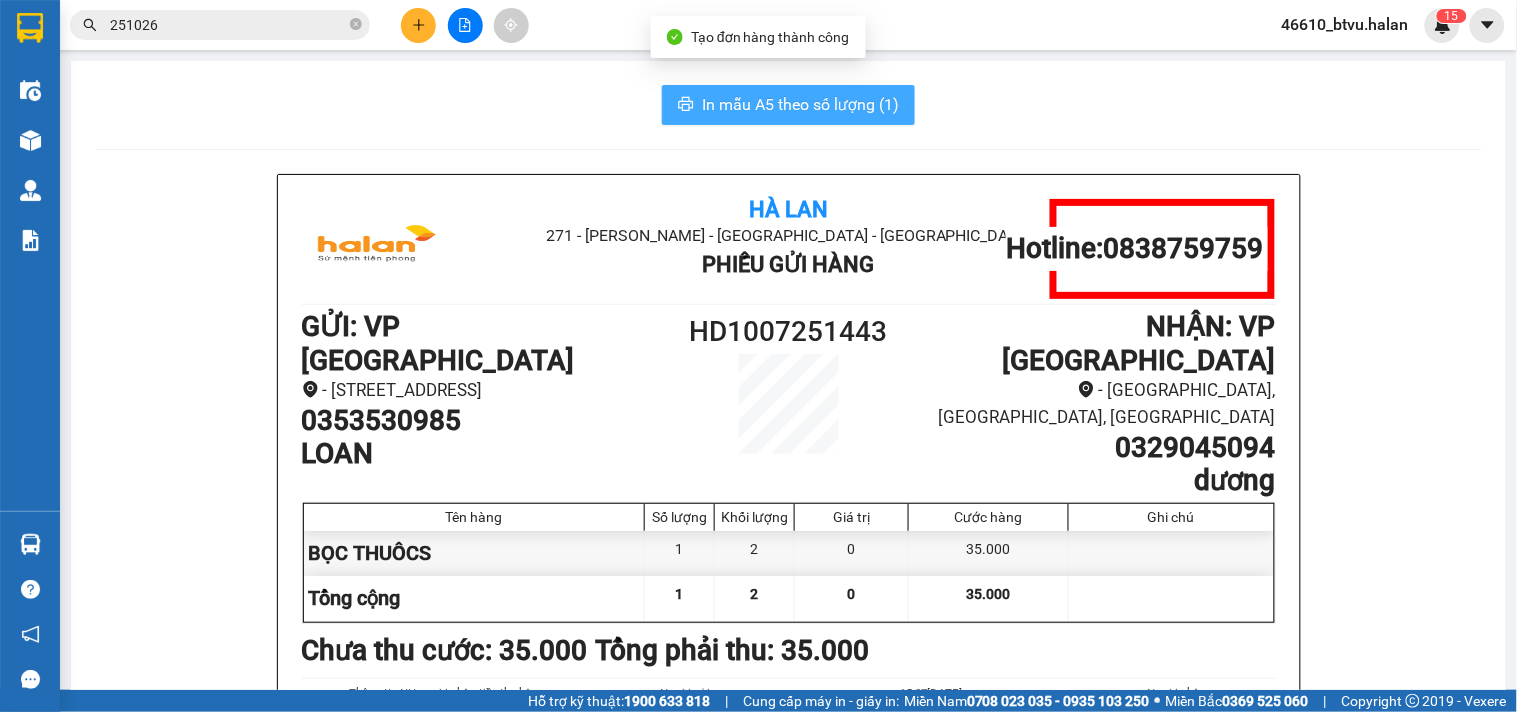 click on "In mẫu A5 theo số lượng
(1)" at bounding box center (800, 104) 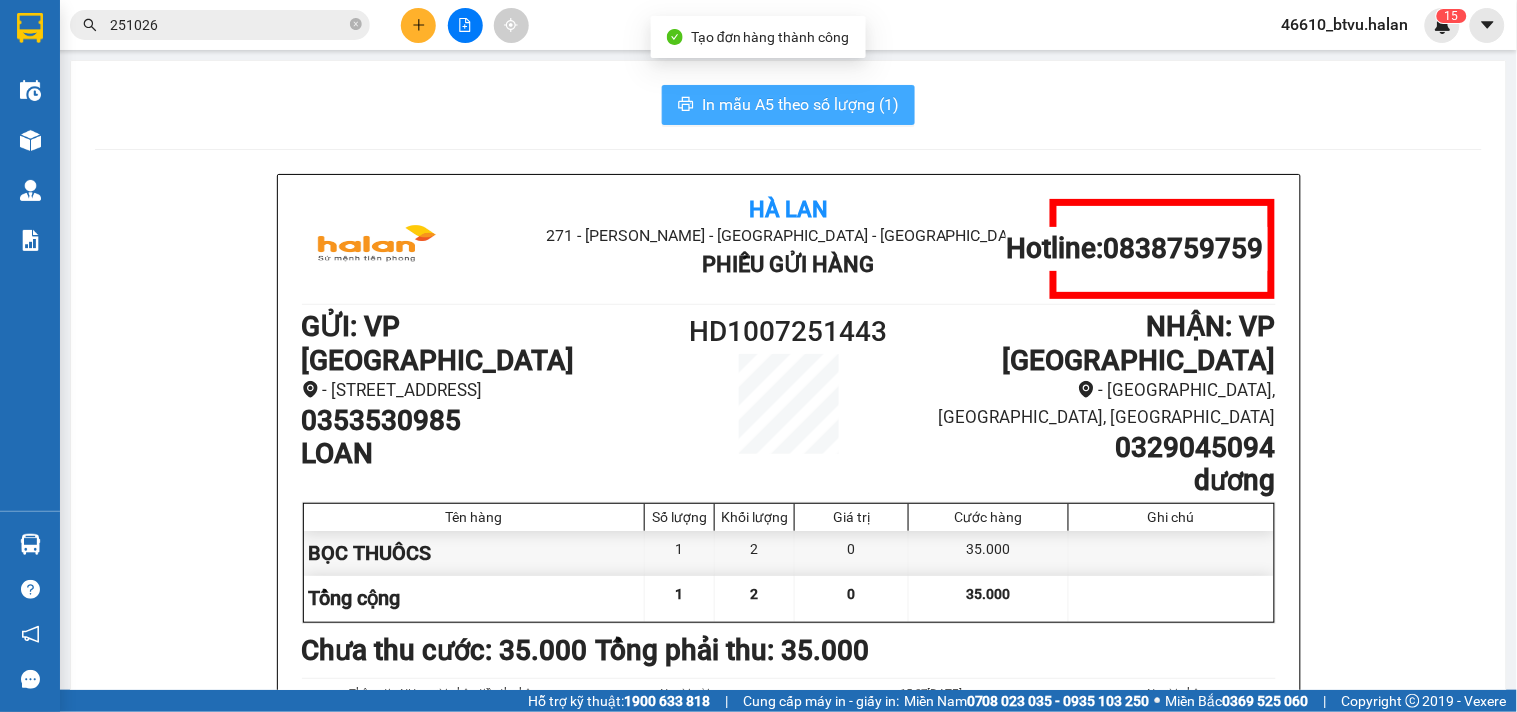 scroll, scrollTop: 0, scrollLeft: 0, axis: both 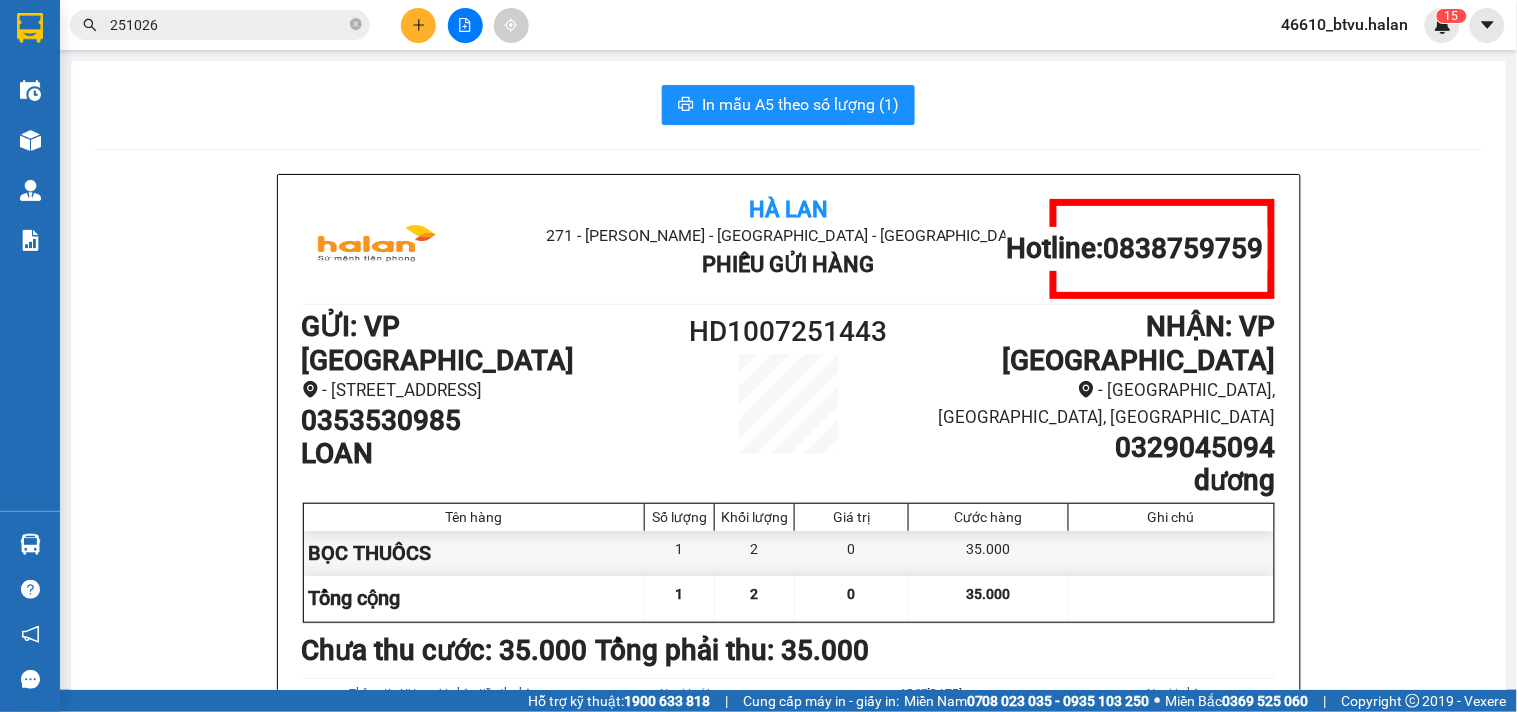 click on "251026" at bounding box center [228, 25] 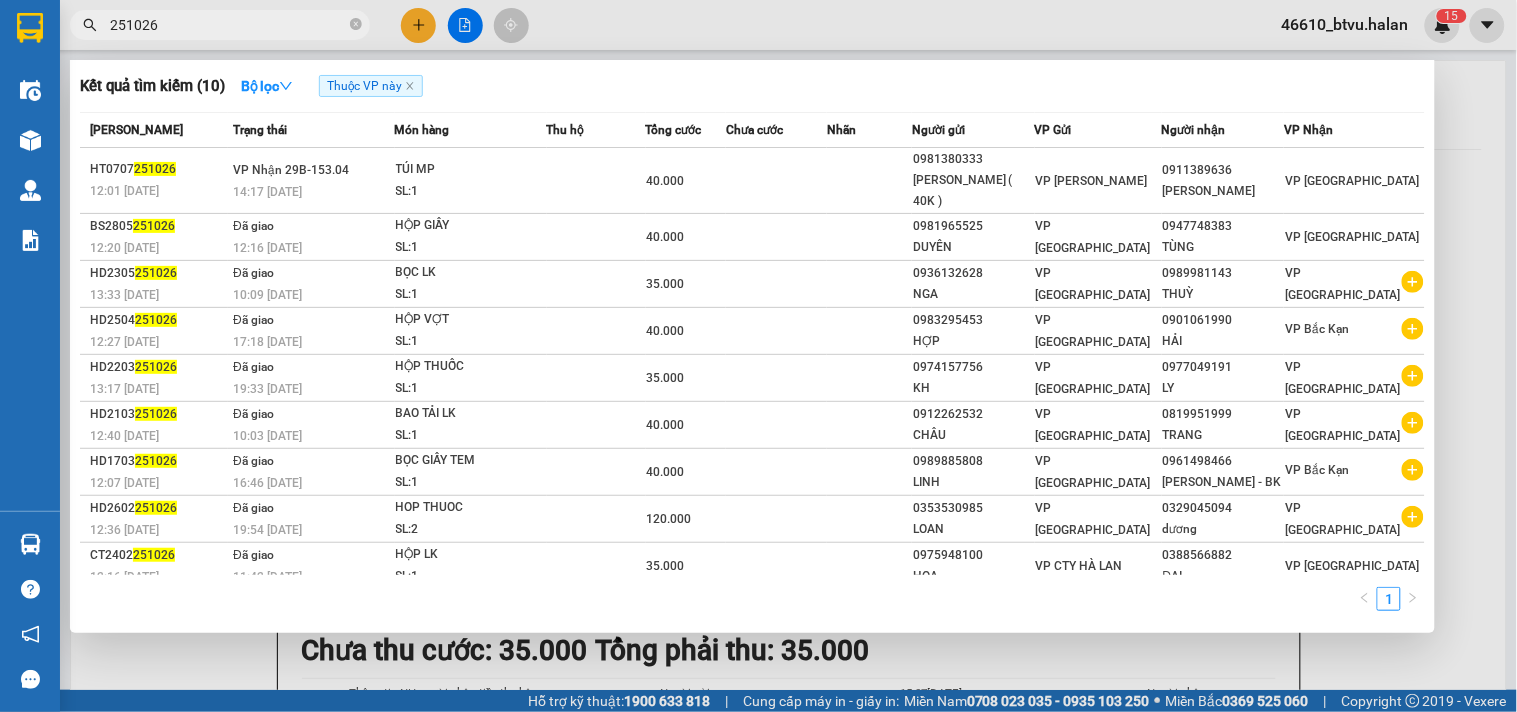 click on "251026" at bounding box center (228, 25) 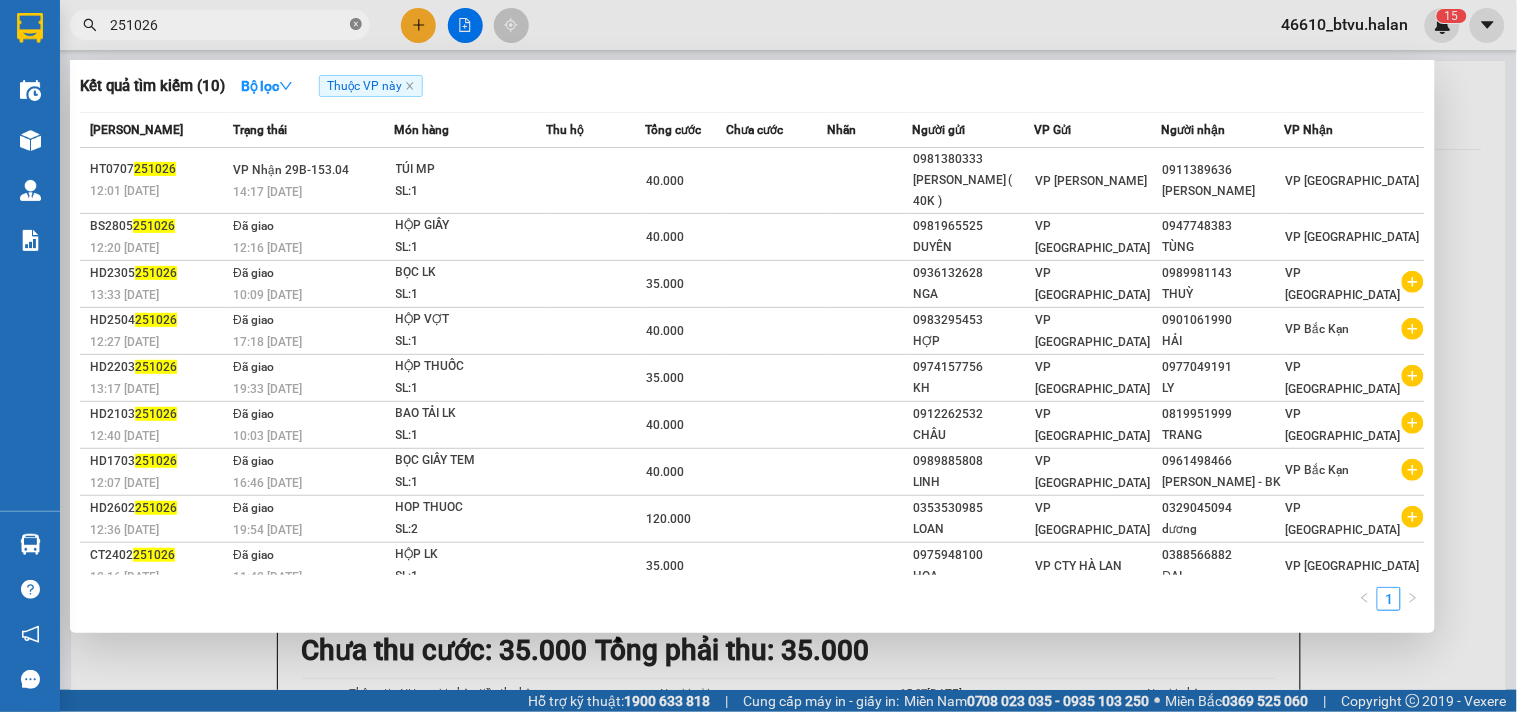 click 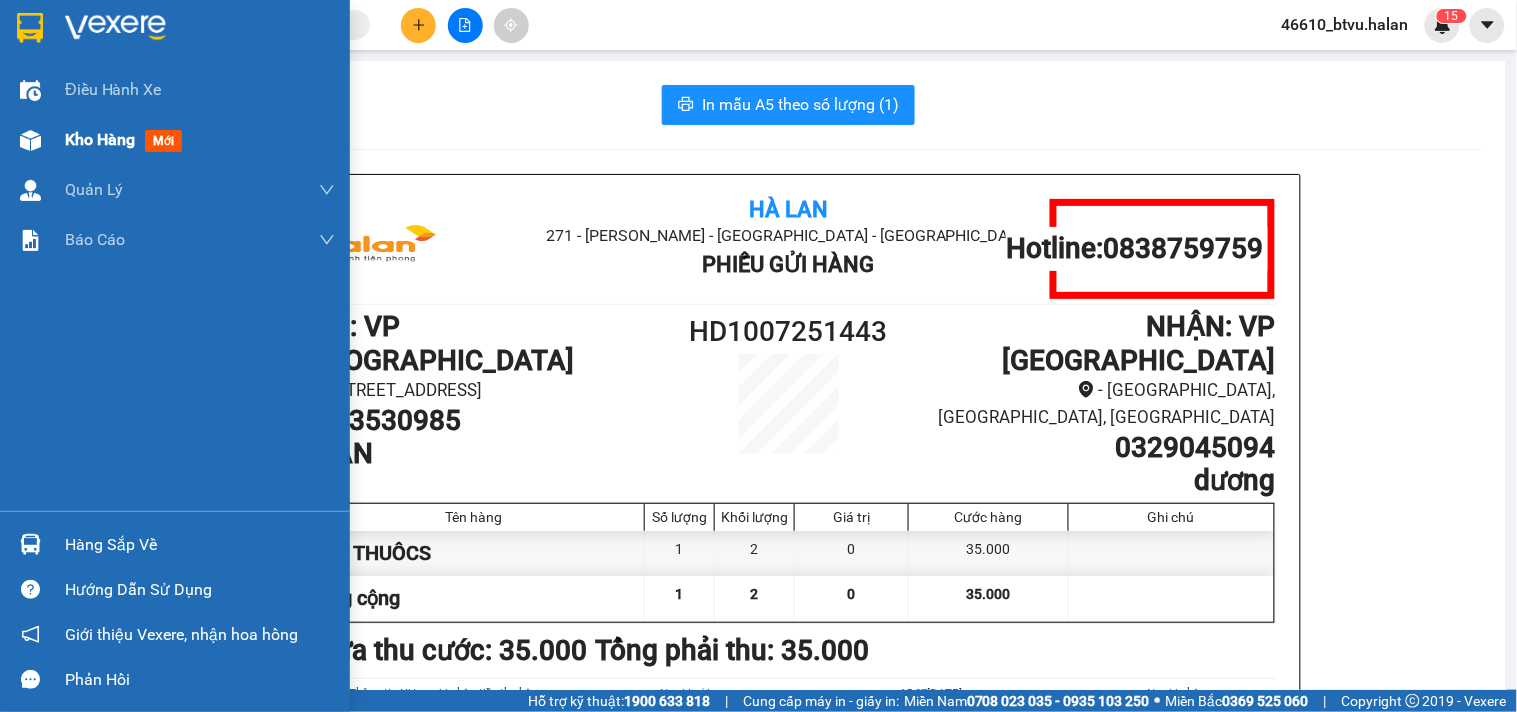click on "Kho hàng mới" at bounding box center [175, 140] 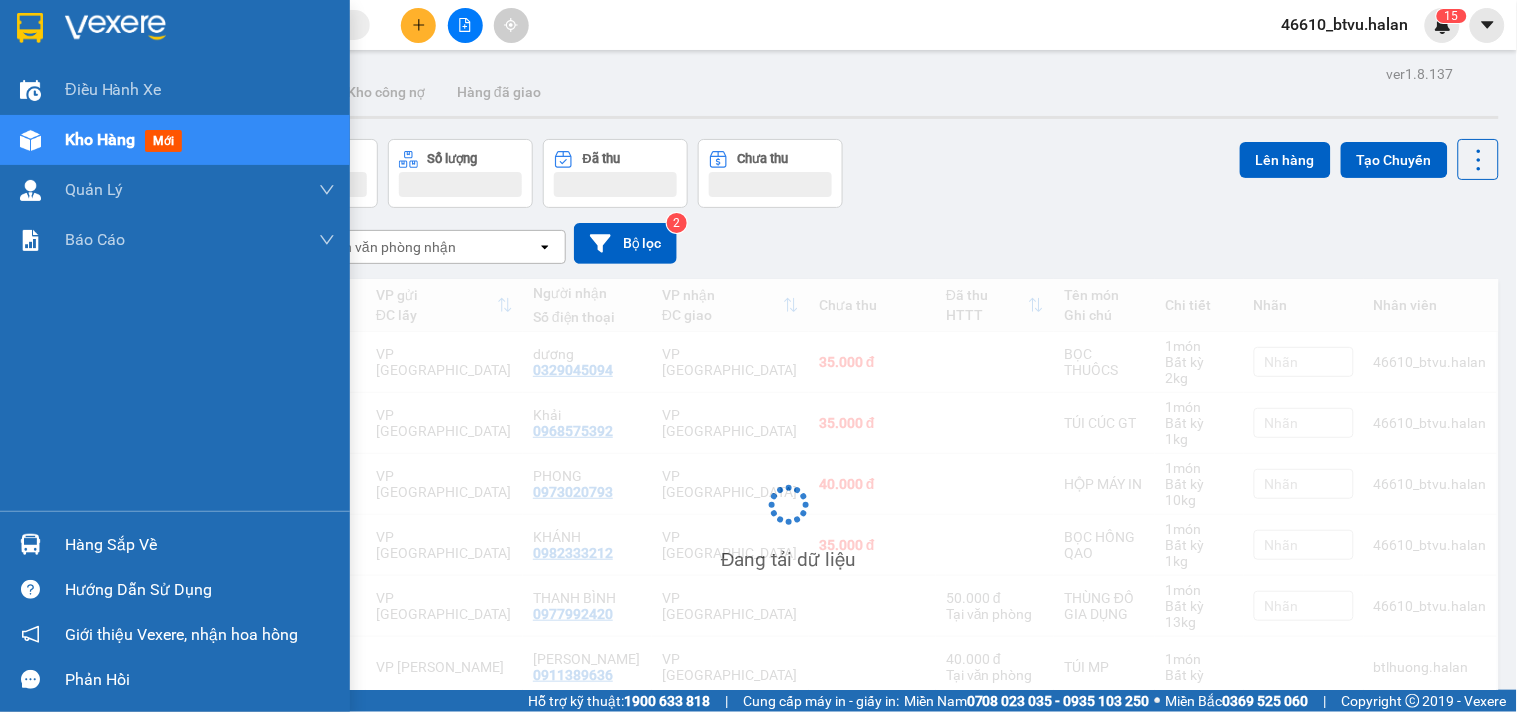 click on "Hàng sắp về" at bounding box center (200, 545) 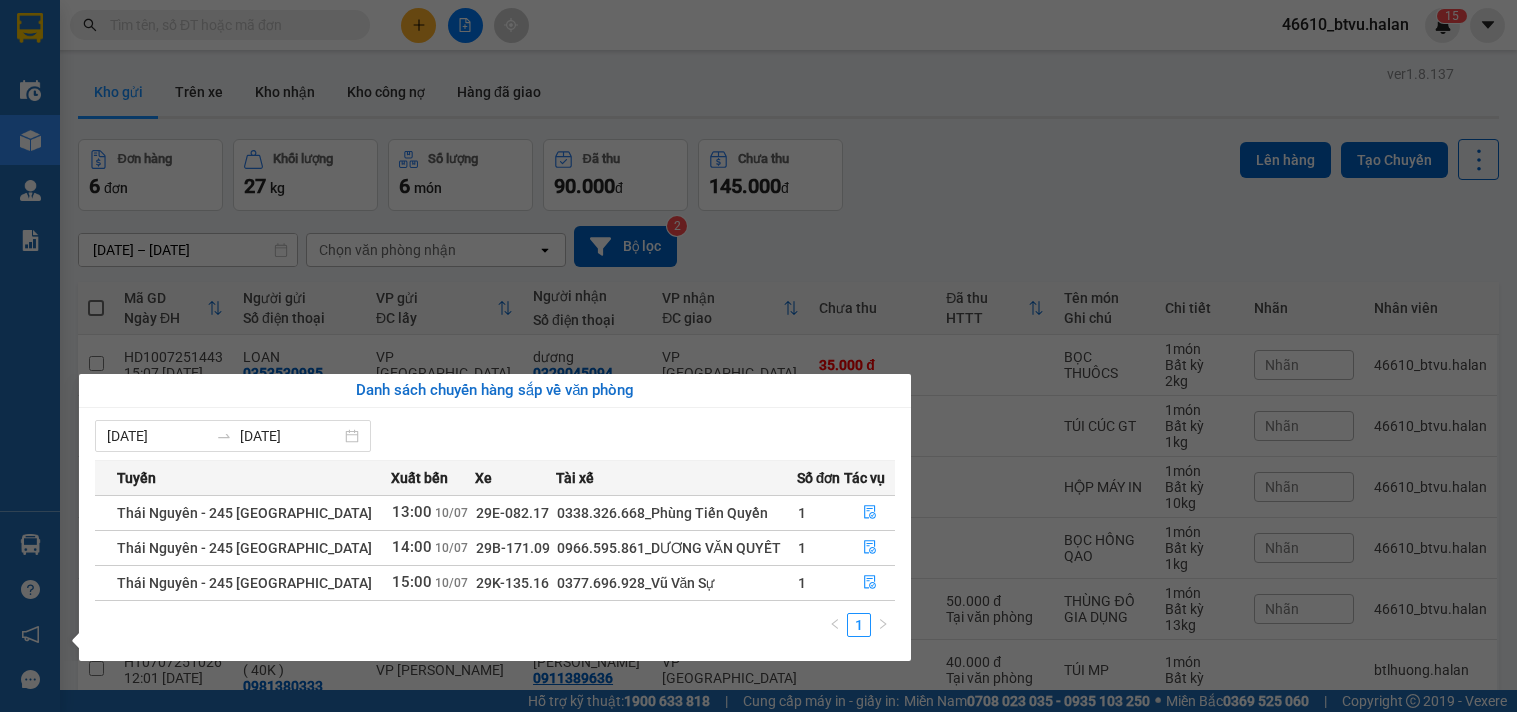 scroll, scrollTop: 0, scrollLeft: 0, axis: both 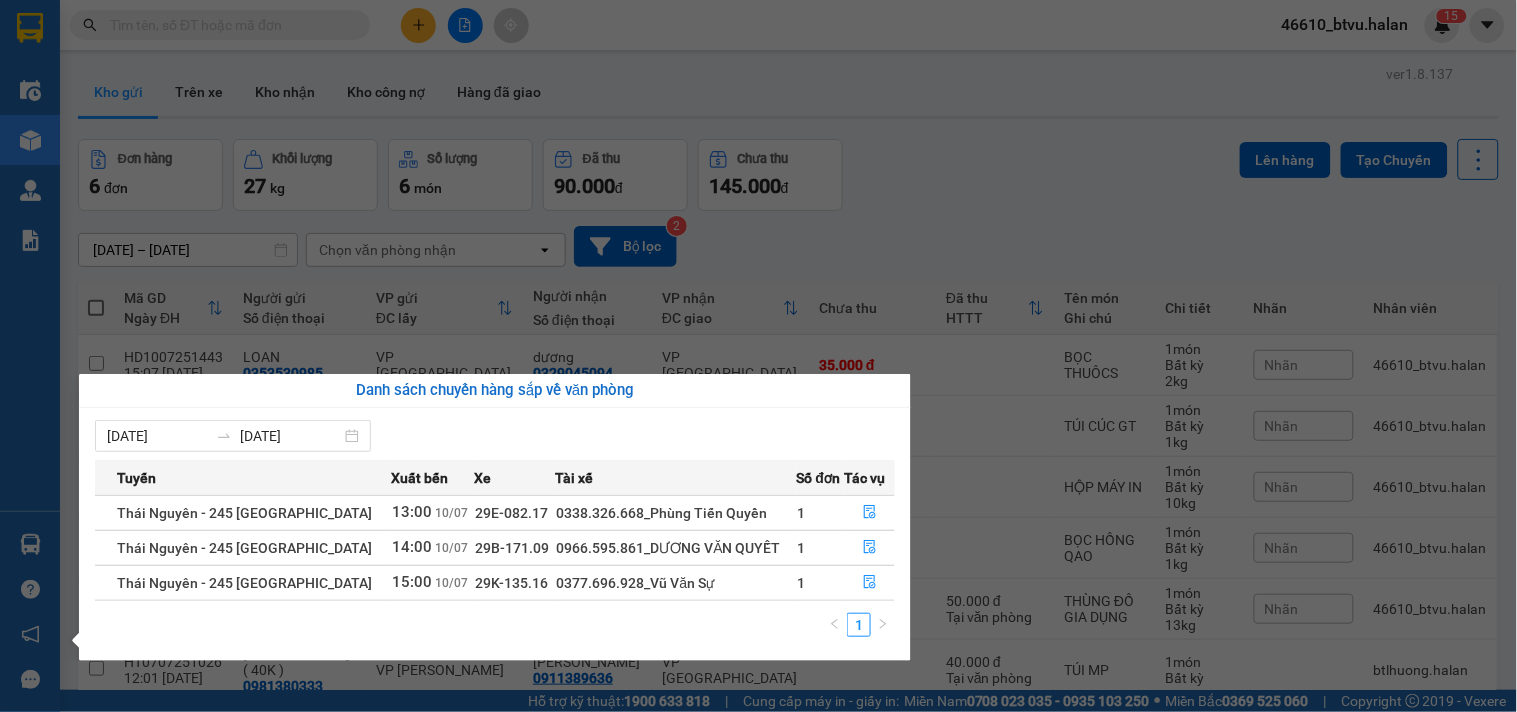 click on "Kết quả tìm kiếm ( 10 )  Bộ lọc  Thuộc VP này [PERSON_NAME] thái Món hàng Thu hộ Tổng cước Chưa cước Nhãn Người gửi VP Gửi Người nhận VP Nhận HT0707251026 12:01 [DATE] VP Nhận   29B-153.04 14:17 [DATE] TÚI MP SL:  1 40.000 0981380333 QUỲNH SUMON ( 40K ) VP [PERSON_NAME] 0911389636 MAI LINH VP [GEOGRAPHIC_DATA] 12:20 [DATE] Đã giao   12:16 [DATE] HỘP GIẦY SL:  1 40.000 0981965525 DUYÊN VP [GEOGRAPHIC_DATA] 0947748383 TÙNG VP [GEOGRAPHIC_DATA] 13:33 [DATE] Đã giao   10:09 [DATE] BỌC LK SL:  1 35.000 0936132628 [GEOGRAPHIC_DATA] 0989981143 THUỲ VP Bắc Sơn HD2504251026 12:27 [DATE] Đã giao   17:18 [DATE] HỘP VỢT SL:  1 40.000 0983295453 HỢP VP [GEOGRAPHIC_DATA] 0901061990 HẢI VP [GEOGRAPHIC_DATA] HD2203251026 13:17 [DATE] Đã giao   19:33 [DATE] HỘP THUỐC SL:  1 35.000 0974157756 KH  VP [GEOGRAPHIC_DATA] 0977049191 LY VP [GEOGRAPHIC_DATA] HD2103251026 12:40 [DATE] Đã giao   10:03 [DATE] BAO TẢI LK SL:  1 40.000 0912262532 [GEOGRAPHIC_DATA]" at bounding box center (758, 356) 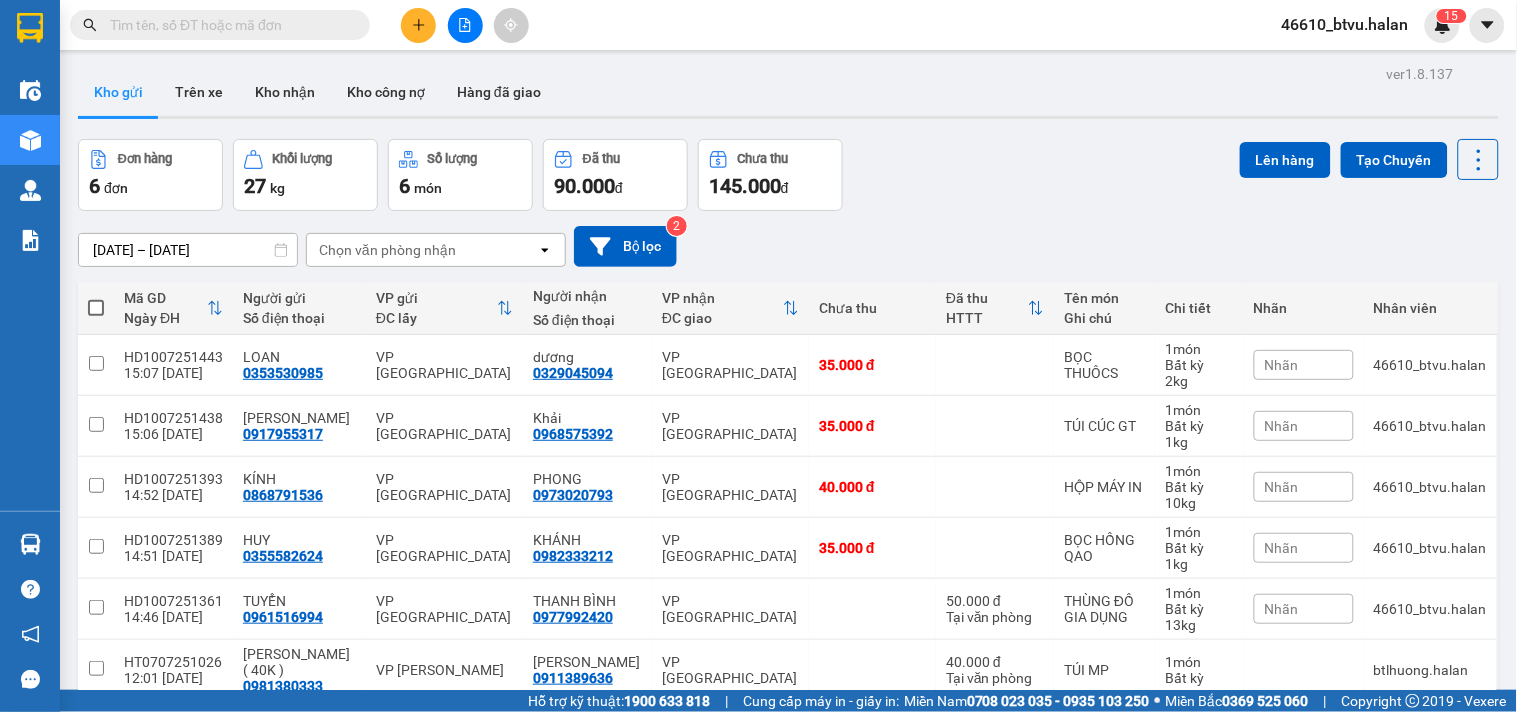 click at bounding box center [418, 25] 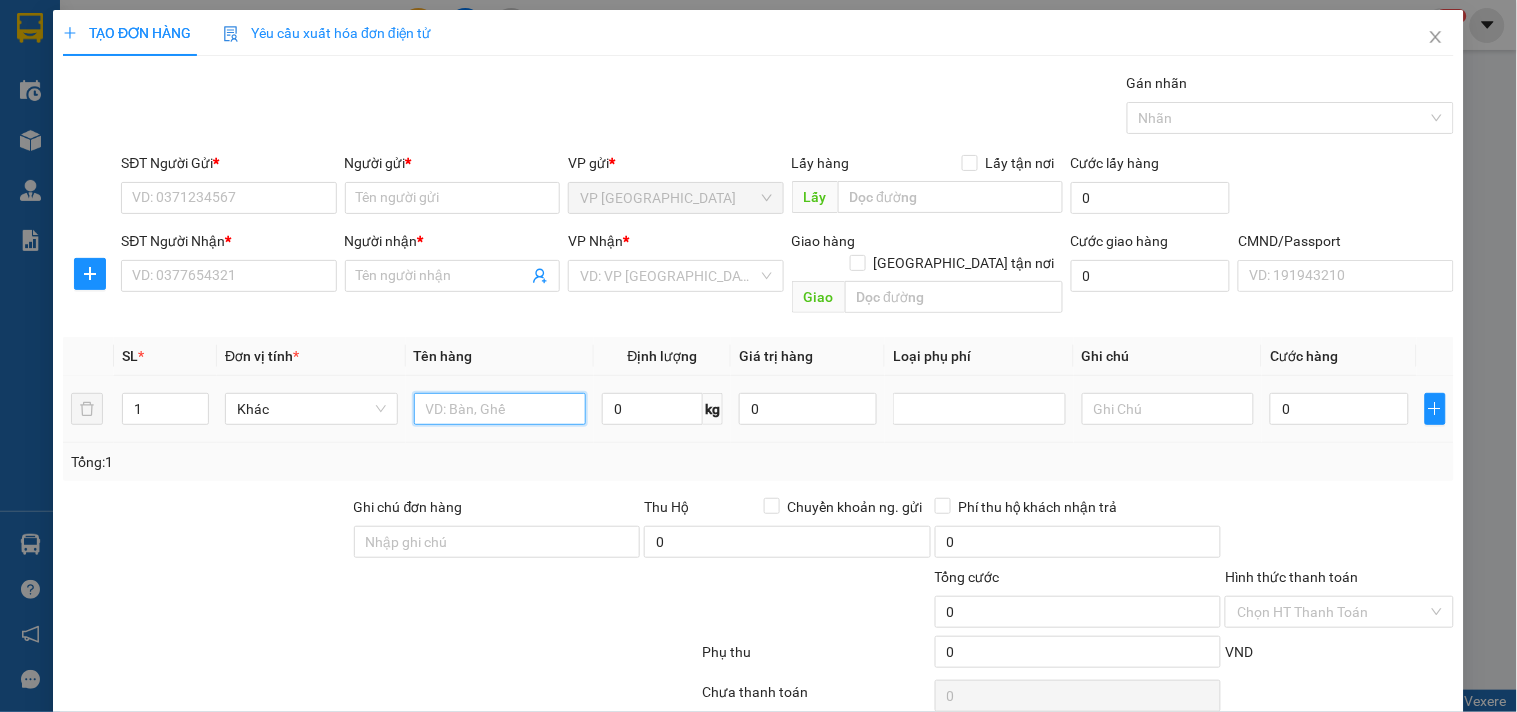 click at bounding box center [500, 409] 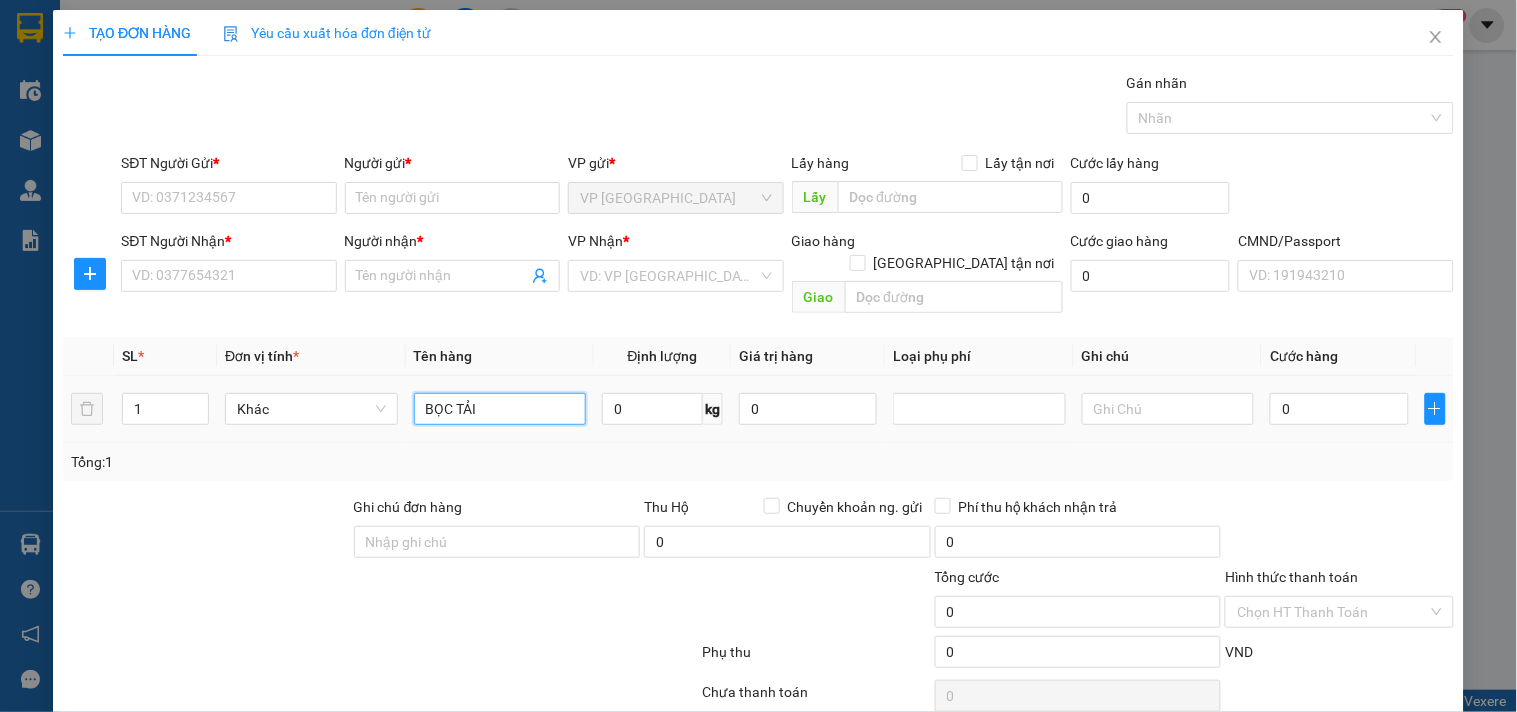 type on "BỌC TẢI" 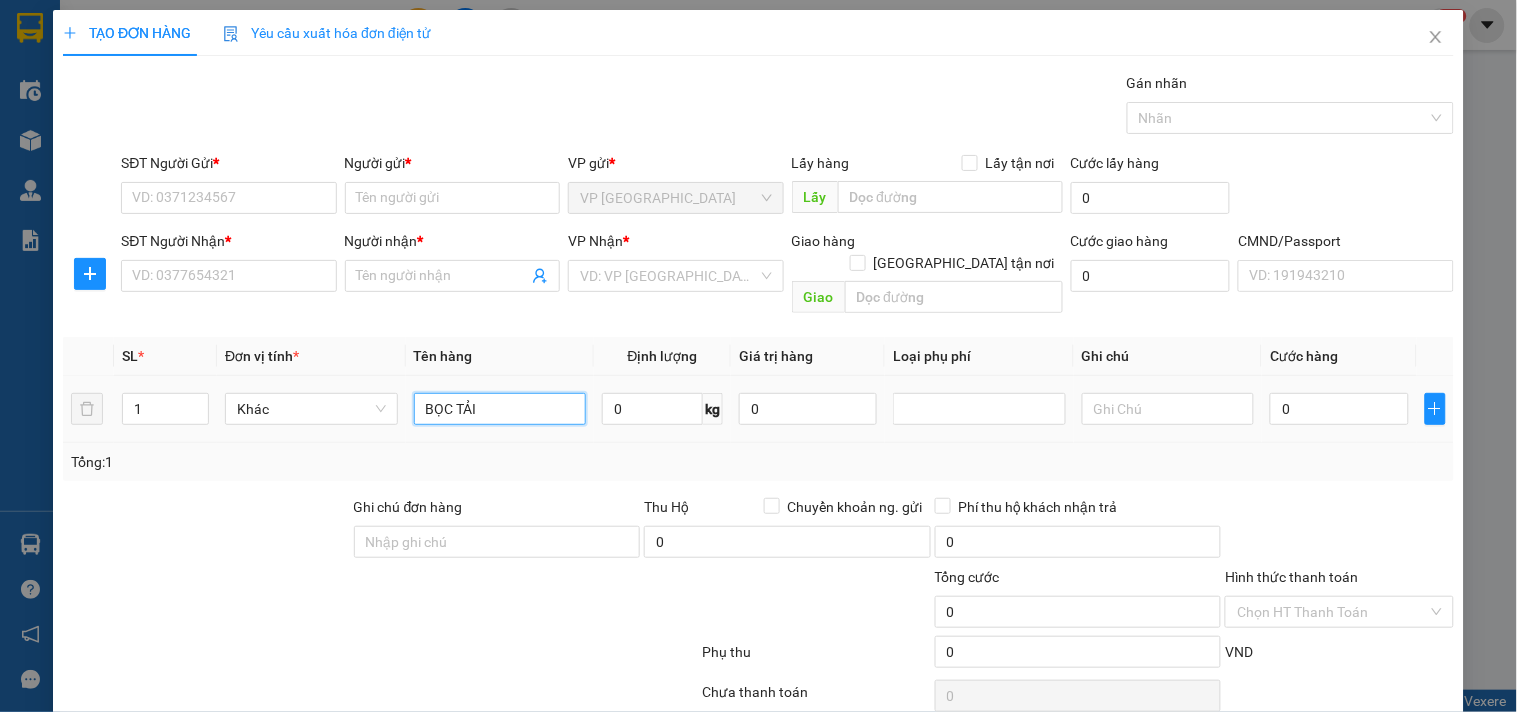 click on "BỌC TẢI" at bounding box center [500, 409] 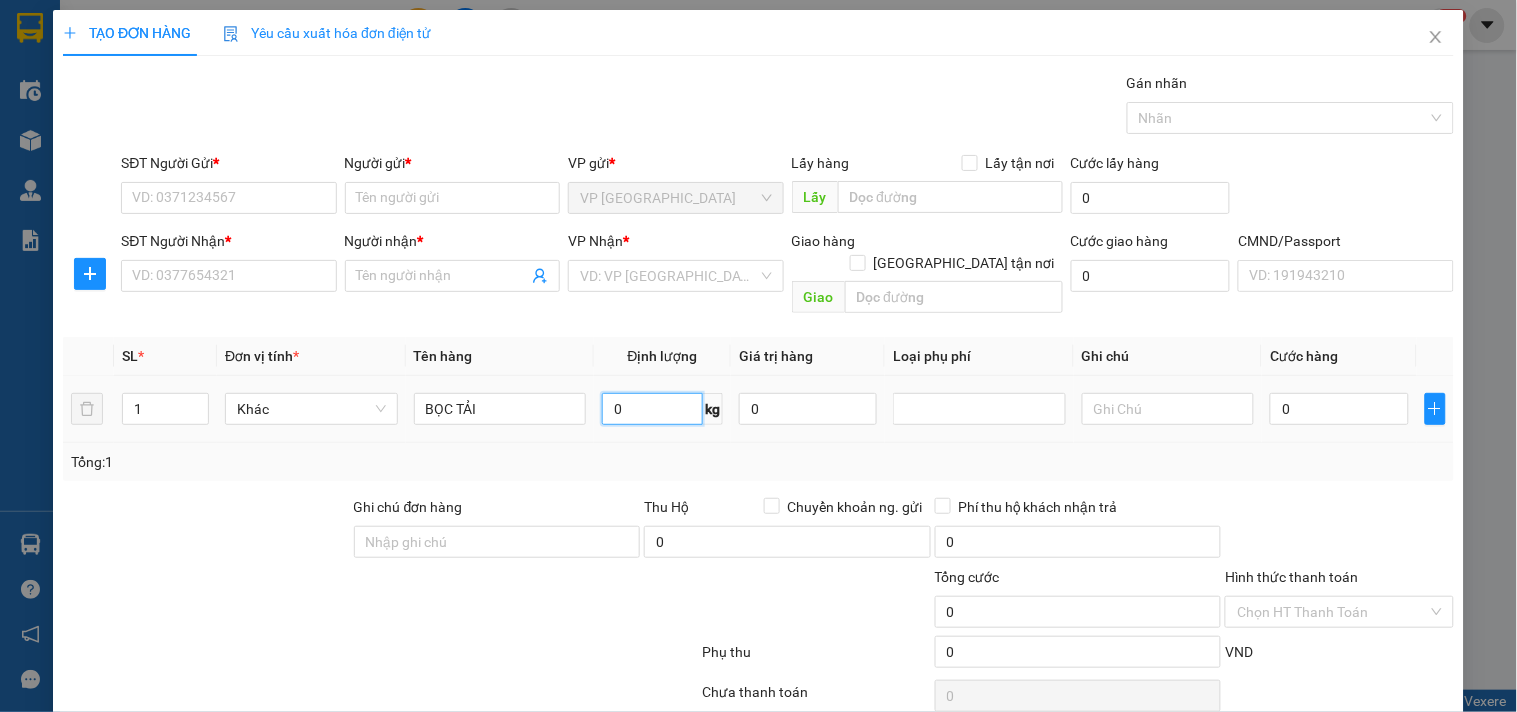 click on "0" at bounding box center (652, 409) 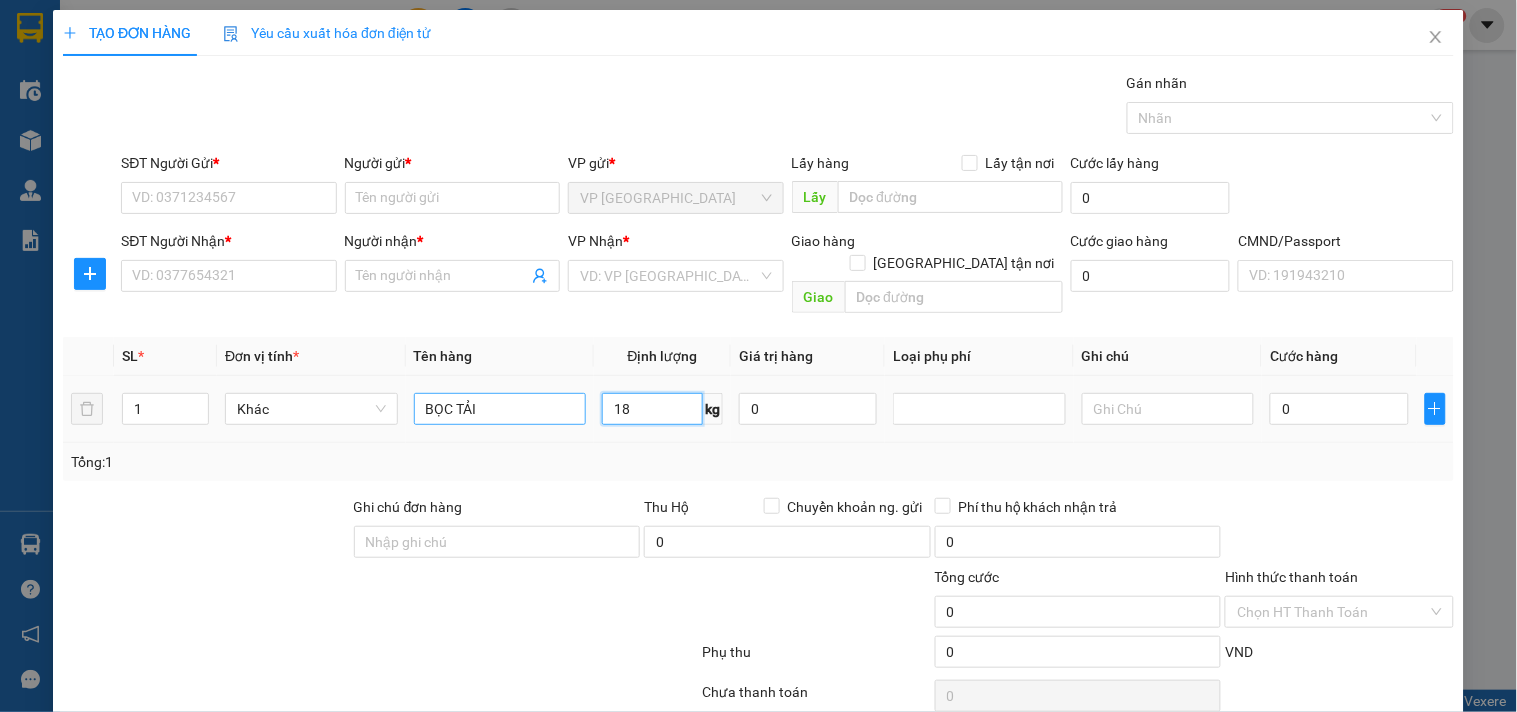 type on "18" 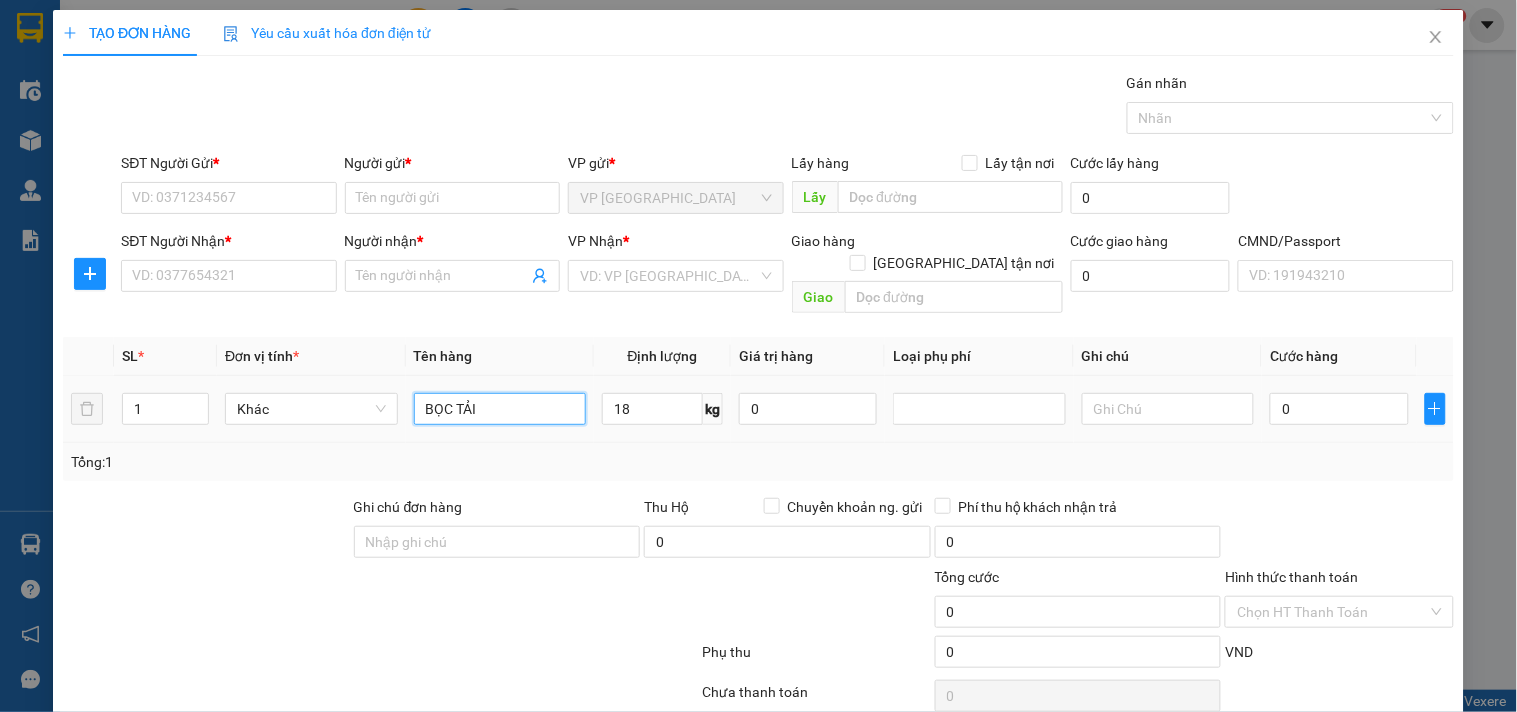 click on "BỌC TẢI" at bounding box center (500, 409) 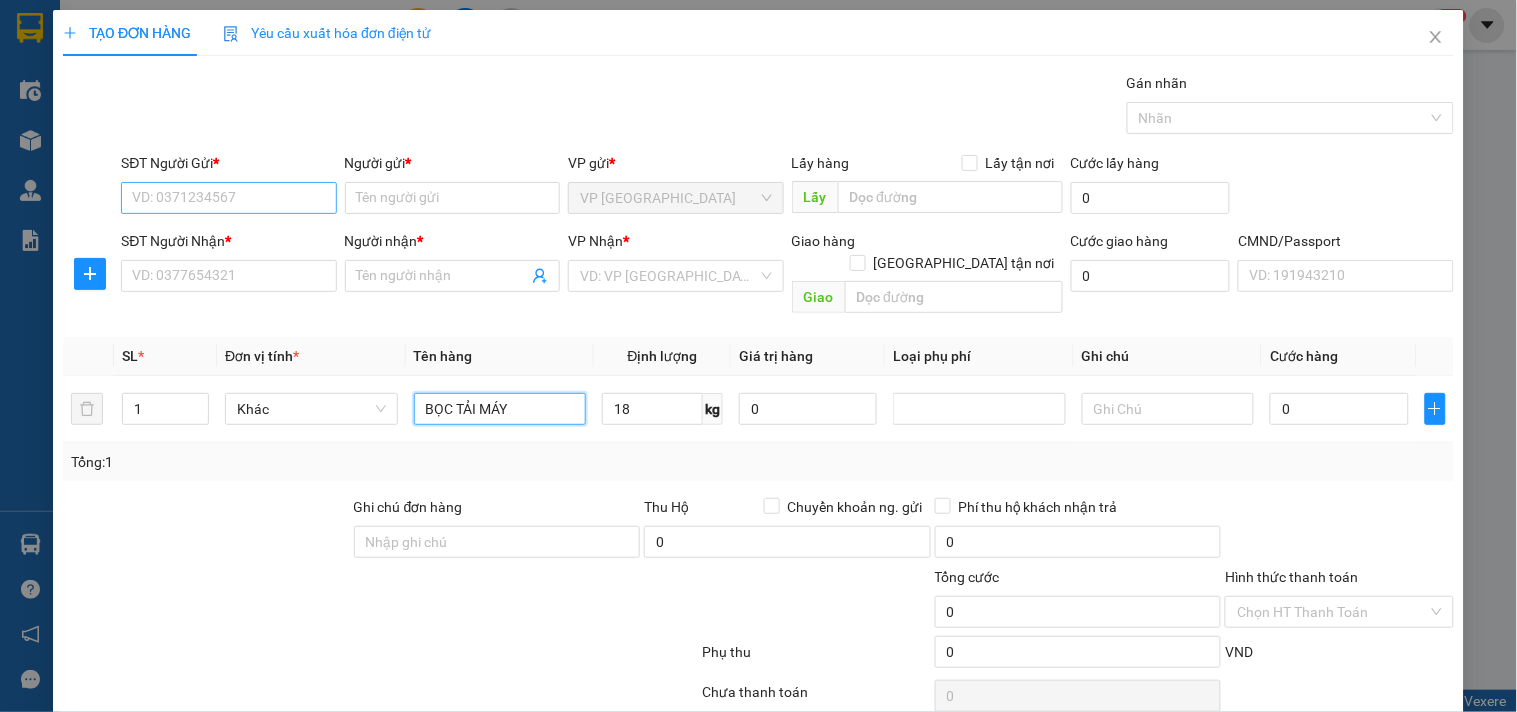 type on "BỌC TẢI MÁY" 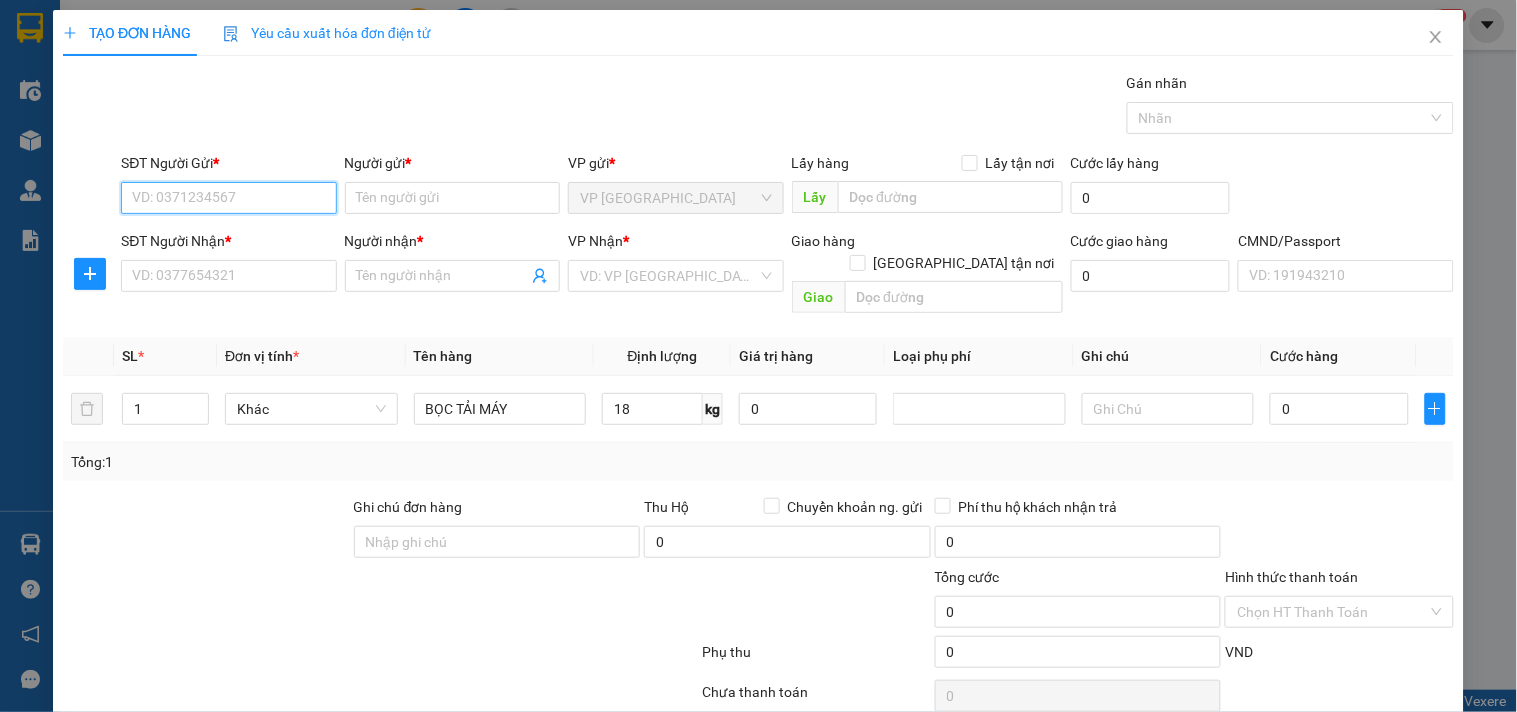 click on "SĐT Người Gửi  *" at bounding box center (228, 198) 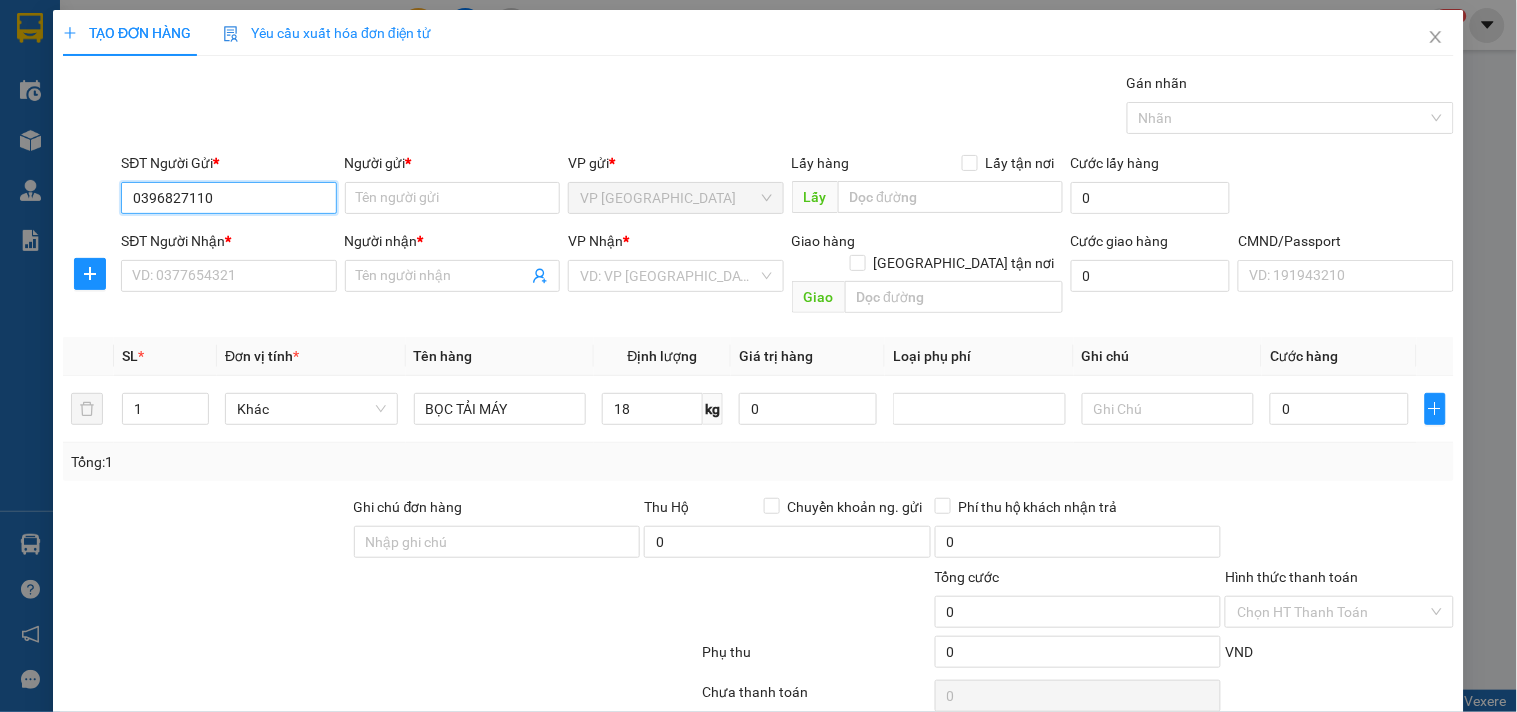 click on "0396827110" at bounding box center (228, 198) 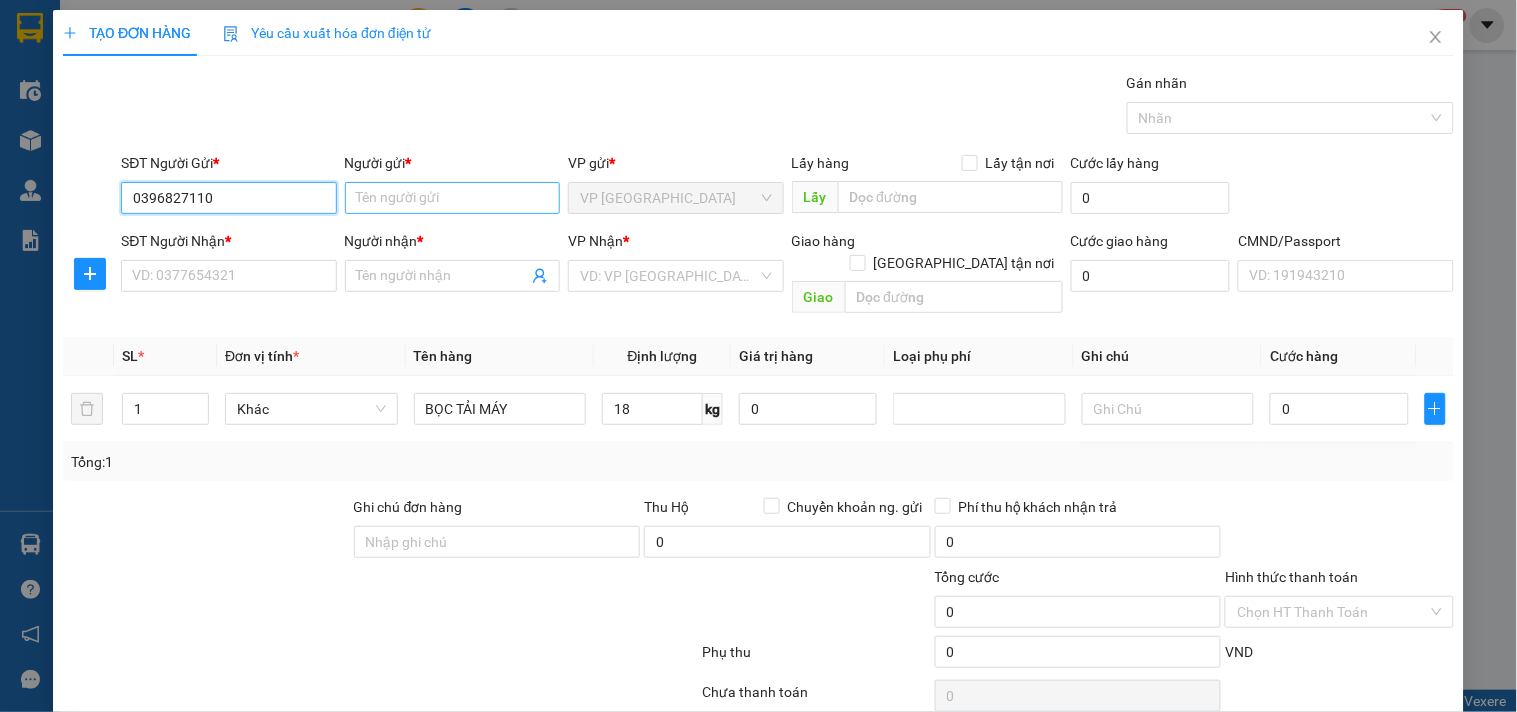type on "0396827110" 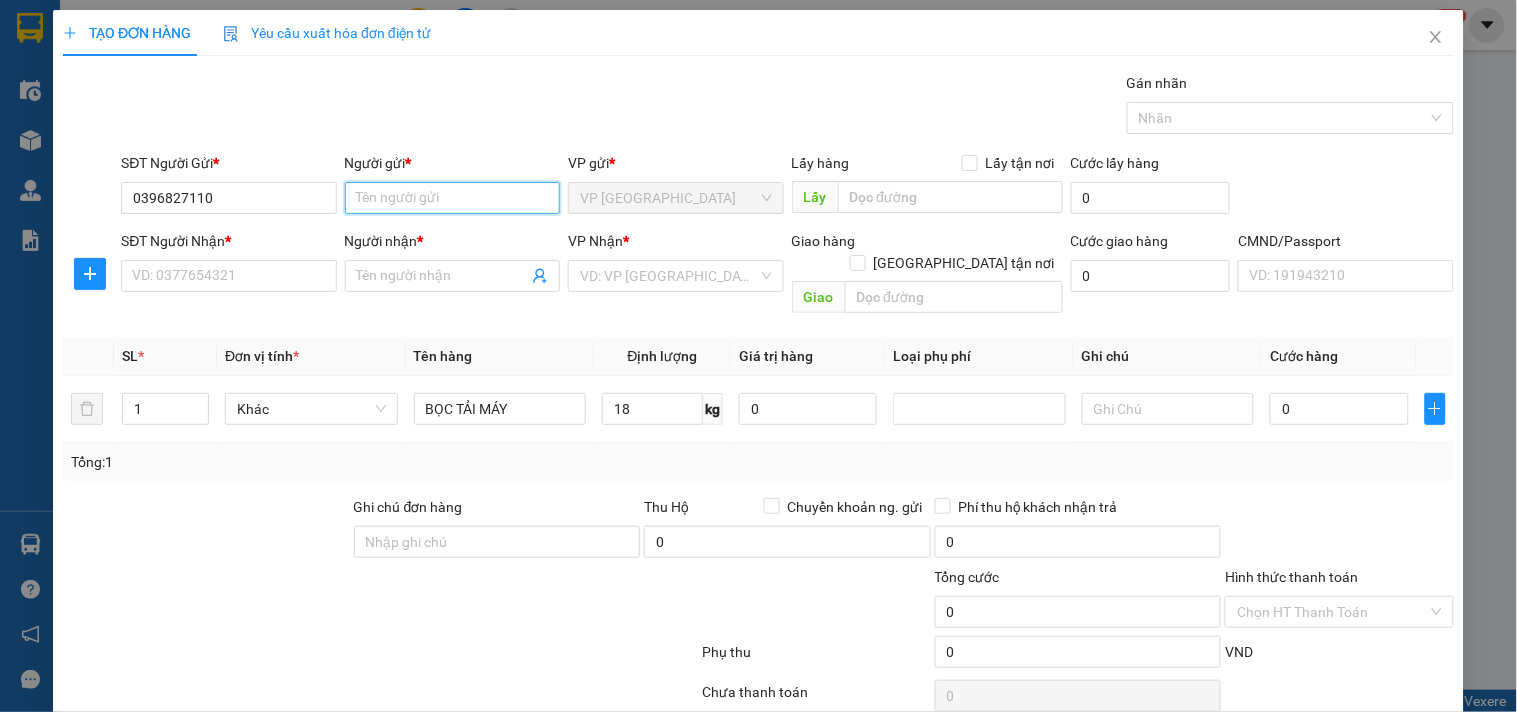 click on "Người gửi  *" at bounding box center [452, 198] 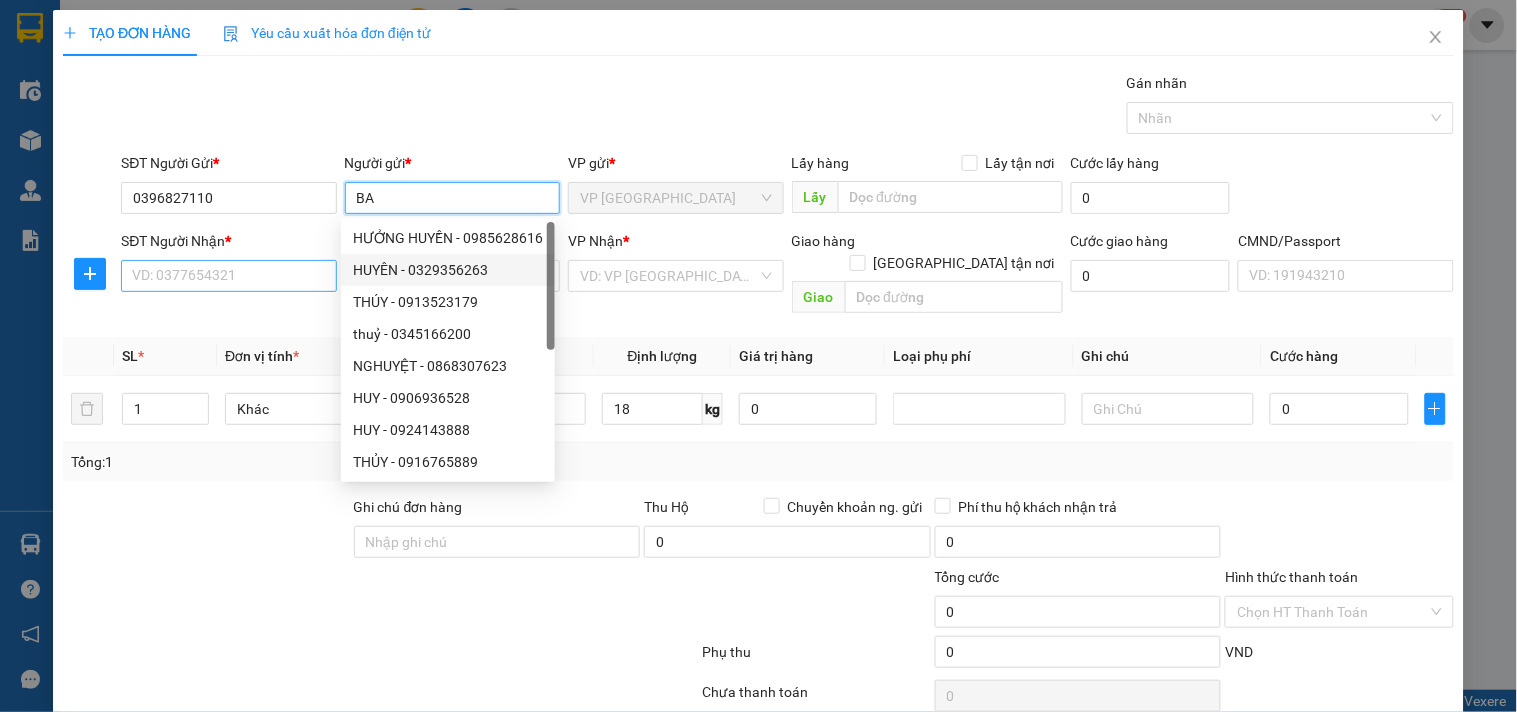type on "BA" 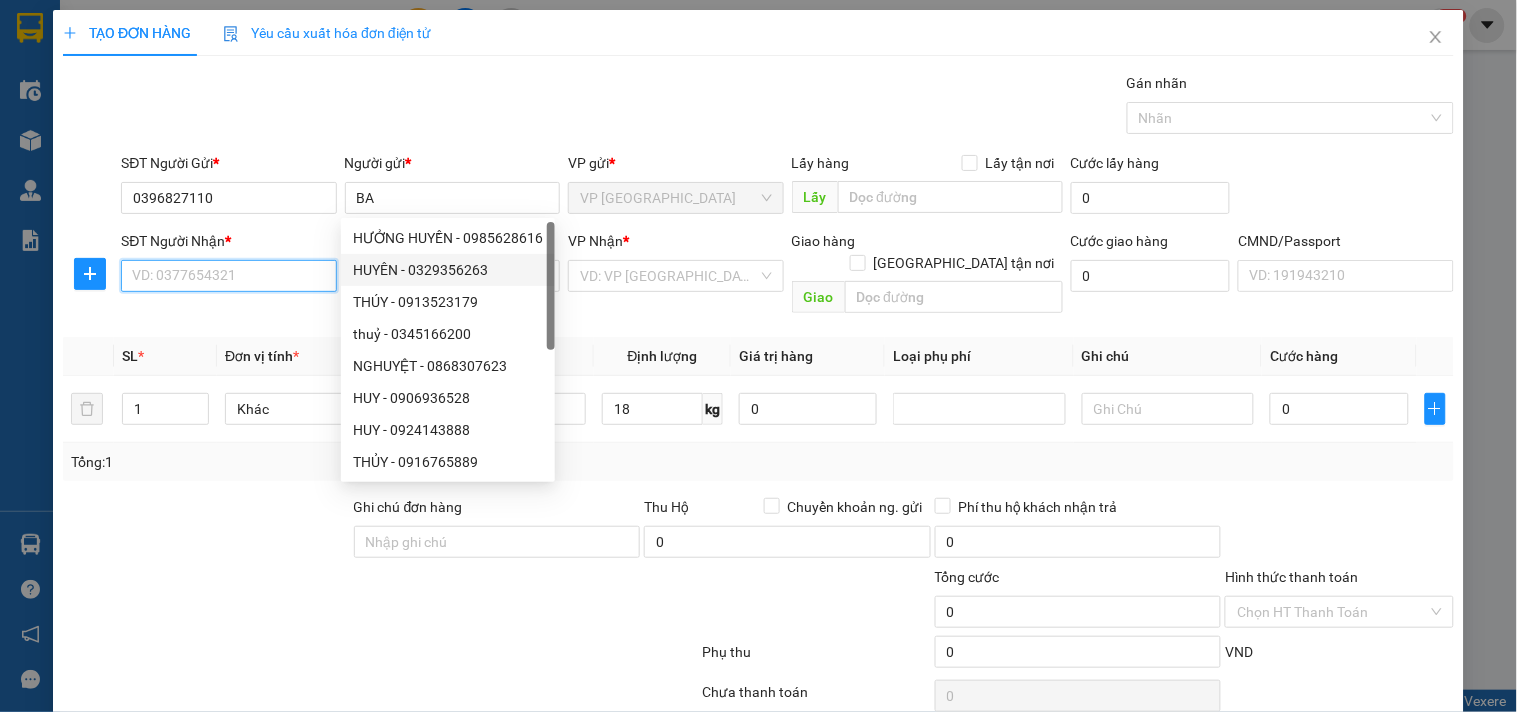 click on "SĐT Người Nhận  *" at bounding box center (228, 276) 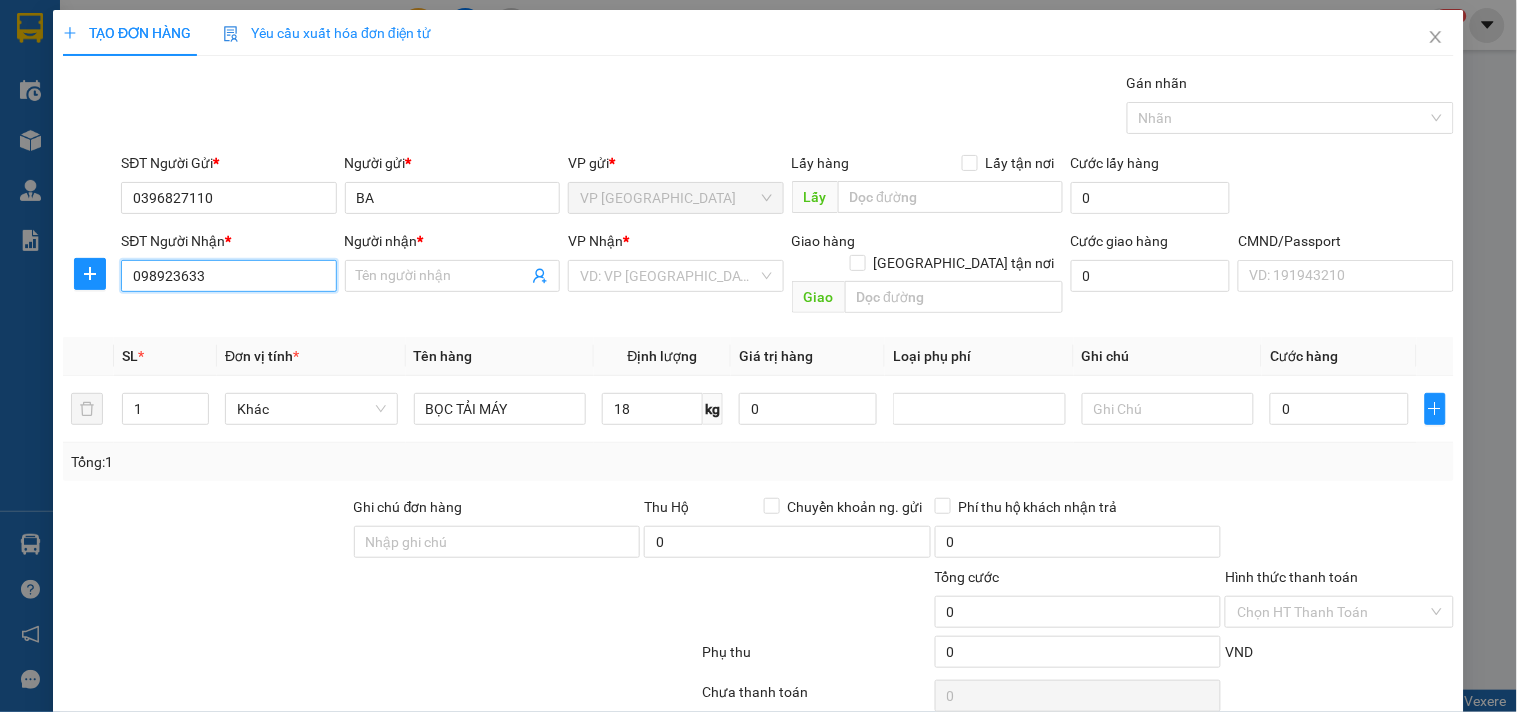 type on "0989236333" 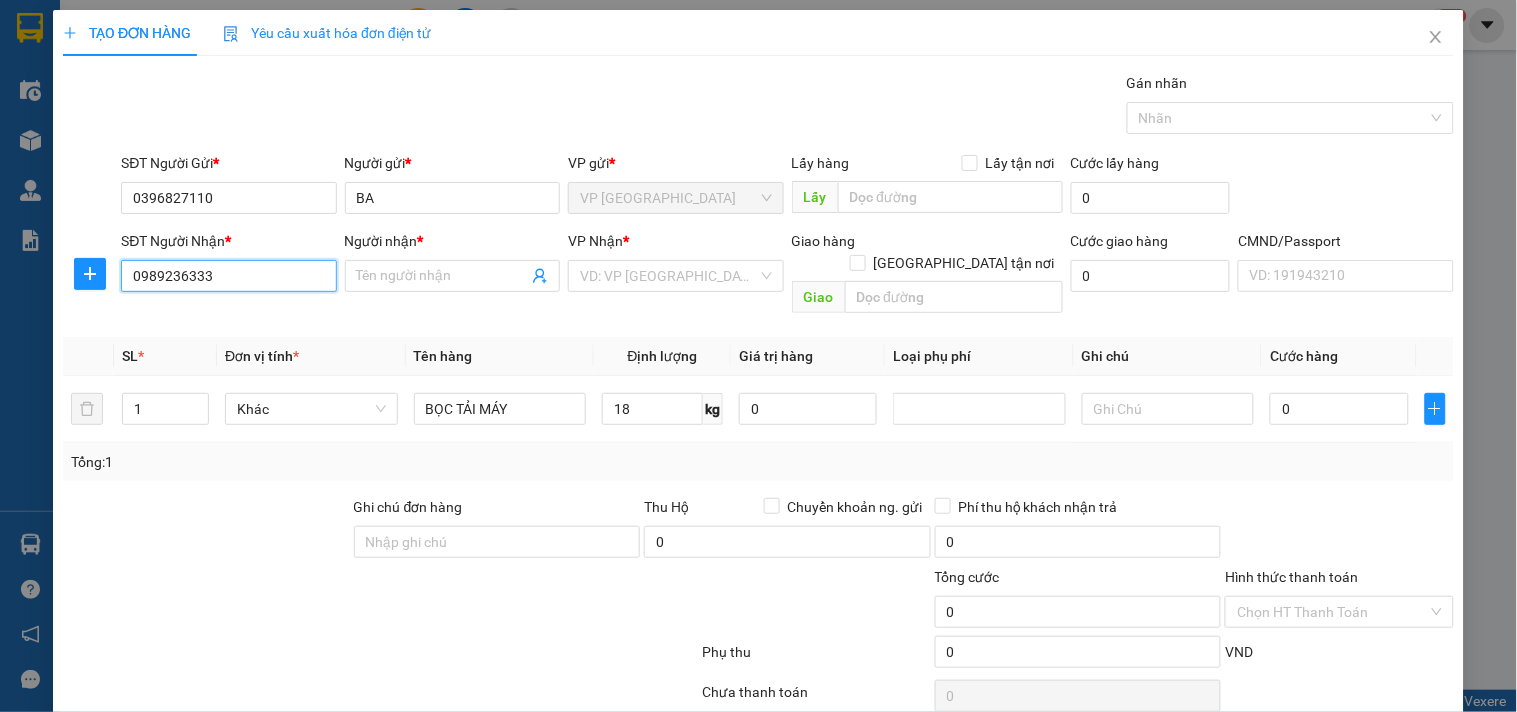 click on "0989236333" at bounding box center (228, 276) 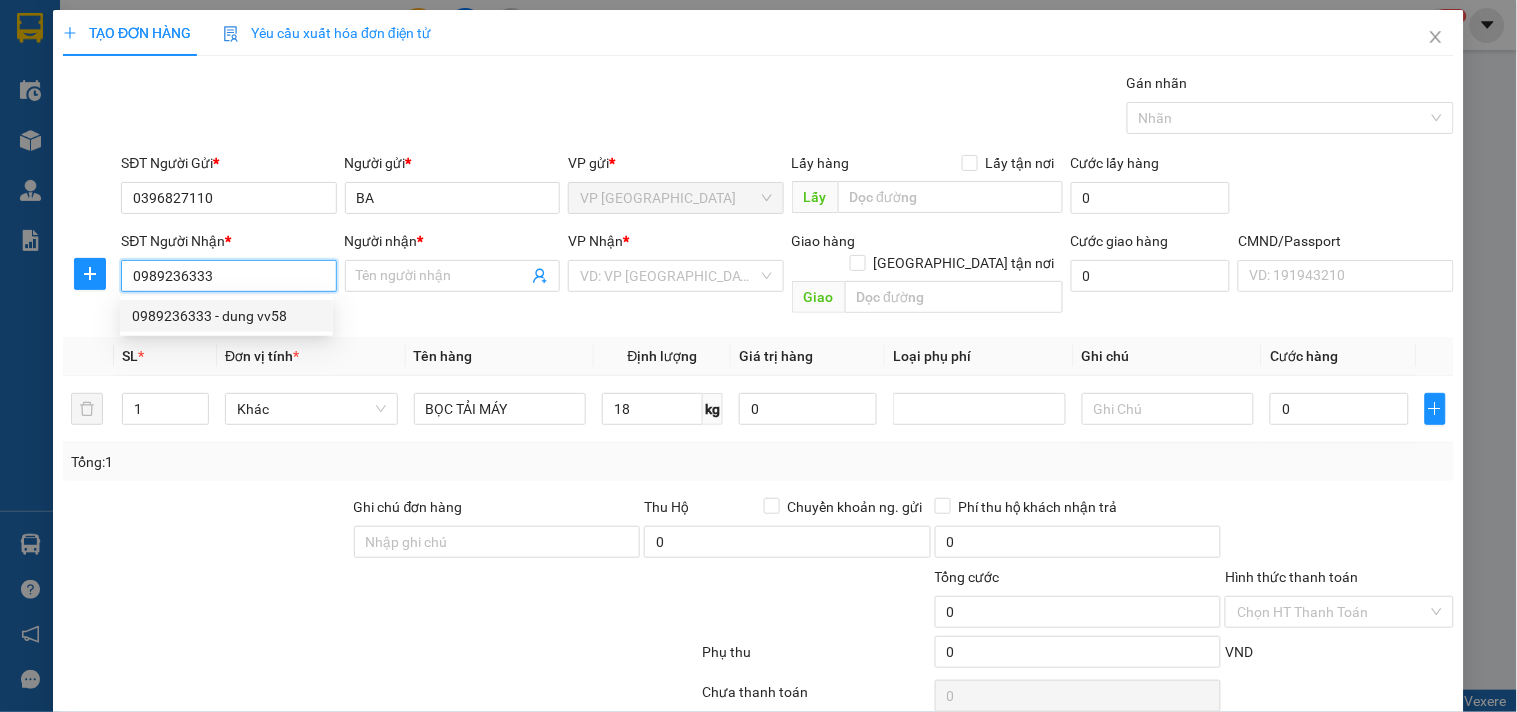 click on "0989236333" at bounding box center (228, 276) 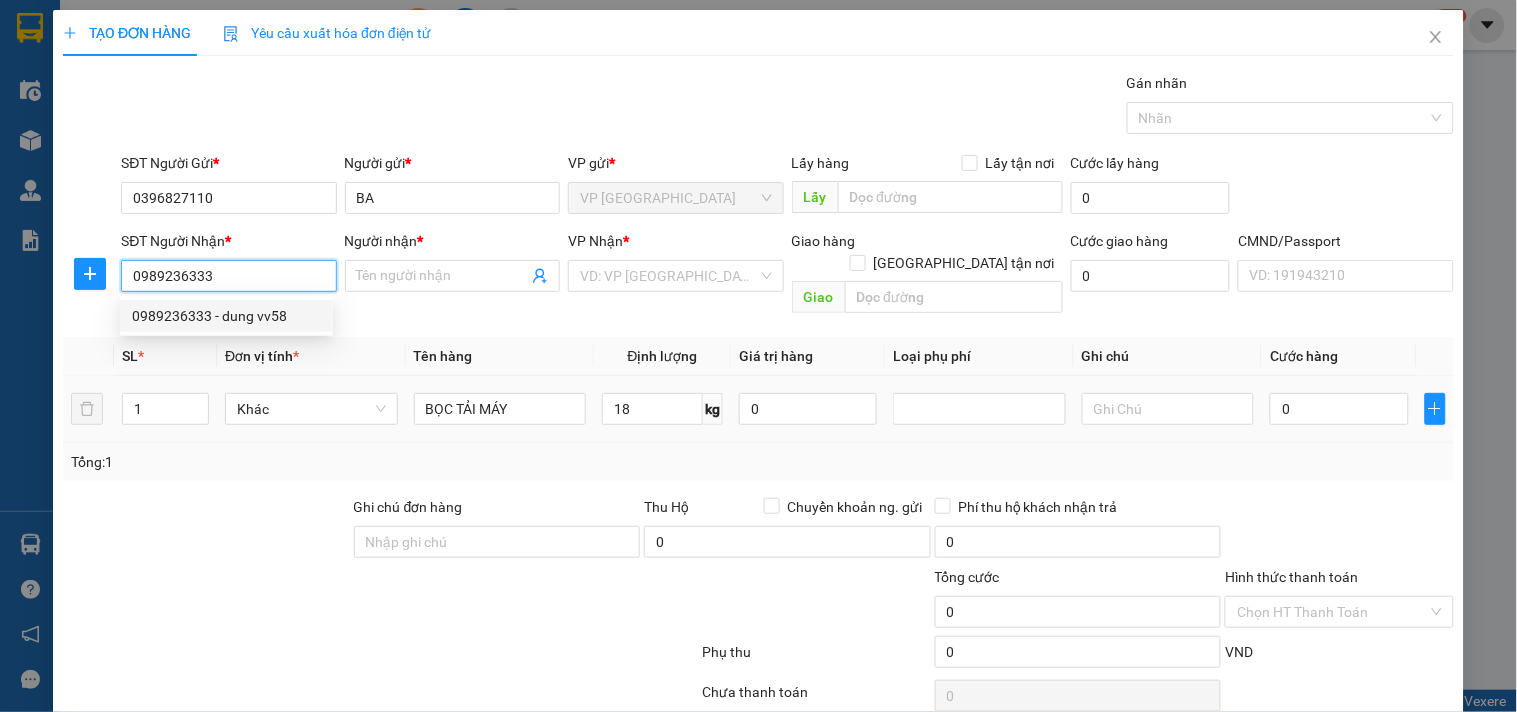 type on "dung vv58" 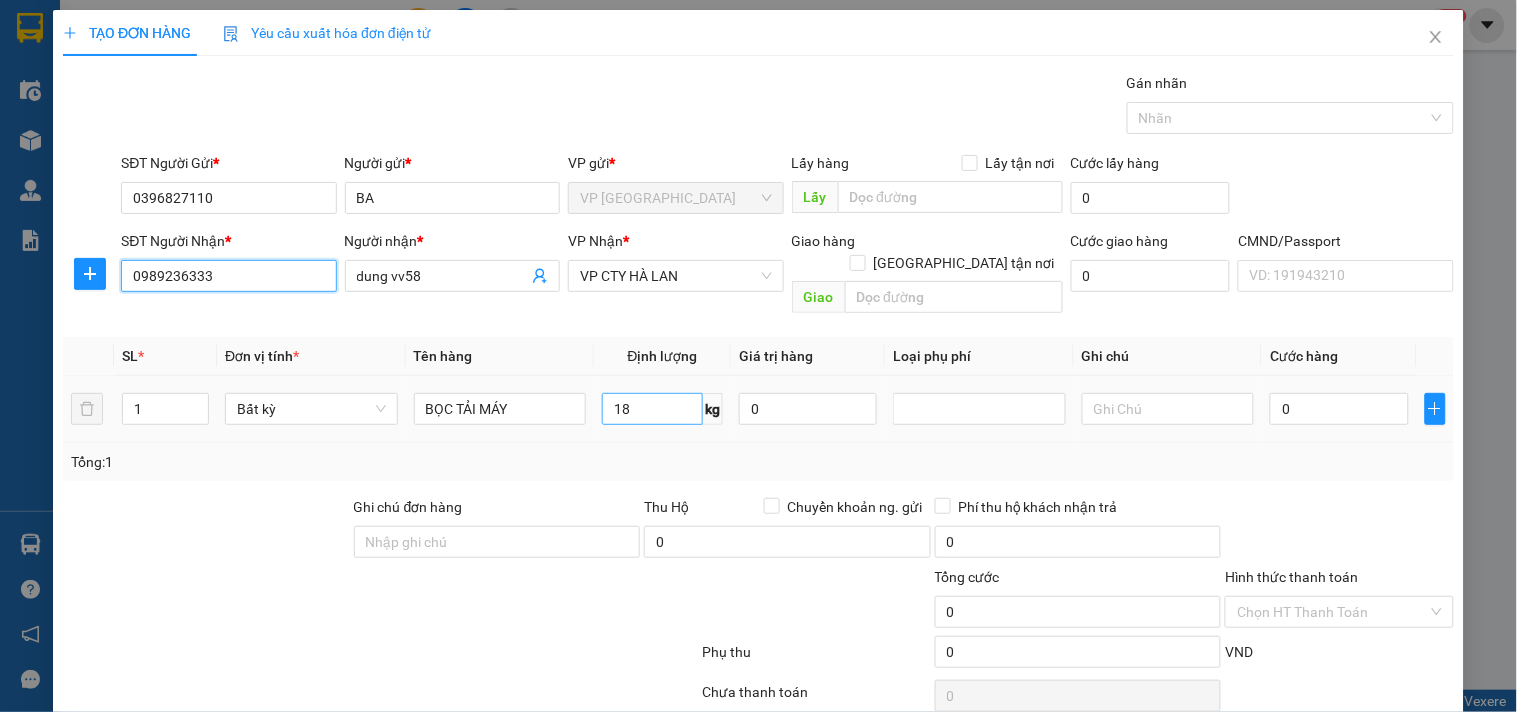 type on "0989236333" 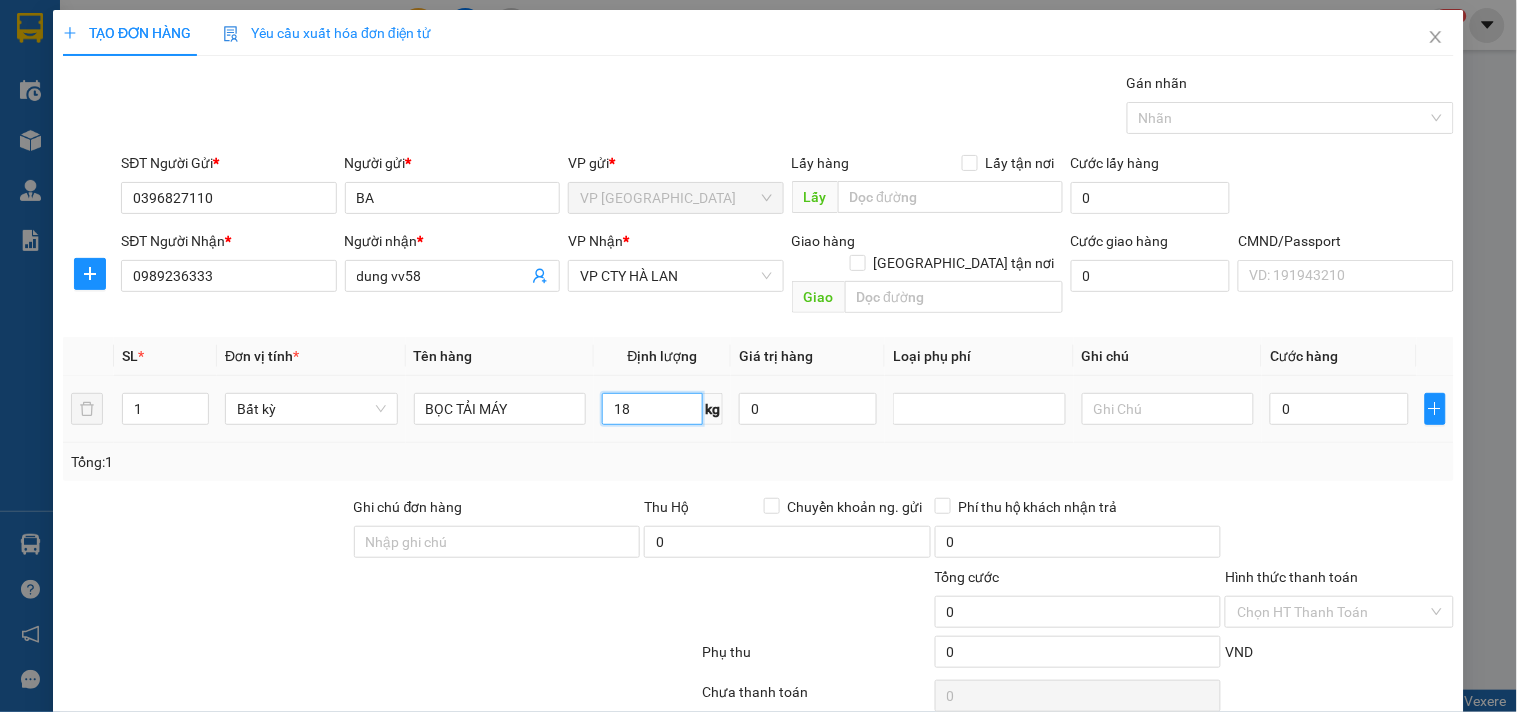 click on "18" at bounding box center (652, 409) 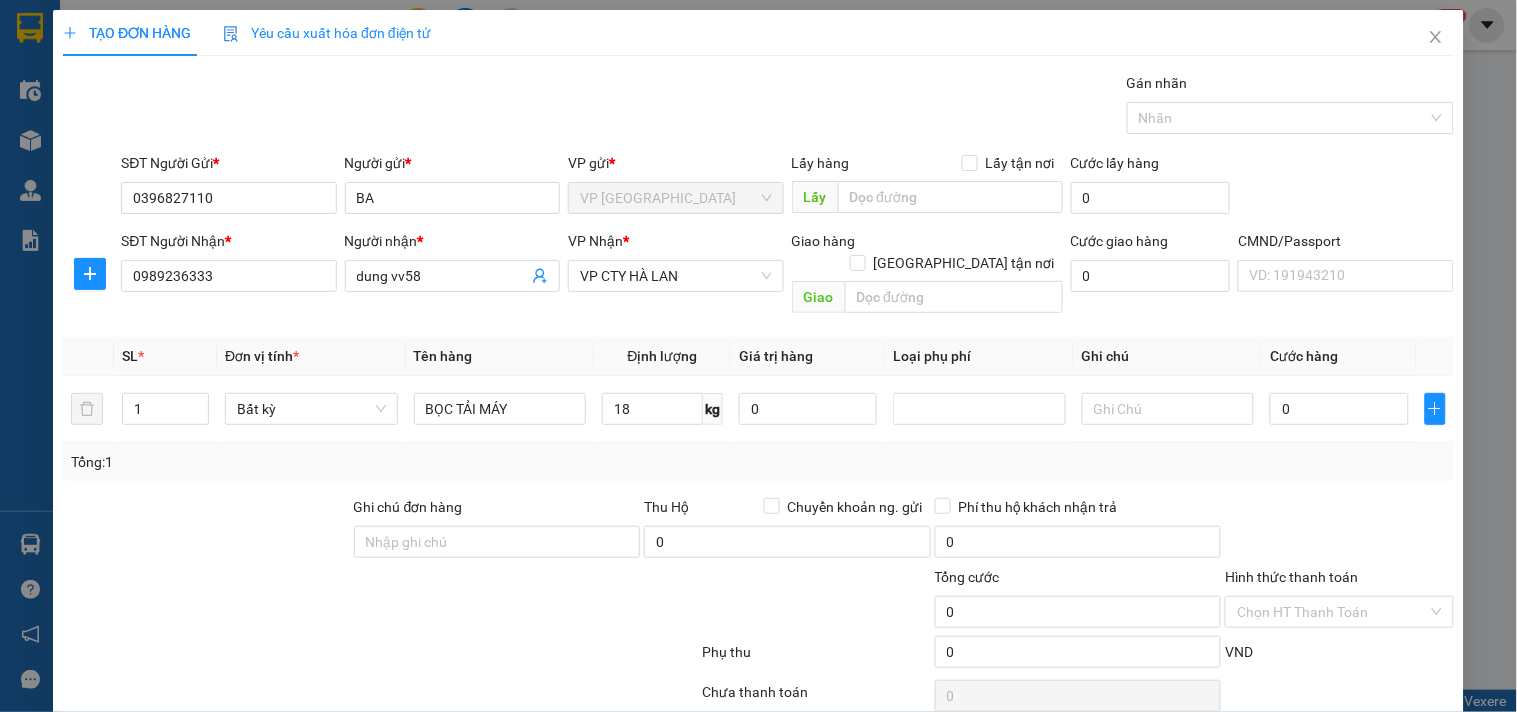 click on "Tổng:  1" at bounding box center (758, 462) 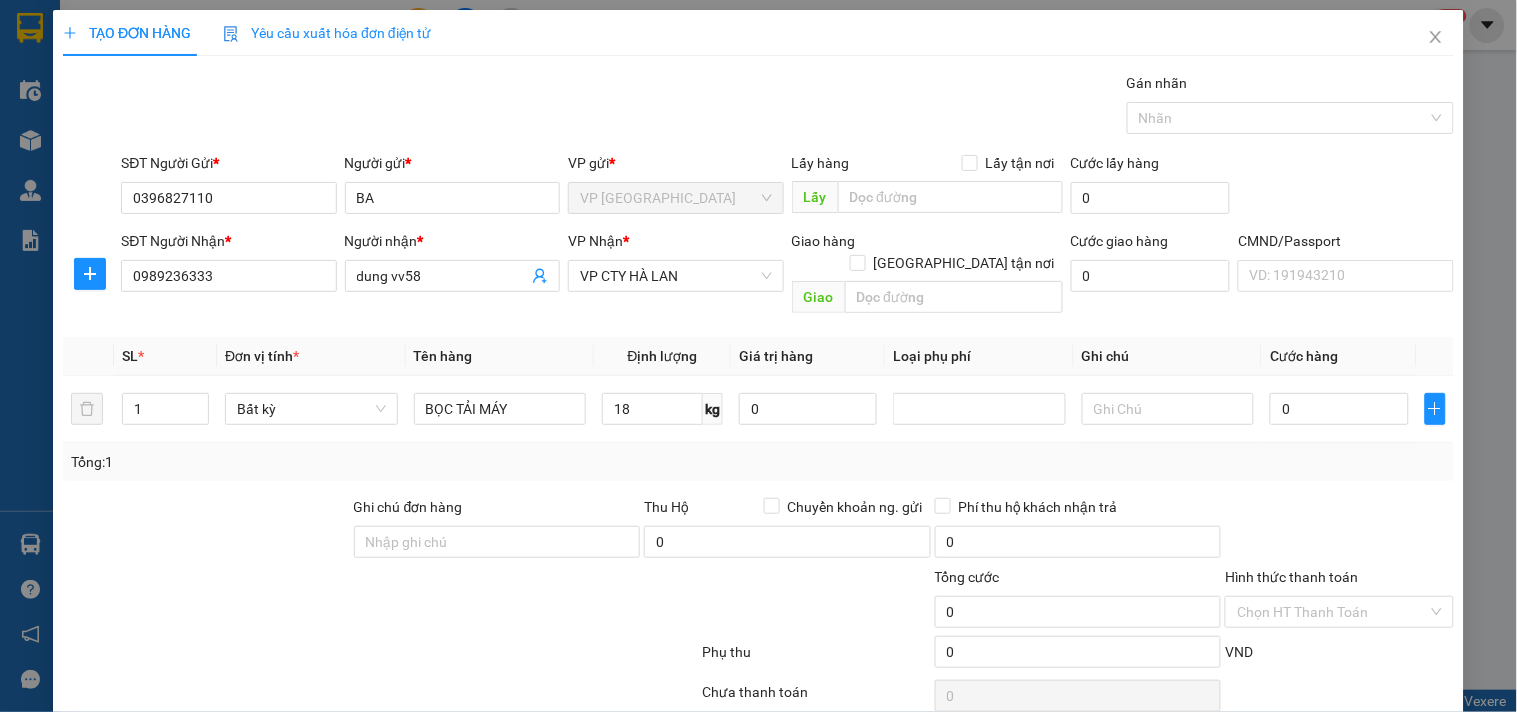 type on "60.000" 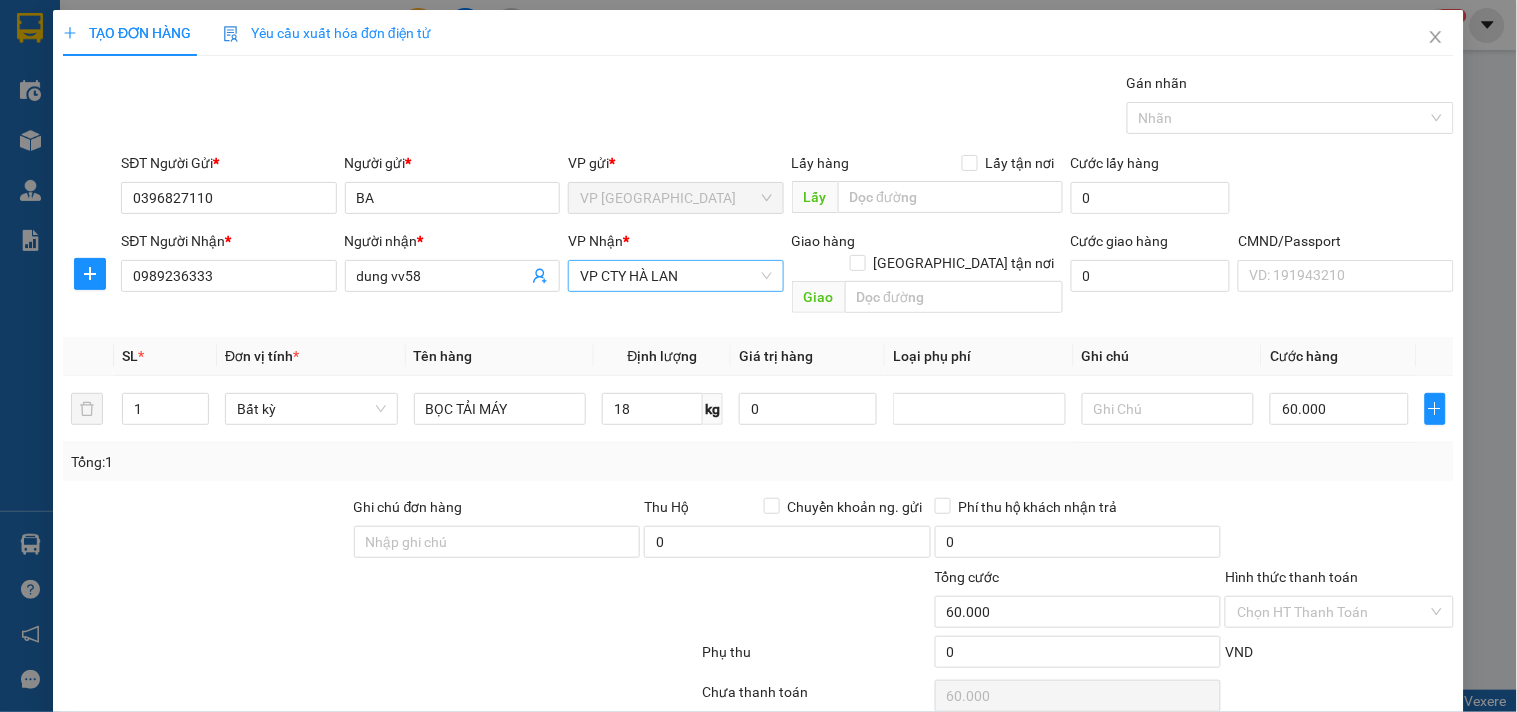 click on "VP CTY HÀ LAN" at bounding box center [675, 276] 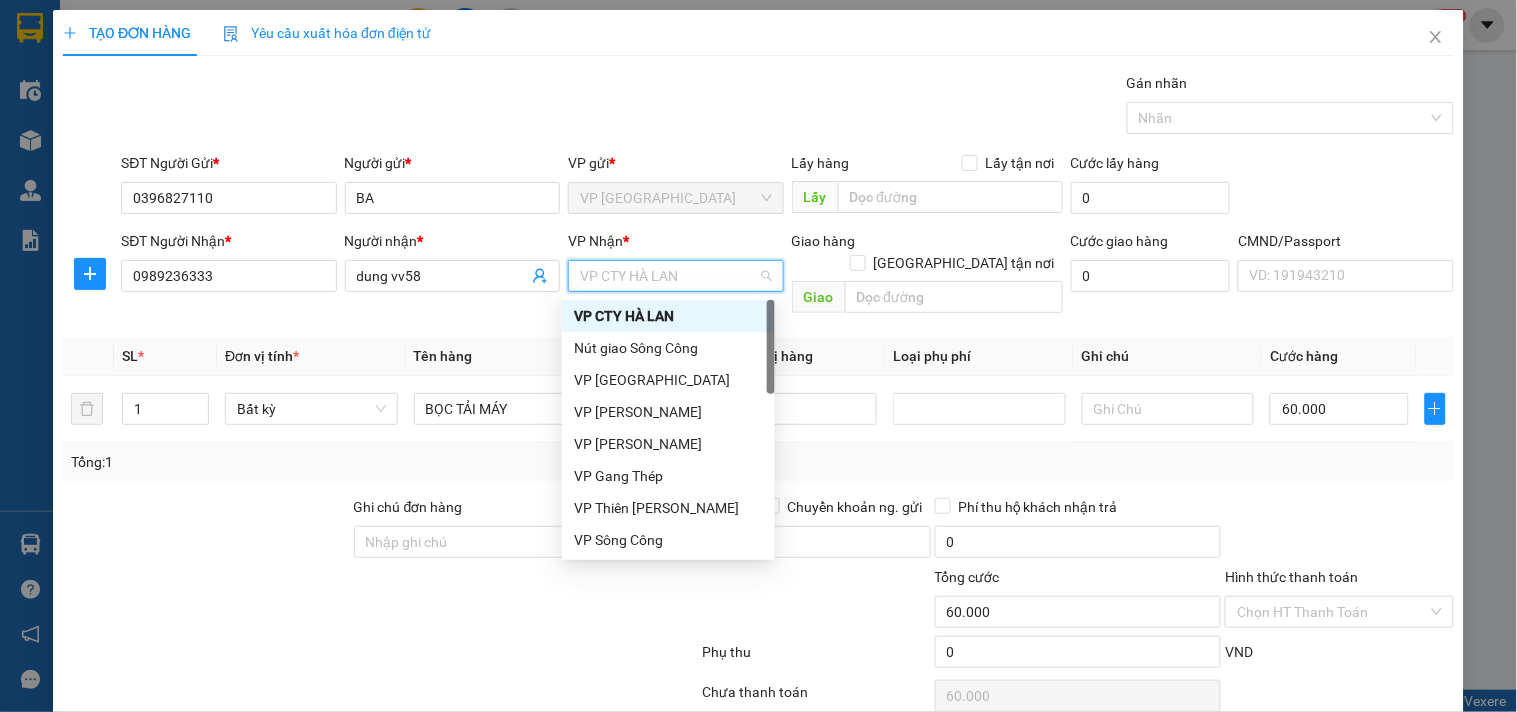 type on "V" 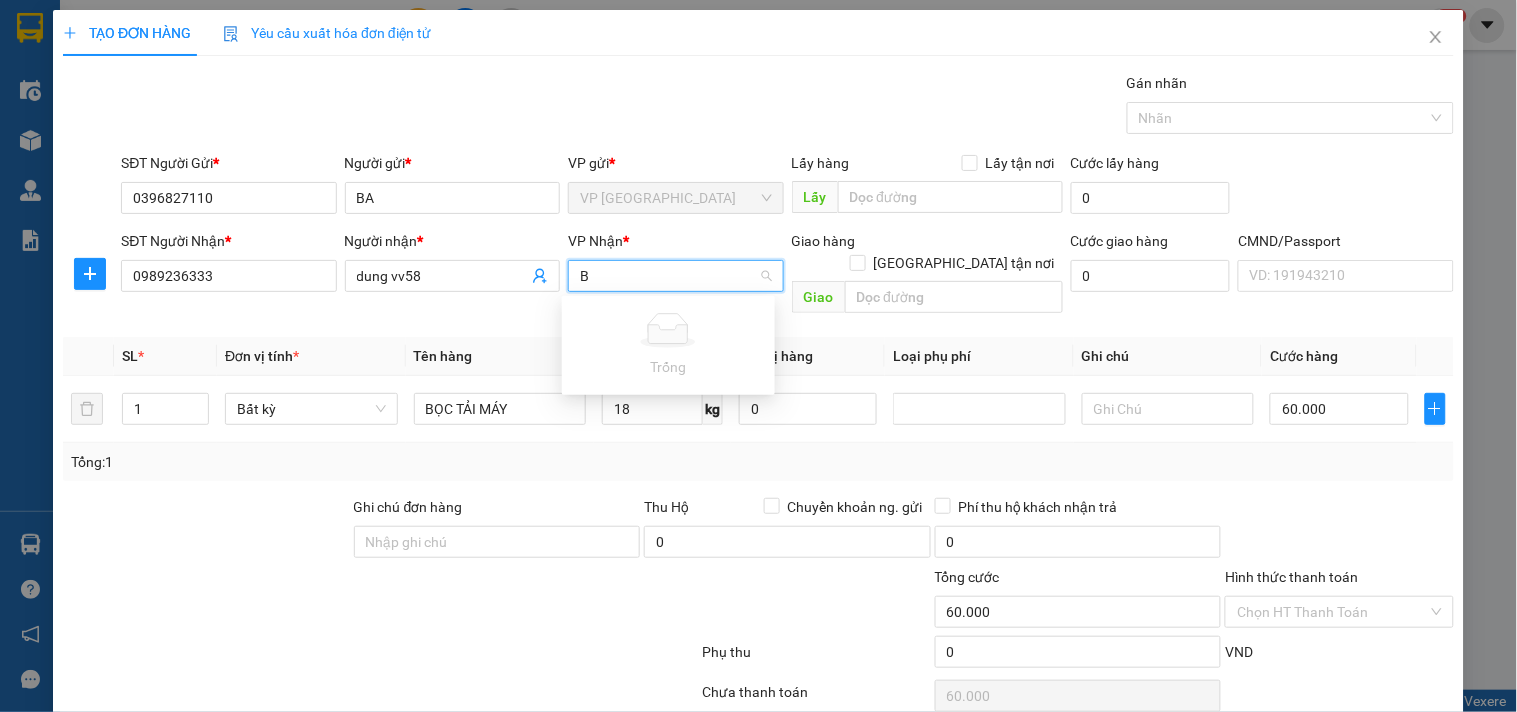 type on "BS" 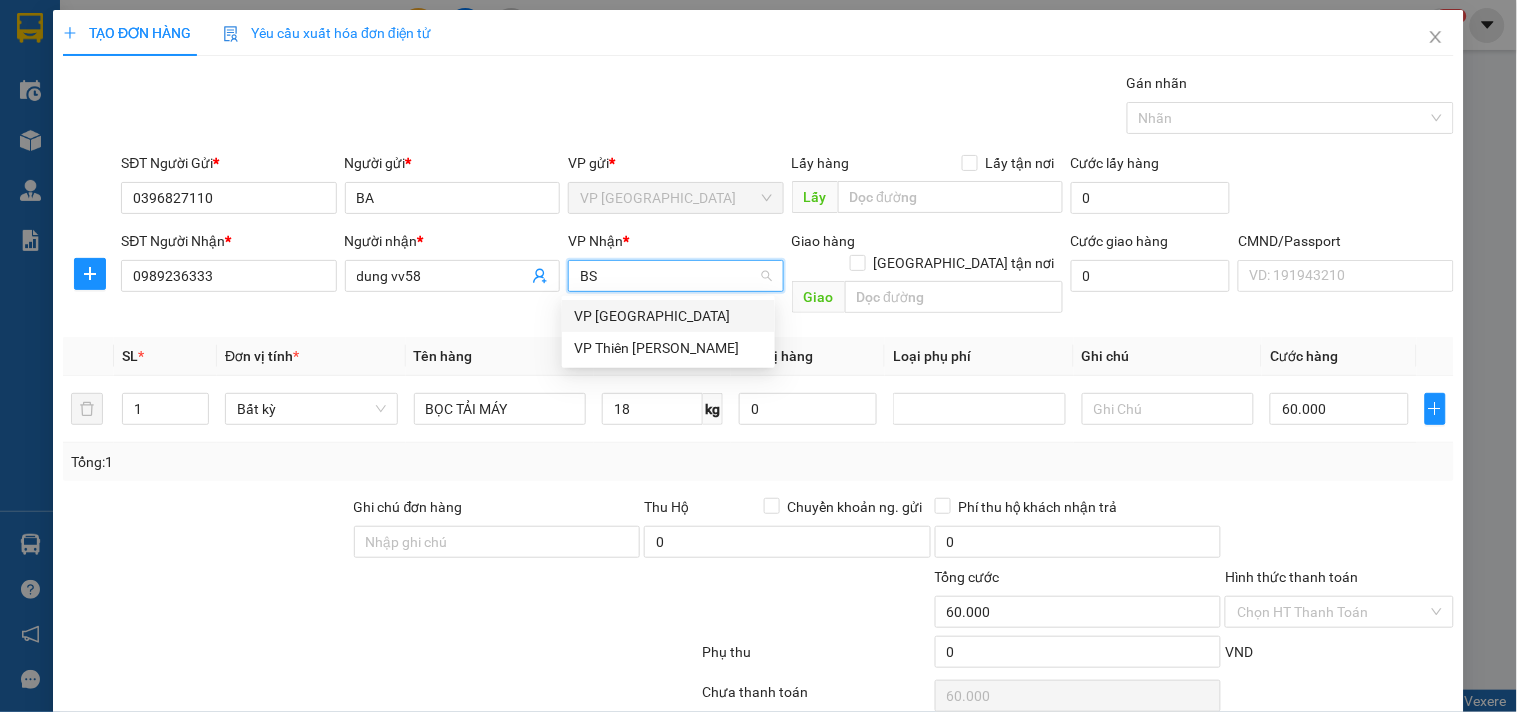 click on "VP [GEOGRAPHIC_DATA]" at bounding box center (668, 316) 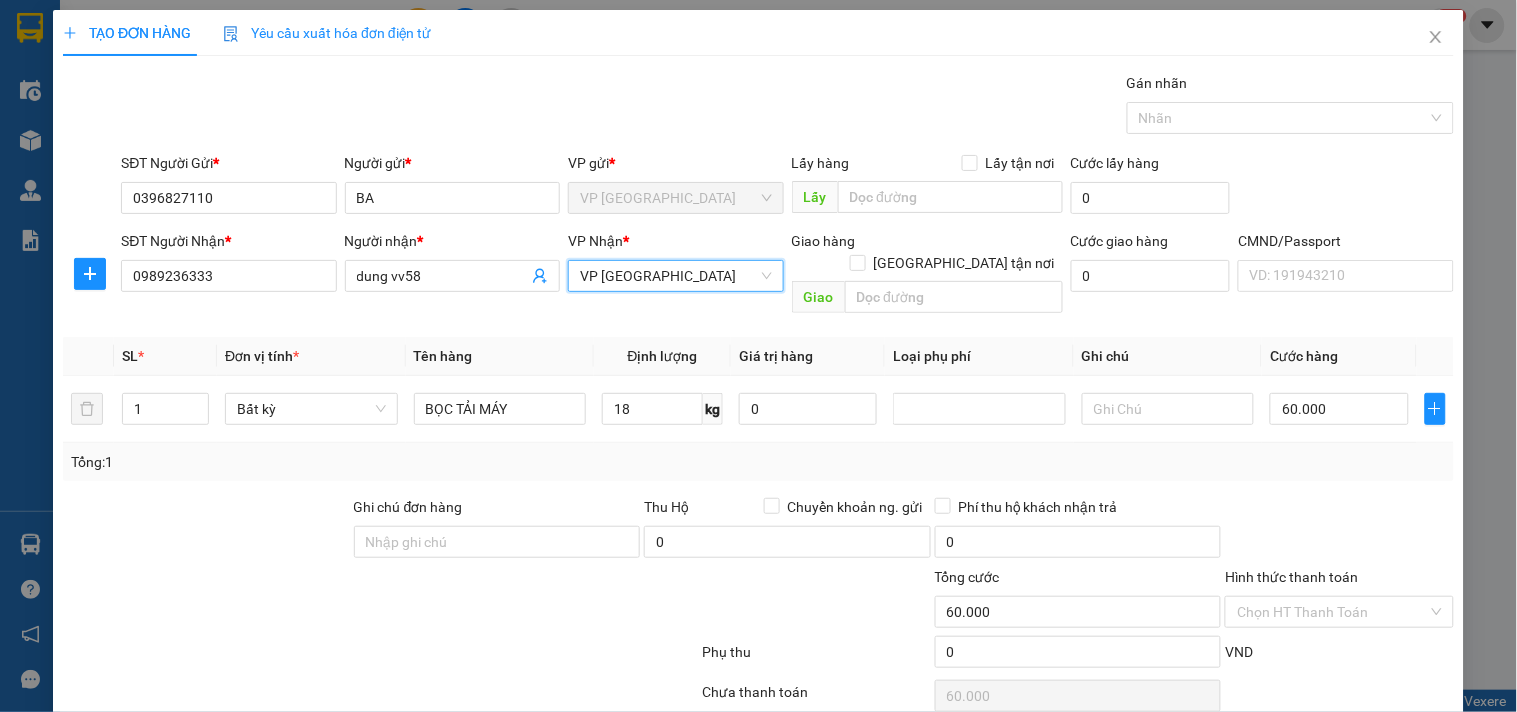 scroll, scrollTop: 67, scrollLeft: 0, axis: vertical 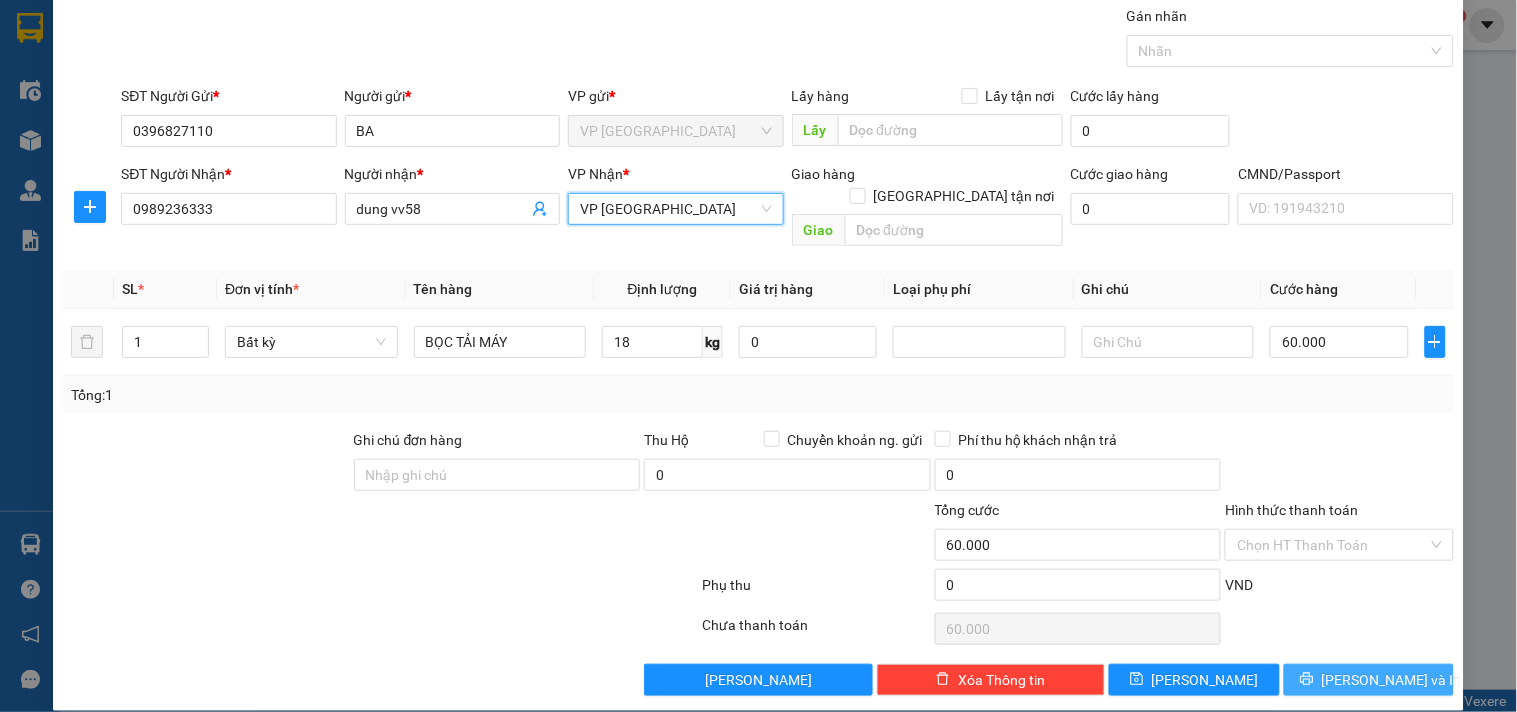 click on "[PERSON_NAME] và In" at bounding box center (1392, 680) 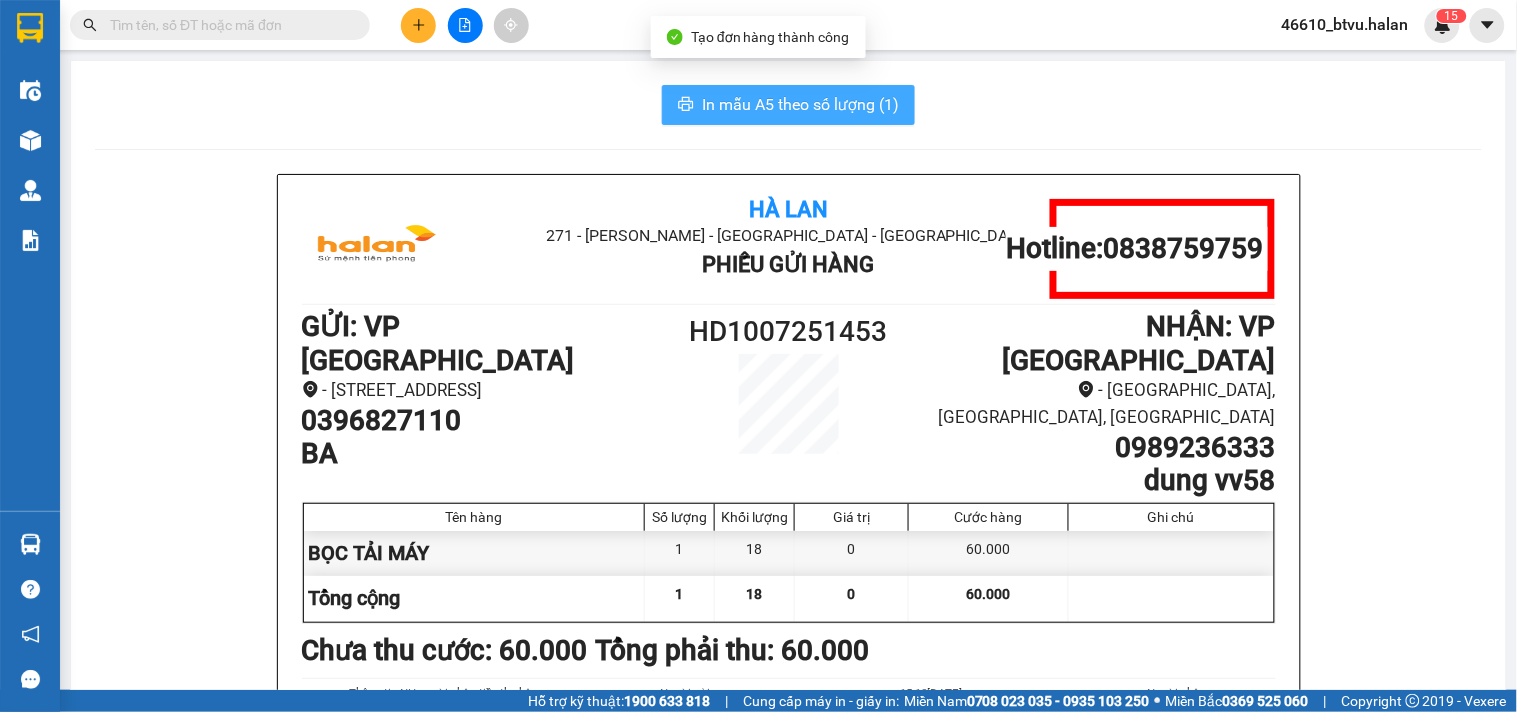 click on "In mẫu A5 theo số lượng
(1)" at bounding box center [800, 104] 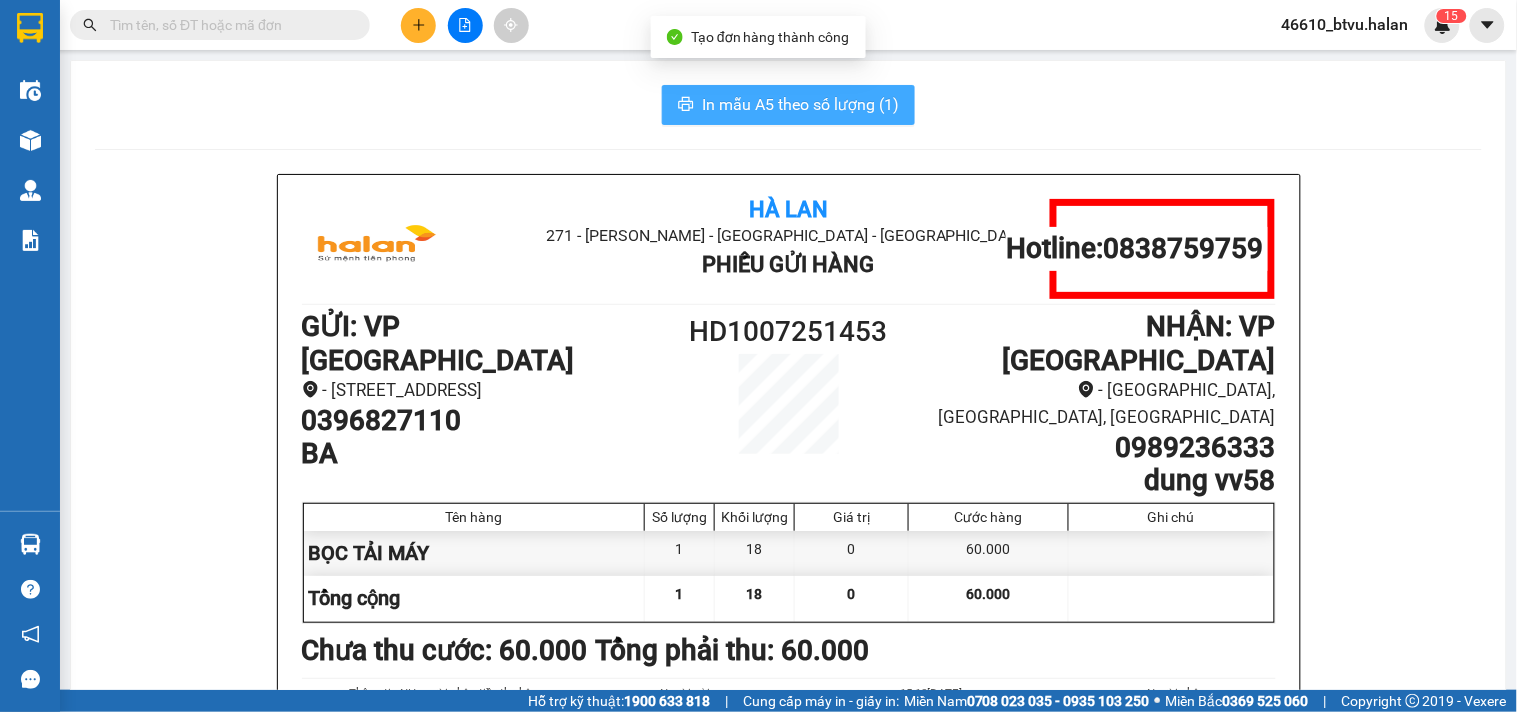 scroll, scrollTop: 0, scrollLeft: 0, axis: both 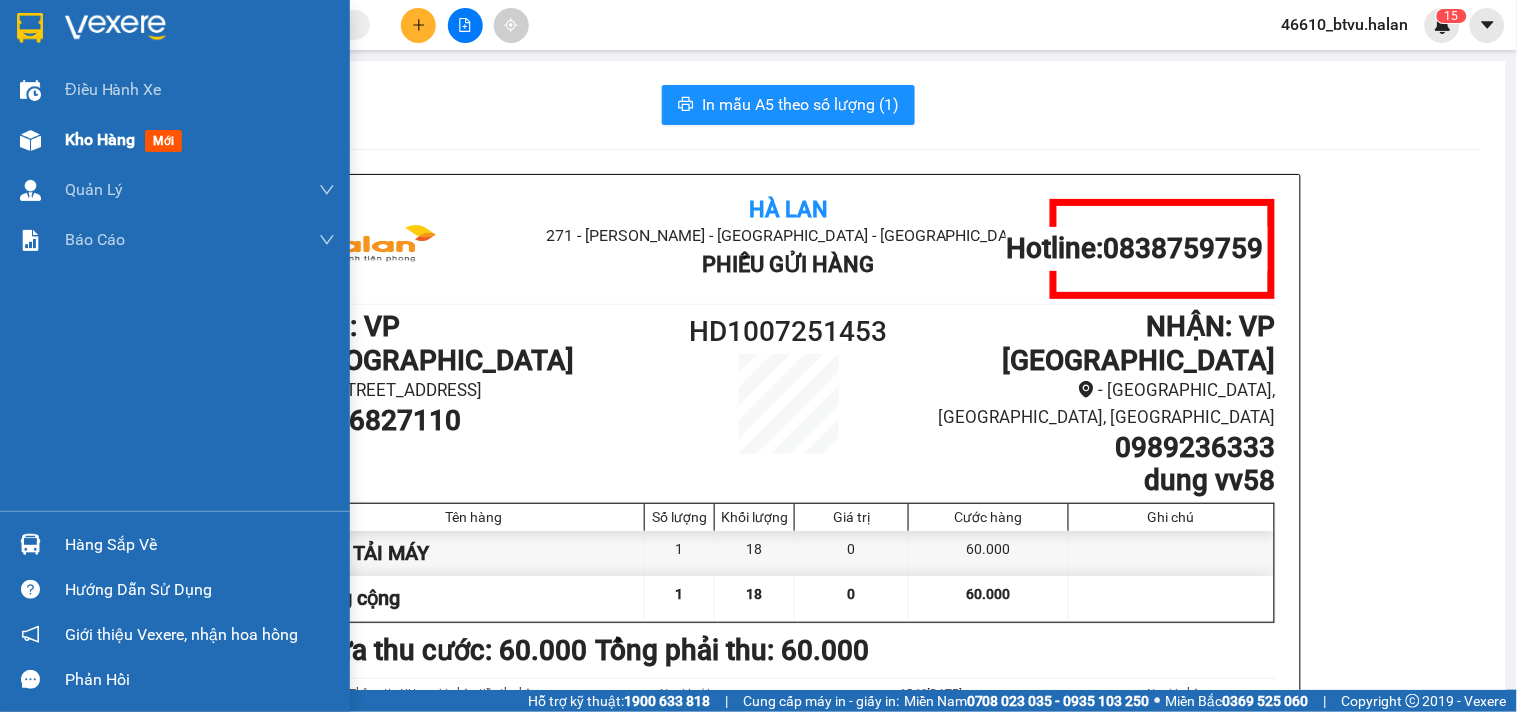 click on "Kho hàng mới" at bounding box center (175, 140) 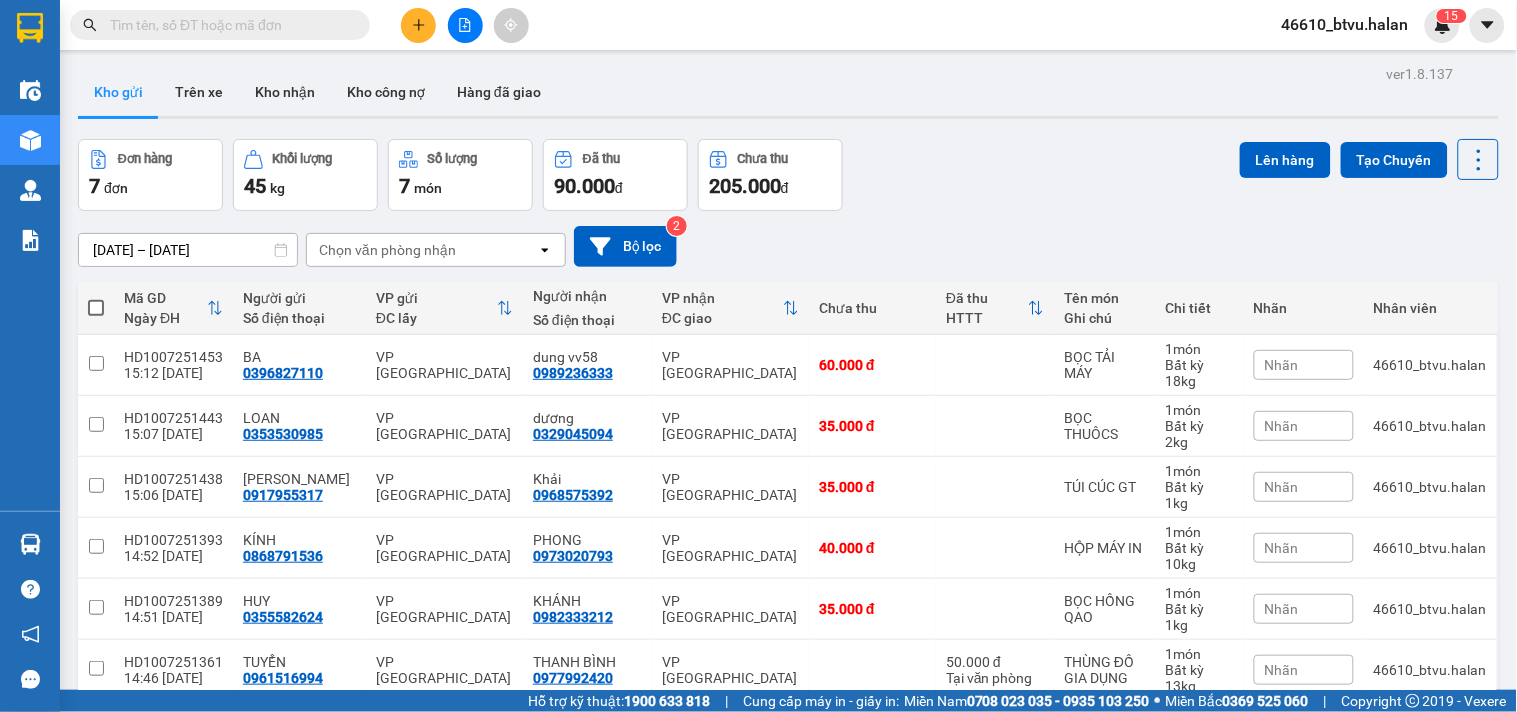 click at bounding box center [228, 25] 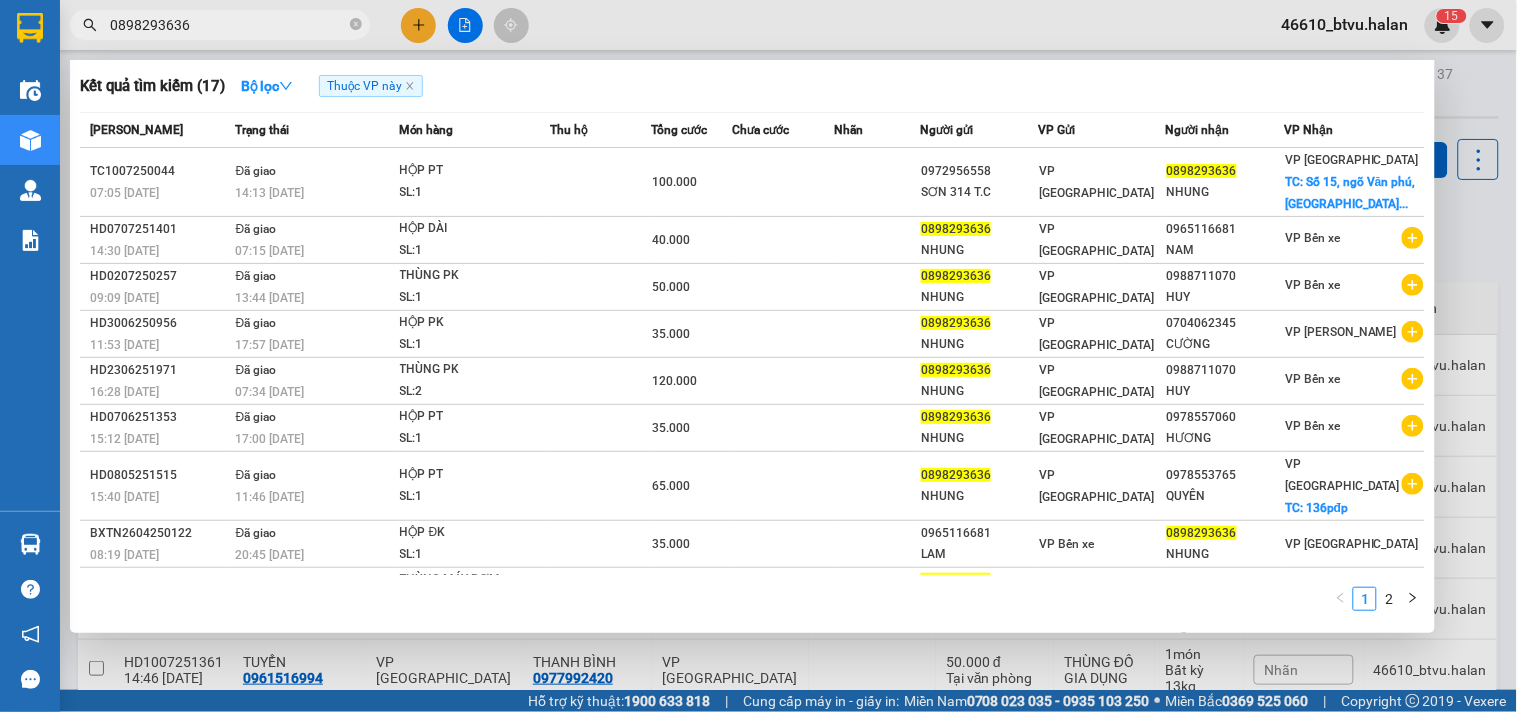 click on "0898293636" at bounding box center [228, 25] 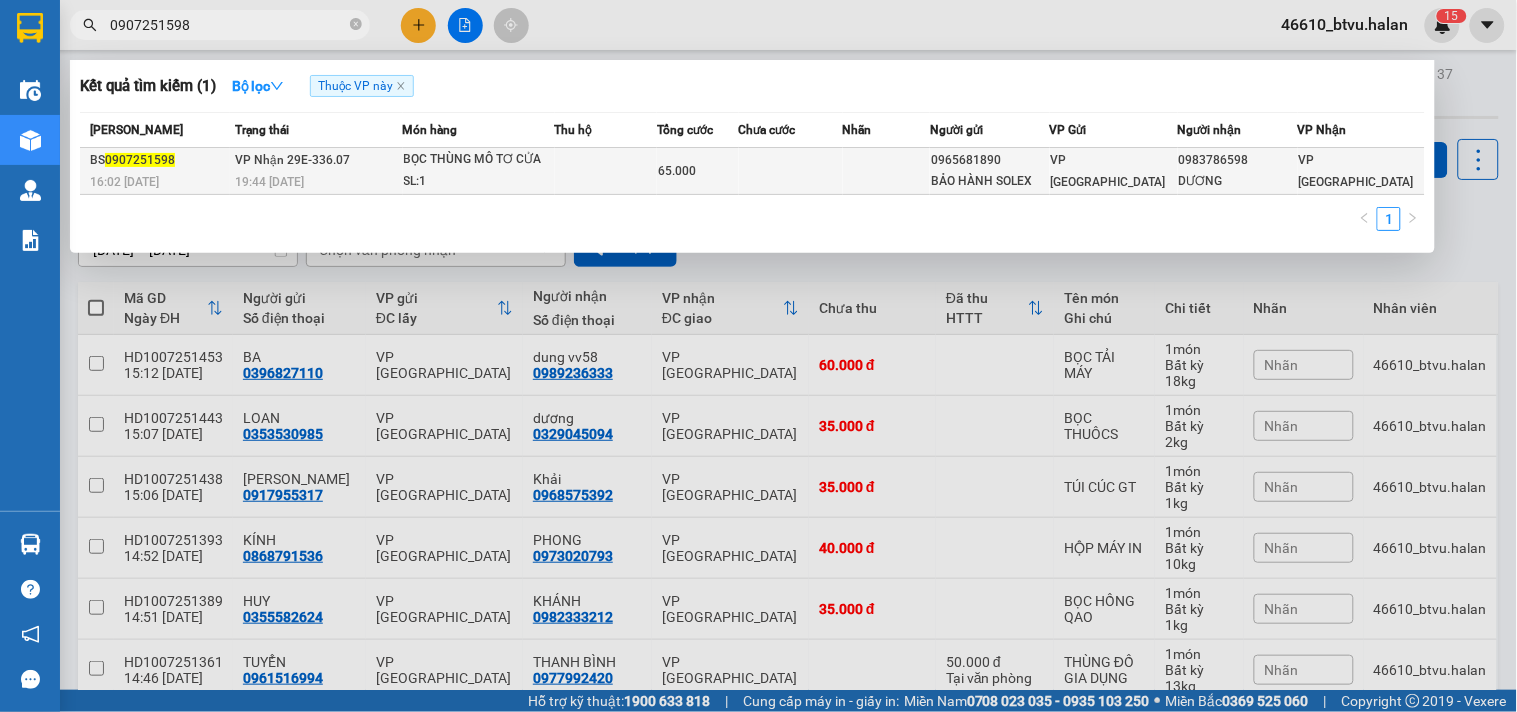type on "0907251598" 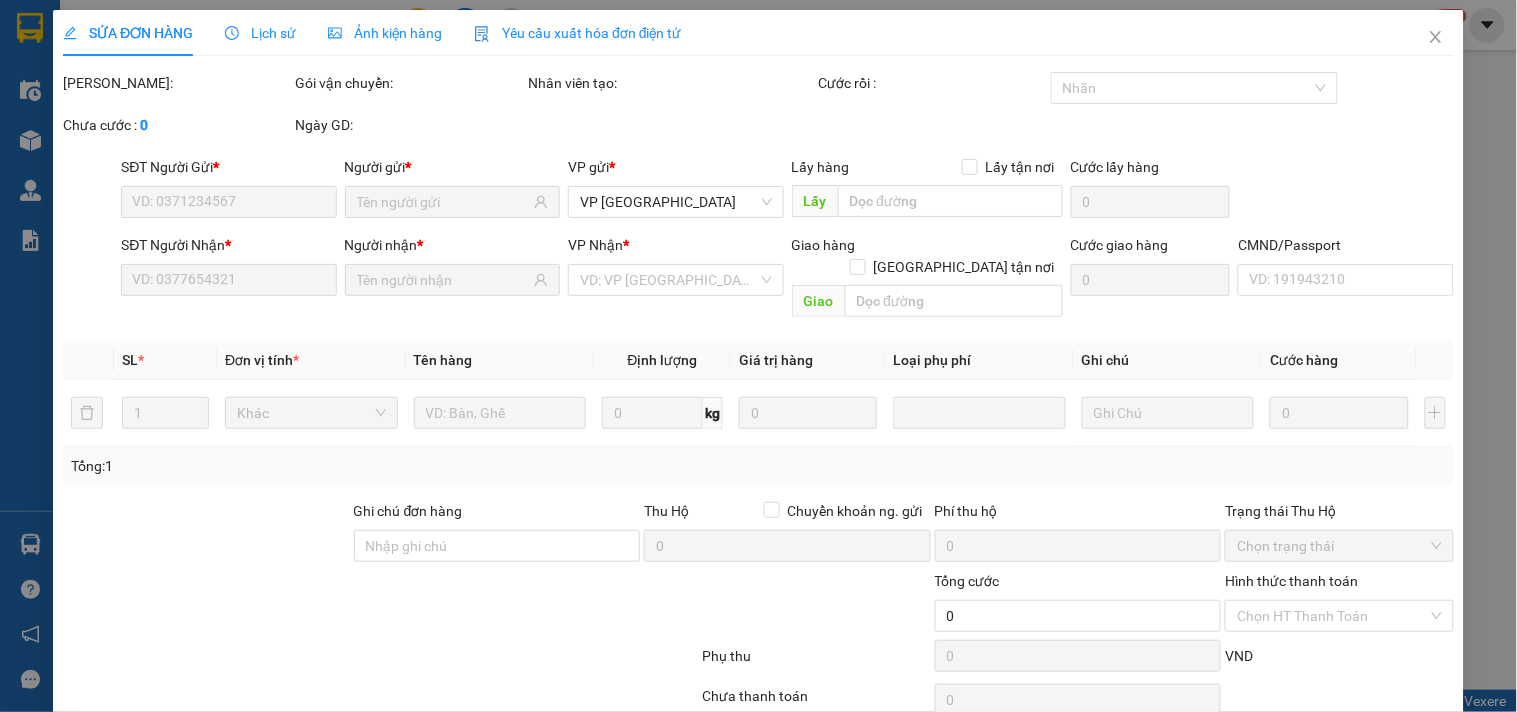 scroll, scrollTop: 72, scrollLeft: 0, axis: vertical 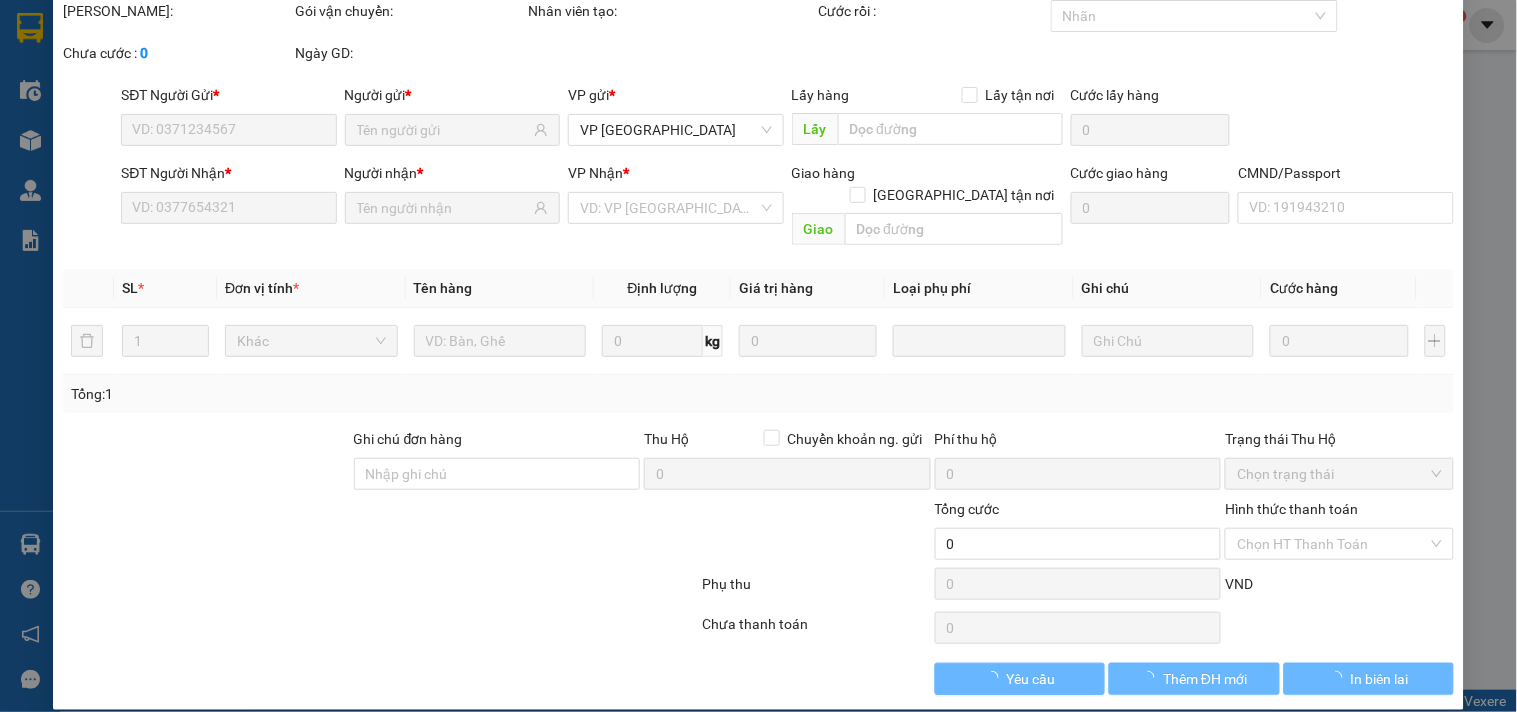 type on "0965681890" 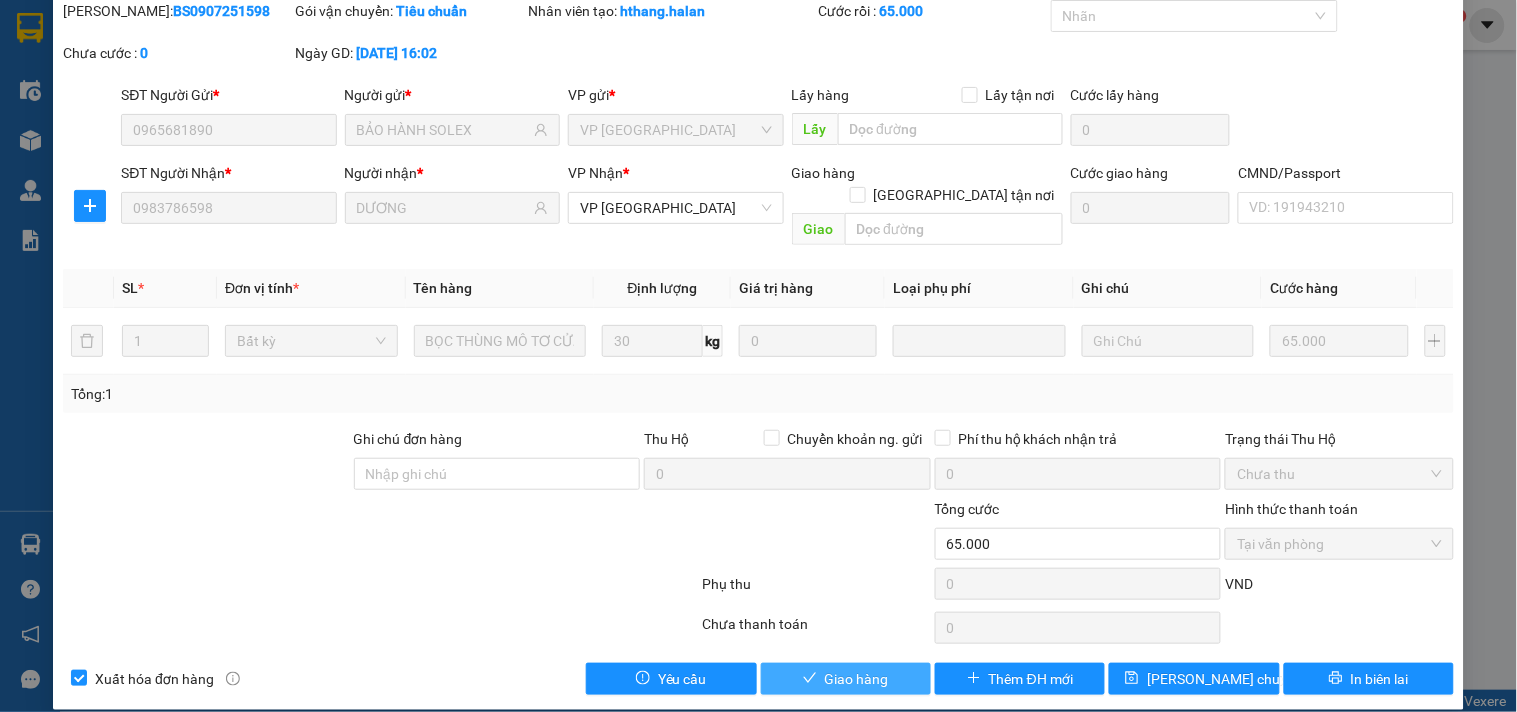 click on "Giao hàng" at bounding box center (857, 679) 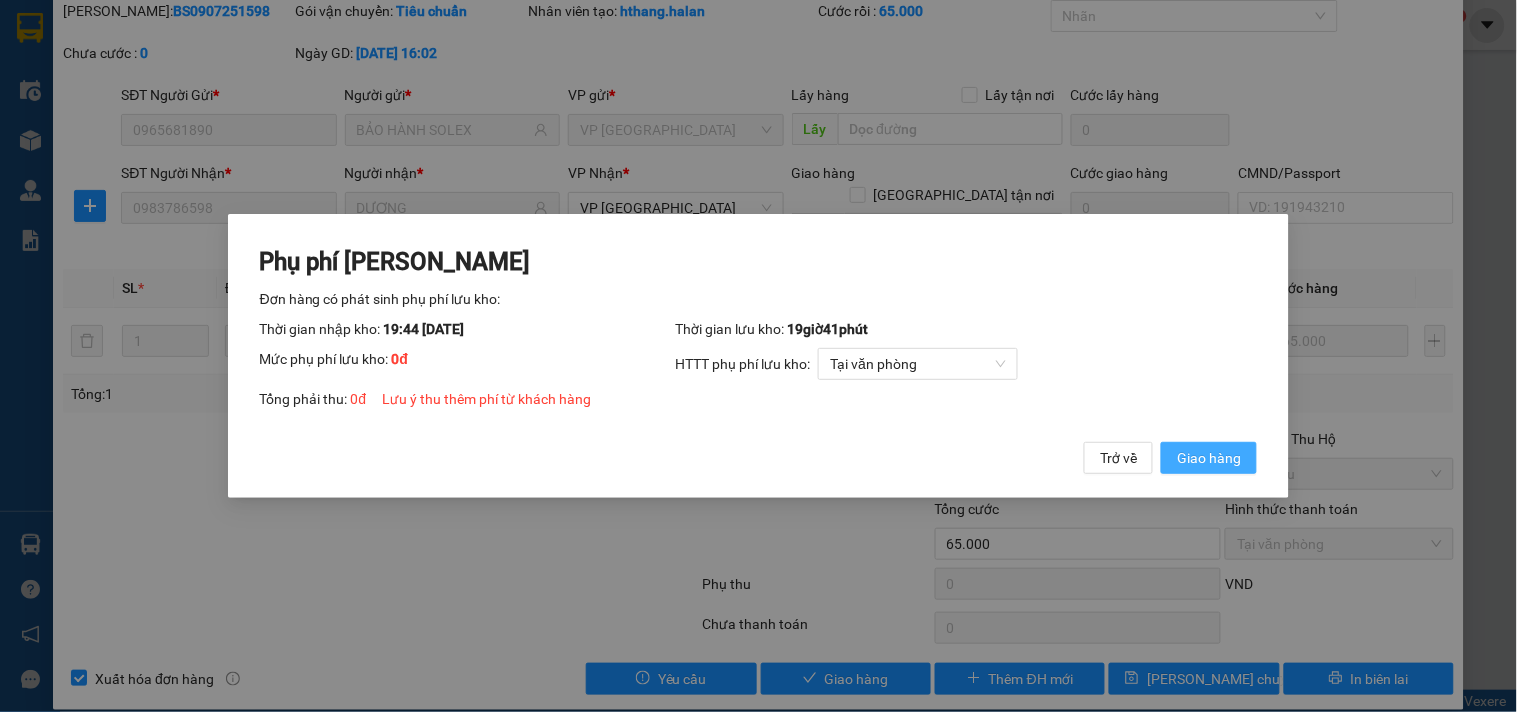 click on "Giao hàng" at bounding box center (1209, 458) 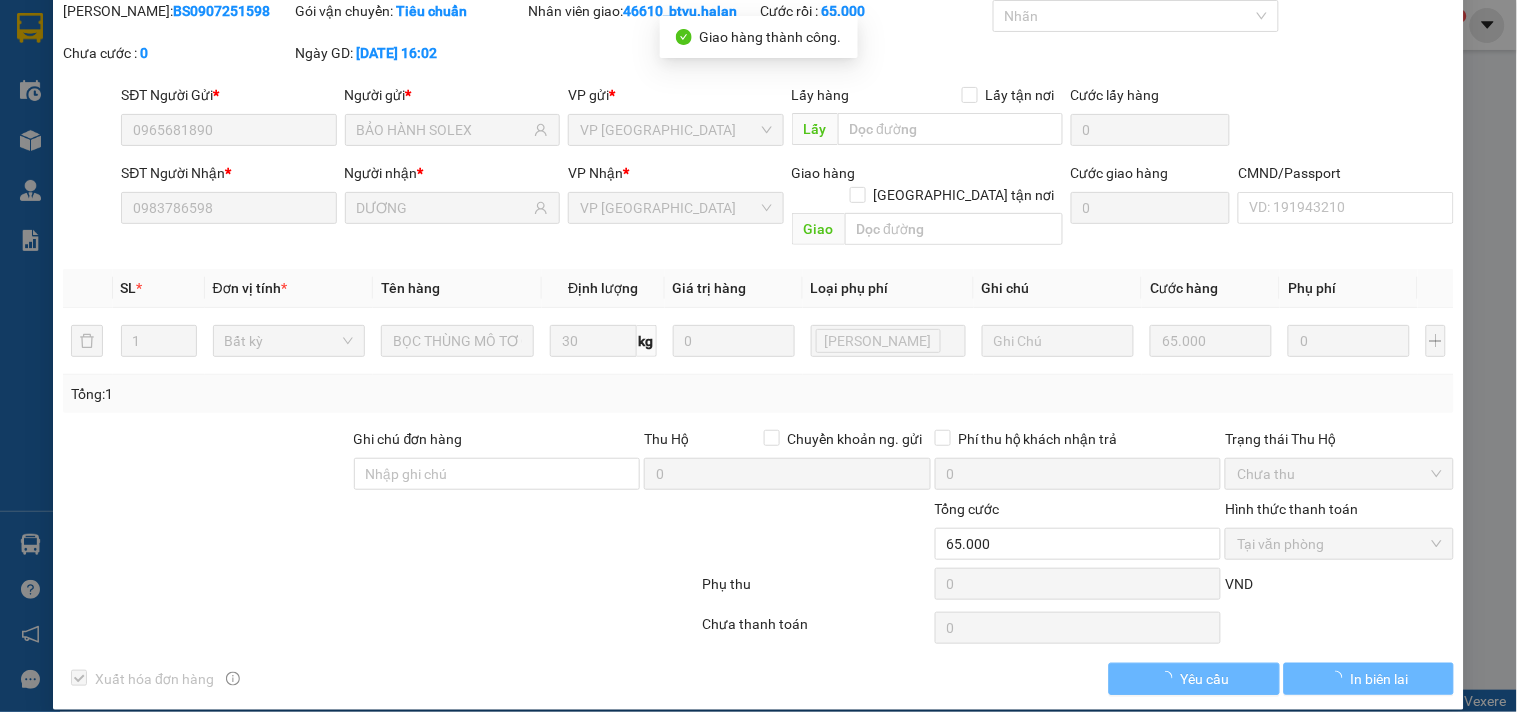 scroll, scrollTop: 0, scrollLeft: 0, axis: both 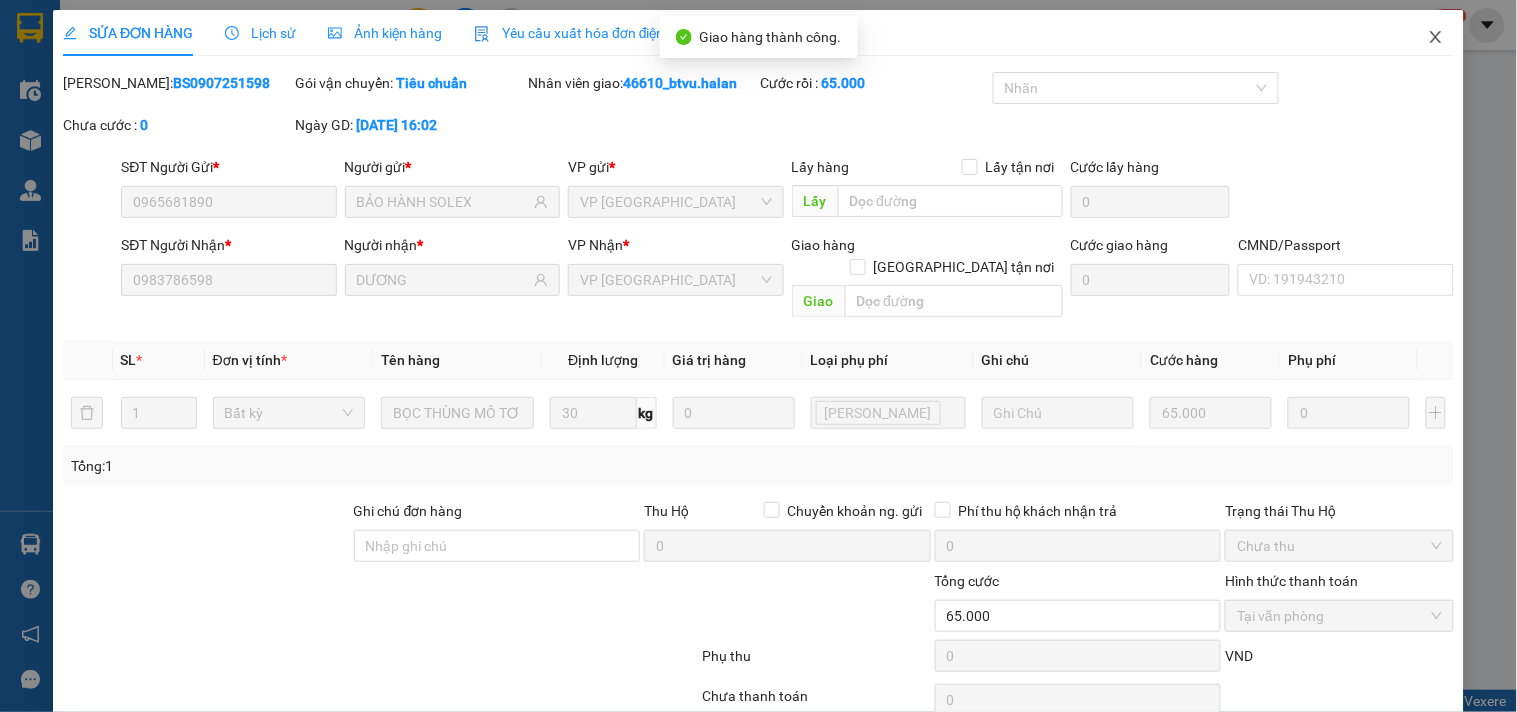 click 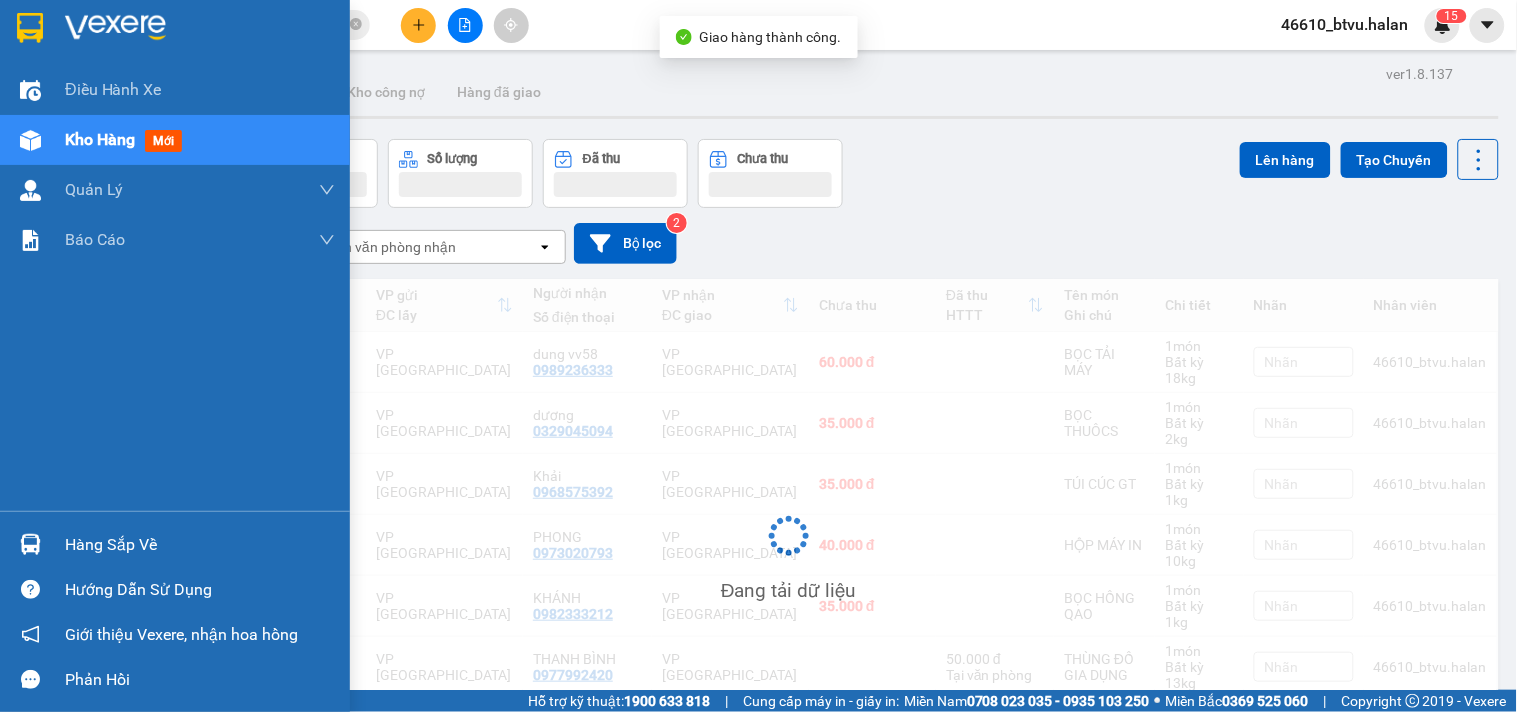 click at bounding box center (30, 140) 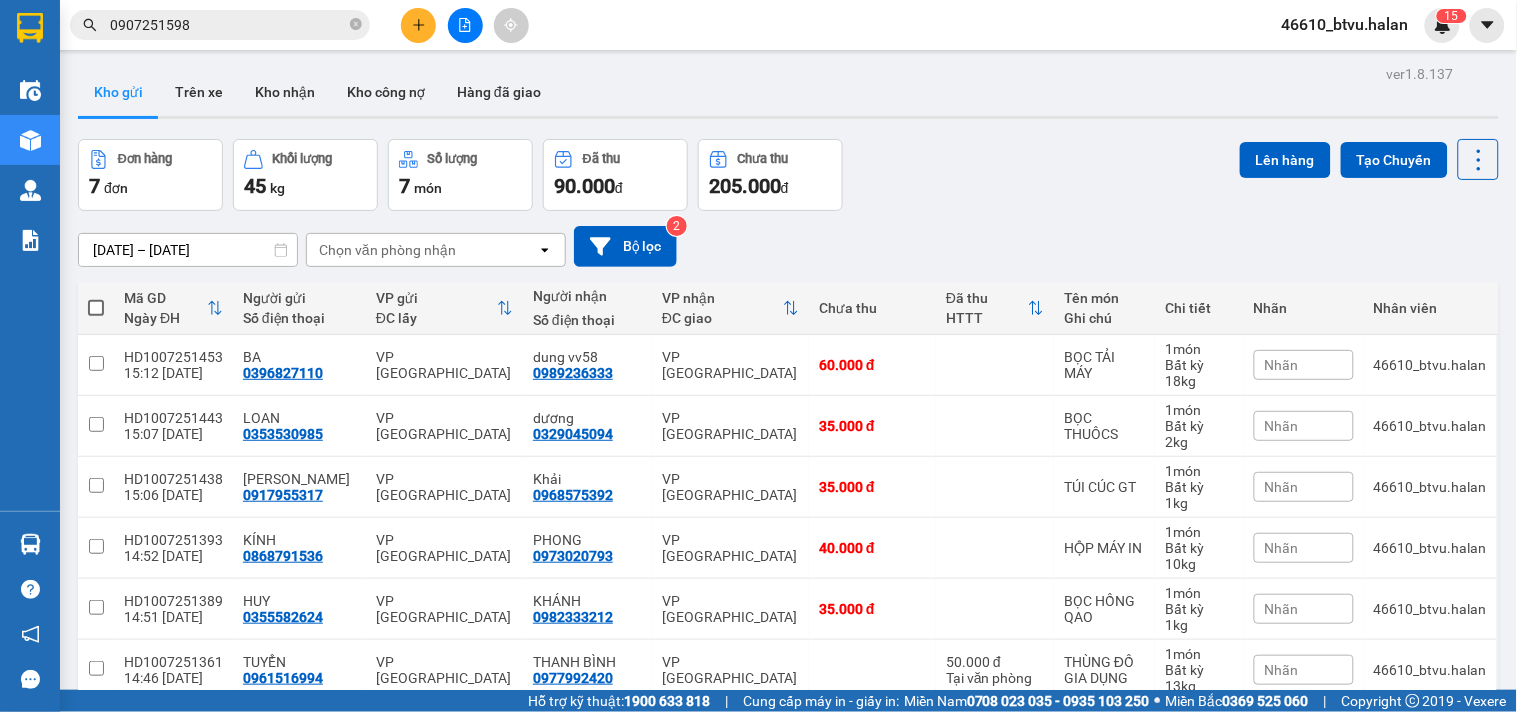 click at bounding box center [96, 308] 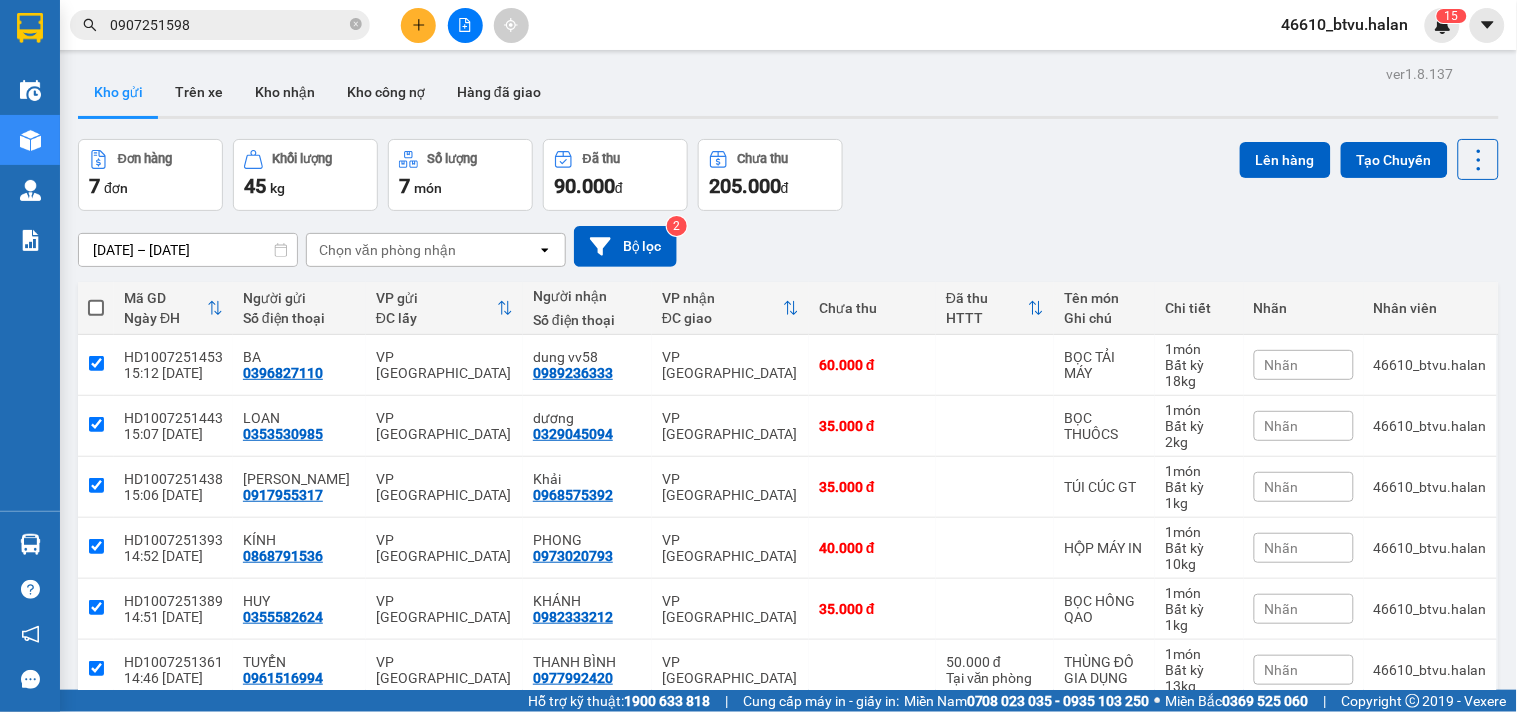 checkbox on "true" 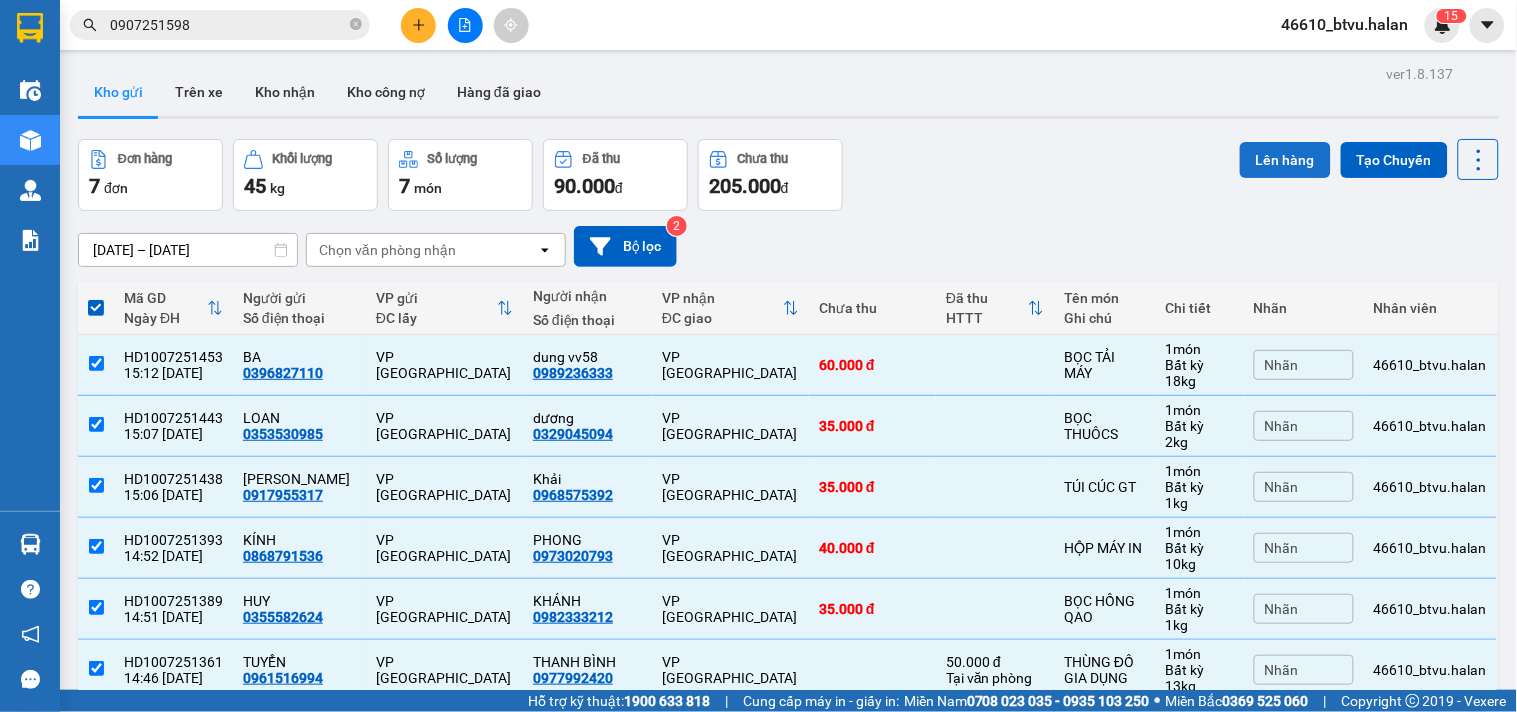 click on "Lên hàng" at bounding box center [1285, 160] 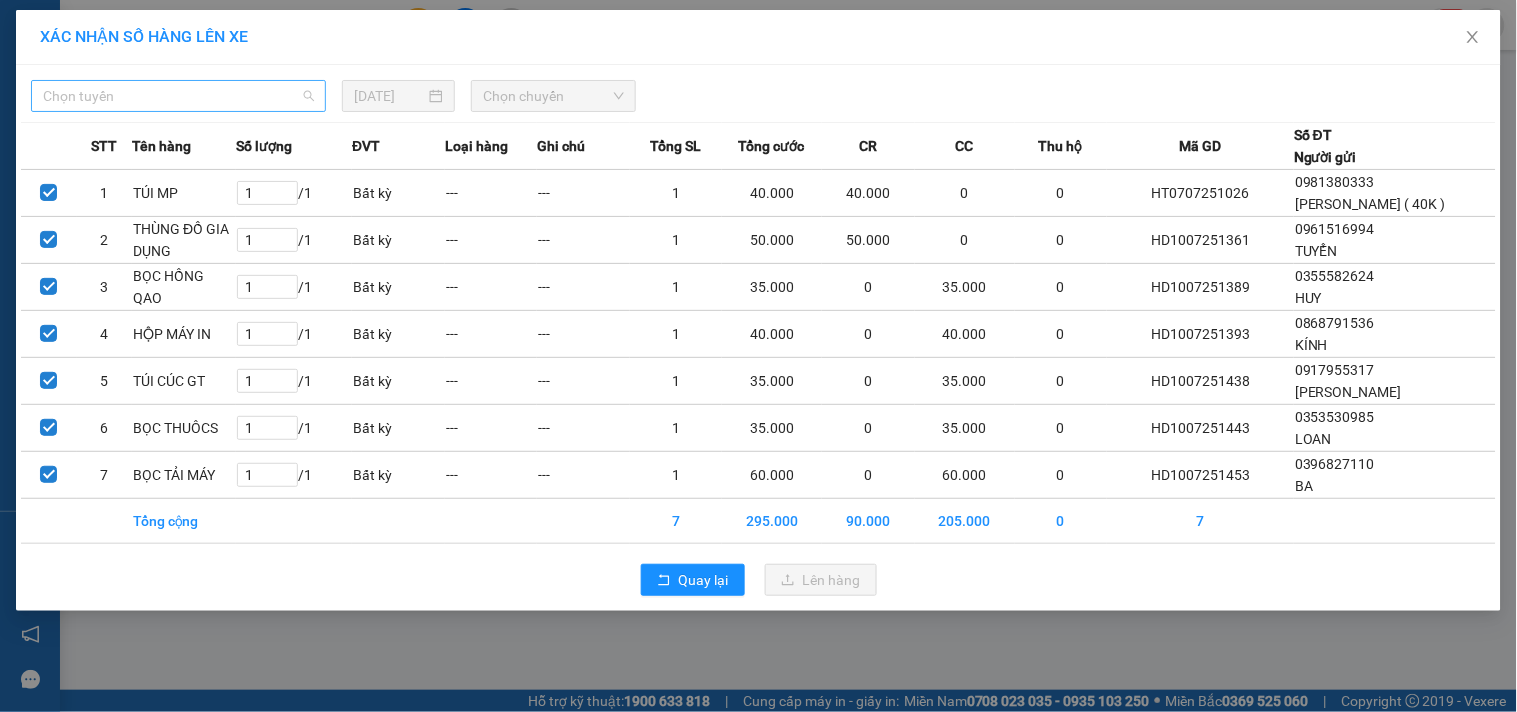 click on "Chọn tuyến" at bounding box center (178, 96) 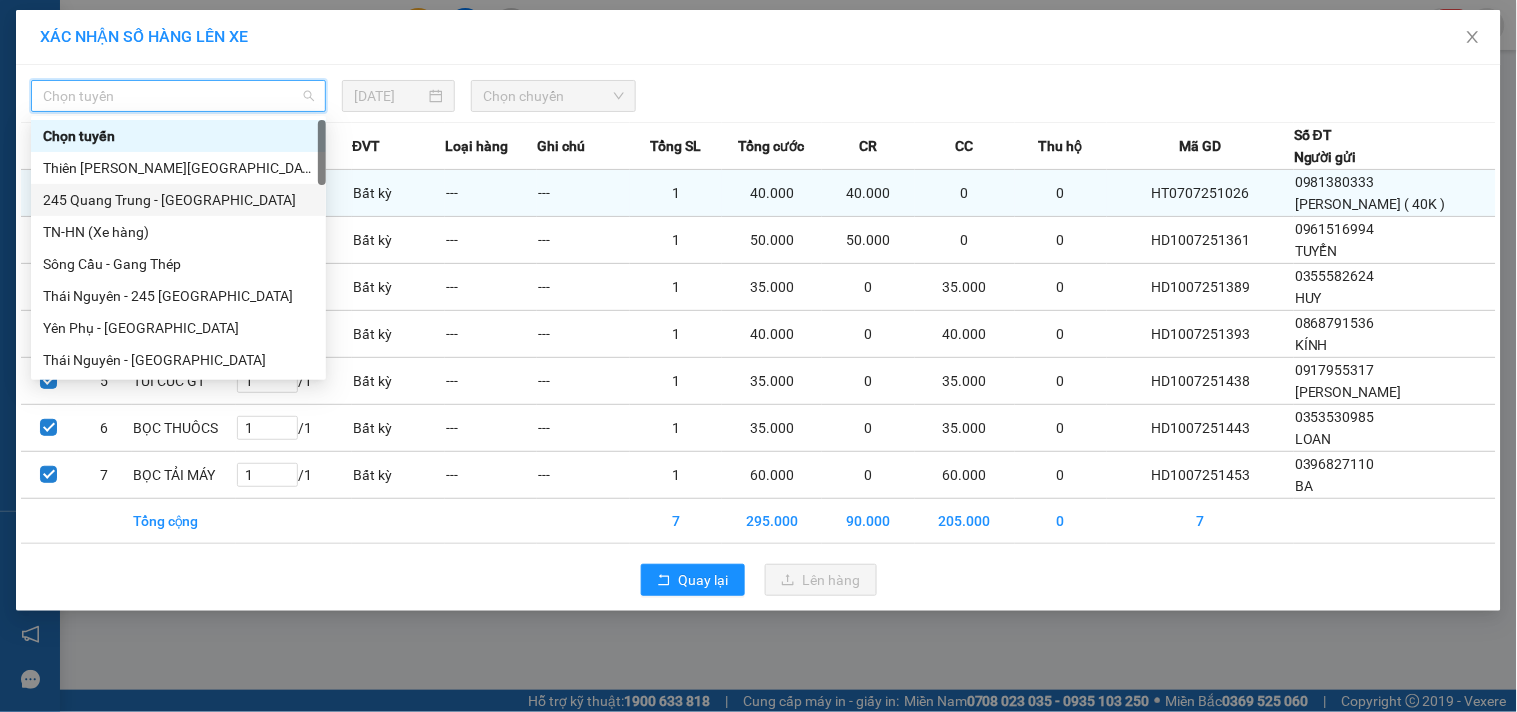 click on "245 Quang Trung - [GEOGRAPHIC_DATA]" at bounding box center (178, 200) 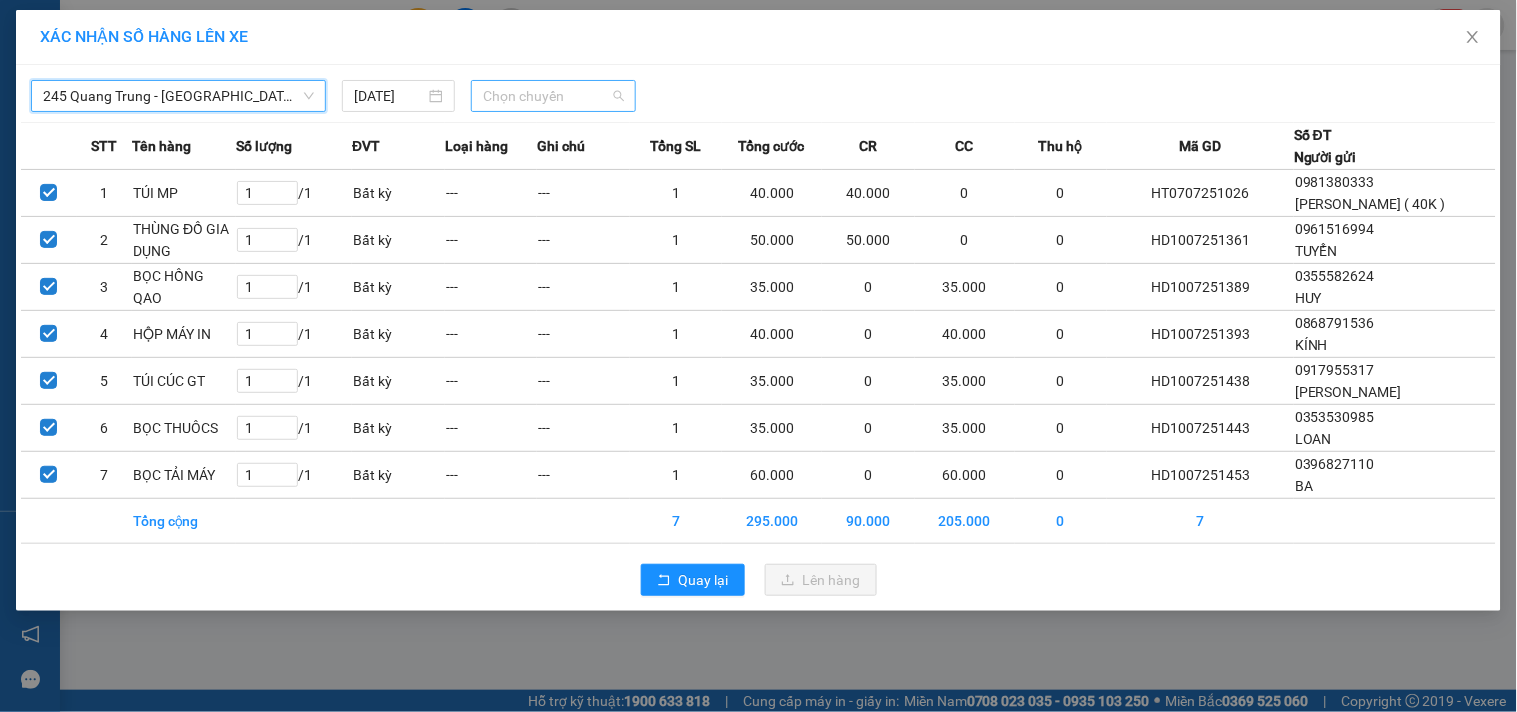click on "Chọn chuyến" at bounding box center (553, 96) 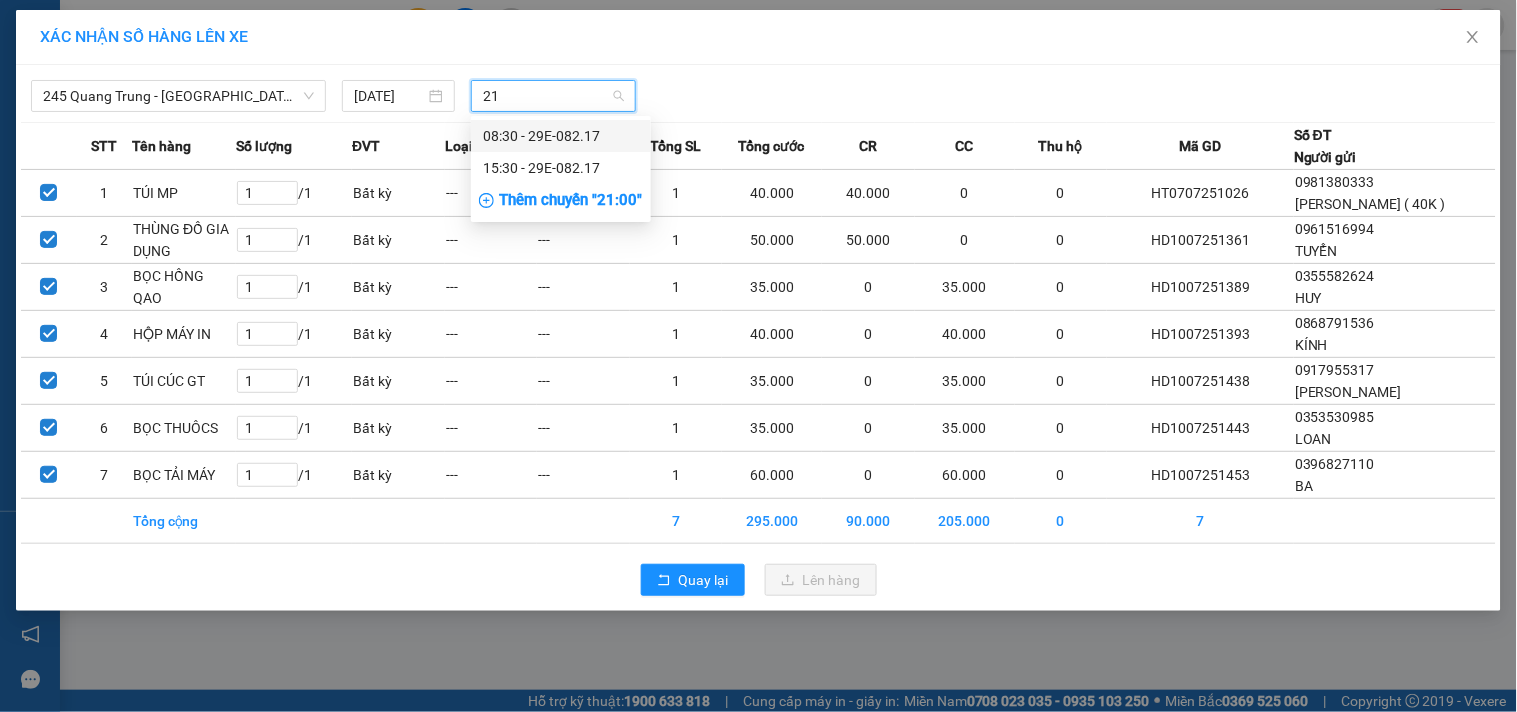 type on "217" 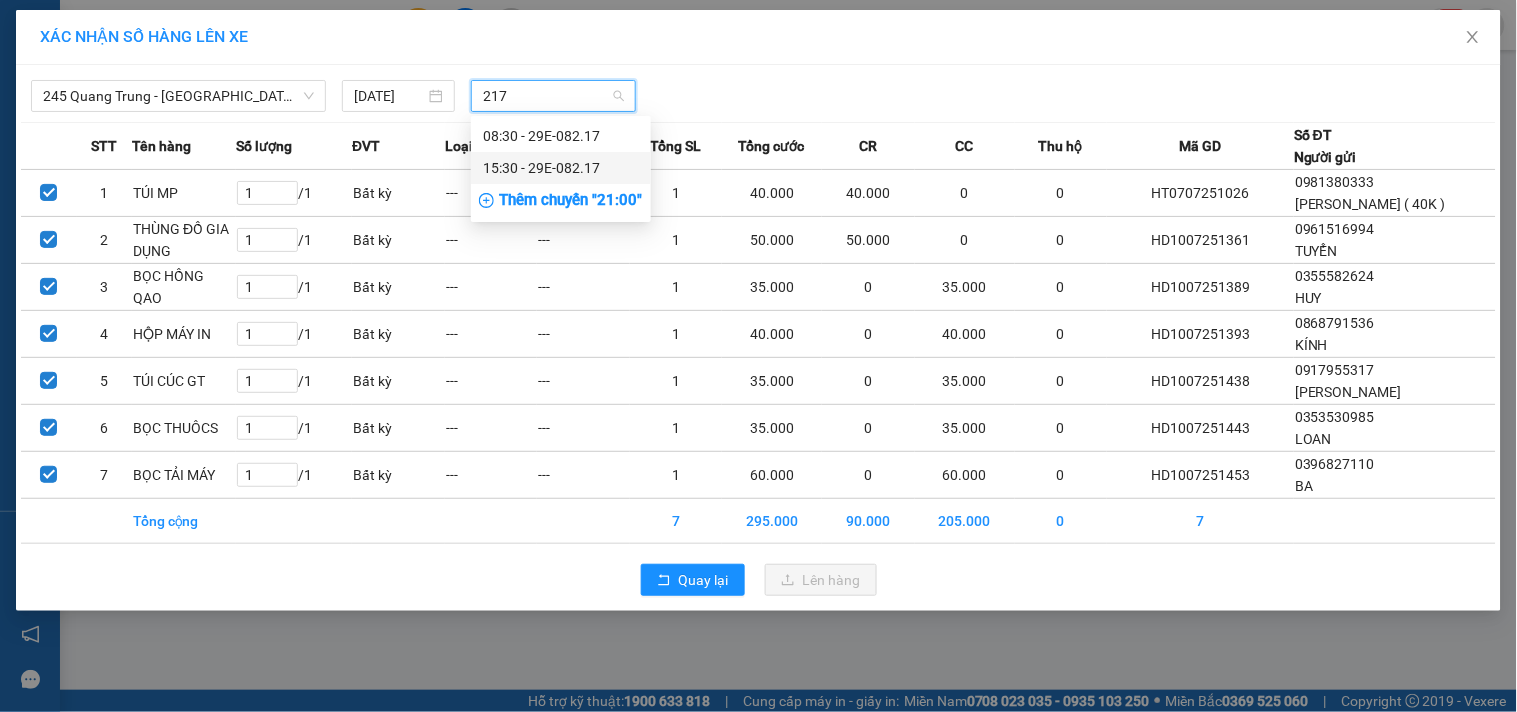 click on "15:30     - 29E-082.17" at bounding box center (561, 168) 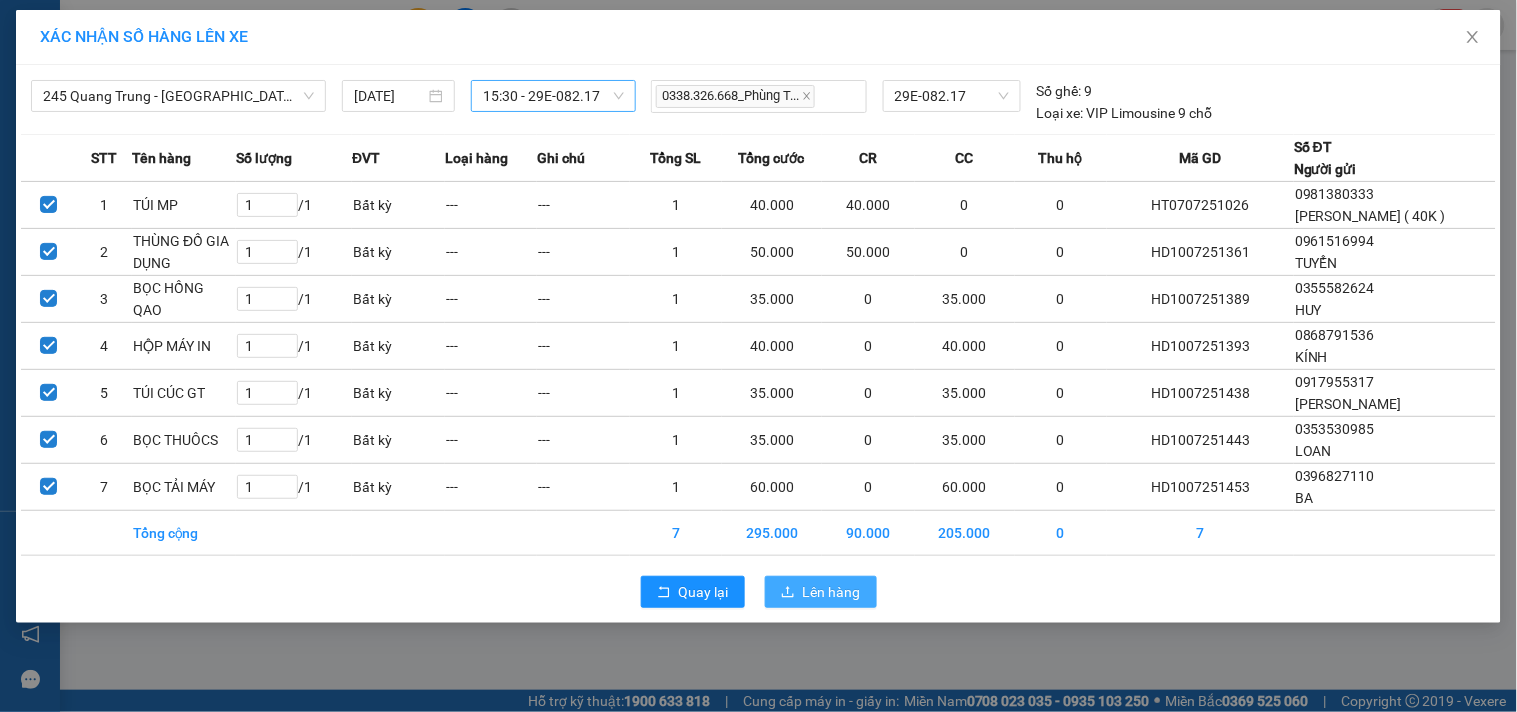 click on "Lên hàng" at bounding box center [821, 592] 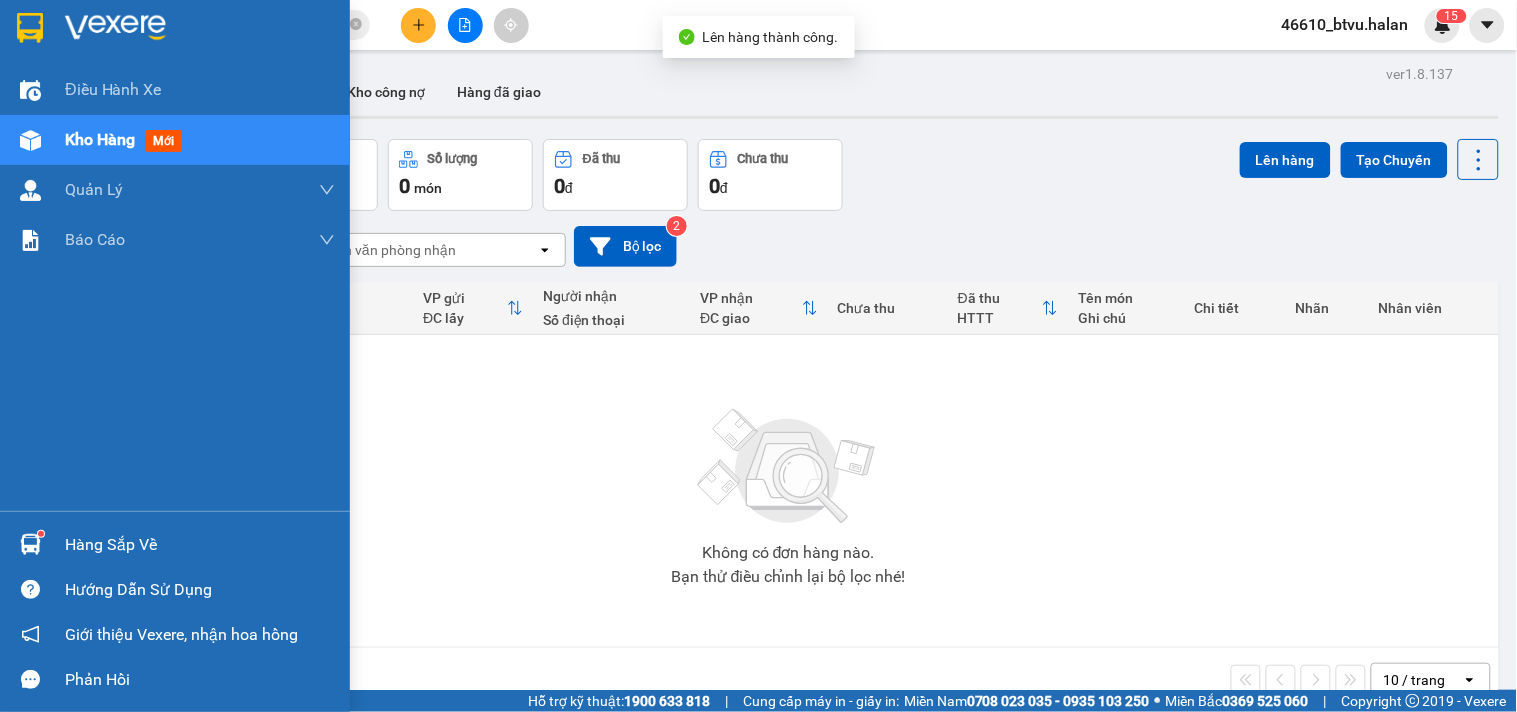 click at bounding box center [30, 544] 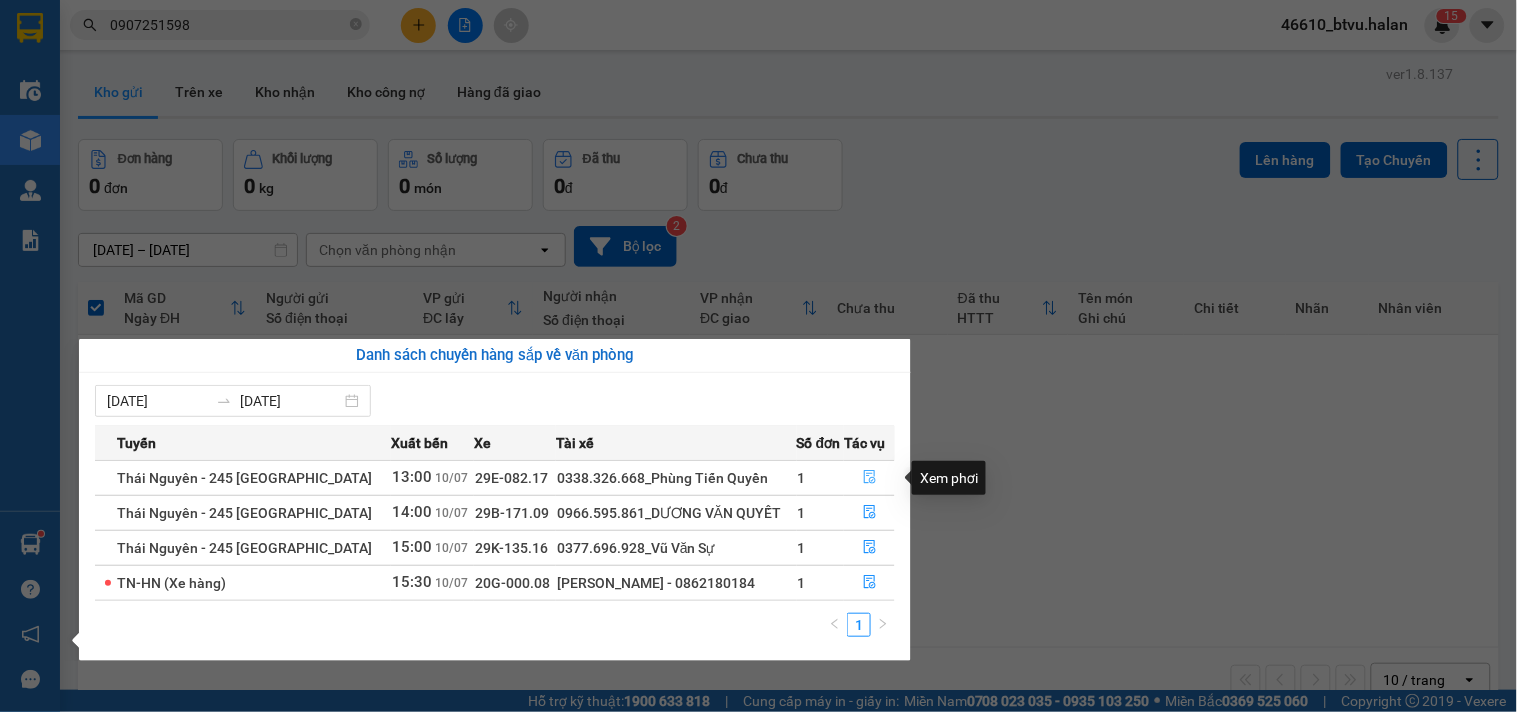 click at bounding box center (869, 478) 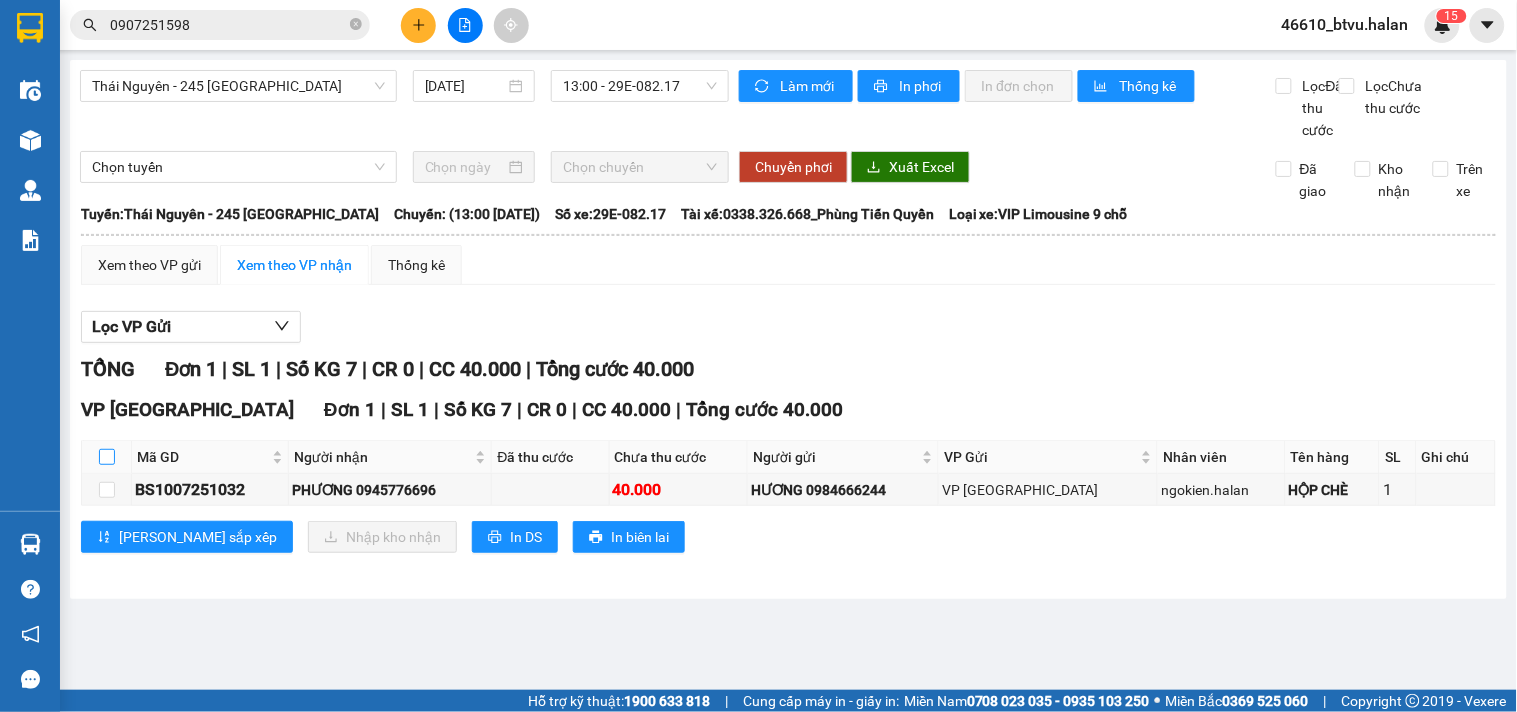 click at bounding box center [107, 457] 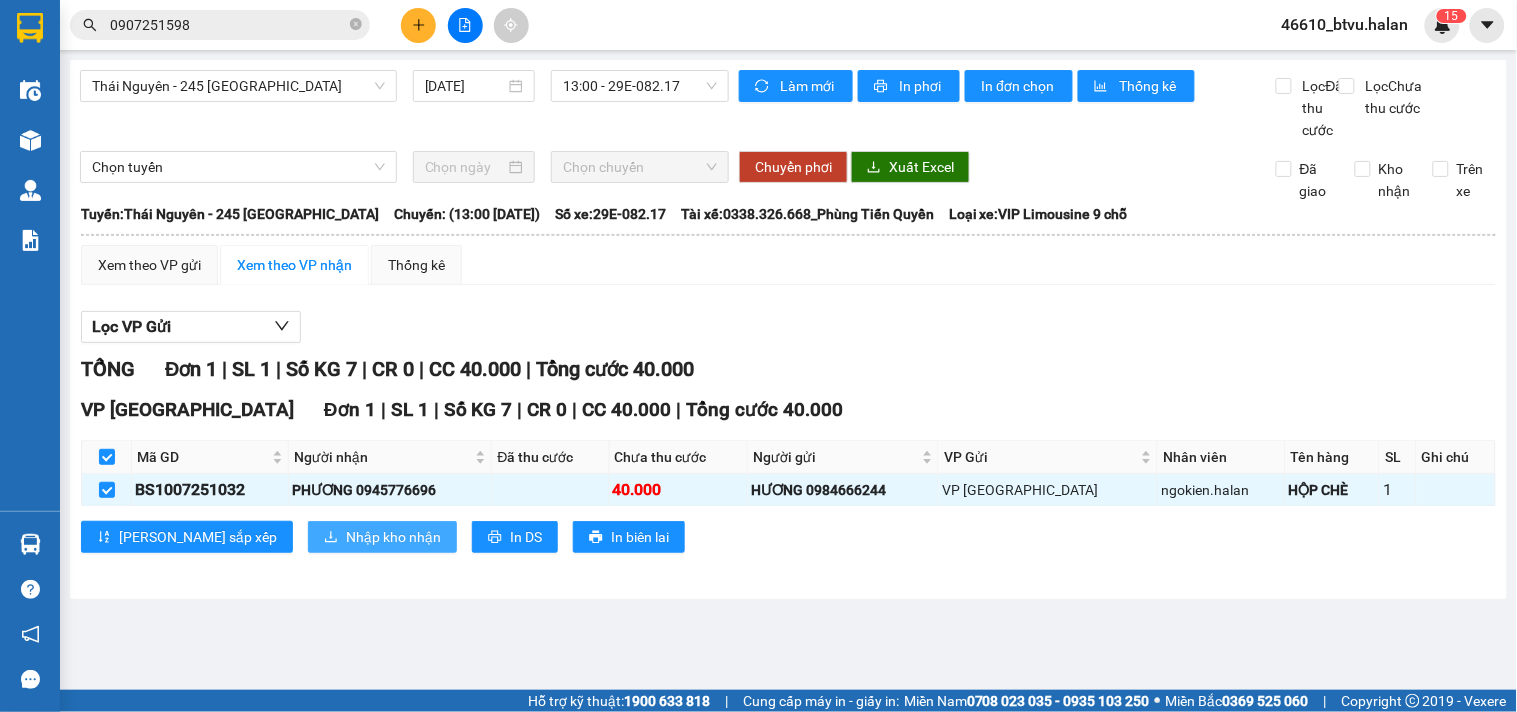 click on "Nhập kho nhận" at bounding box center (382, 537) 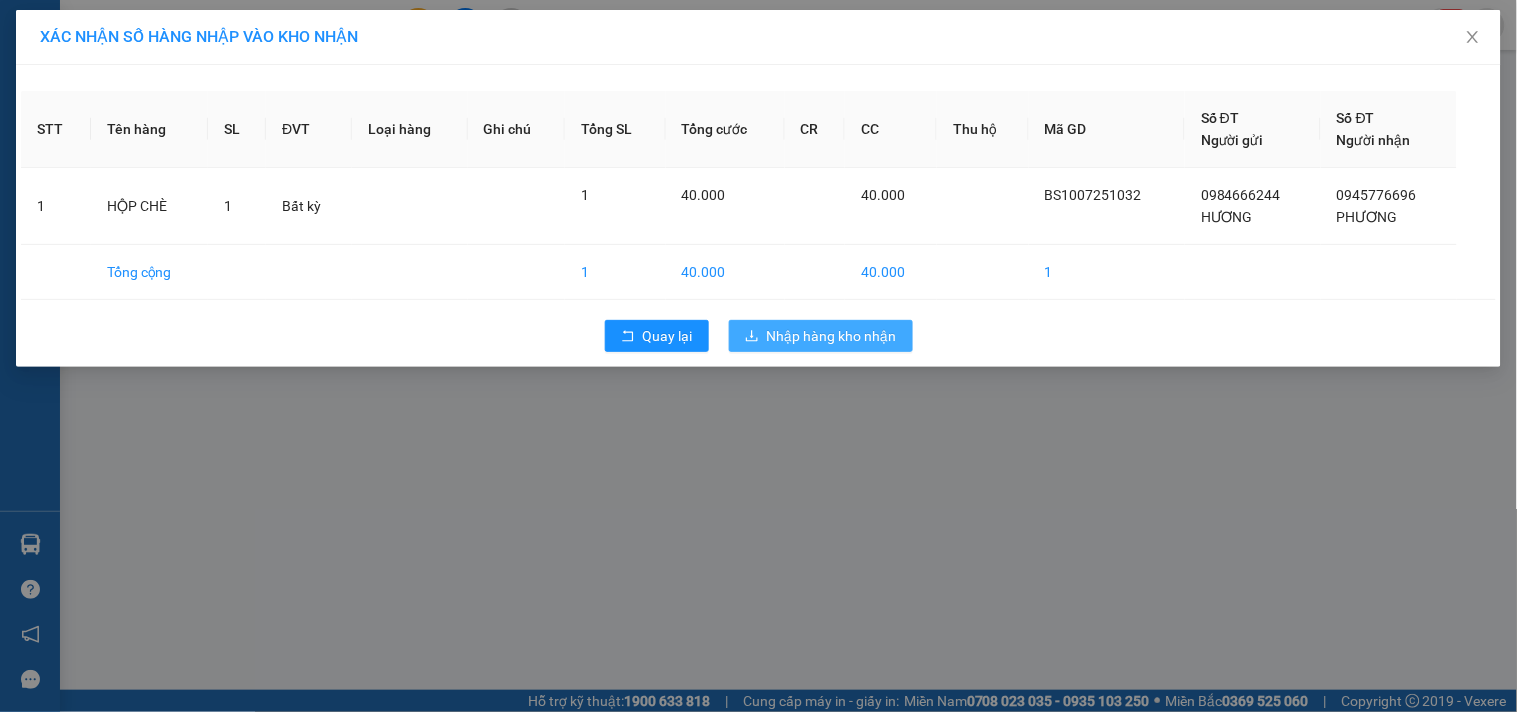 click on "Nhập hàng kho nhận" at bounding box center (832, 336) 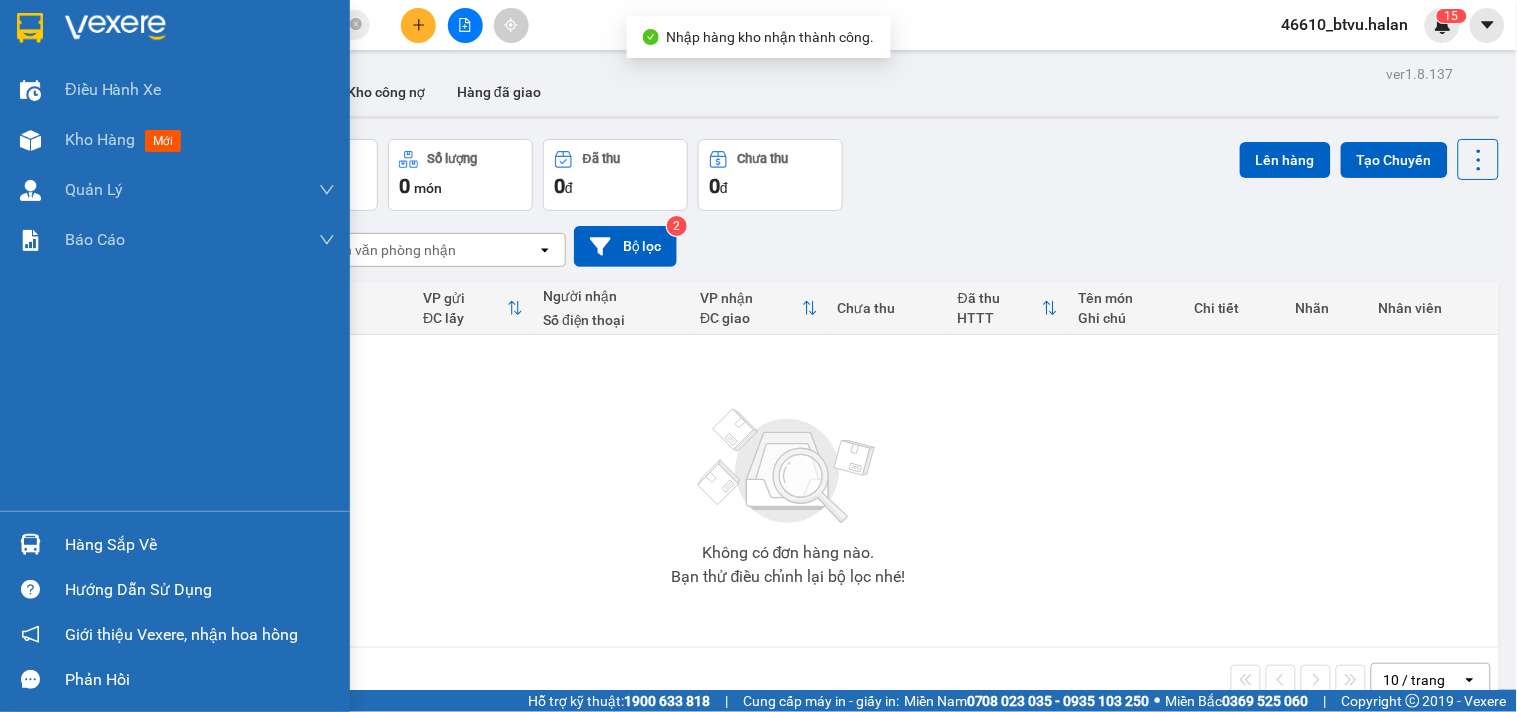 click on "Hàng sắp về" at bounding box center [200, 545] 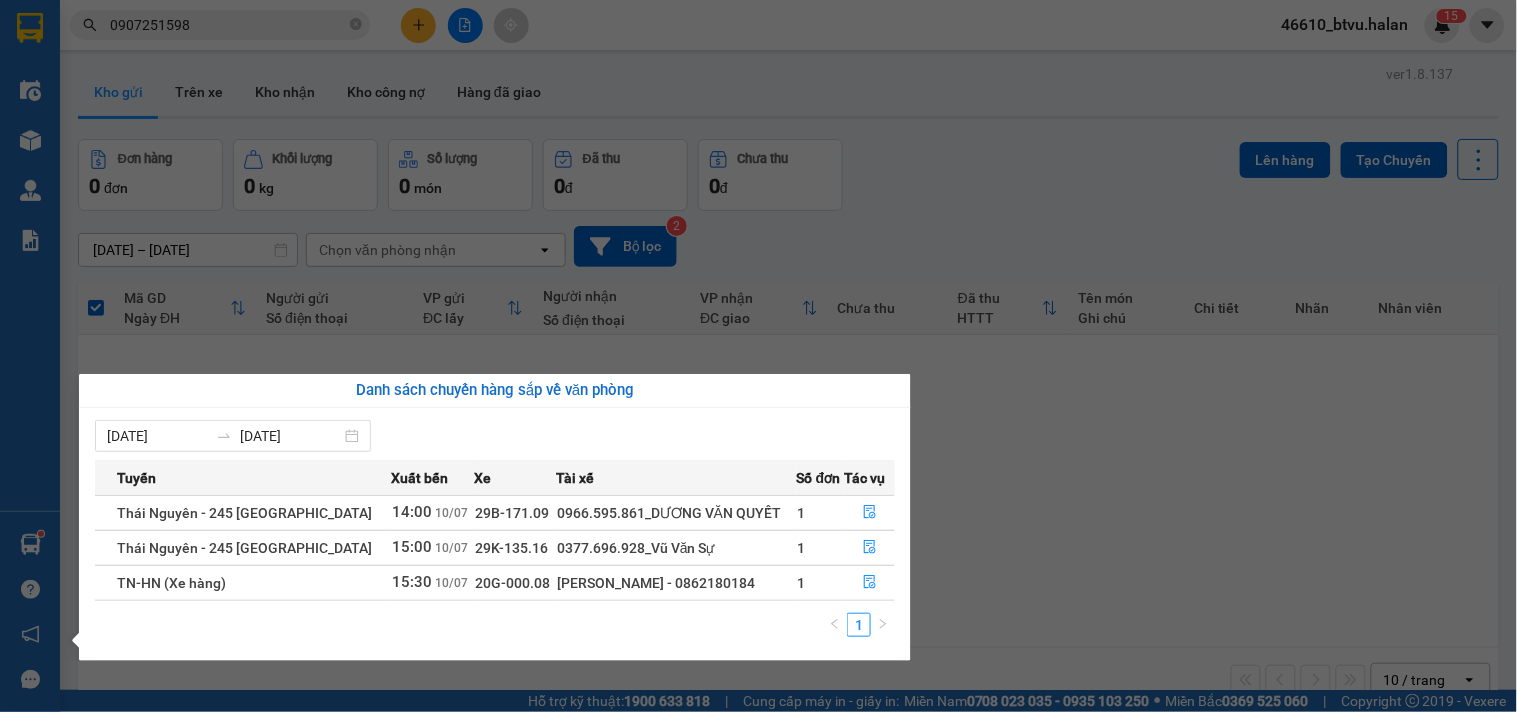 click on "Kết quả tìm kiếm ( 1 )  Bộ lọc  Thuộc VP này Mã ĐH Trạng thái Món hàng Thu hộ Tổng cước Chưa cước Nhãn Người gửi VP Gửi Người nhận VP Nhận BS 0907251598 16:02 - 09/07 VP Nhận   29E-336.07 19:44 - 09/07 BỌC THÙNG MÔ TƠ CỬA SL:  1 65.000 0965681890 BẢO HÀNH SOLEX VP Bắc Sơn 0983786598 DƯƠNG  VP Hà Đông 1 0907251598 46610_btvu.halan 1 5     Điều hành xe     Kho hàng mới     Quản Lý Quản lý chuyến Quản lý kiểm kho     Báo cáo 12. Thống kê đơn đối tác 2. Doanh thu thực tế theo từng văn phòng 4. Thống kê đơn hàng theo văn phòng Hàng sắp về Hướng dẫn sử dụng Giới thiệu Vexere, nhận hoa hồng Phản hồi Phần mềm hỗ trợ bạn tốt chứ? ver  1.8.137 Kho gửi Trên xe Kho nhận Kho công nợ Hàng đã giao Đơn hàng 0 đơn Khối lượng 0 kg Số lượng 0 món Đã thu 0  đ Chưa thu 0  đ Lên hàng Tạo Chuyến 27/05/2025 – 10/07/2025 open Bộ lọc 2 HTTT" at bounding box center (758, 356) 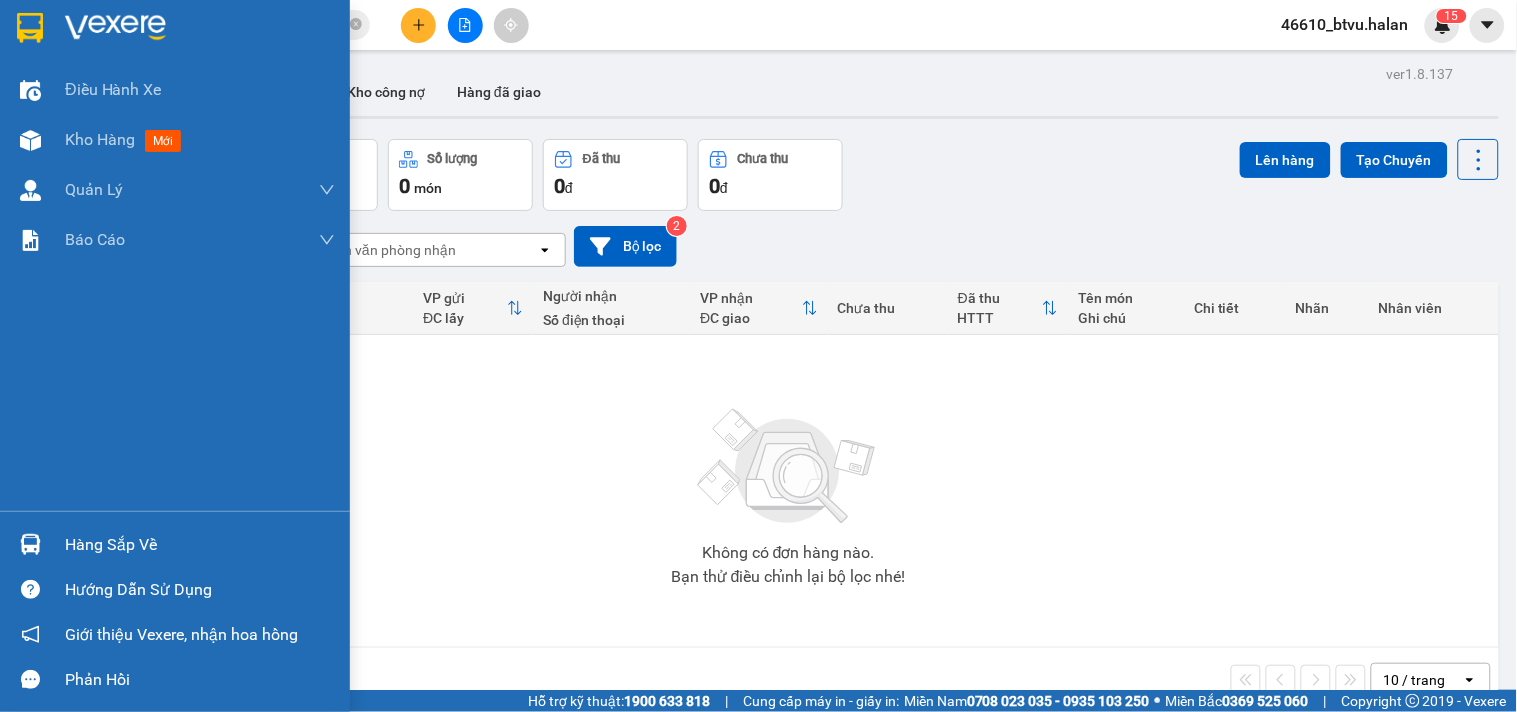 click on "Hàng sắp về" at bounding box center [175, 544] 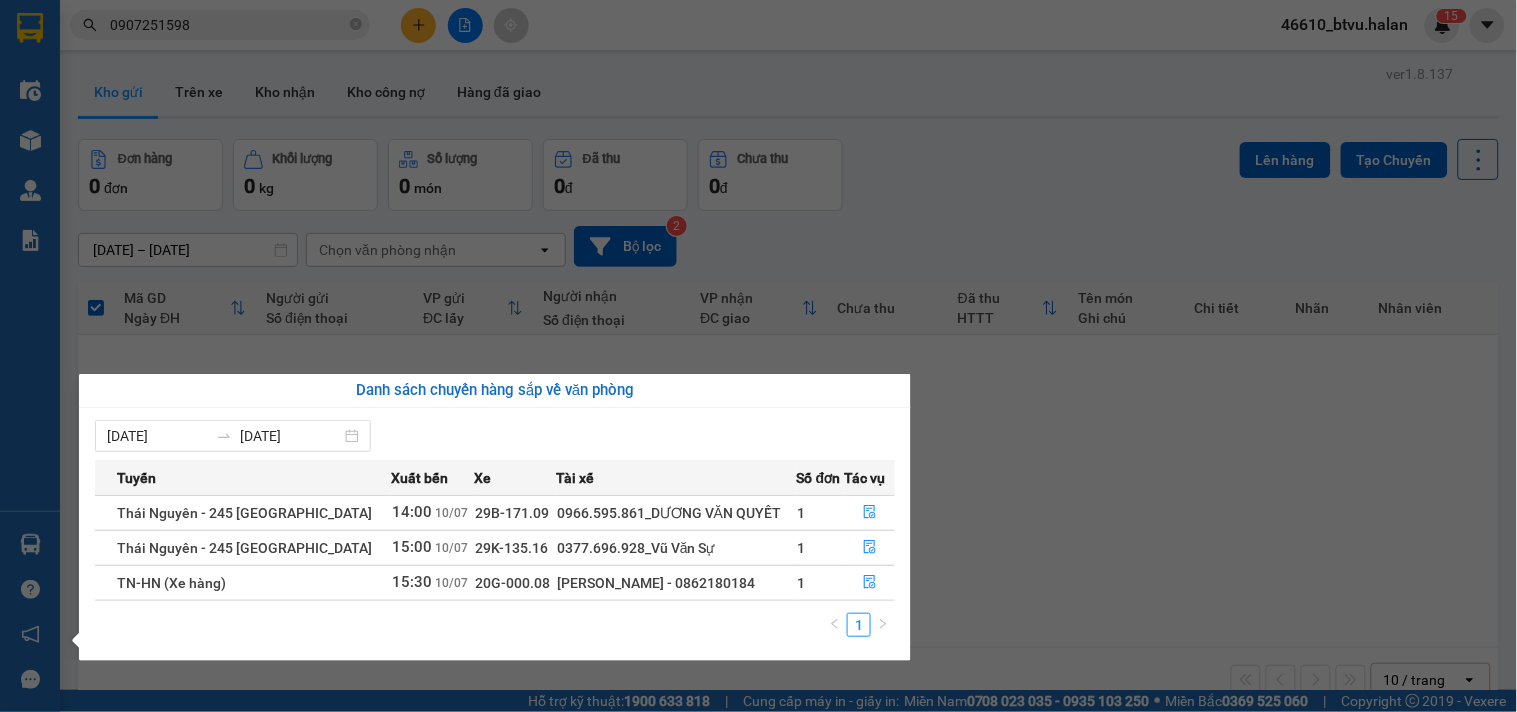 click on "Kết quả tìm kiếm ( 1 )  Bộ lọc  Thuộc VP này Mã ĐH Trạng thái Món hàng Thu hộ Tổng cước Chưa cước Nhãn Người gửi VP Gửi Người nhận VP Nhận BS 0907251598 16:02 - 09/07 VP Nhận   29E-336.07 19:44 - 09/07 BỌC THÙNG MÔ TƠ CỬA SL:  1 65.000 0965681890 BẢO HÀNH SOLEX VP Bắc Sơn 0983786598 DƯƠNG  VP Hà Đông 1 0907251598 46610_btvu.halan 1 5     Điều hành xe     Kho hàng mới     Quản Lý Quản lý chuyến Quản lý kiểm kho     Báo cáo 12. Thống kê đơn đối tác 2. Doanh thu thực tế theo từng văn phòng 4. Thống kê đơn hàng theo văn phòng Hàng sắp về Hướng dẫn sử dụng Giới thiệu Vexere, nhận hoa hồng Phản hồi Phần mềm hỗ trợ bạn tốt chứ? ver  1.8.137 Kho gửi Trên xe Kho nhận Kho công nợ Hàng đã giao Đơn hàng 0 đơn Khối lượng 0 kg Số lượng 0 món Đã thu 0  đ Chưa thu 0  đ Lên hàng Tạo Chuyến 27/05/2025 – 10/07/2025 open Bộ lọc 2 HTTT" at bounding box center [758, 356] 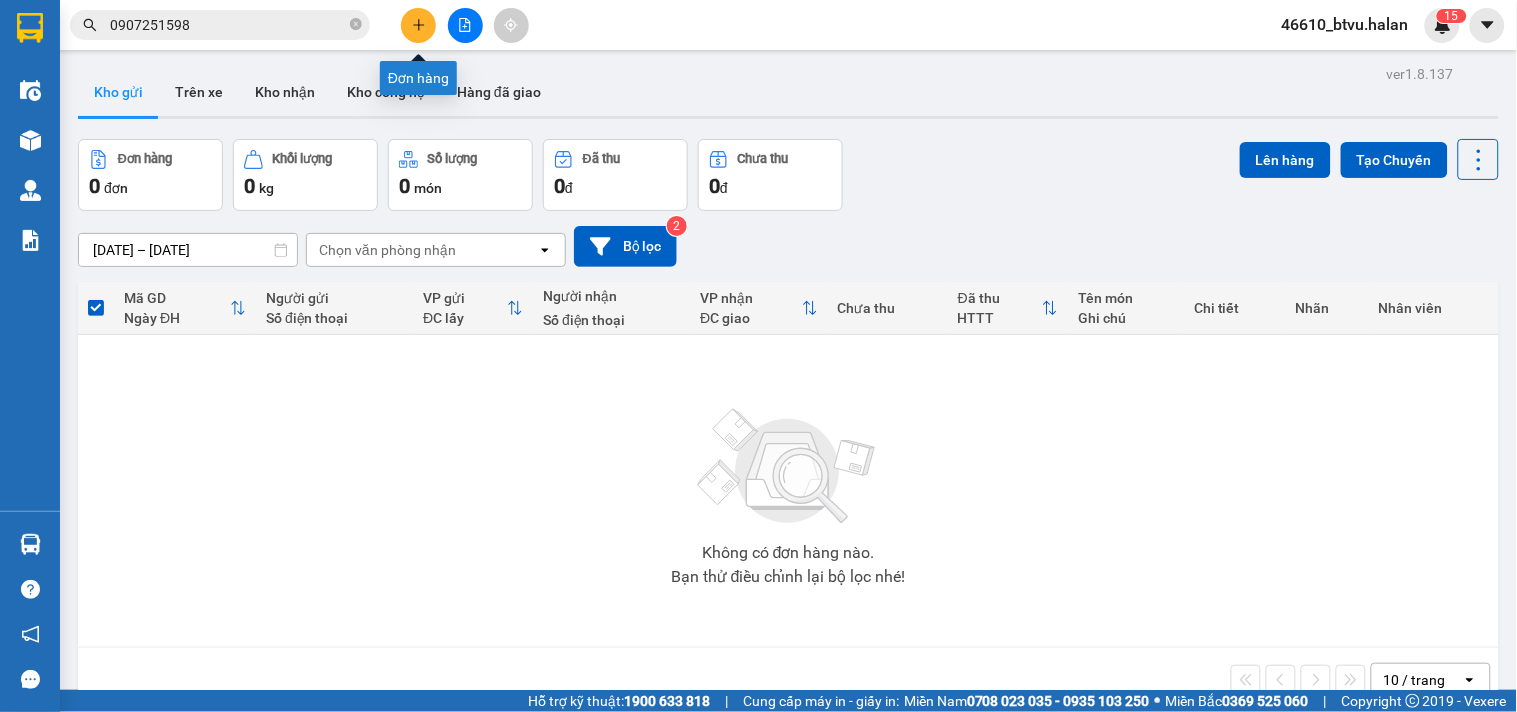 click at bounding box center (418, 25) 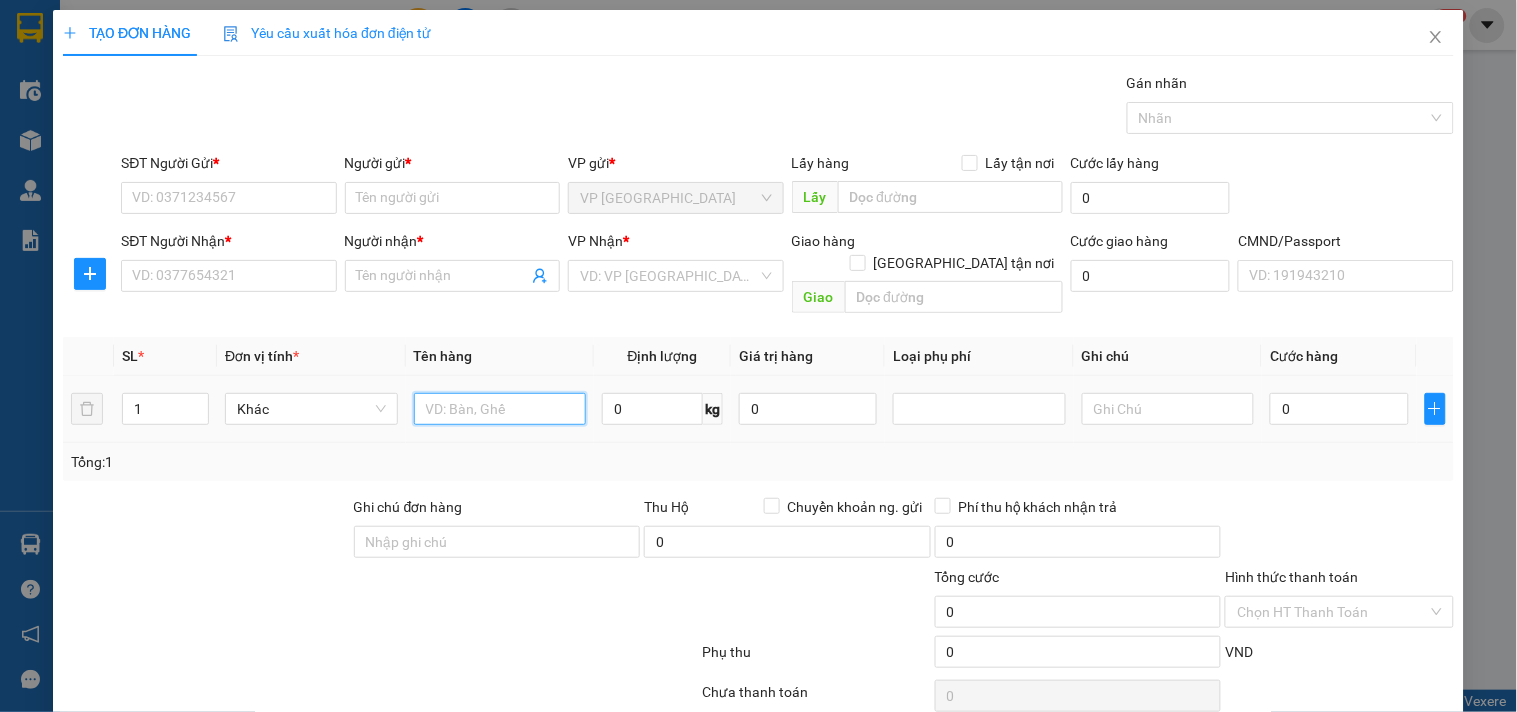 click at bounding box center (500, 409) 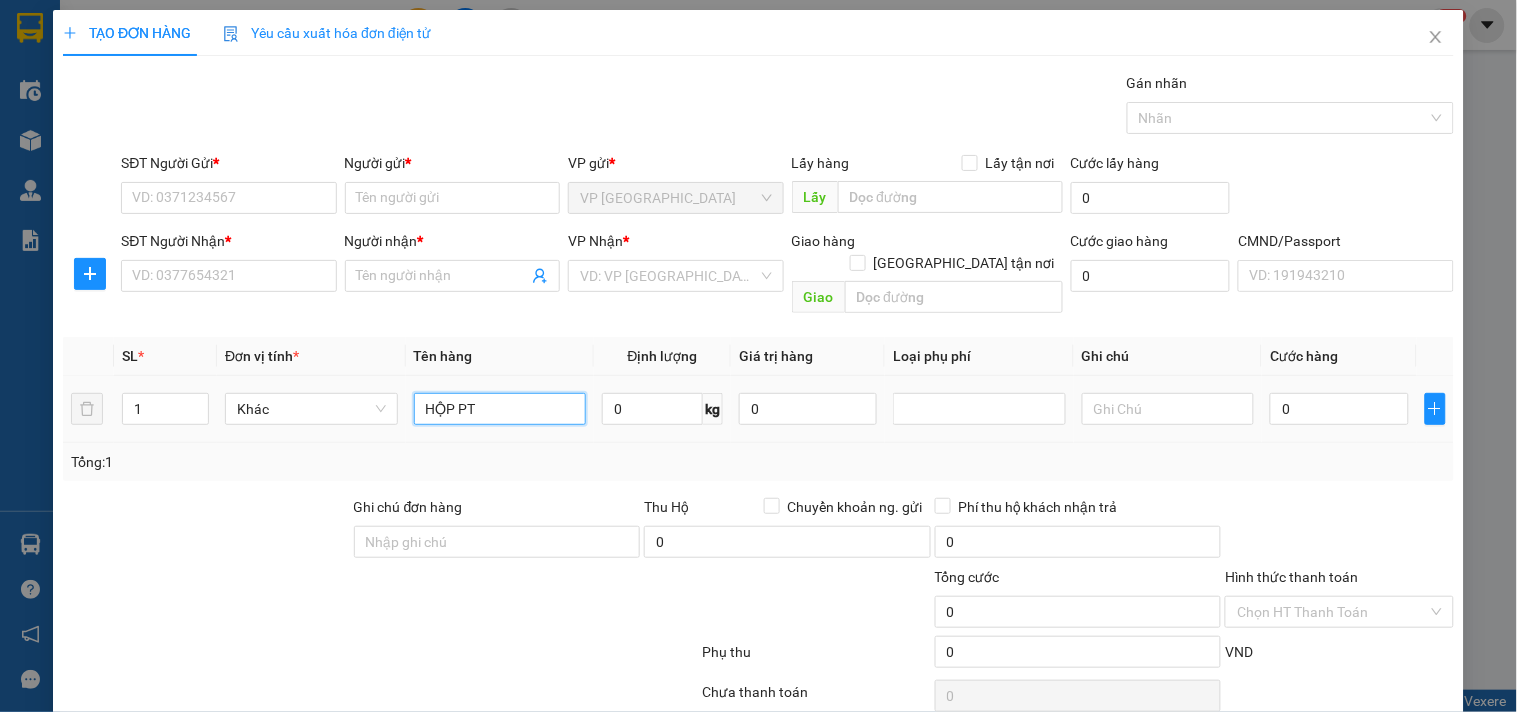 type on "HỘP PT" 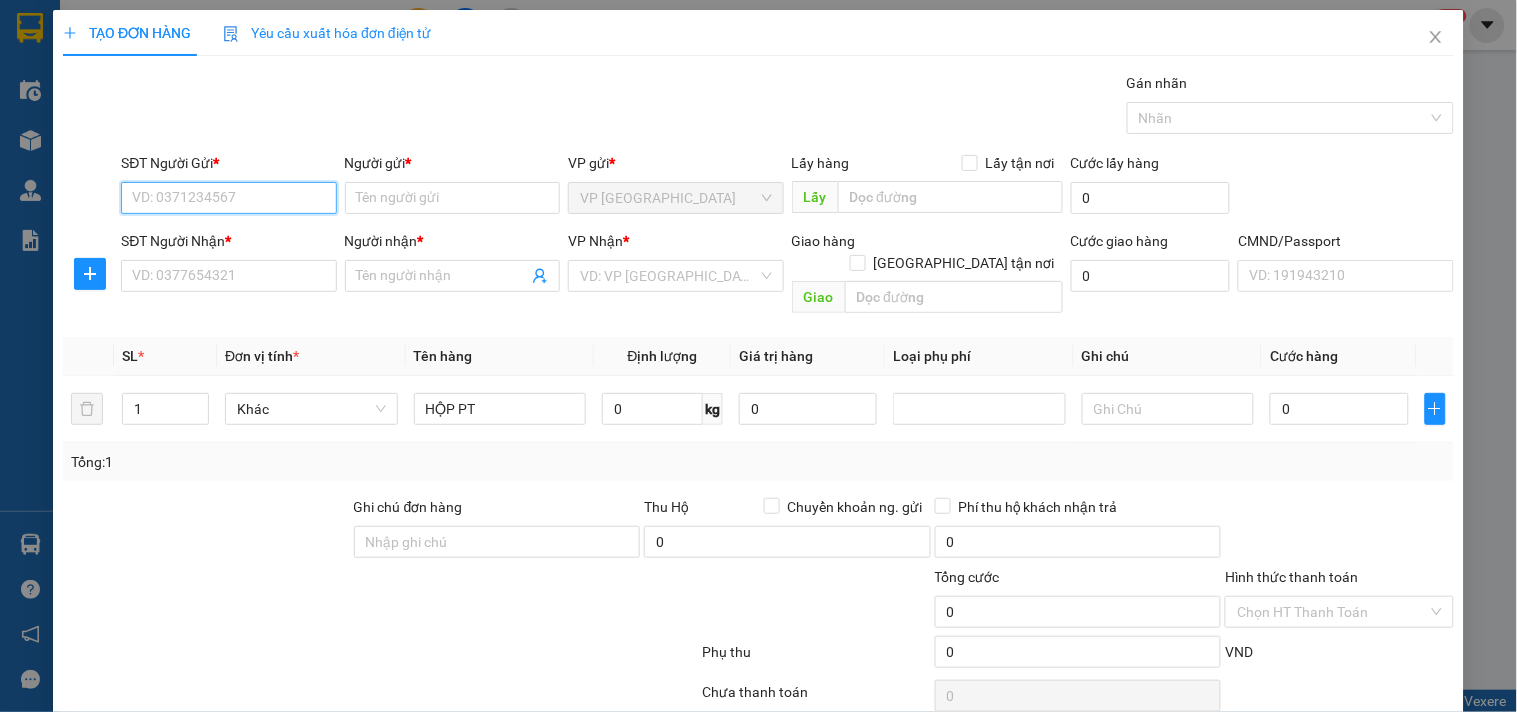 click on "SĐT Người Gửi  *" at bounding box center (228, 198) 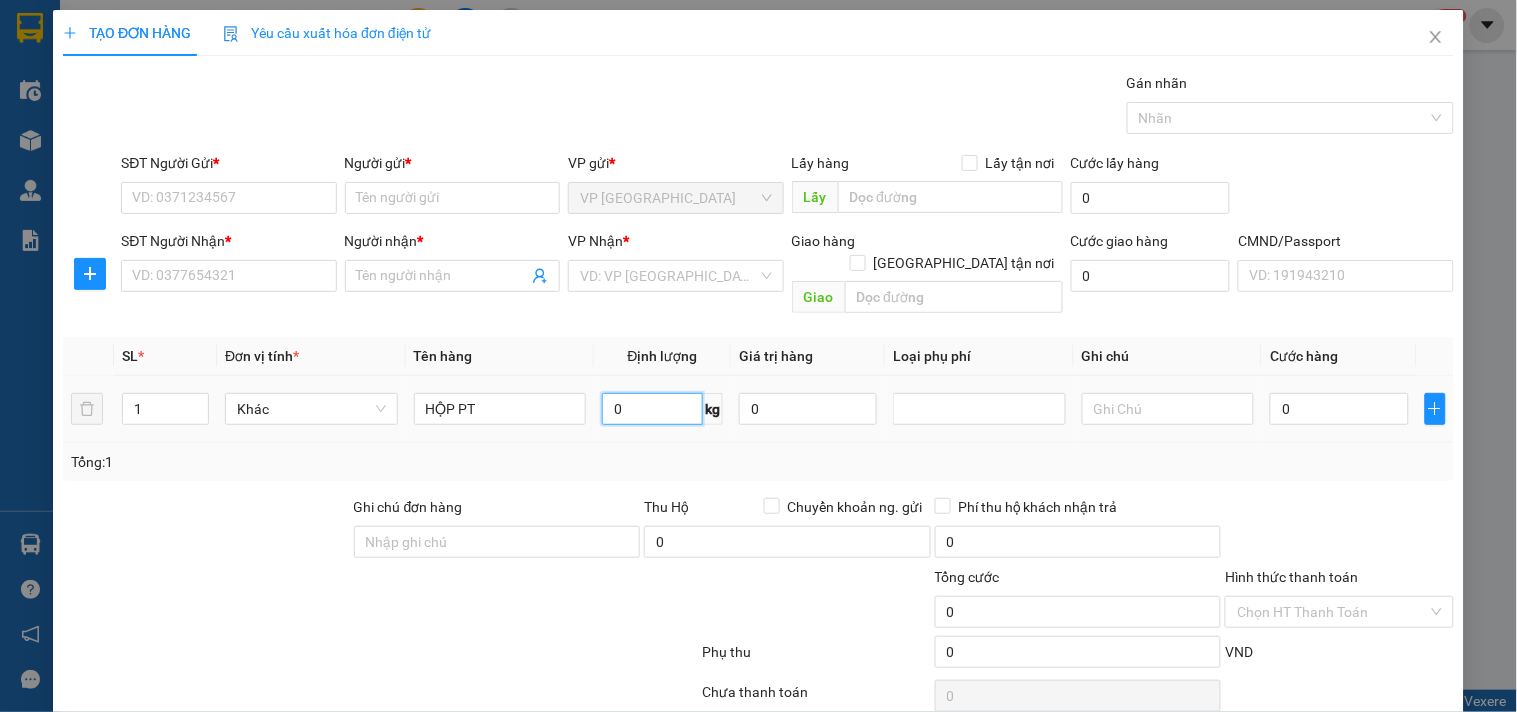 click on "0" at bounding box center [652, 409] 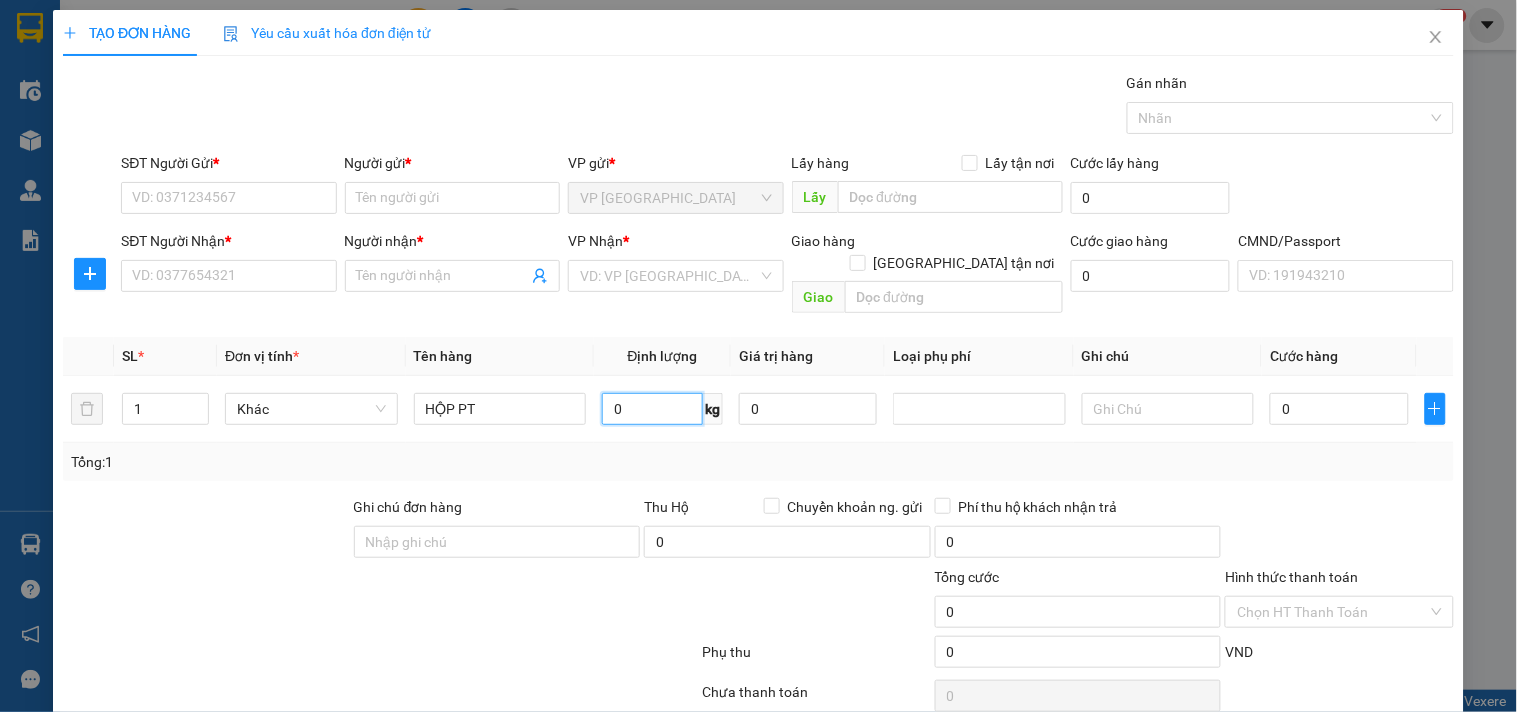 type on "2" 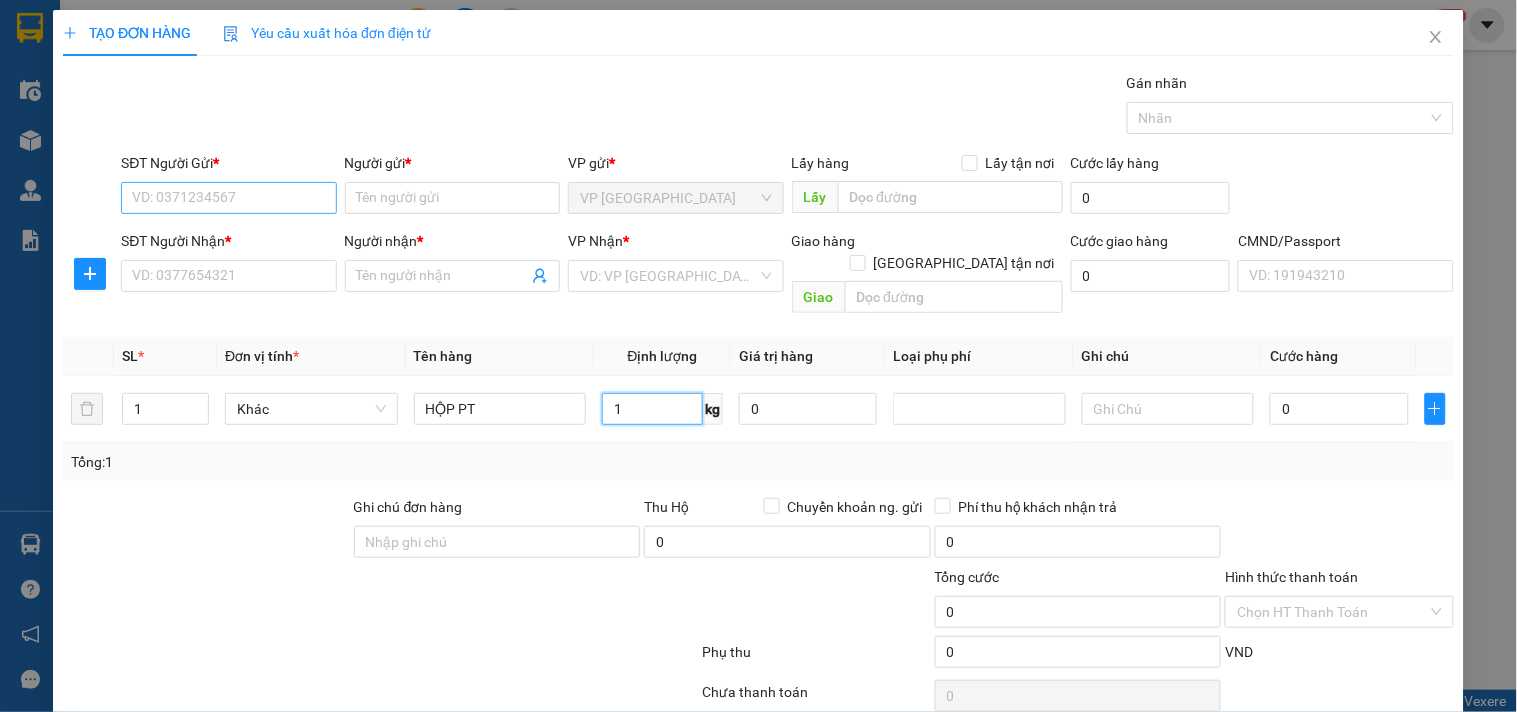 type on "1" 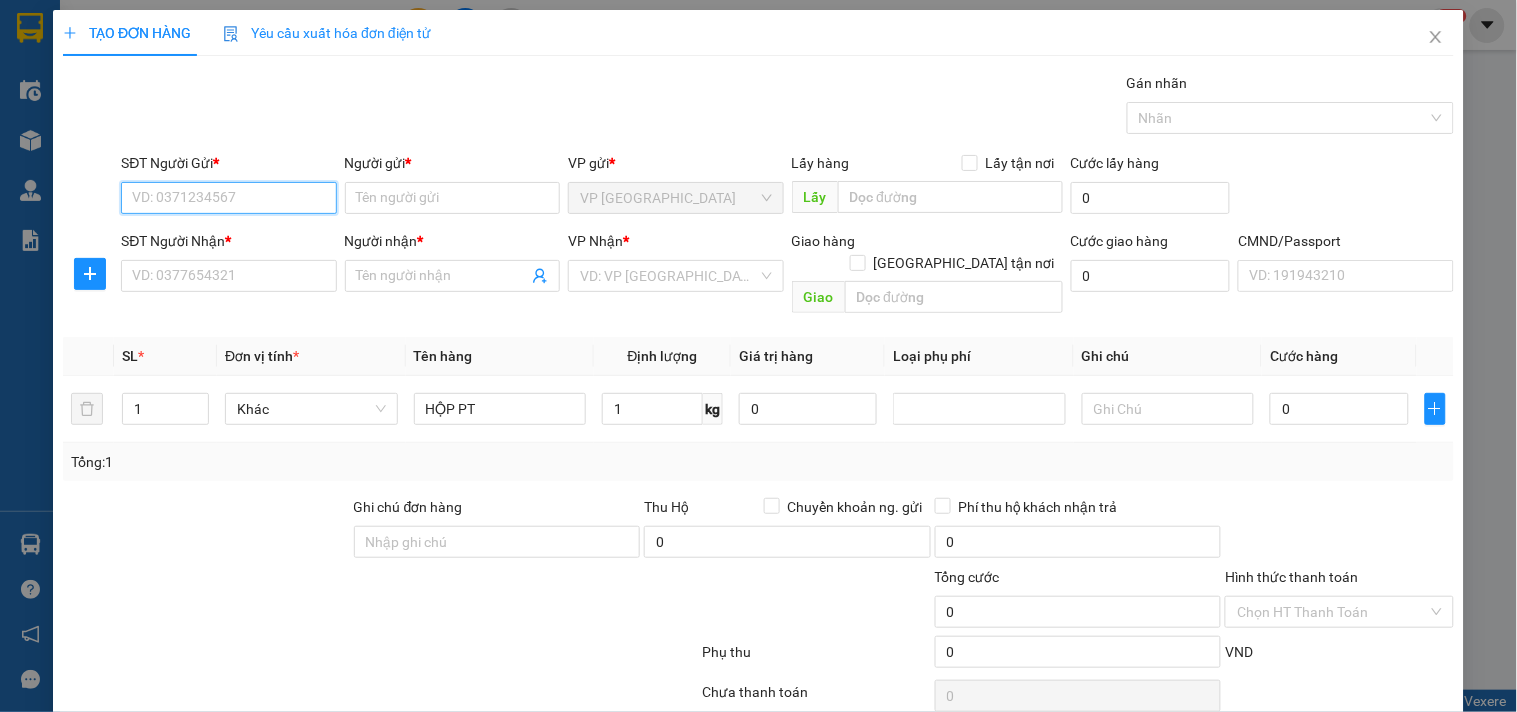 click on "SĐT Người Gửi  *" at bounding box center (228, 198) 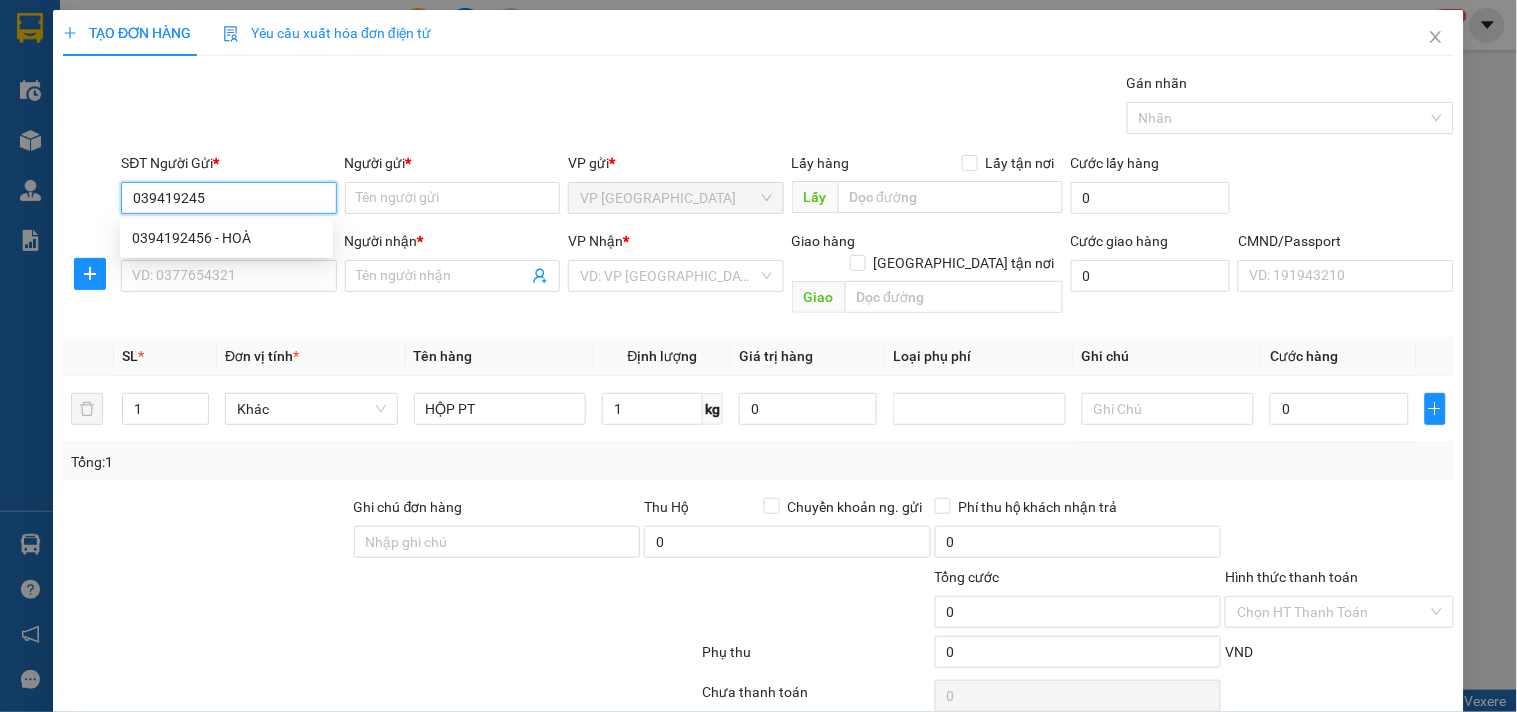 type on "0394192456" 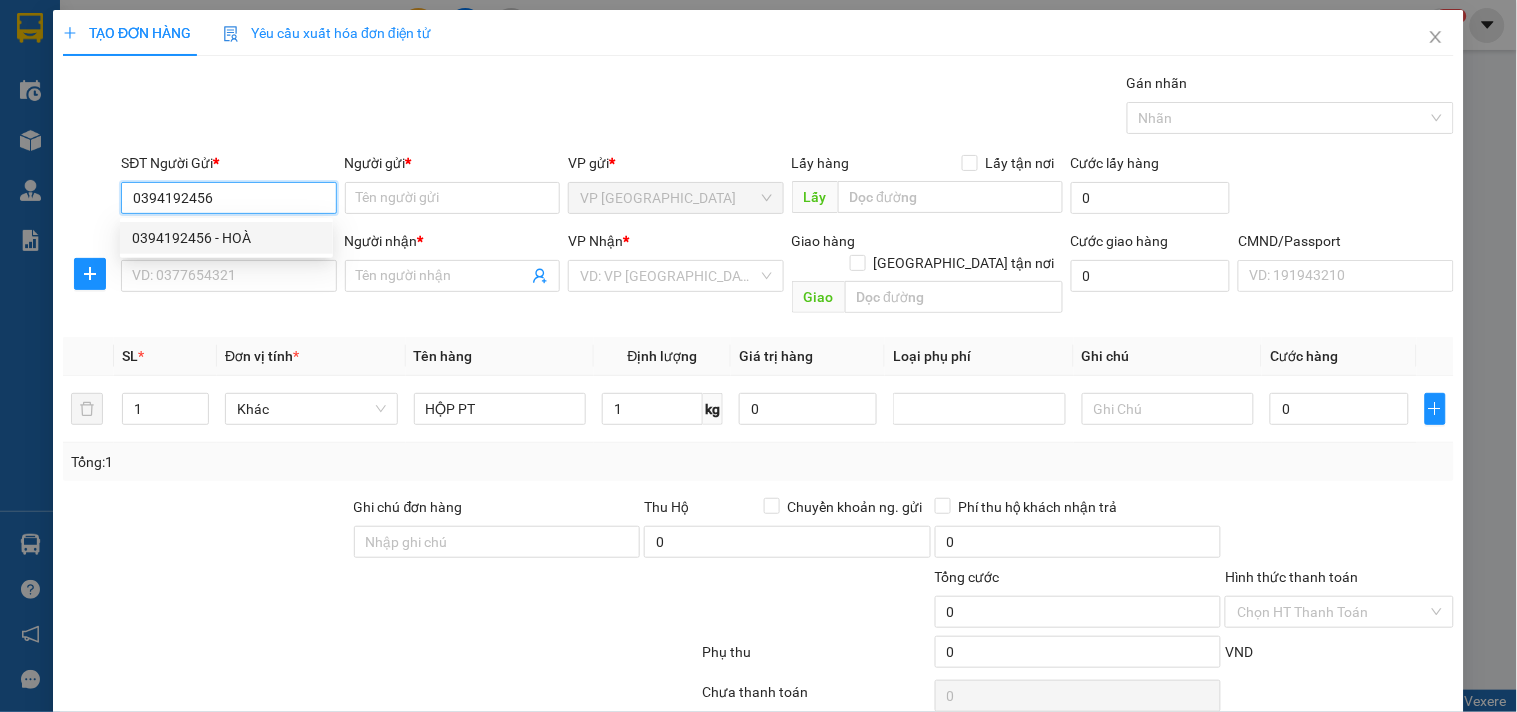 click on "0394192456 - HOÀ" at bounding box center [226, 238] 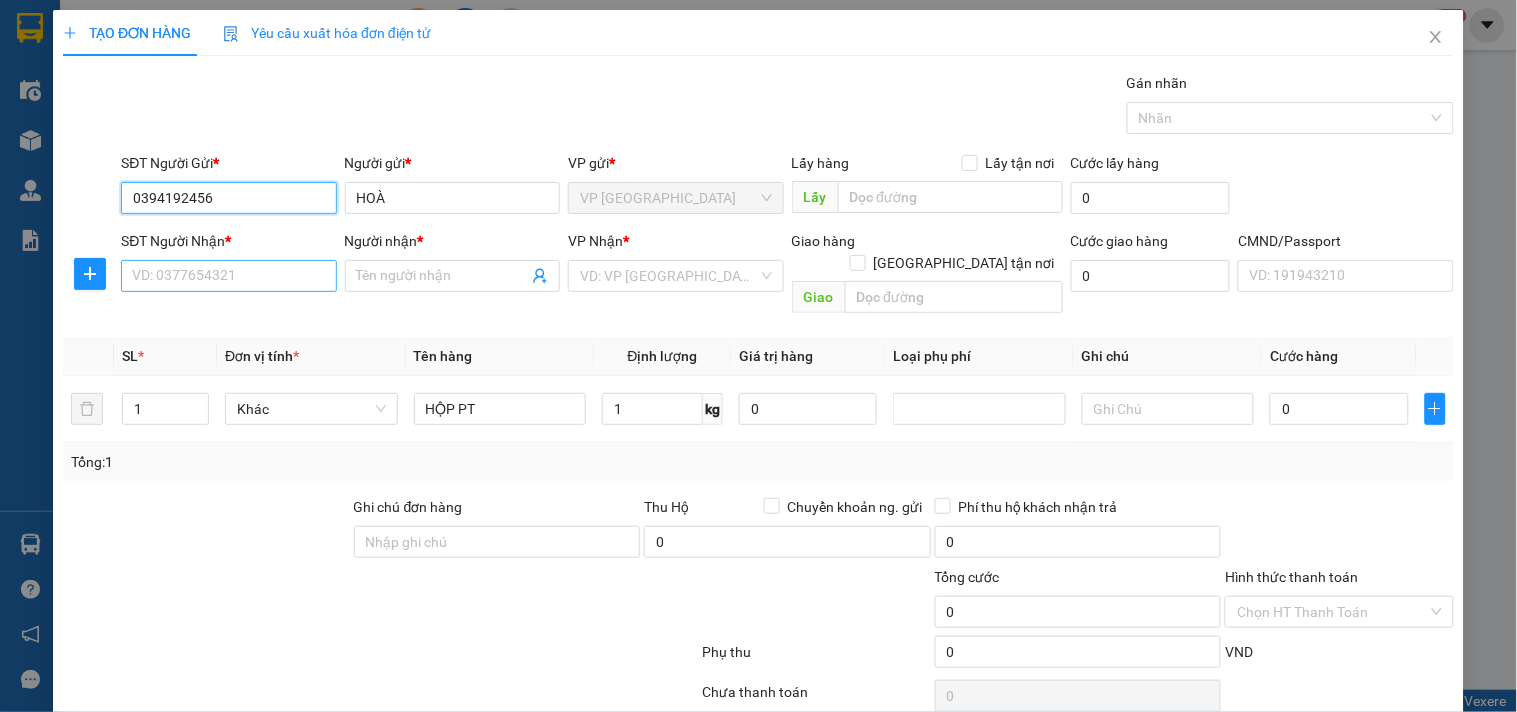 type on "0394192456" 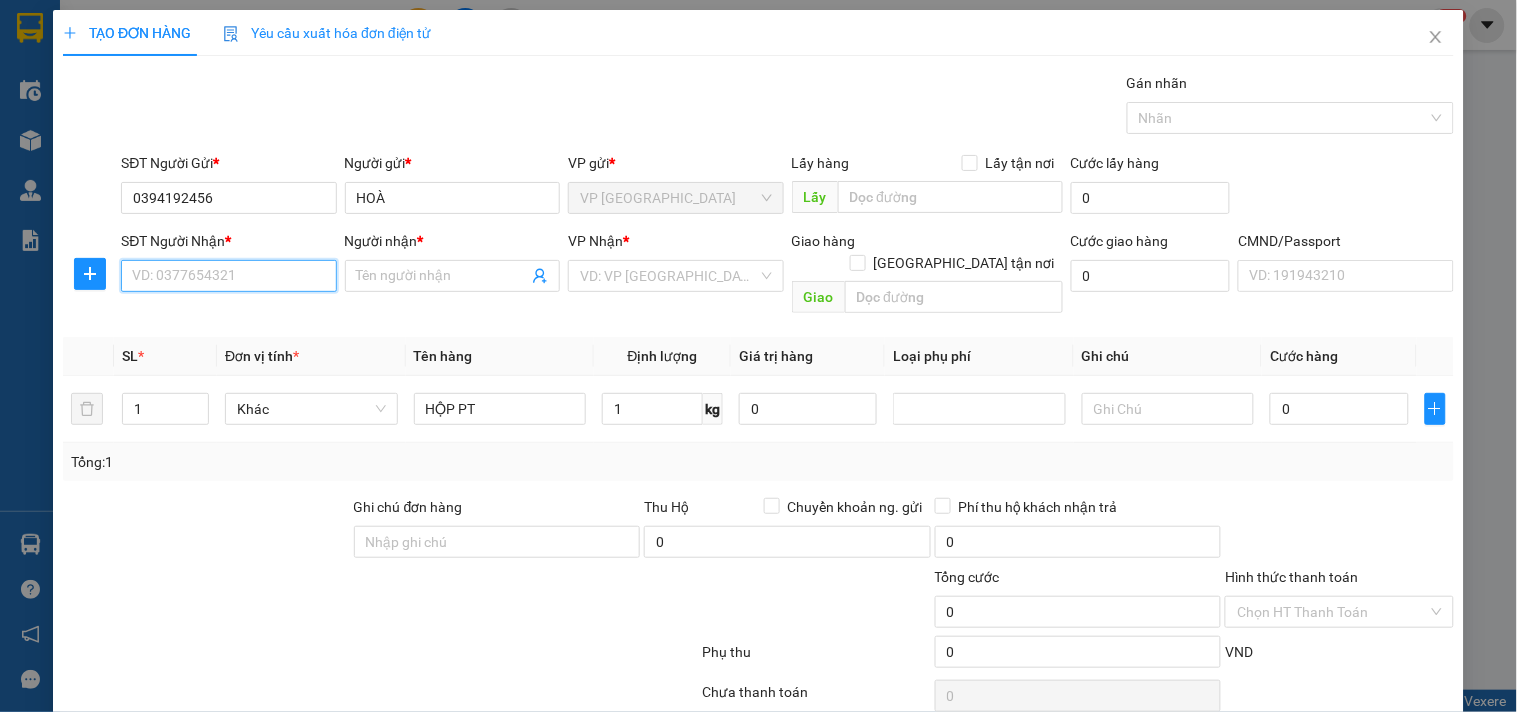 click on "SĐT Người Nhận  *" at bounding box center (228, 276) 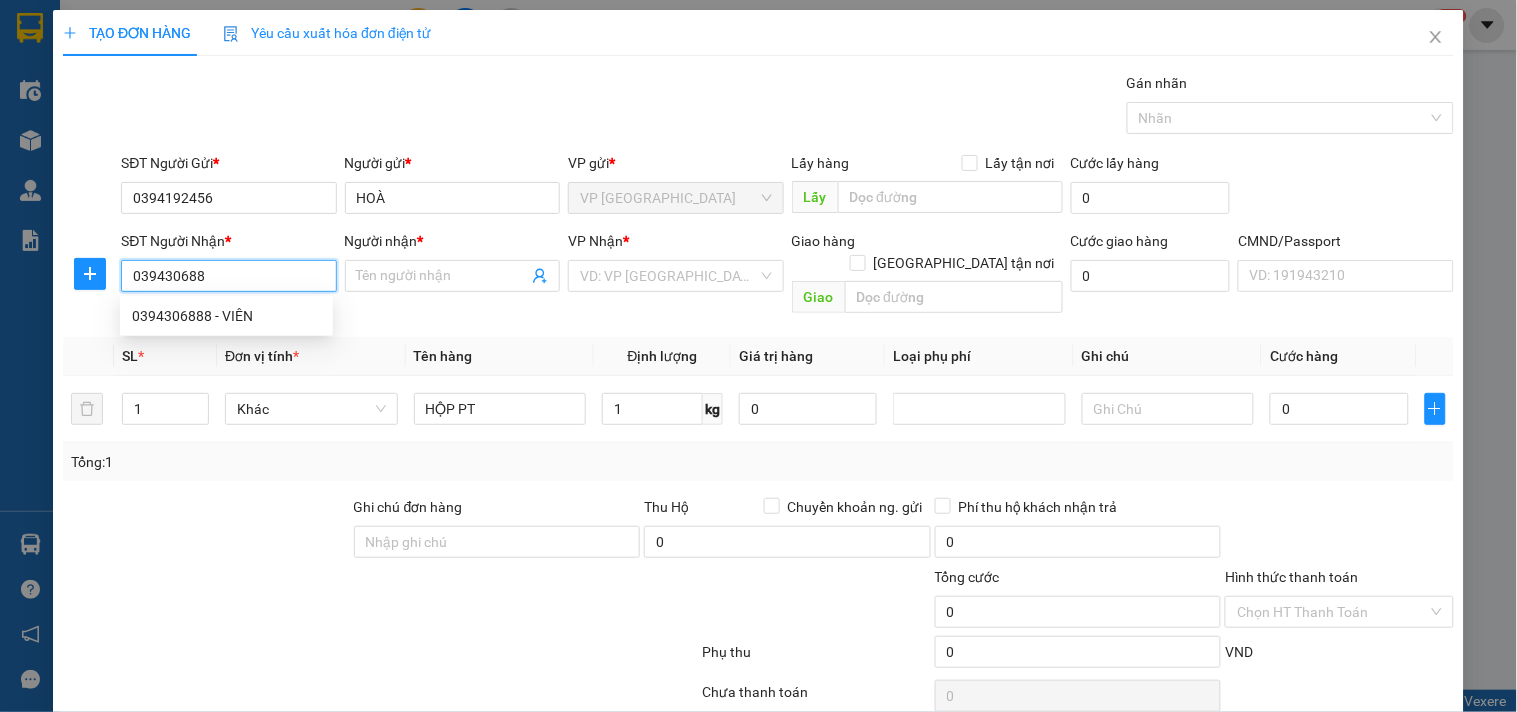 type on "0394306888" 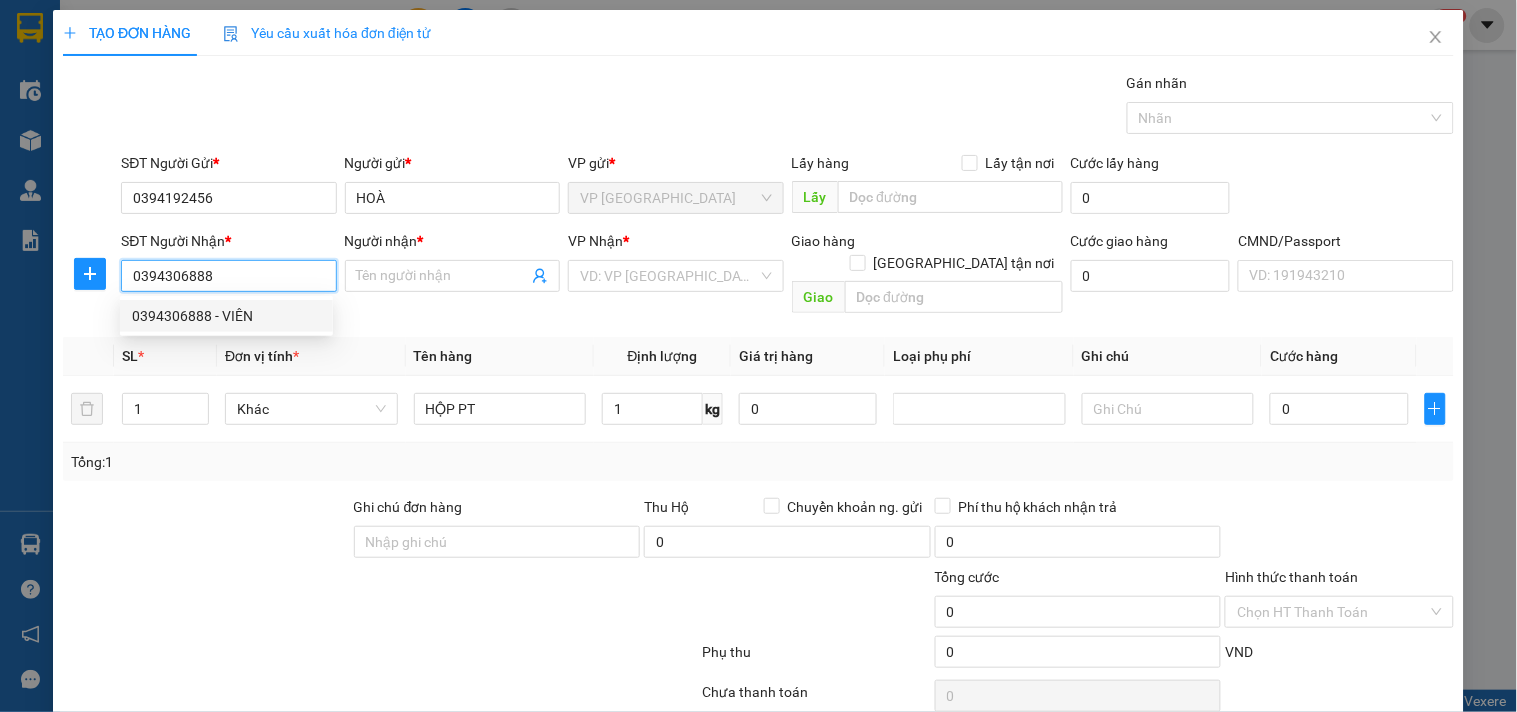 click on "0394306888 - VIÊN" at bounding box center [226, 316] 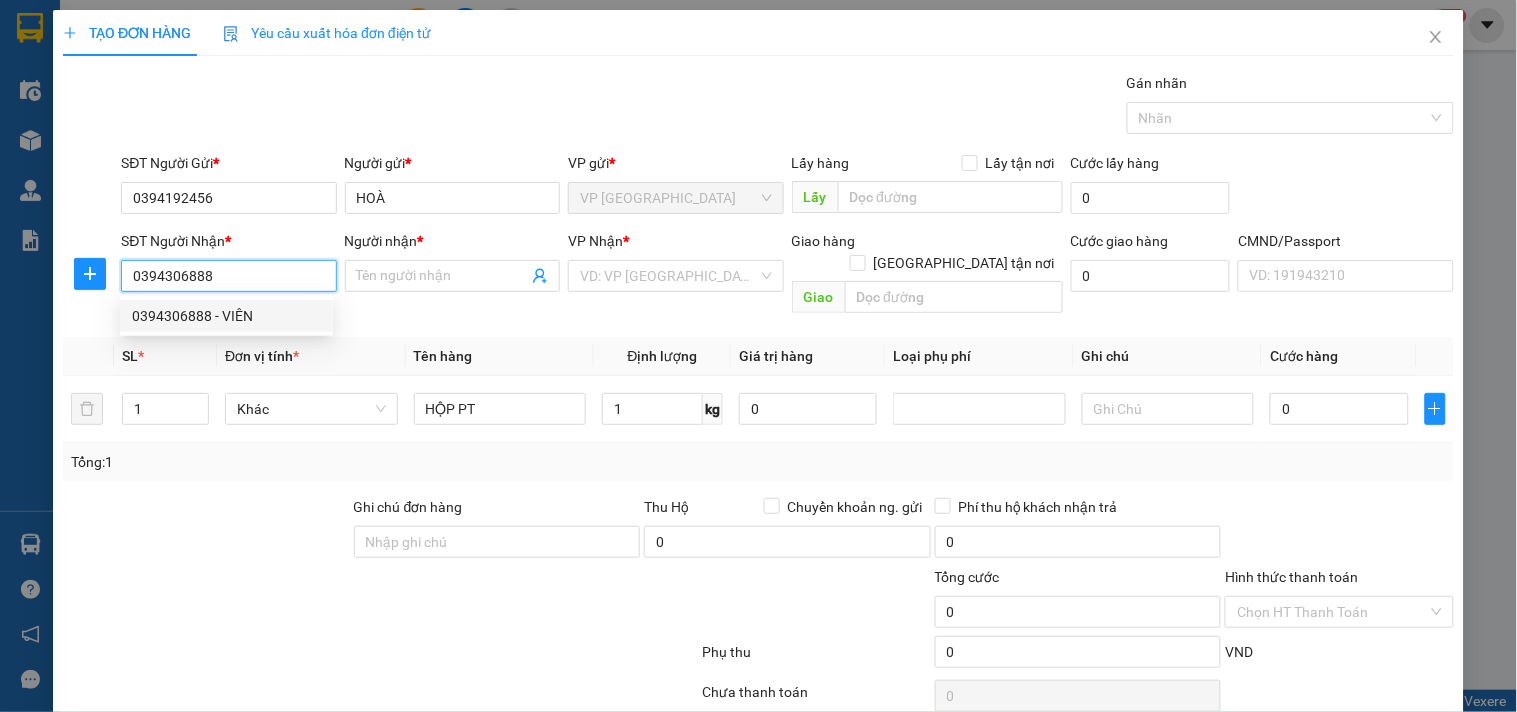 type on "VIÊN" 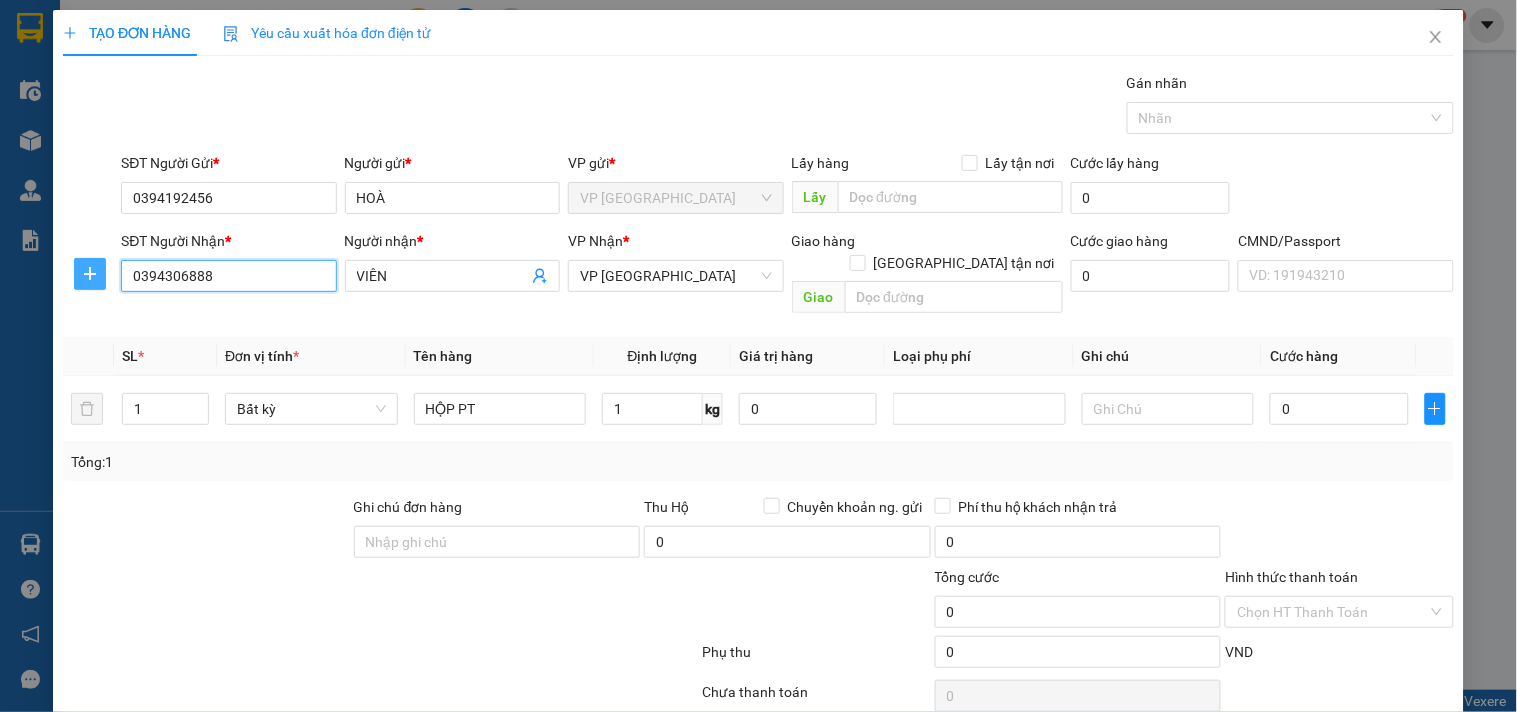 type on "0394306888" 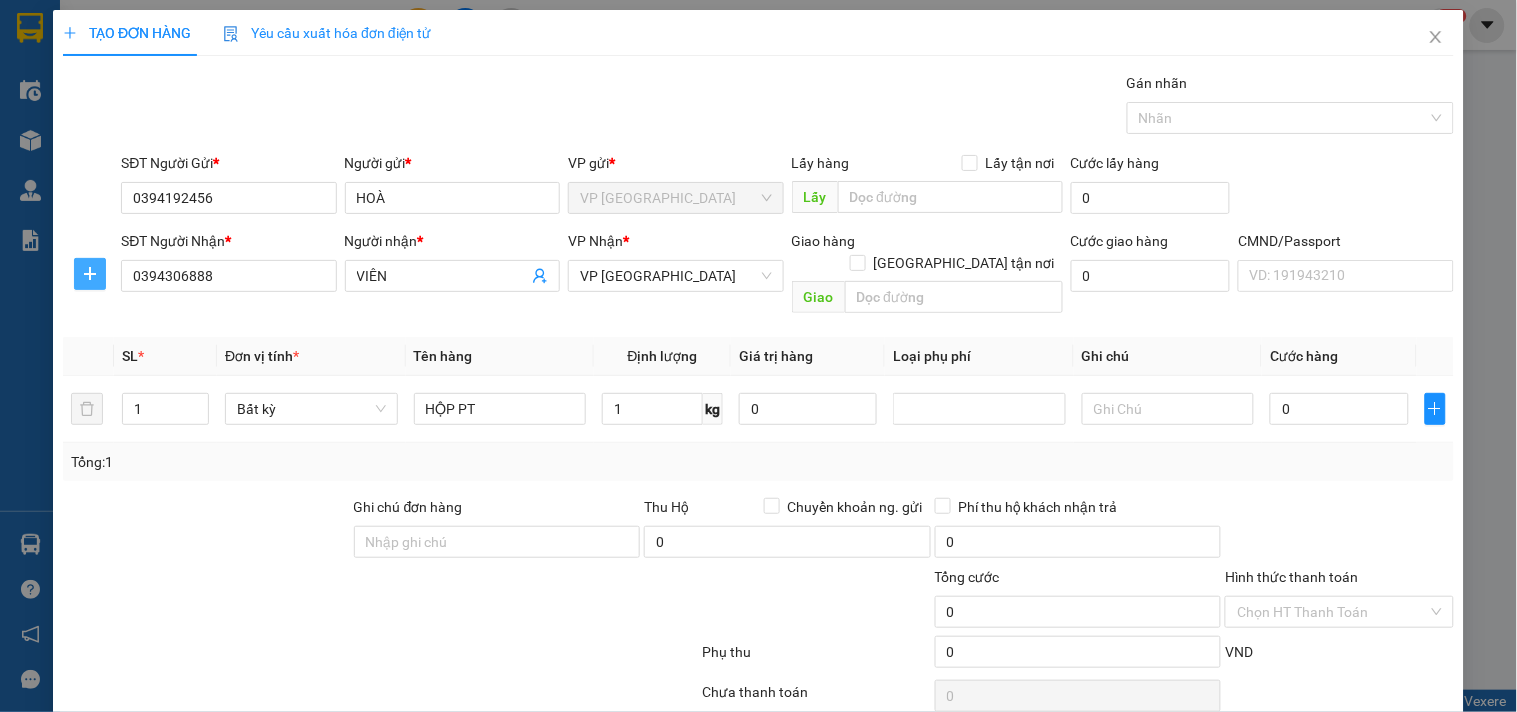 click 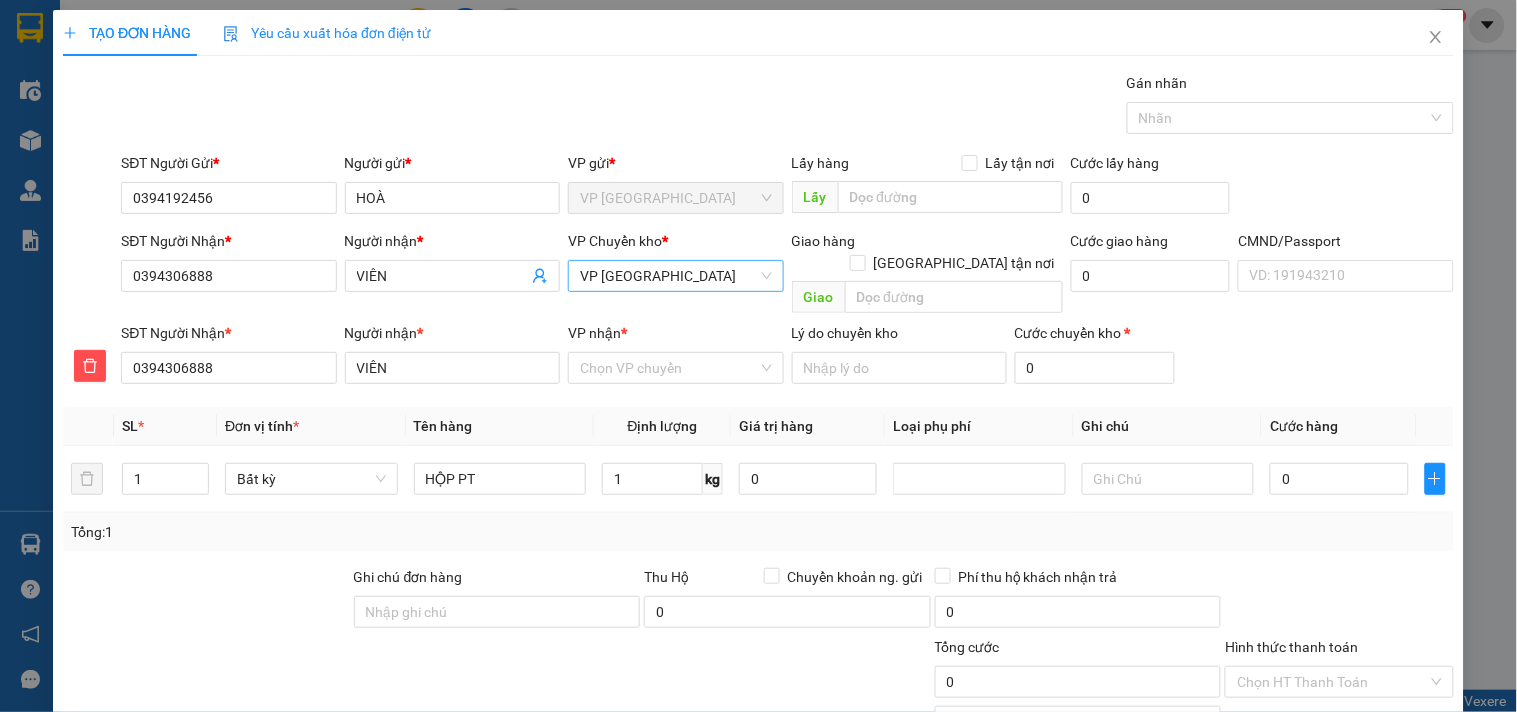 click on "VP [GEOGRAPHIC_DATA]" at bounding box center [675, 276] 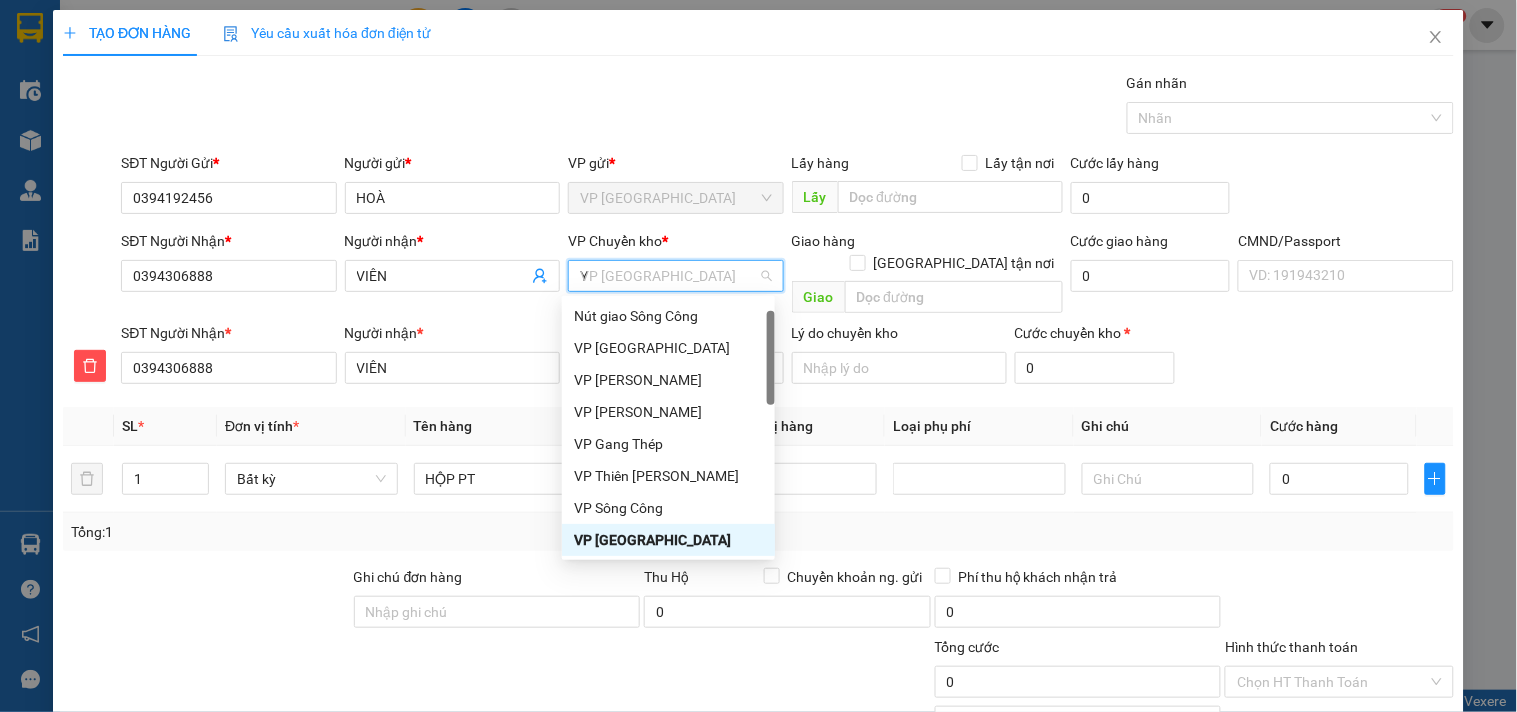 scroll, scrollTop: 0, scrollLeft: 0, axis: both 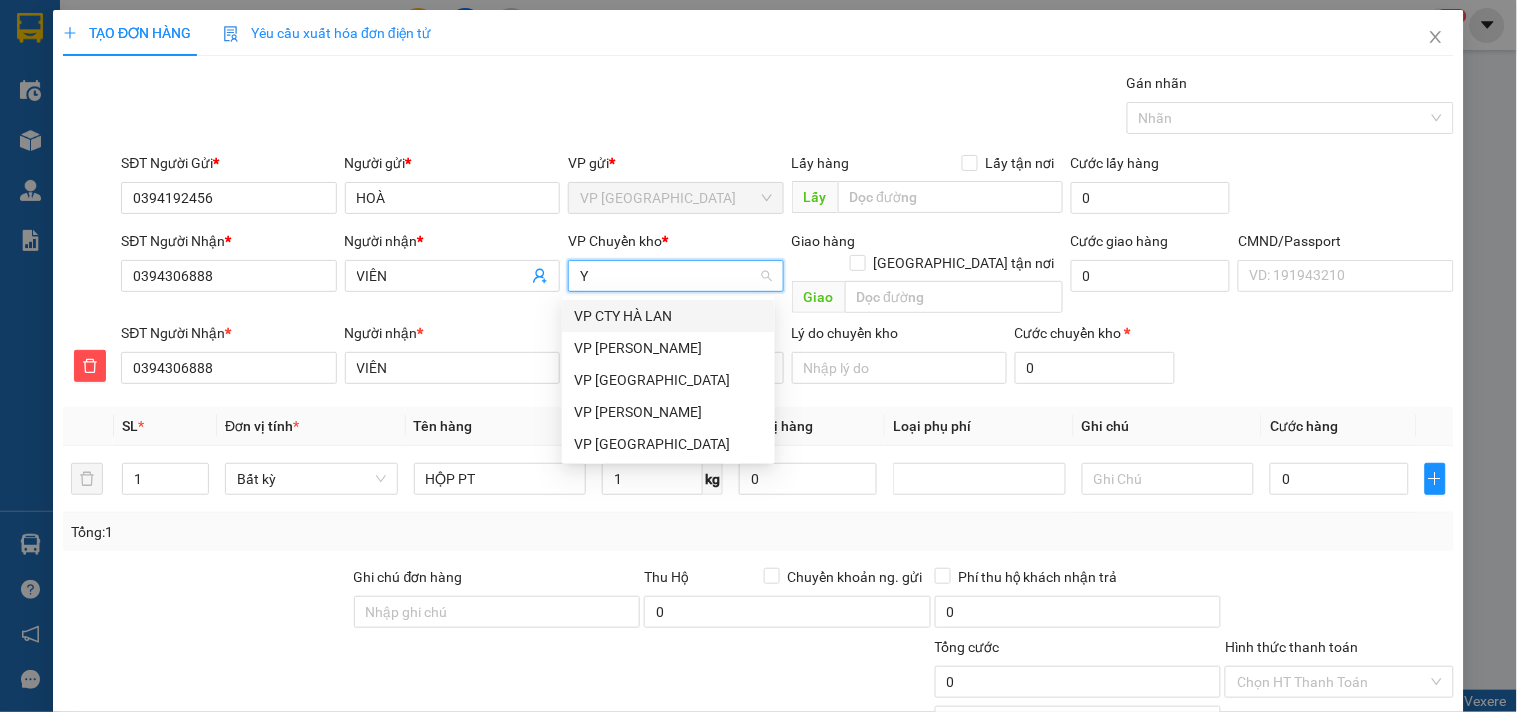 type on "YB" 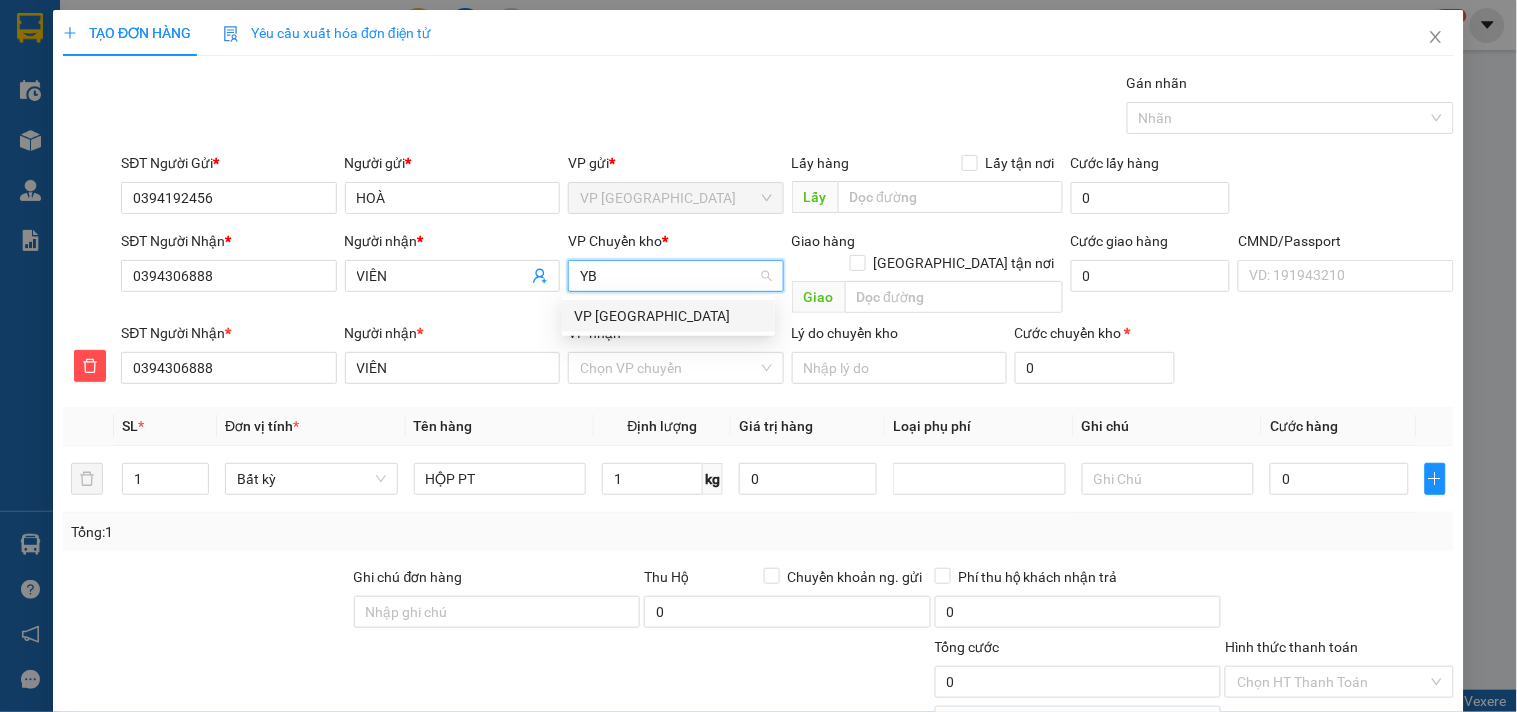 drag, startPoint x: 696, startPoint y: 313, endPoint x: 671, endPoint y: 356, distance: 49.73932 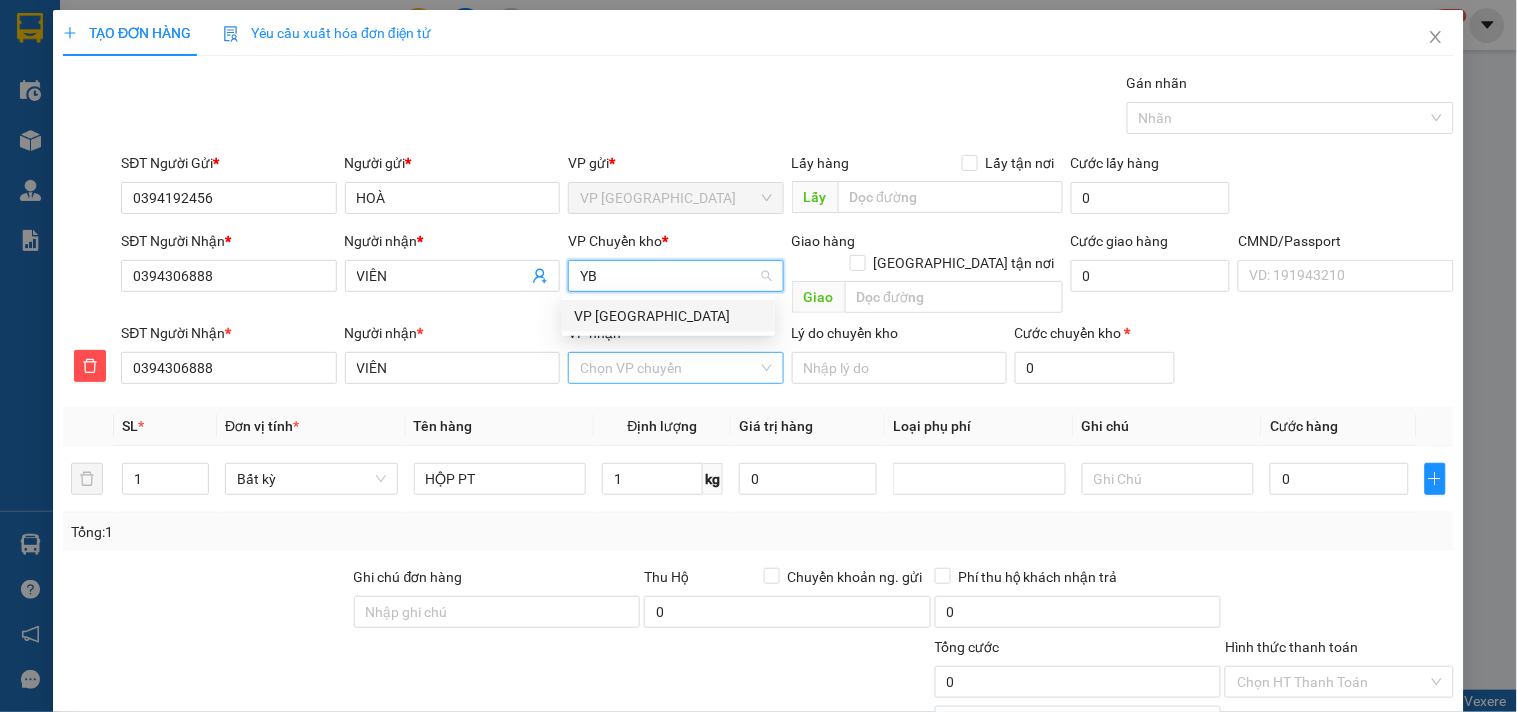 click on "VP [GEOGRAPHIC_DATA]" at bounding box center (668, 316) 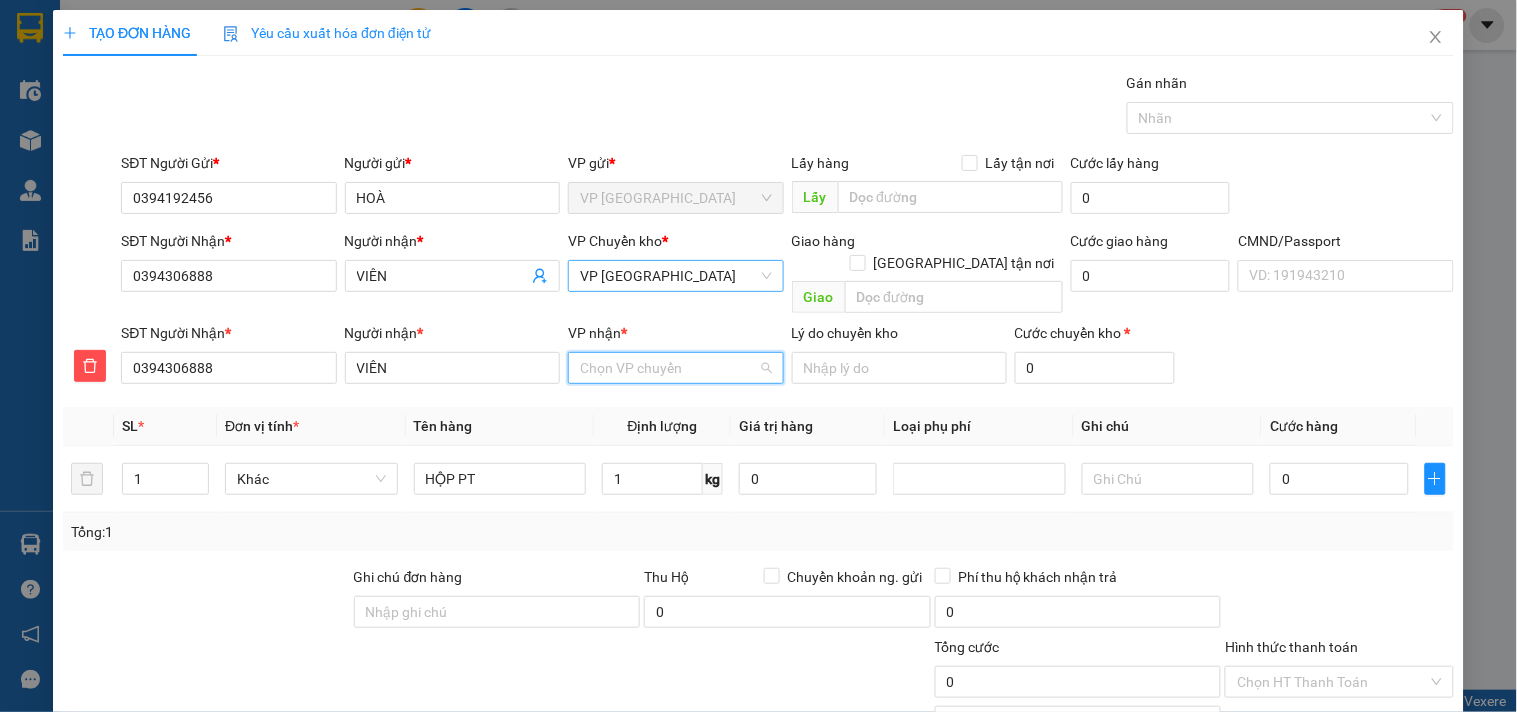 click on "VP nhận  *" at bounding box center (668, 368) 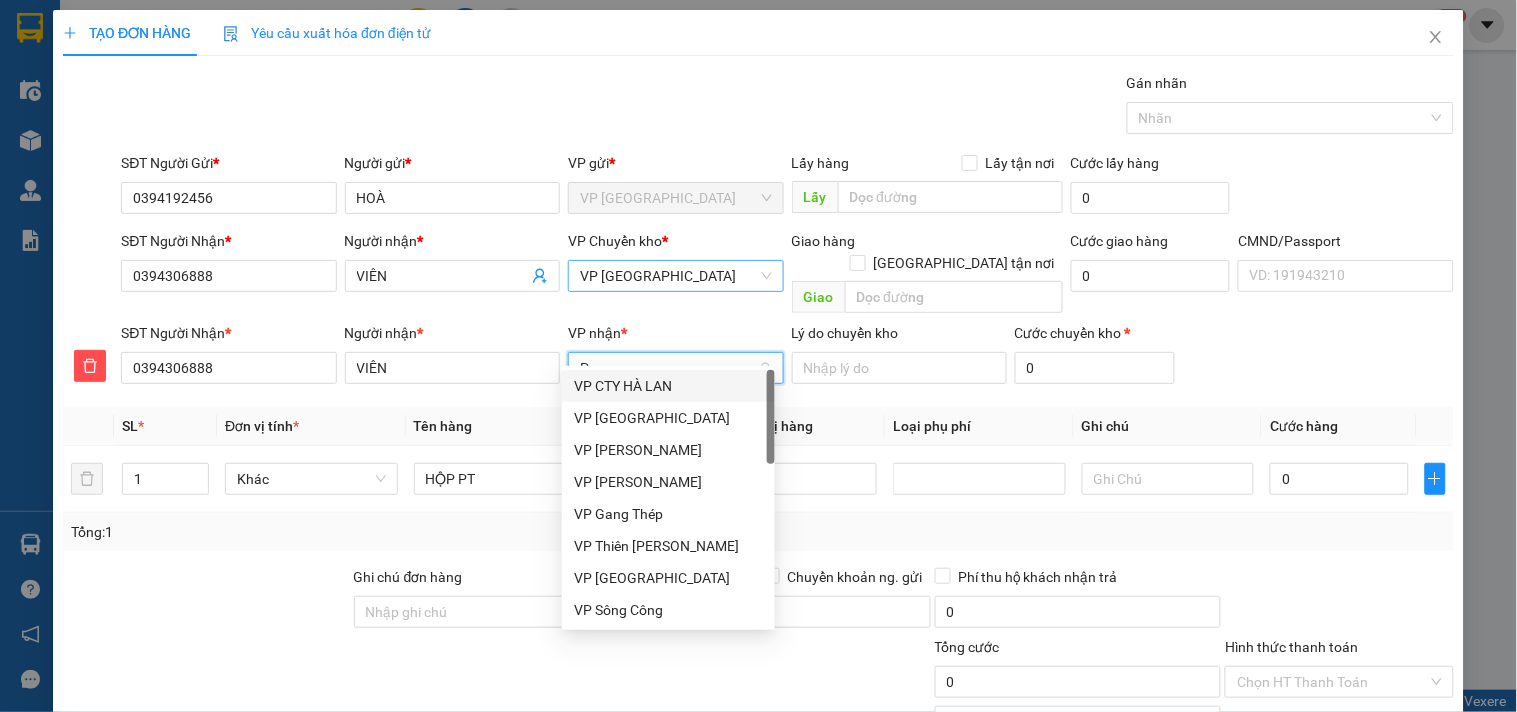 type on "PB" 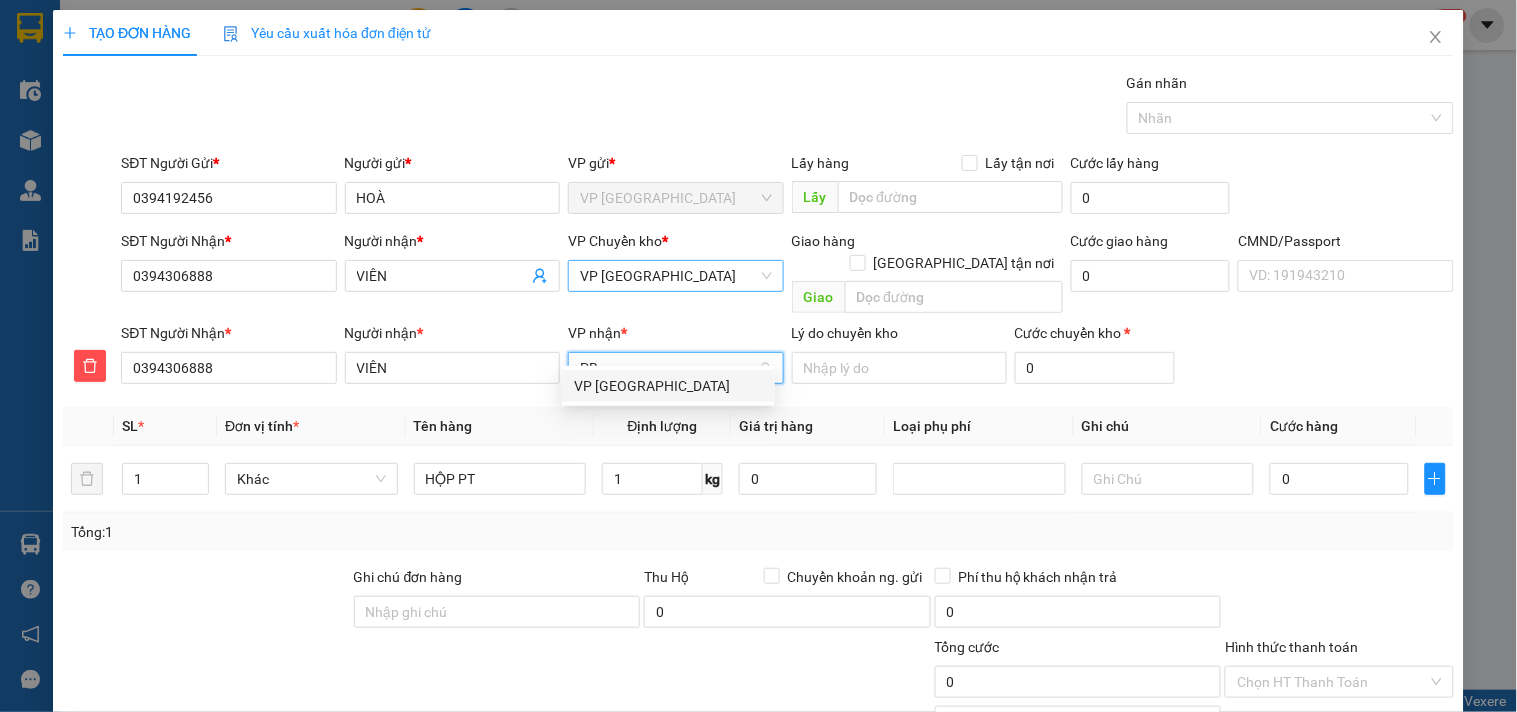 click on "VP [GEOGRAPHIC_DATA]" at bounding box center [668, 386] 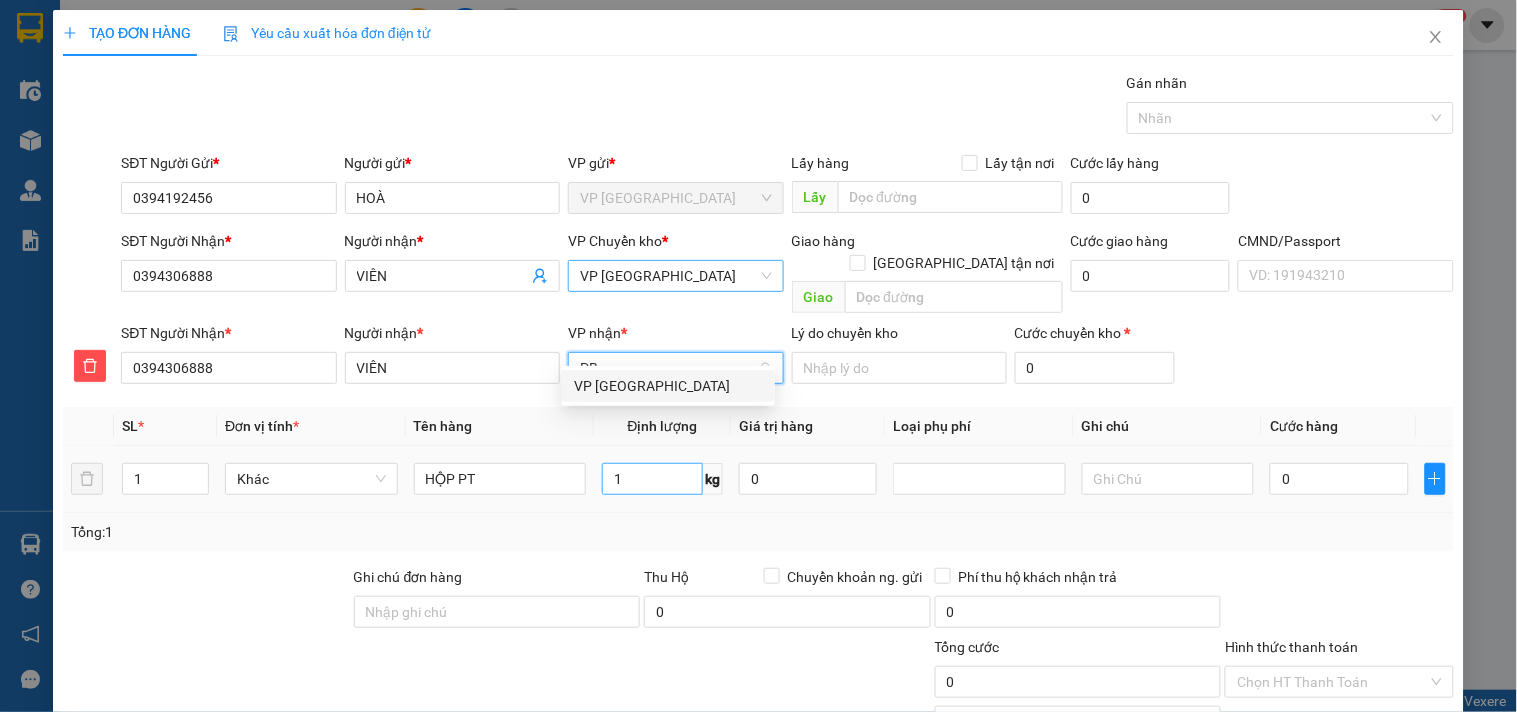 type 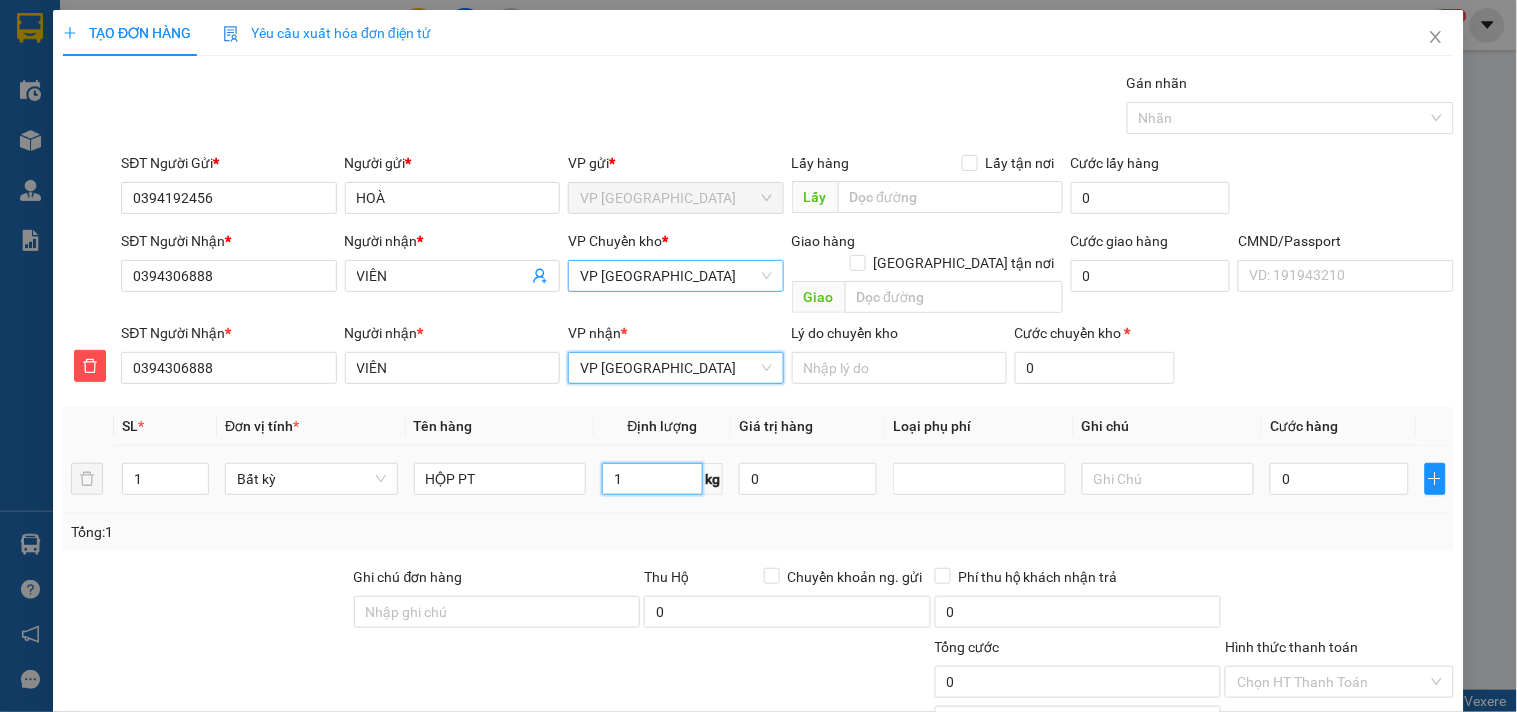 drag, startPoint x: 654, startPoint y: 456, endPoint x: 645, endPoint y: 524, distance: 68.593 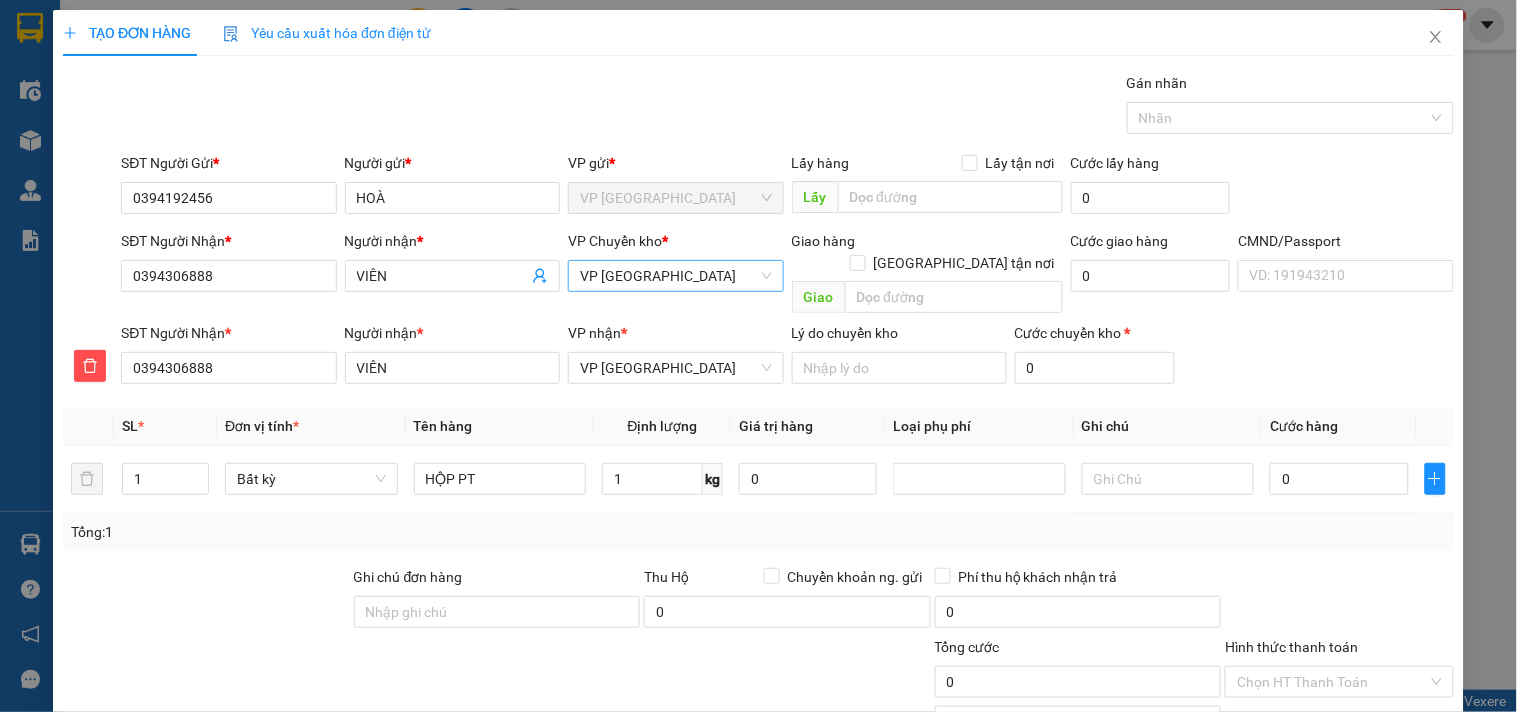 drag, startPoint x: 645, startPoint y: 524, endPoint x: 1243, endPoint y: 483, distance: 599.4039 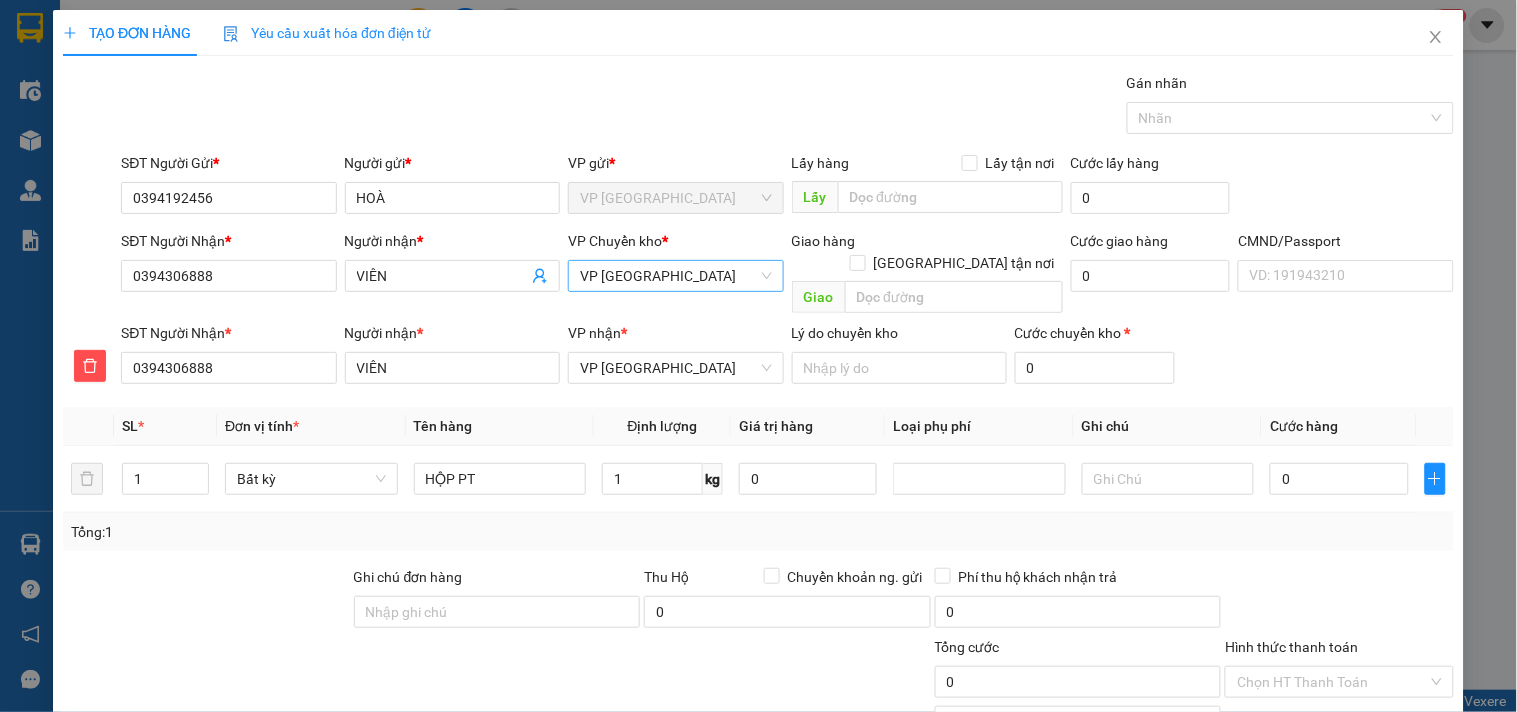 click on "Tổng:  1" at bounding box center (758, 532) 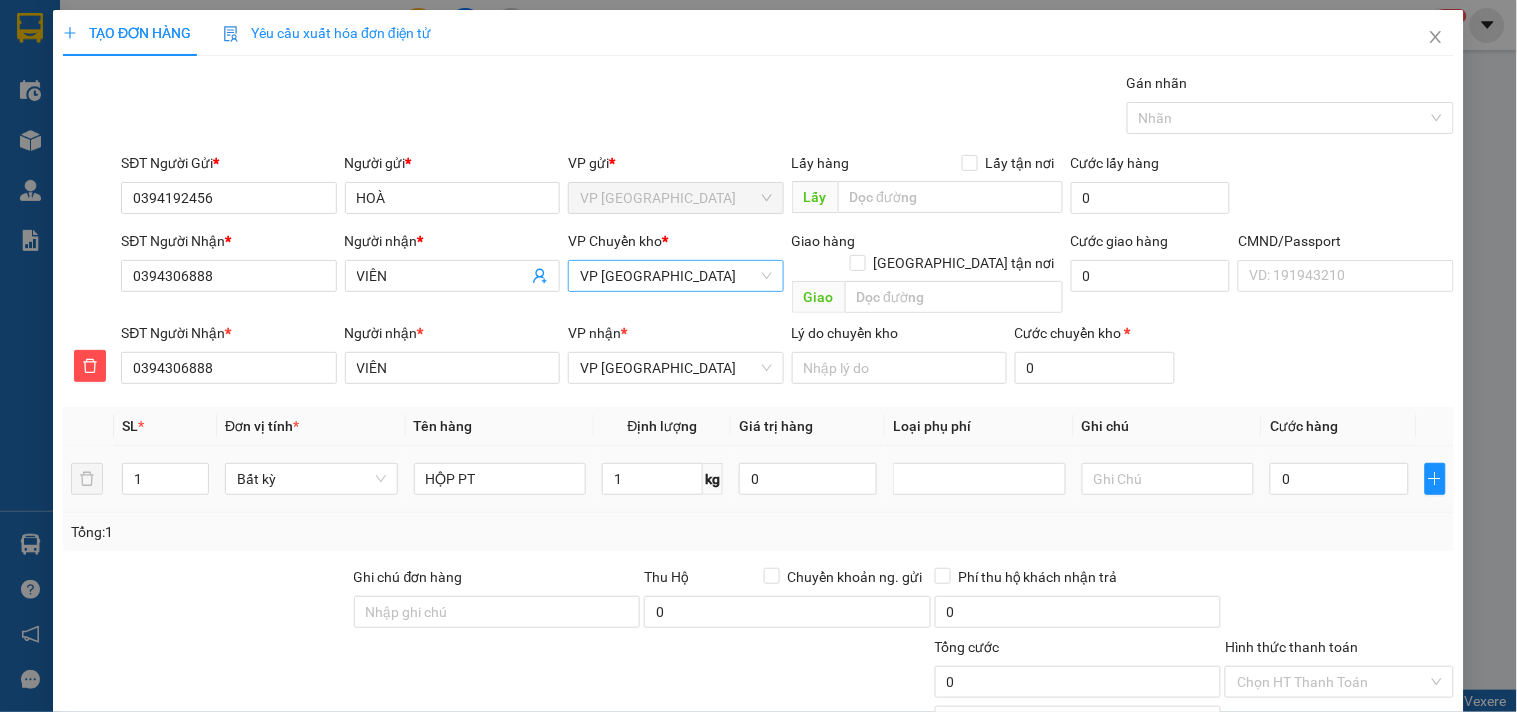 type on "40.000" 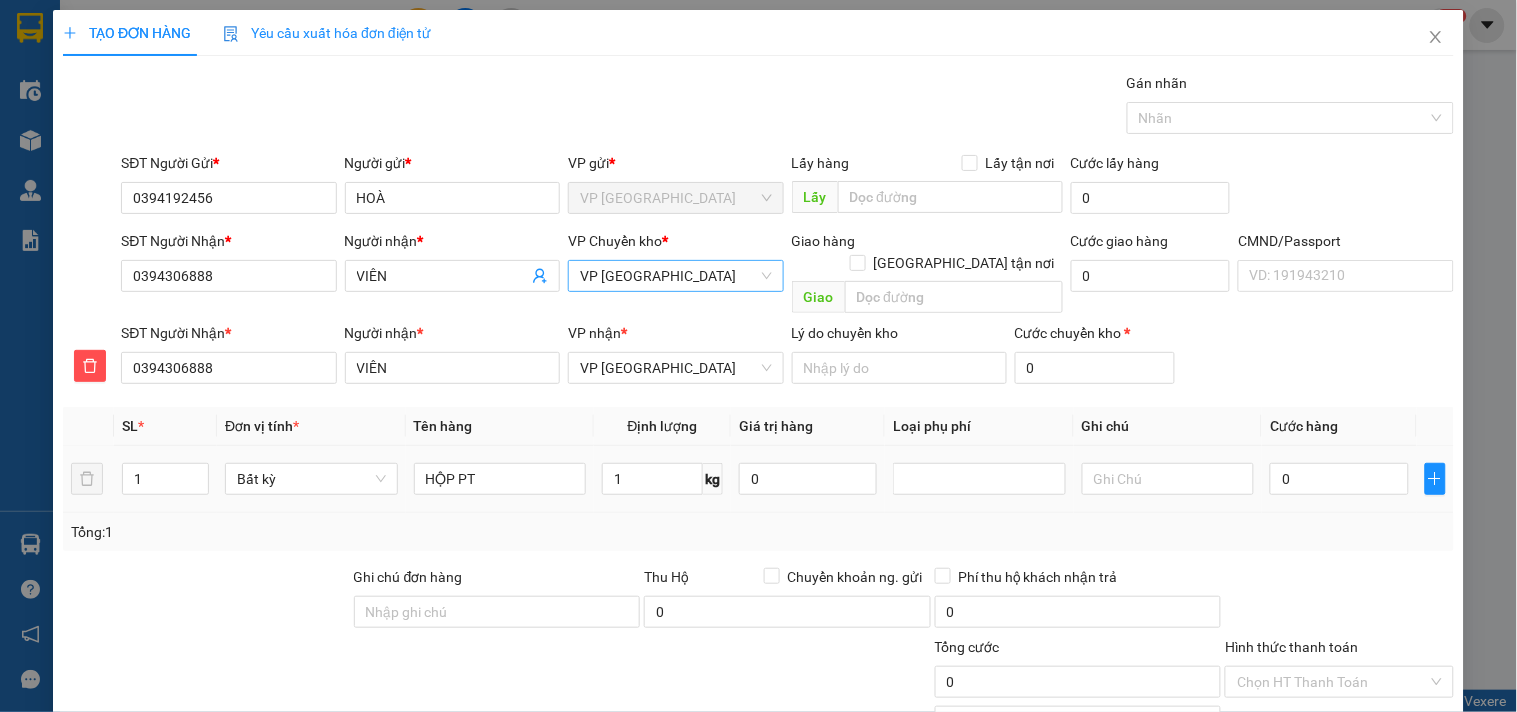 type on "40.000" 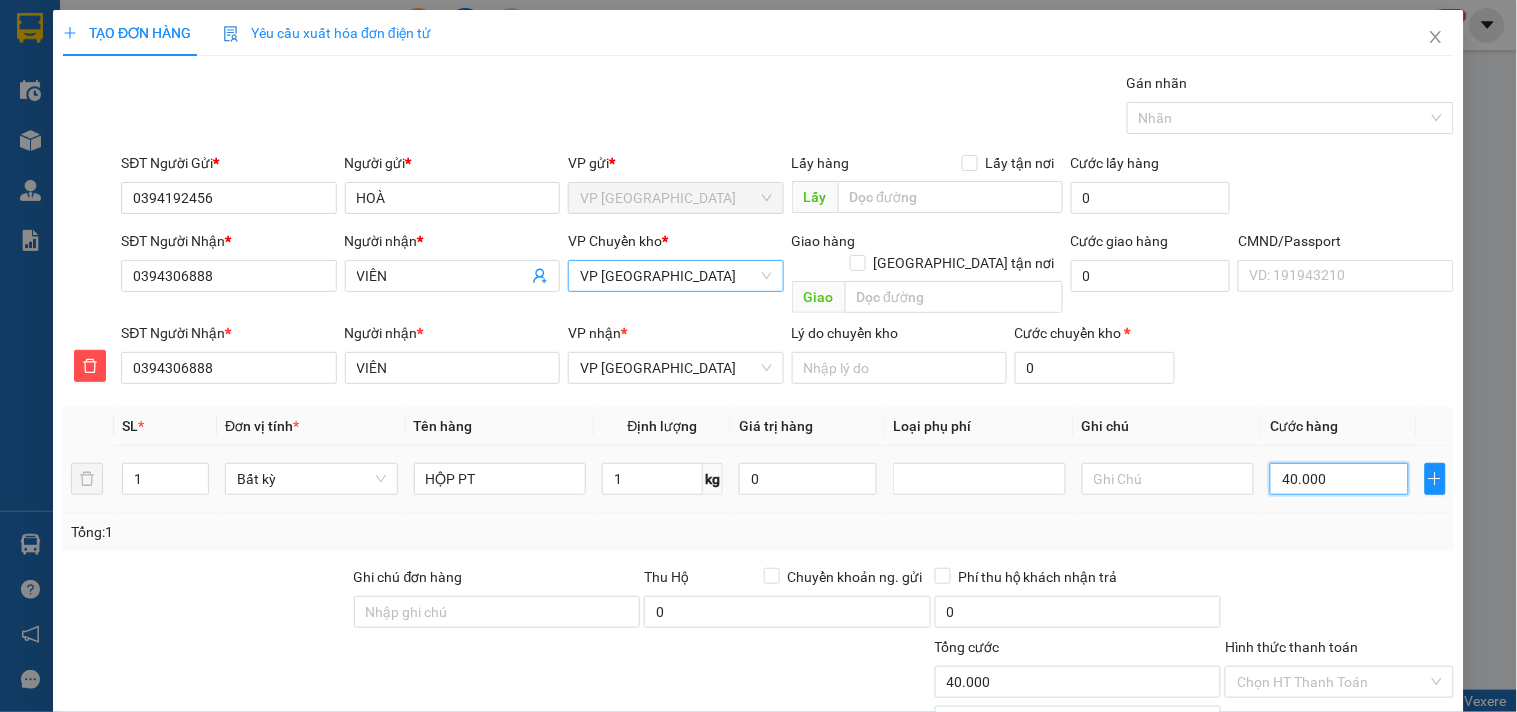 click on "40.000" at bounding box center (1339, 479) 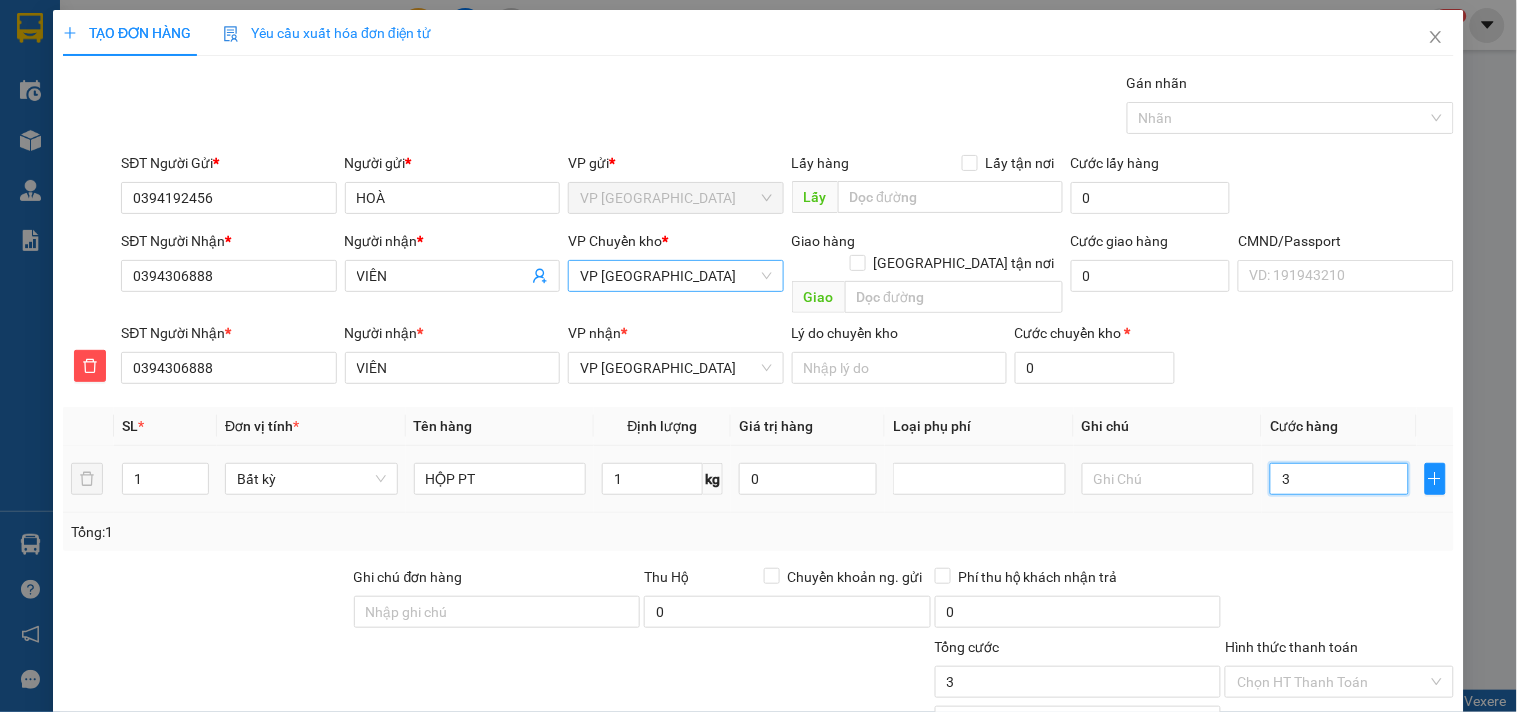 type on "35" 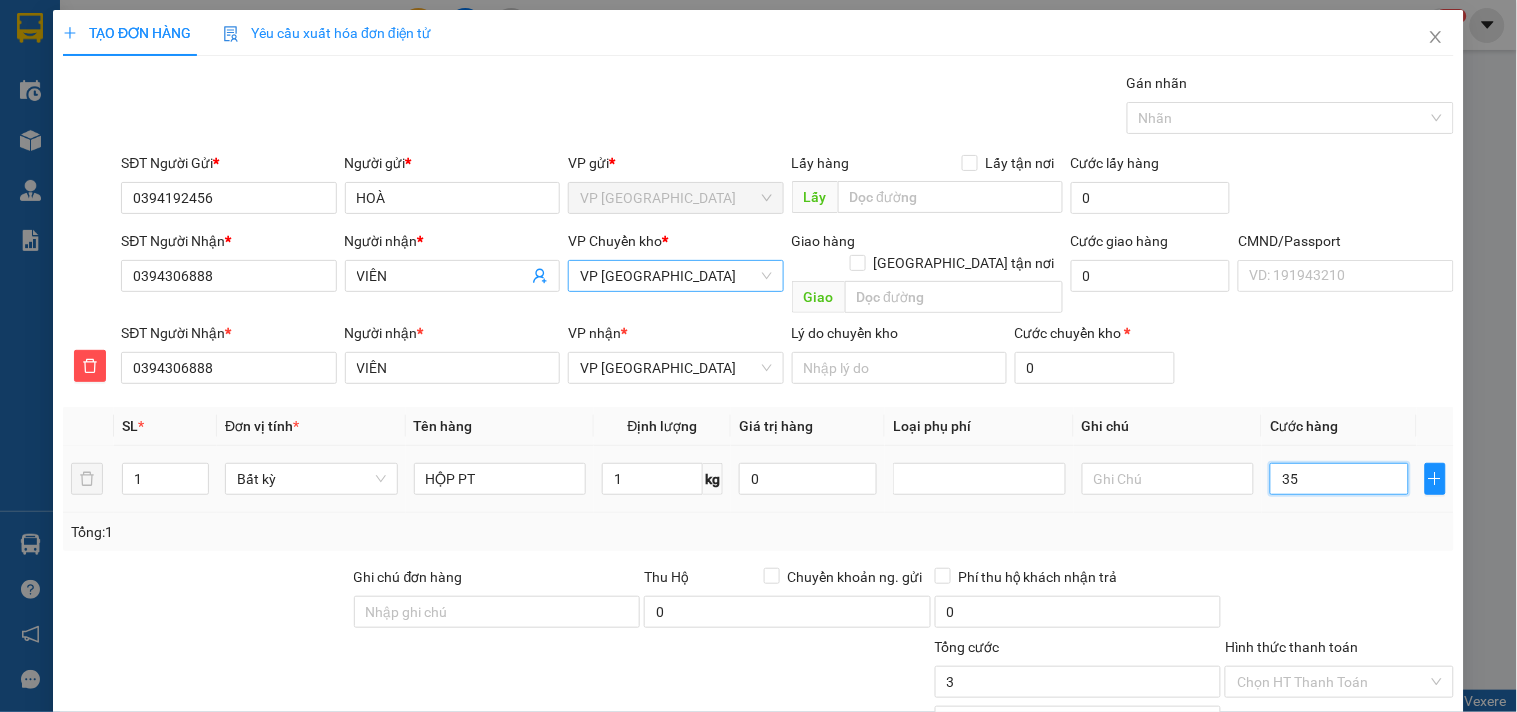 type on "35" 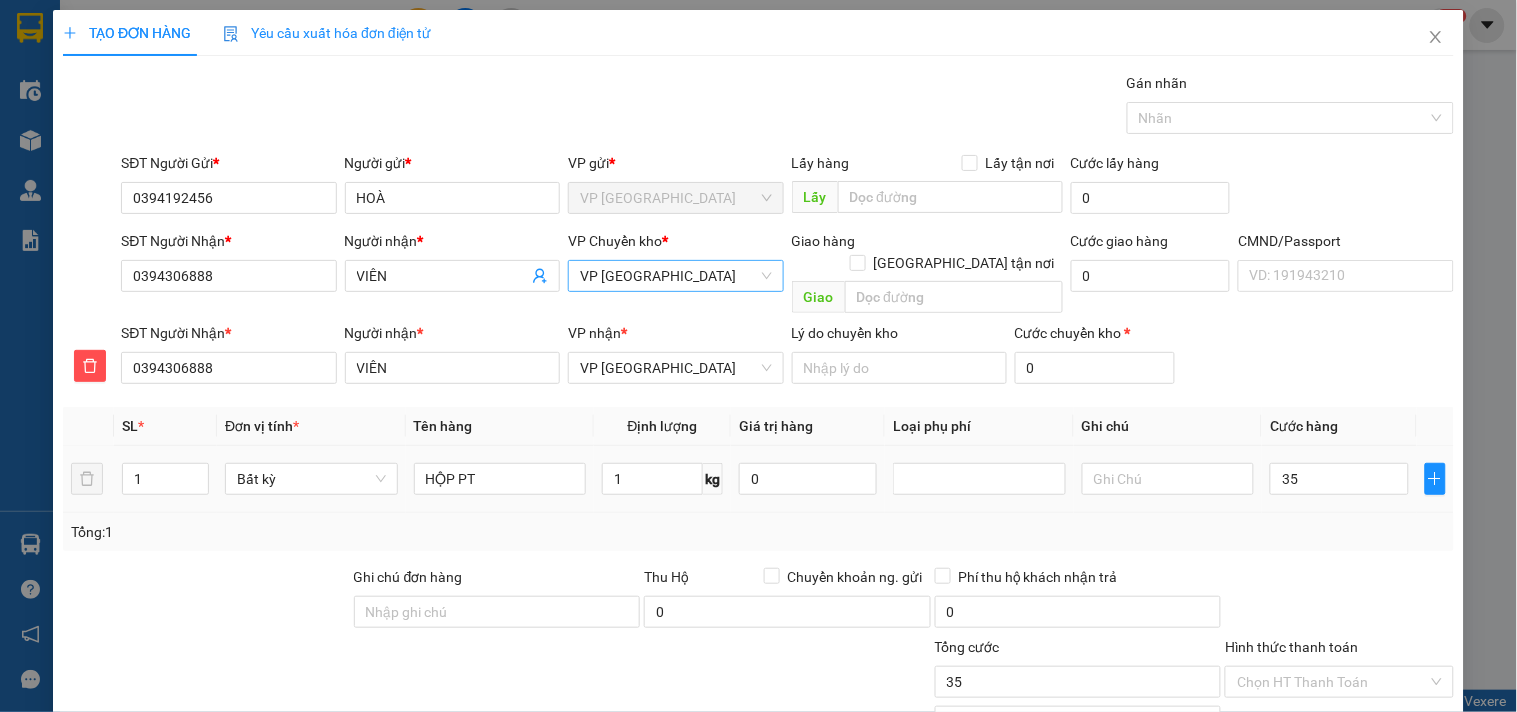 type on "35.000" 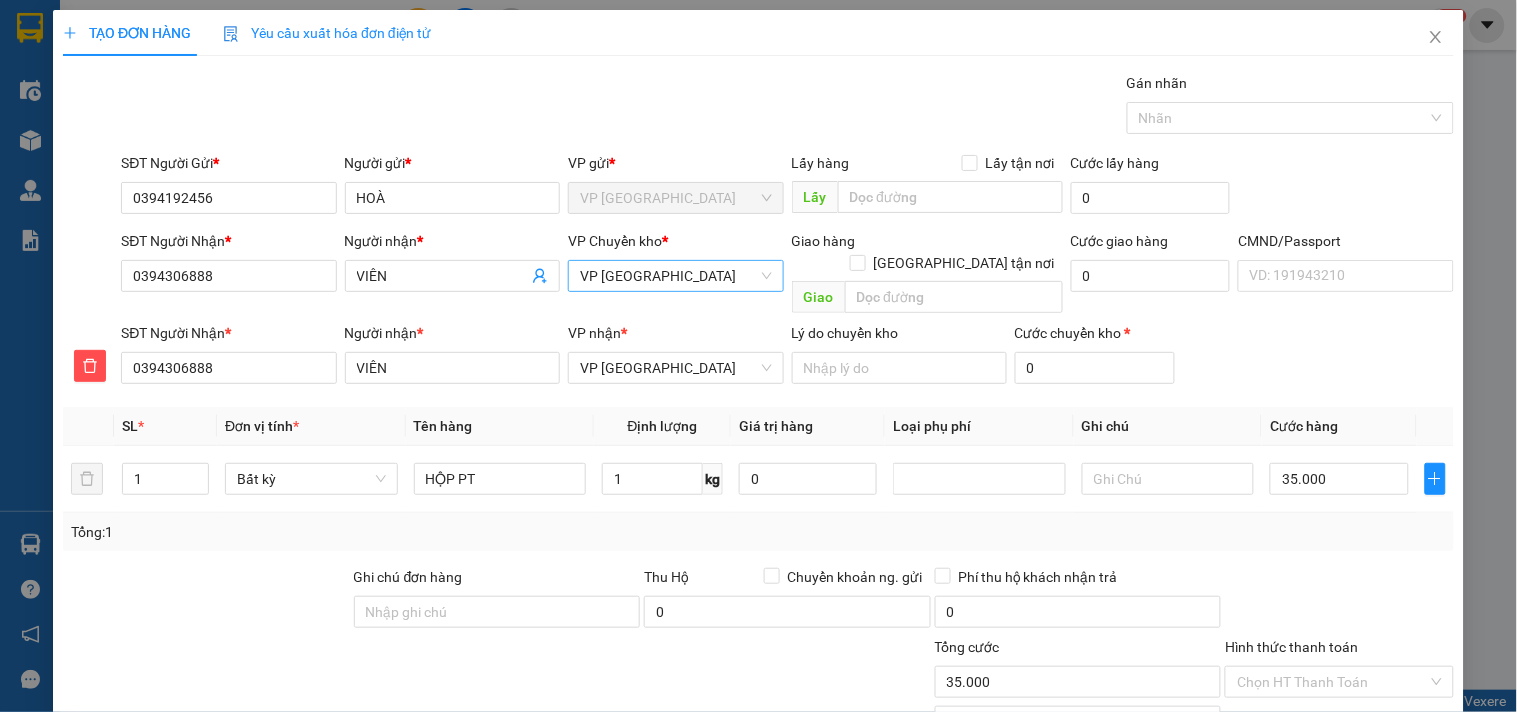 click on "Transit Pickup Surcharge Ids Transit Deliver Surcharge Ids Transit Deliver Surcharge Transit Deliver Surcharge Gói vận chuyển  * Tiêu chuẩn Gán nhãn   Nhãn SĐT Người Gửi  * 0394192456 Người gửi  * HOÀ VP gửi  * VP Hà Đông Lấy hàng Lấy tận nơi Lấy Cước lấy hàng 0 SĐT Người Nhận  * 0394306888 Người nhận  * VIÊN VP Chuyển kho  * VP Yên Bình Giao hàng Giao tận nơi Giao Cước giao hàng 0 CMND/Passport VD: 191943210 SĐT Người Nhận   * 0394306888 Người nhận   * VIÊN VP nhận  * VP Phú Bình Lý do chuyển kho Cước chuyển kho    * 0 SL  * Đơn vị tính  * Tên hàng  Định lượng Giá trị hàng Loại phụ phí Ghi chú Cước hàng                     1 Bất kỳ HỘP PT 1 kg 0   35.000 Tổng:  1 Ghi chú đơn hàng Thu Hộ Chuyển khoản ng. gửi 0 Phí thu hộ khách nhận trả 0 Tổng cước 35.000 Hình thức thanh toán Chọn HT Thanh Toán Phụ thu 0 VND Số tiền thu trước 0" at bounding box center [758, 452] 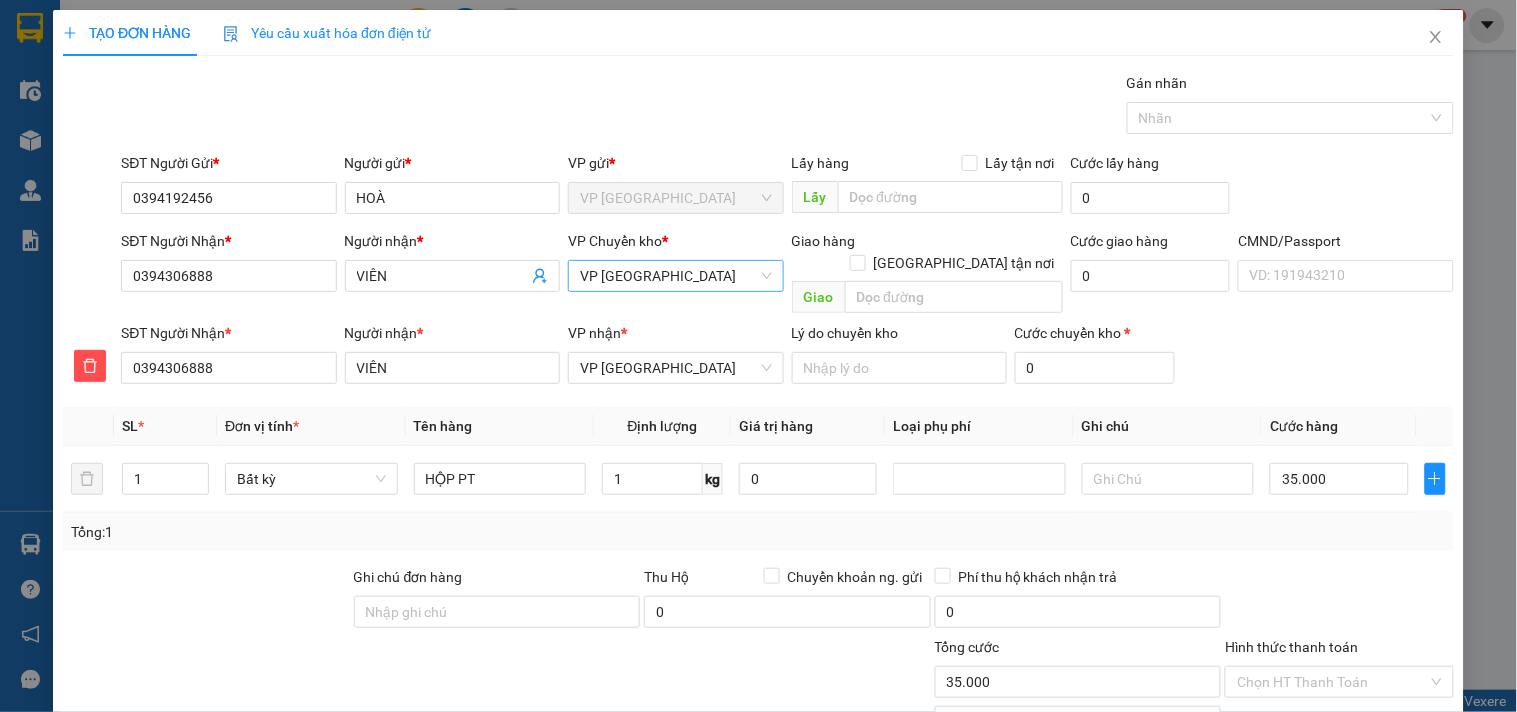 scroll, scrollTop: 138, scrollLeft: 0, axis: vertical 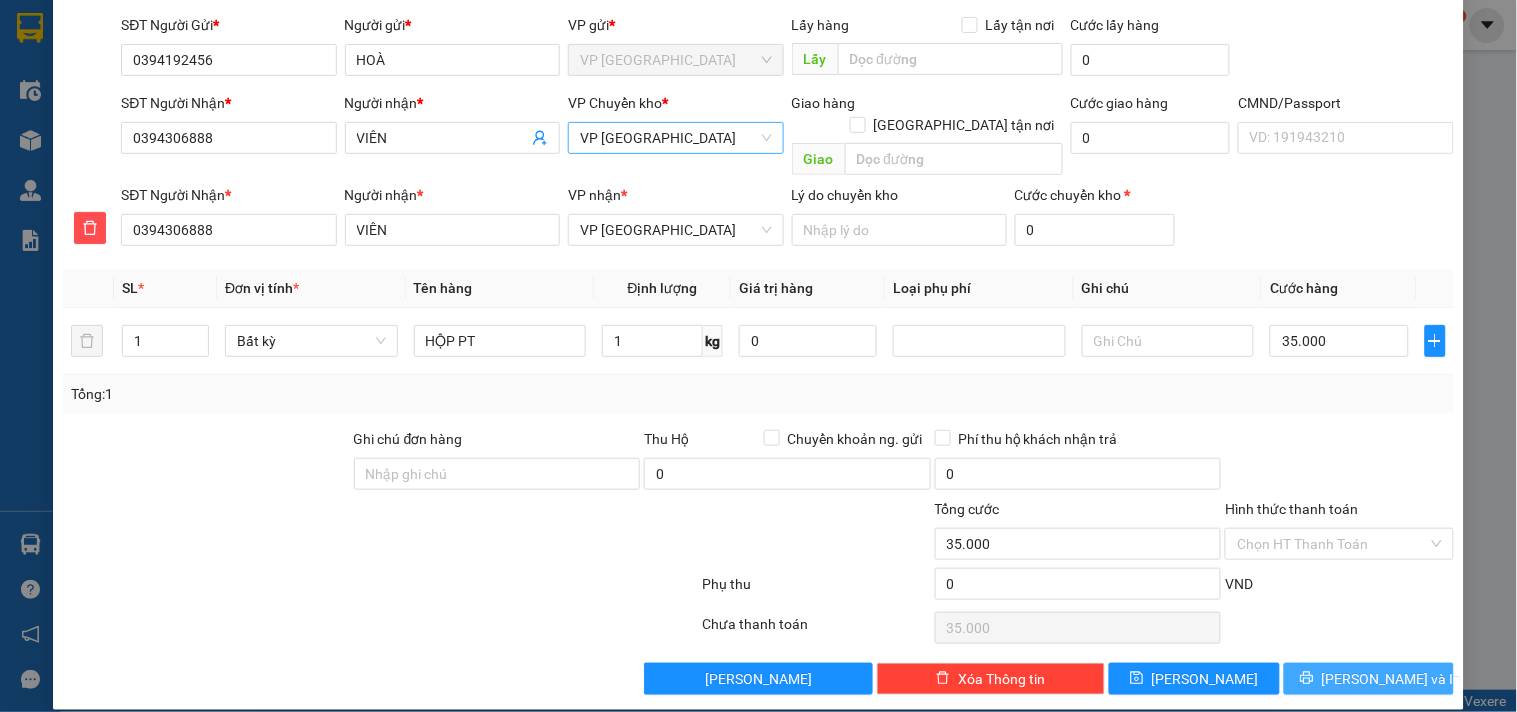 click on "[PERSON_NAME] và In" at bounding box center [1392, 679] 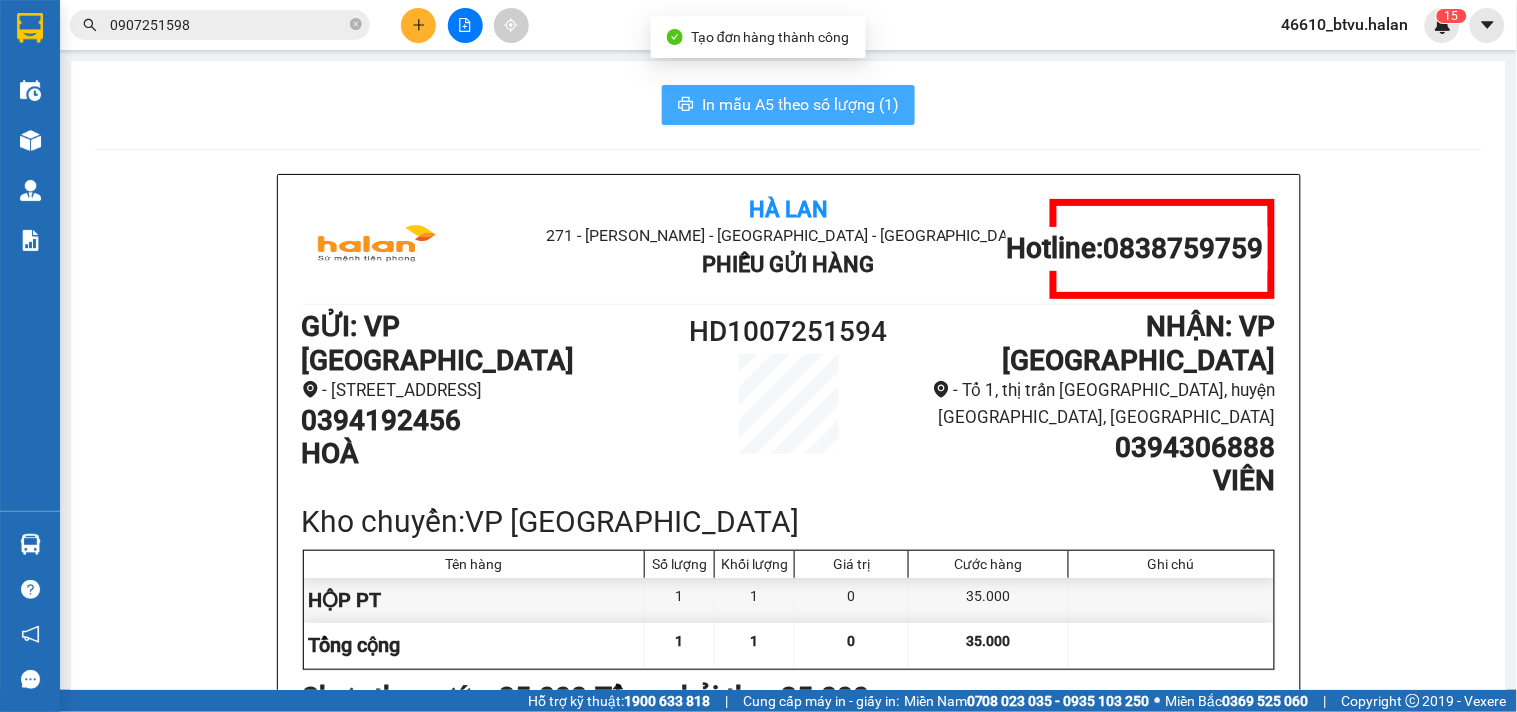 click on "In mẫu A5 theo số lượng
(1)" at bounding box center [800, 104] 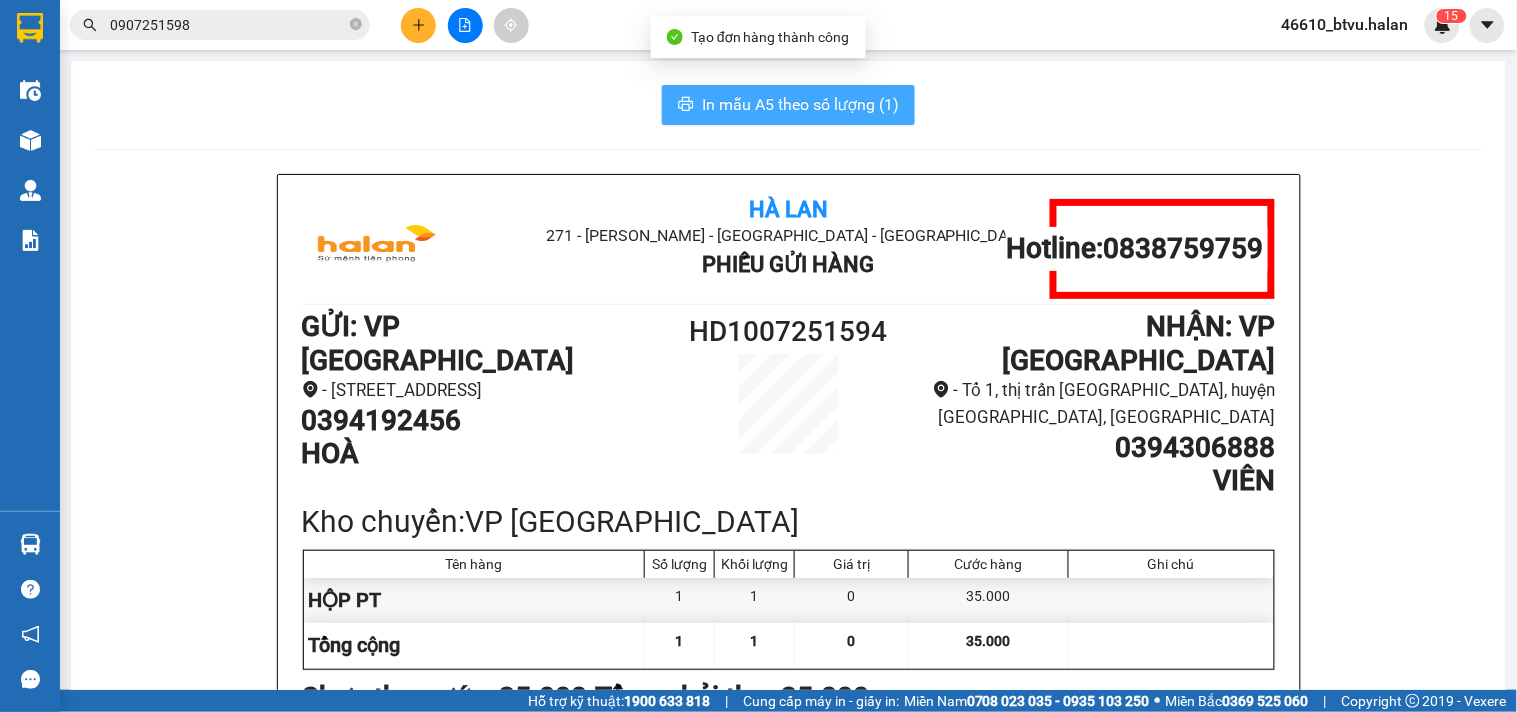 scroll, scrollTop: 0, scrollLeft: 0, axis: both 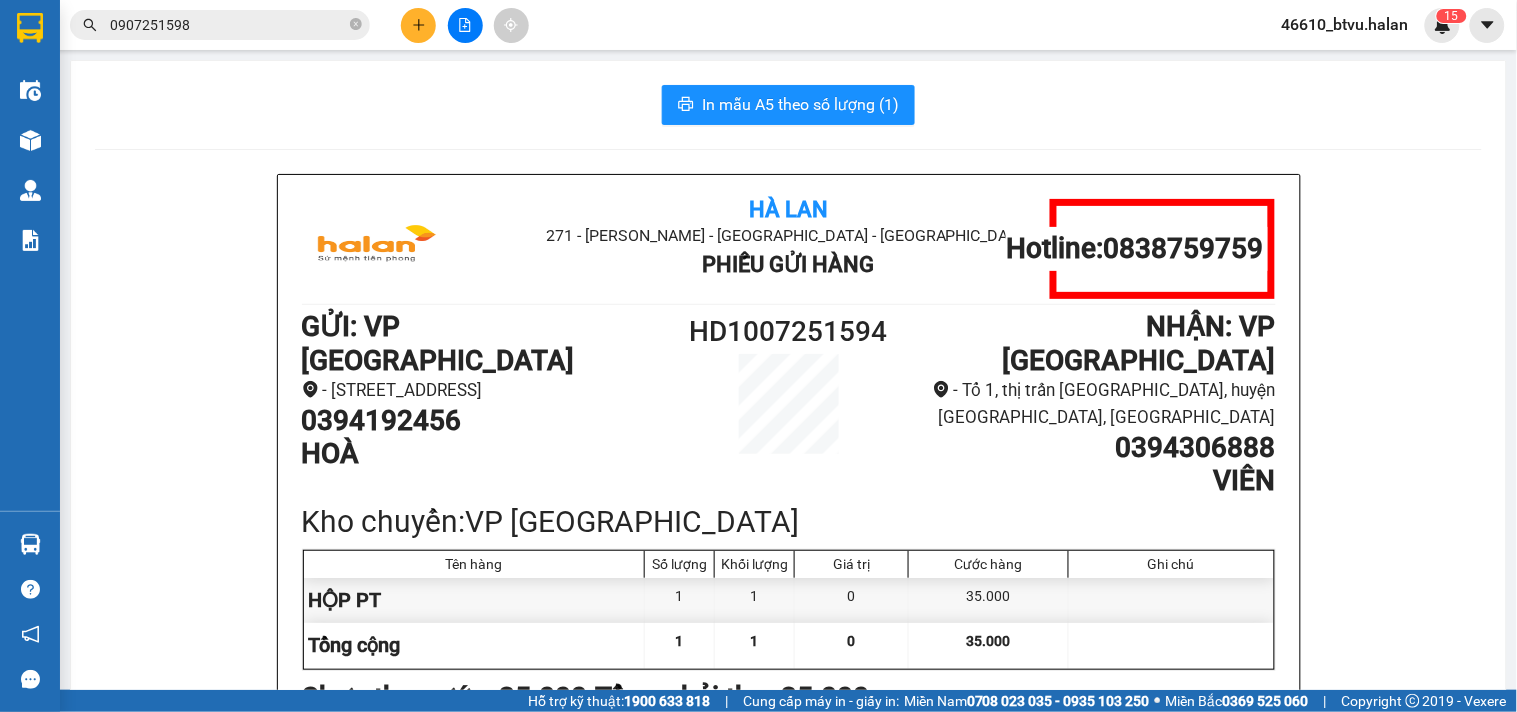 drag, startPoint x: 310, startPoint y: 321, endPoint x: 415, endPoint y: 207, distance: 154.98709 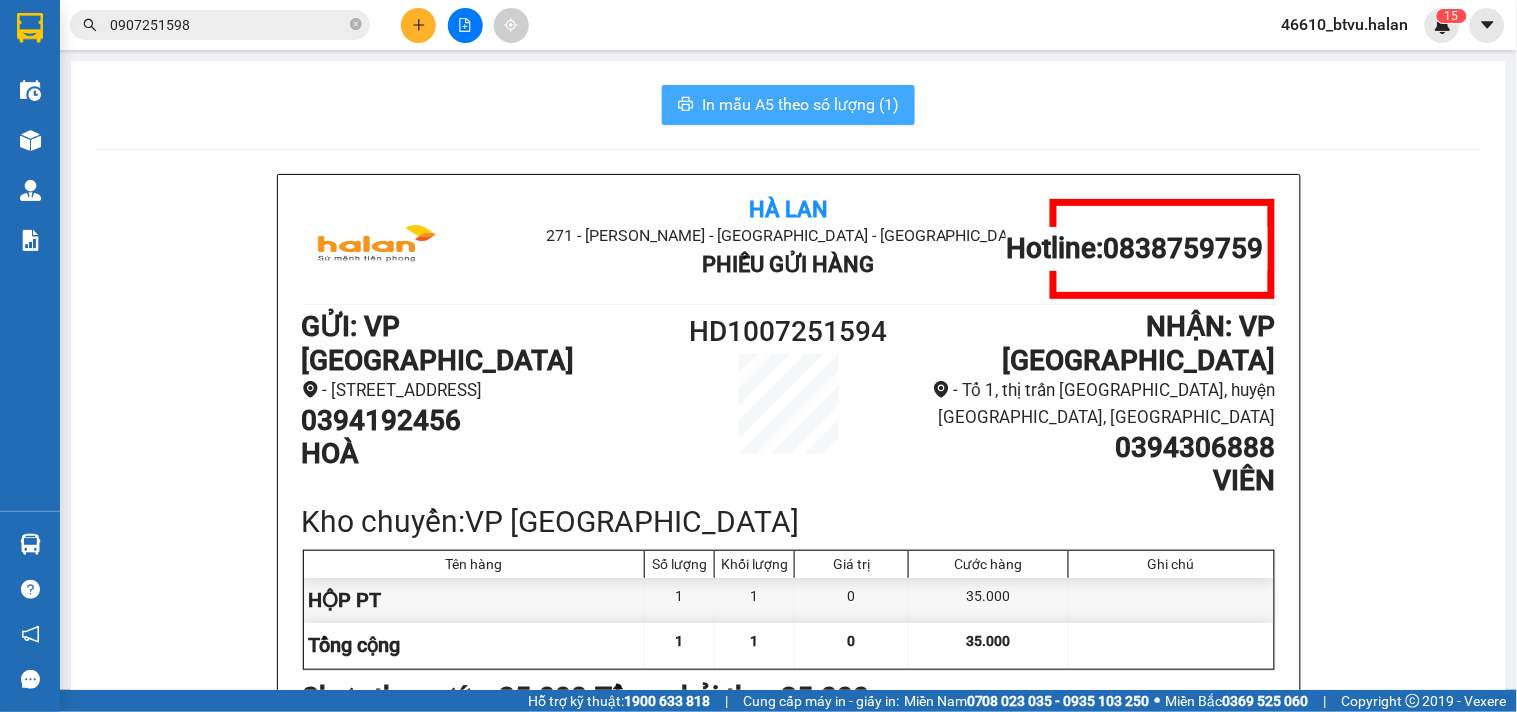 click on "In mẫu A5 theo số lượng
(1)" at bounding box center [800, 104] 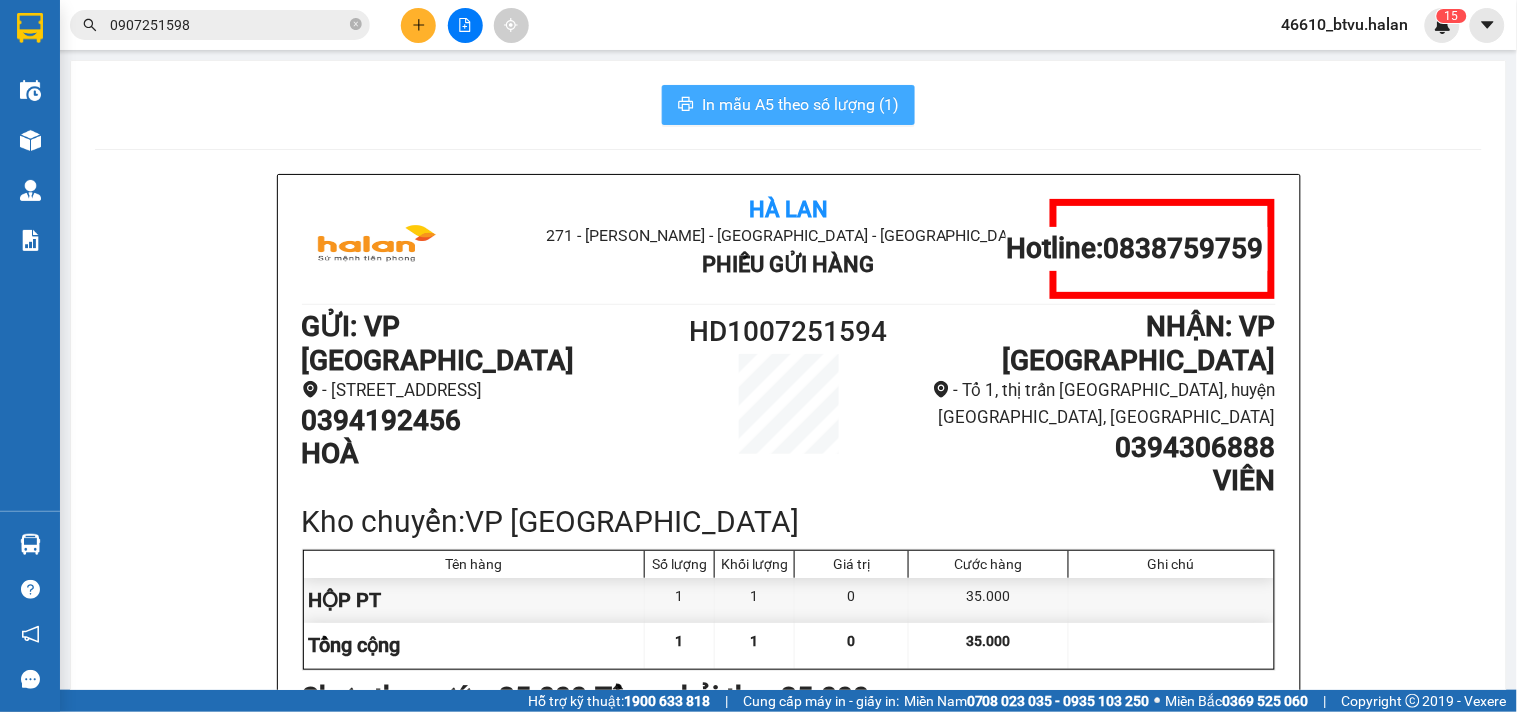 scroll, scrollTop: 0, scrollLeft: 0, axis: both 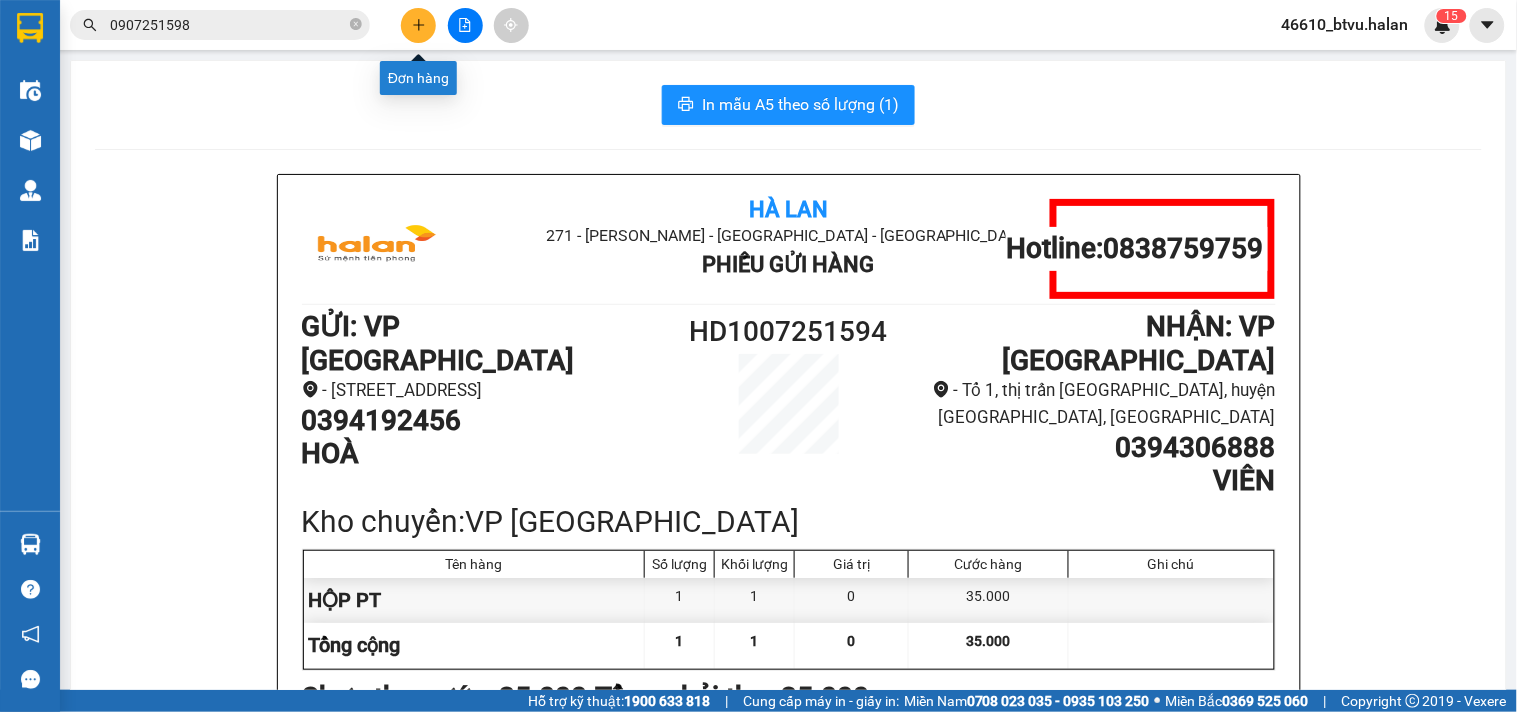 click at bounding box center (418, 25) 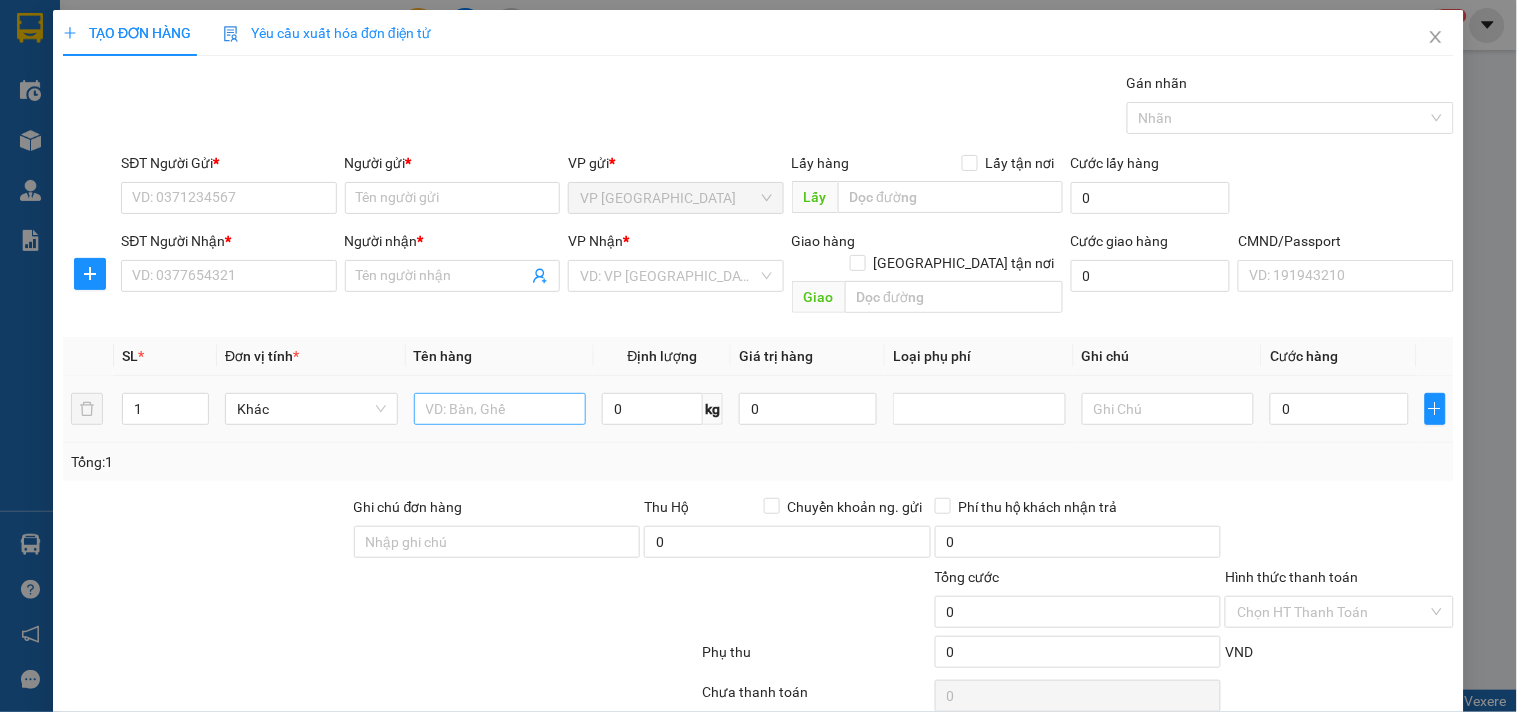 click at bounding box center [500, 409] 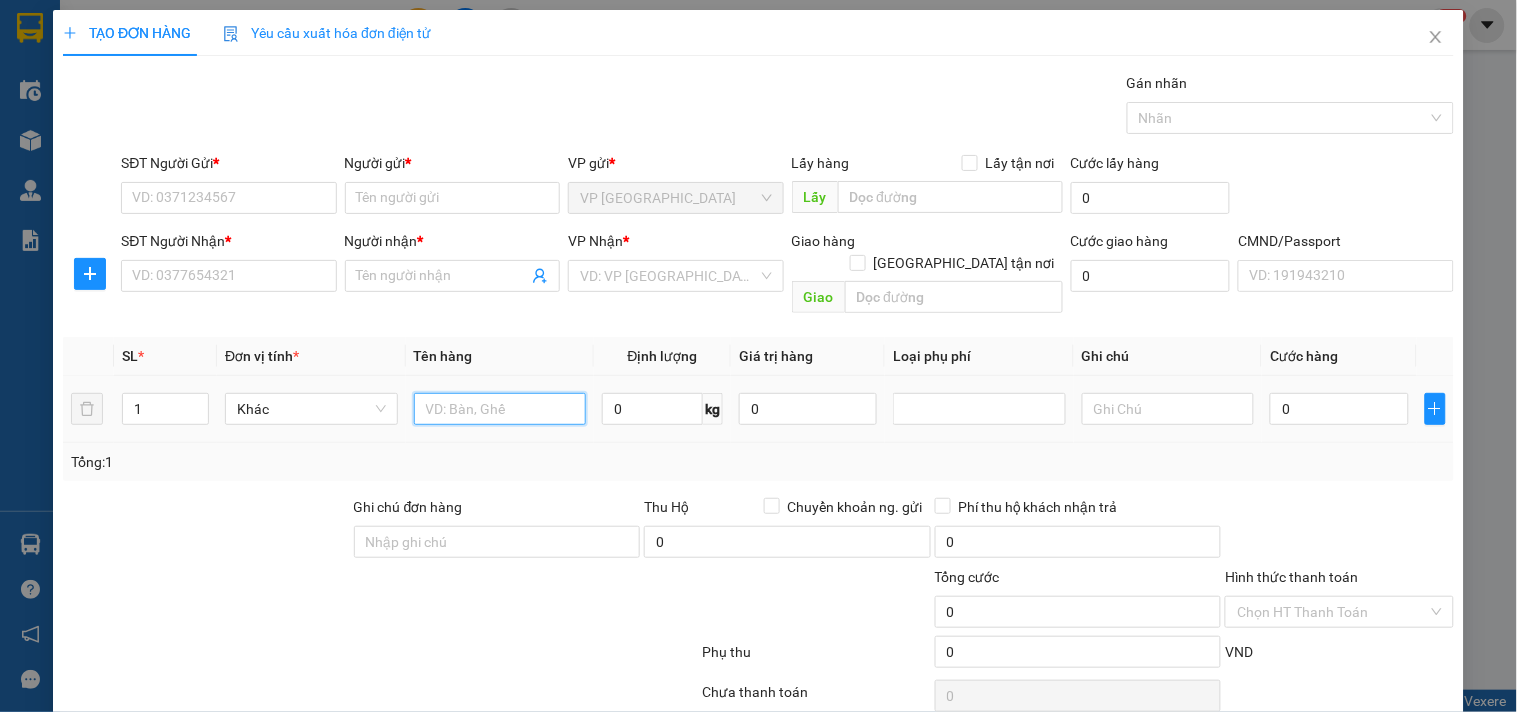 click at bounding box center [500, 409] 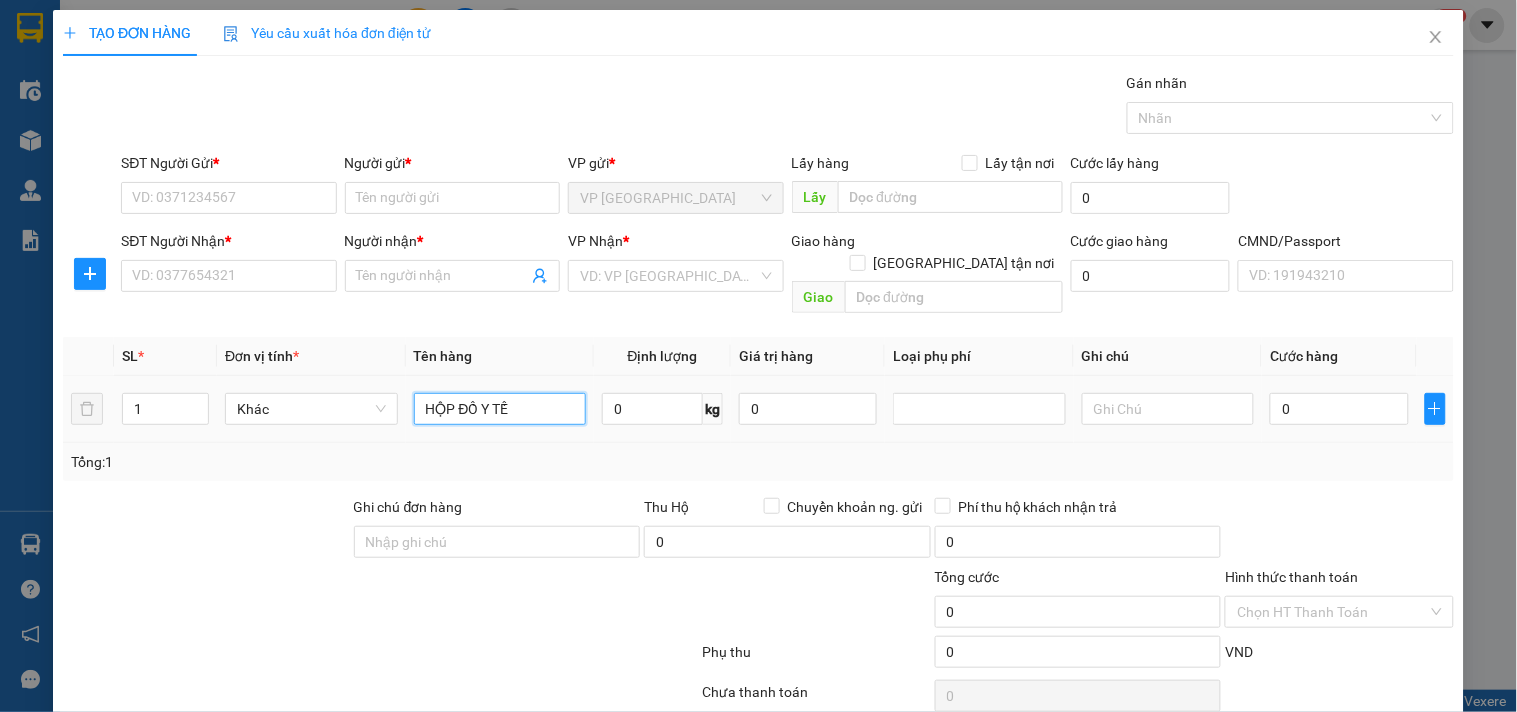 type on "HỘP ĐỒ Y TẾ" 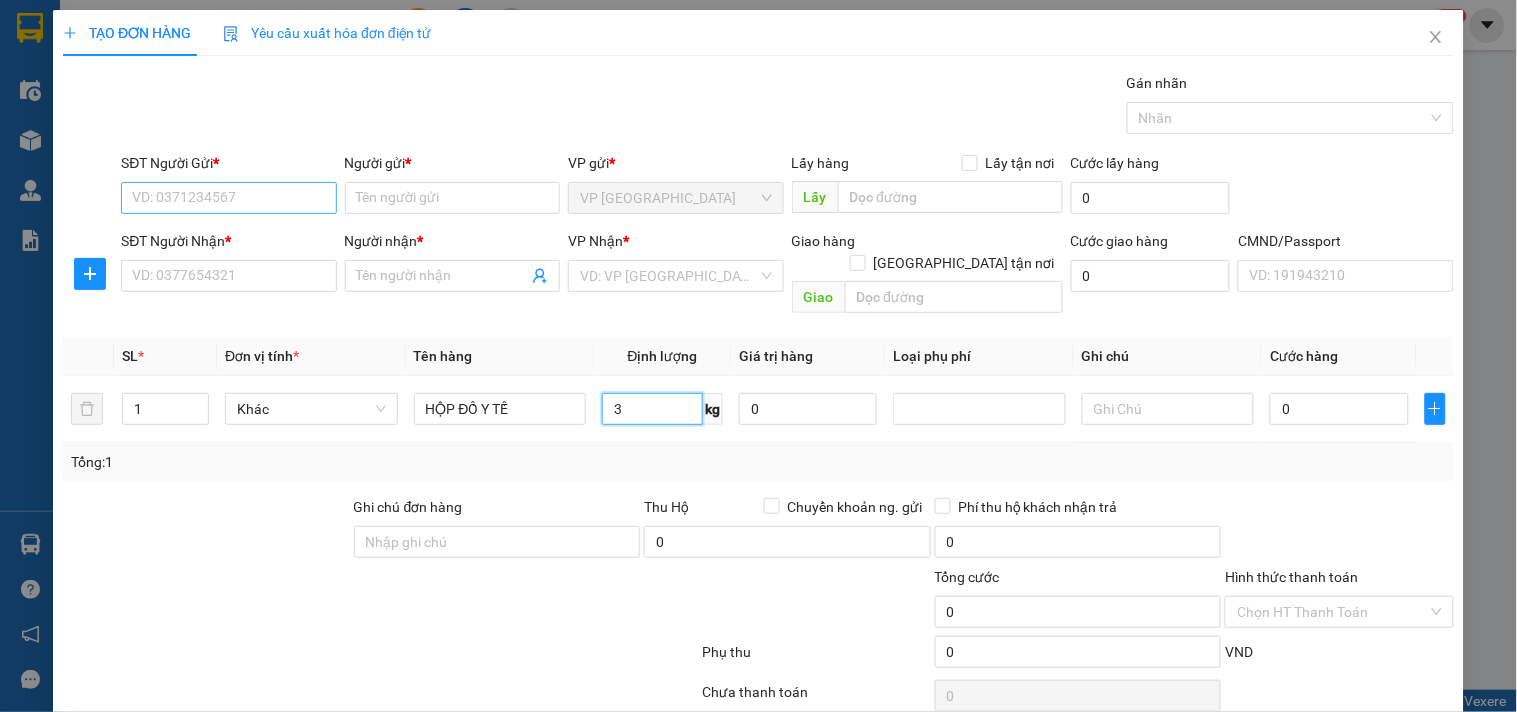 type on "3" 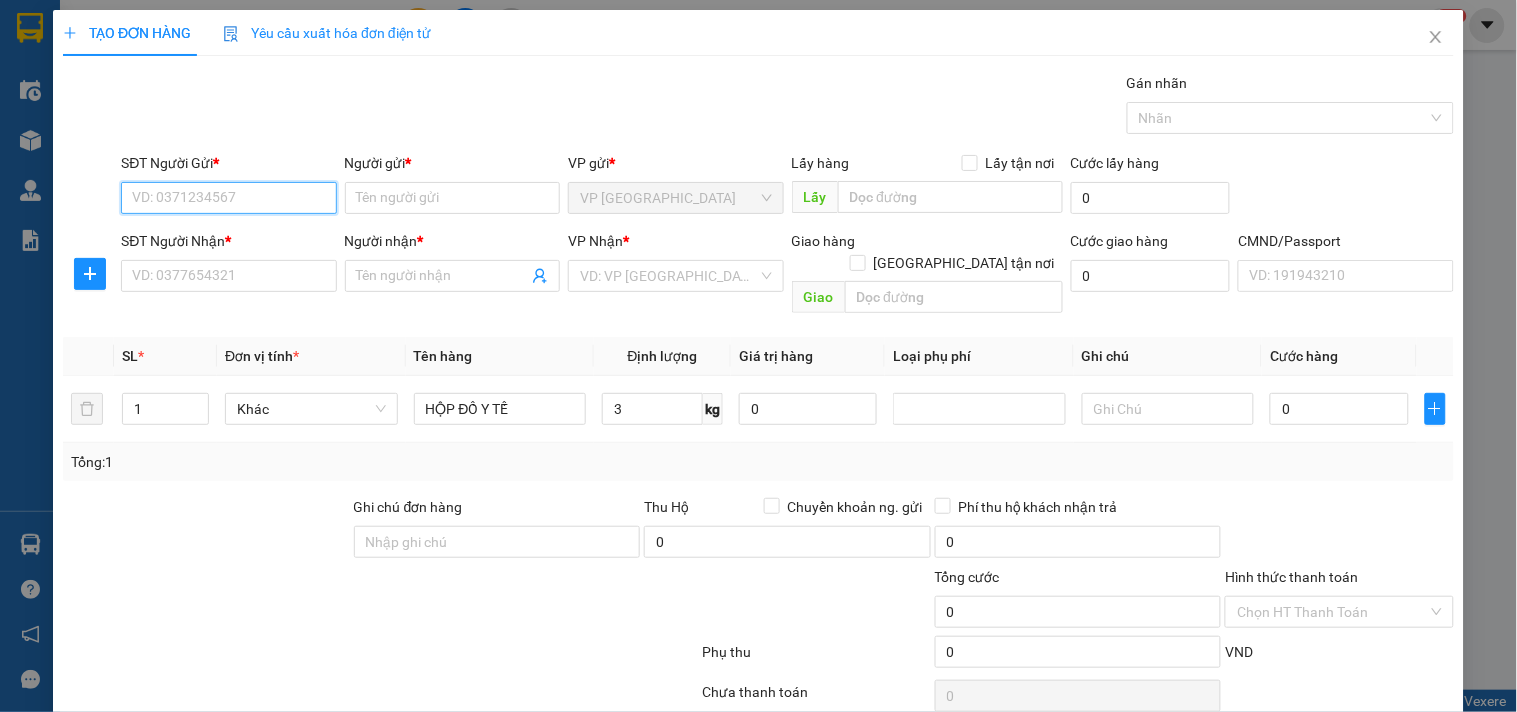 click on "SĐT Người Gửi  *" at bounding box center [228, 198] 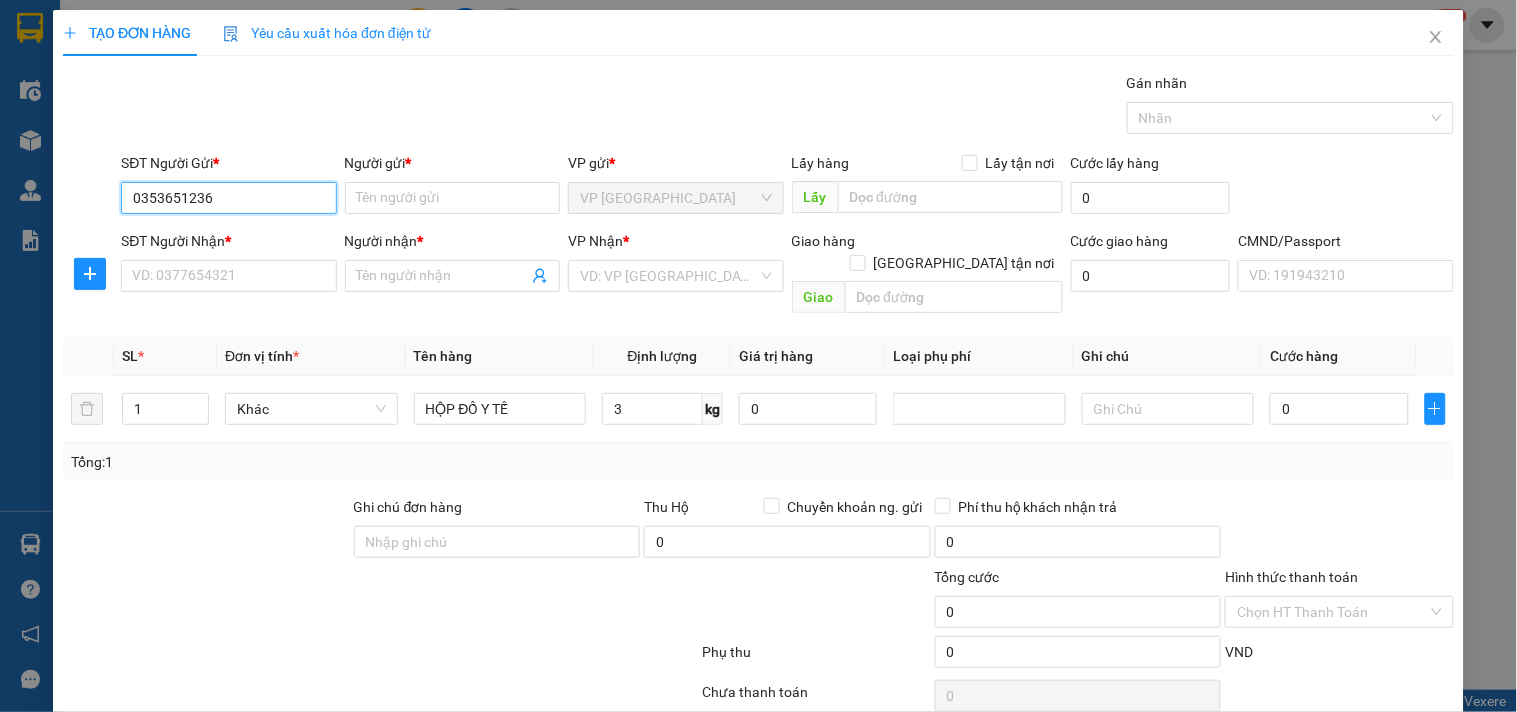 click on "0353651236" at bounding box center (228, 198) 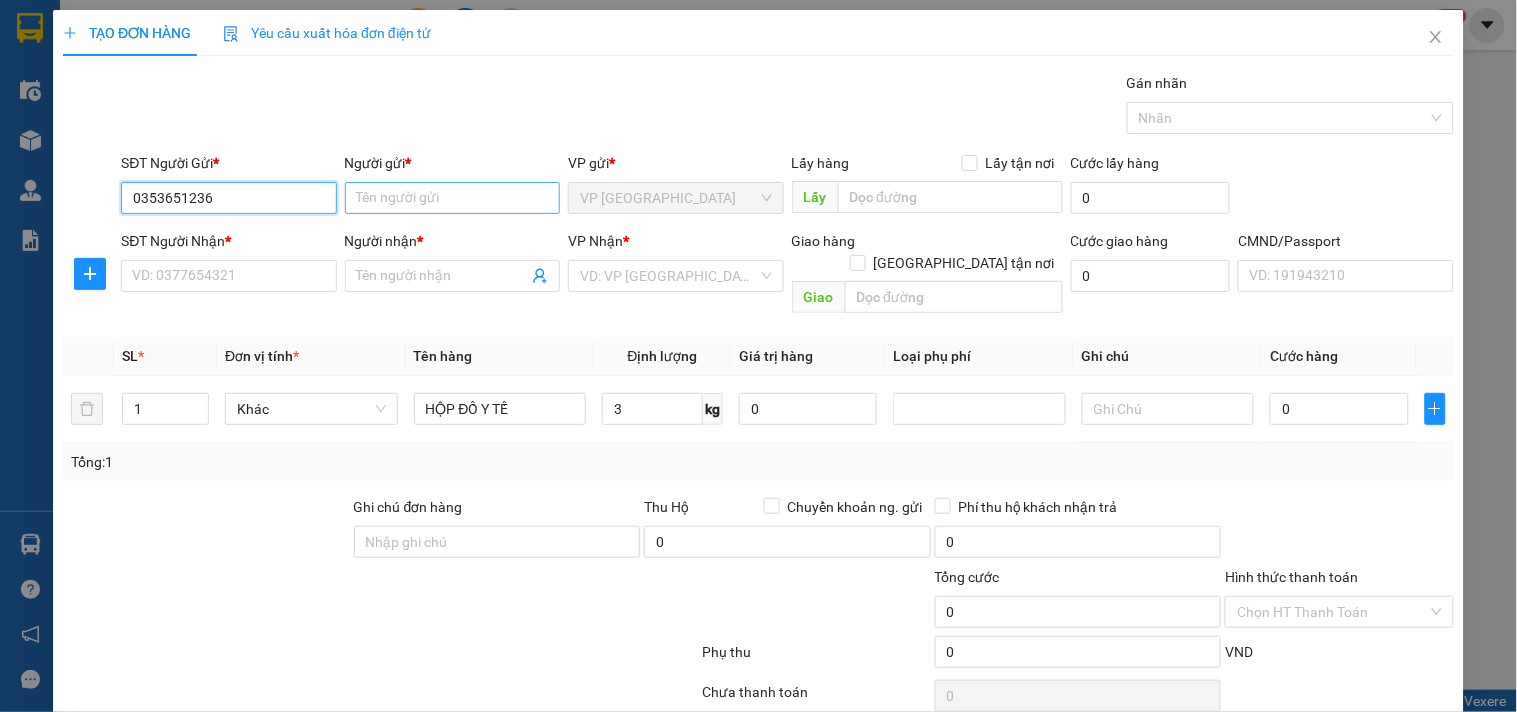 type on "0353651236" 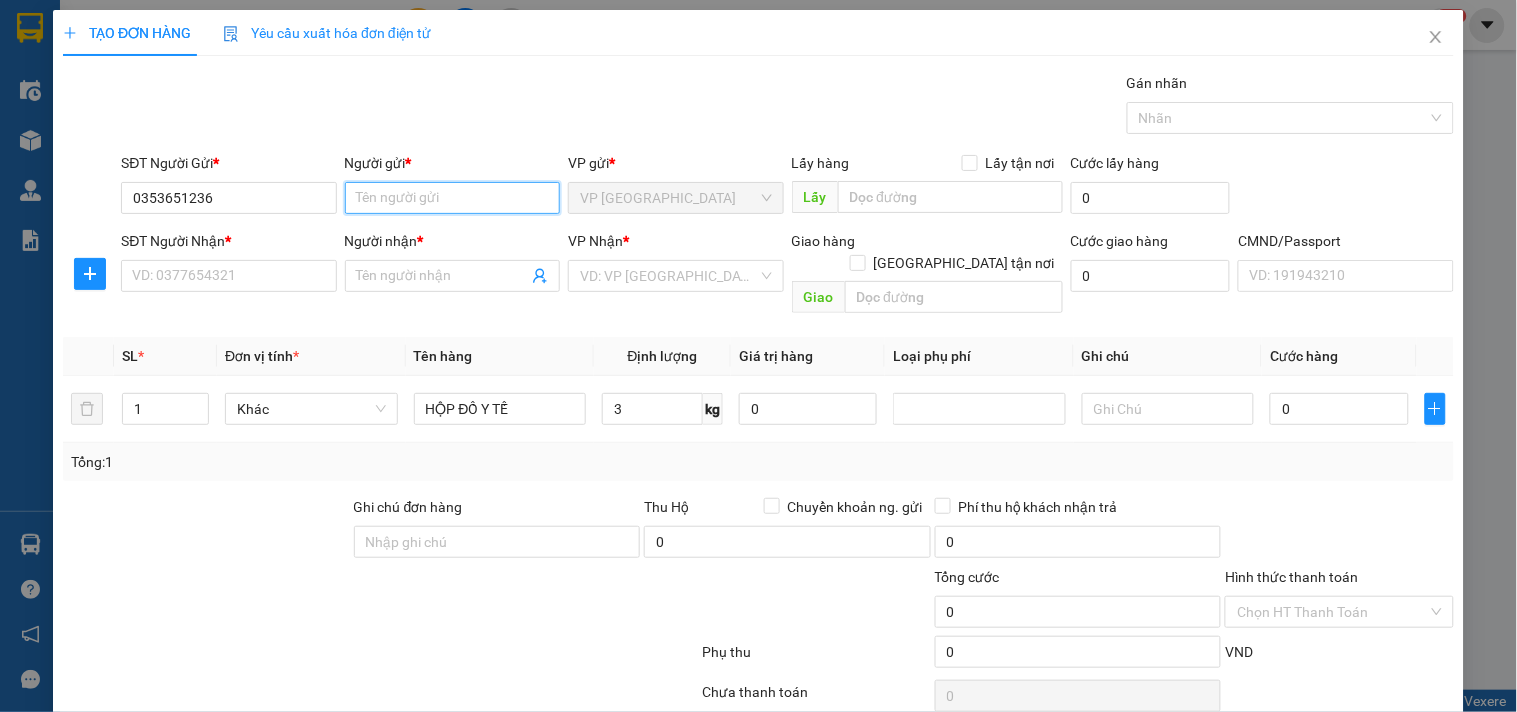 click on "Người gửi  *" at bounding box center [452, 198] 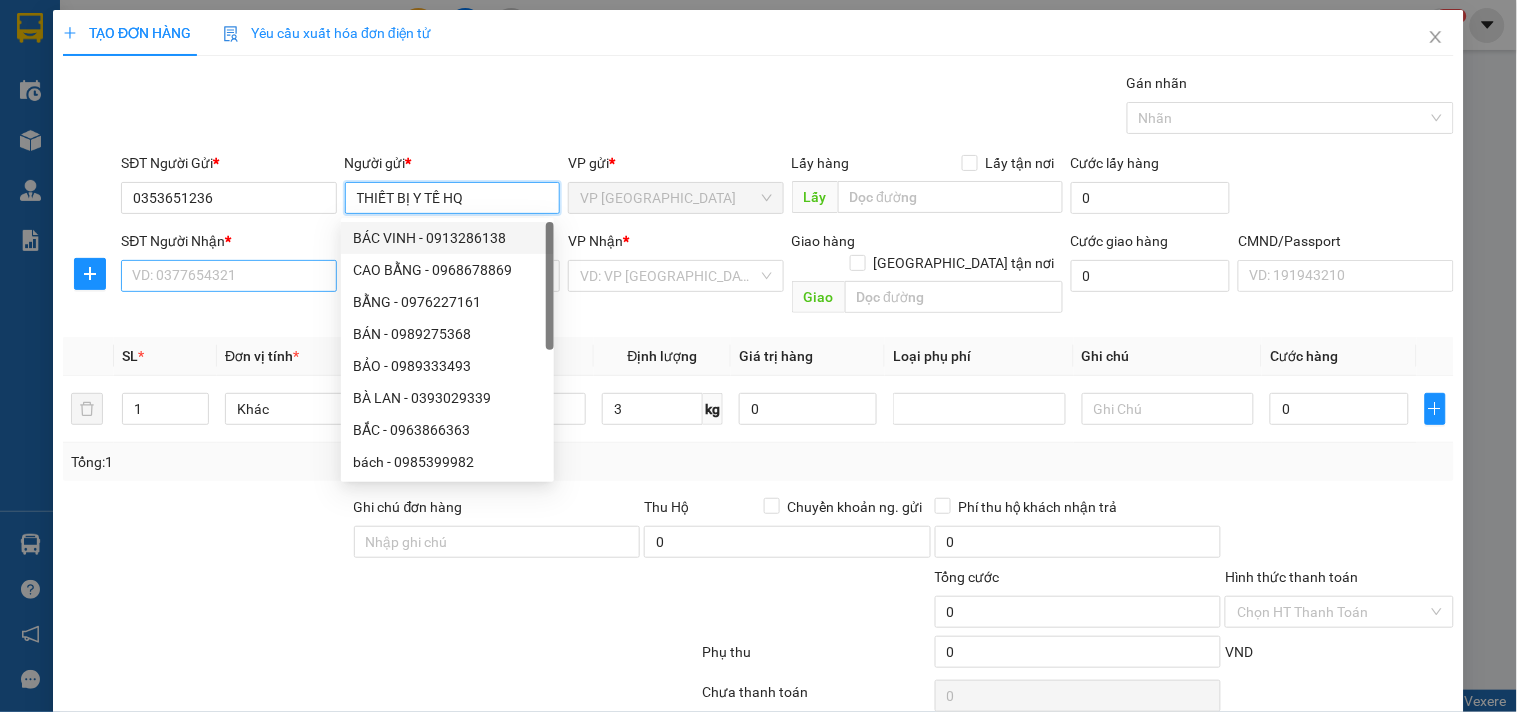 type on "THIẾT BỊ Y TẾ HQ" 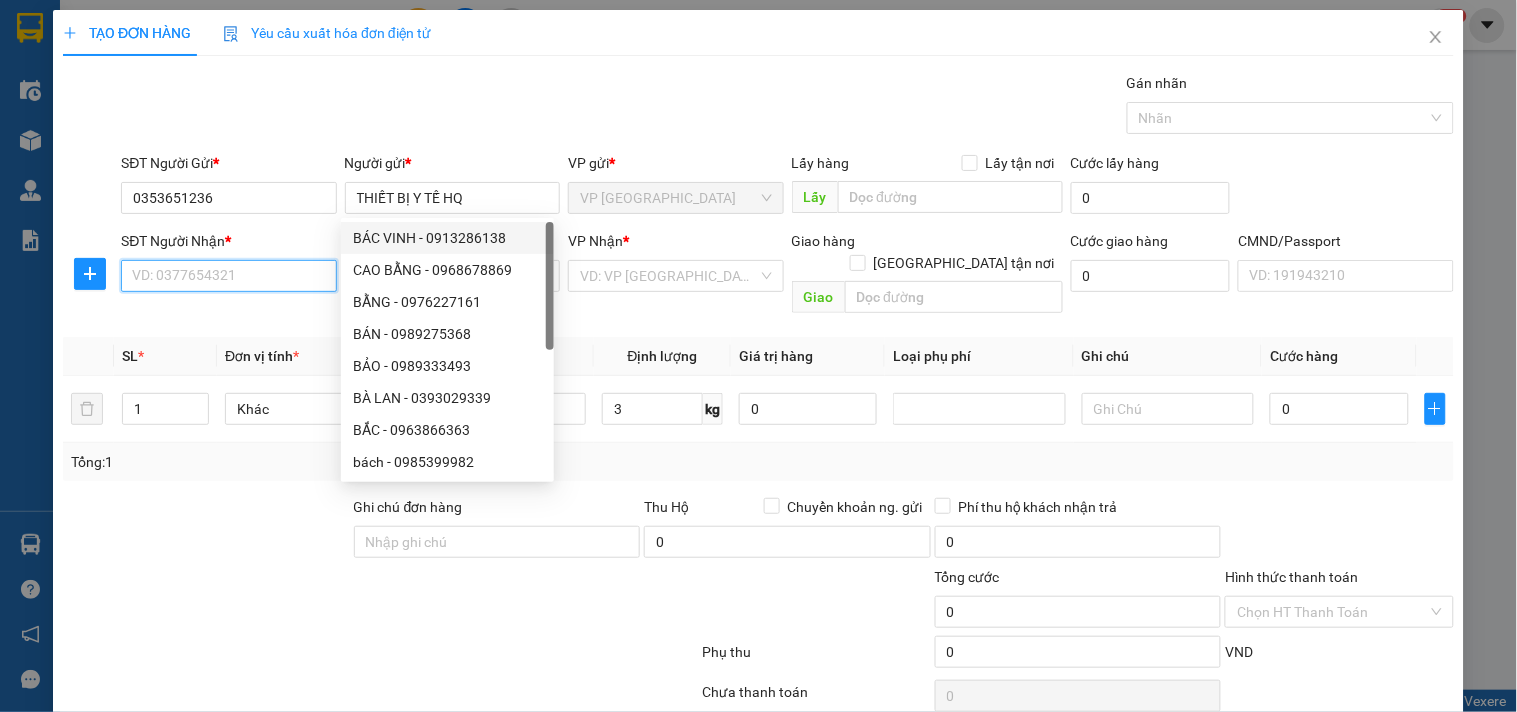 click on "SĐT Người Nhận  *" at bounding box center (228, 276) 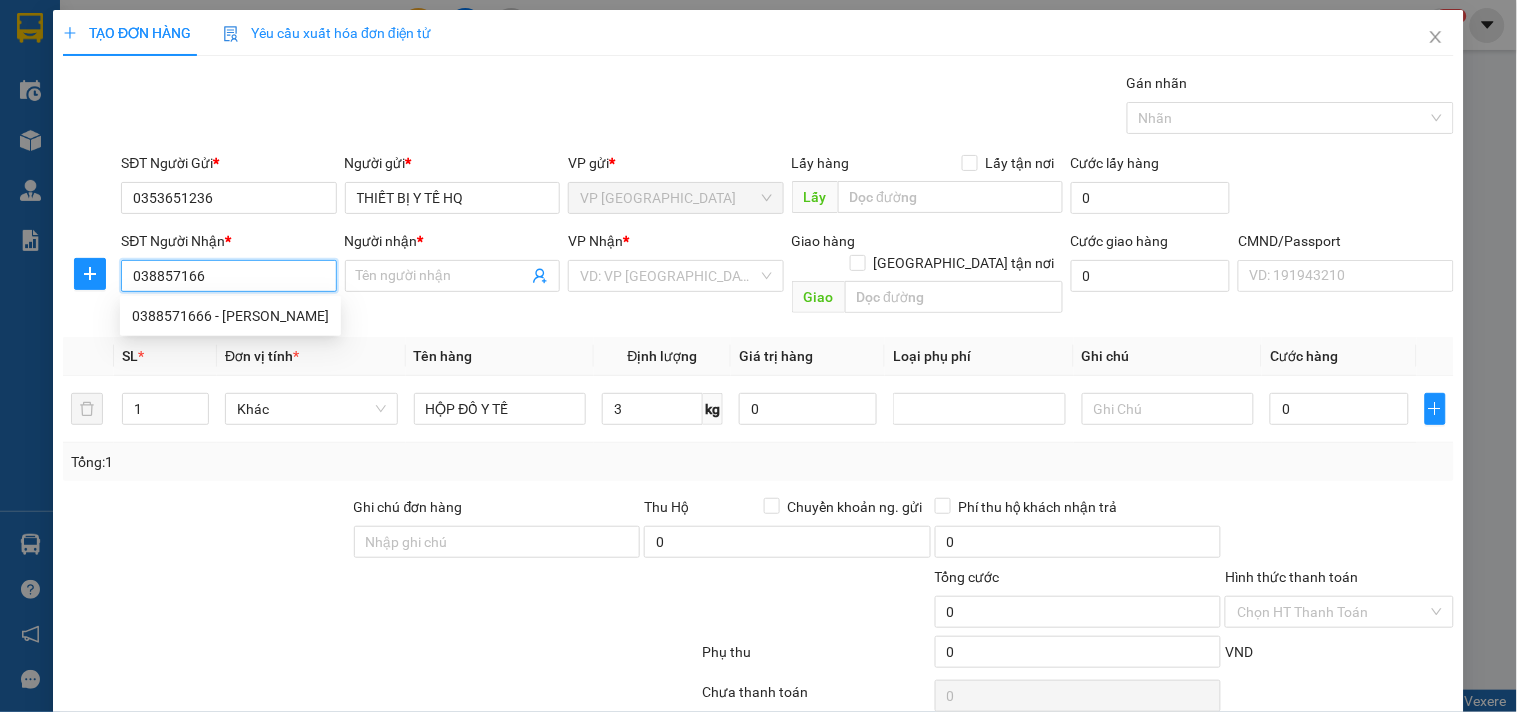 type on "0388571666" 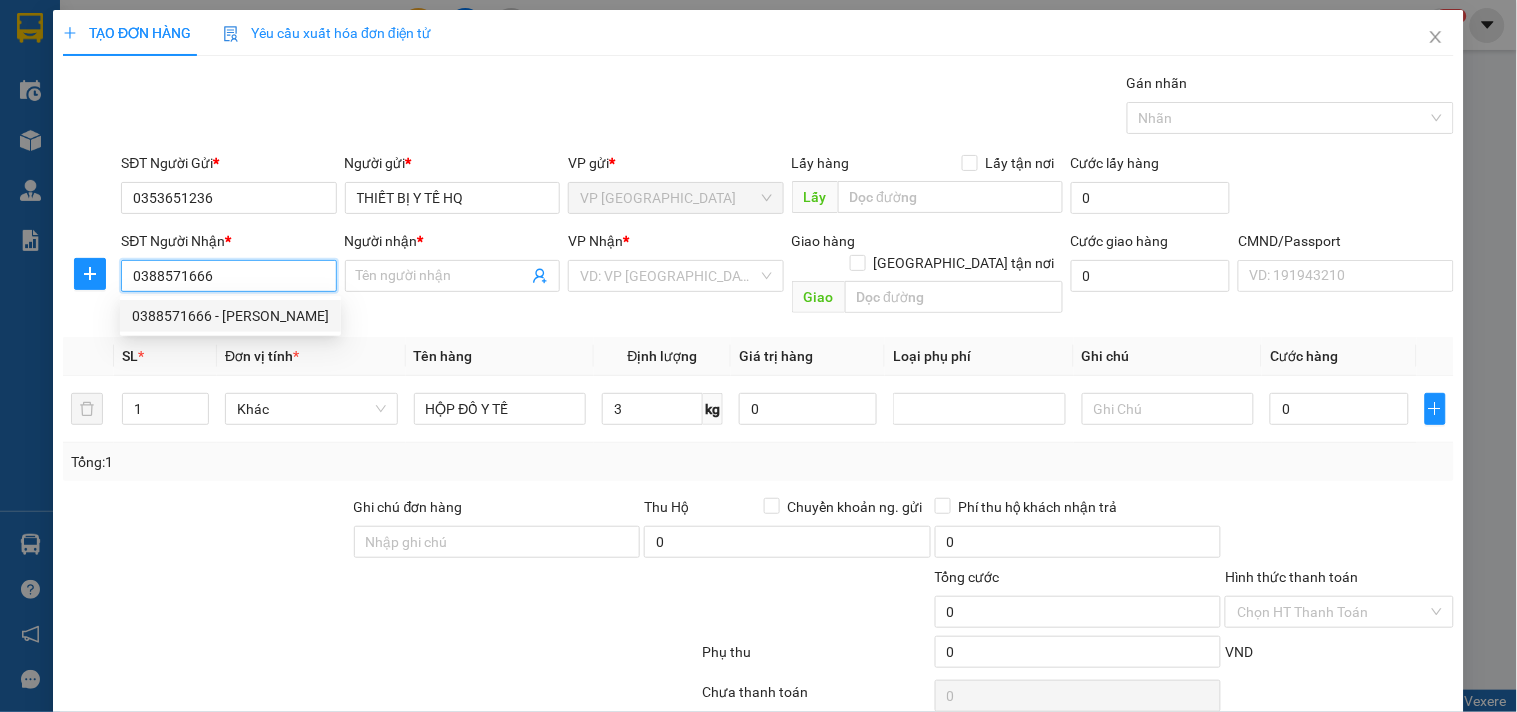 click on "0388571666 - quỳnh" at bounding box center (230, 316) 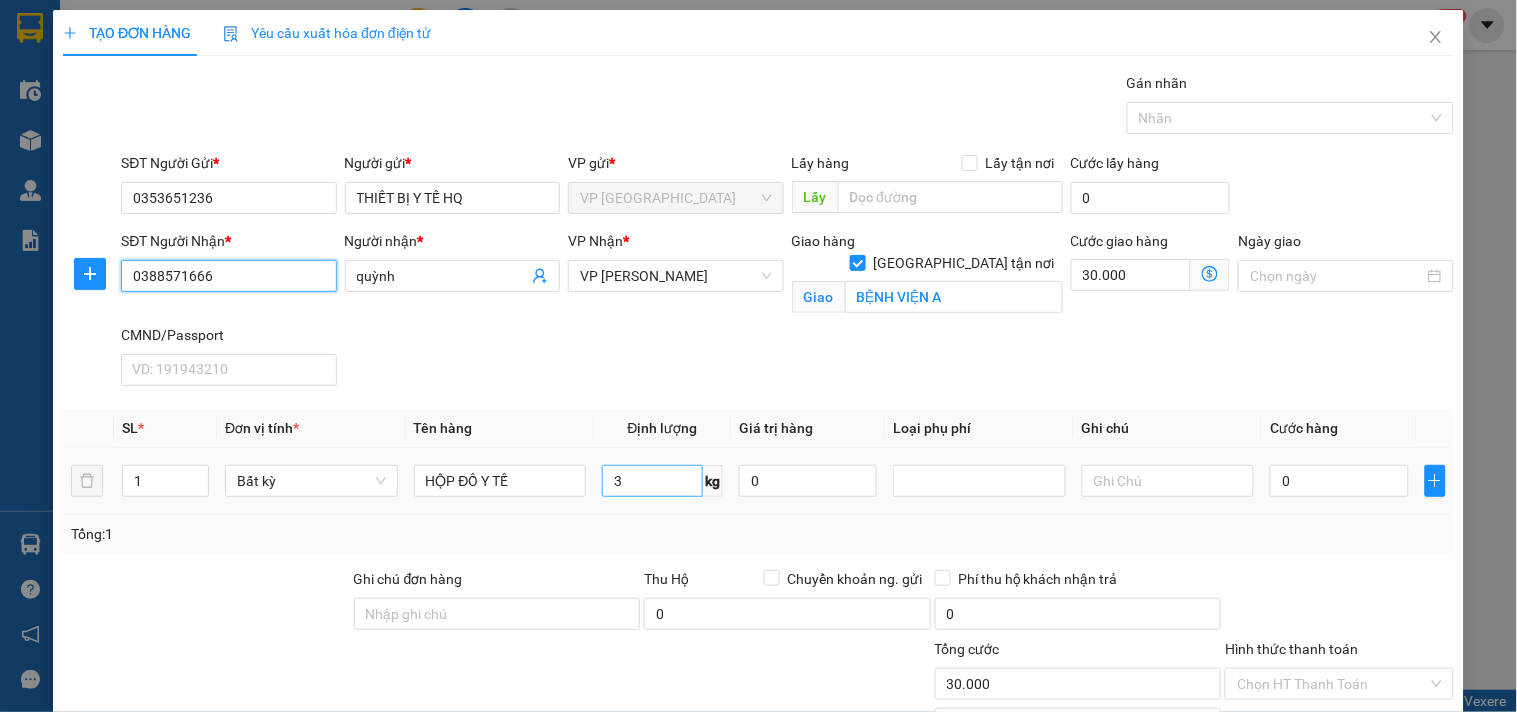 type on "0388571666" 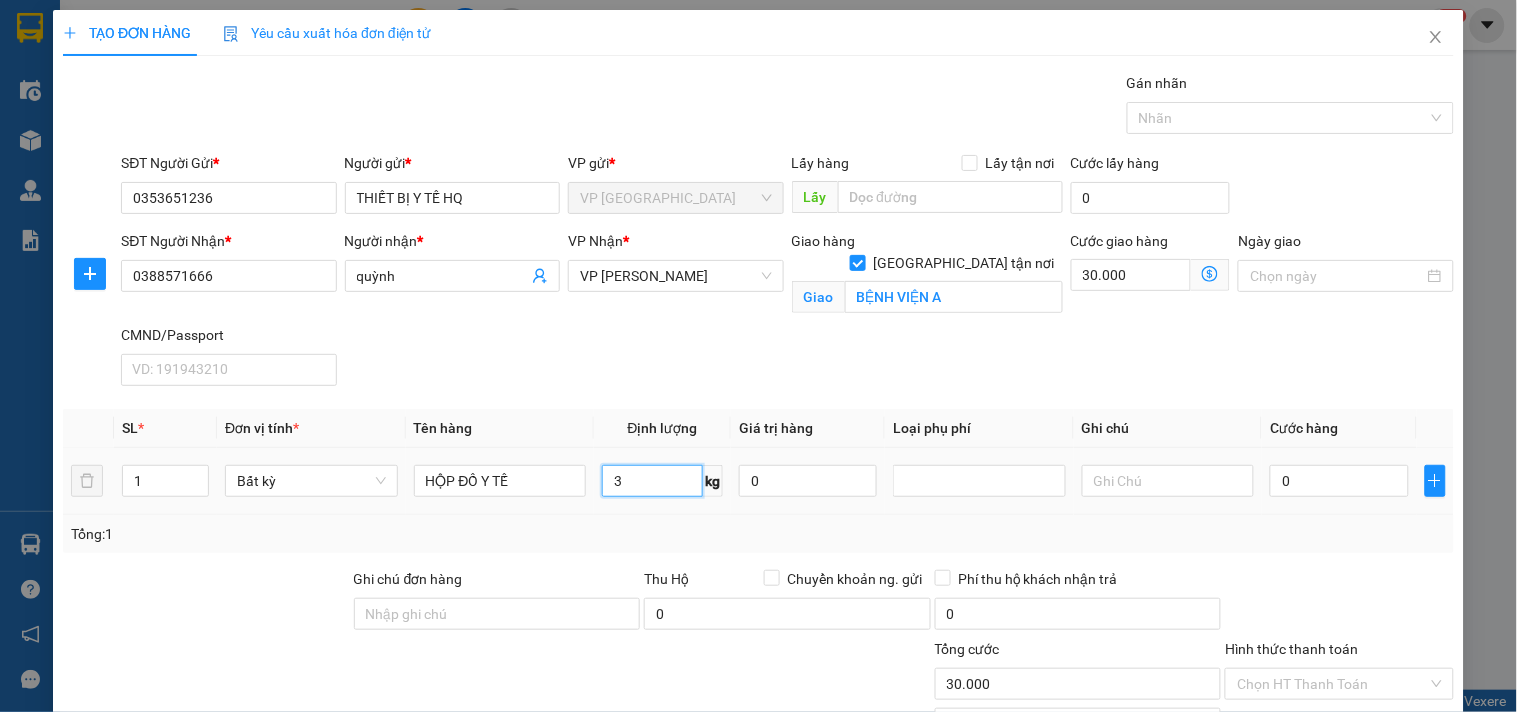 click on "3" at bounding box center [652, 481] 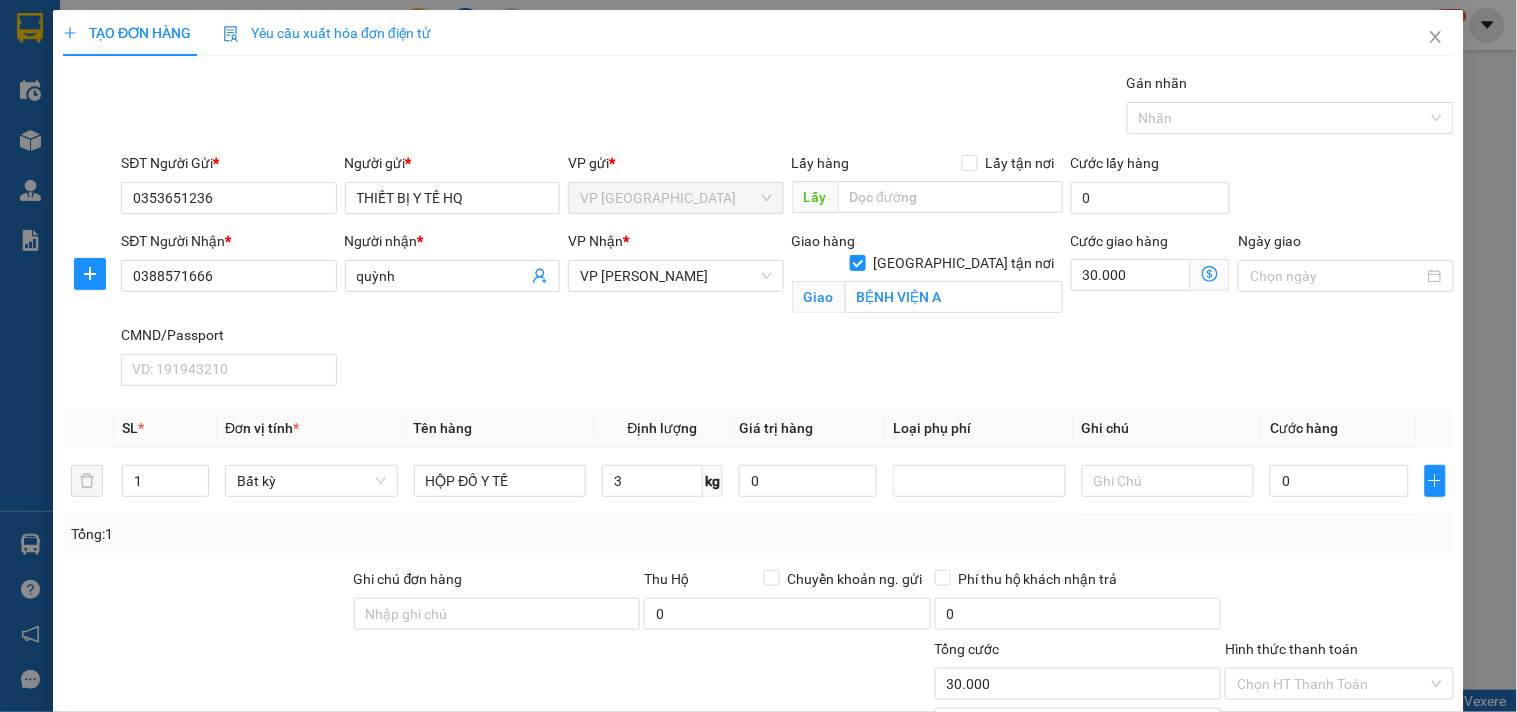 click on "Tổng:  1" at bounding box center (758, 534) 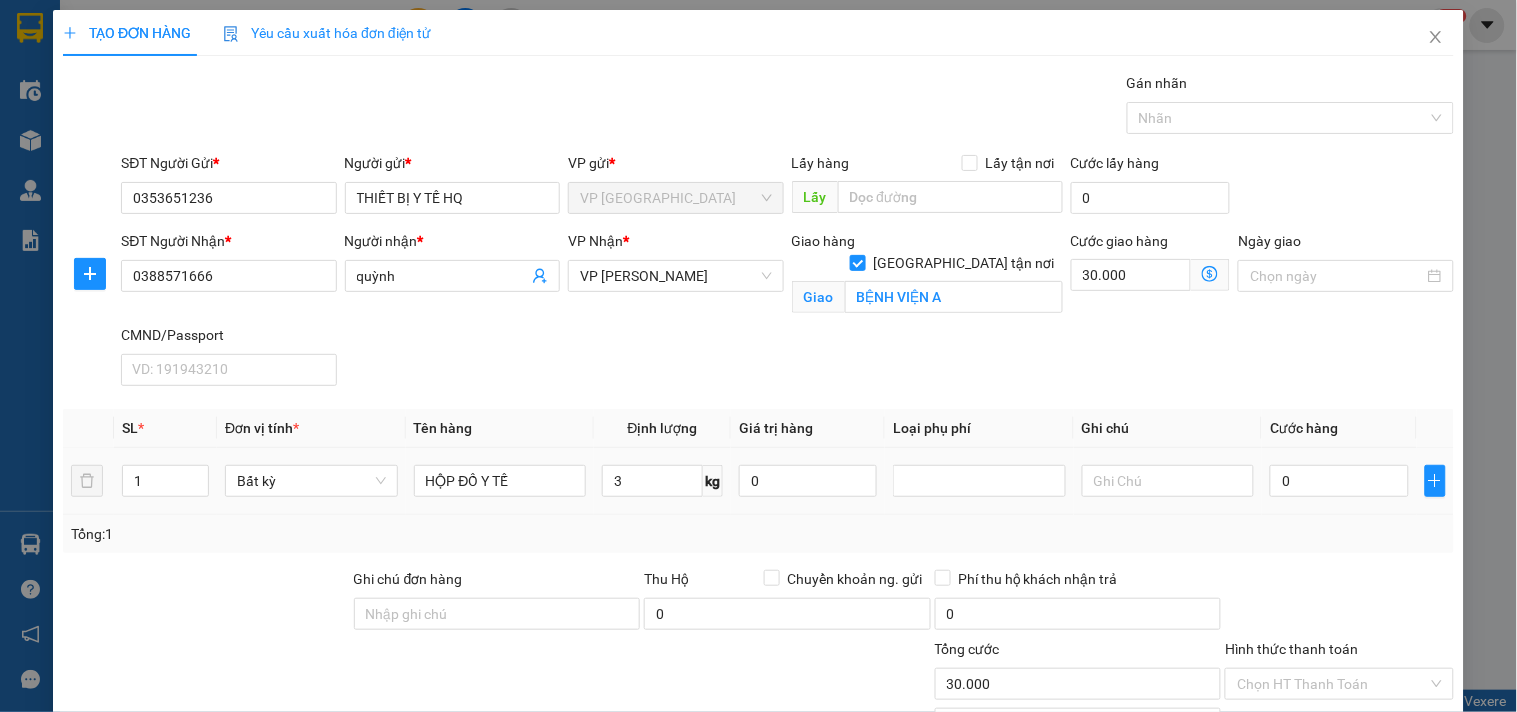 type on "40.000" 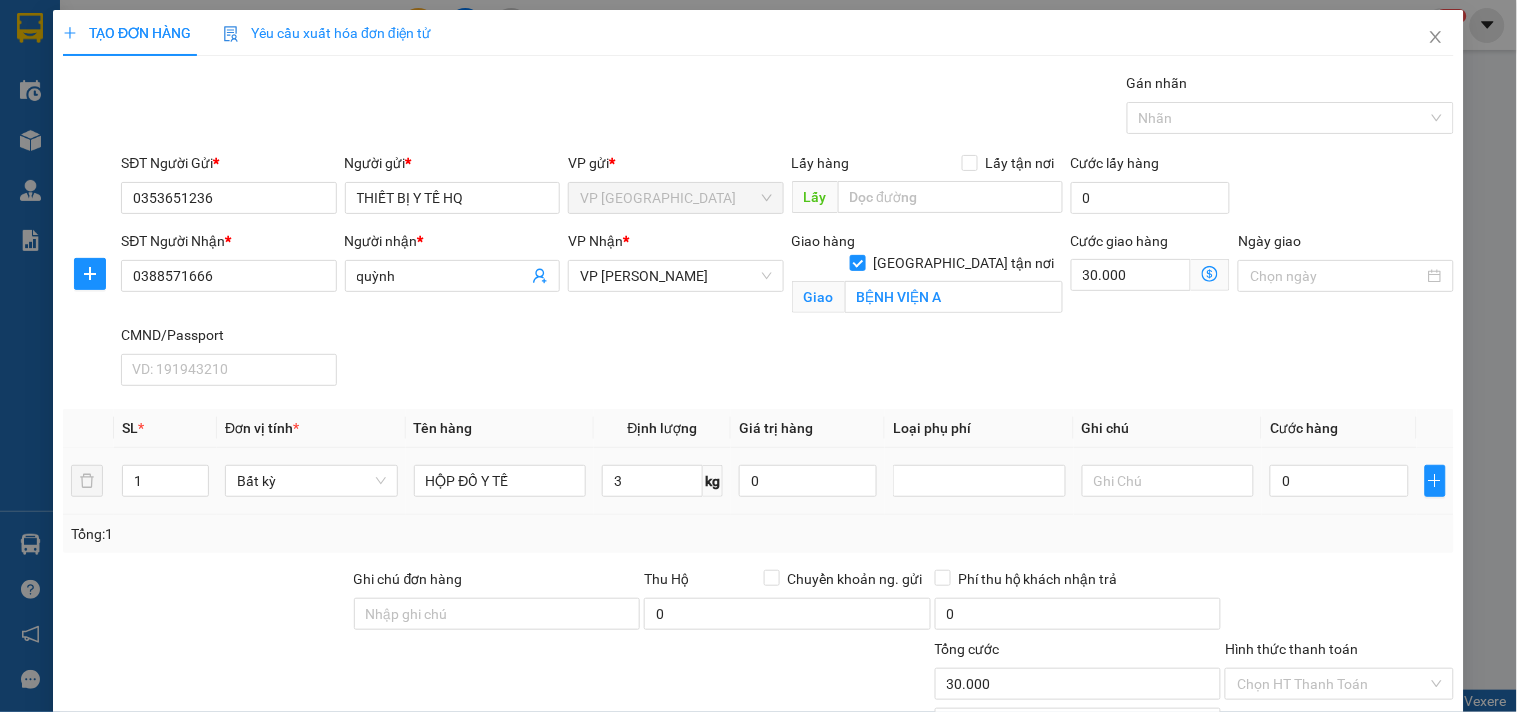 type on "70.000" 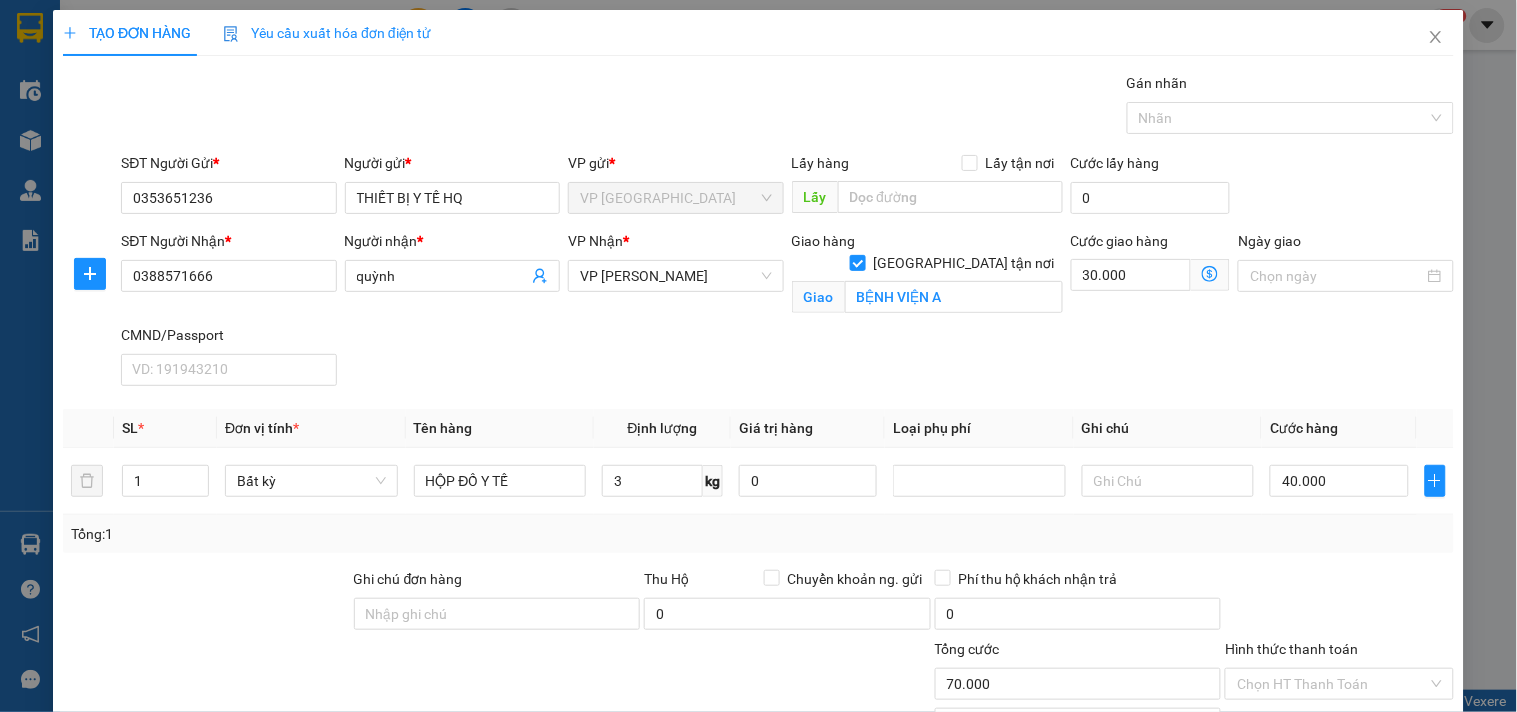 scroll, scrollTop: 162, scrollLeft: 0, axis: vertical 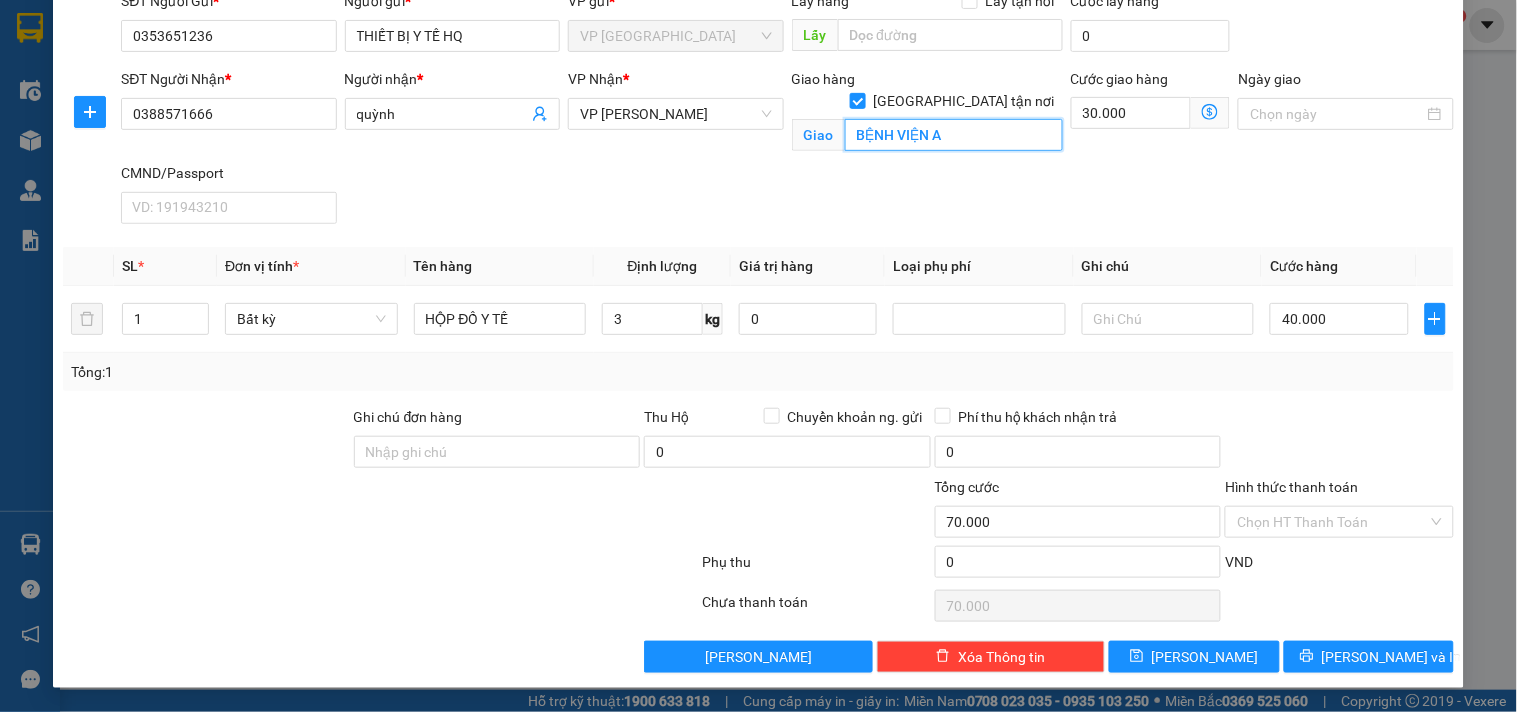 click on "BỆNH VIỆN A" at bounding box center [954, 135] 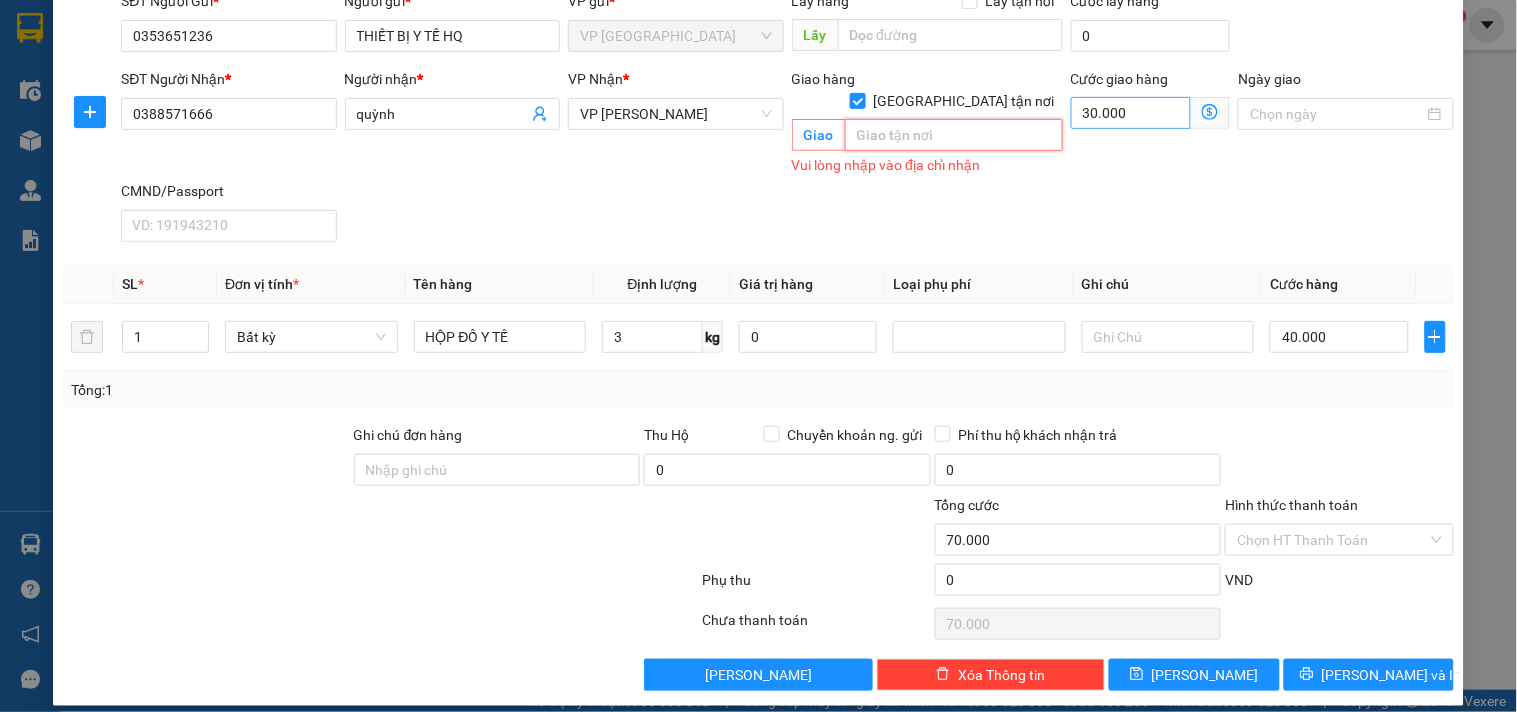 type 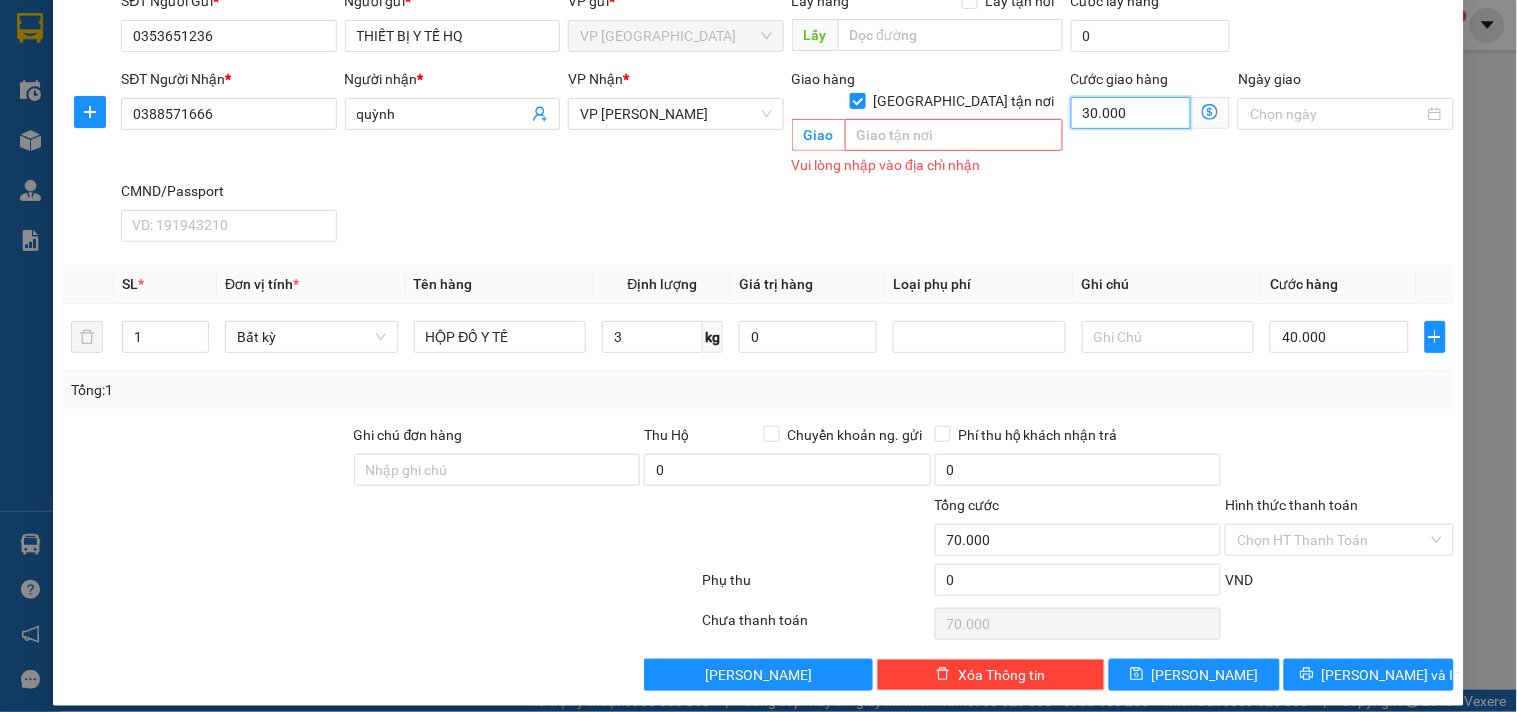 click on "30.000" at bounding box center (1131, 113) 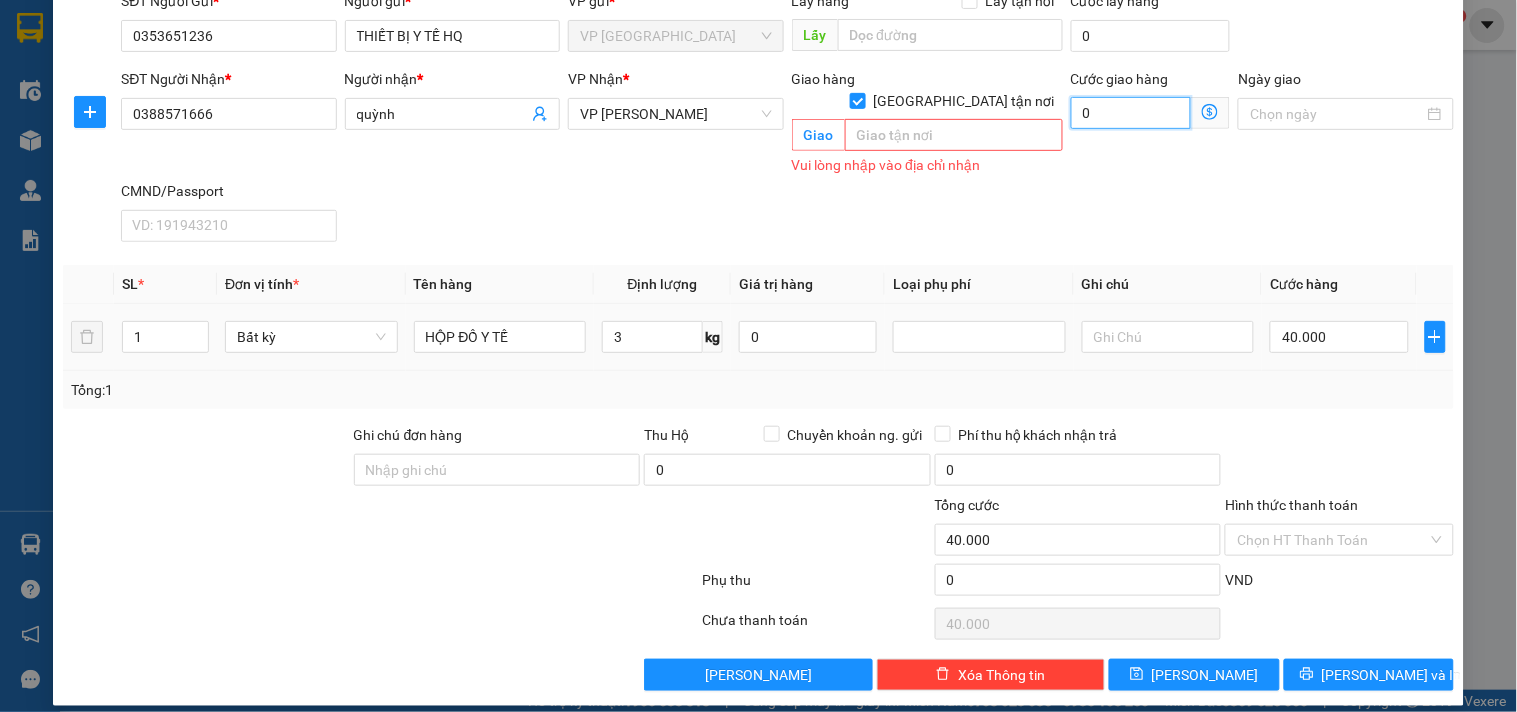 type on "0" 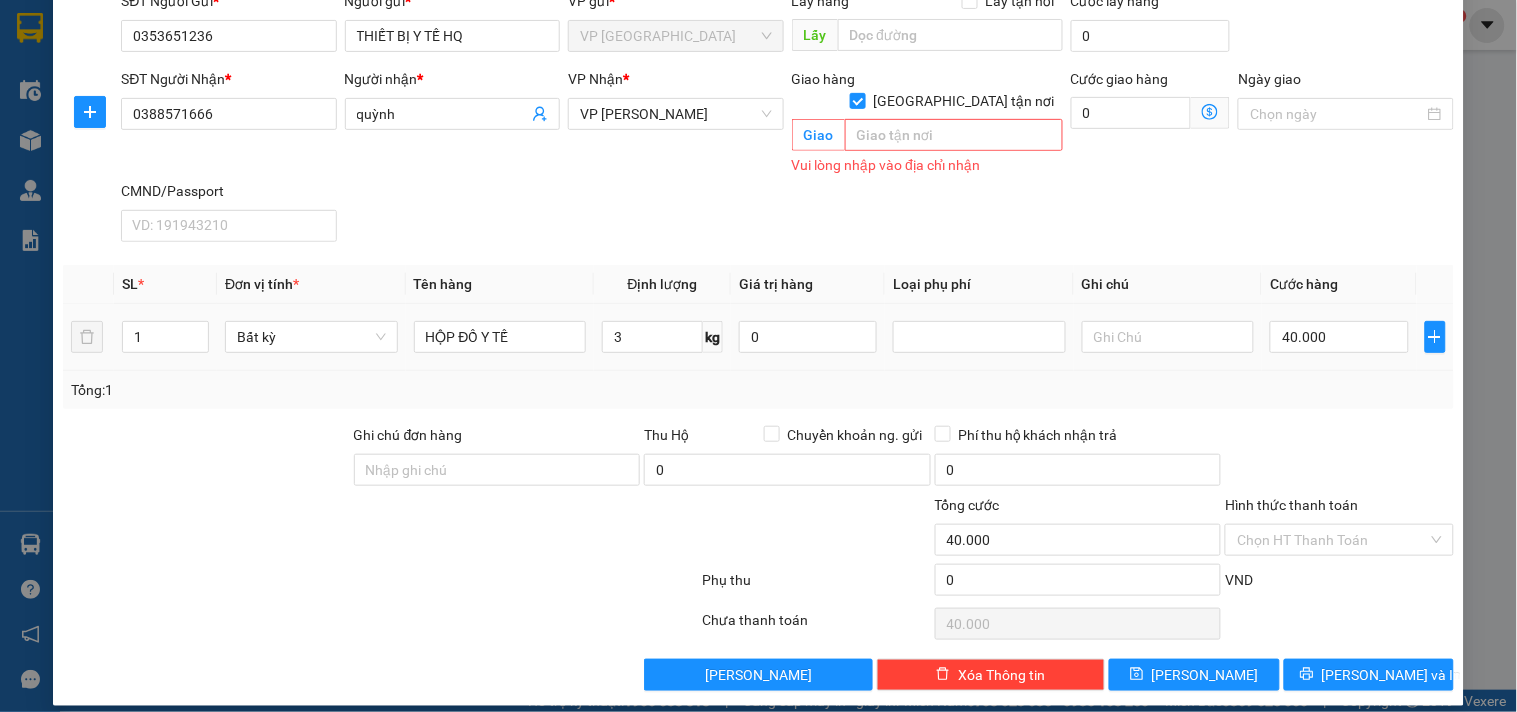click at bounding box center (979, 337) 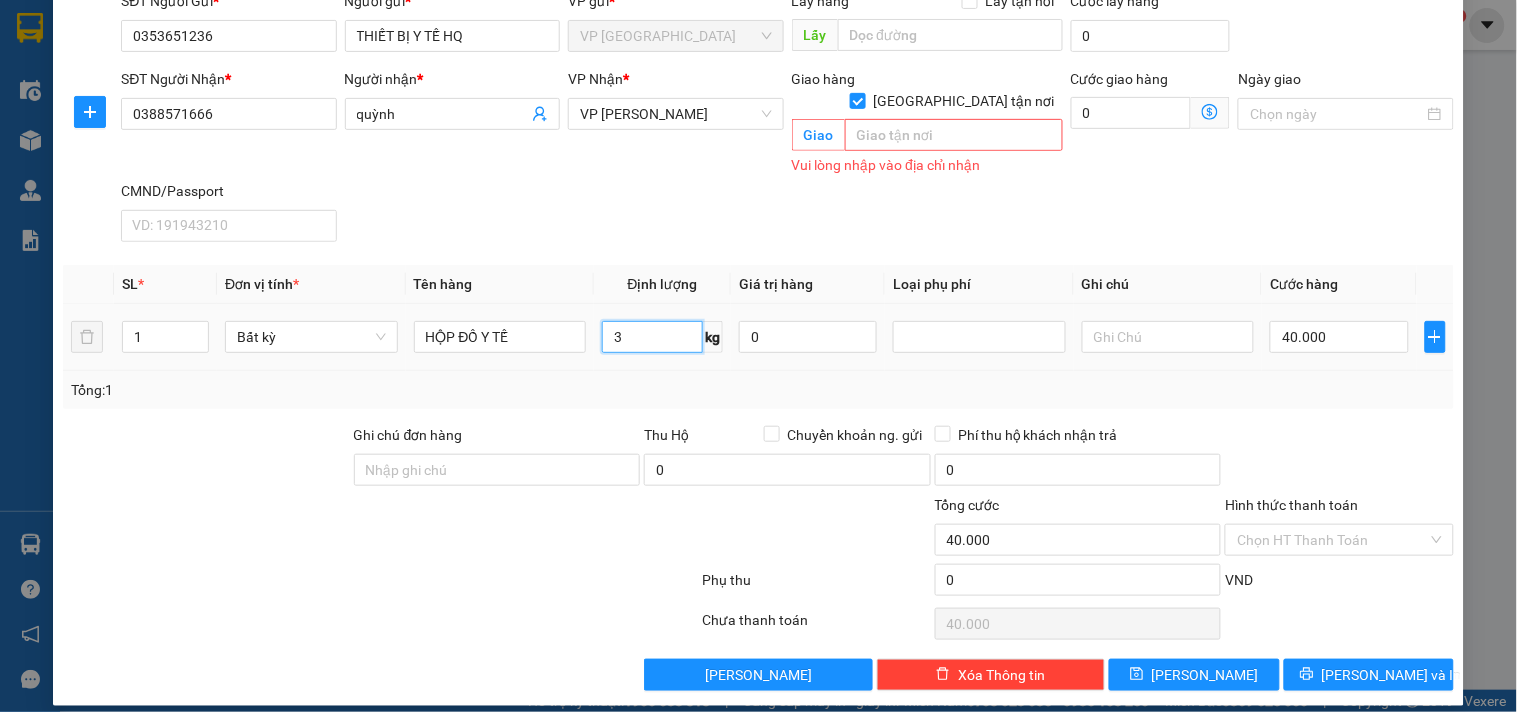 click on "3" at bounding box center (652, 337) 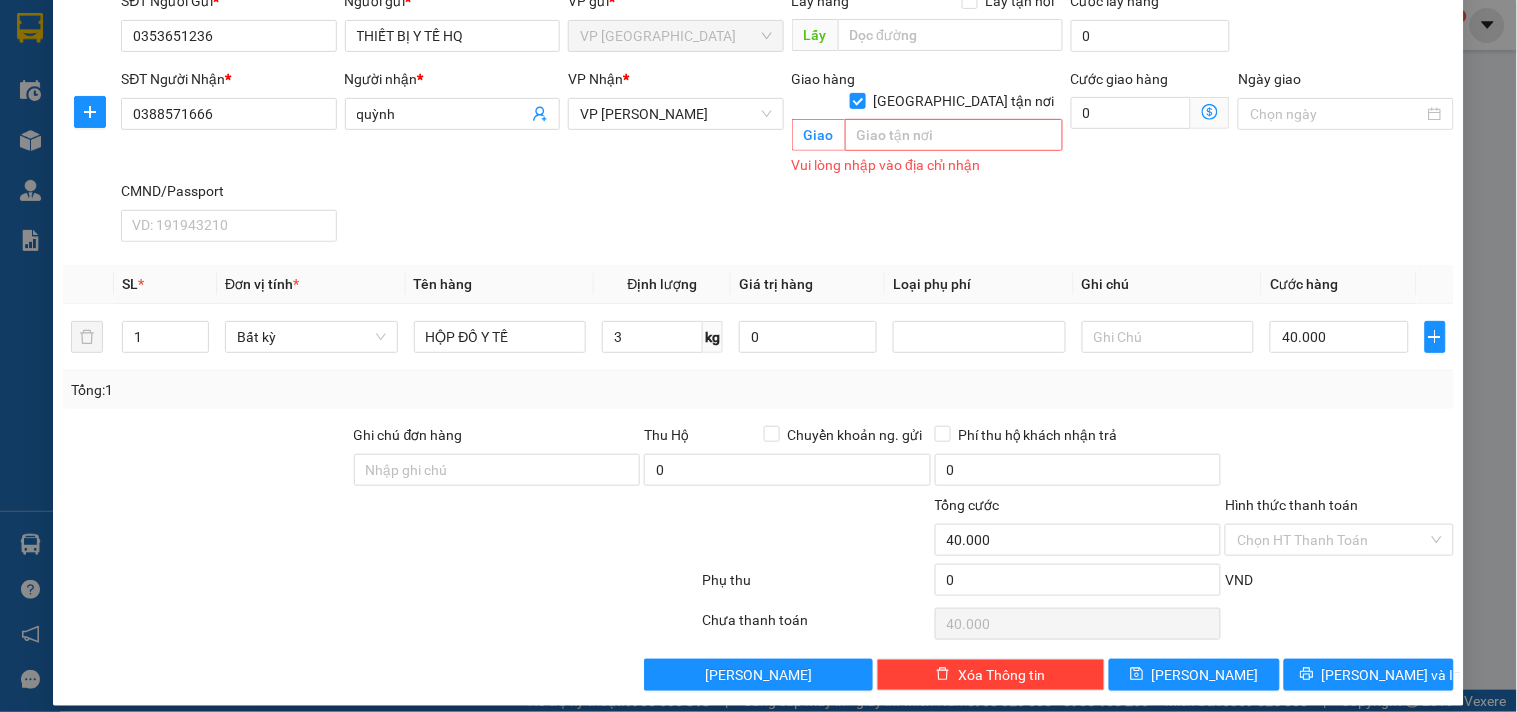click on "Thu Hộ Chuyển khoản ng. gửi 0" at bounding box center (787, 459) 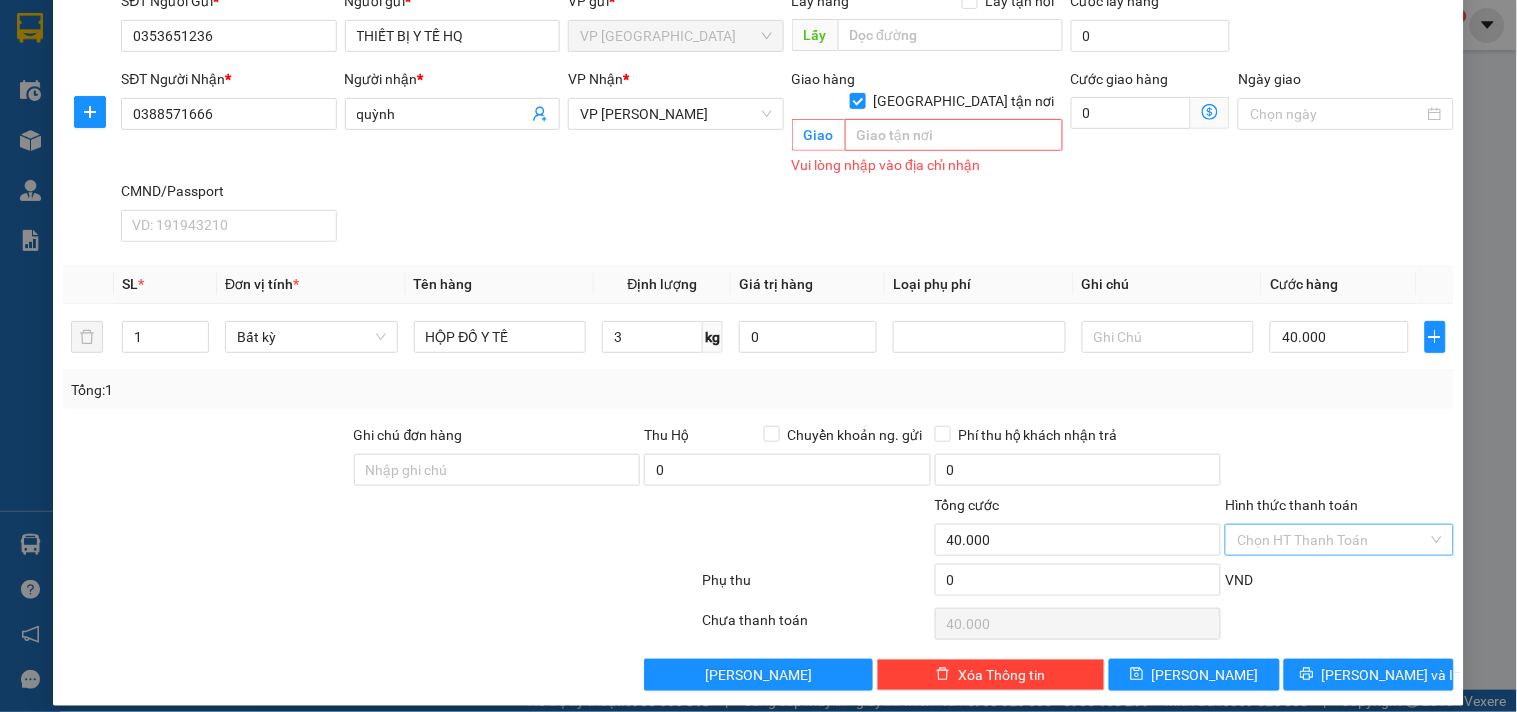 click on "Hình thức thanh toán" at bounding box center [1332, 540] 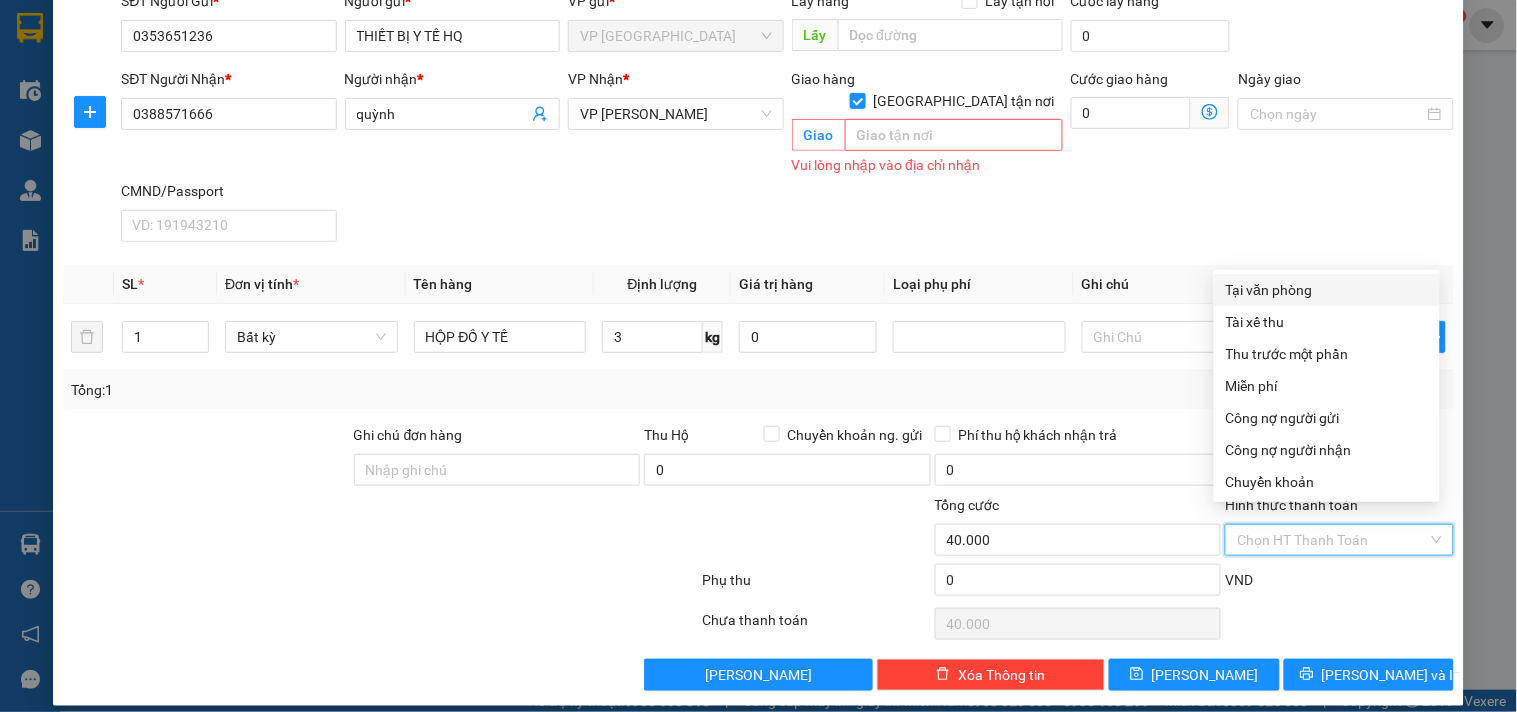 click on "Tại văn phòng" at bounding box center (1327, 290) 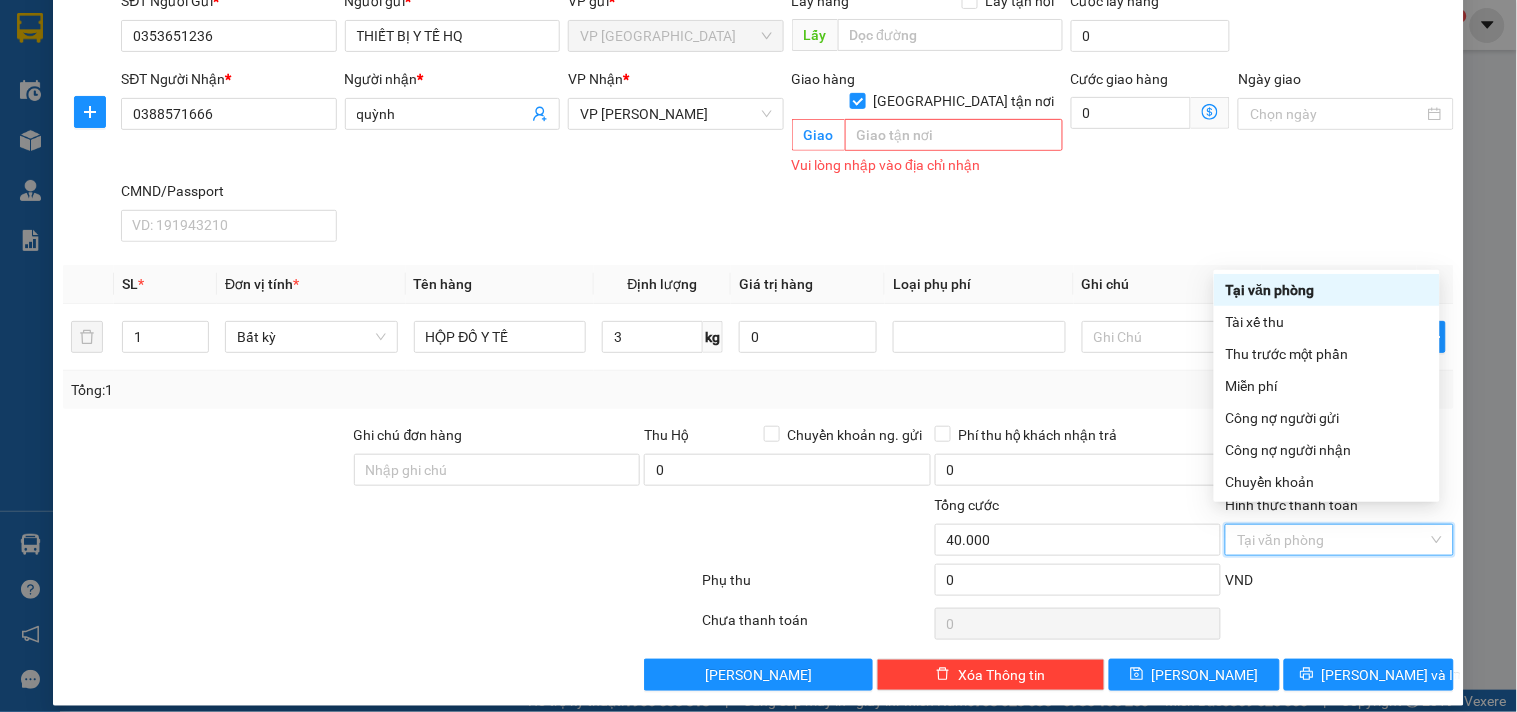 click on "SĐT Người Nhận  * 0388571666 Người nhận  * quỳnh VP Nhận  * VP Hoàng Gia Giao hàng Giao tận nơi Giao Vui lòng nhập vào địa chỉ nhận Cước giao hàng 0 Ngày giao CMND/Passport VD: 191943210" at bounding box center (787, 159) 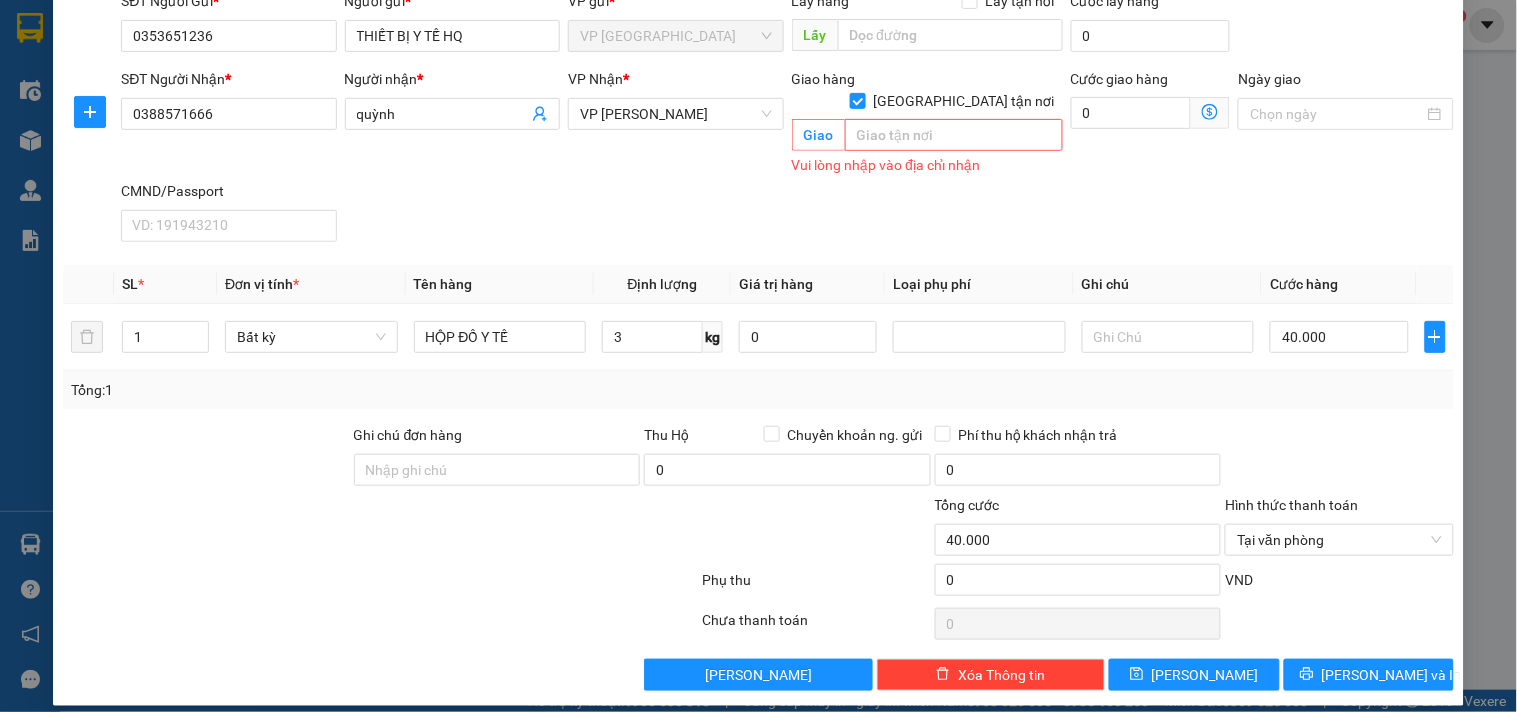scroll, scrollTop: 0, scrollLeft: 0, axis: both 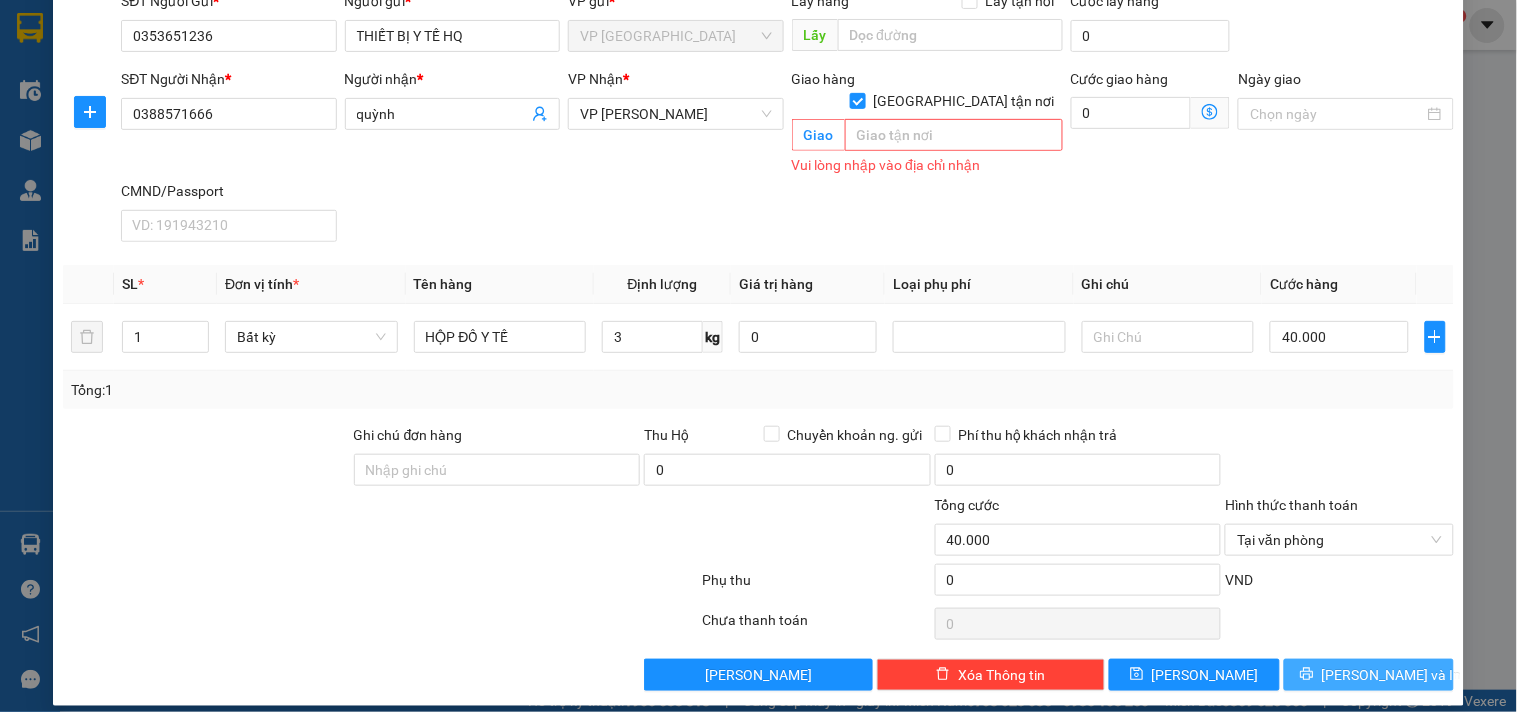 click on "[PERSON_NAME] và In" at bounding box center (1392, 675) 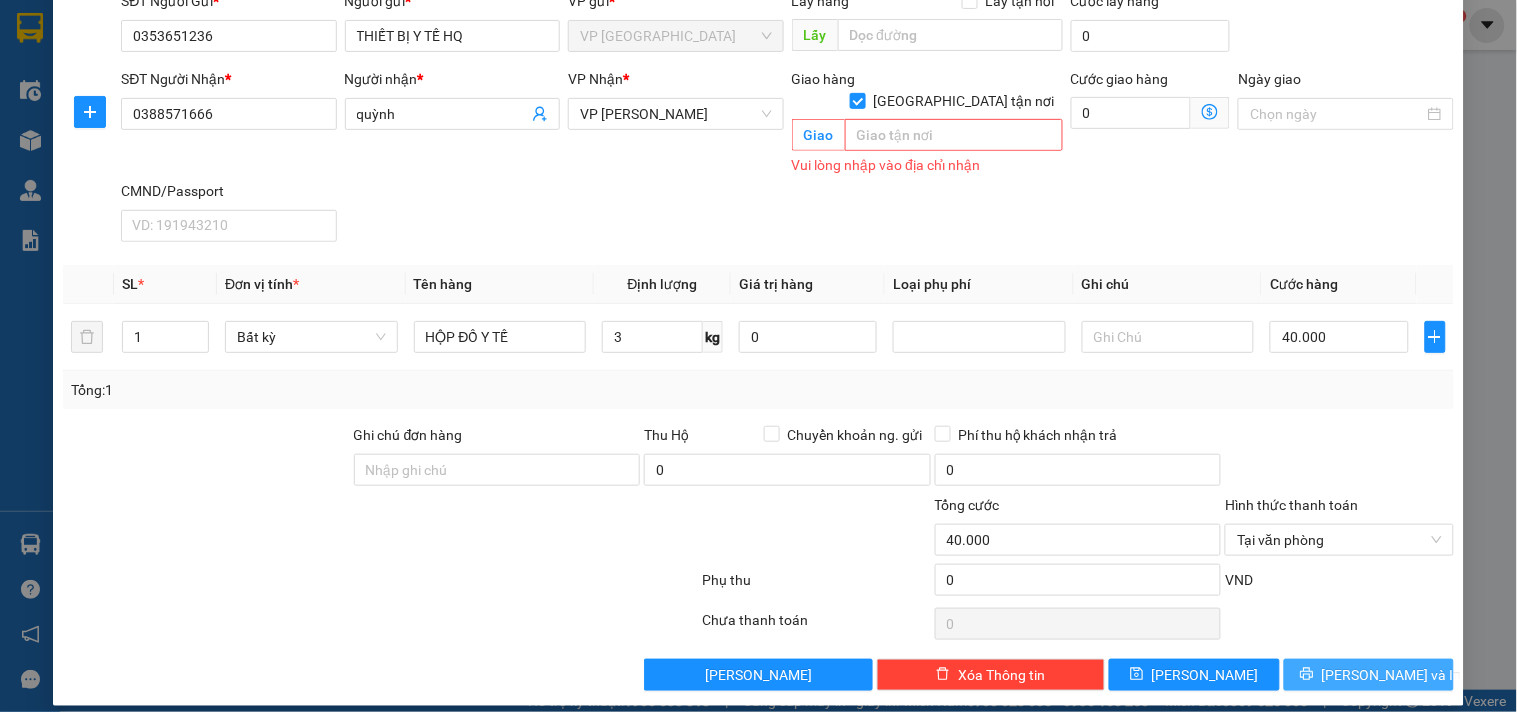 click on "[PERSON_NAME] và In" at bounding box center [1369, 675] 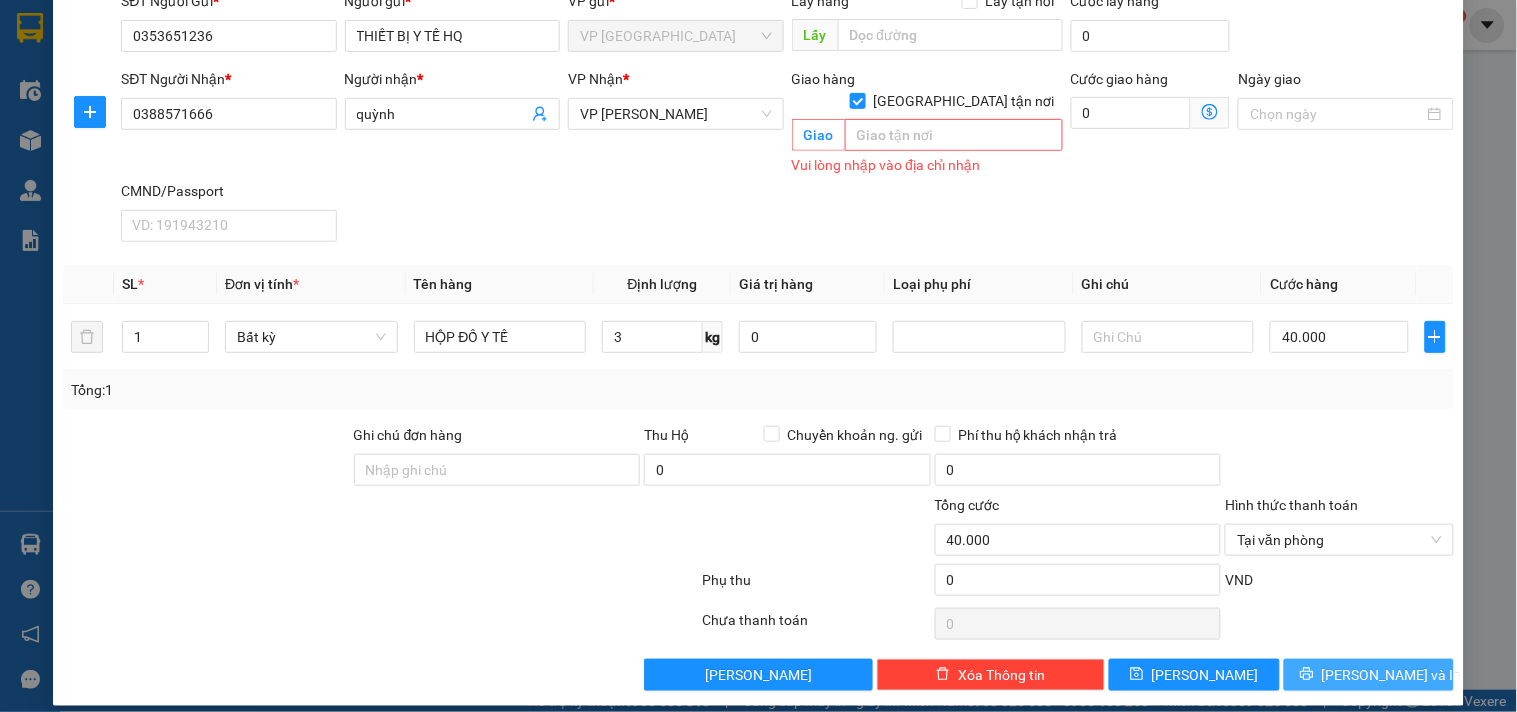 scroll, scrollTop: 51, scrollLeft: 0, axis: vertical 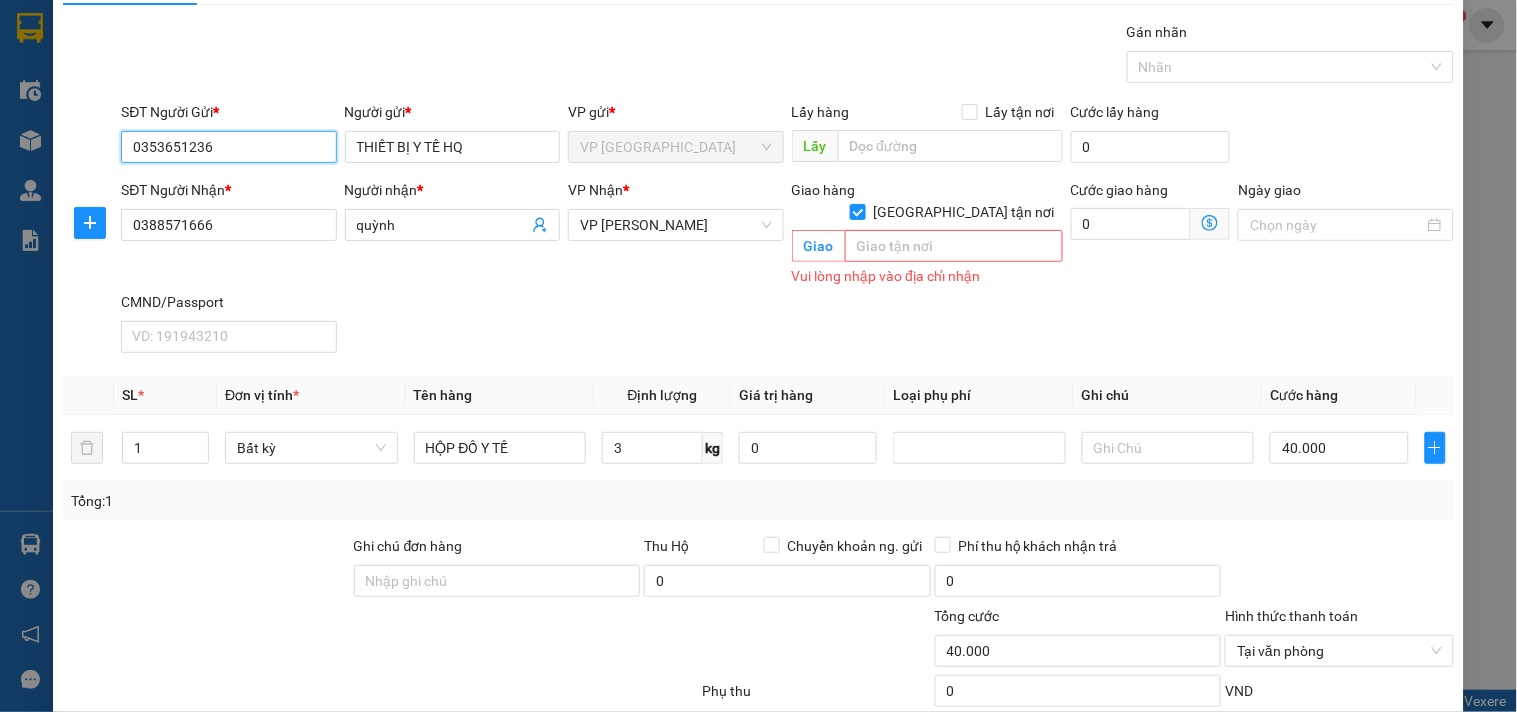 click on "0353651236" at bounding box center [228, 147] 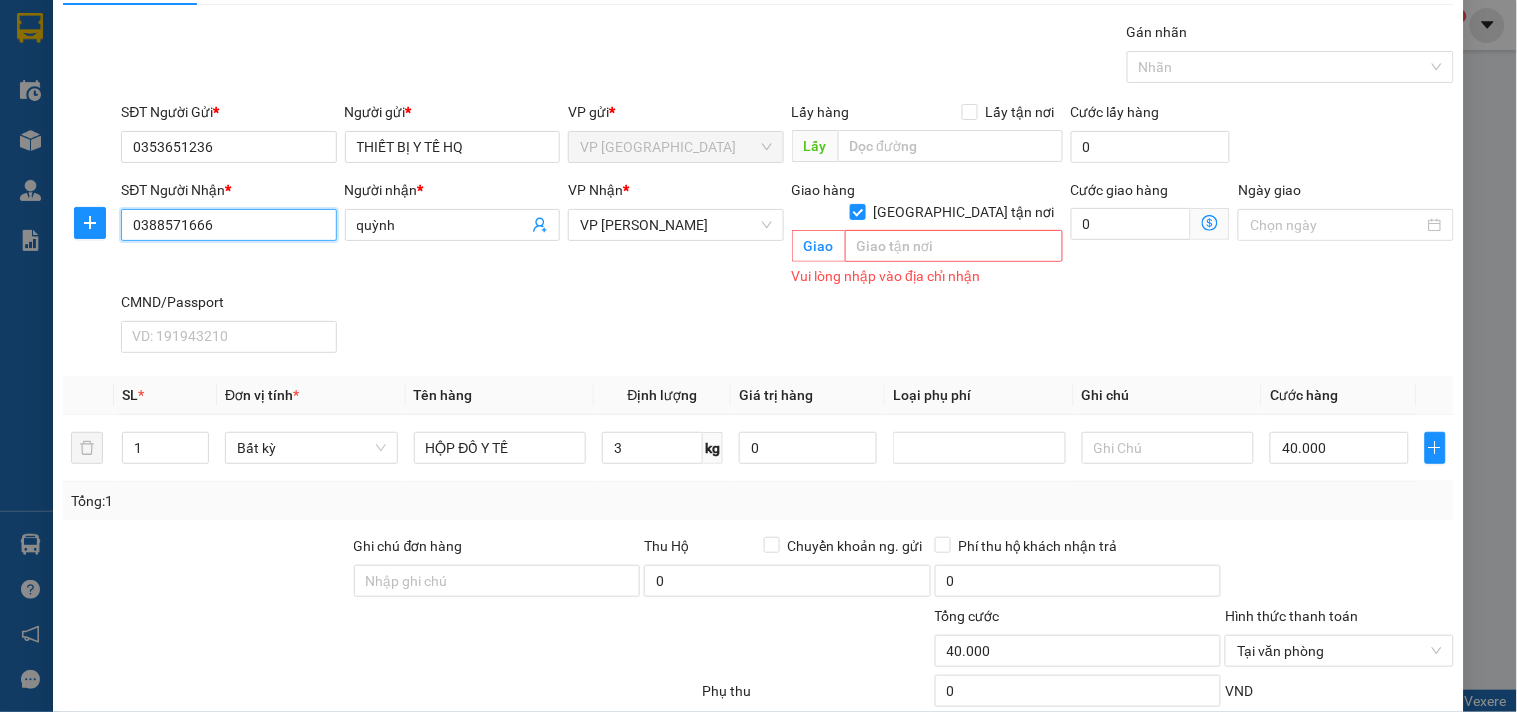click on "0388571666" at bounding box center [228, 225] 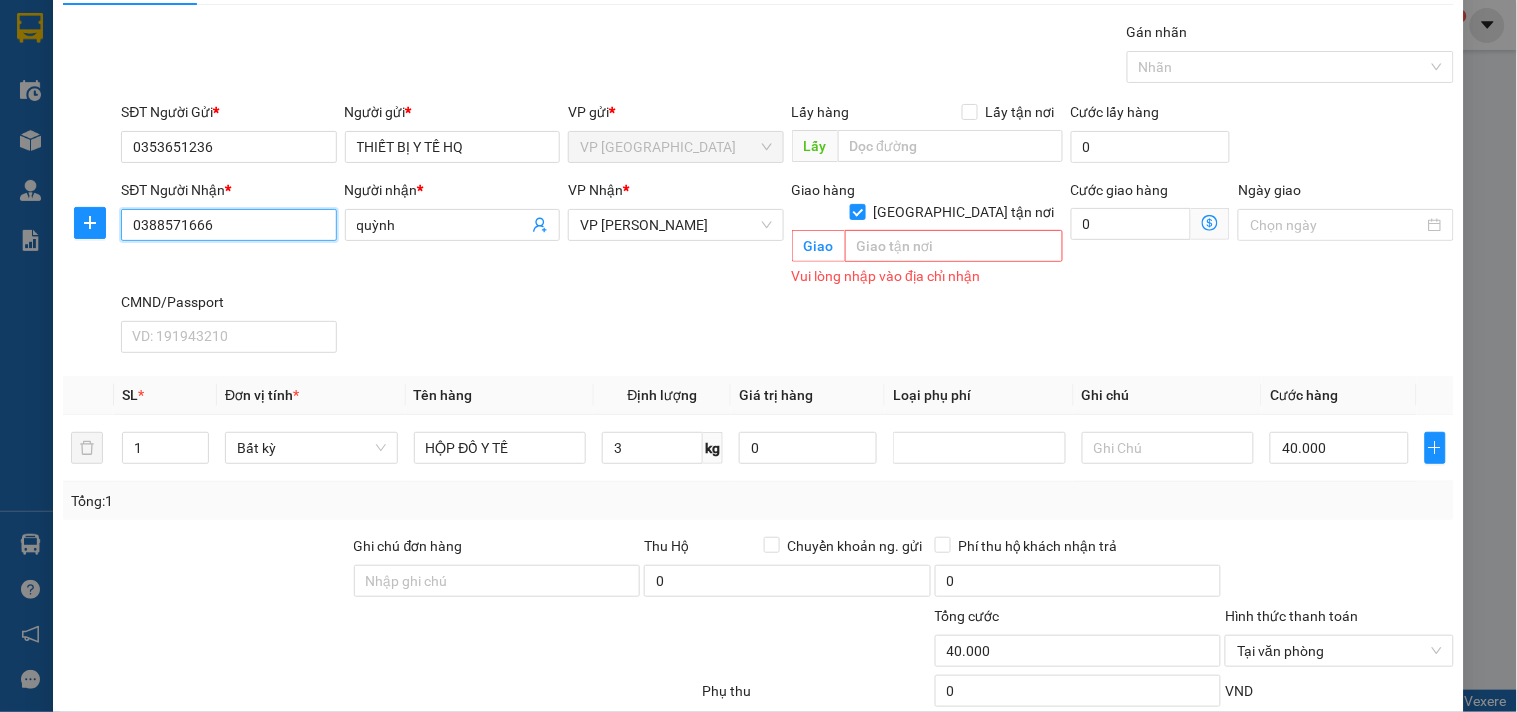scroll, scrollTop: 0, scrollLeft: 0, axis: both 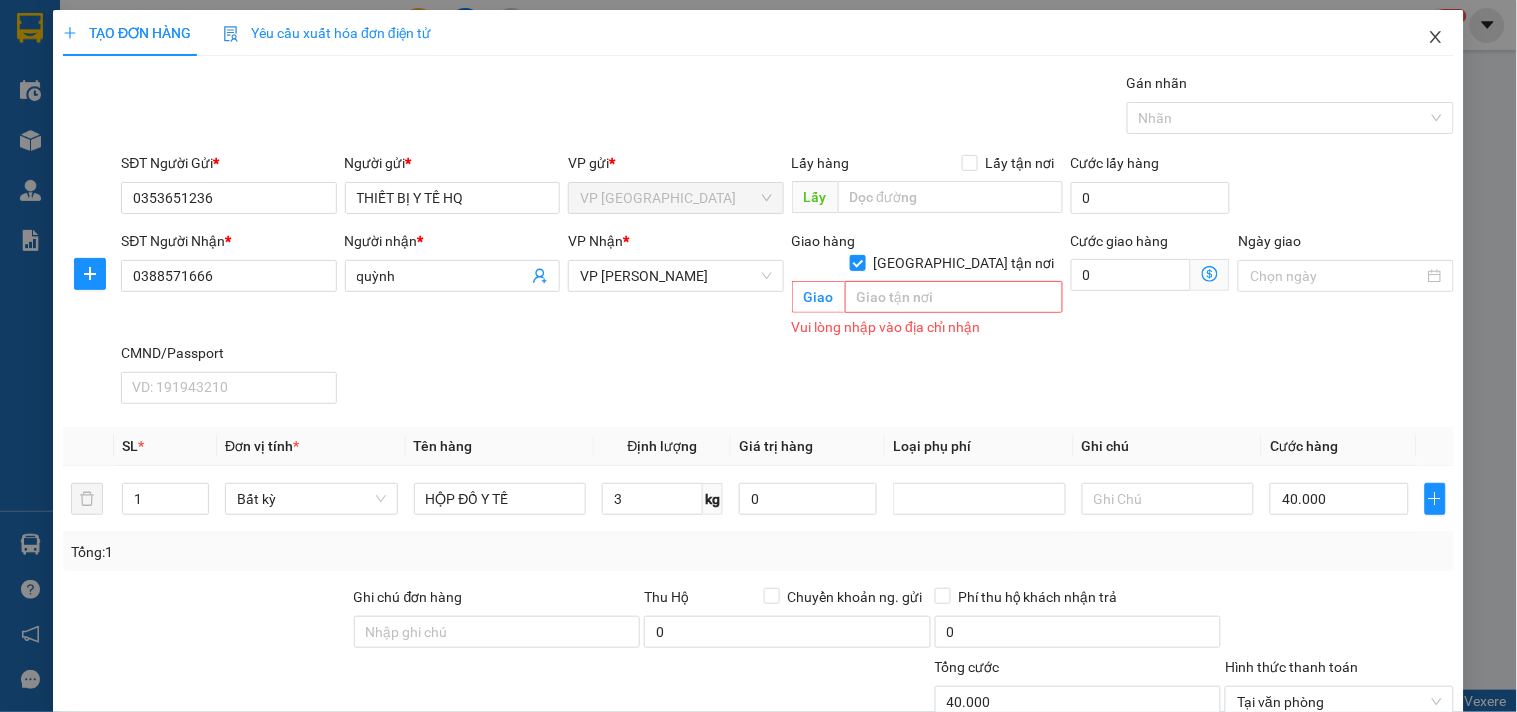click at bounding box center [1436, 38] 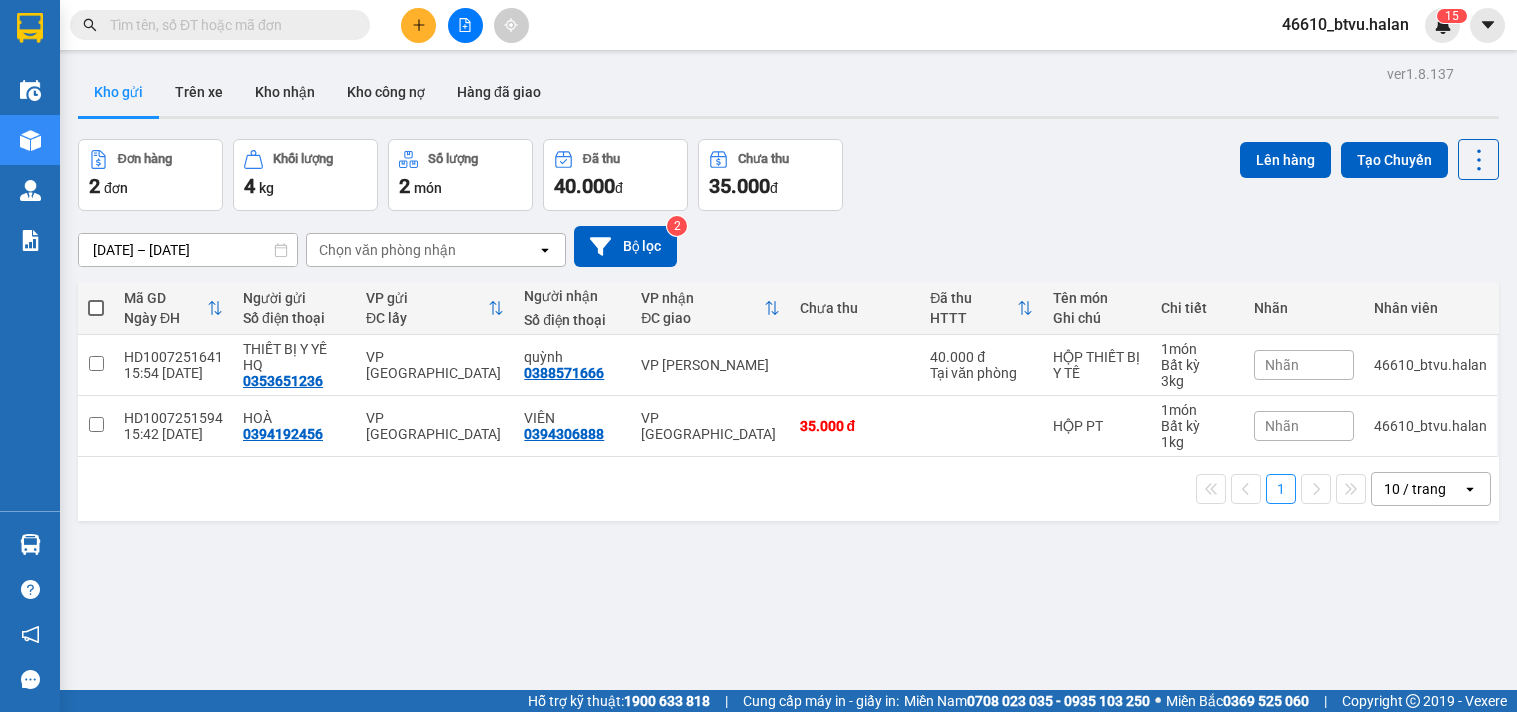 scroll, scrollTop: 0, scrollLeft: 0, axis: both 